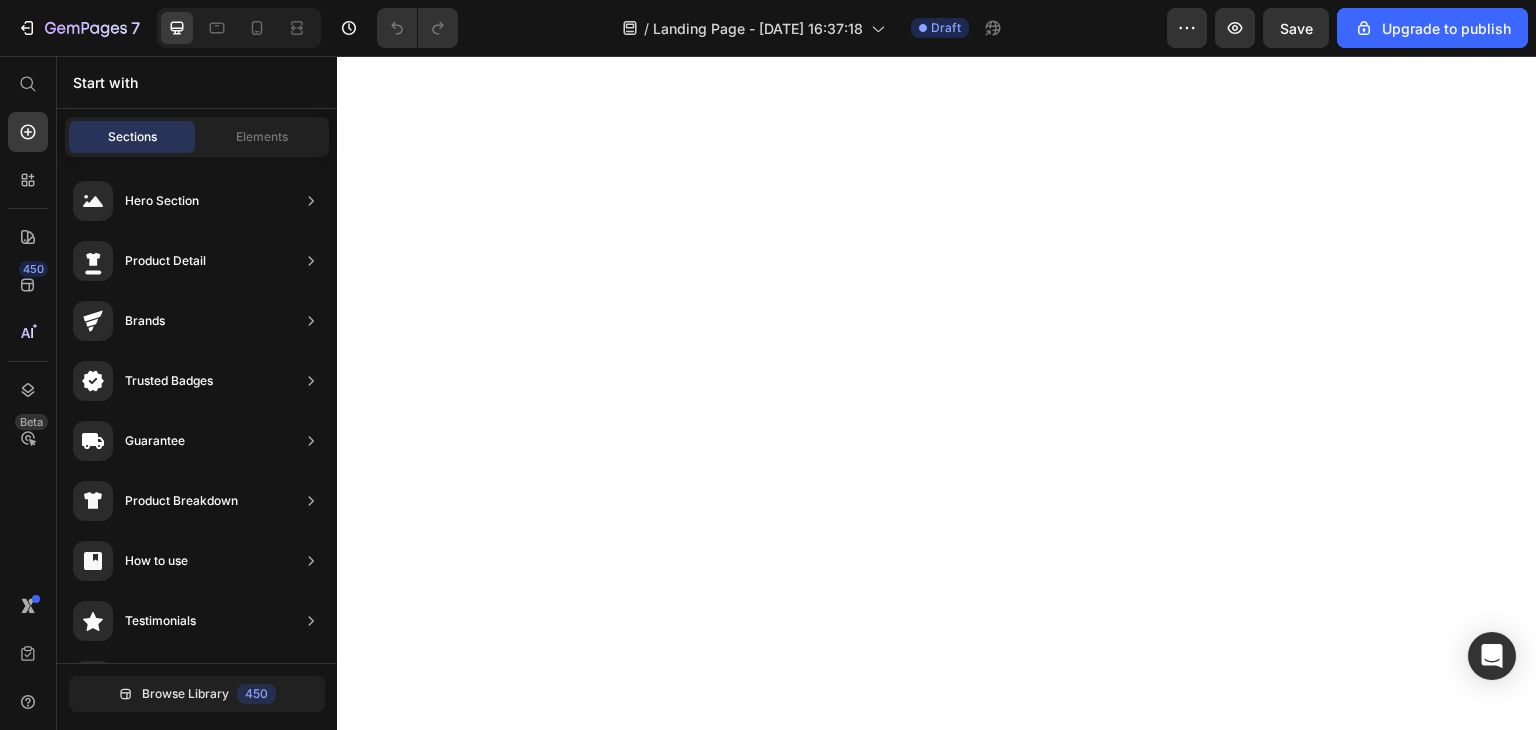 scroll, scrollTop: 0, scrollLeft: 0, axis: both 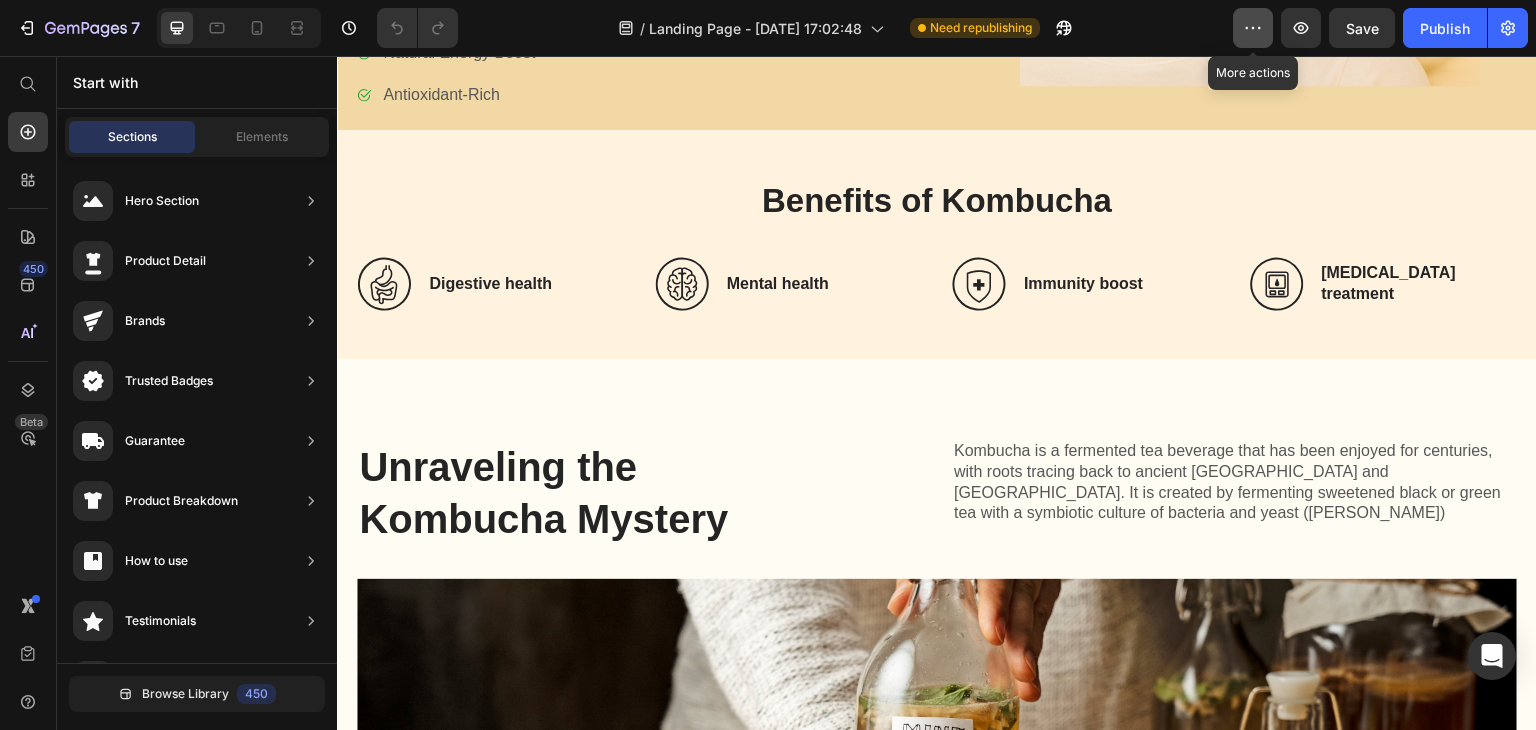 click 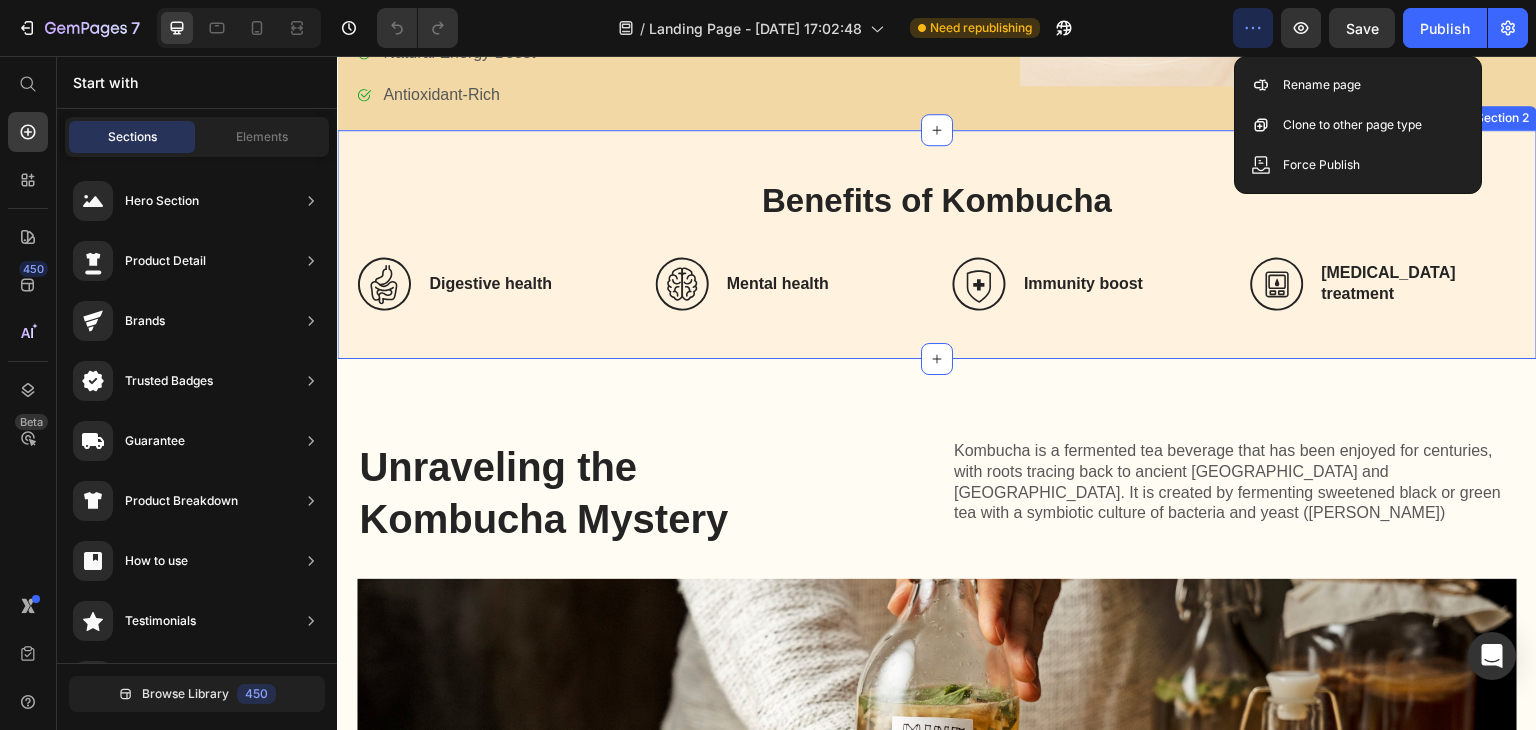 type 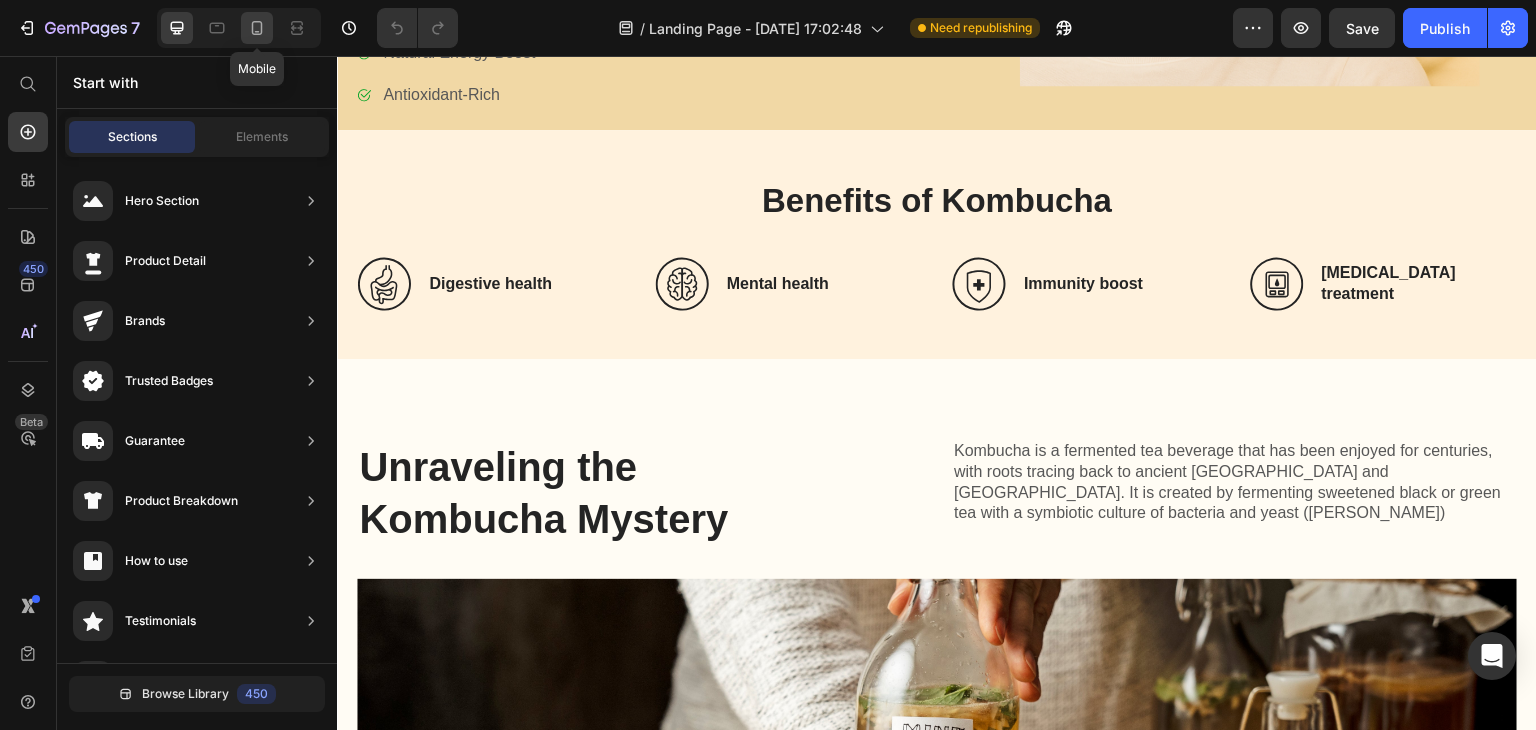 click 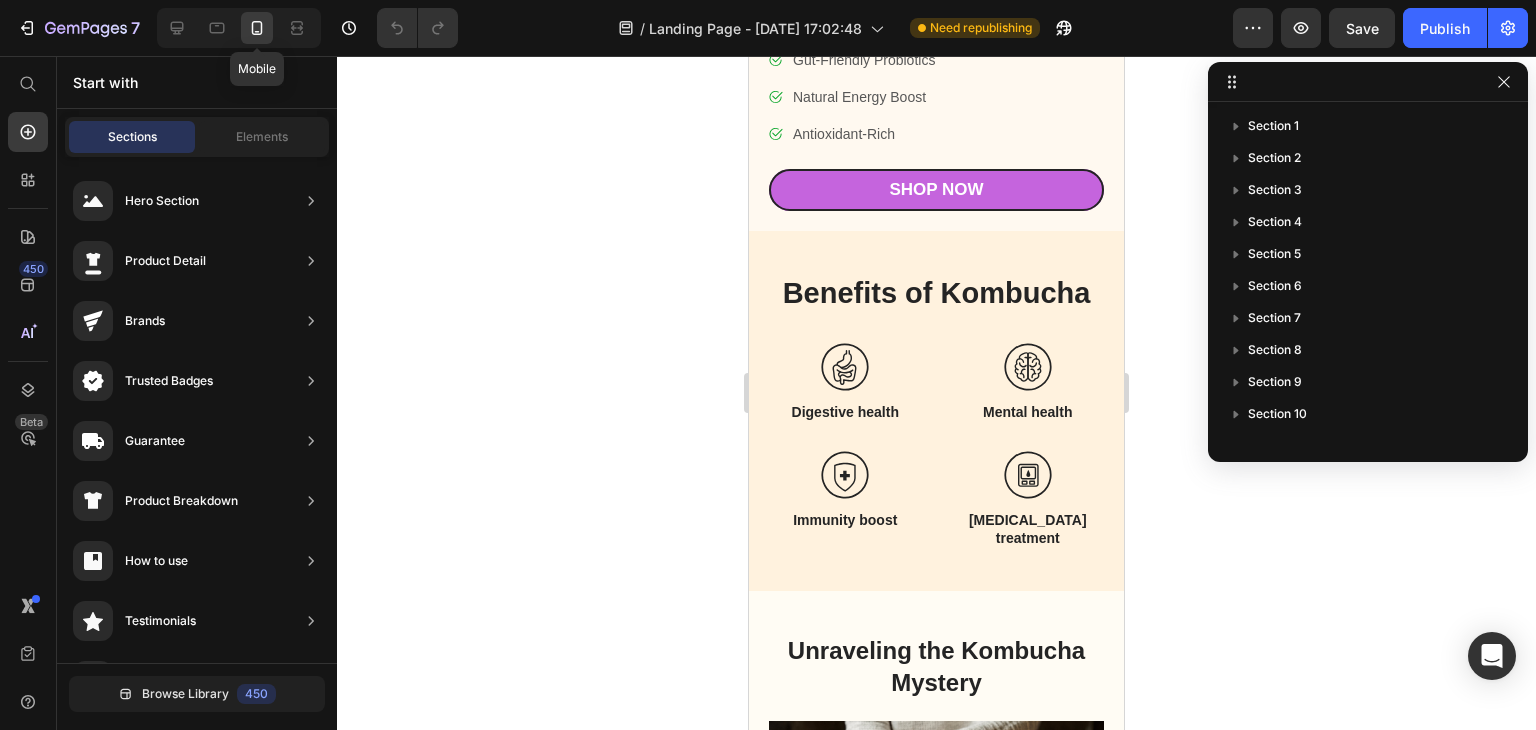 scroll, scrollTop: 540, scrollLeft: 0, axis: vertical 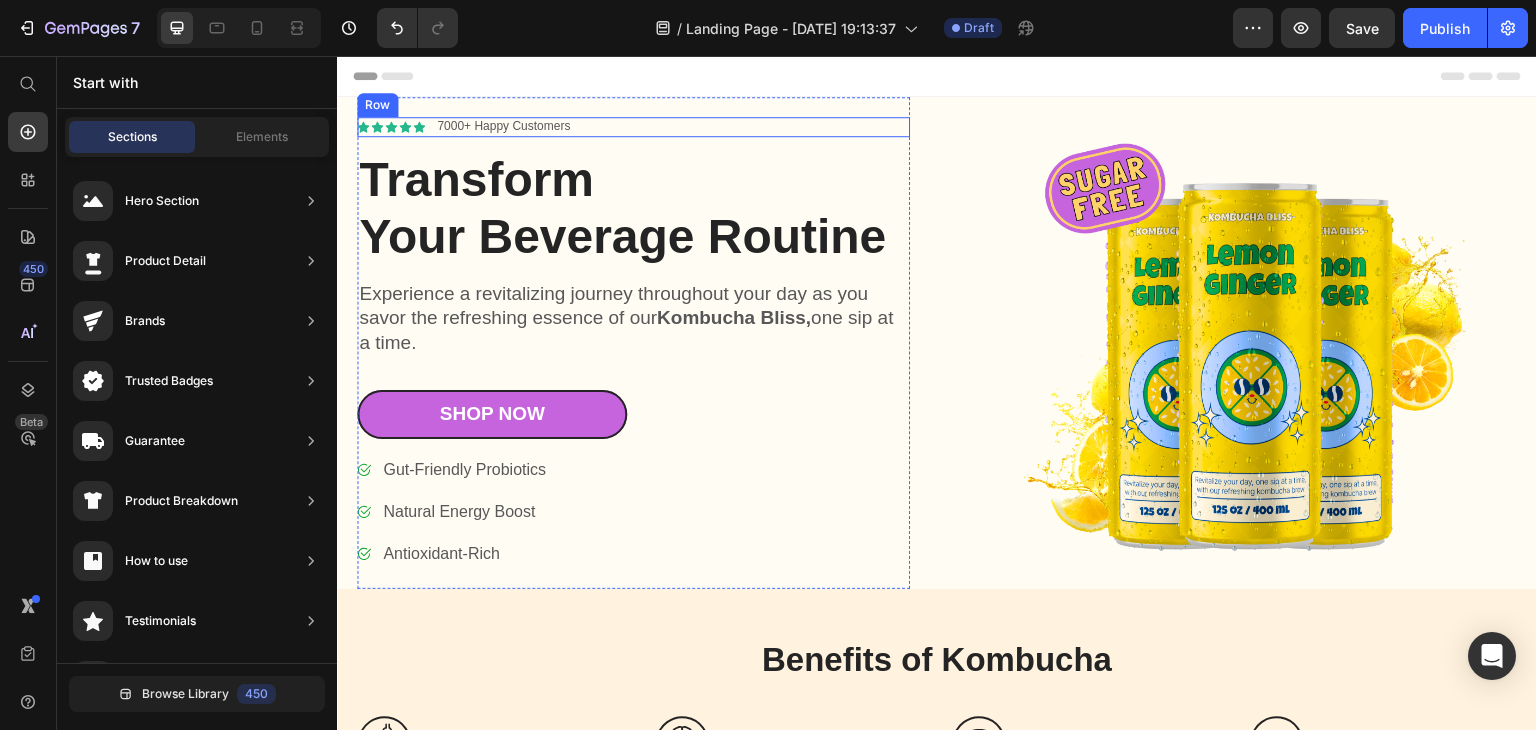 click on "Icon Icon Icon Icon Icon Icon List 7000+ Happy Customers Text Block Row" at bounding box center (633, 127) 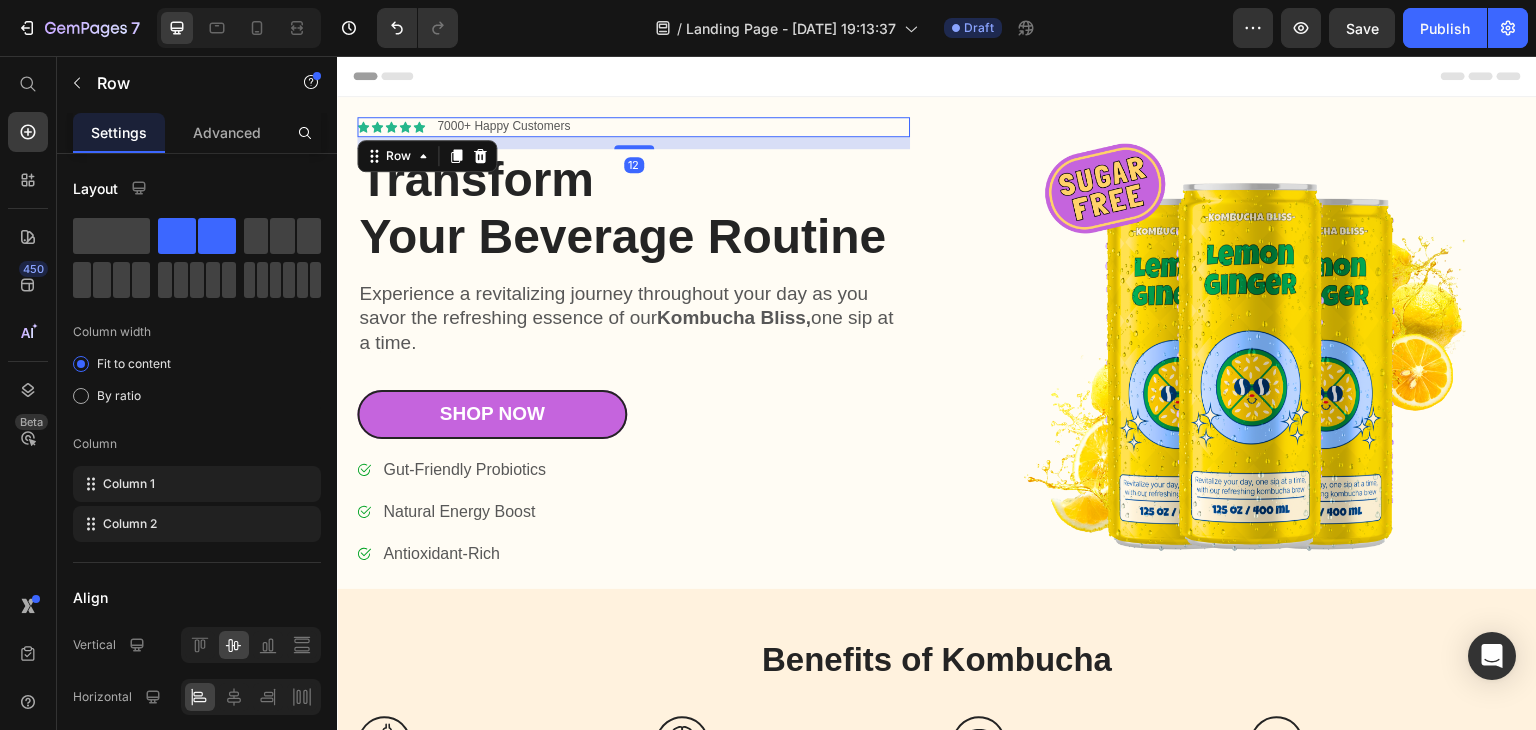 click on "Icon Icon Icon Icon Icon Icon List 7000+ Happy Customers Text Block Row   12" at bounding box center (633, 127) 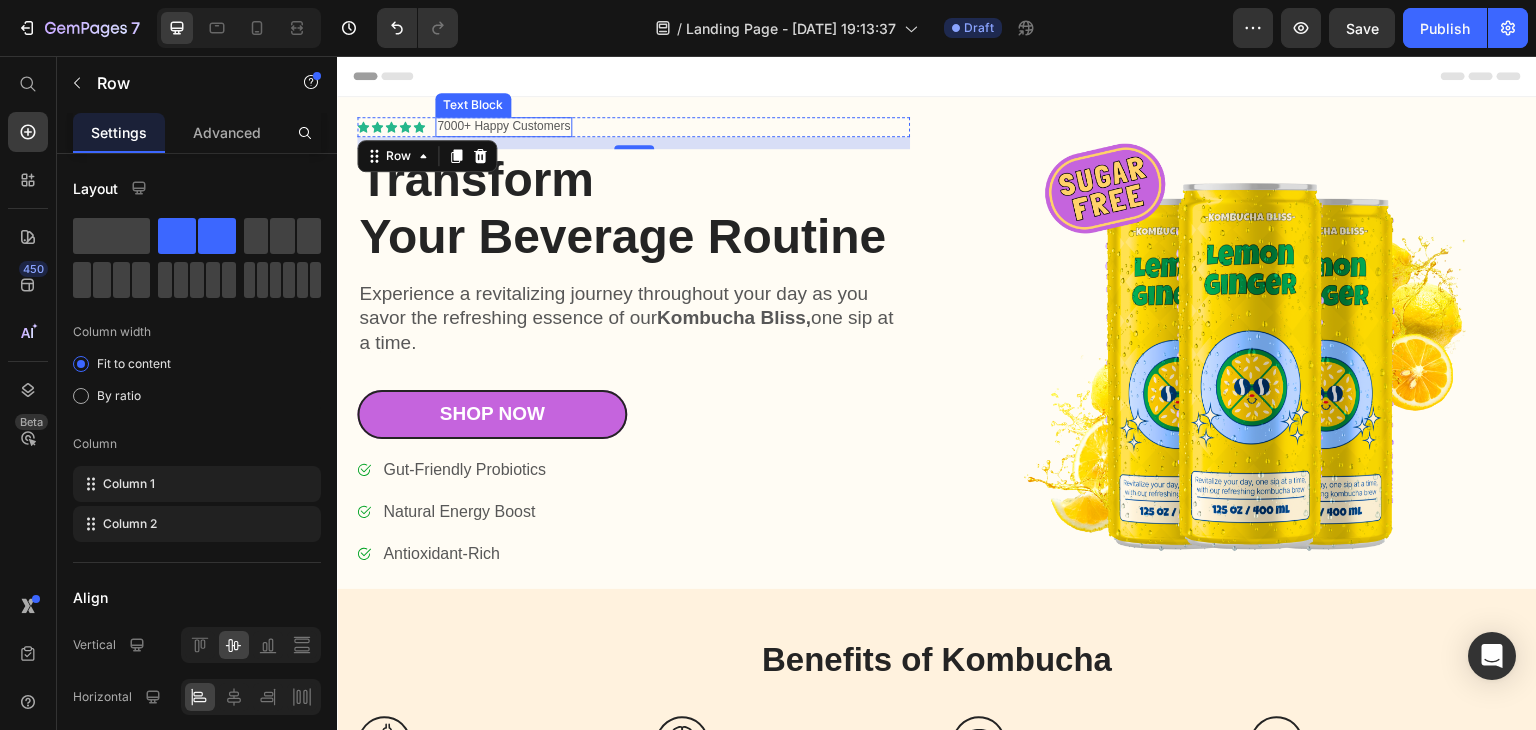 click on "7000+ Happy Customers" at bounding box center (503, 127) 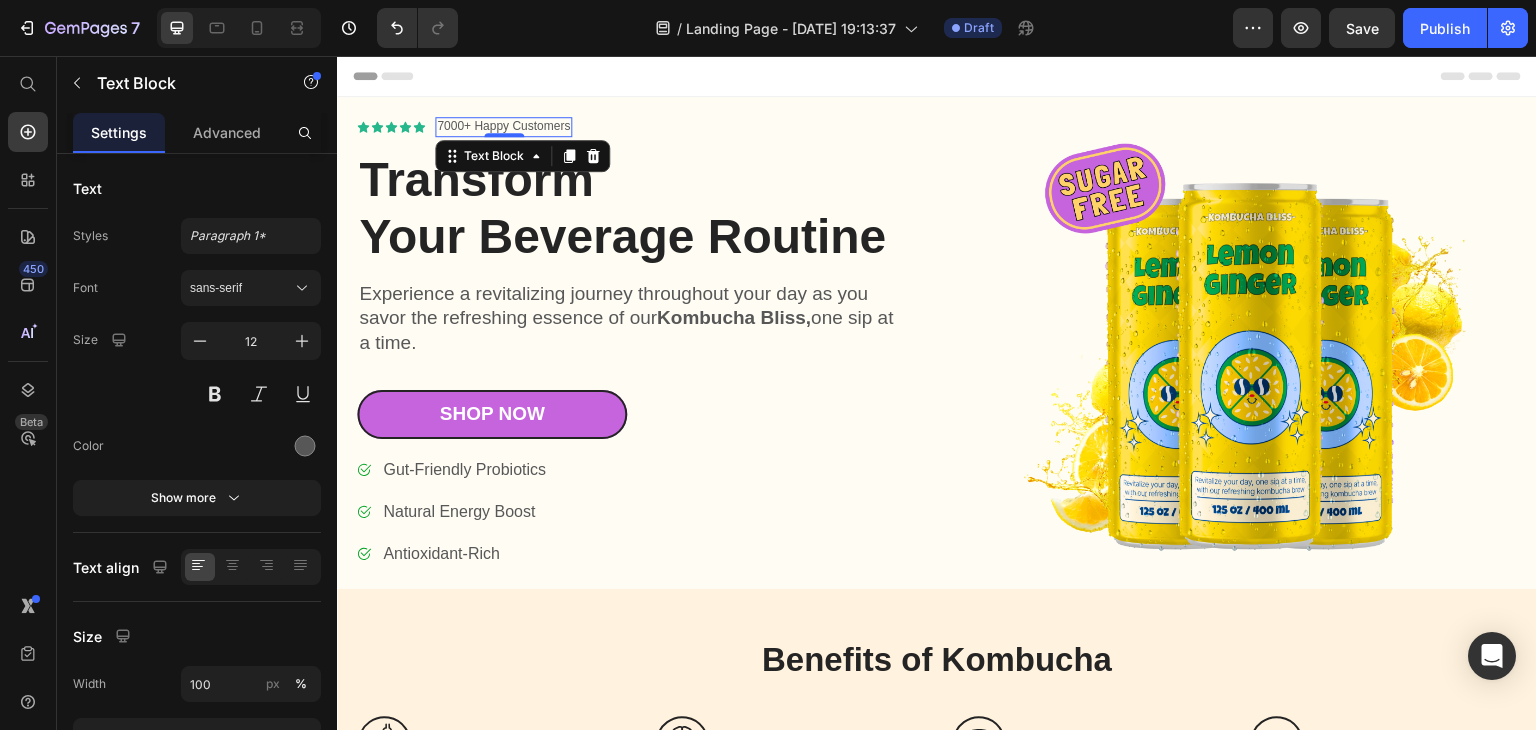 click on "7000+ Happy Customers" at bounding box center (503, 127) 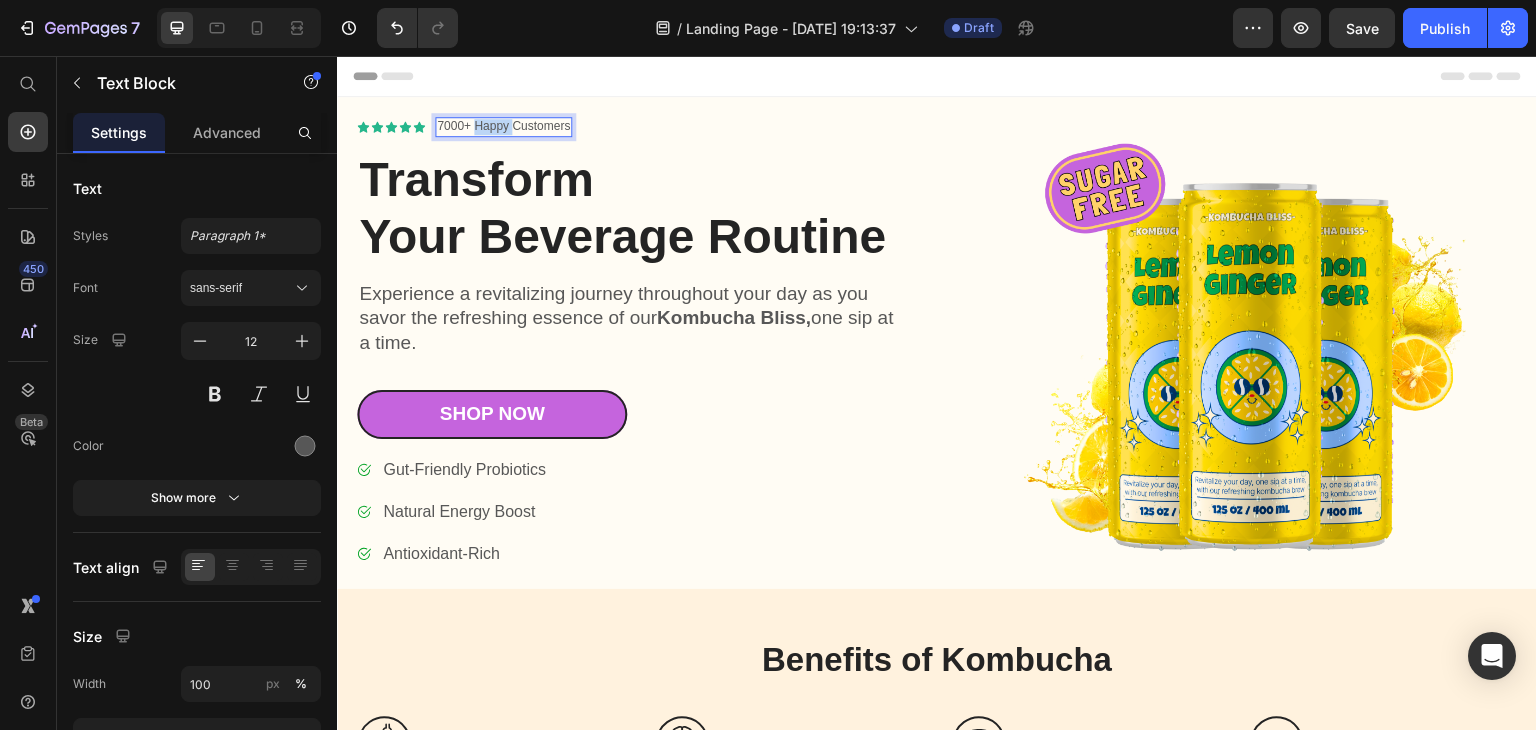click on "7000+ Happy Customers" at bounding box center [503, 127] 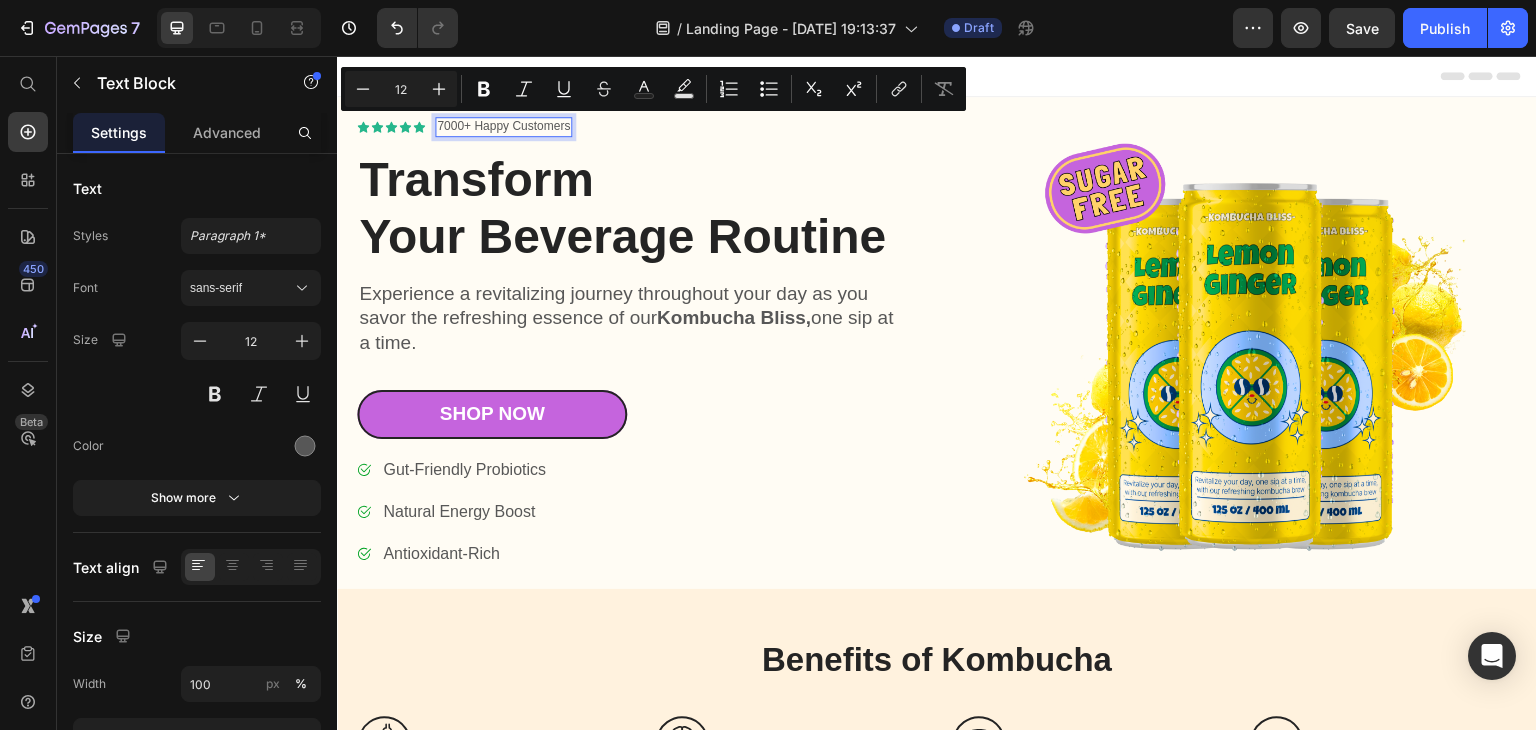 click on "7000+ Happy Customers" at bounding box center [503, 127] 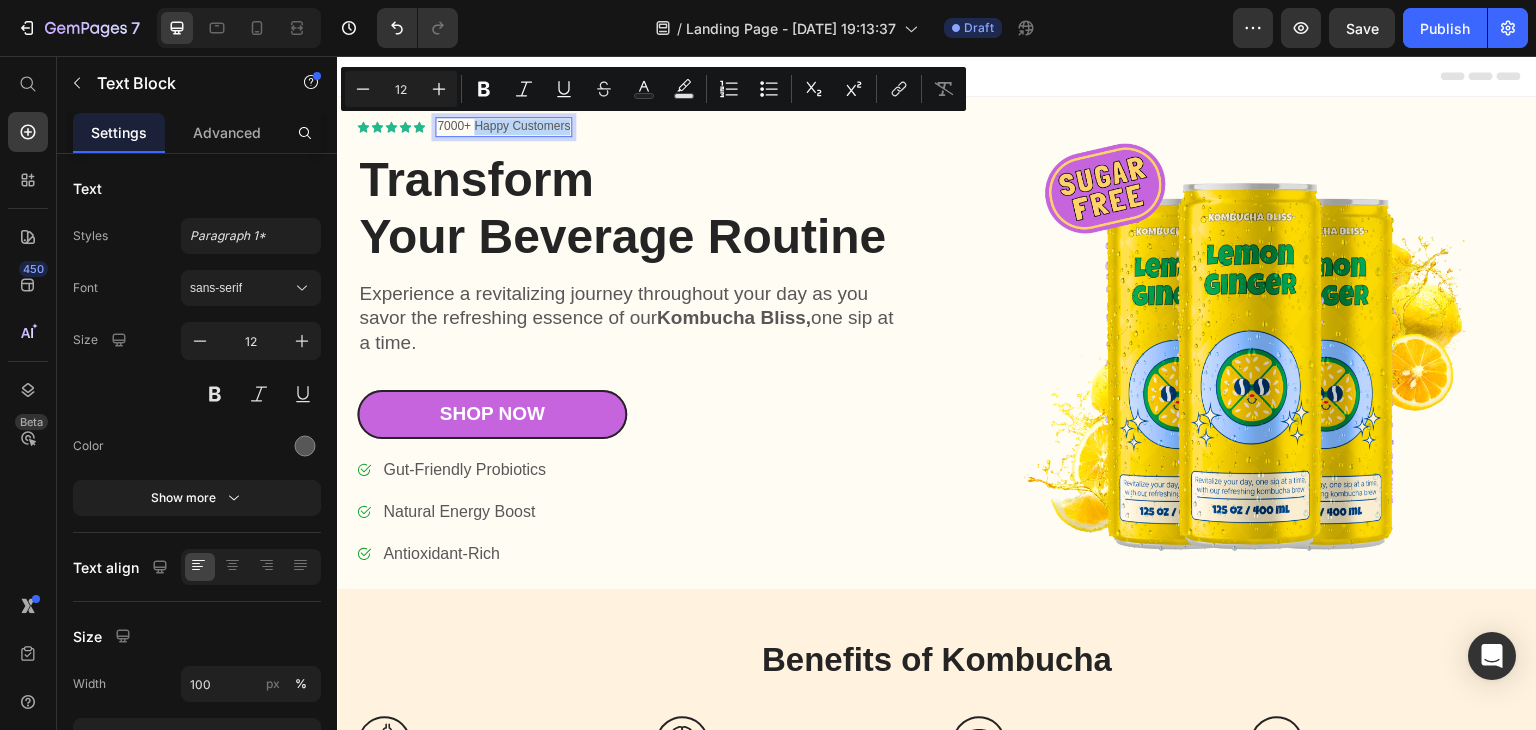 copy on "Happy Customers" 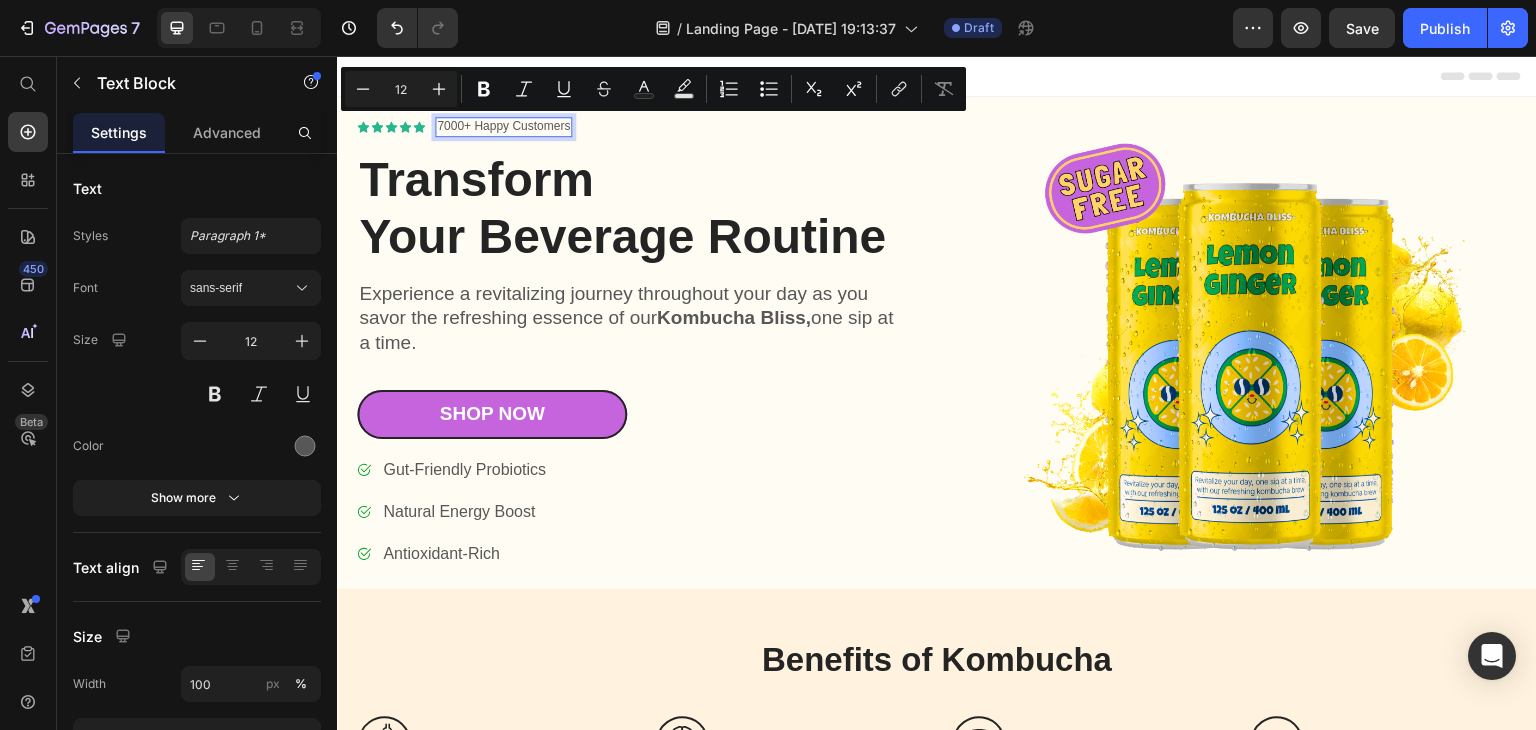 click on "7000+ Happy Customers" at bounding box center [503, 127] 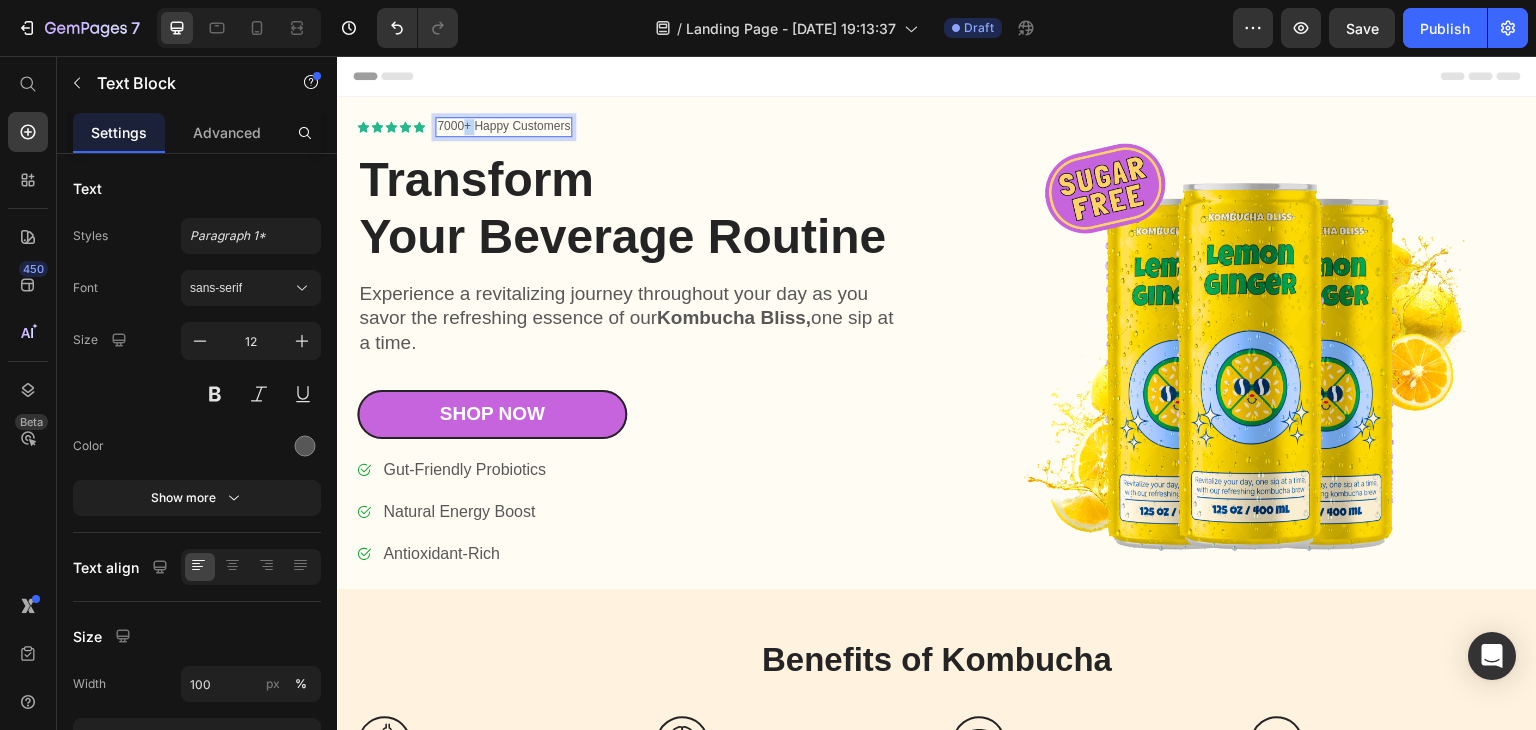 click on "7000+ Happy Customers" at bounding box center [503, 127] 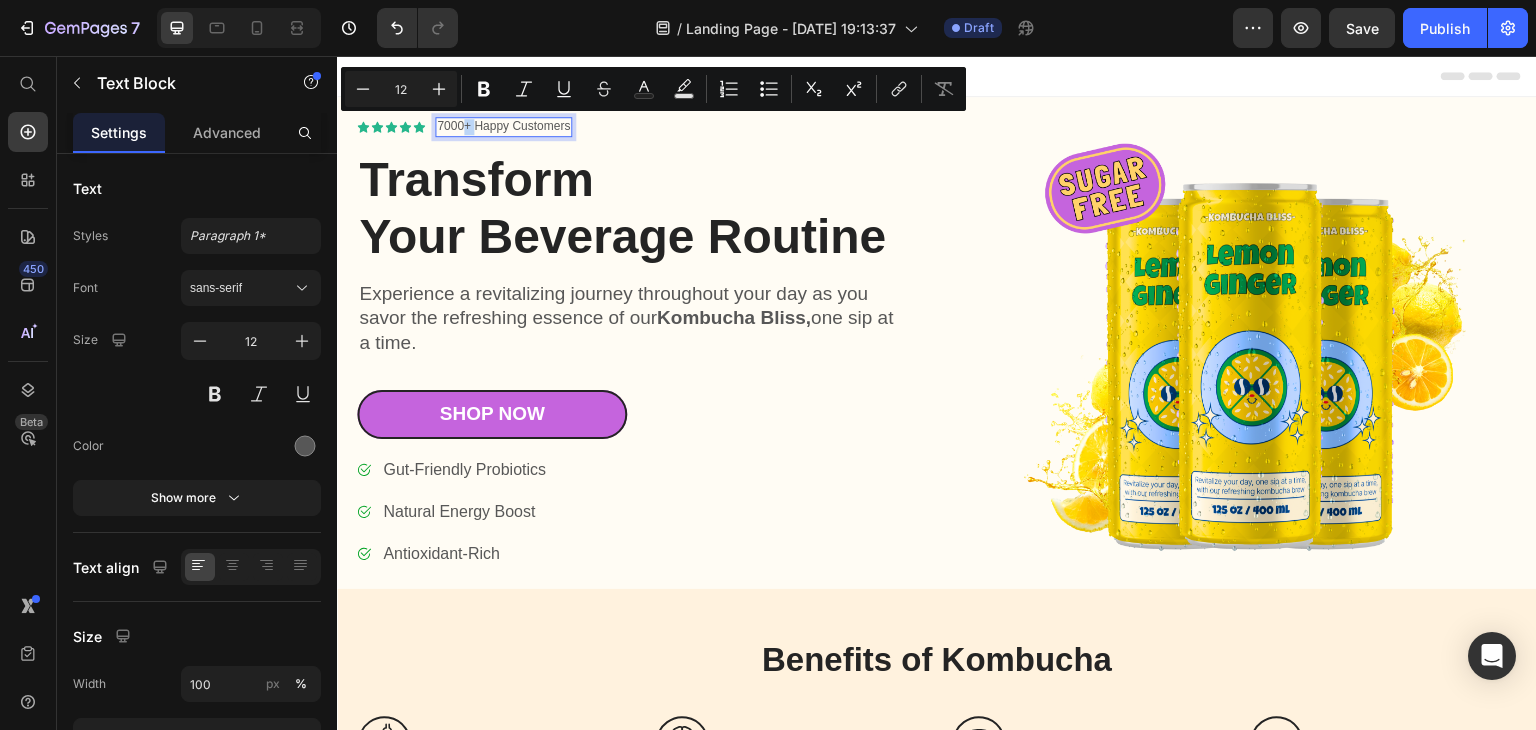 click on "7000+ Happy Customers" at bounding box center (503, 127) 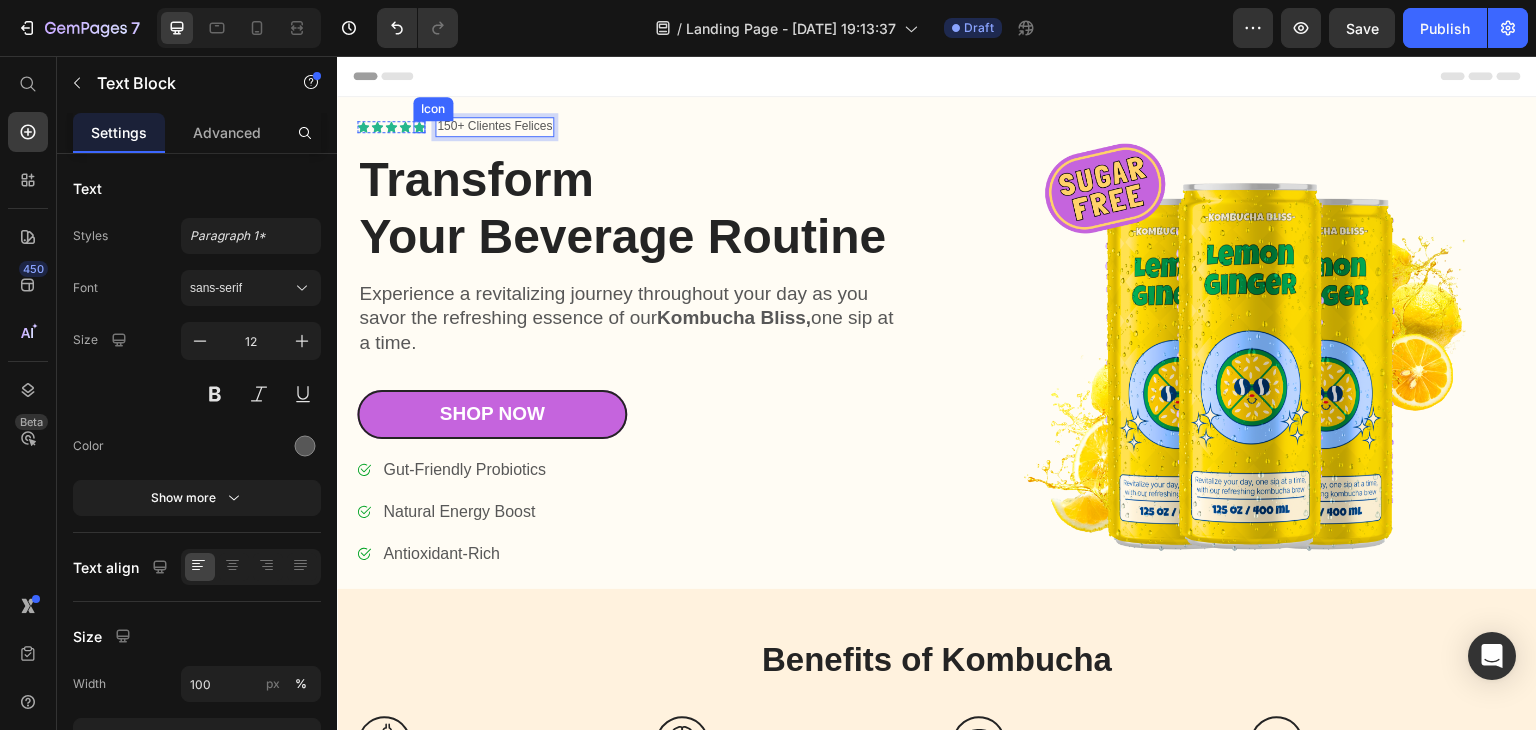 click 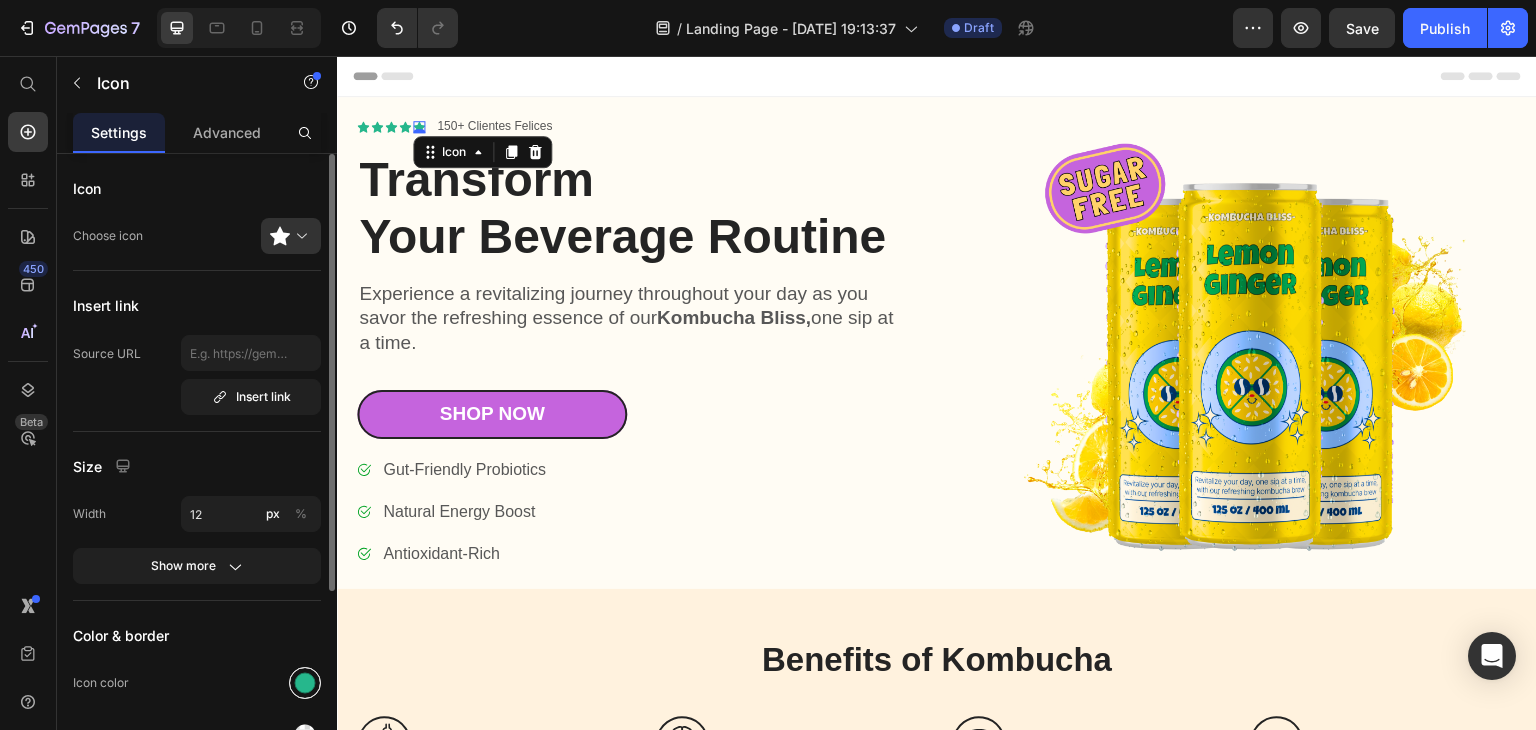 click at bounding box center [305, 683] 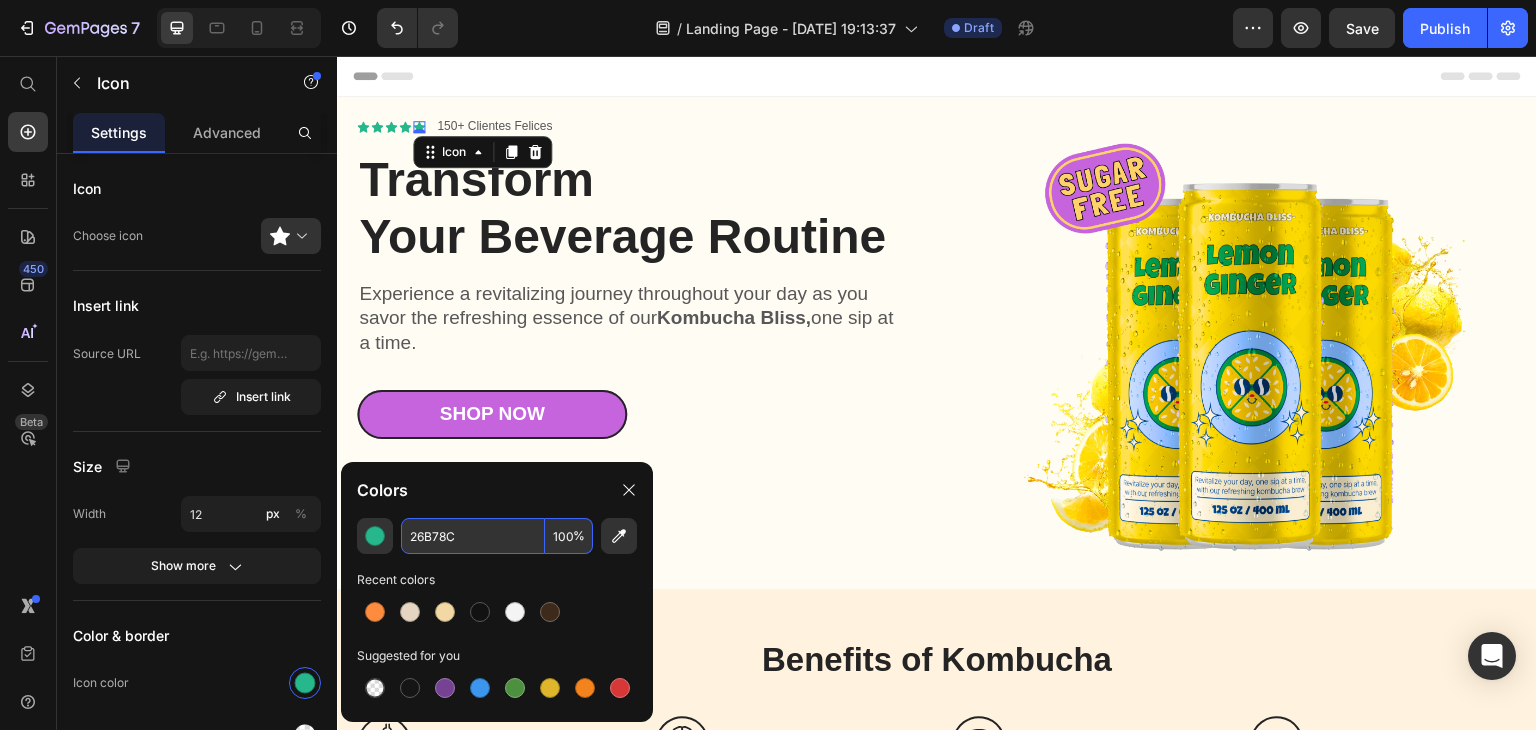 click on "26B78C" at bounding box center (473, 536) 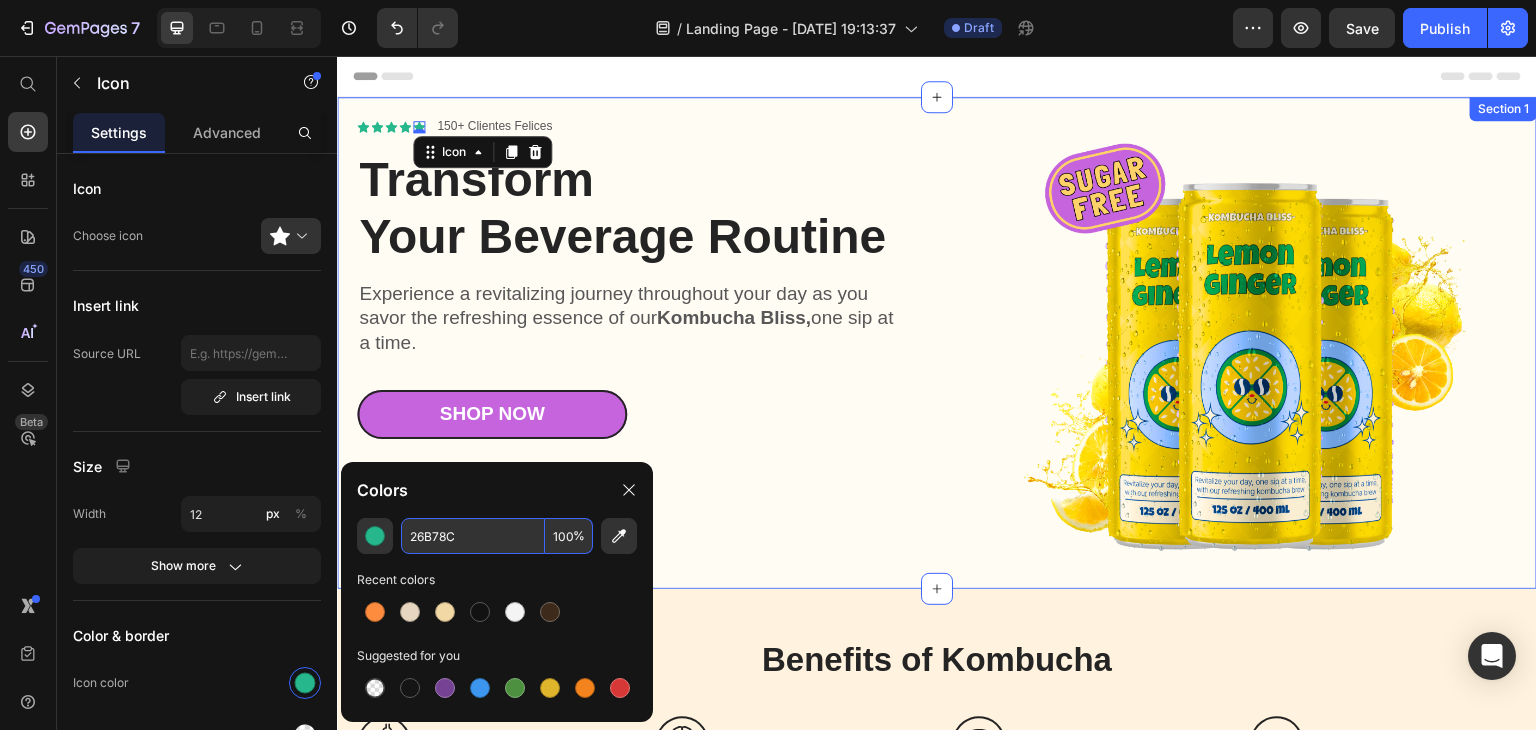 click on "Icon Icon Icon Icon Icon   0 Icon List 150+ Clientes Felices Text Block Row Transform  Your Beverage Routine Heading Experience a revitalizing journey throughout your day as you savor the refreshing essence of our  Kombucha Bliss,  one sip at a time. Text Block Shop Now Button
Gut-Friendly Probiotics
Natural Energy Boost
Antioxidant-Rich Item List Shop Now Button Row Image Section 1" at bounding box center [937, 343] 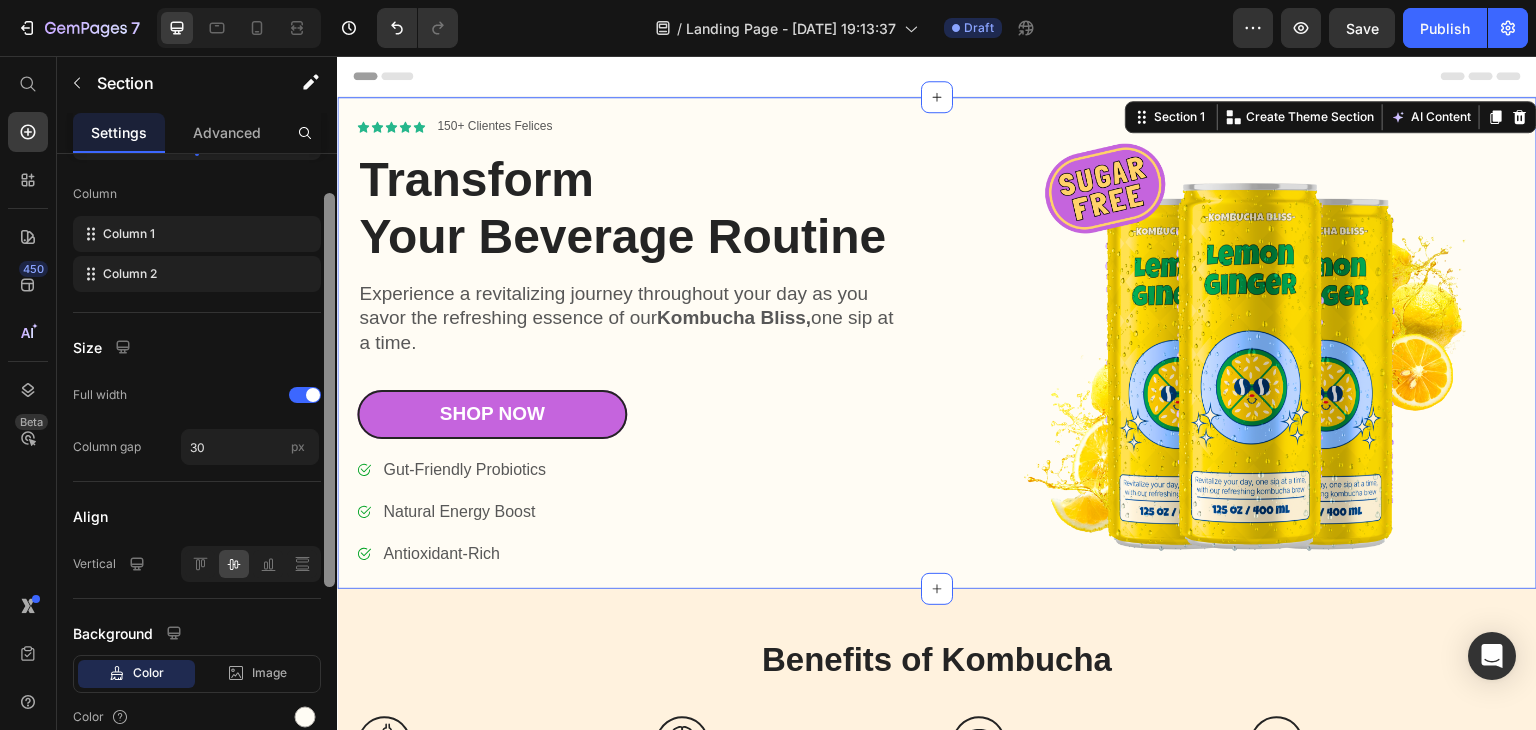 scroll, scrollTop: 300, scrollLeft: 0, axis: vertical 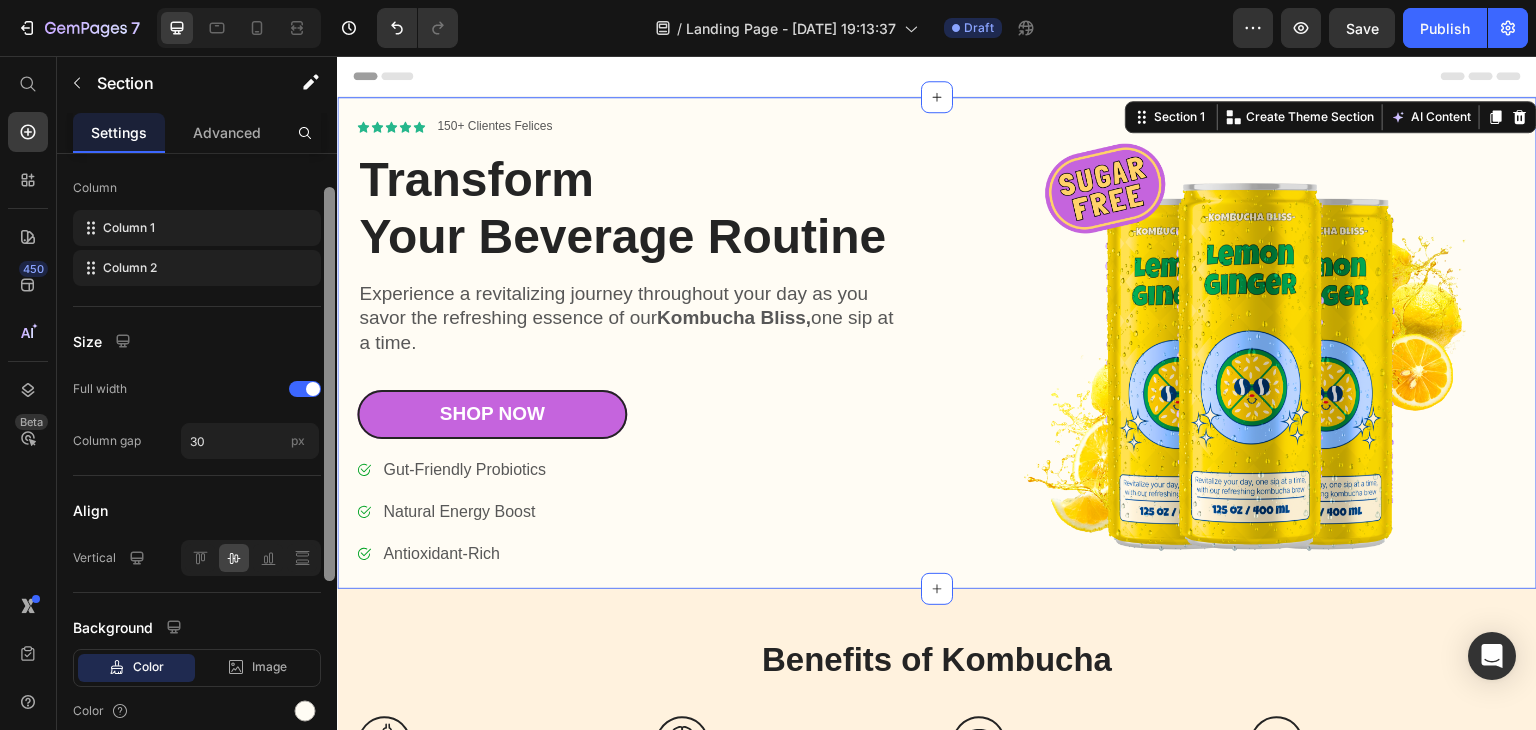 drag, startPoint x: 328, startPoint y: 310, endPoint x: 317, endPoint y: 497, distance: 187.32326 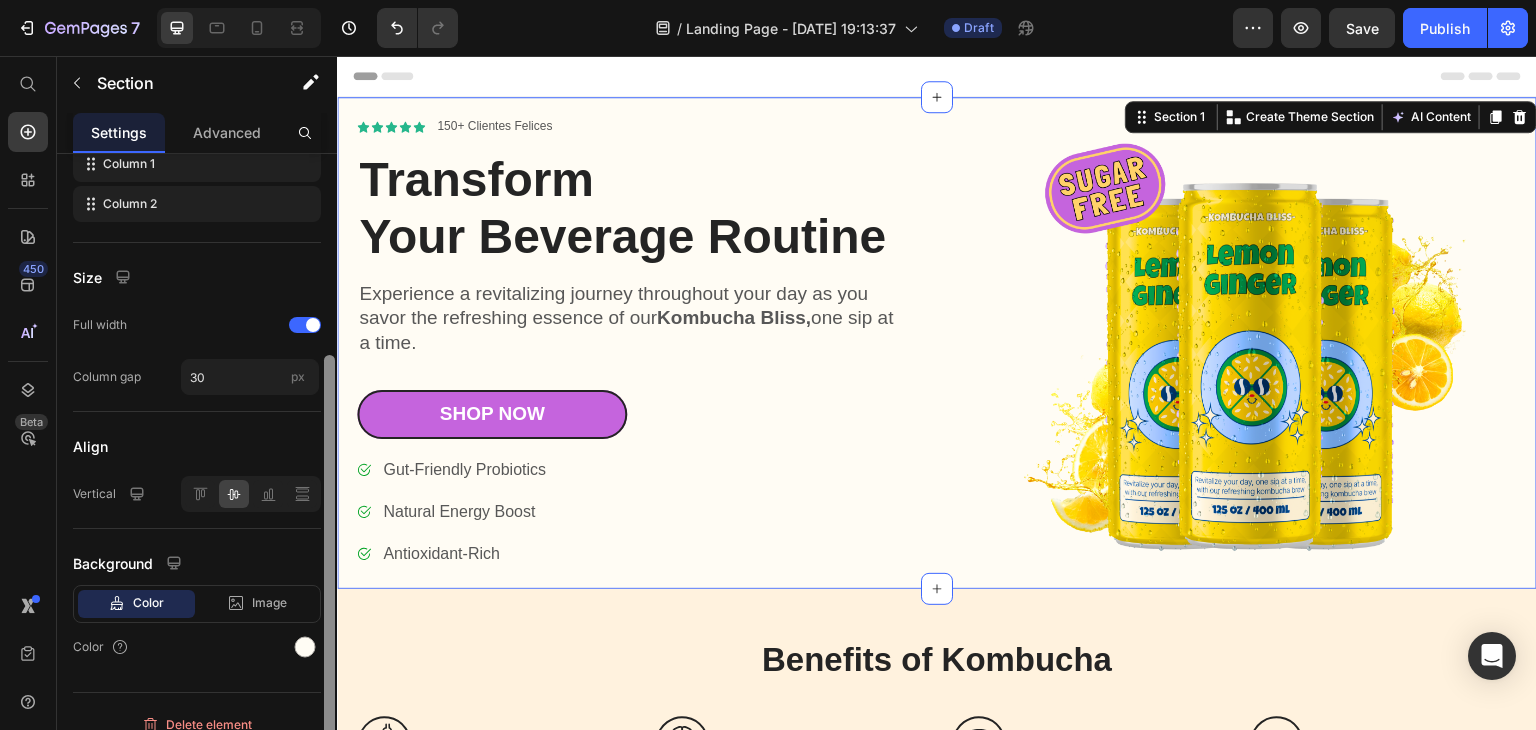 scroll, scrollTop: 382, scrollLeft: 0, axis: vertical 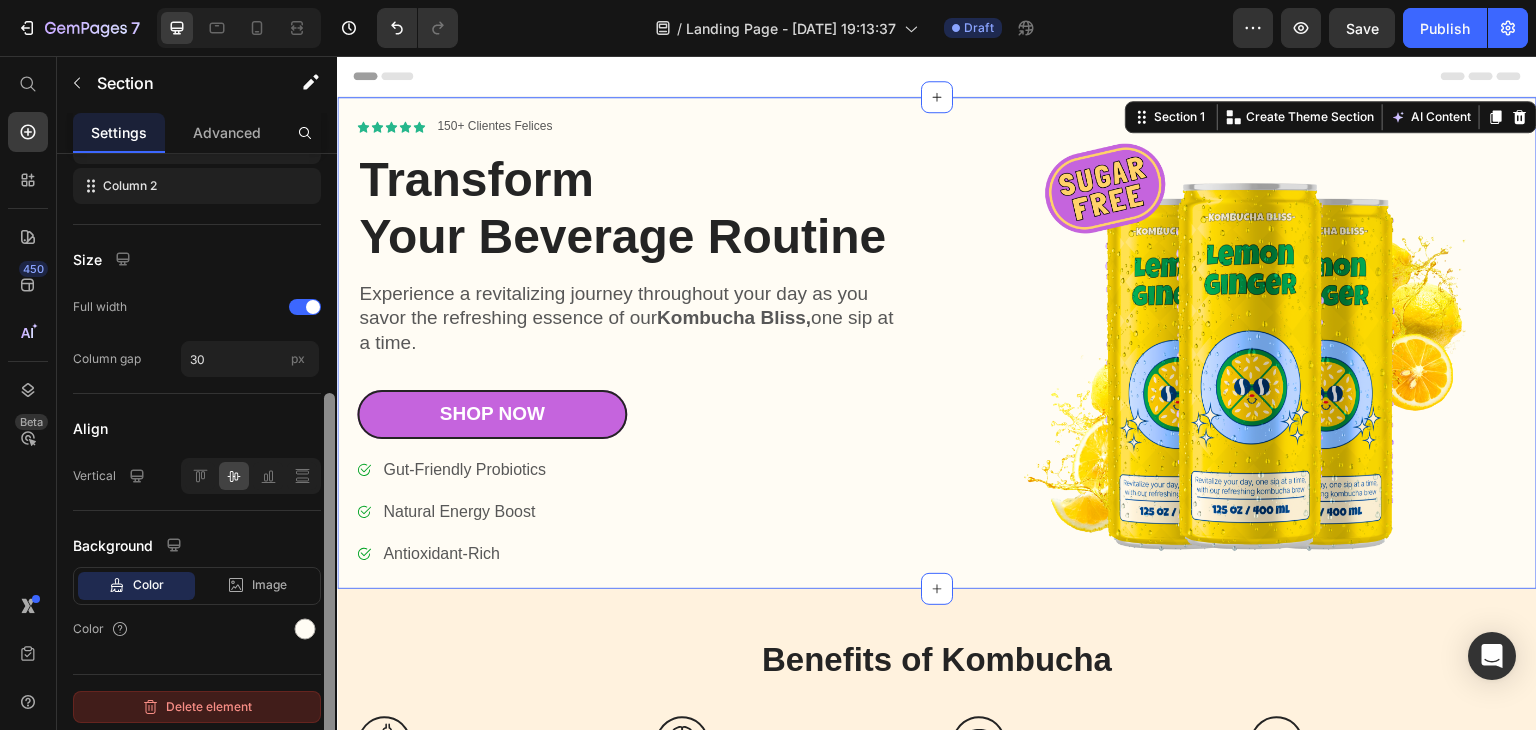 drag, startPoint x: 328, startPoint y: 621, endPoint x: 320, endPoint y: 704, distance: 83.38465 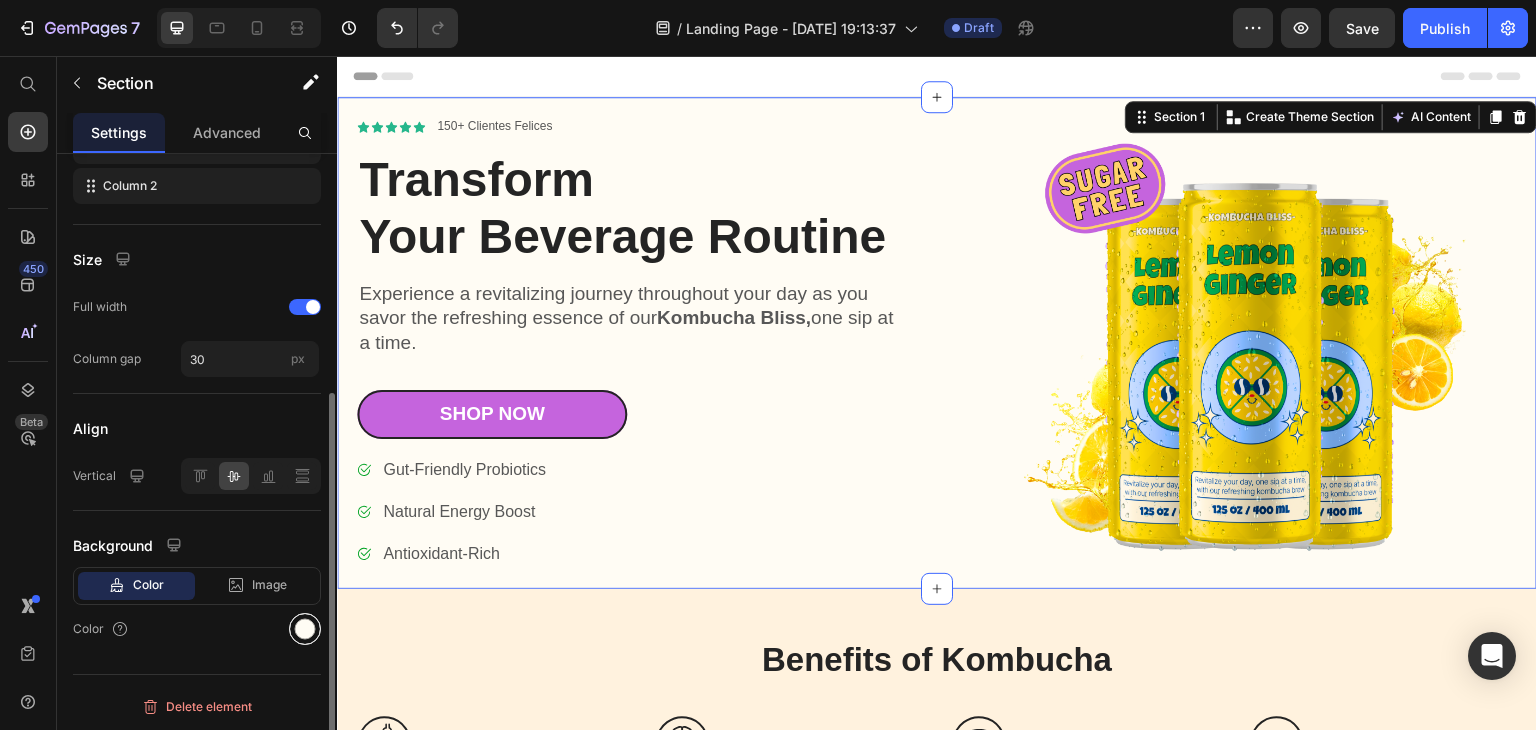 click at bounding box center (305, 629) 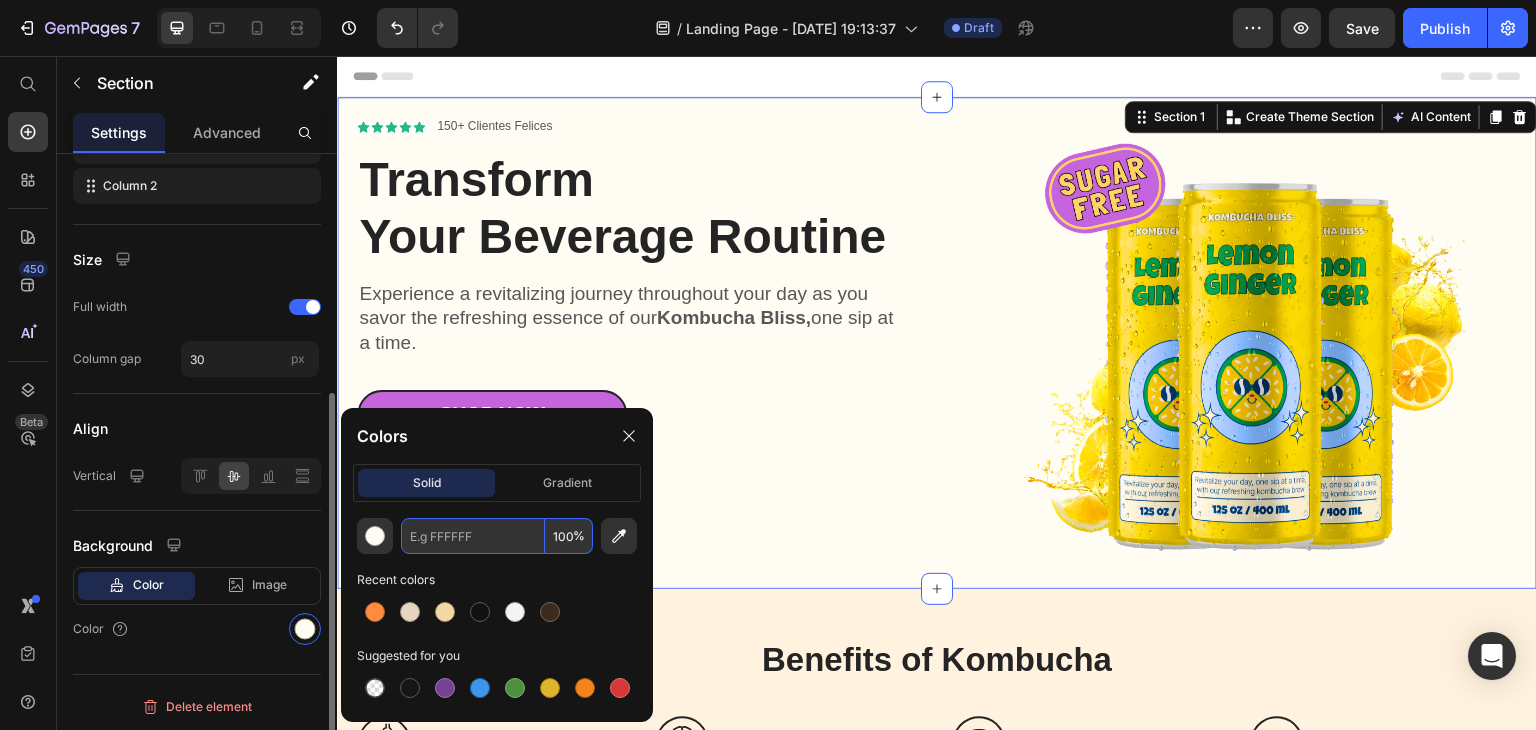 paste on "FDF6EC" 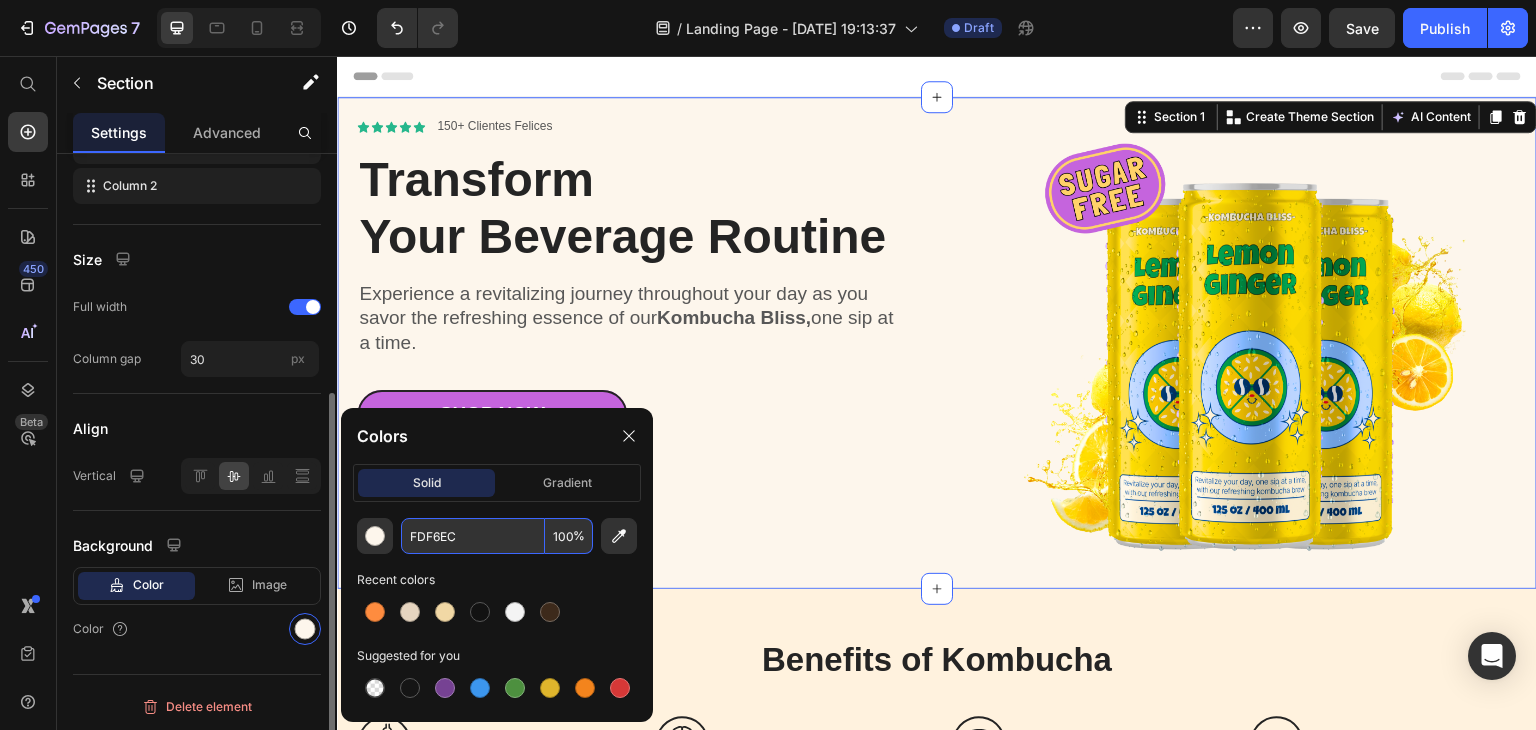 type on "FDF6EC" 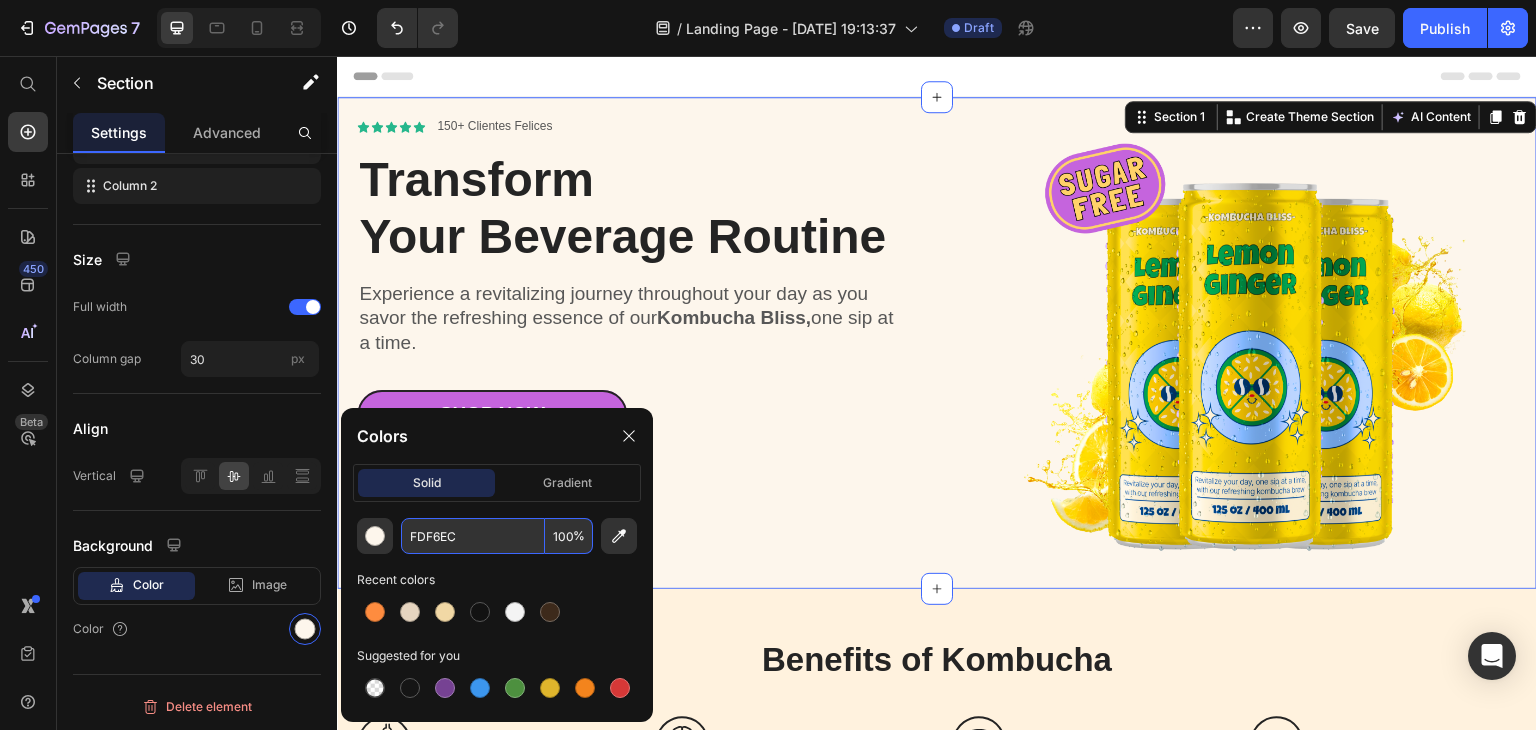 click at bounding box center [497, 612] 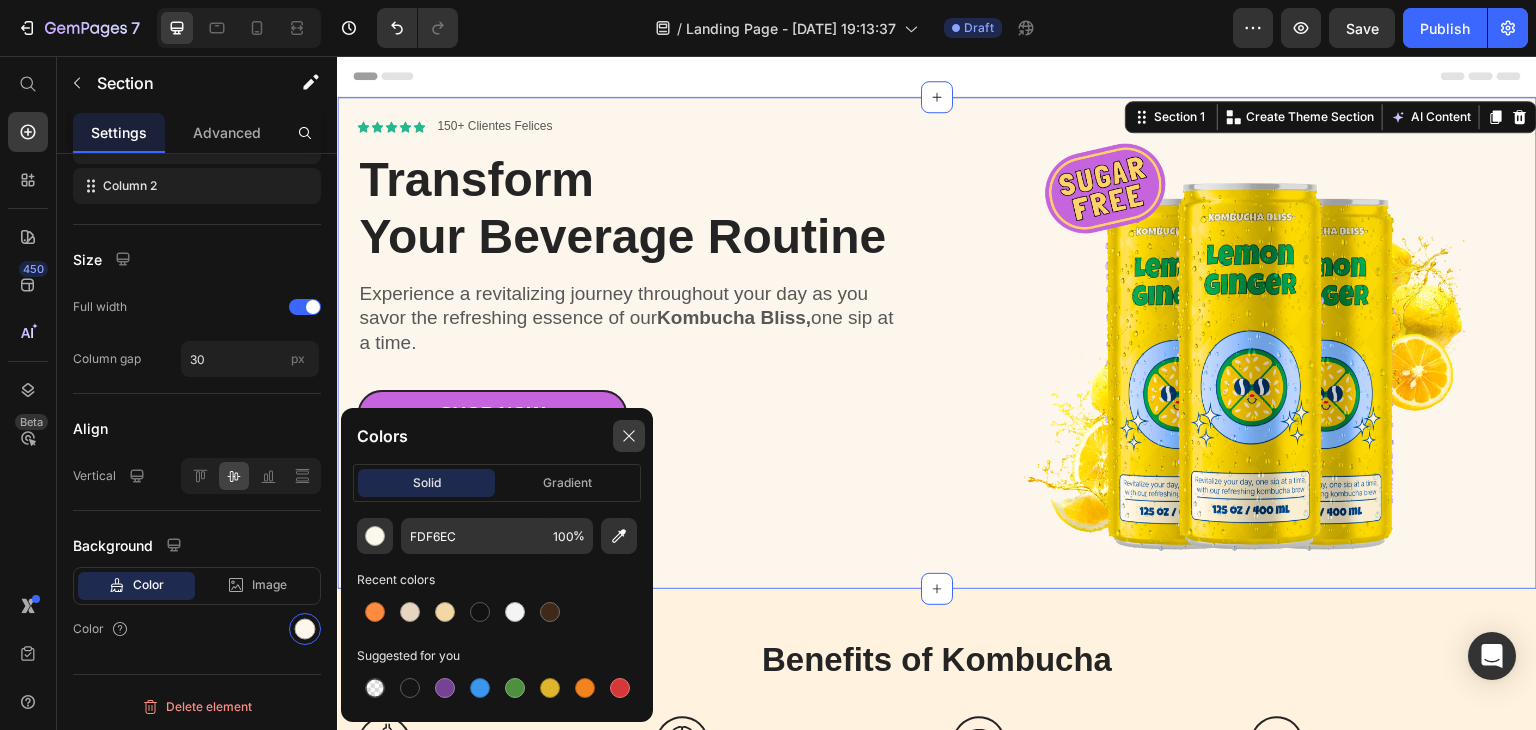 click 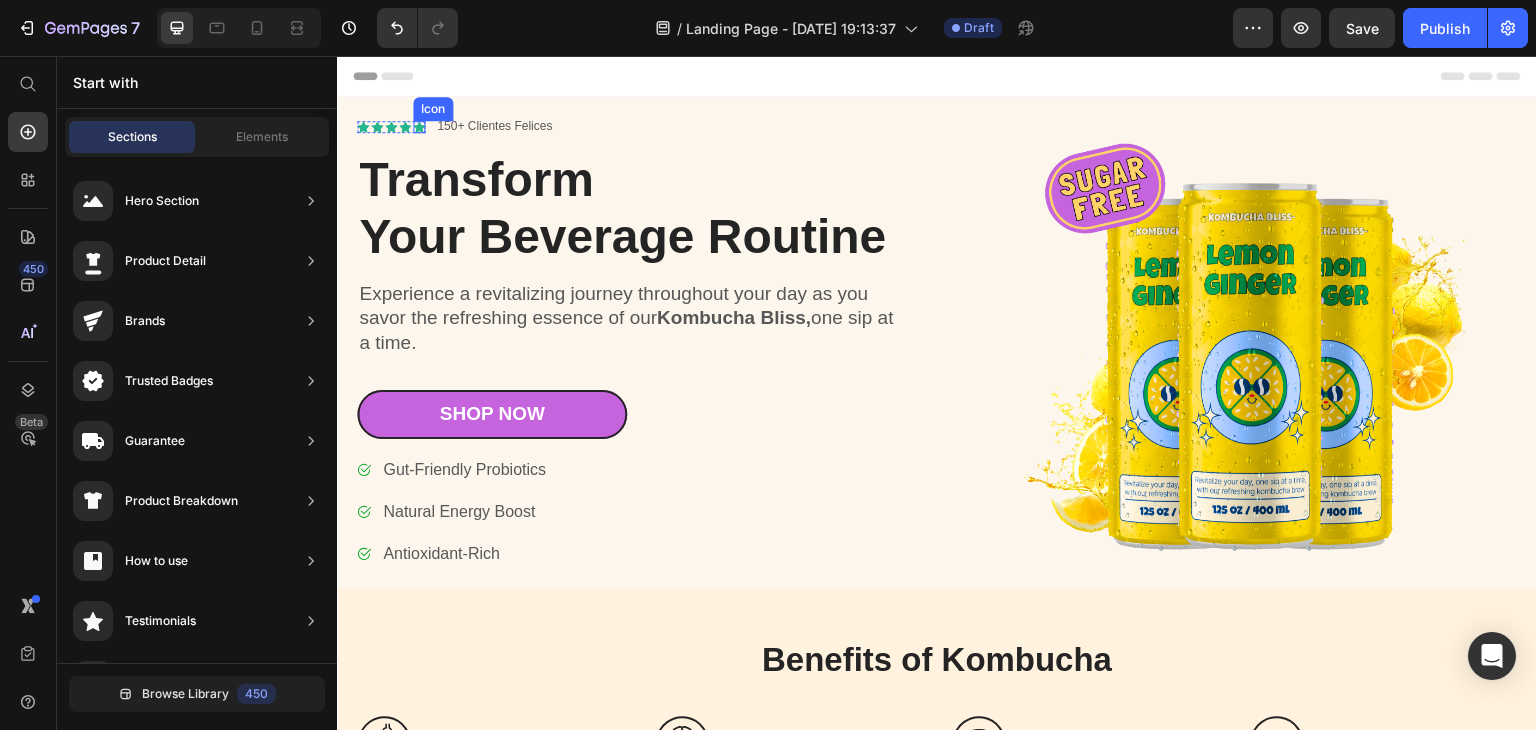 click 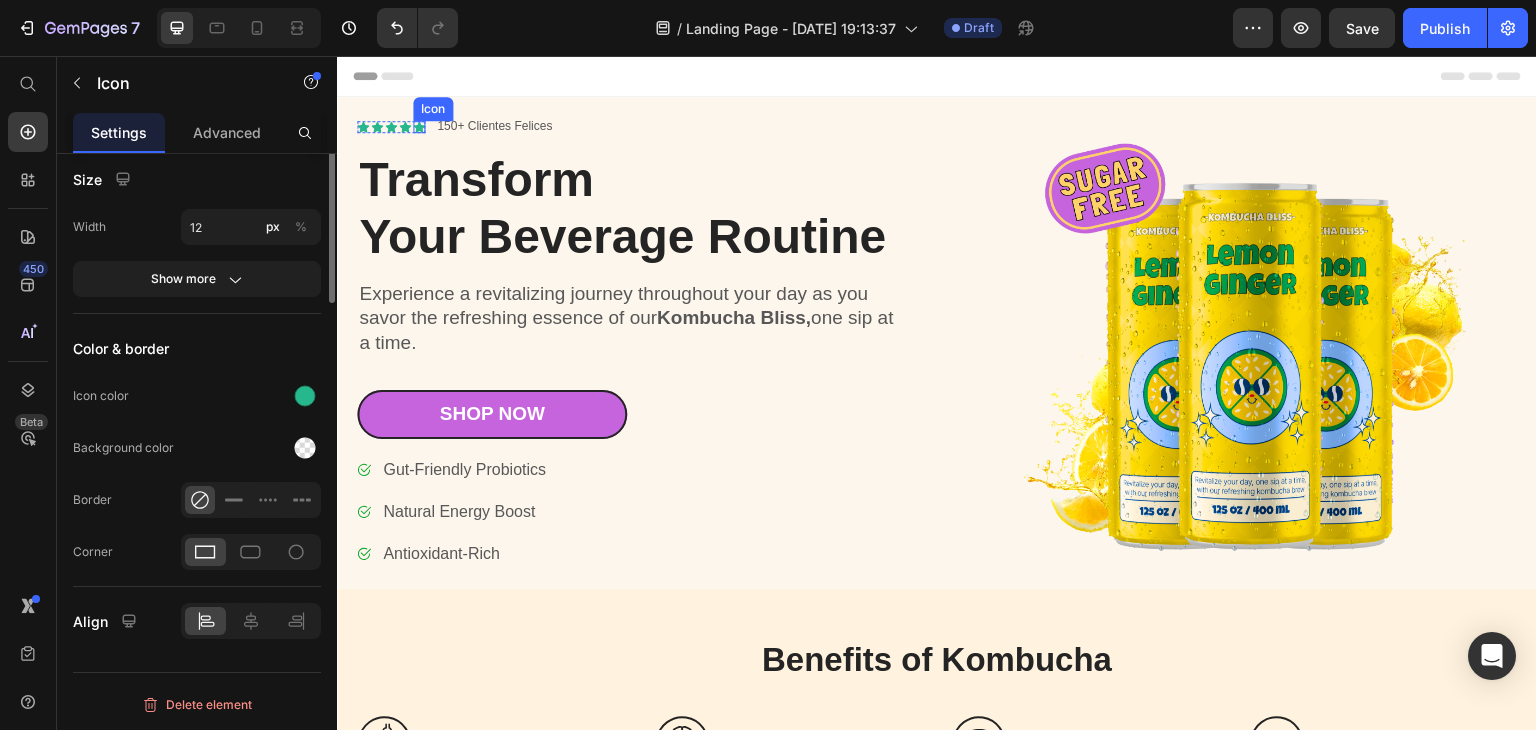 scroll, scrollTop: 0, scrollLeft: 0, axis: both 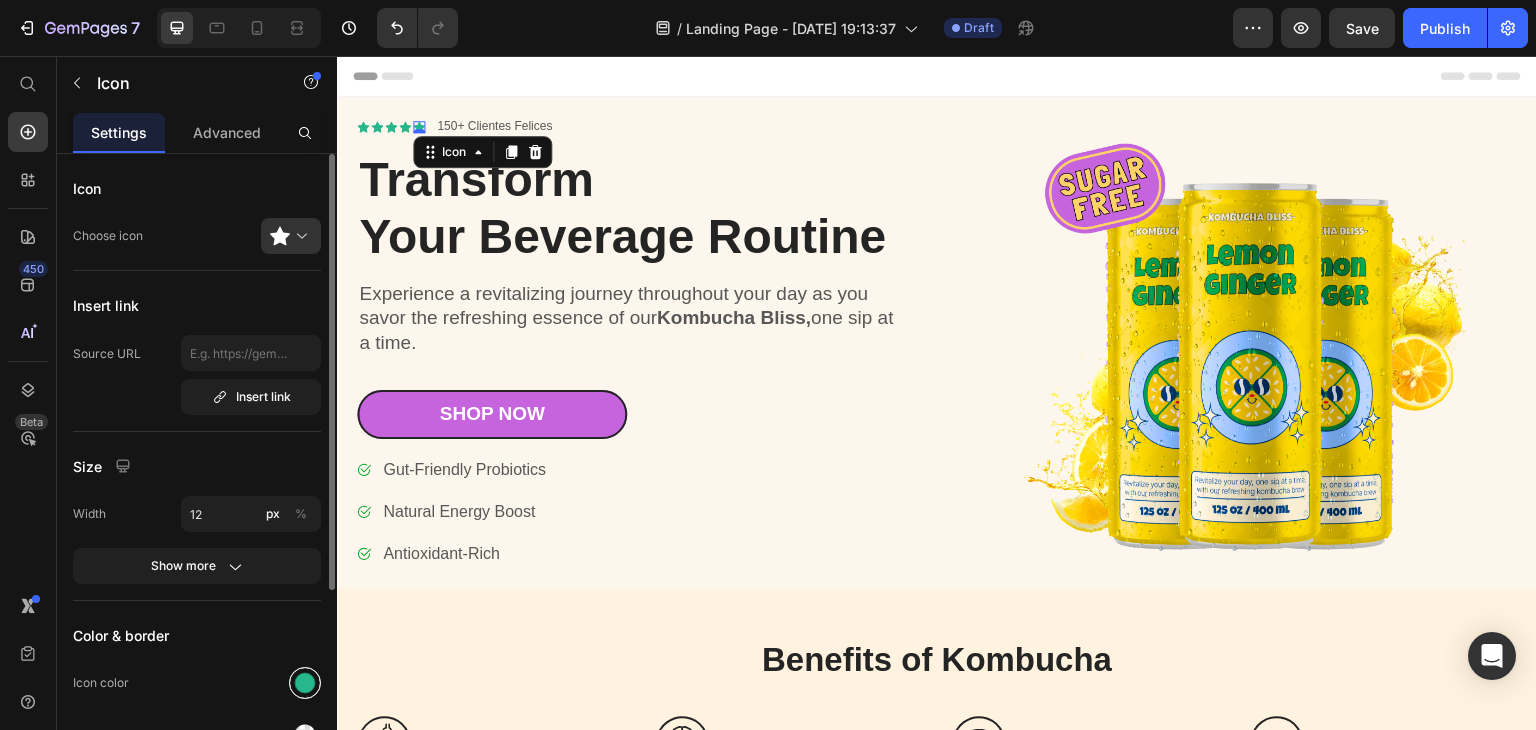 click at bounding box center [305, 683] 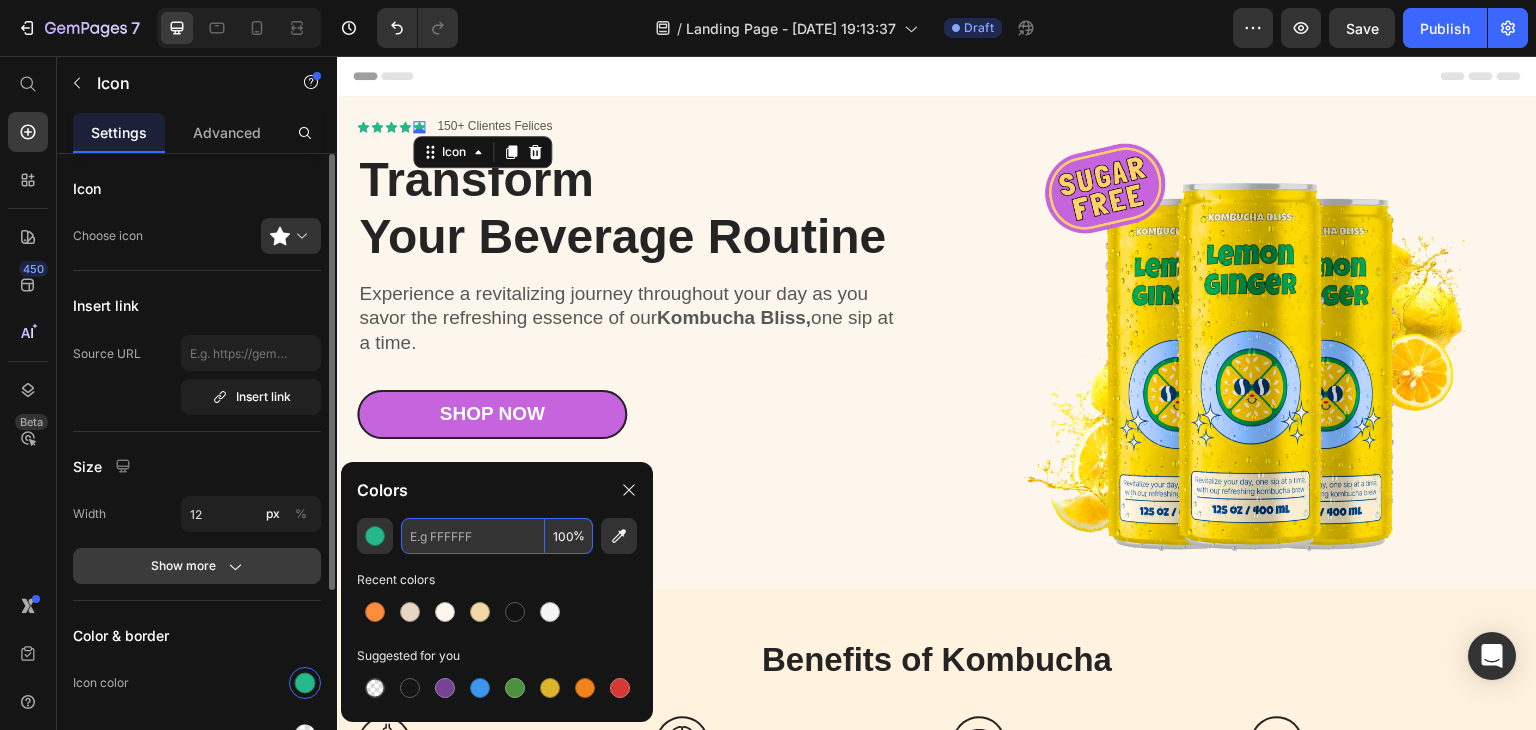 paste on "C97A4A" 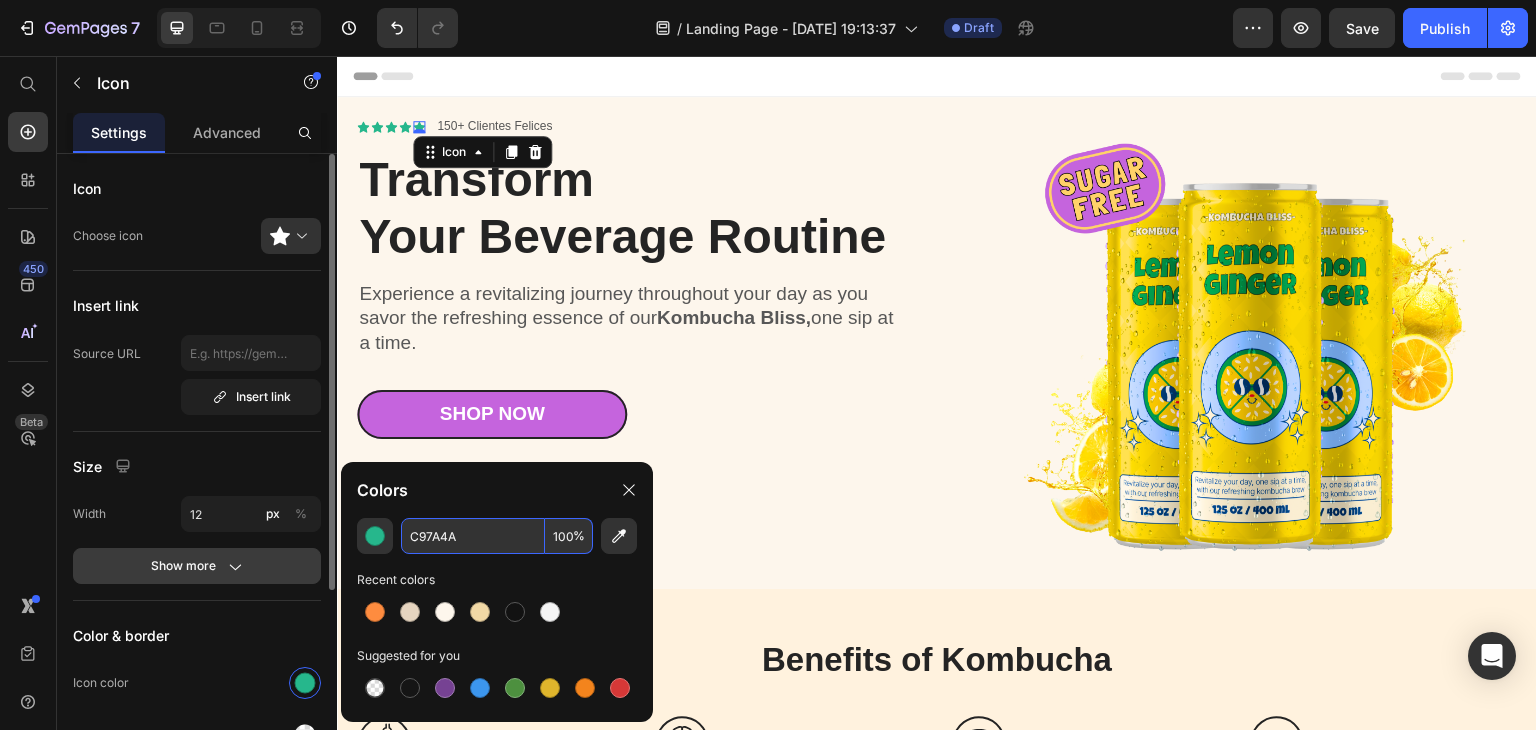 type on "C97A4A" 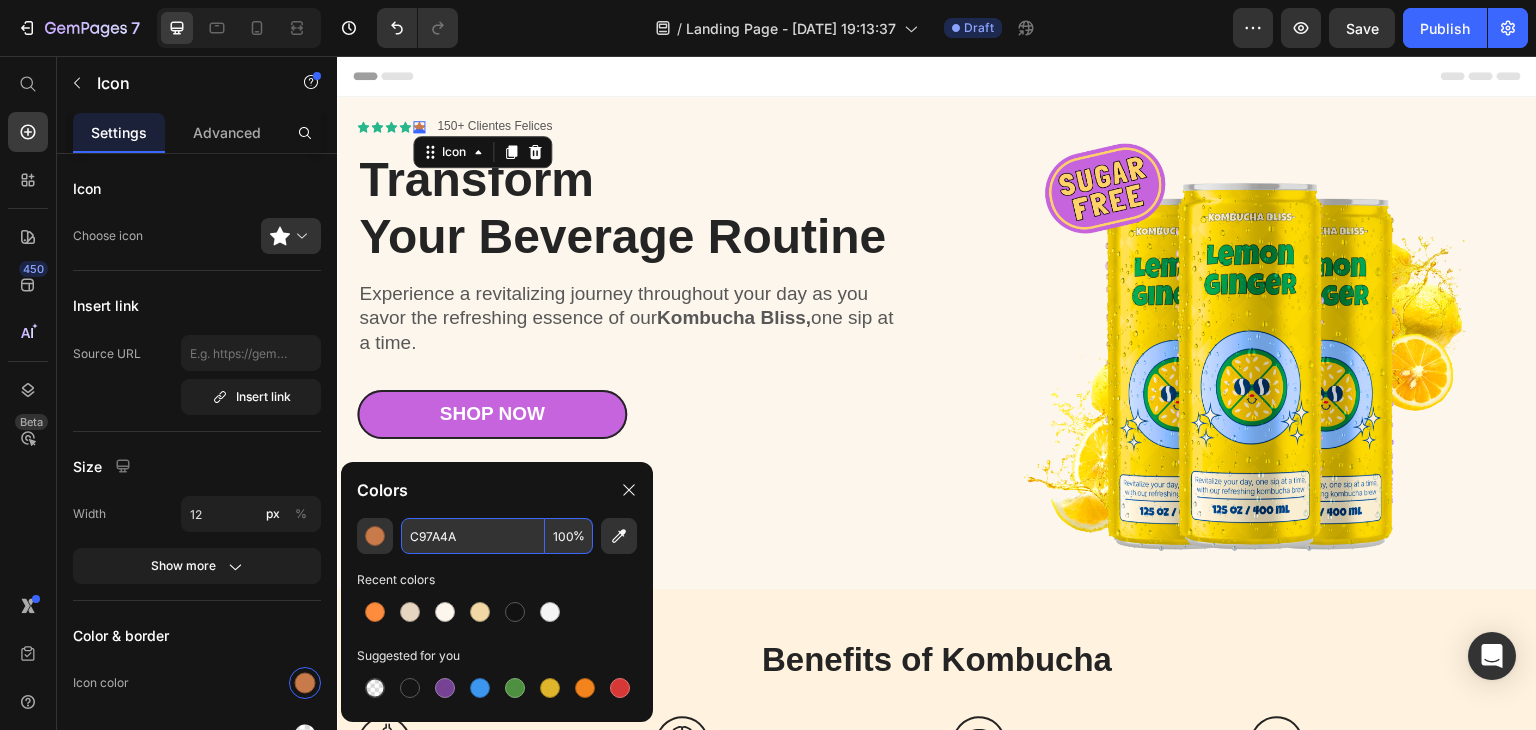 click at bounding box center [497, 612] 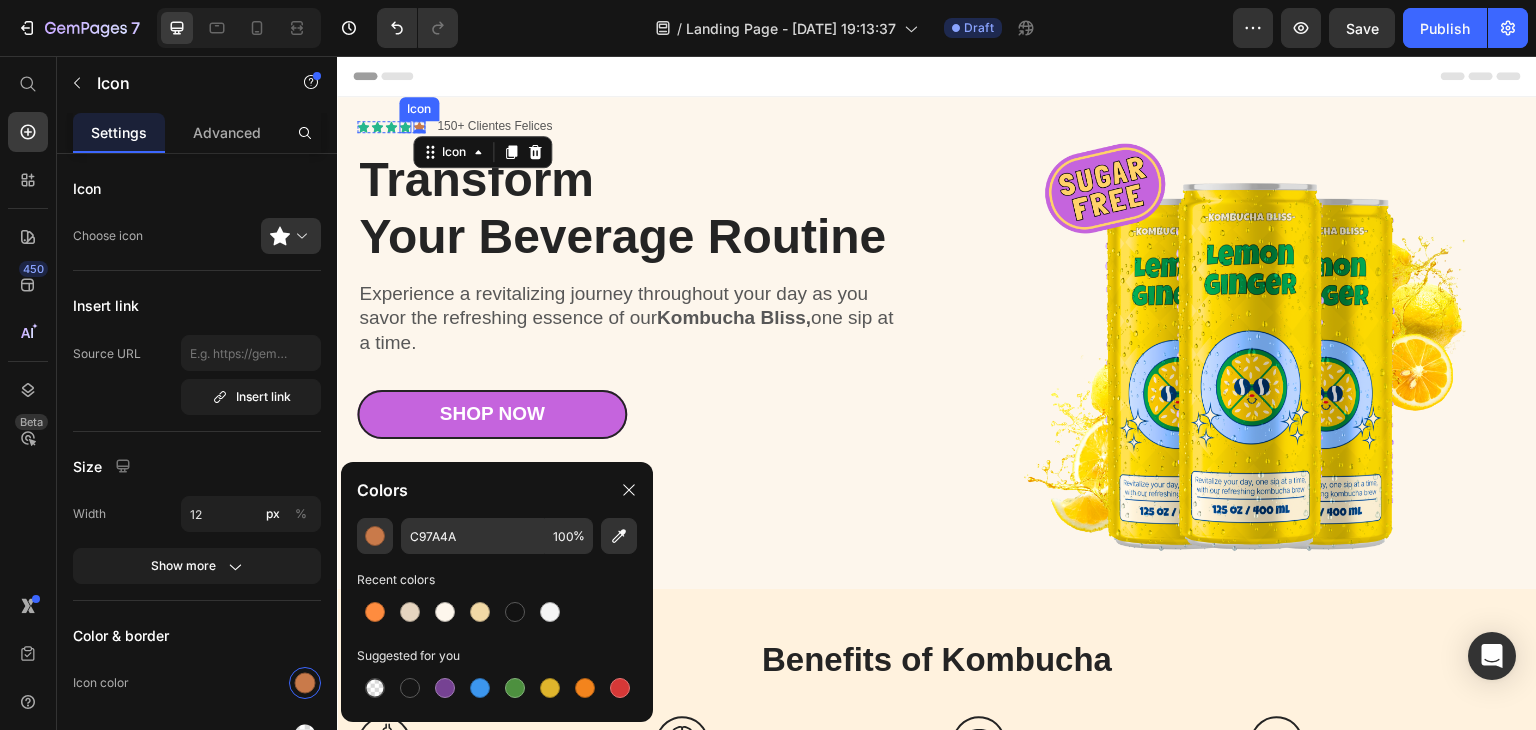 click 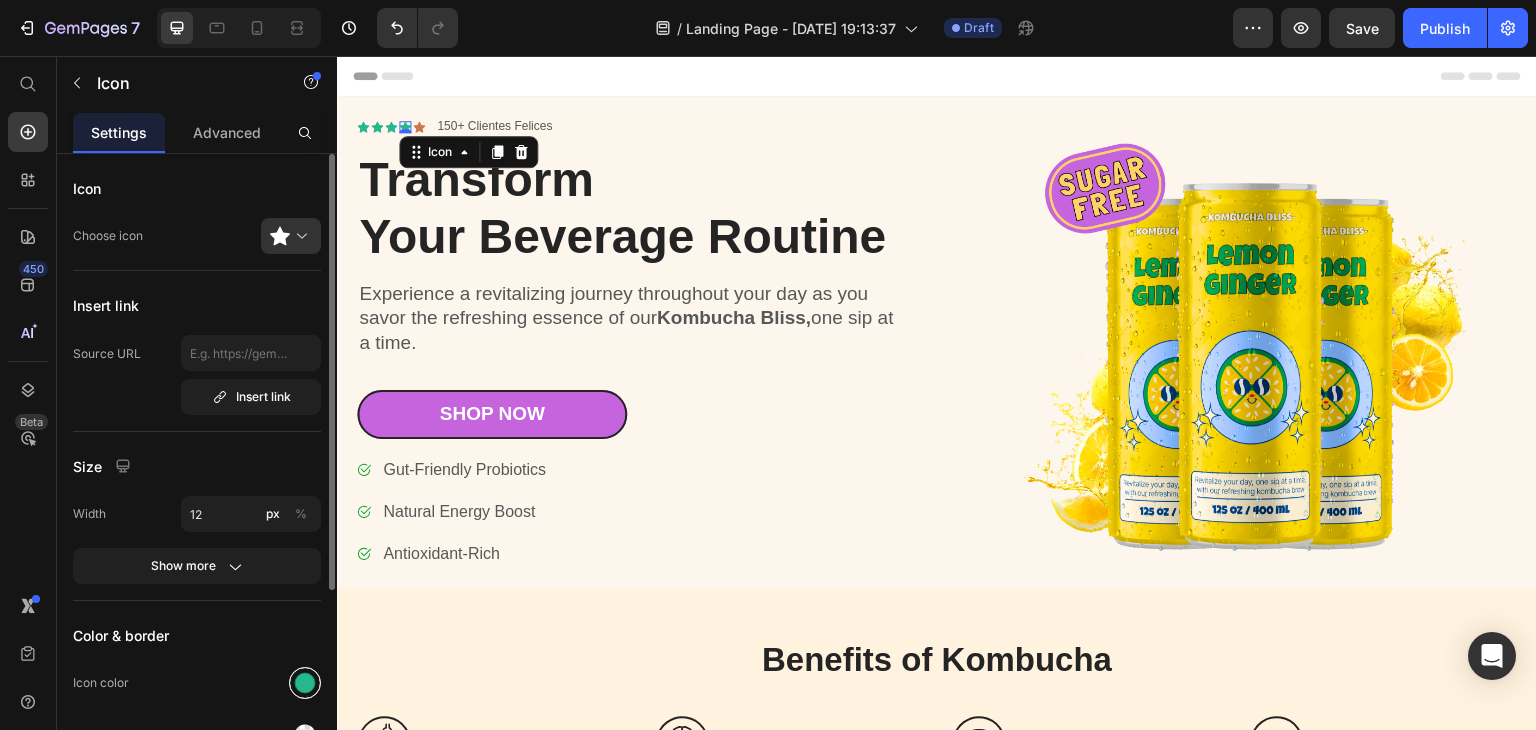 click at bounding box center (305, 683) 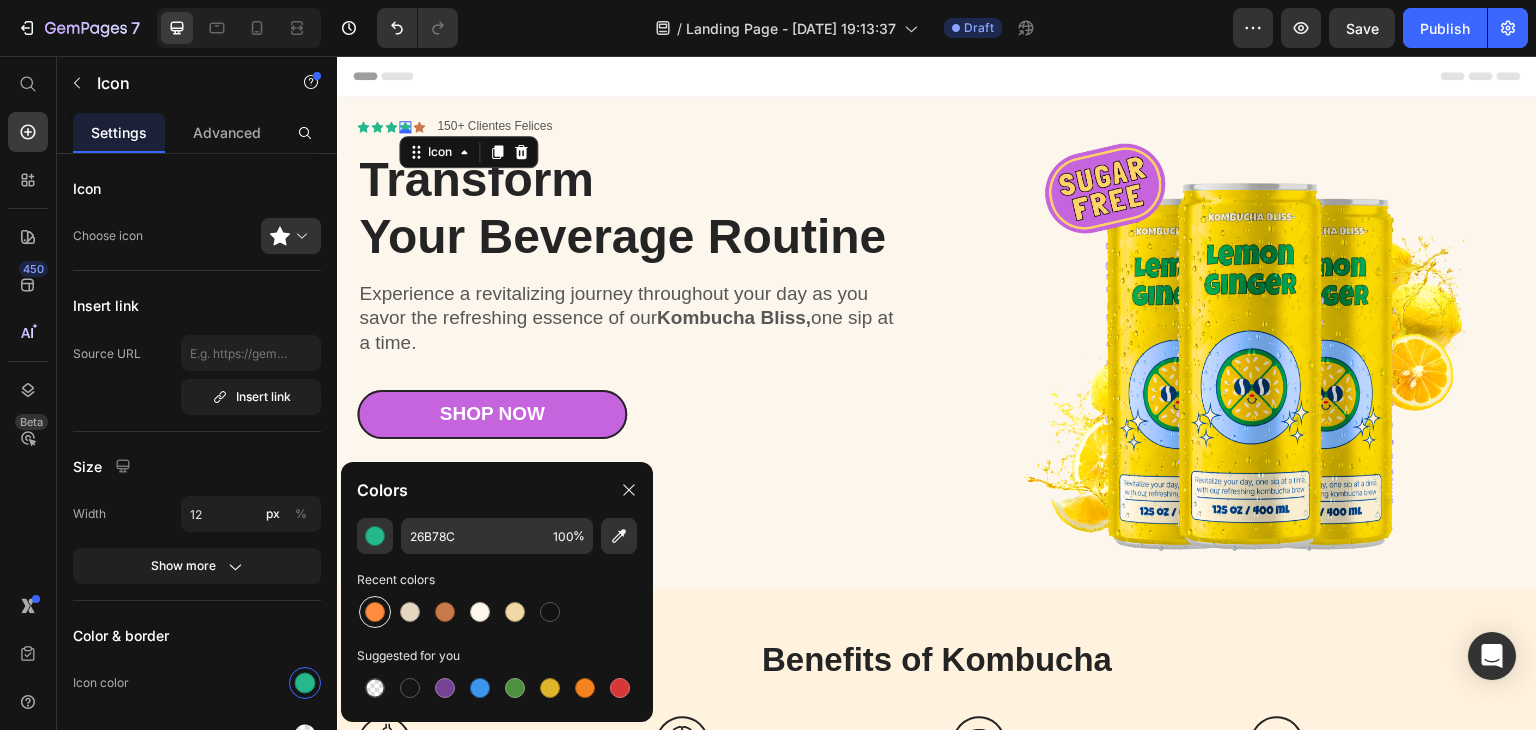 click at bounding box center [375, 612] 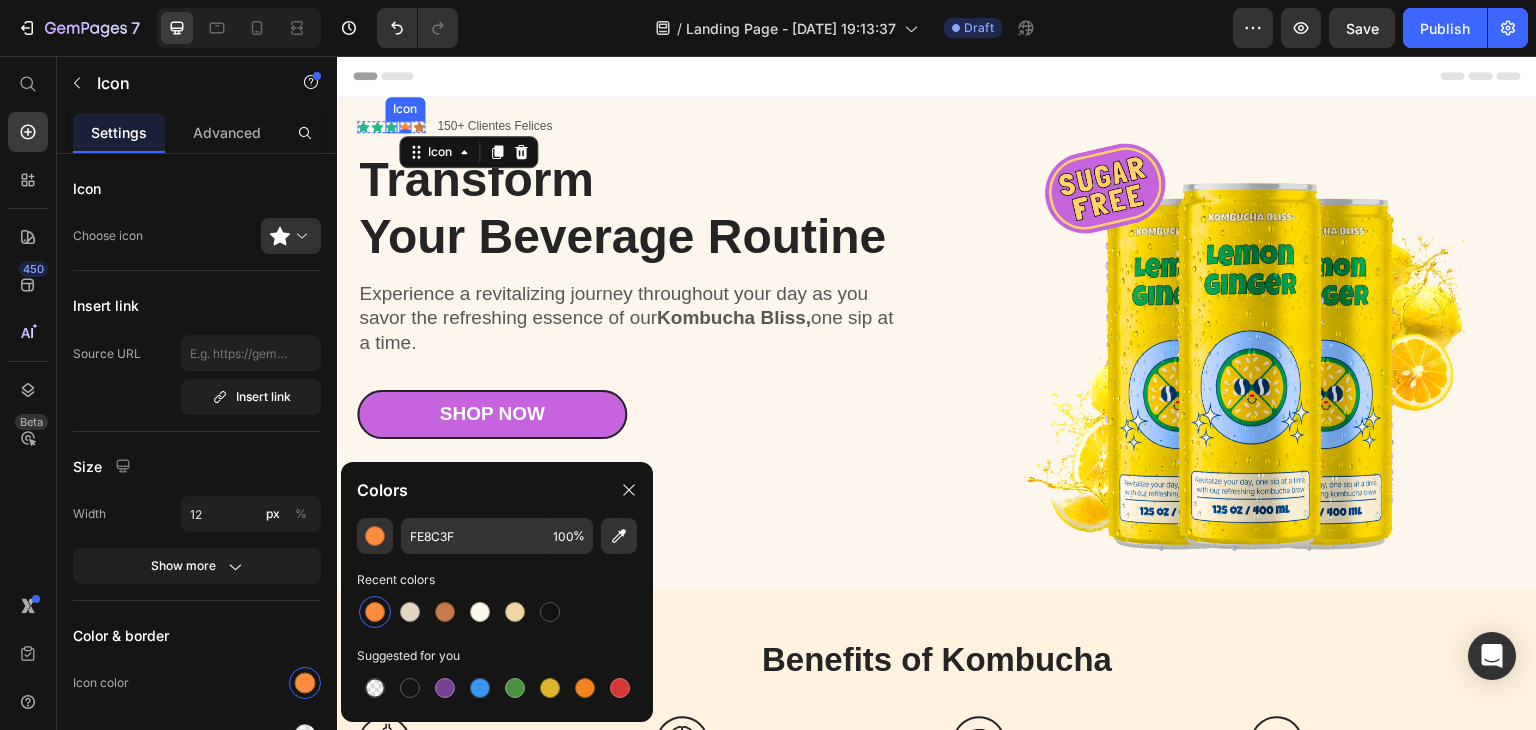 click 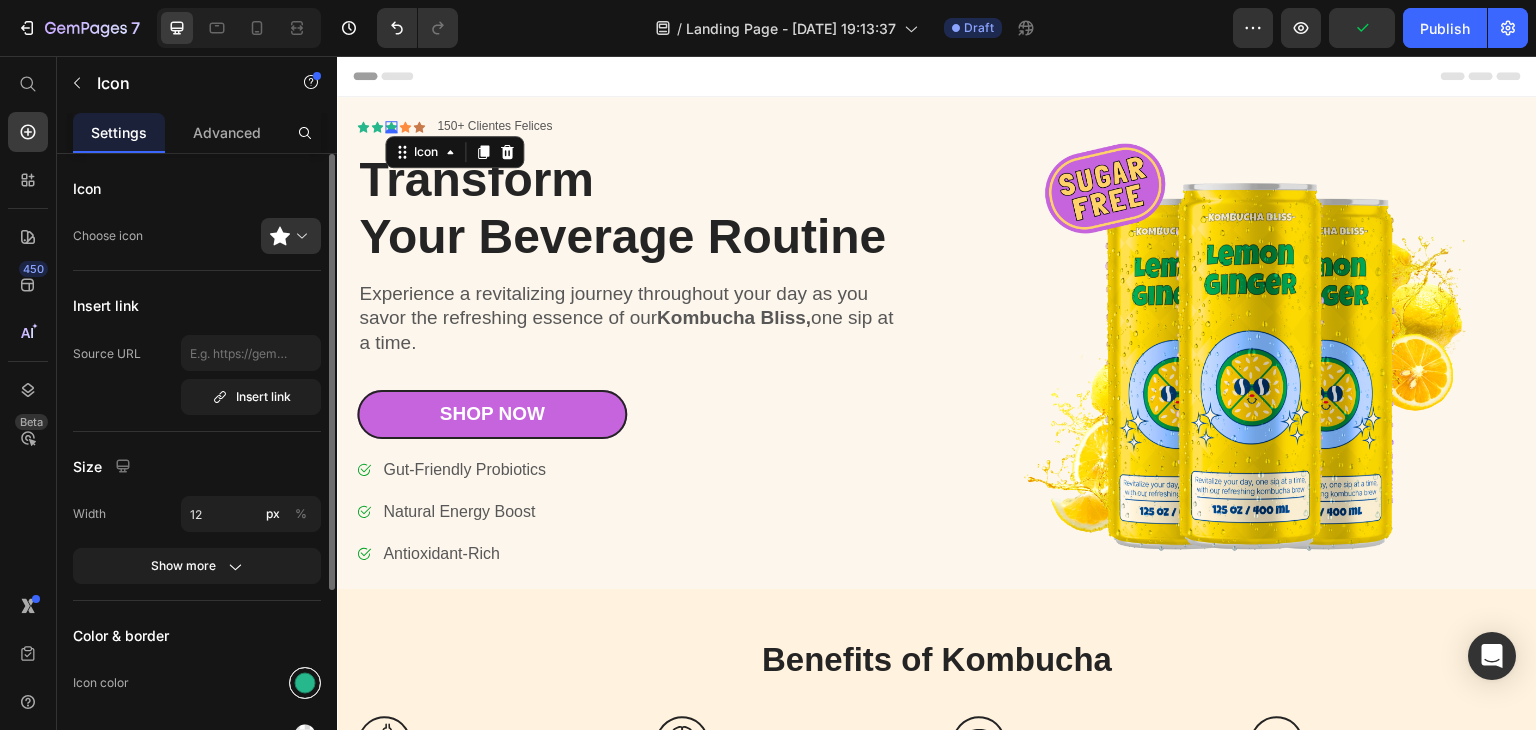 click at bounding box center [305, 683] 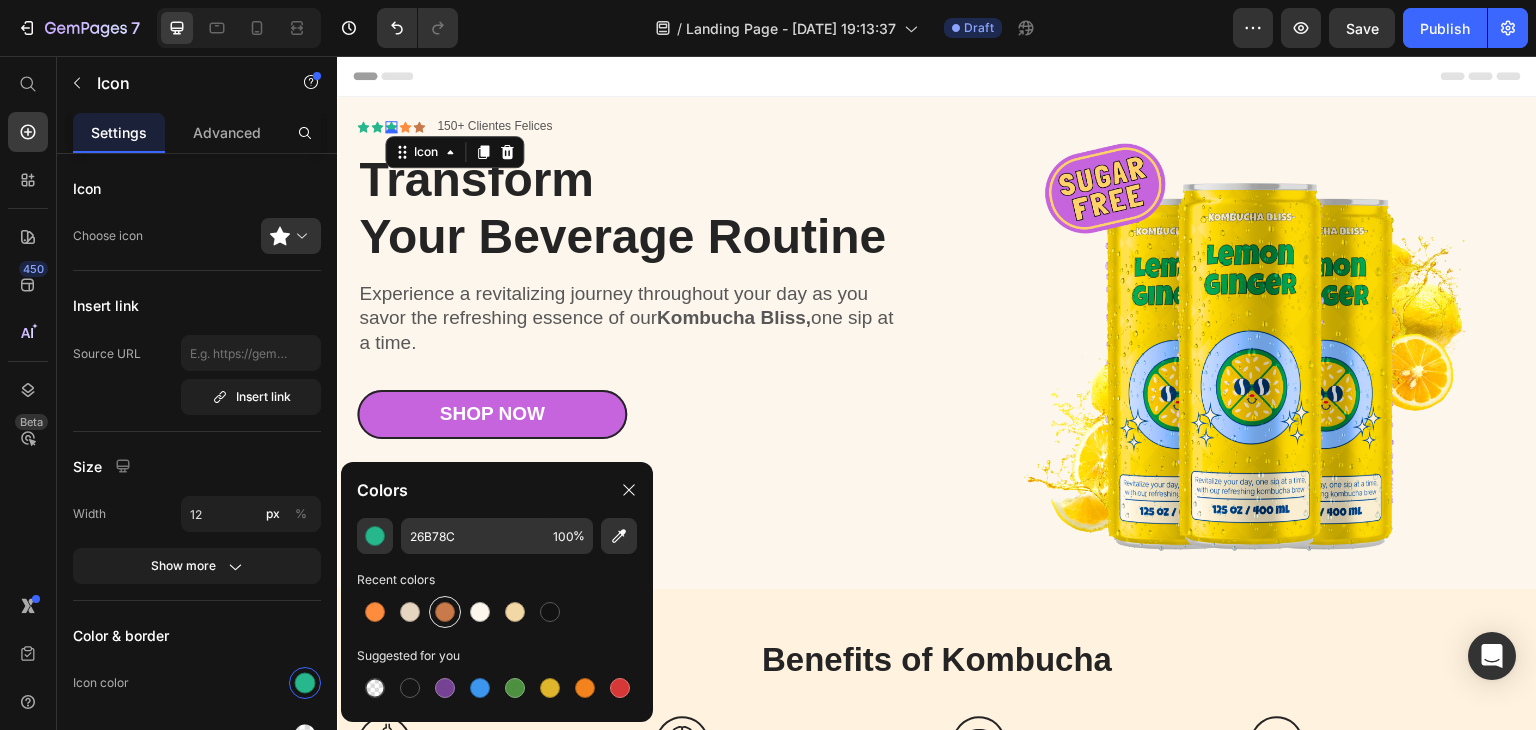 click at bounding box center [445, 612] 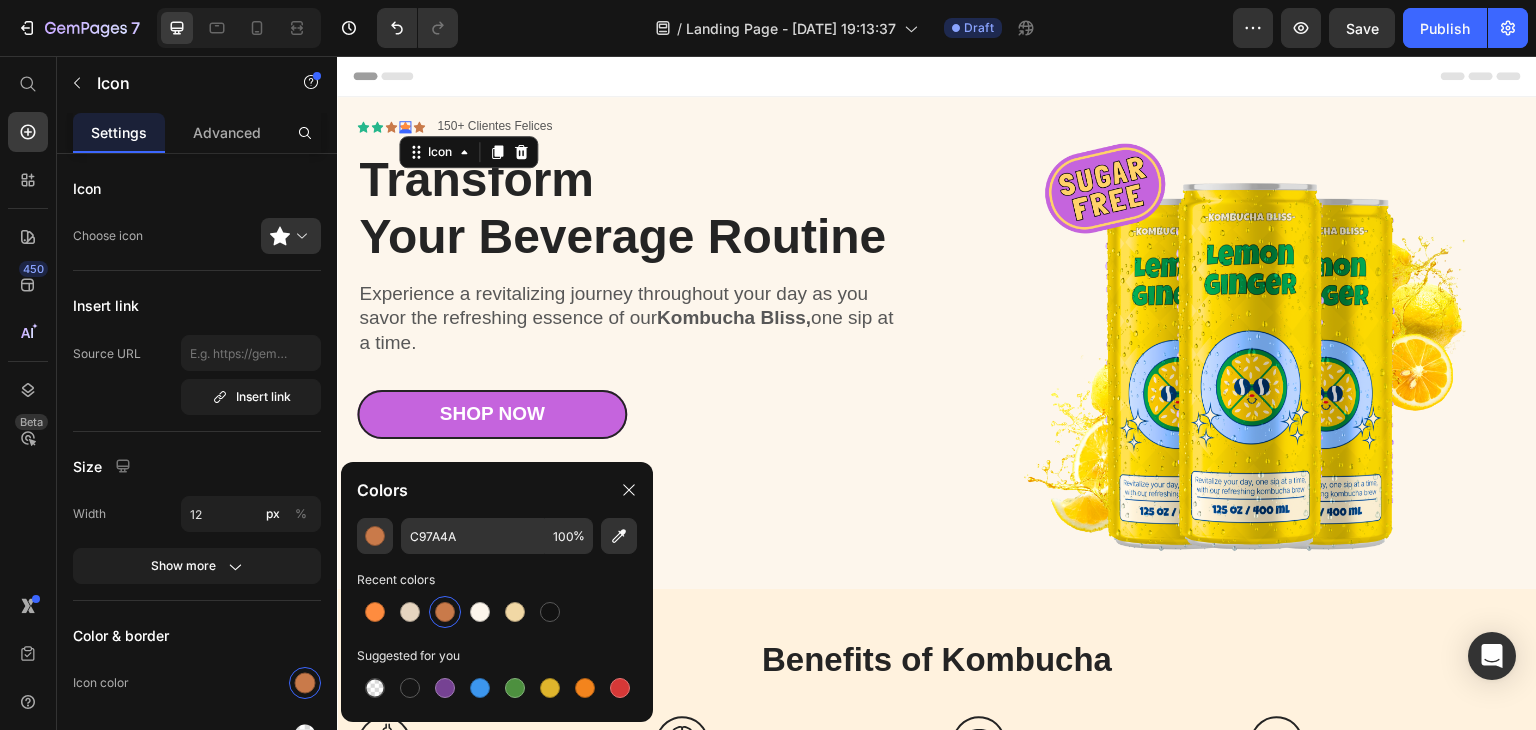click on "Icon   0" at bounding box center (405, 127) 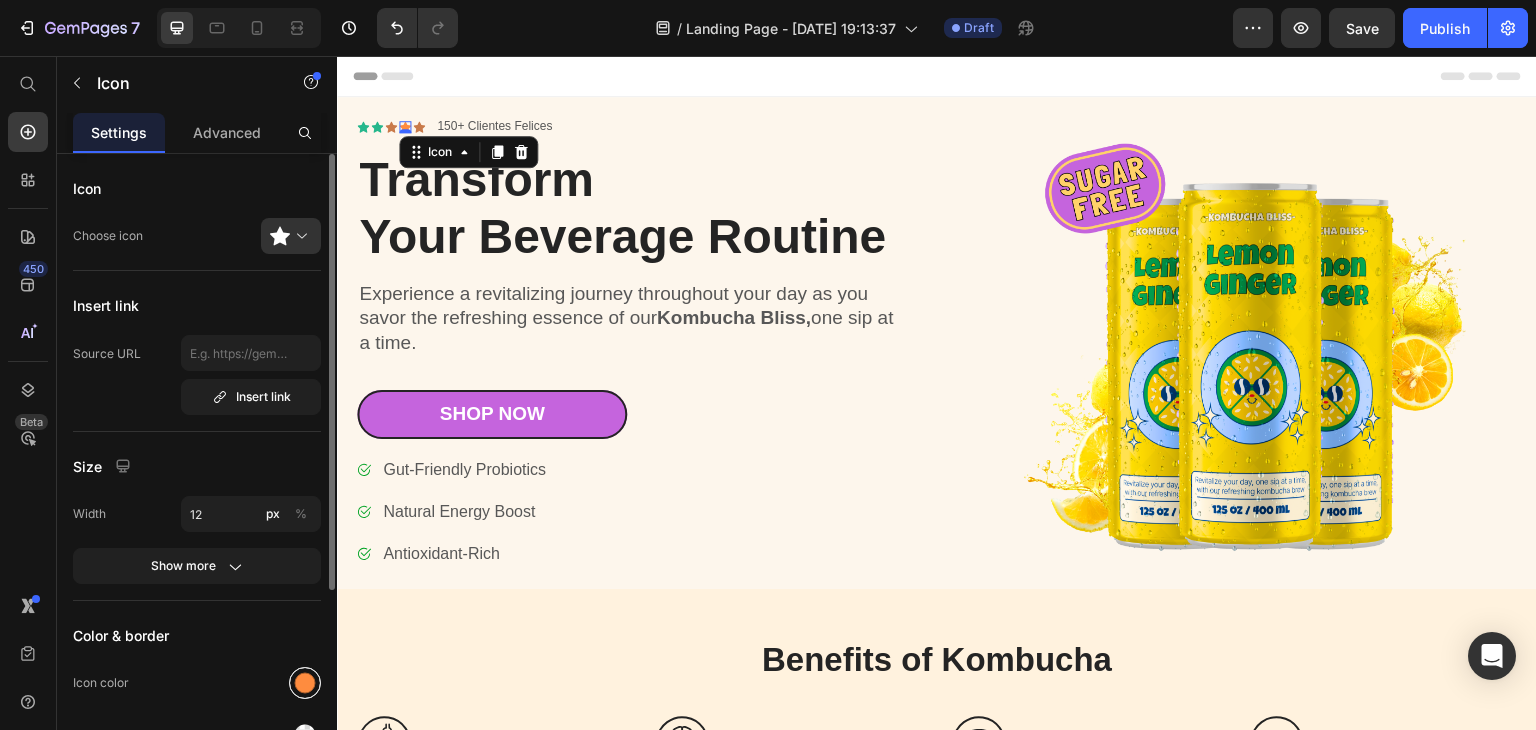 click at bounding box center (305, 683) 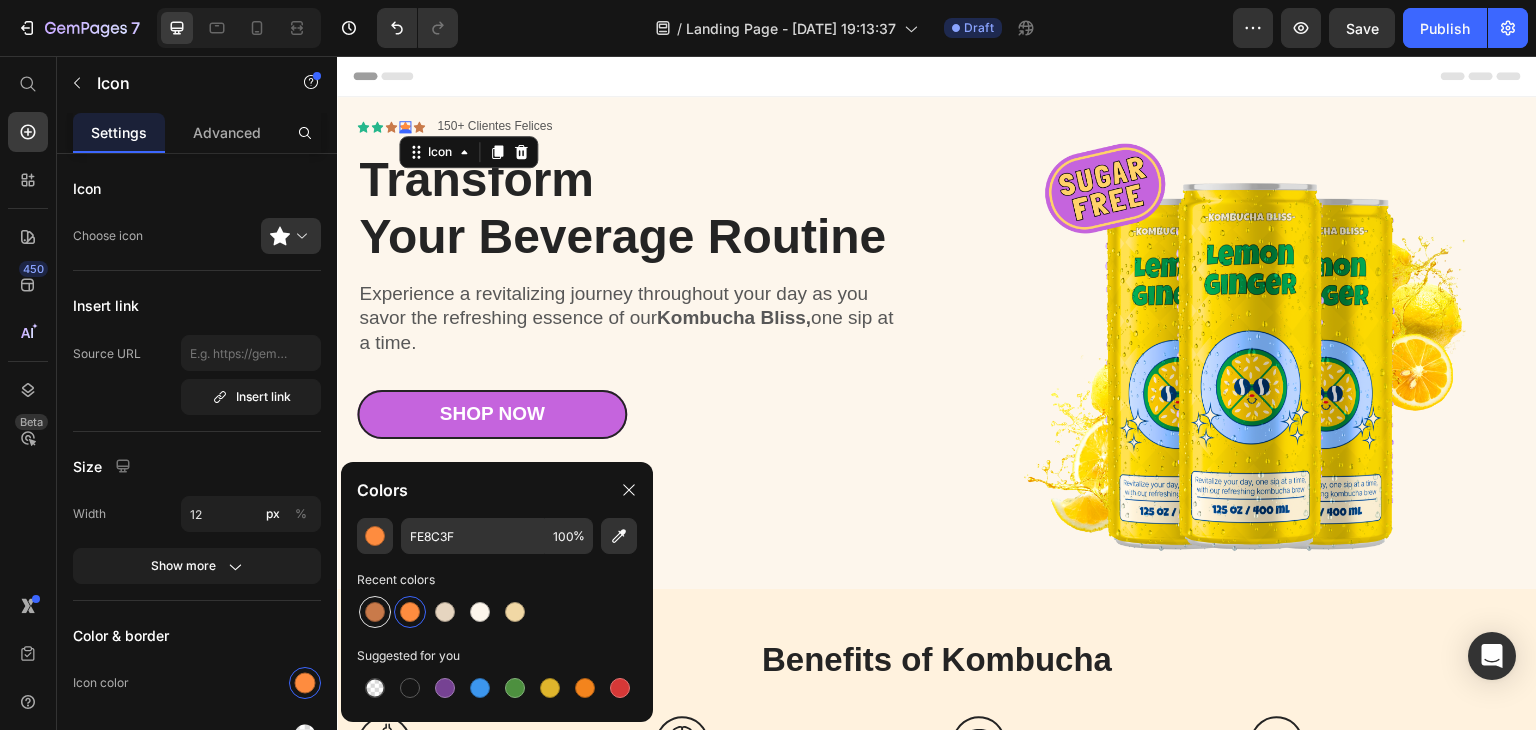 click at bounding box center (375, 612) 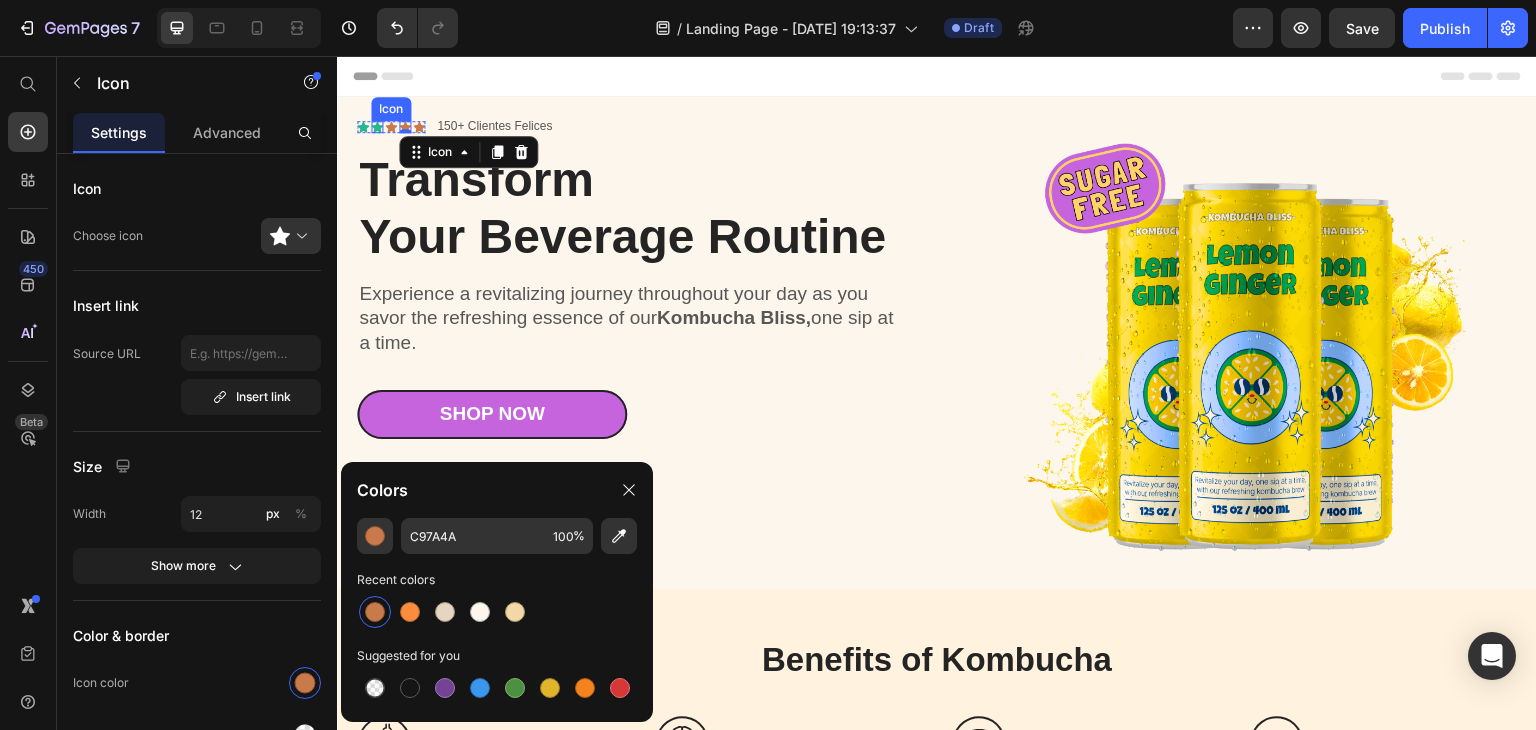 click 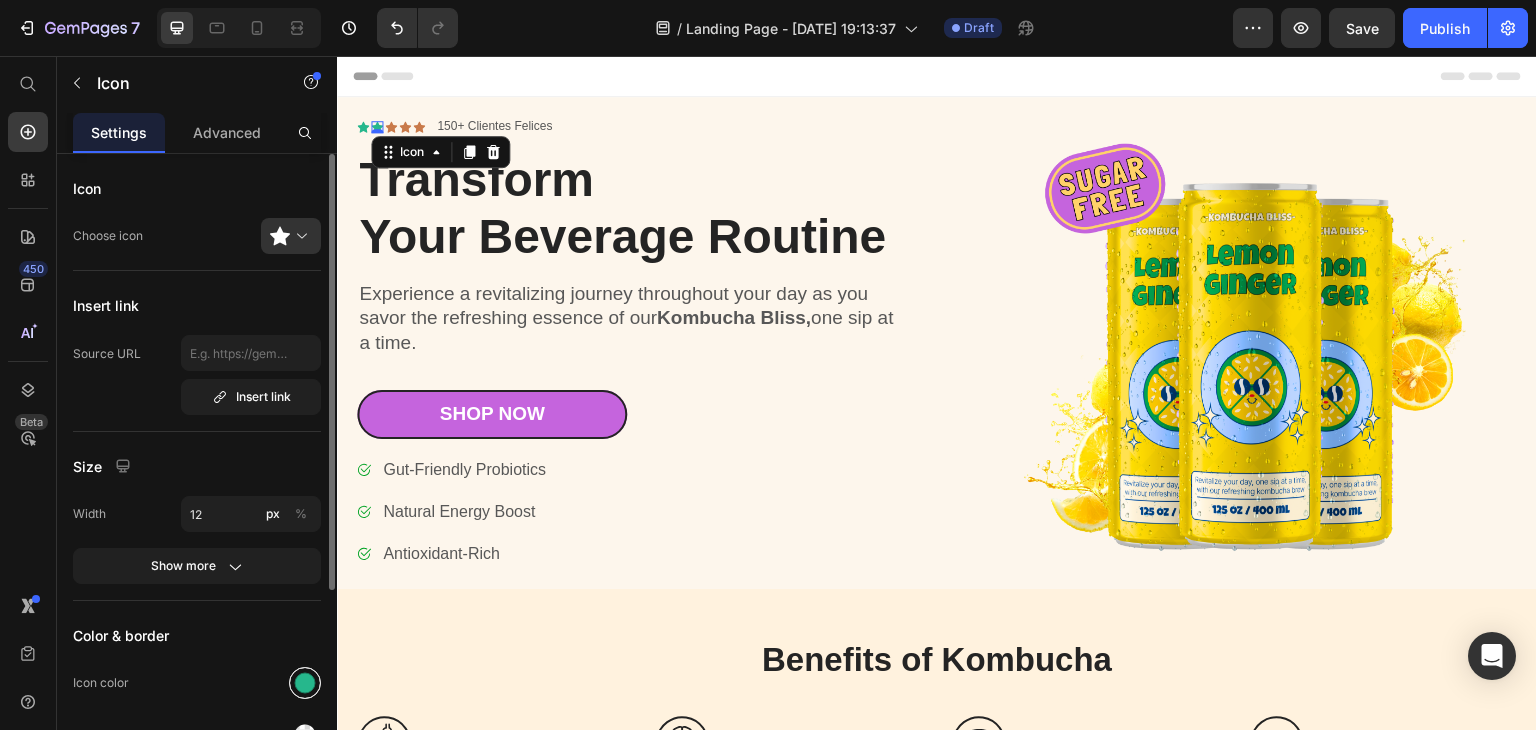 click at bounding box center [305, 683] 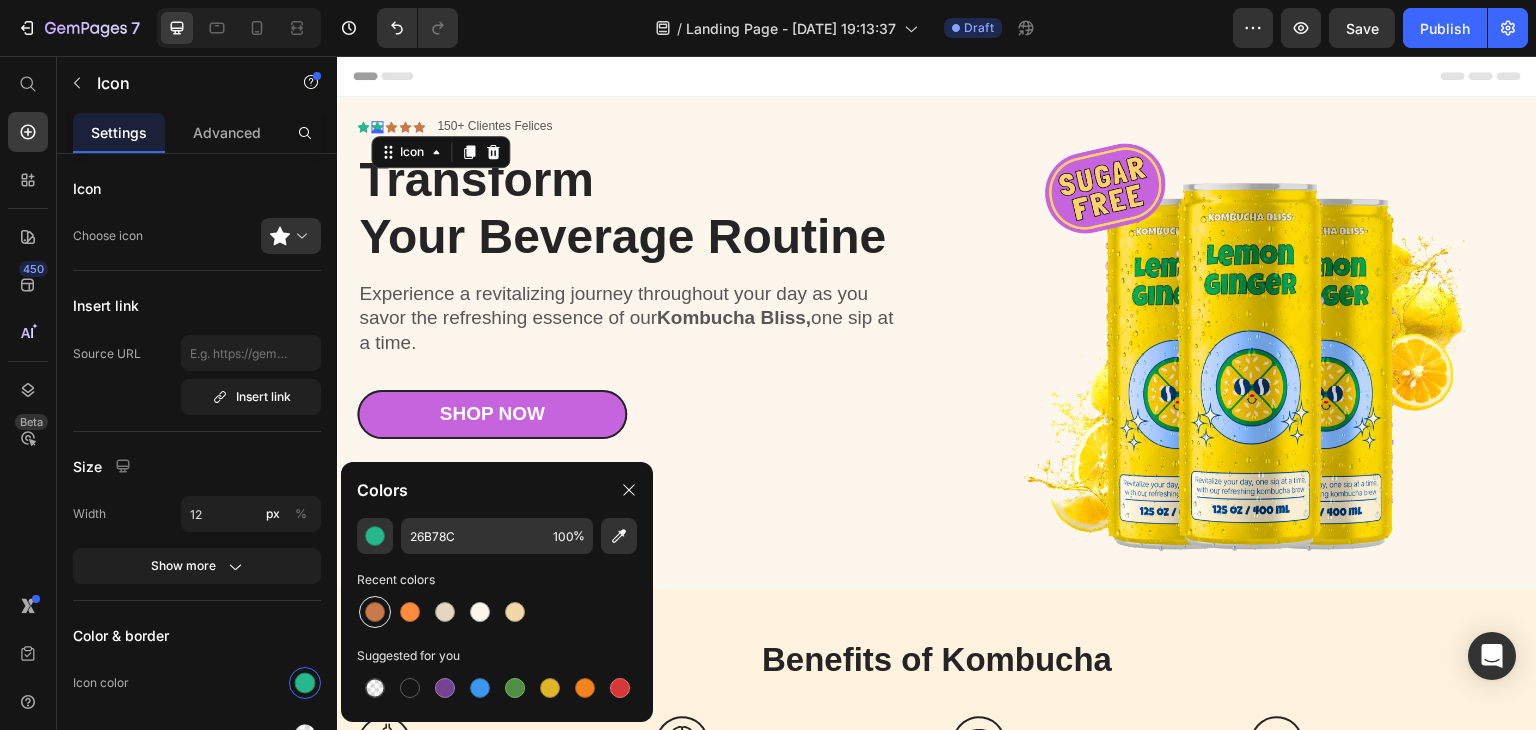 click at bounding box center [375, 612] 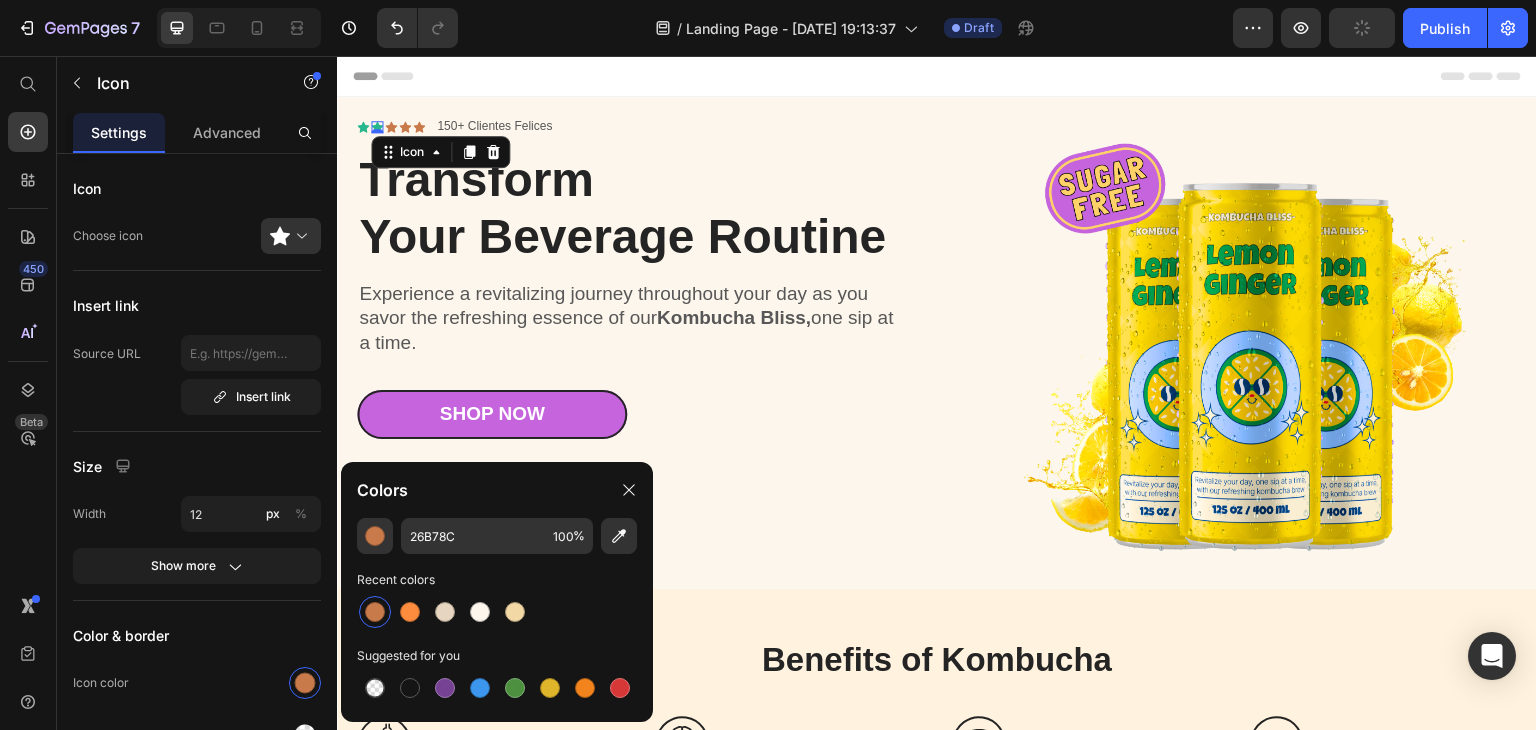 type on "C97A4A" 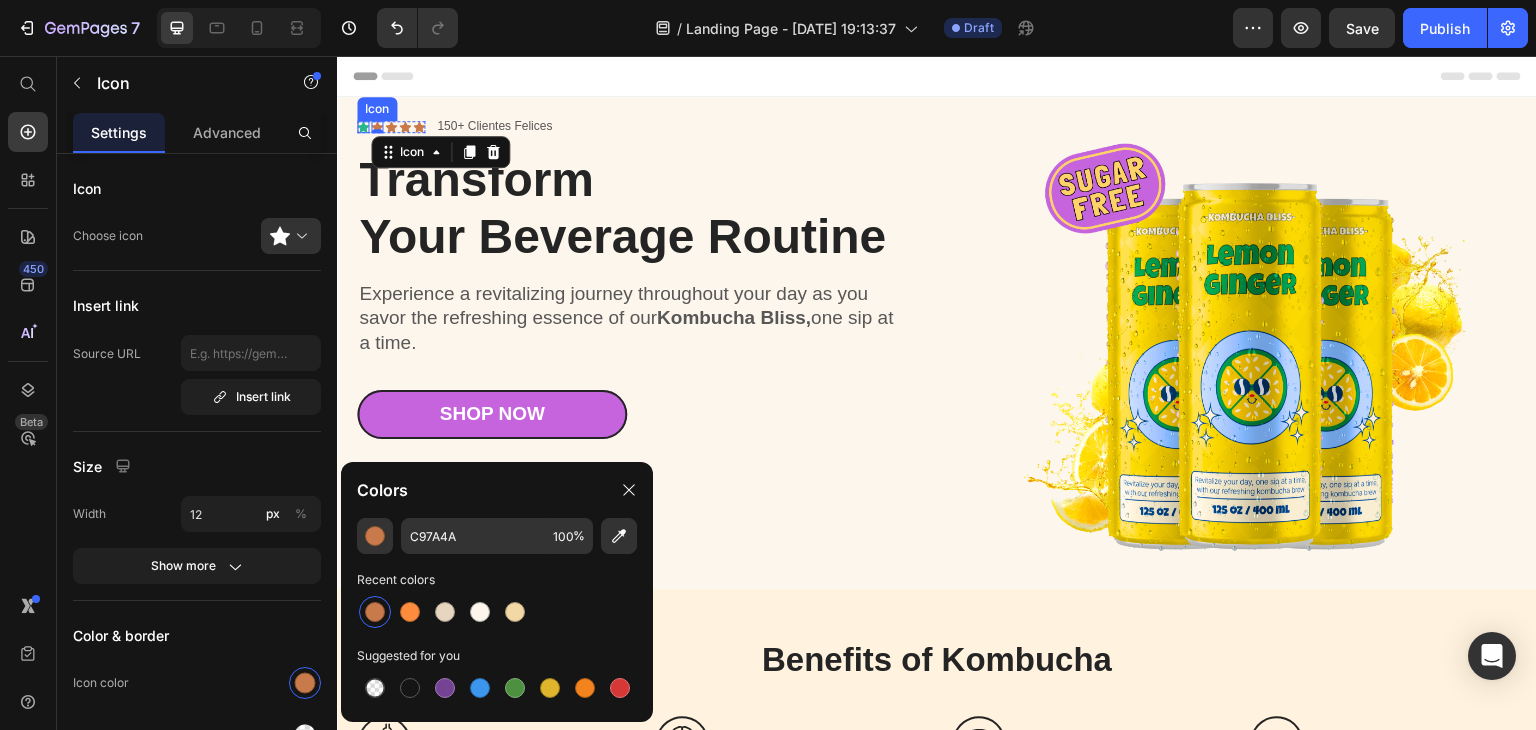click on "Icon" at bounding box center (363, 127) 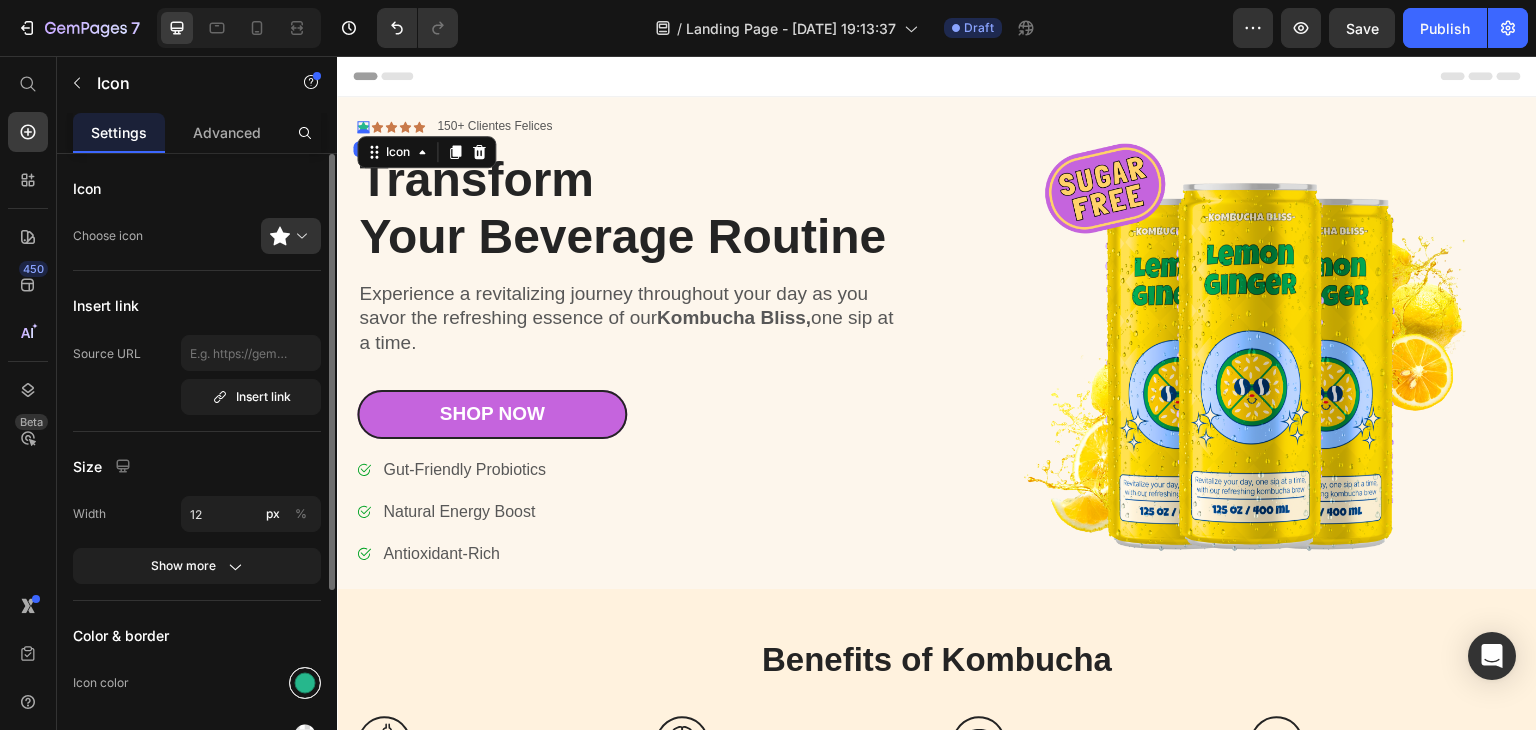 click at bounding box center (305, 683) 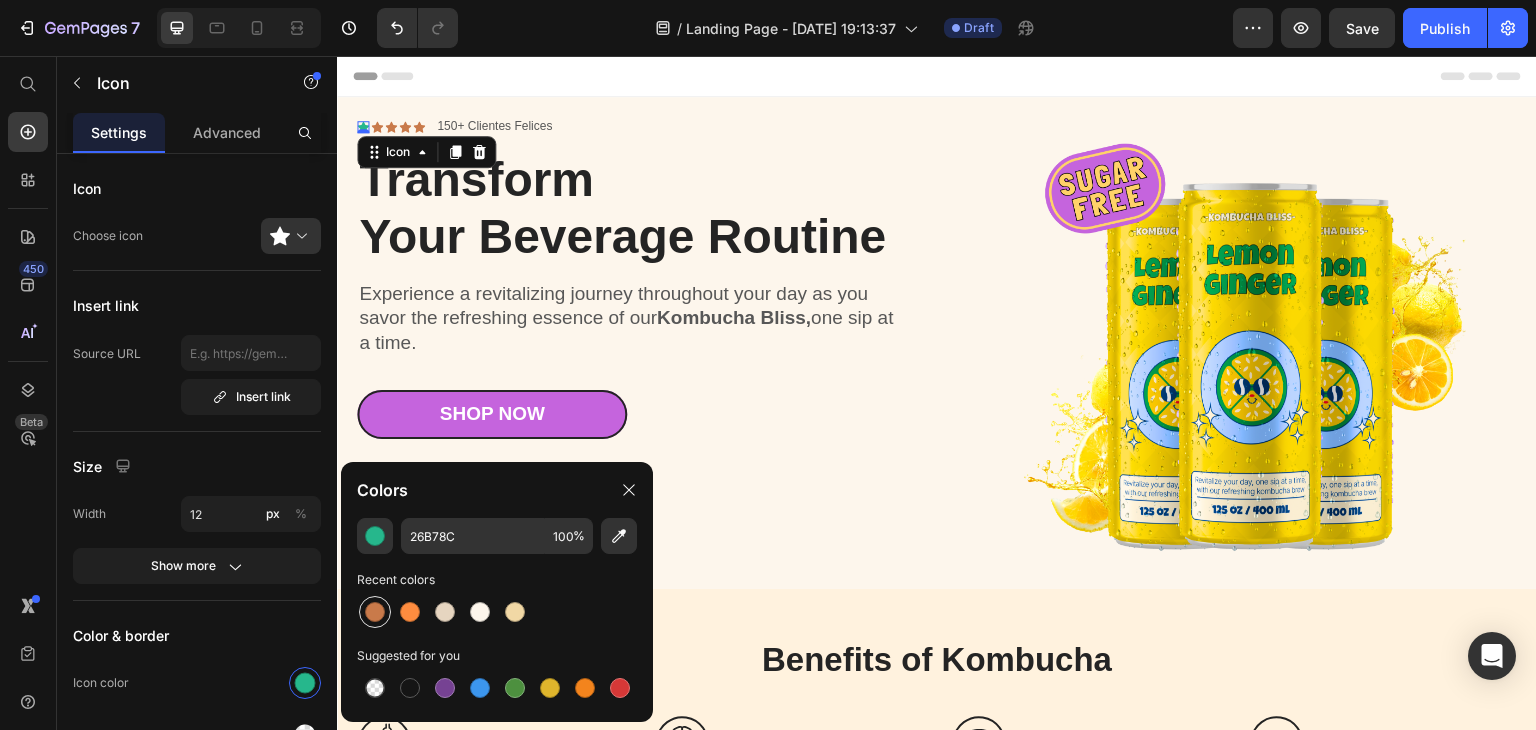 click at bounding box center (375, 612) 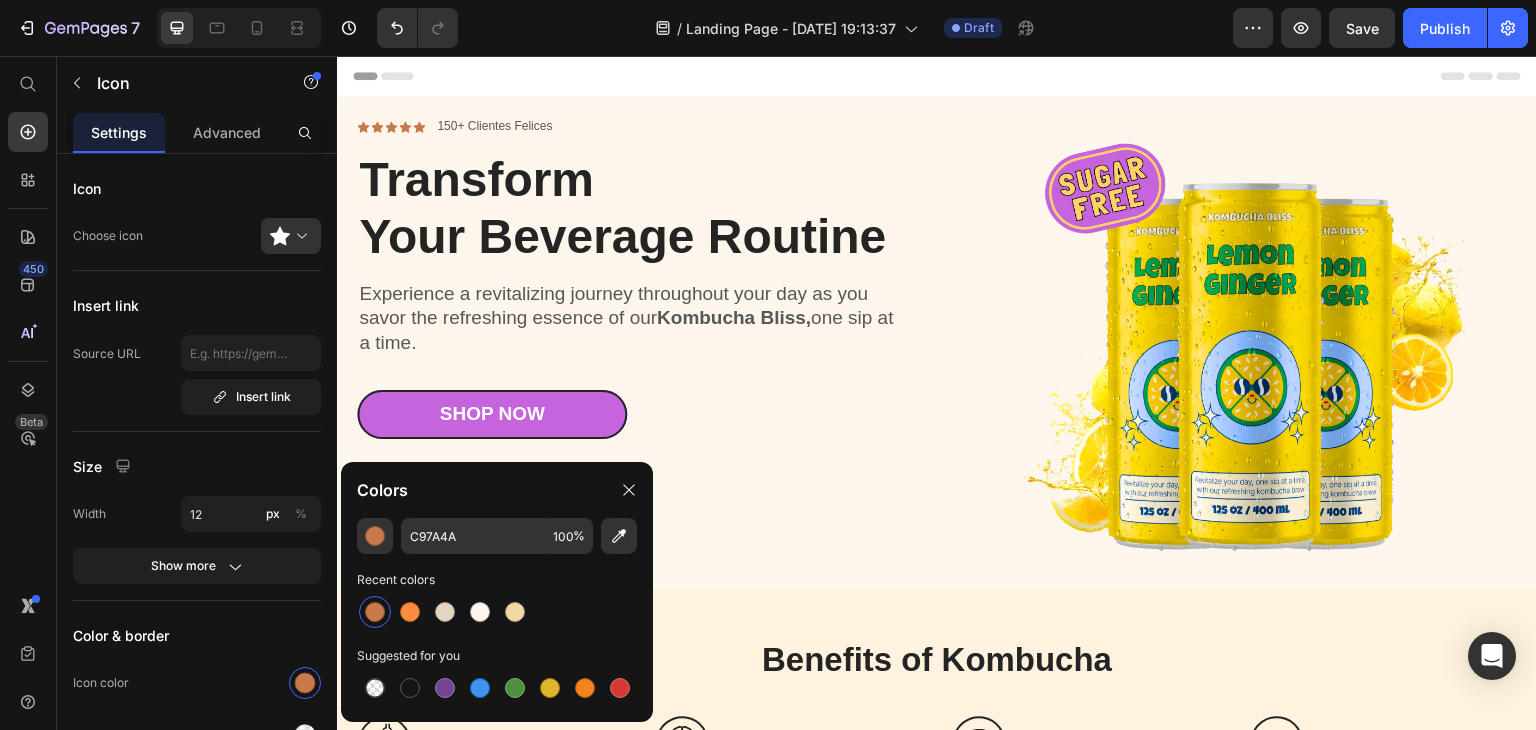 click on "Header" at bounding box center (937, 76) 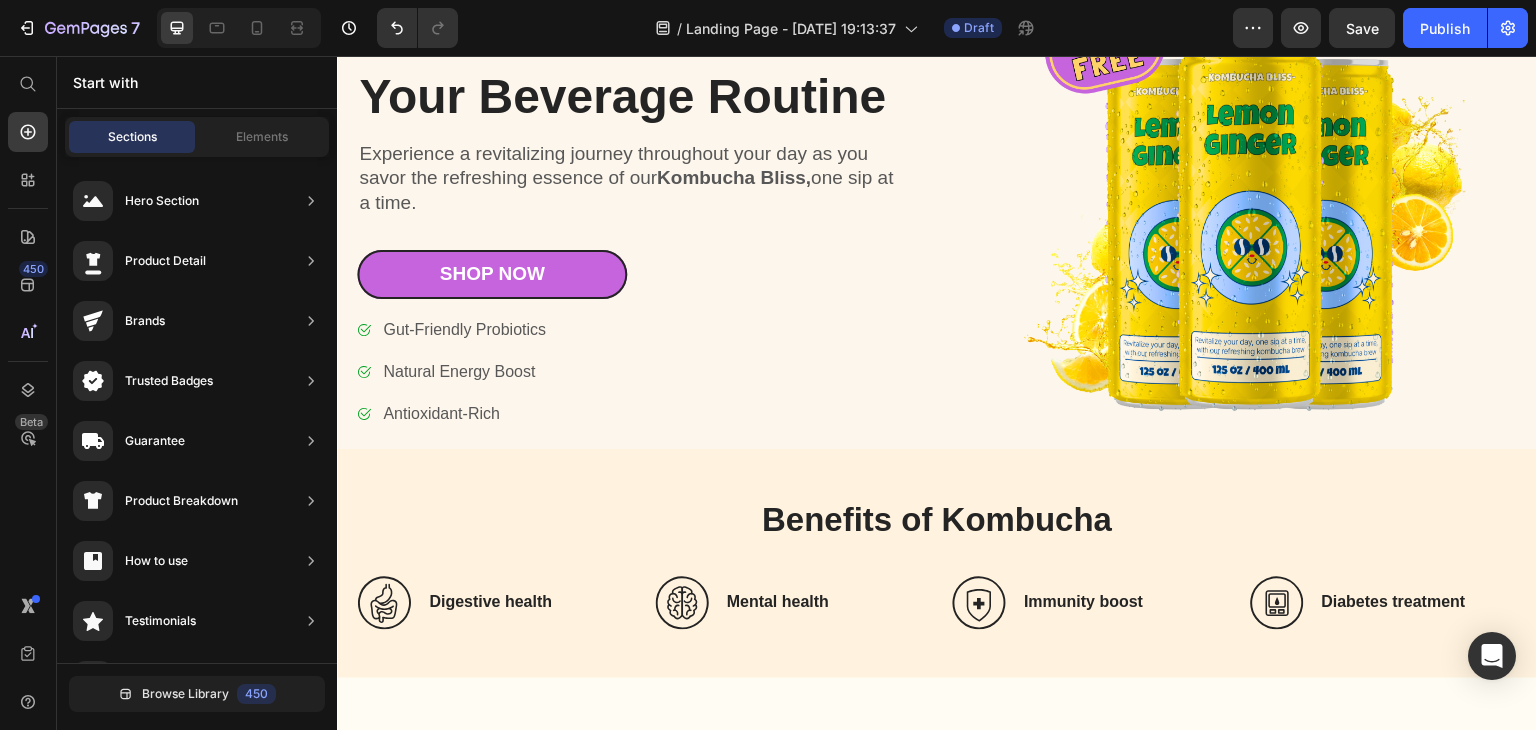 scroll, scrollTop: 0, scrollLeft: 0, axis: both 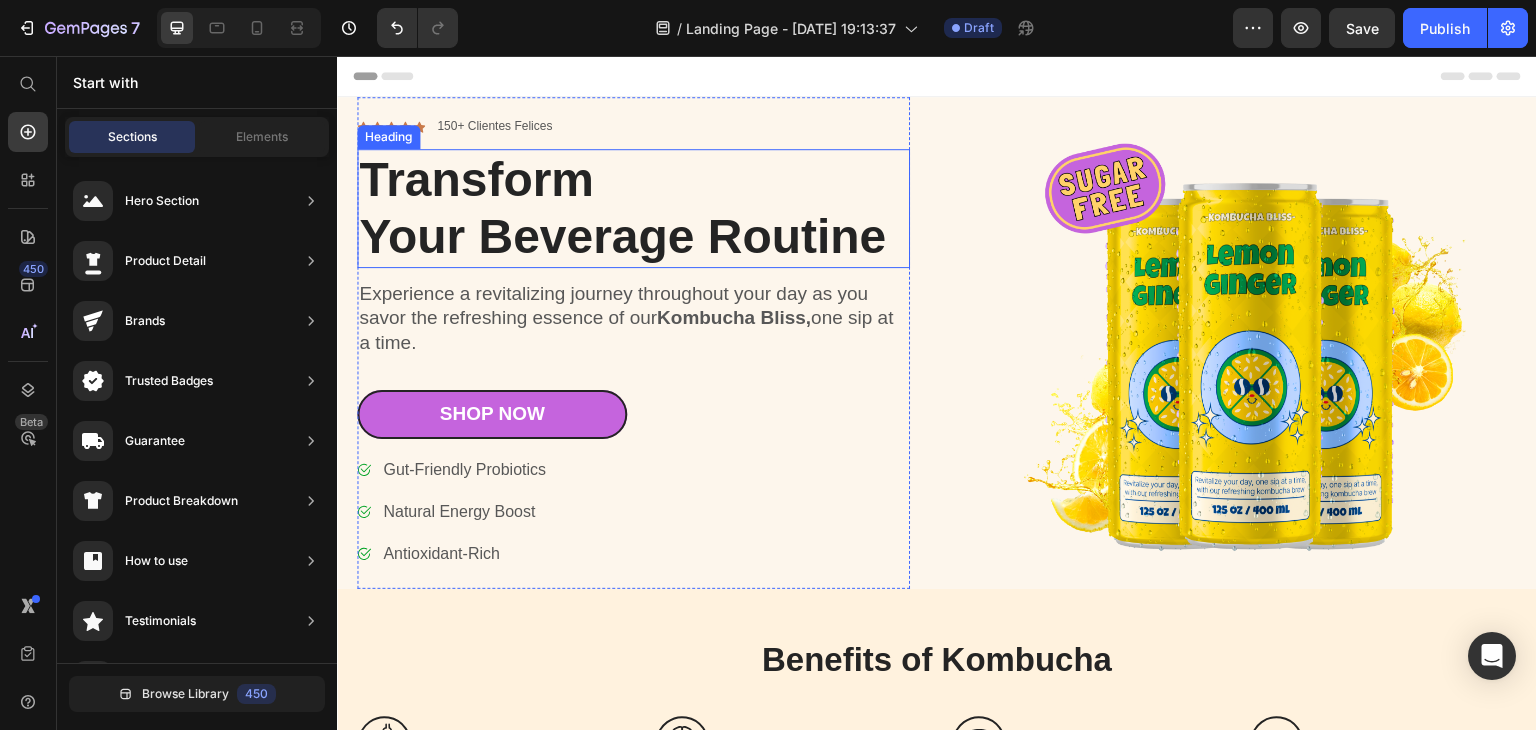 click on "Transform  Your Beverage Routine" at bounding box center [633, 208] 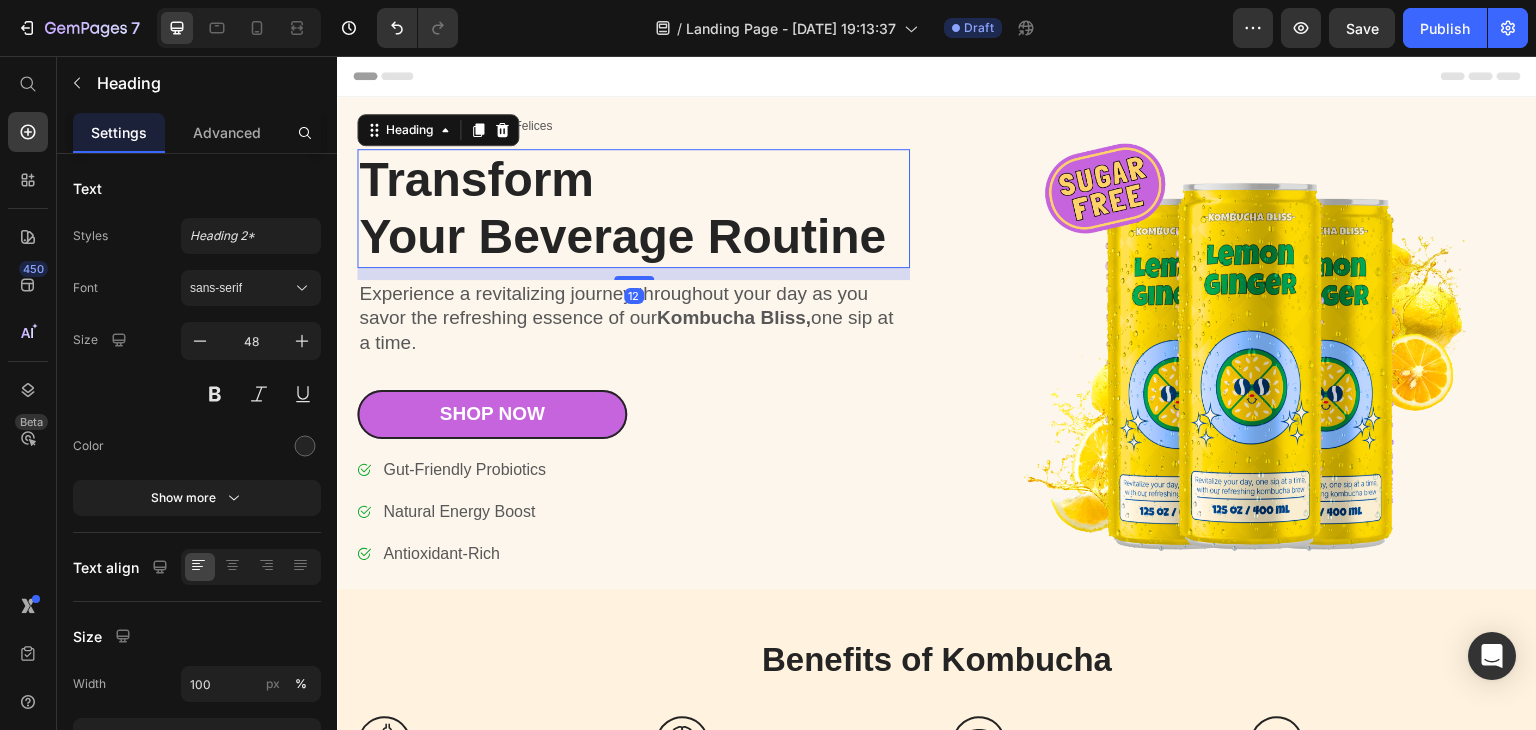 click on "Transform  Your Beverage Routine" at bounding box center [633, 208] 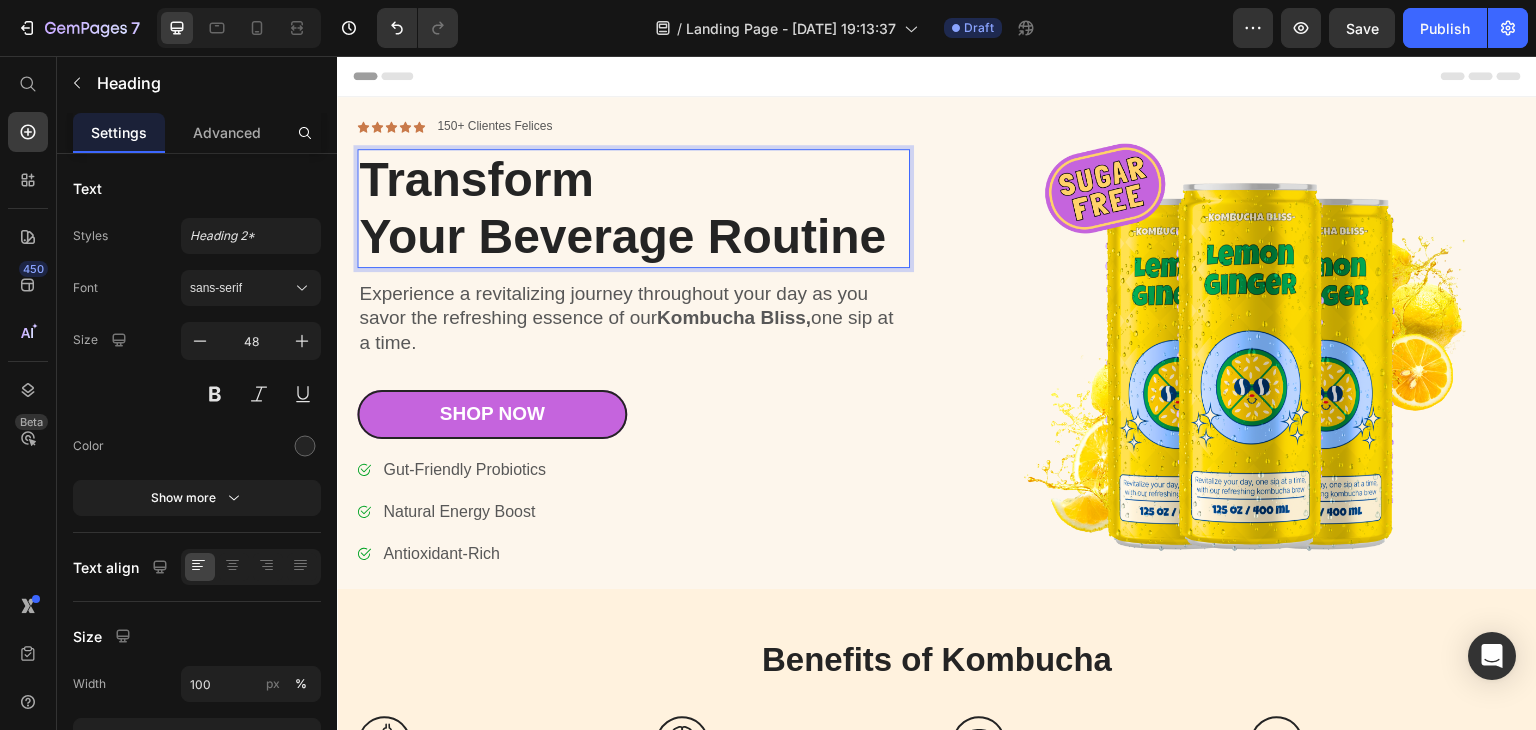 click on "Transform  Your Beverage Routine" at bounding box center [633, 208] 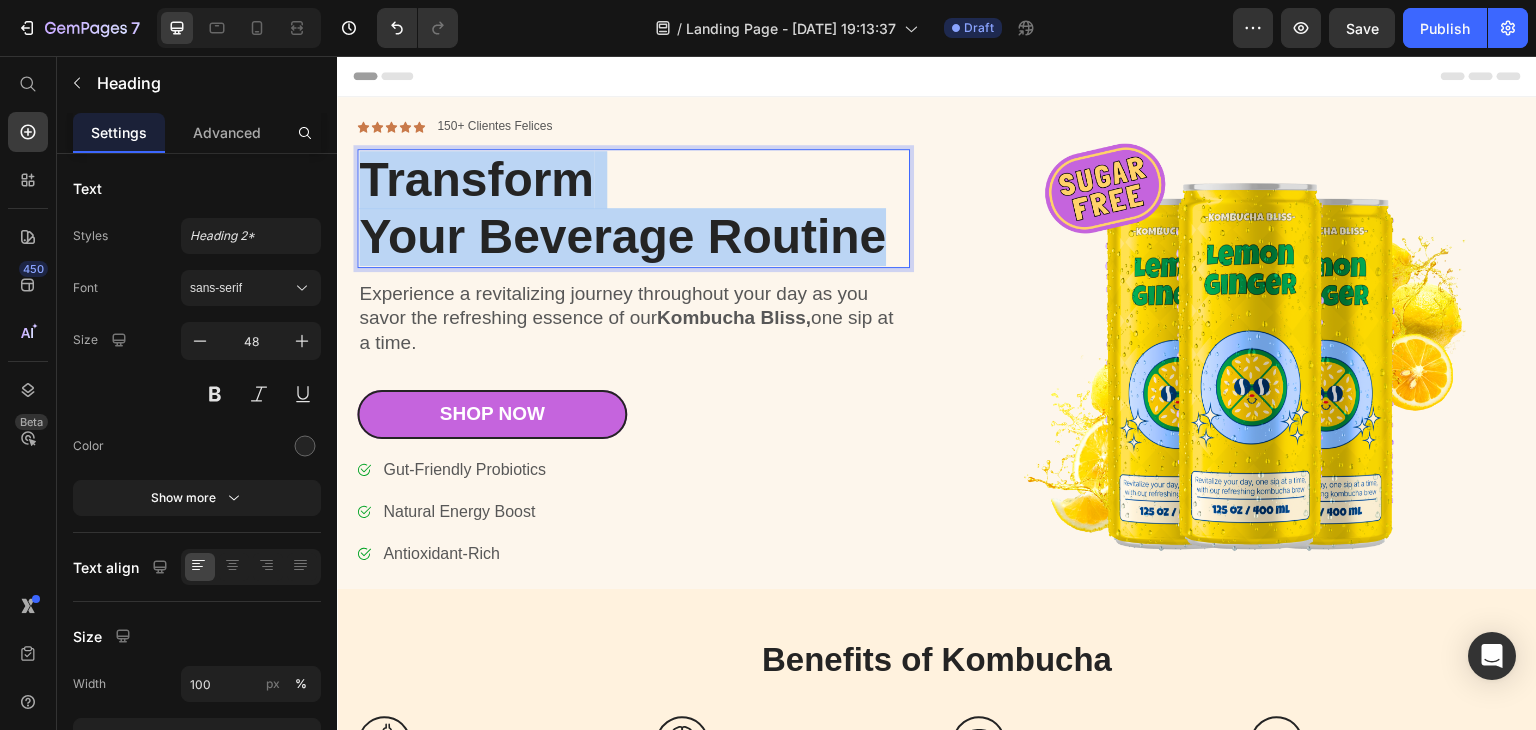 drag, startPoint x: 892, startPoint y: 236, endPoint x: 356, endPoint y: 169, distance: 540.17126 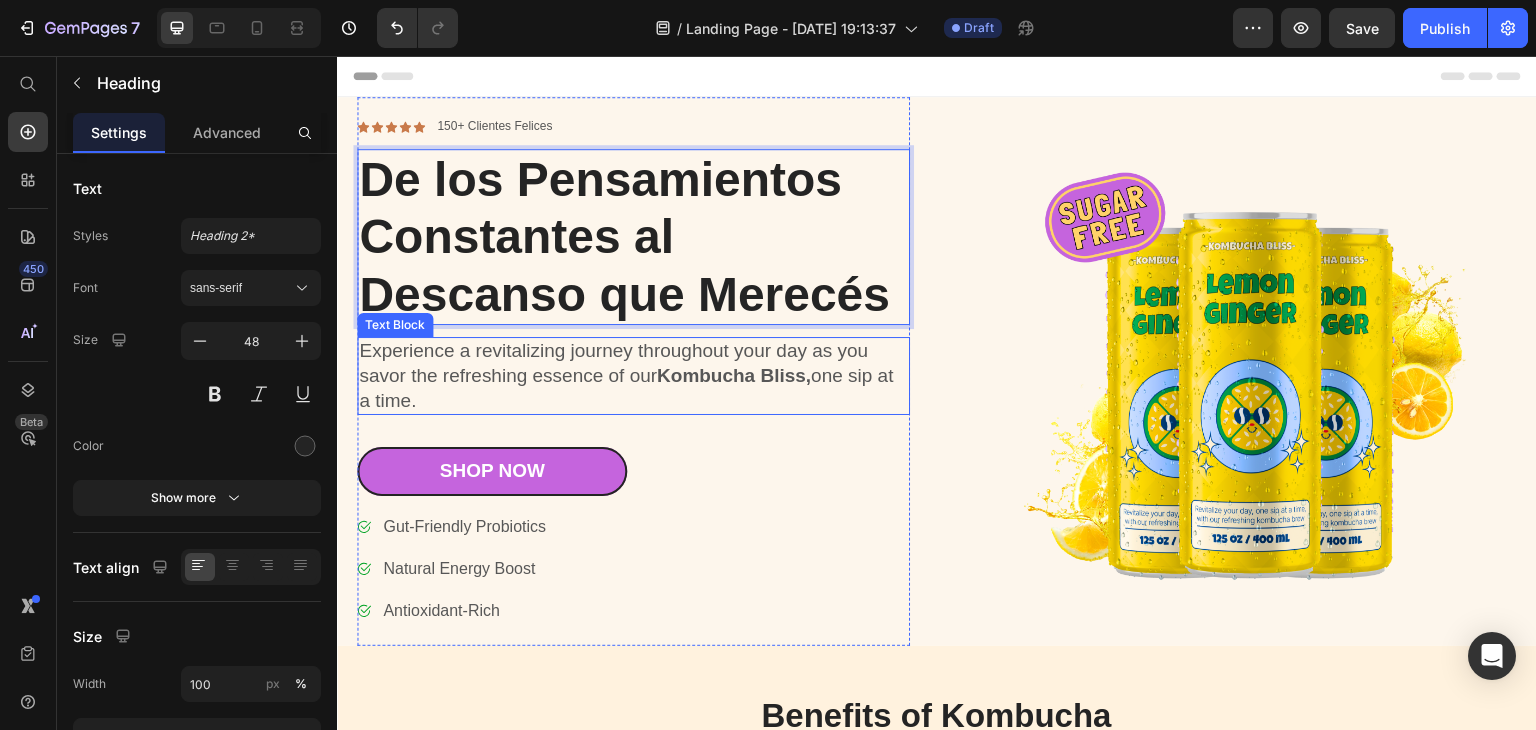 click on "Experience a revitalizing journey throughout your day as you savor the refreshing essence of our  Kombucha Bliss,  one sip at a time." at bounding box center [633, 376] 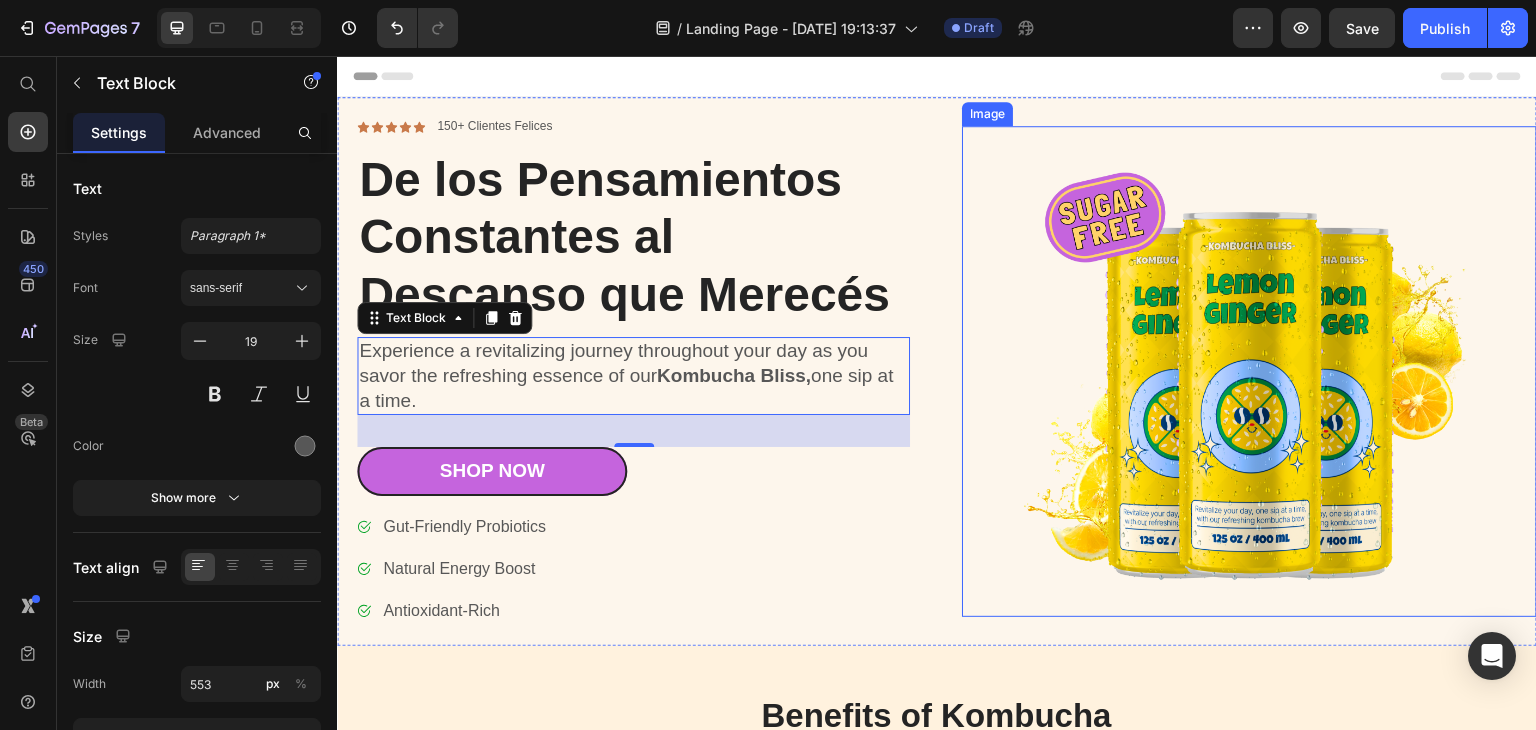 click at bounding box center [1249, 371] 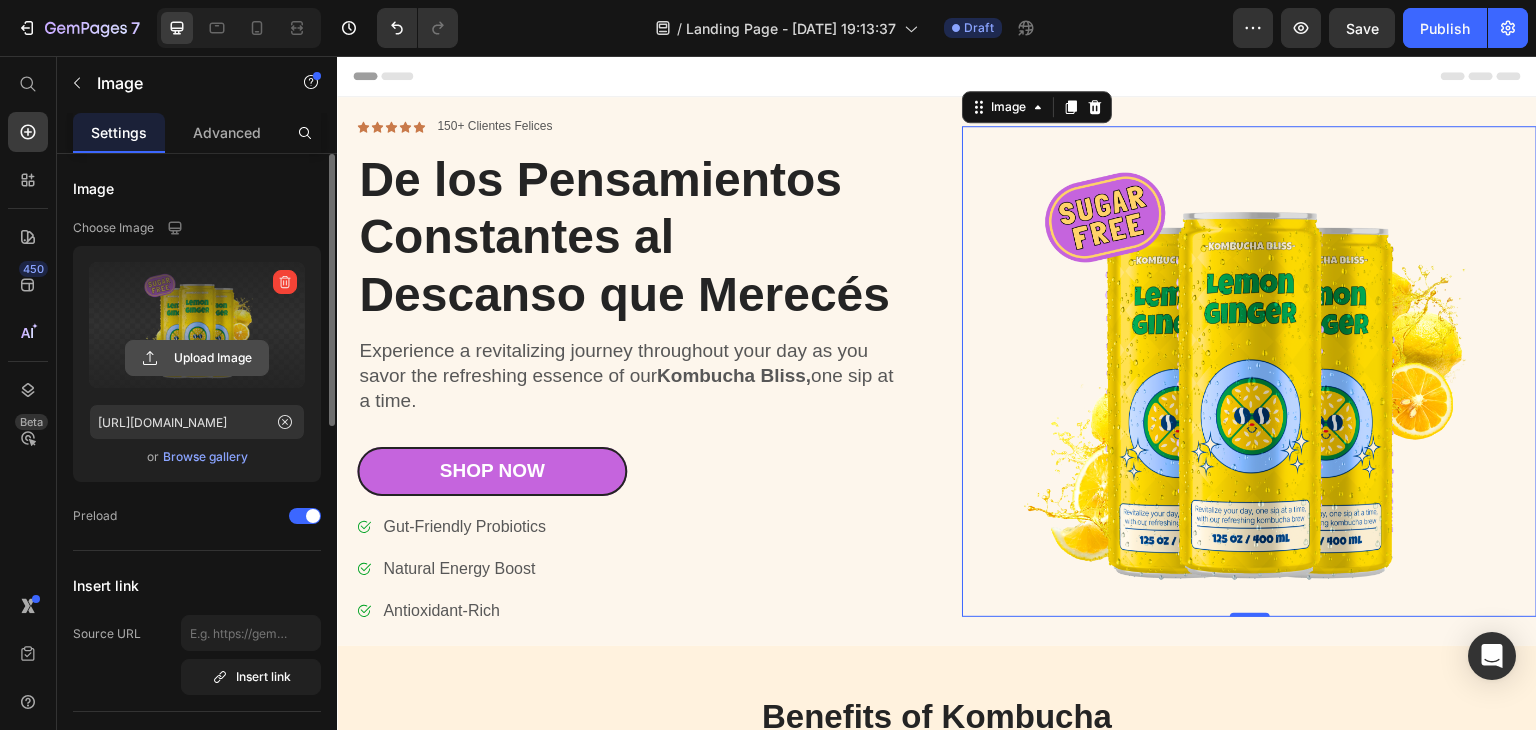 click 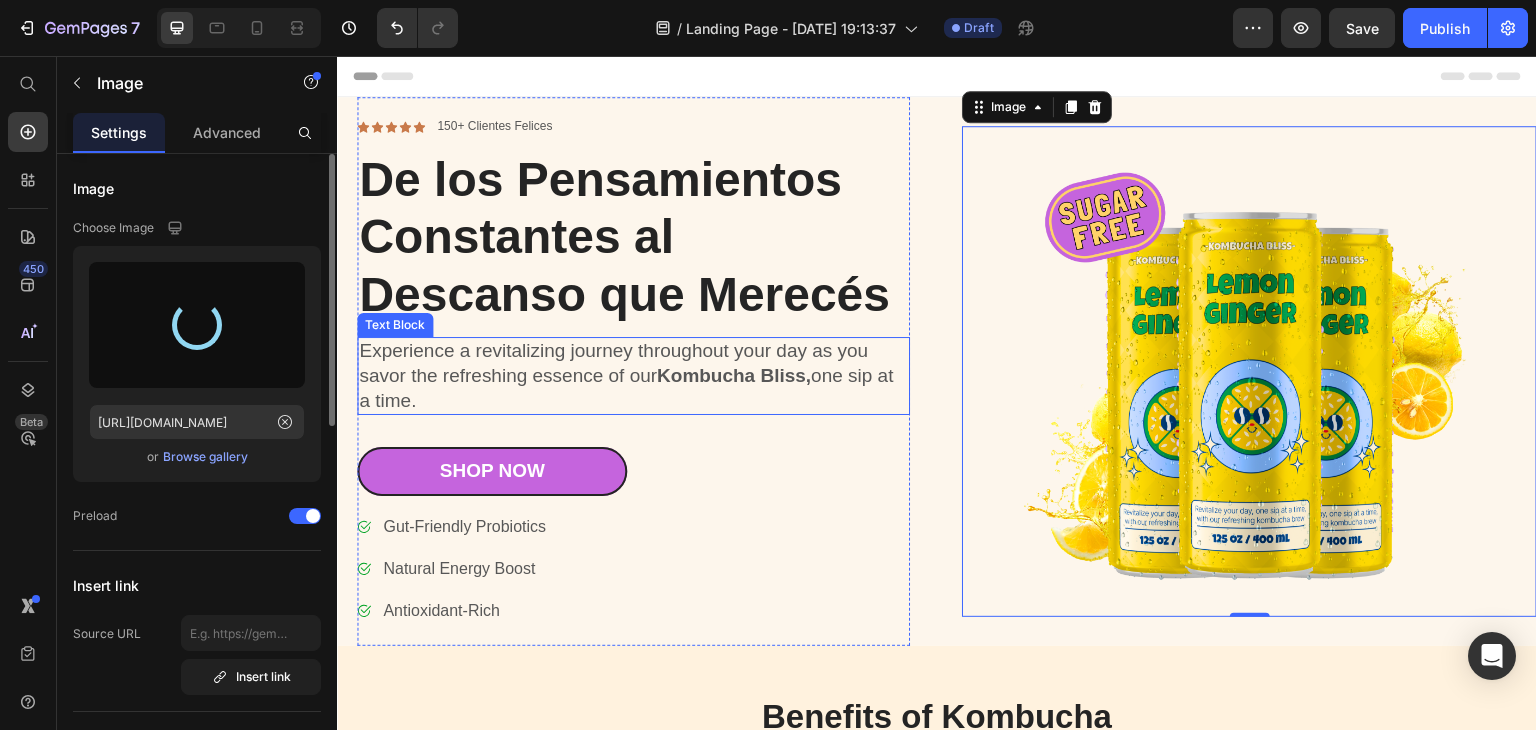 type on "https://cdn.shopify.com/s/files/1/0938/1245/7752/files/gempages_574869491029115748-6689986c-c5dc-4627-8a87-bc1600f95aed.png" 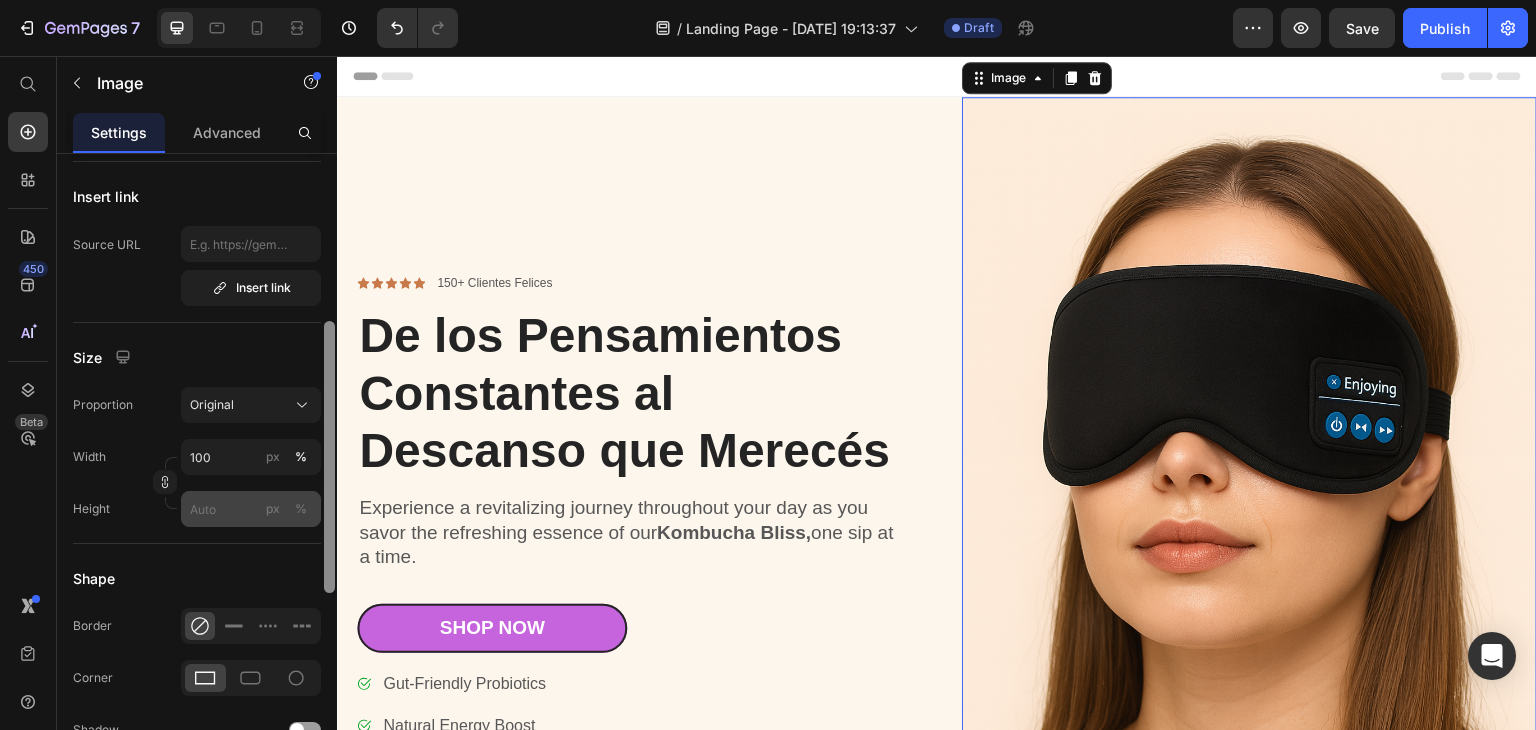 scroll, scrollTop: 433, scrollLeft: 0, axis: vertical 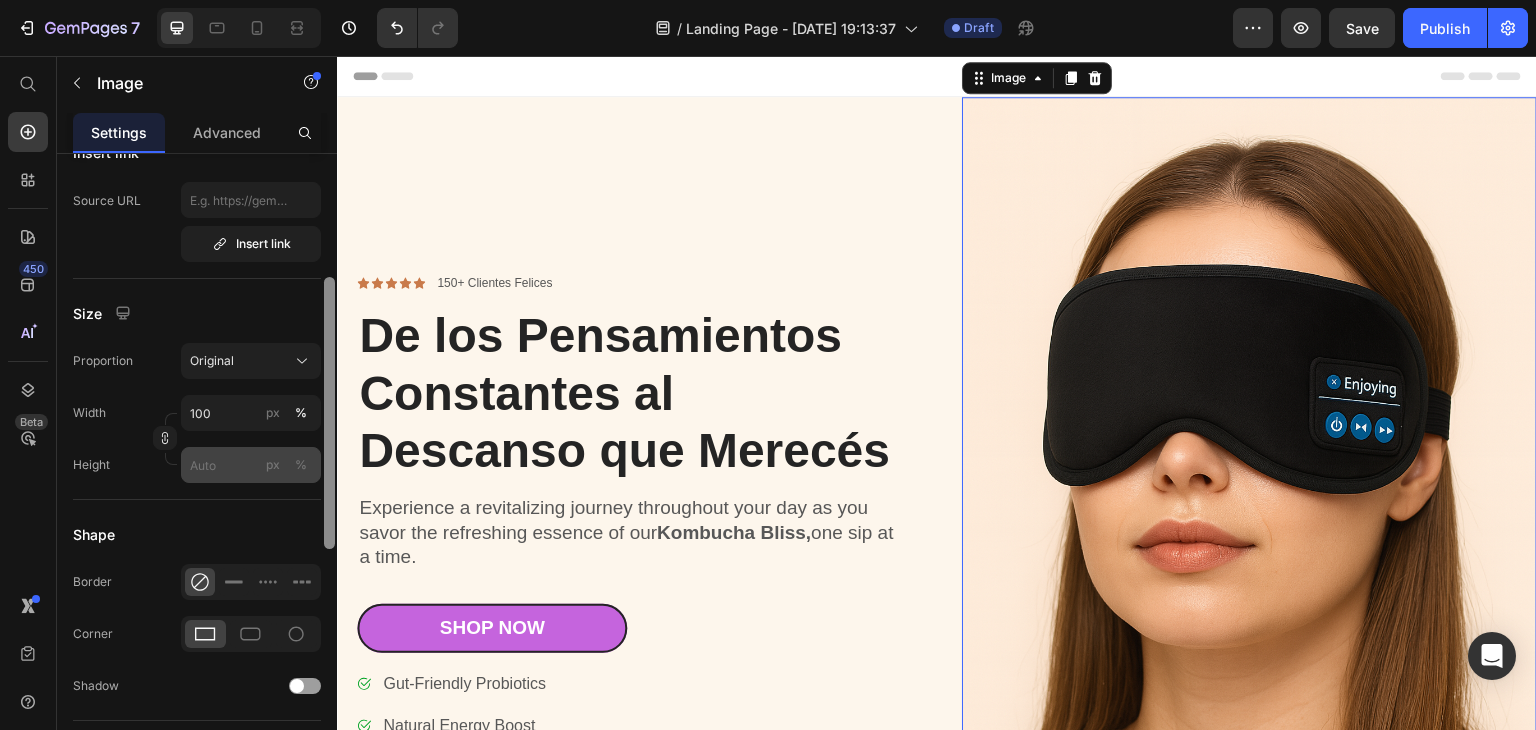 drag, startPoint x: 330, startPoint y: 282, endPoint x: 311, endPoint y: 469, distance: 187.96277 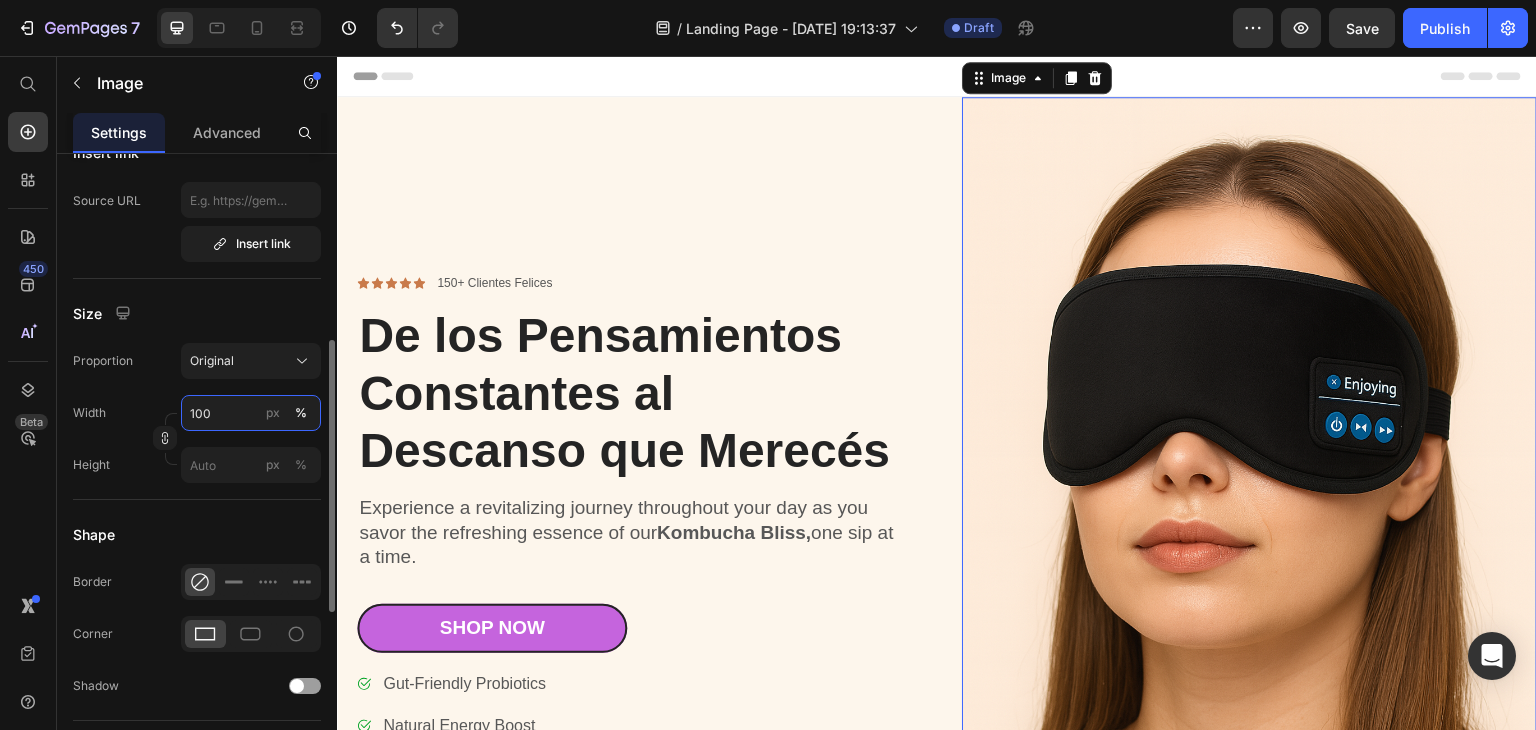 click on "100" at bounding box center (251, 413) 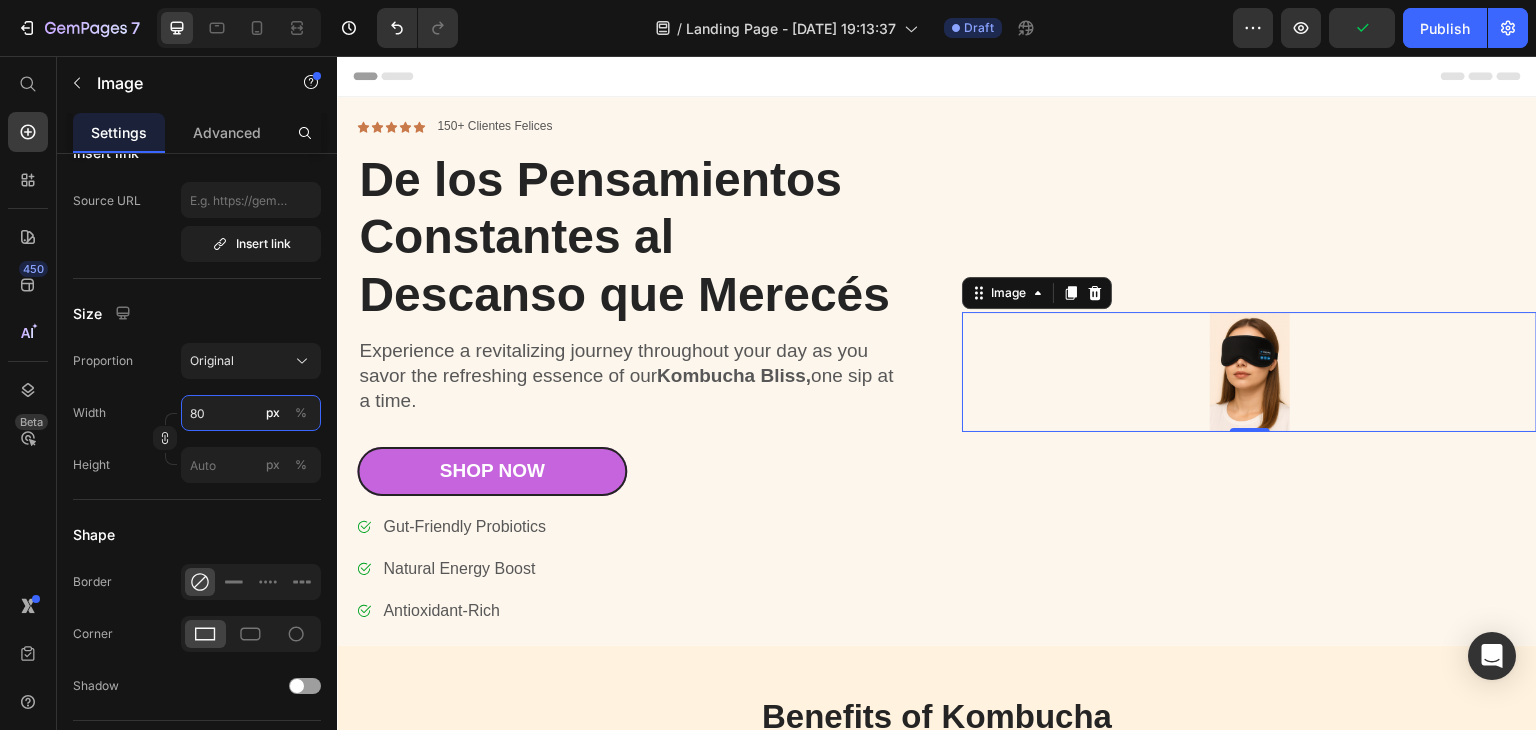 type on "8" 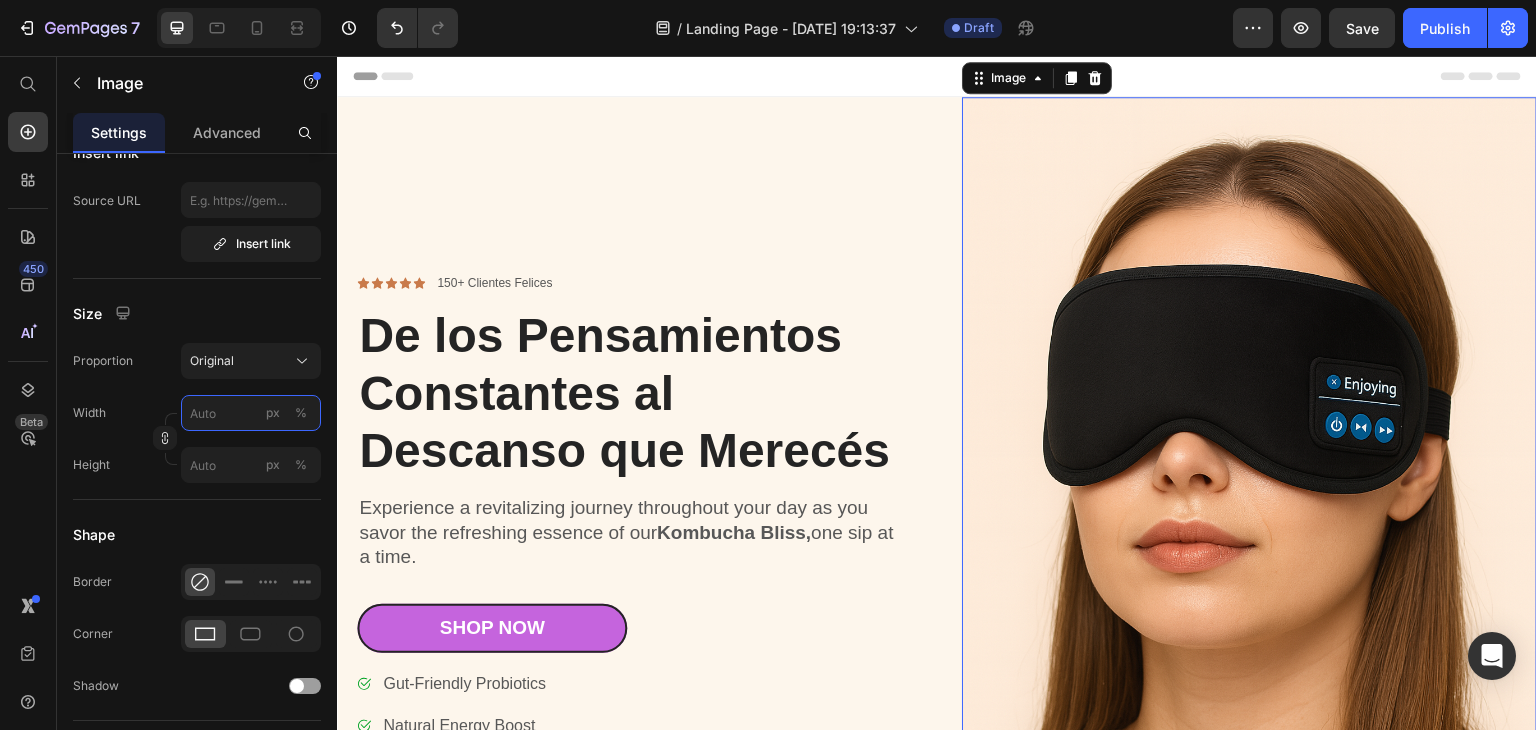 type on "8" 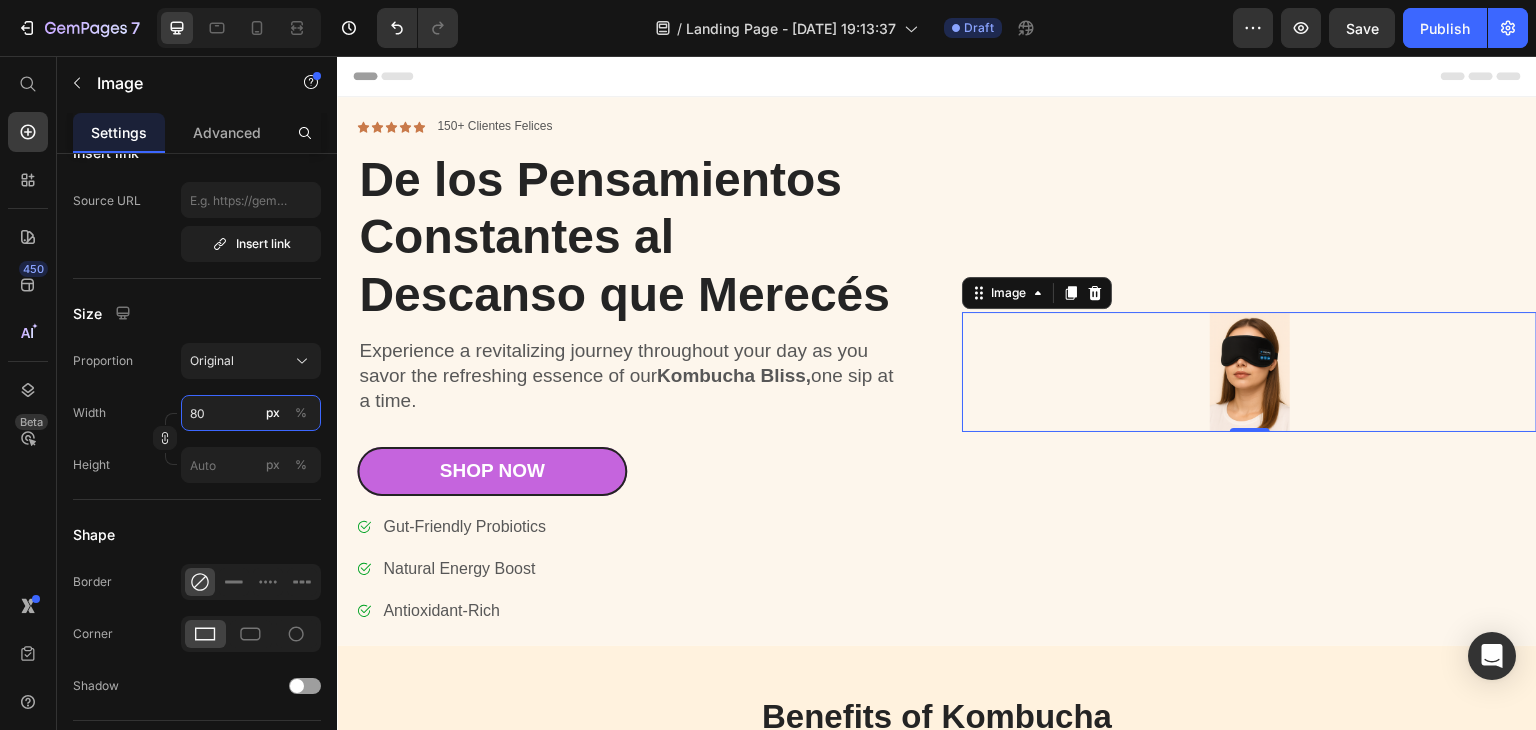type on "8" 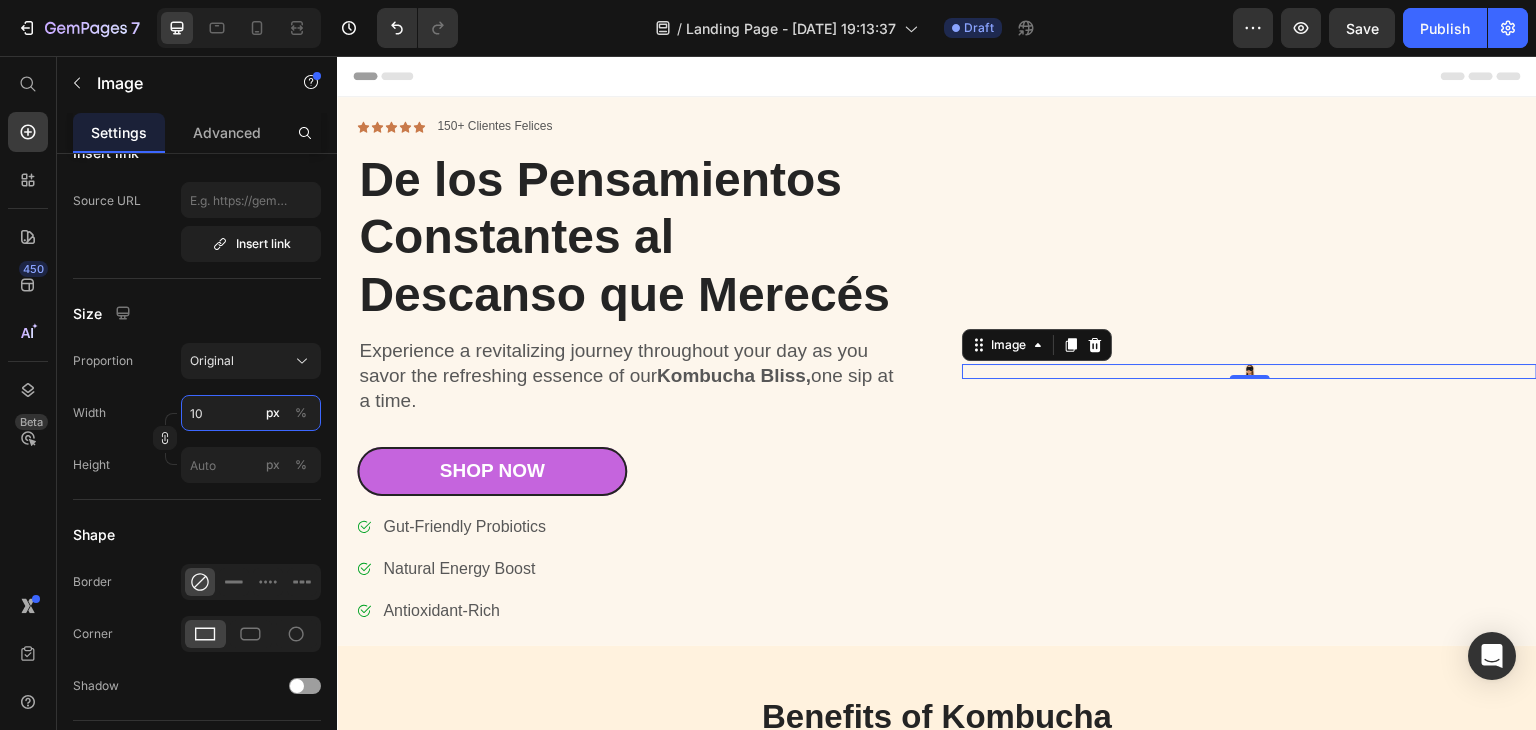 type on "100" 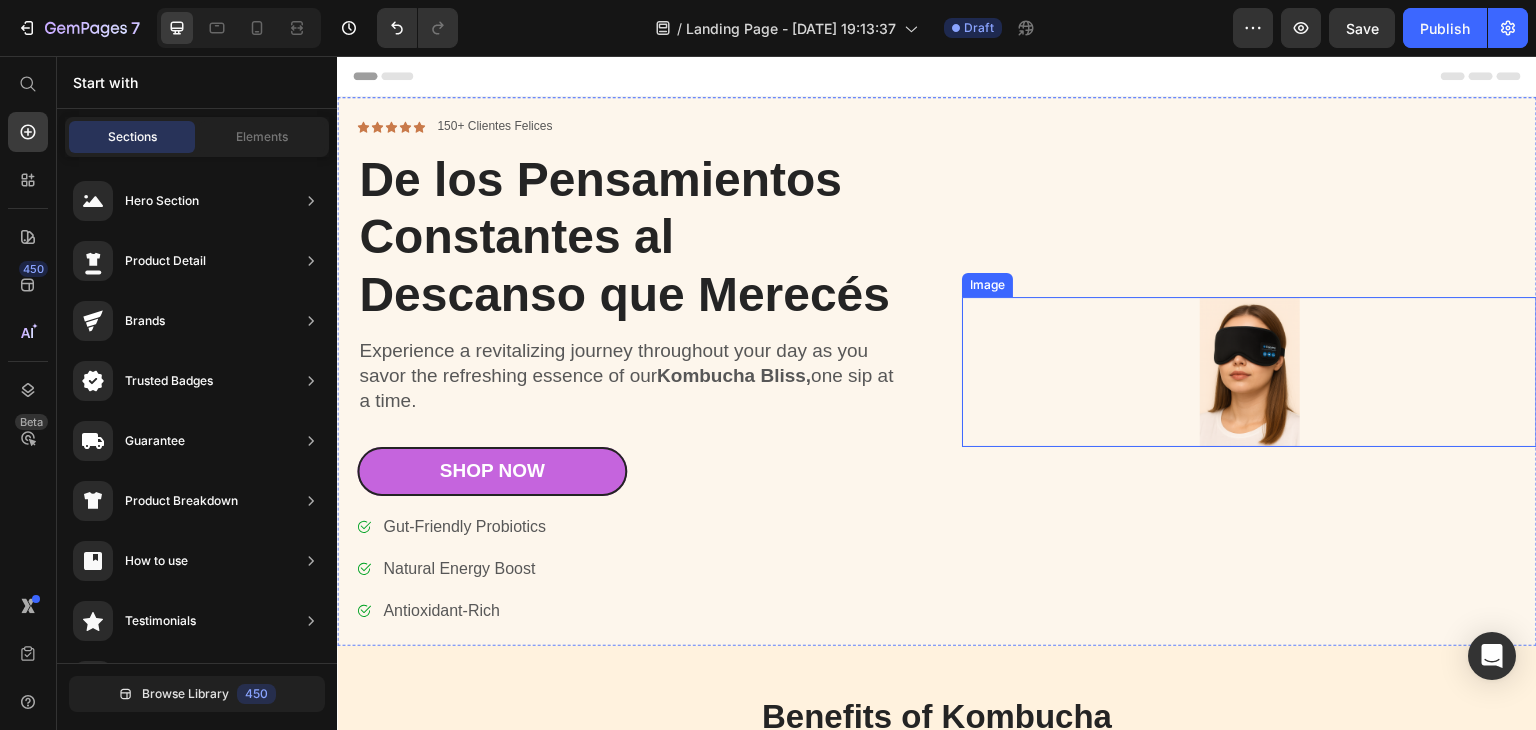 click at bounding box center (1249, 372) 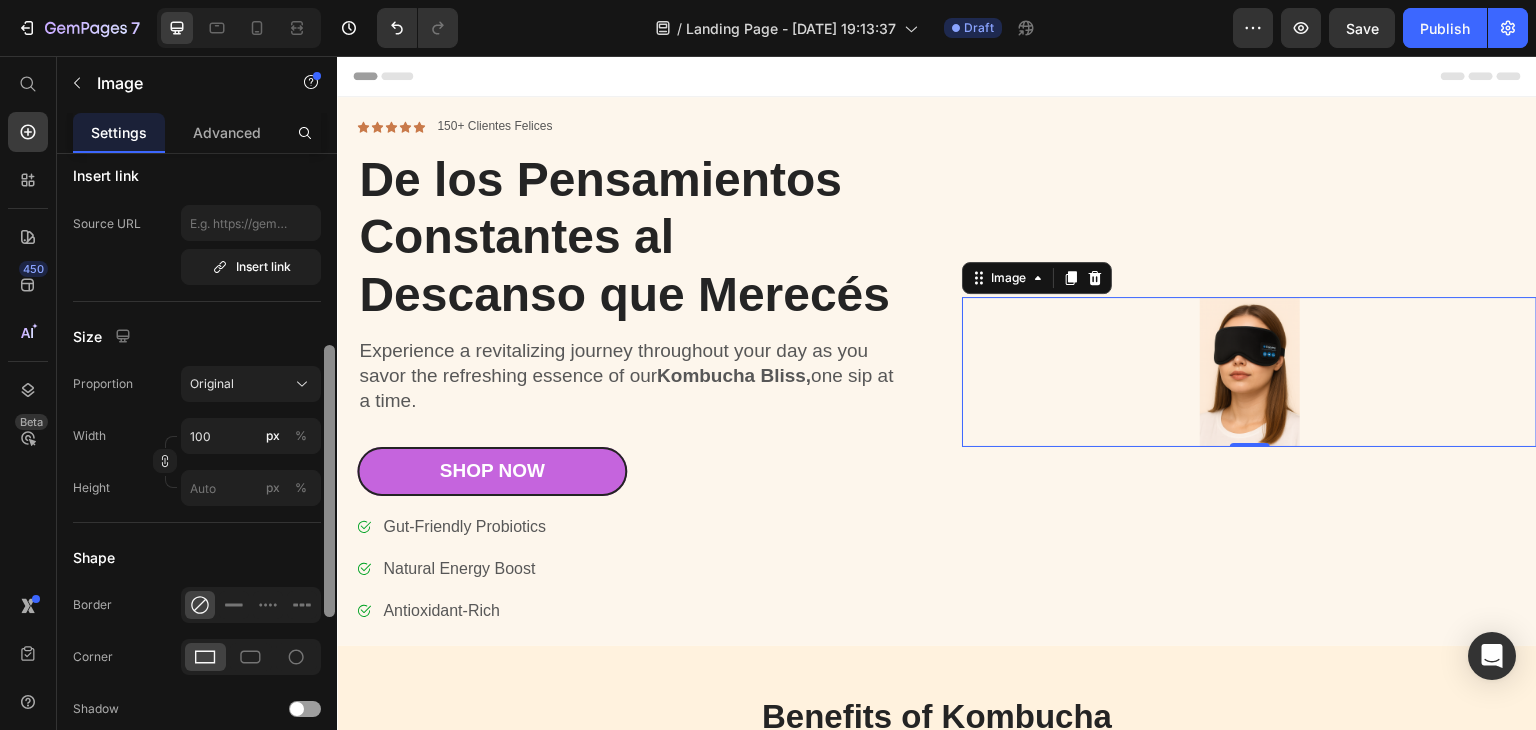 drag, startPoint x: 325, startPoint y: 403, endPoint x: 284, endPoint y: 409, distance: 41.4367 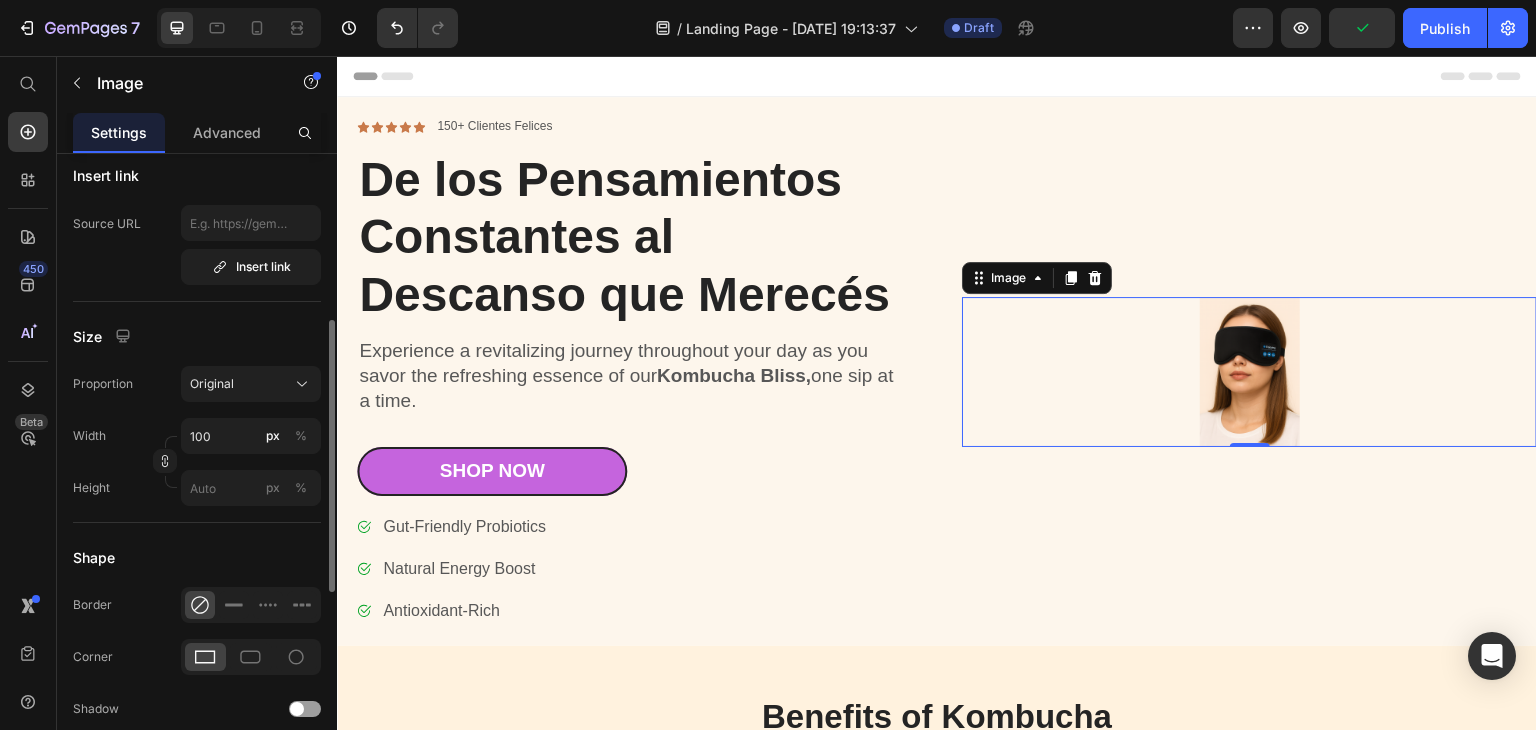 scroll, scrollTop: 403, scrollLeft: 0, axis: vertical 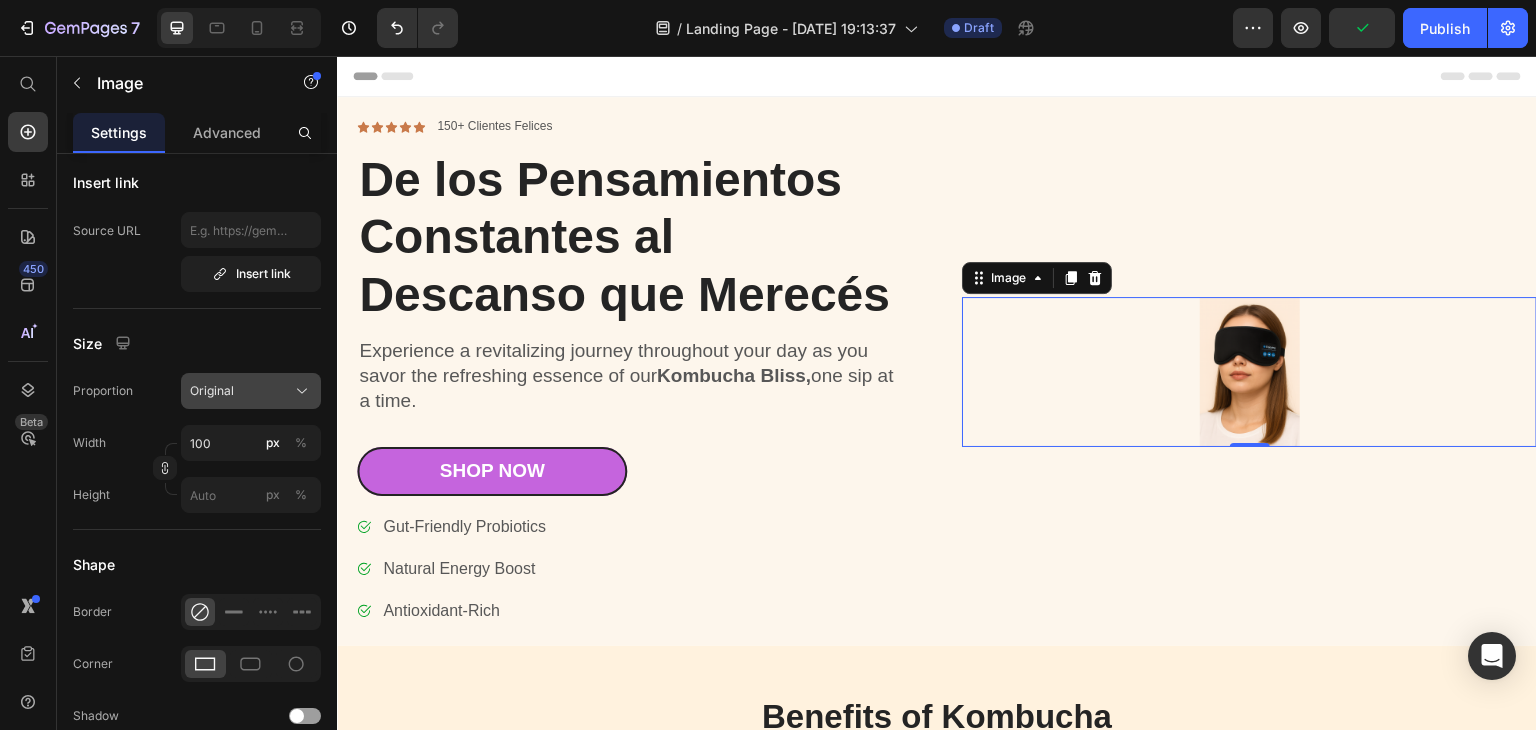 click on "Original" 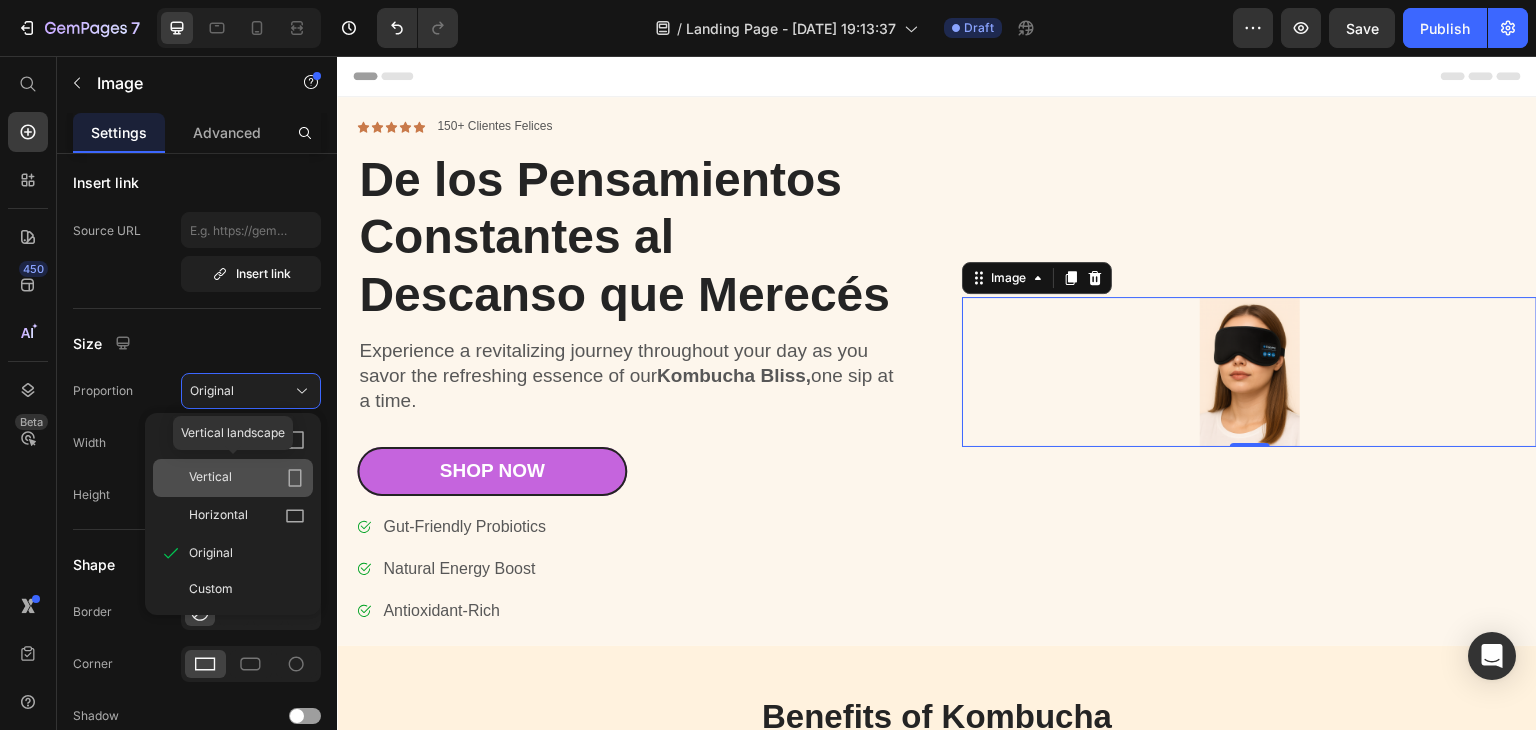 click on "Vertical" at bounding box center (247, 478) 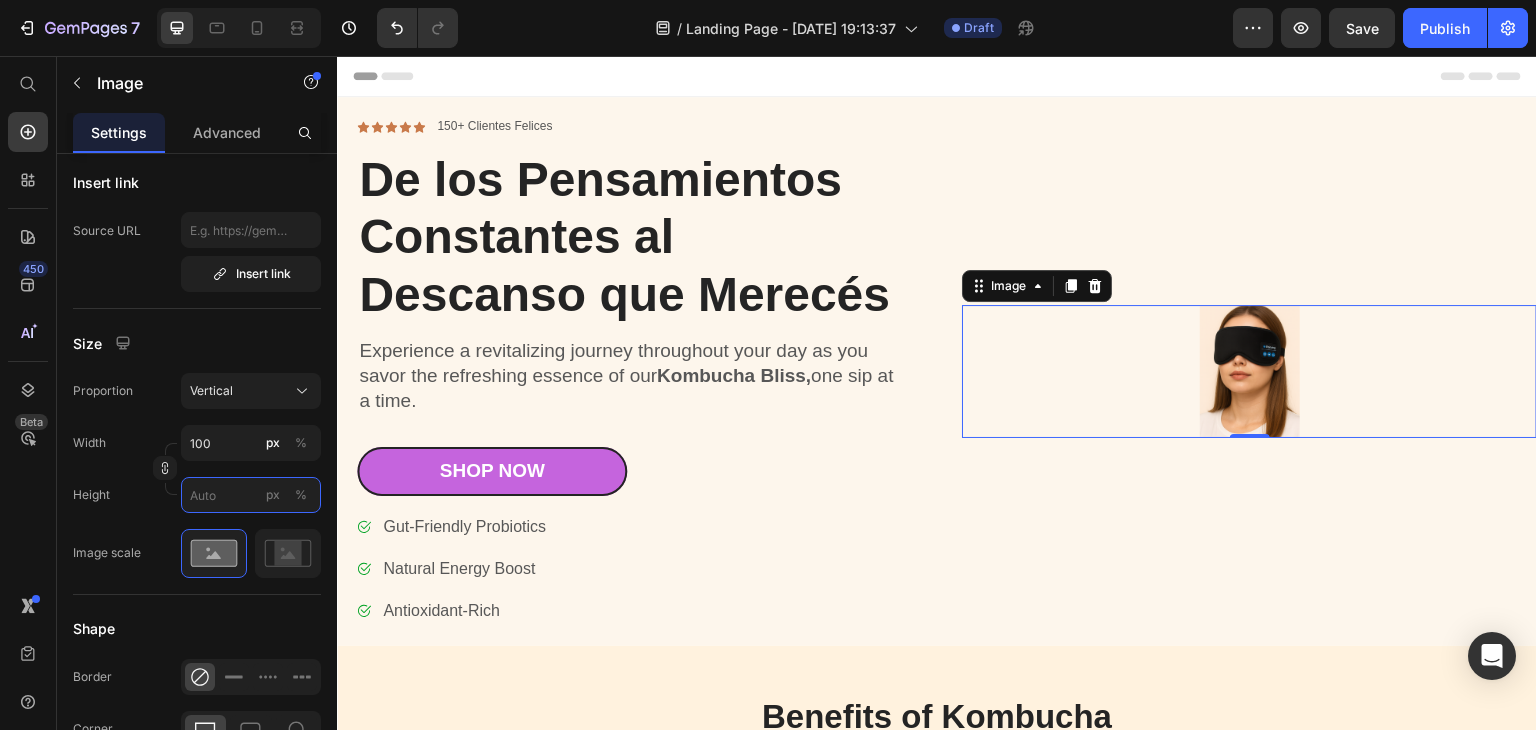 click on "px %" at bounding box center [251, 495] 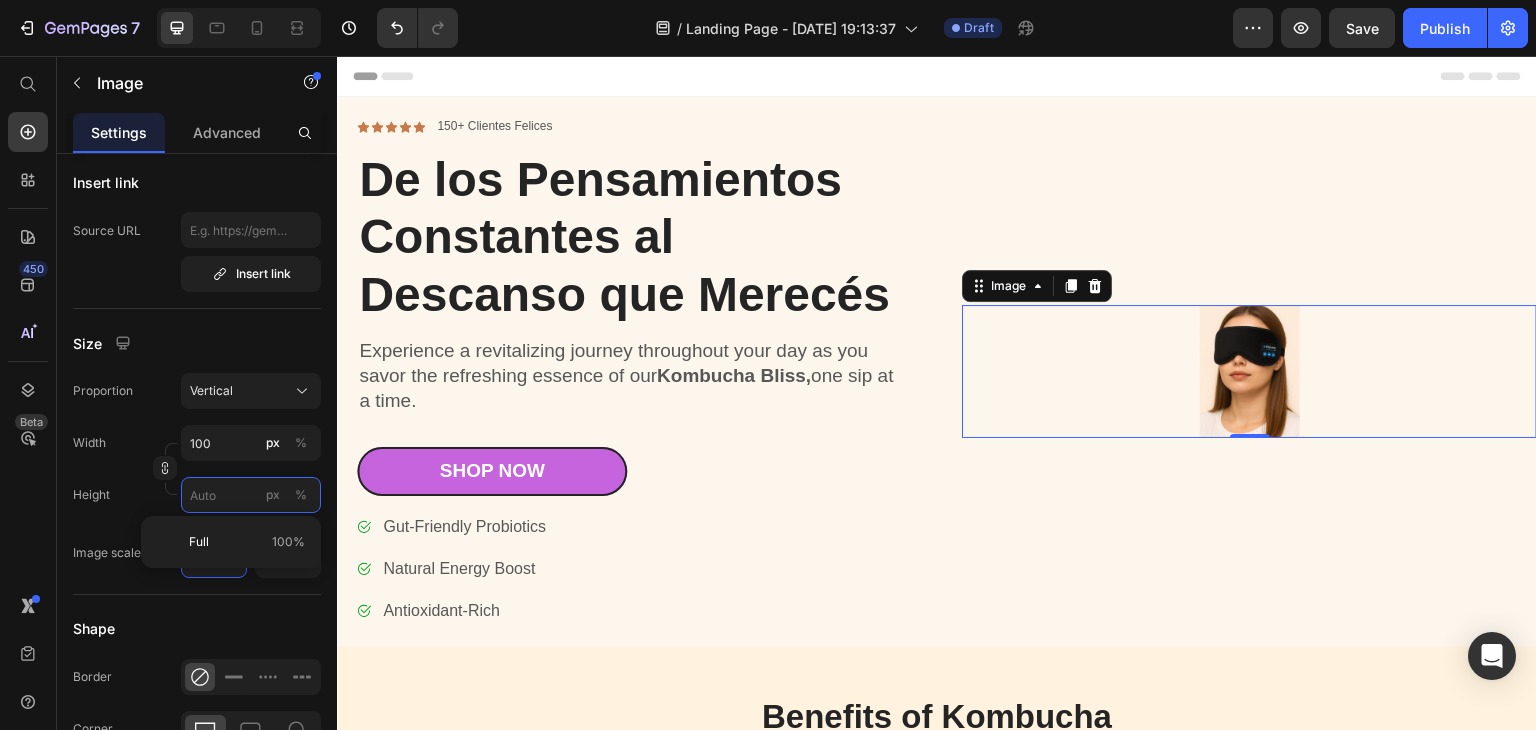type on "1" 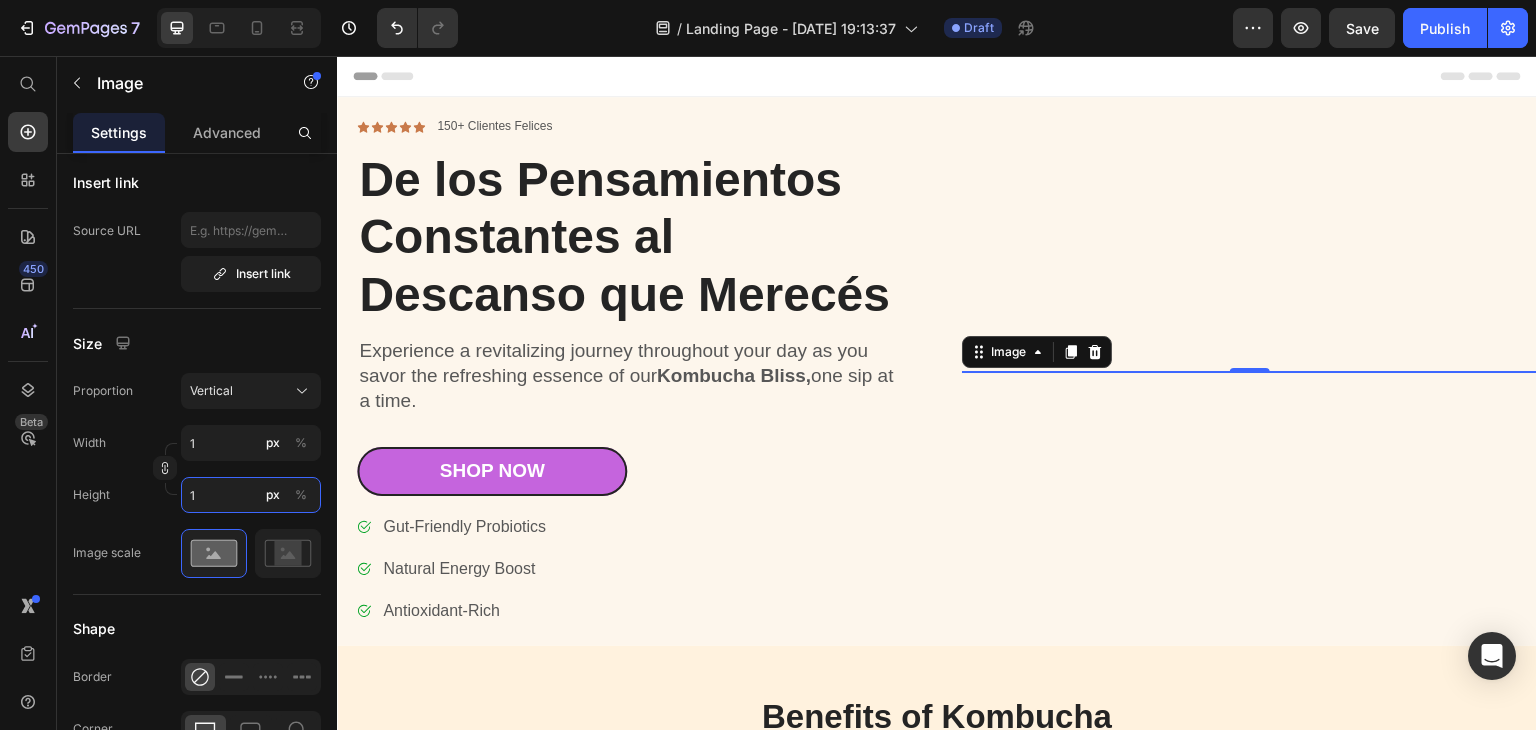 type on "8" 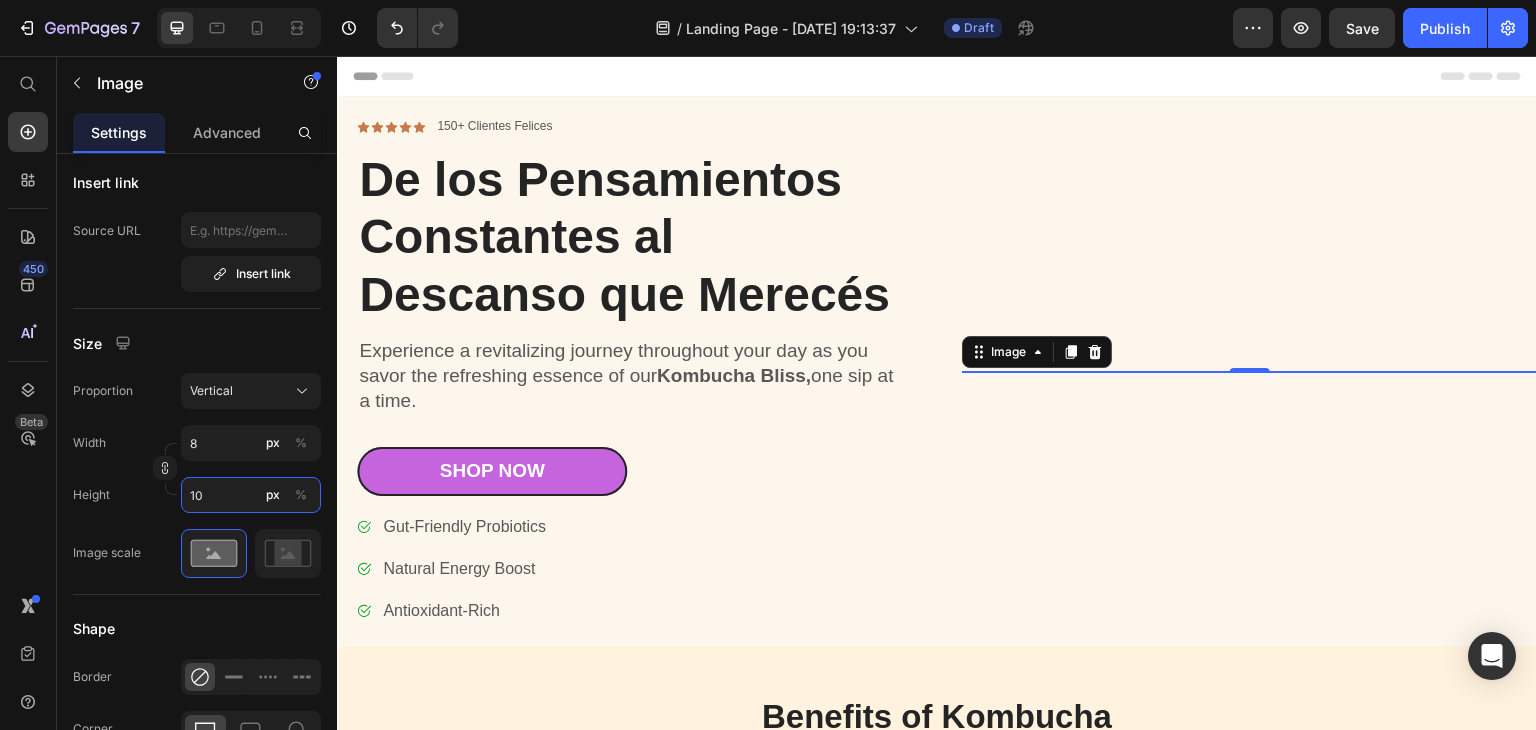 type on "75" 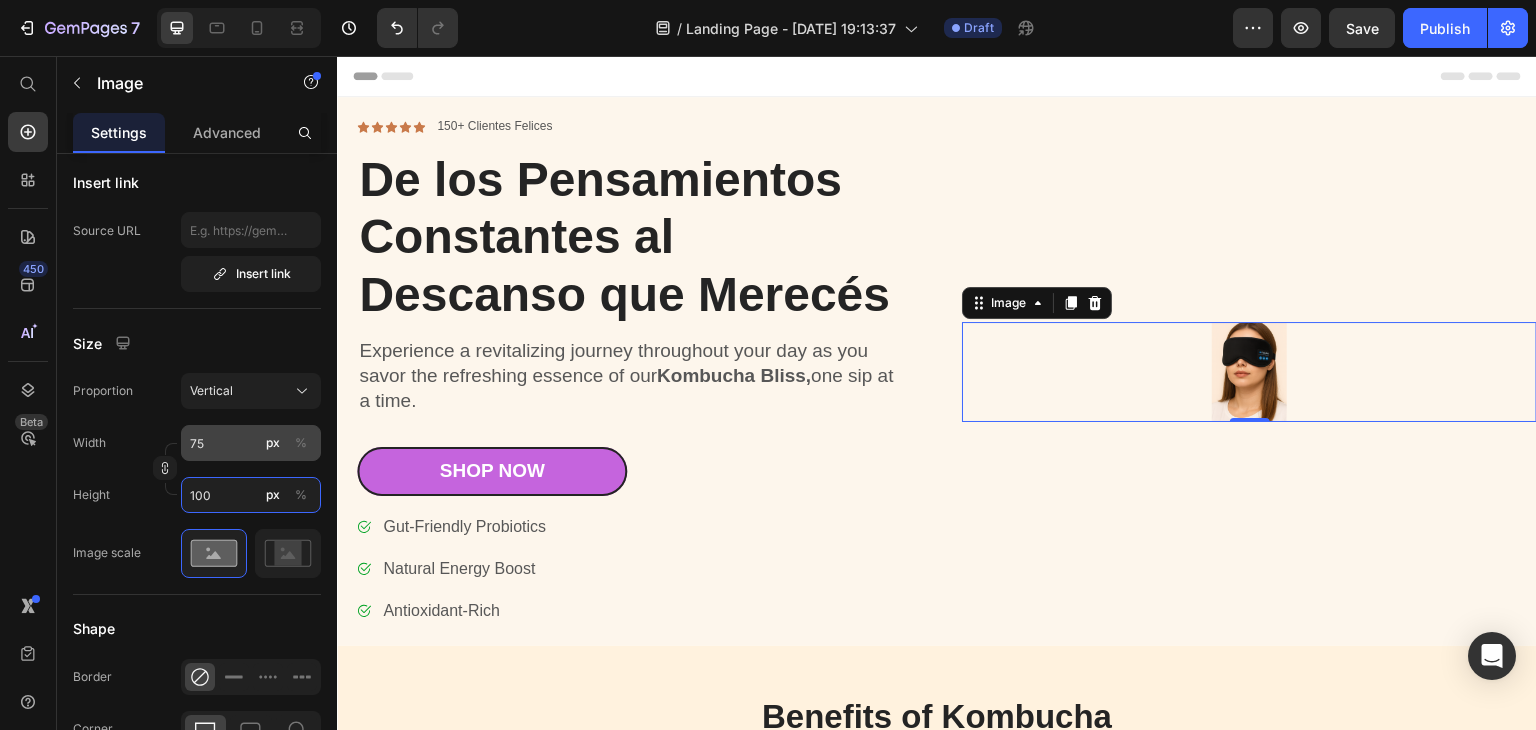 type on "100" 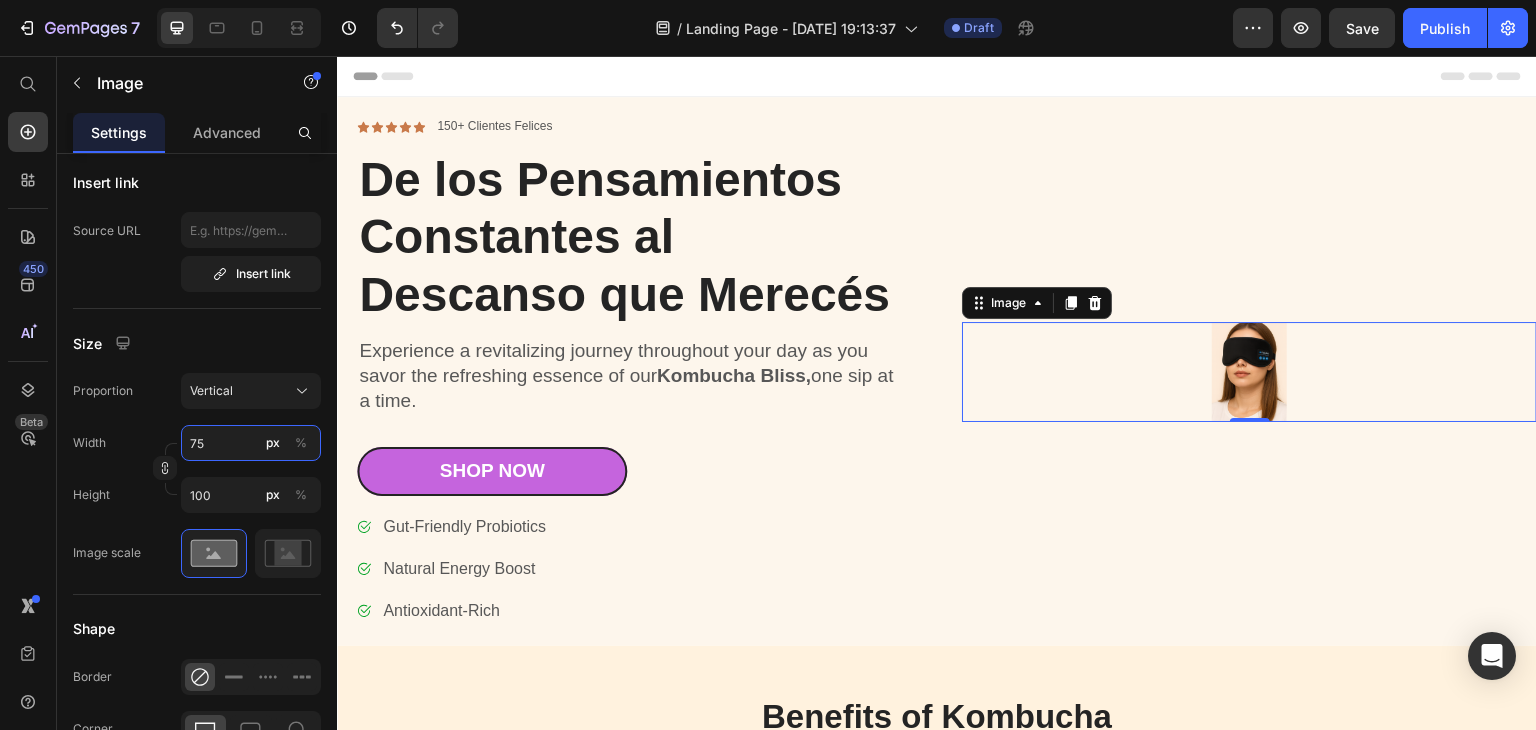 click on "75" at bounding box center [251, 443] 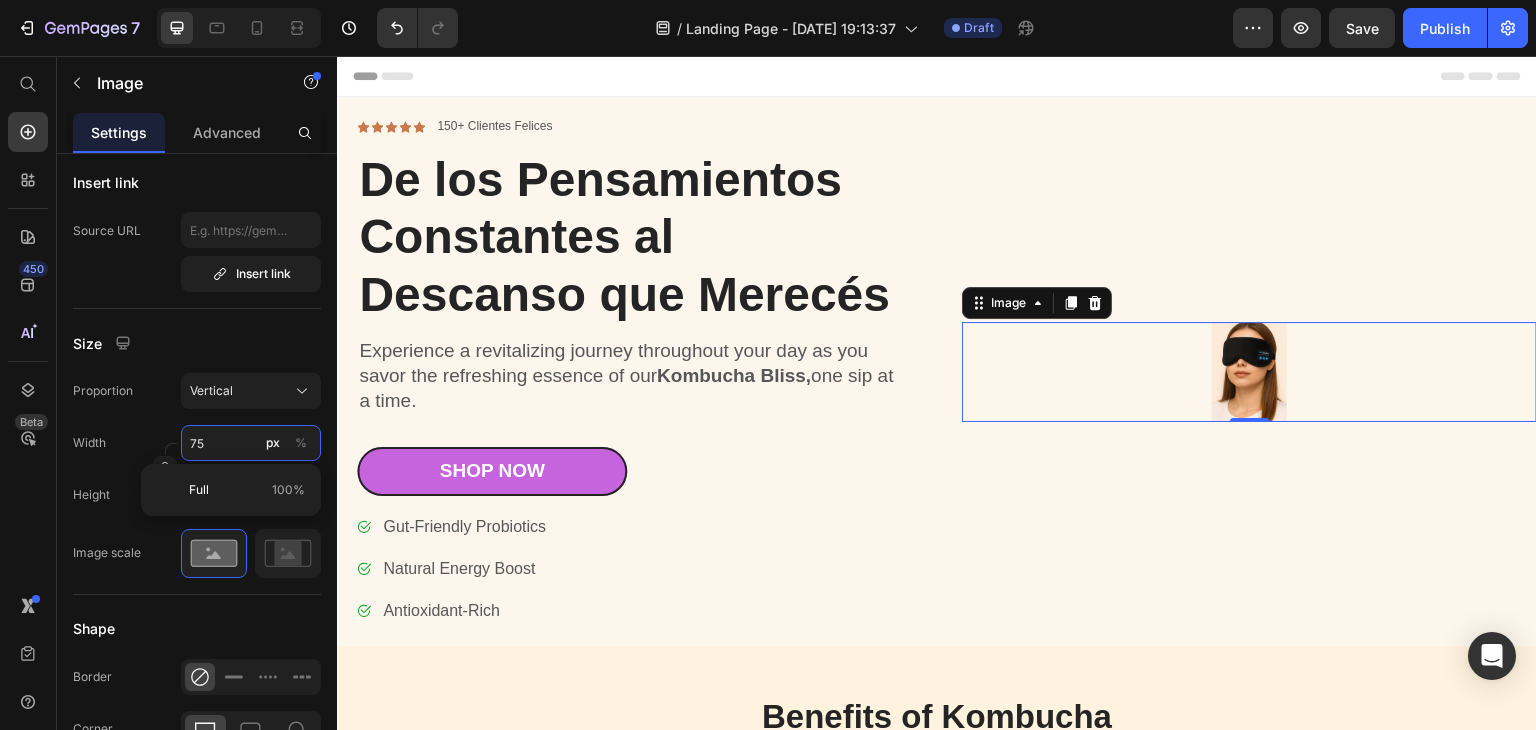 type 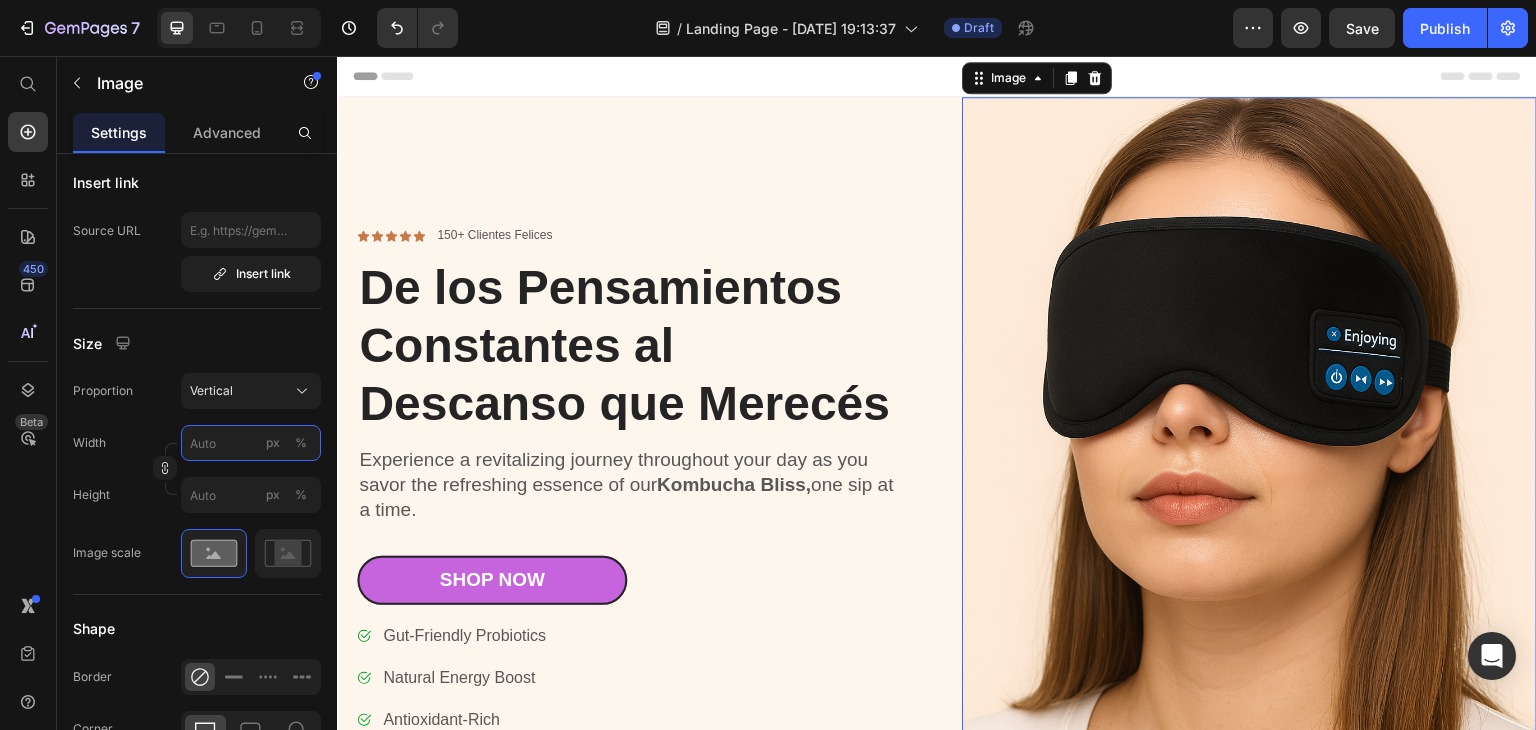 type on "1" 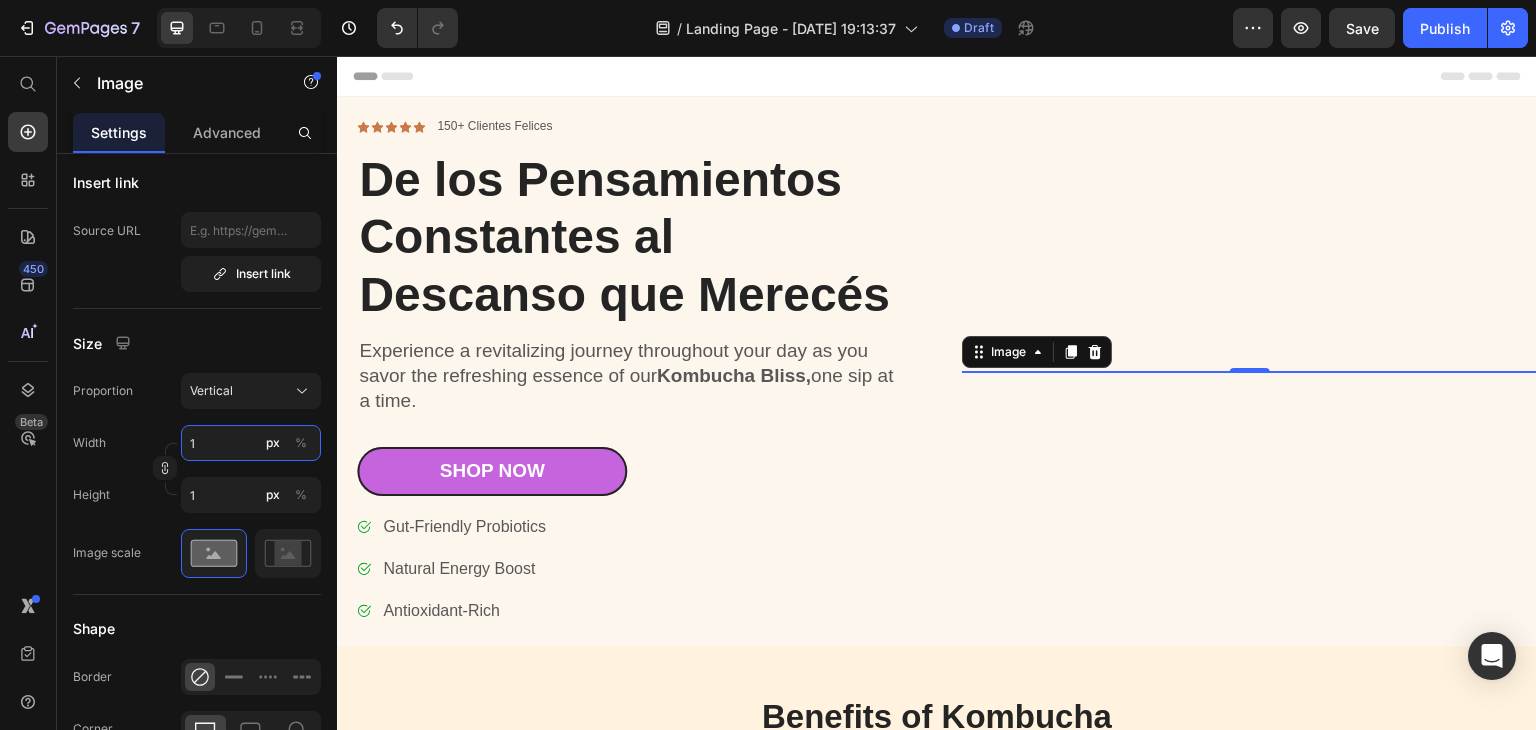 type on "10" 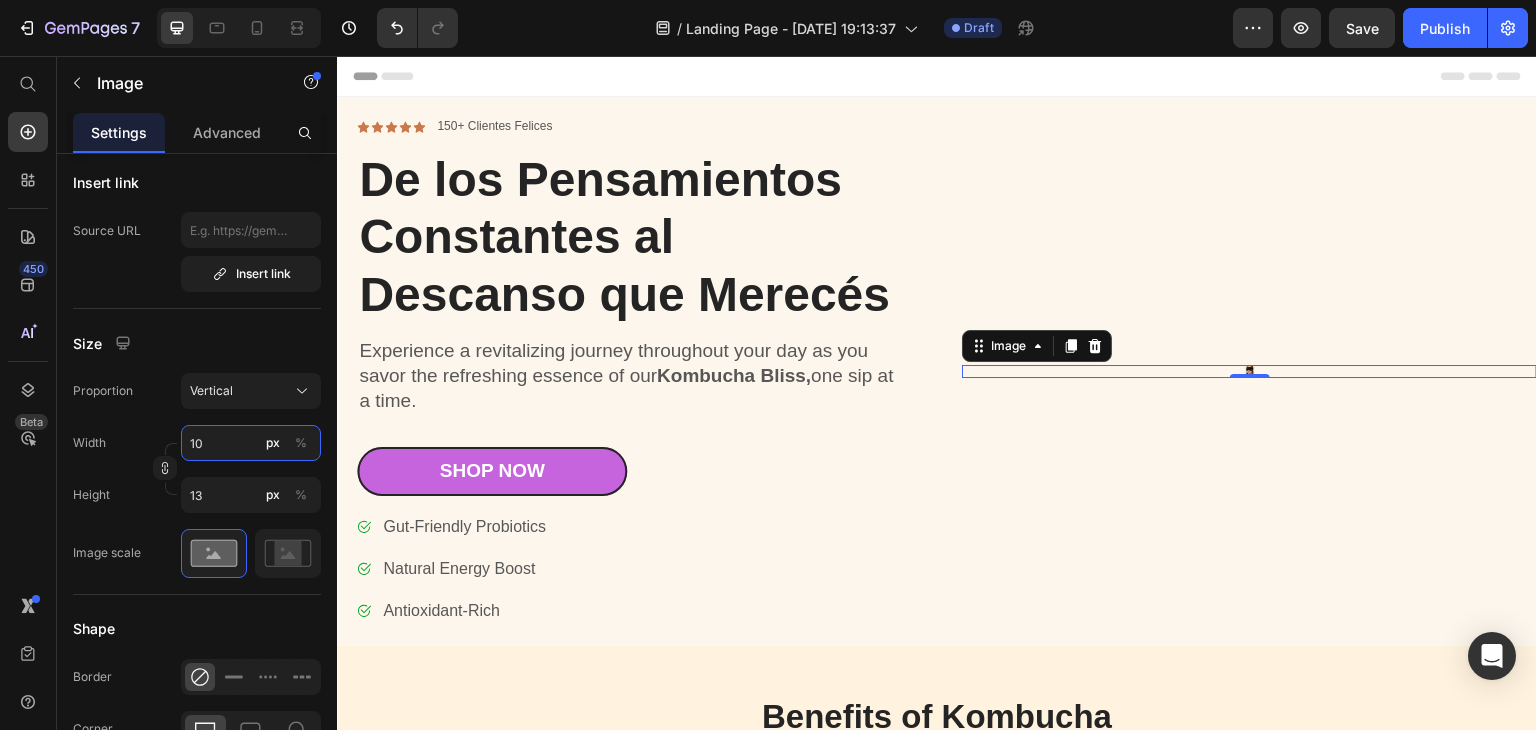 type on "100" 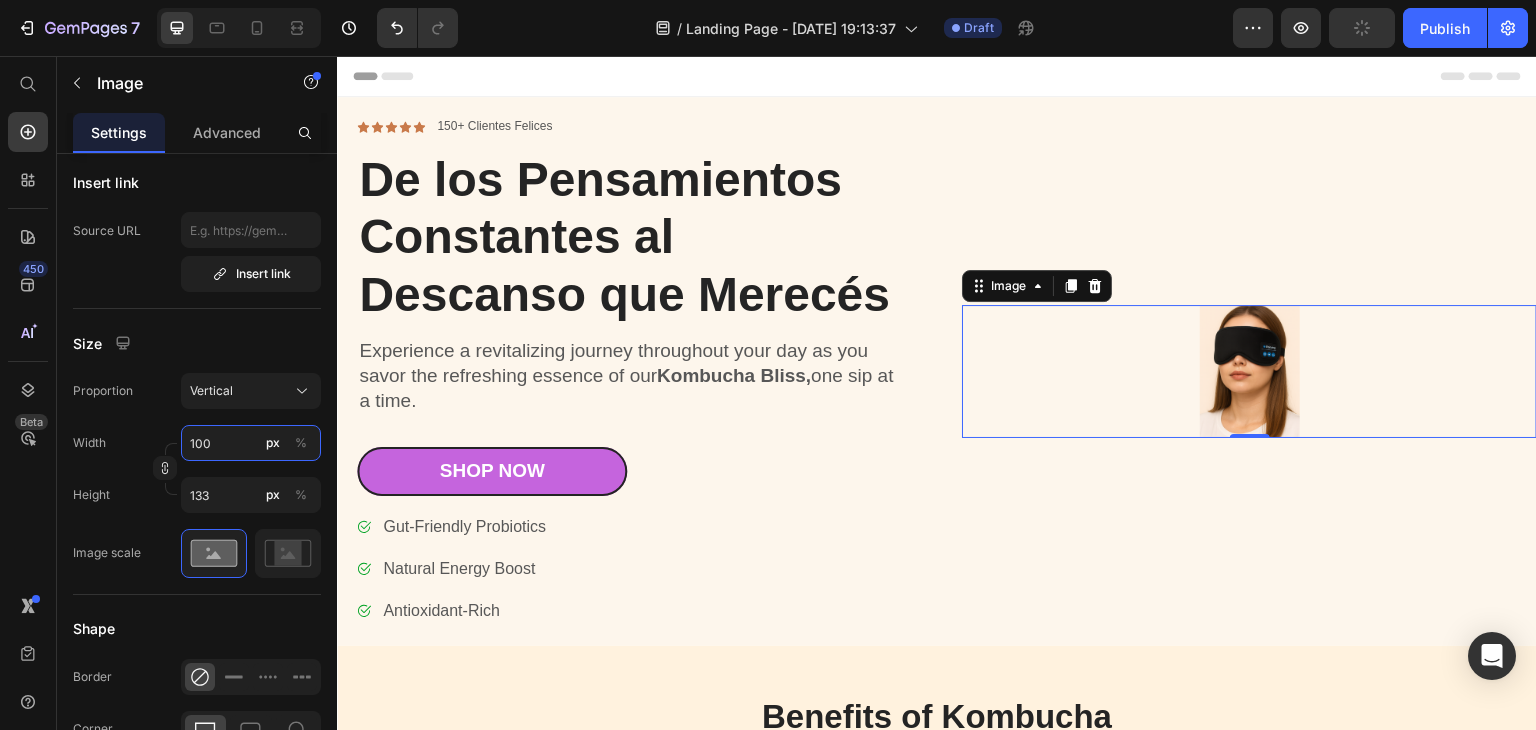 type on "75" 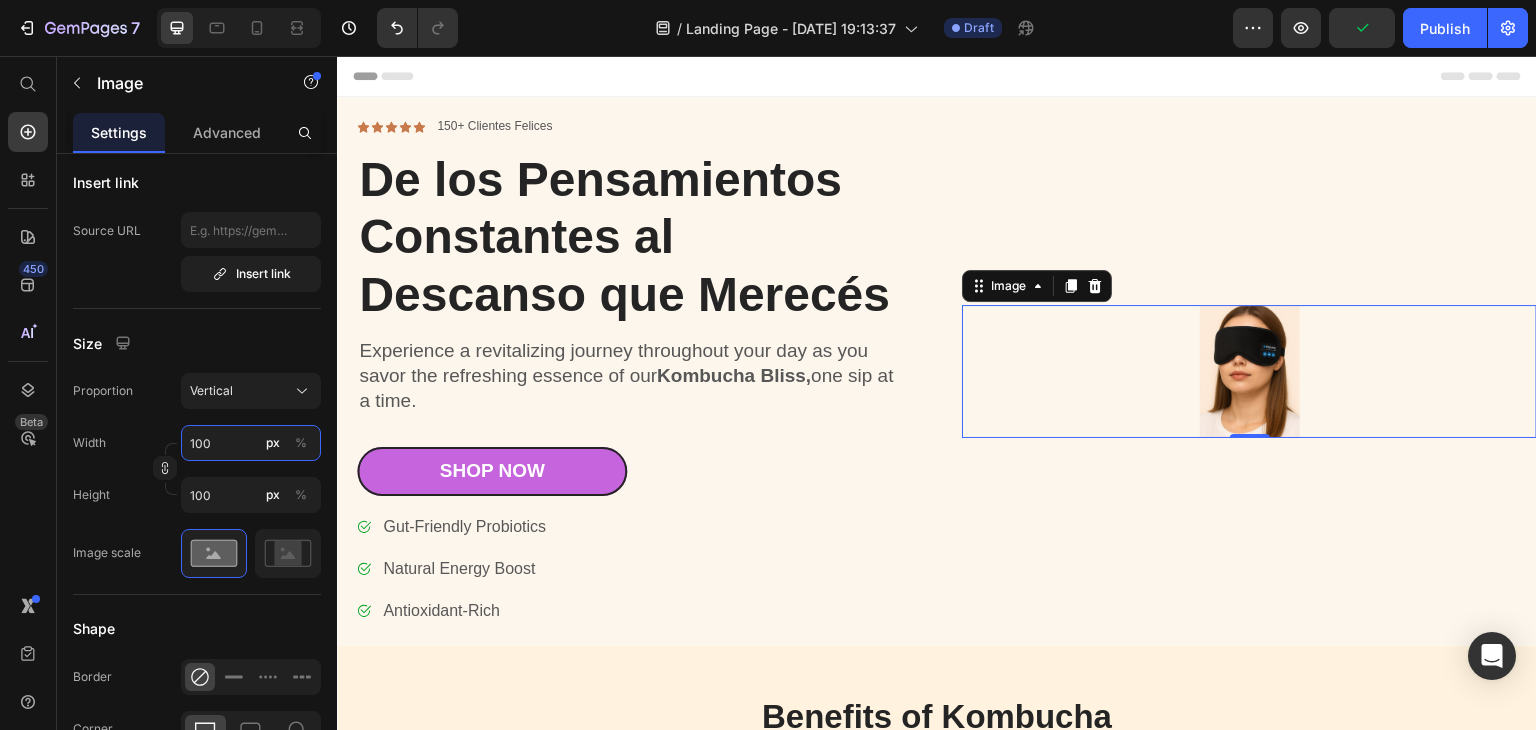 type on "10" 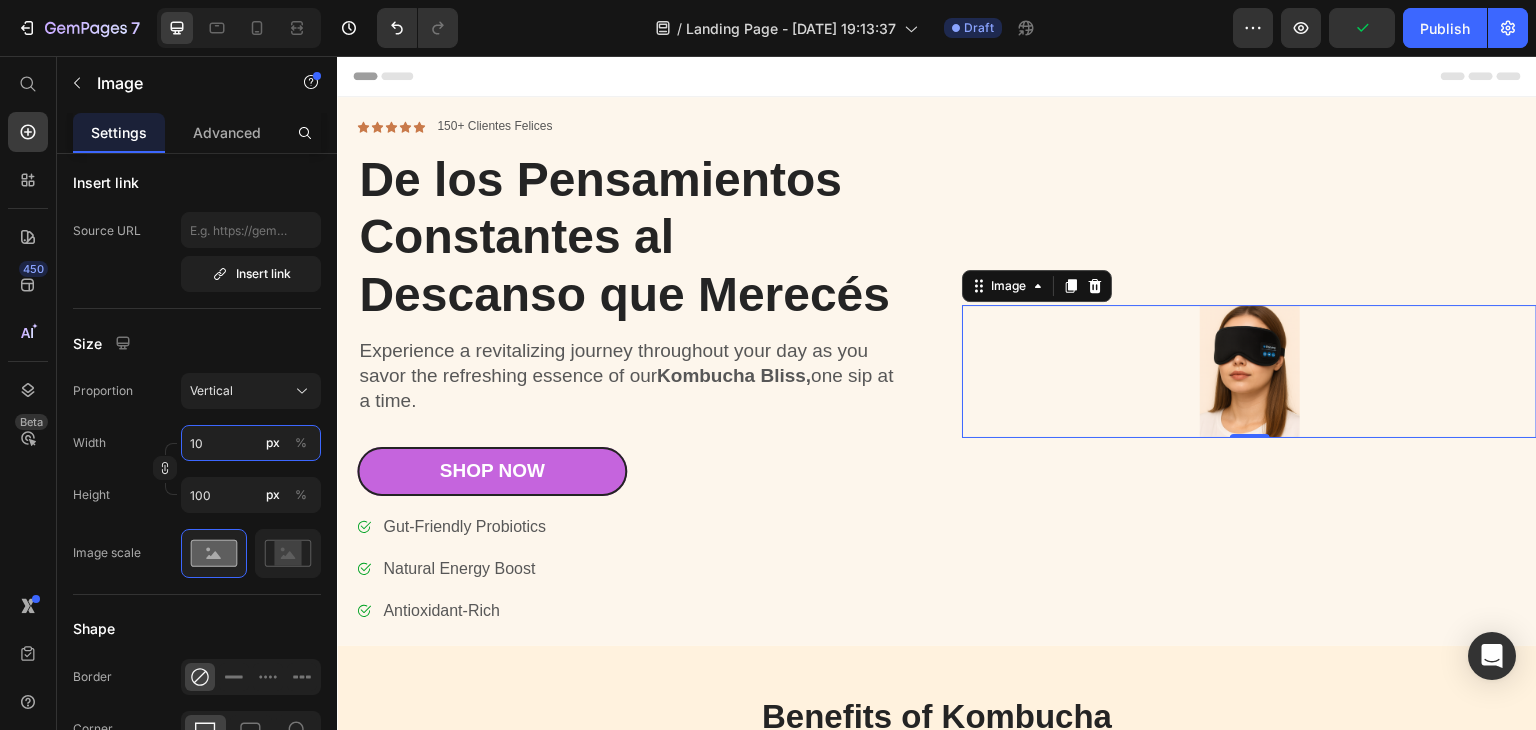 type on "13" 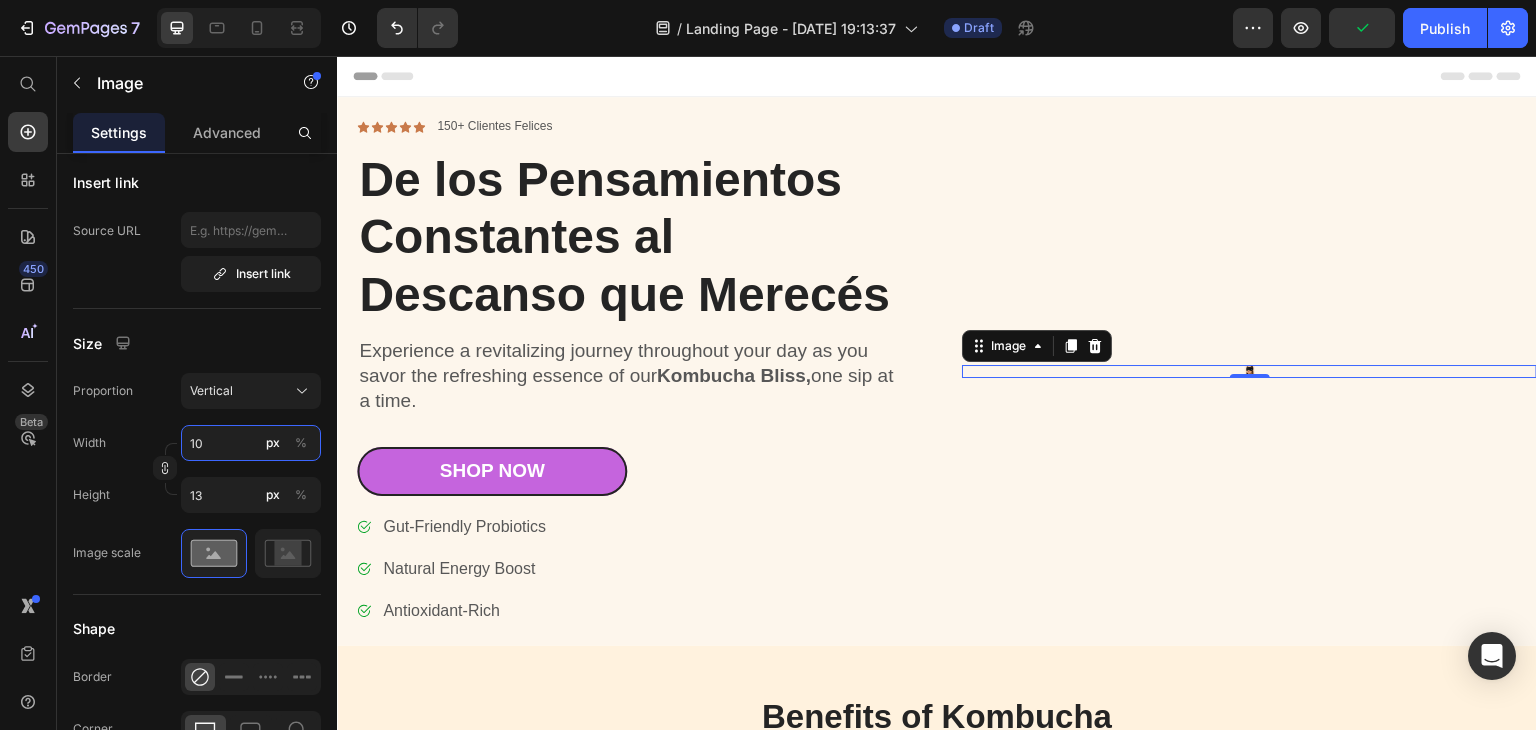 type on "1" 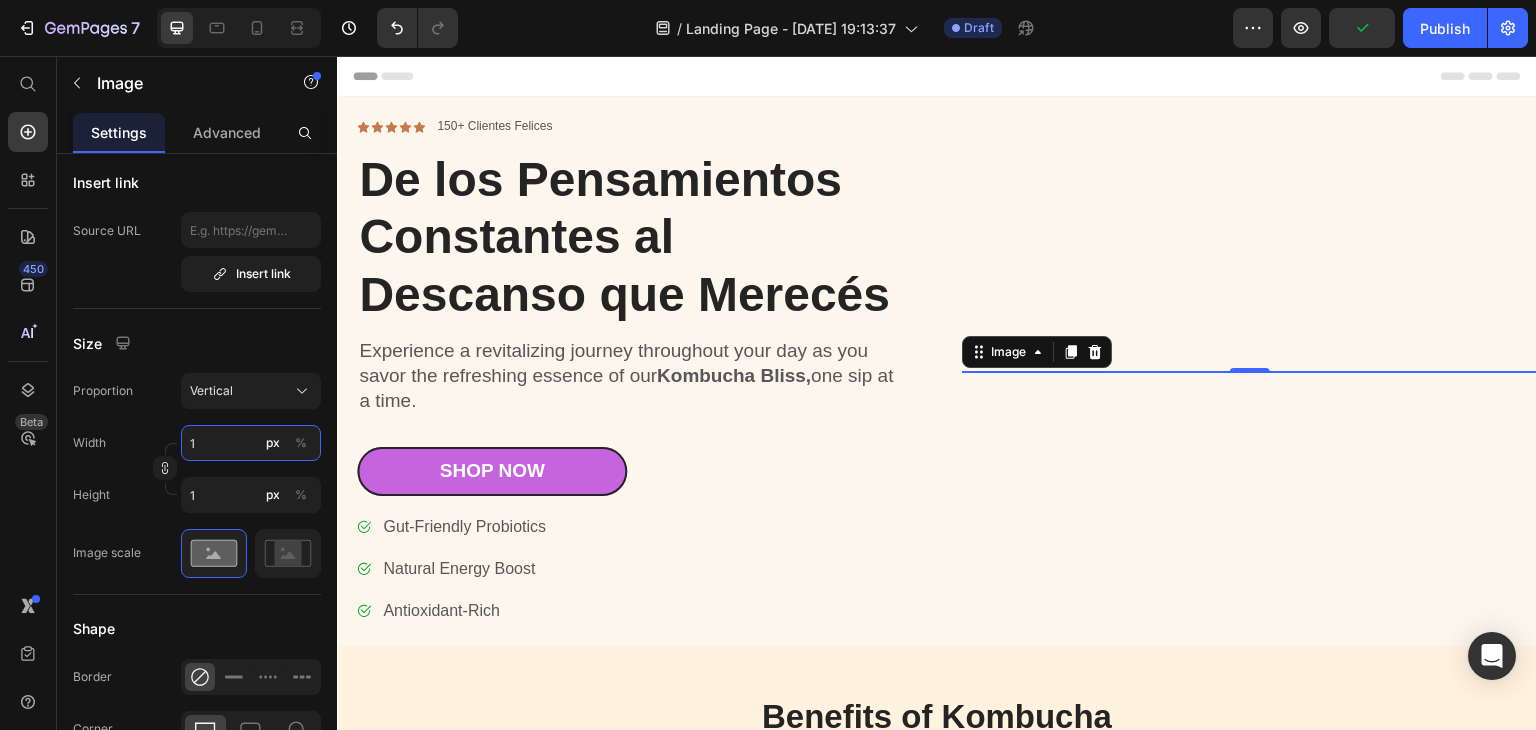 type 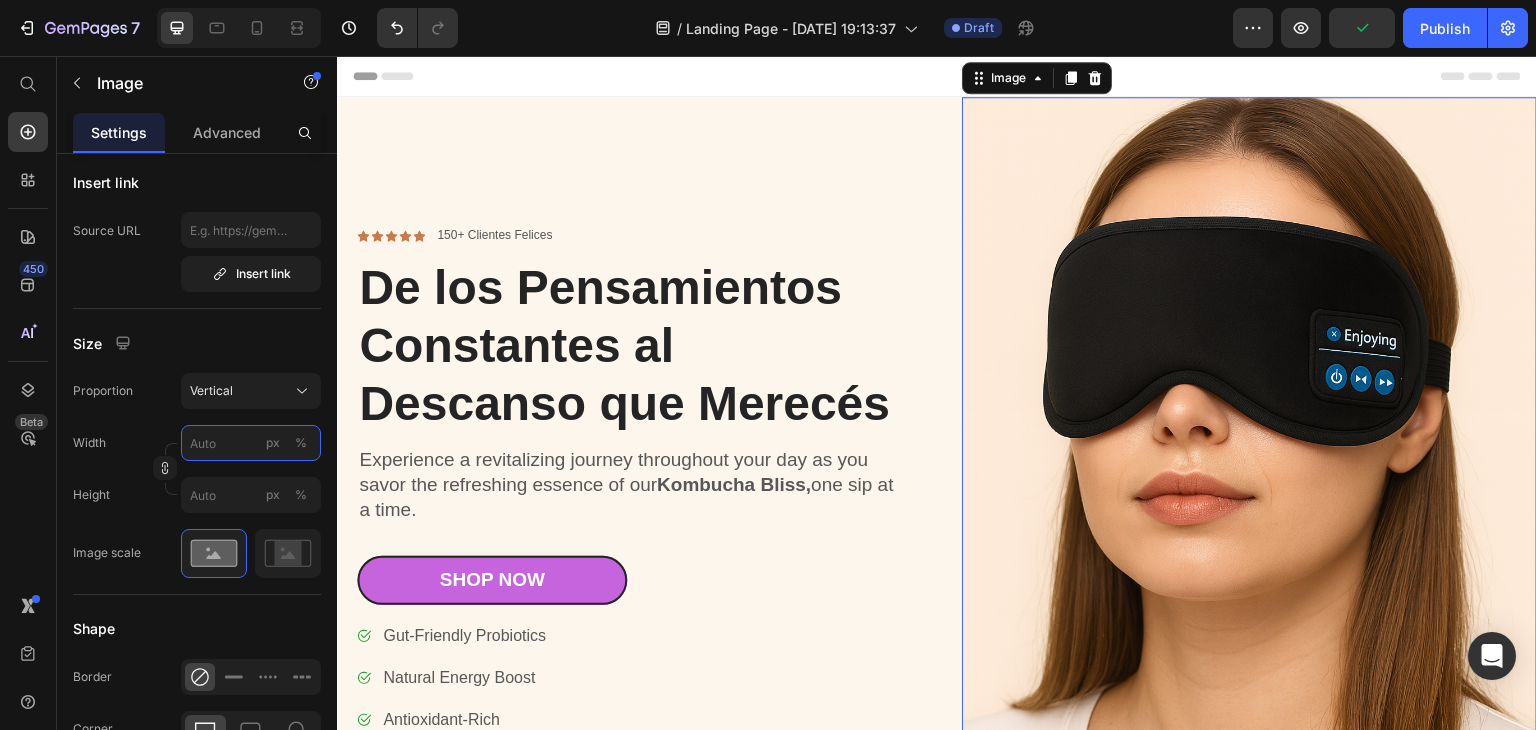 type on "1" 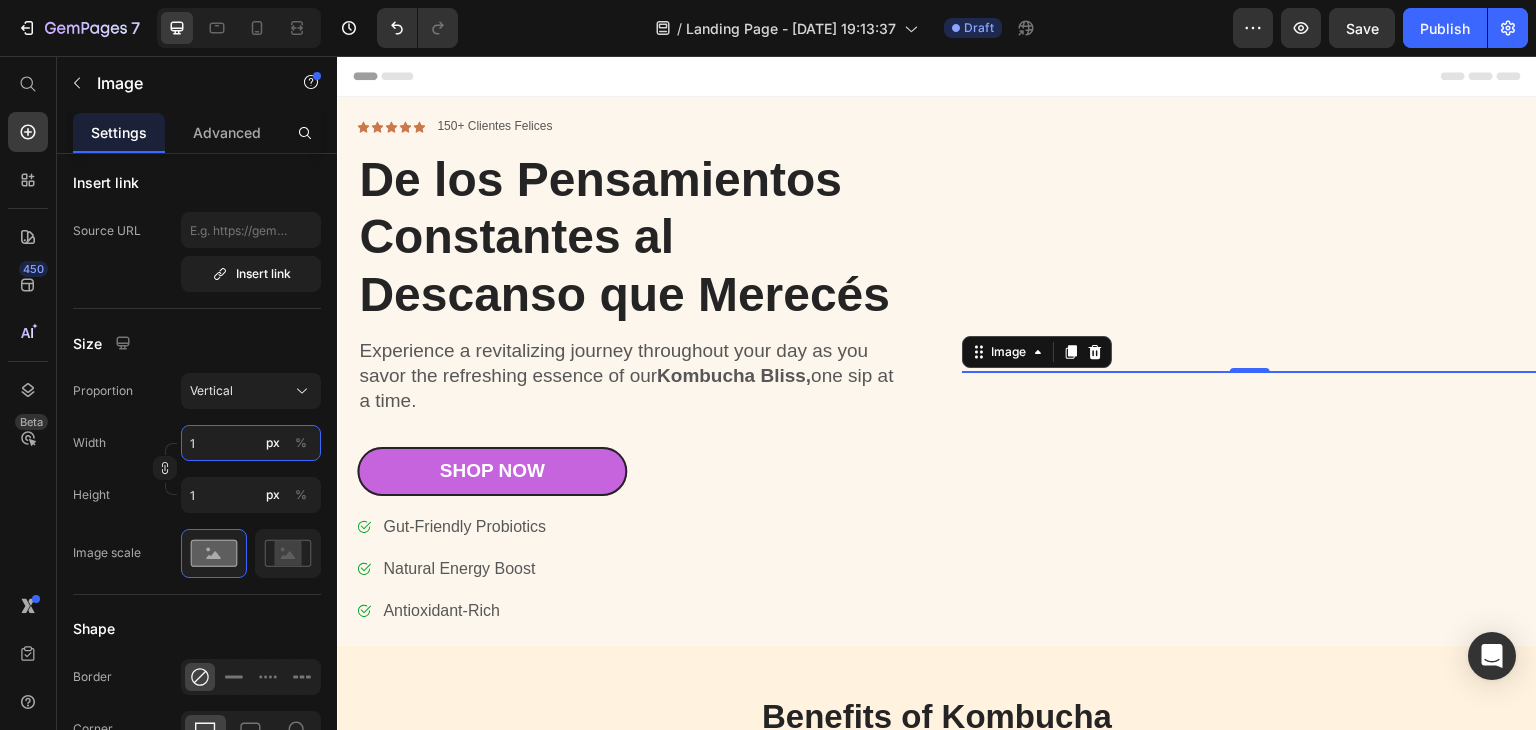 type on "12" 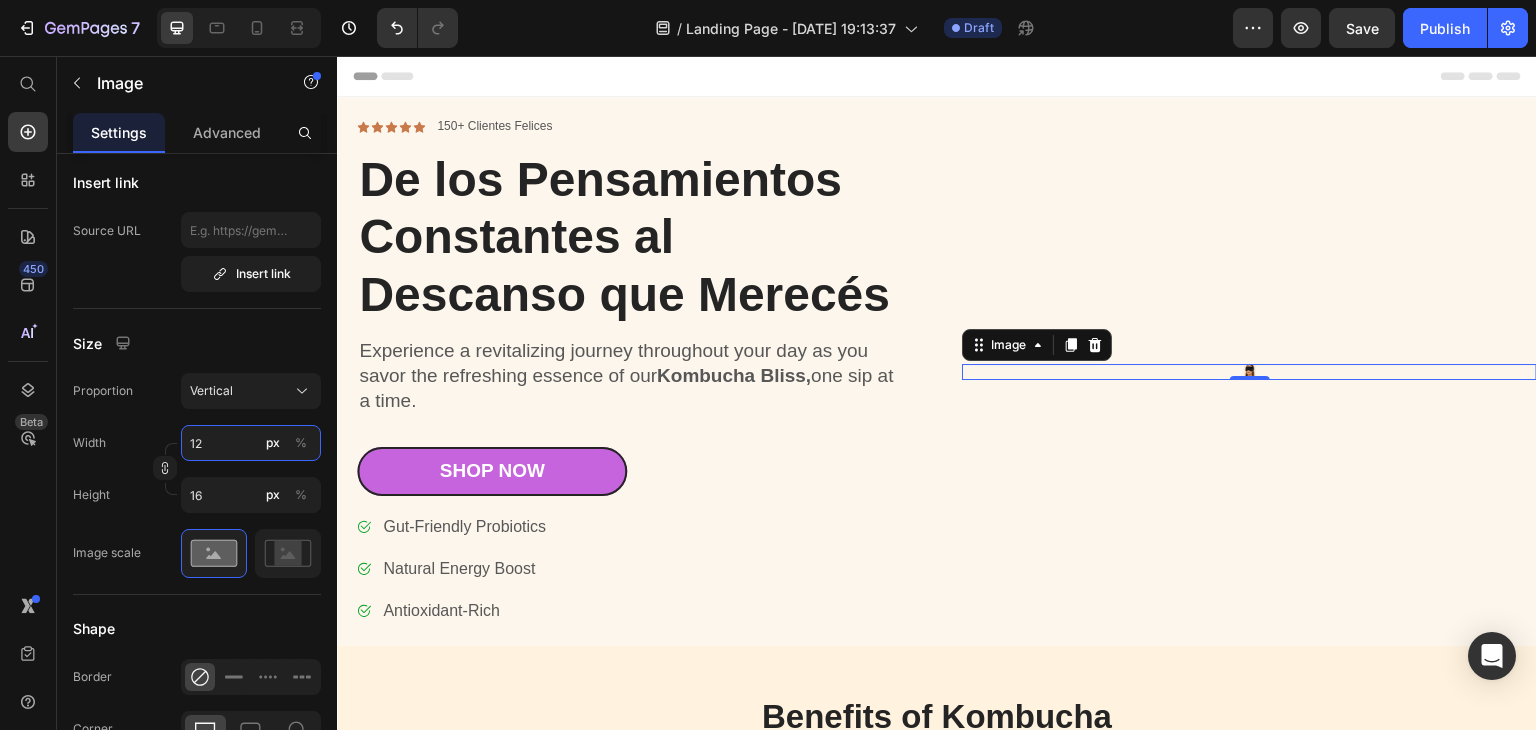 type on "120" 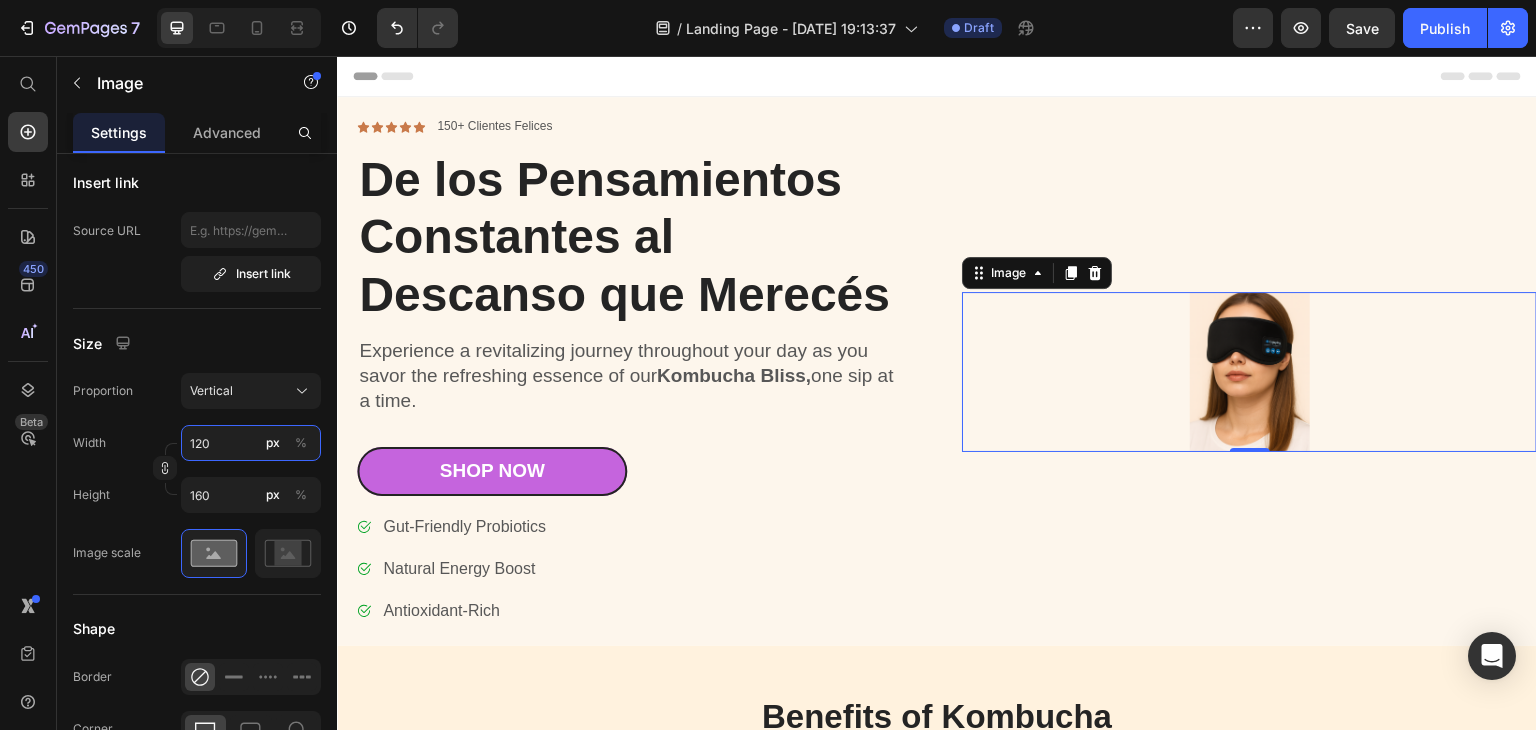 type on "1200" 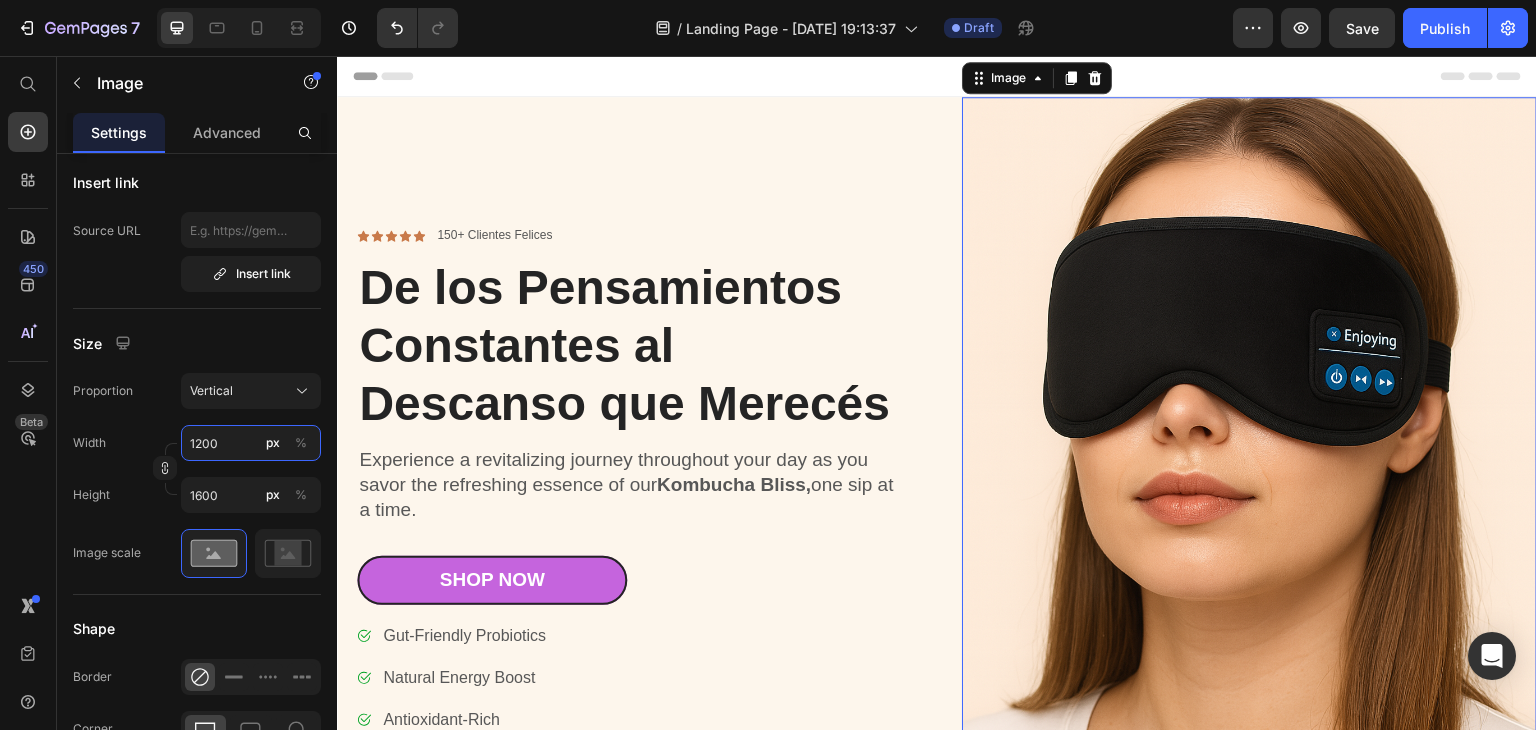 type on "120" 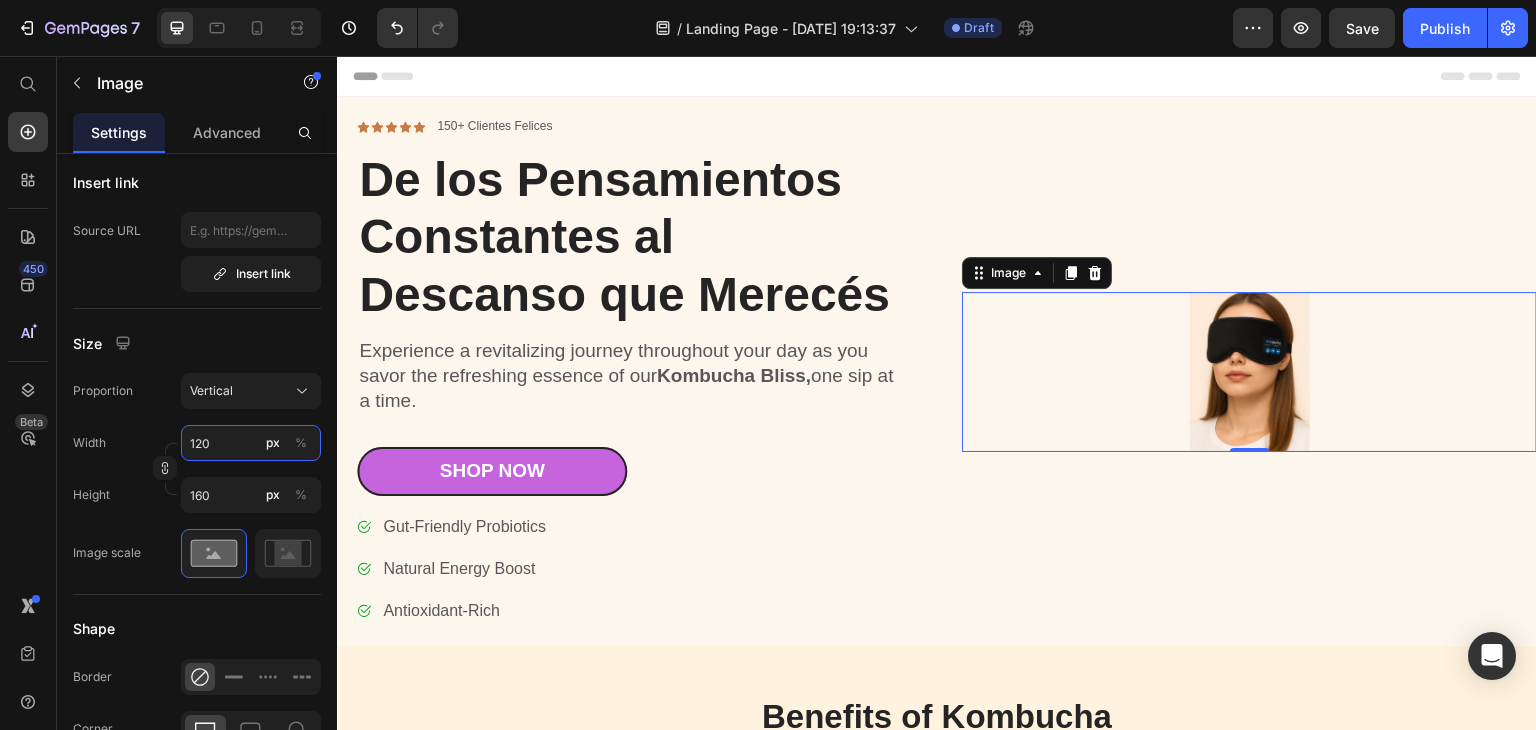 type on "12" 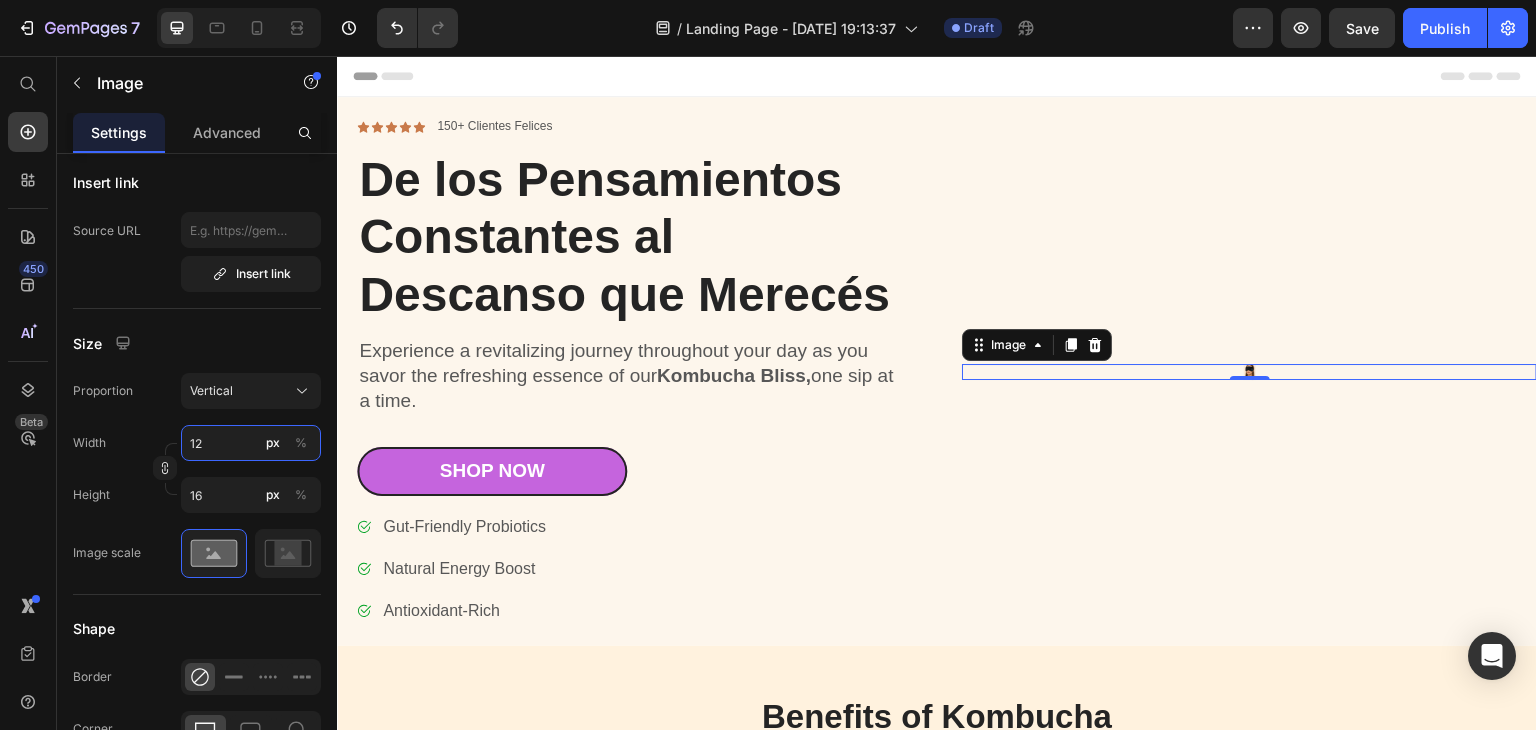 type on "1" 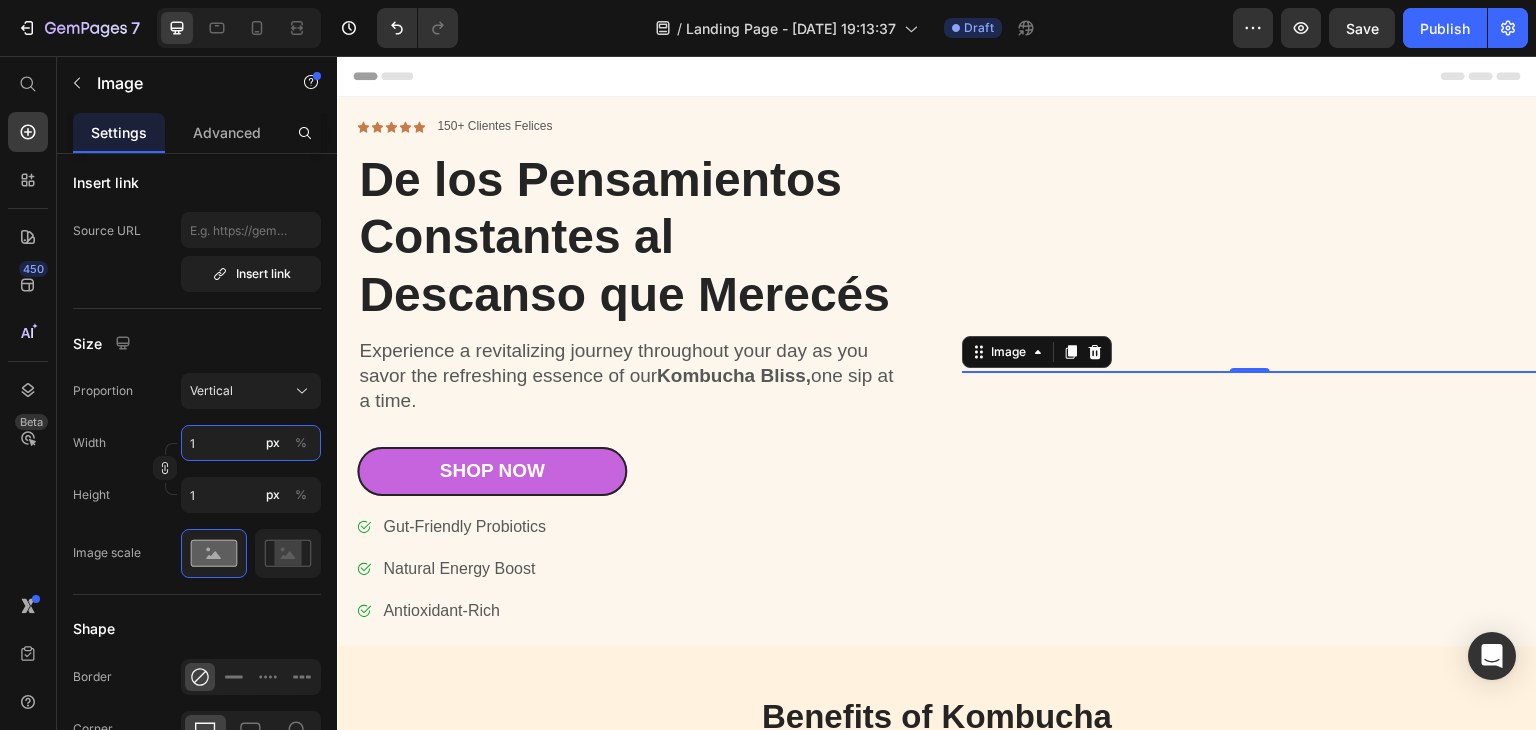 type 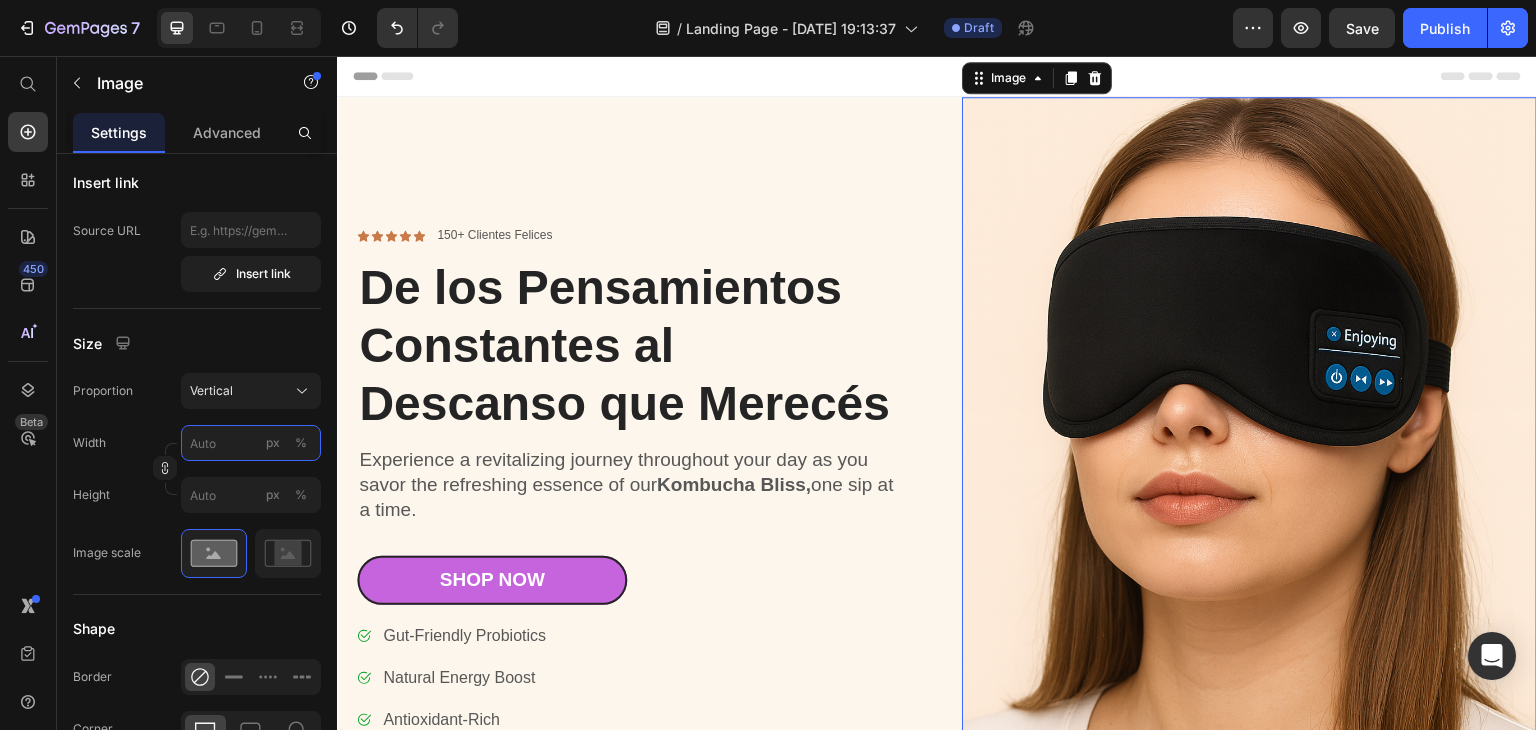 type on "4" 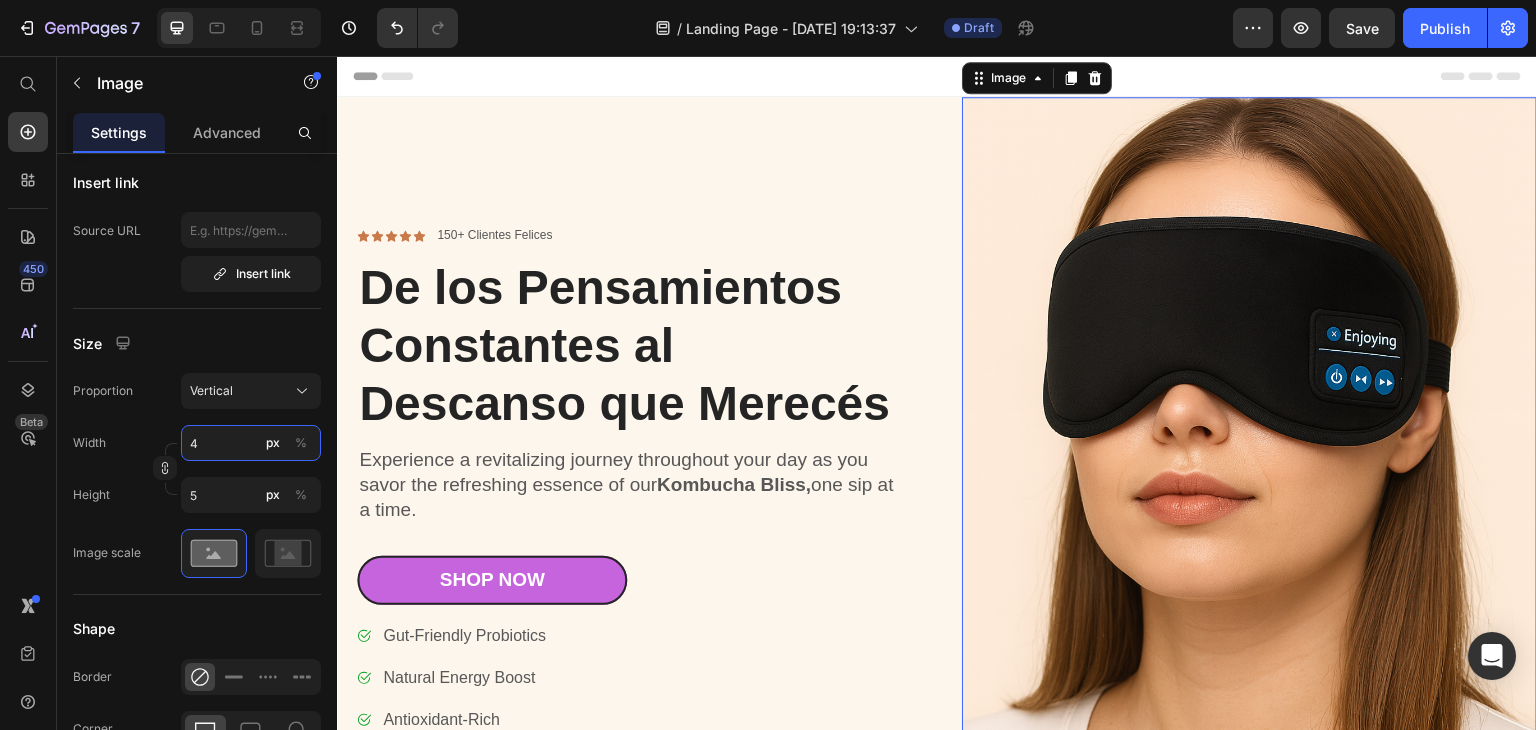 type on "43" 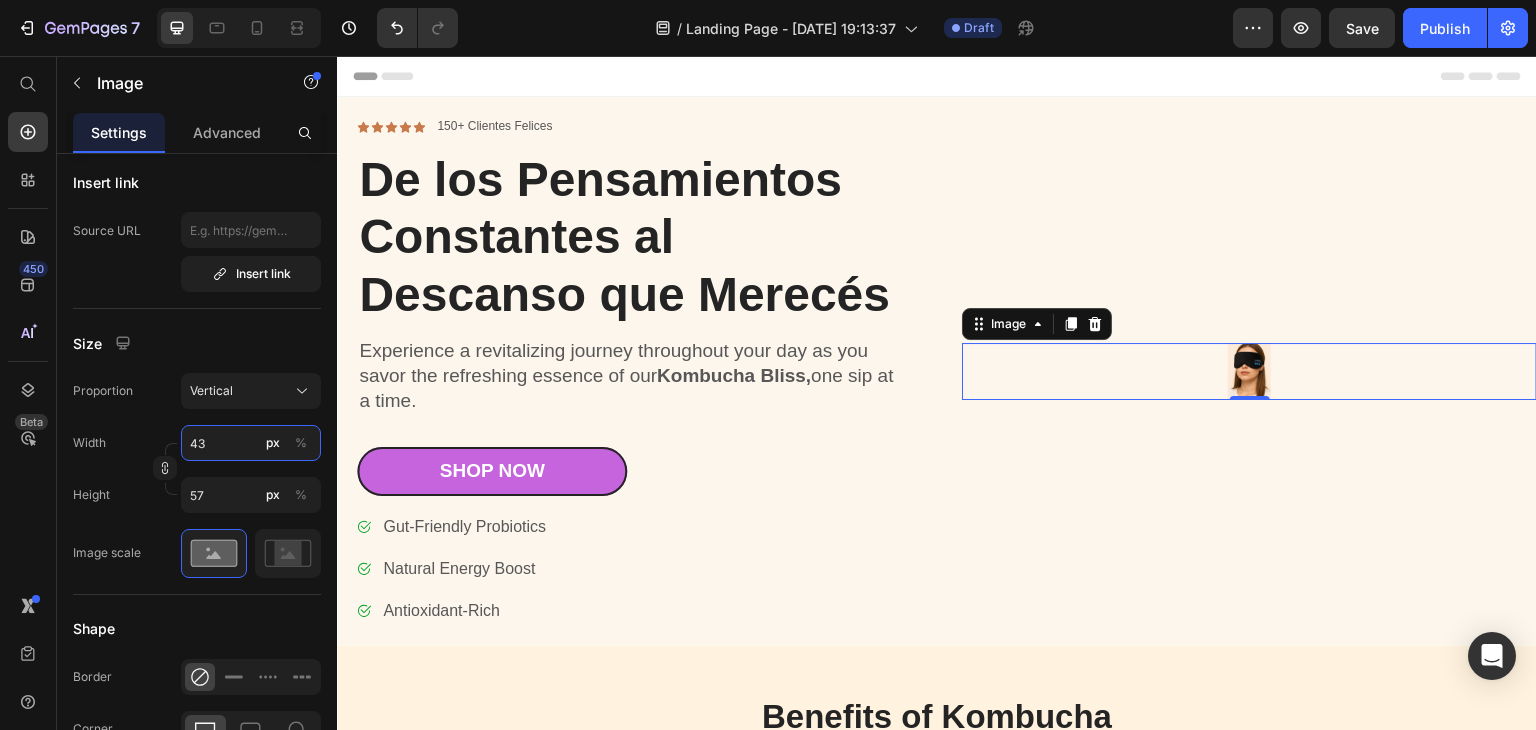 type on "430" 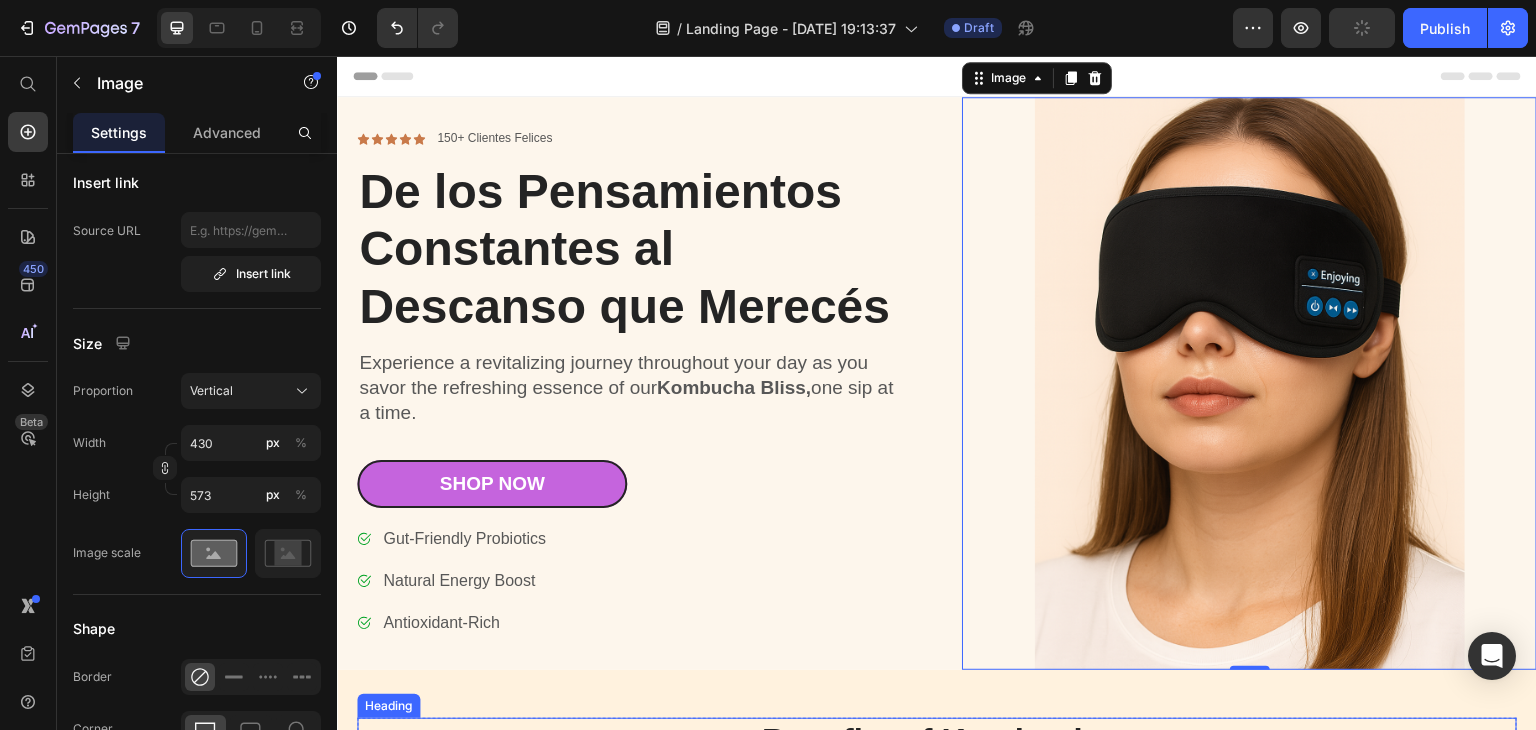 click on "Benefits of Kombucha" at bounding box center [937, 741] 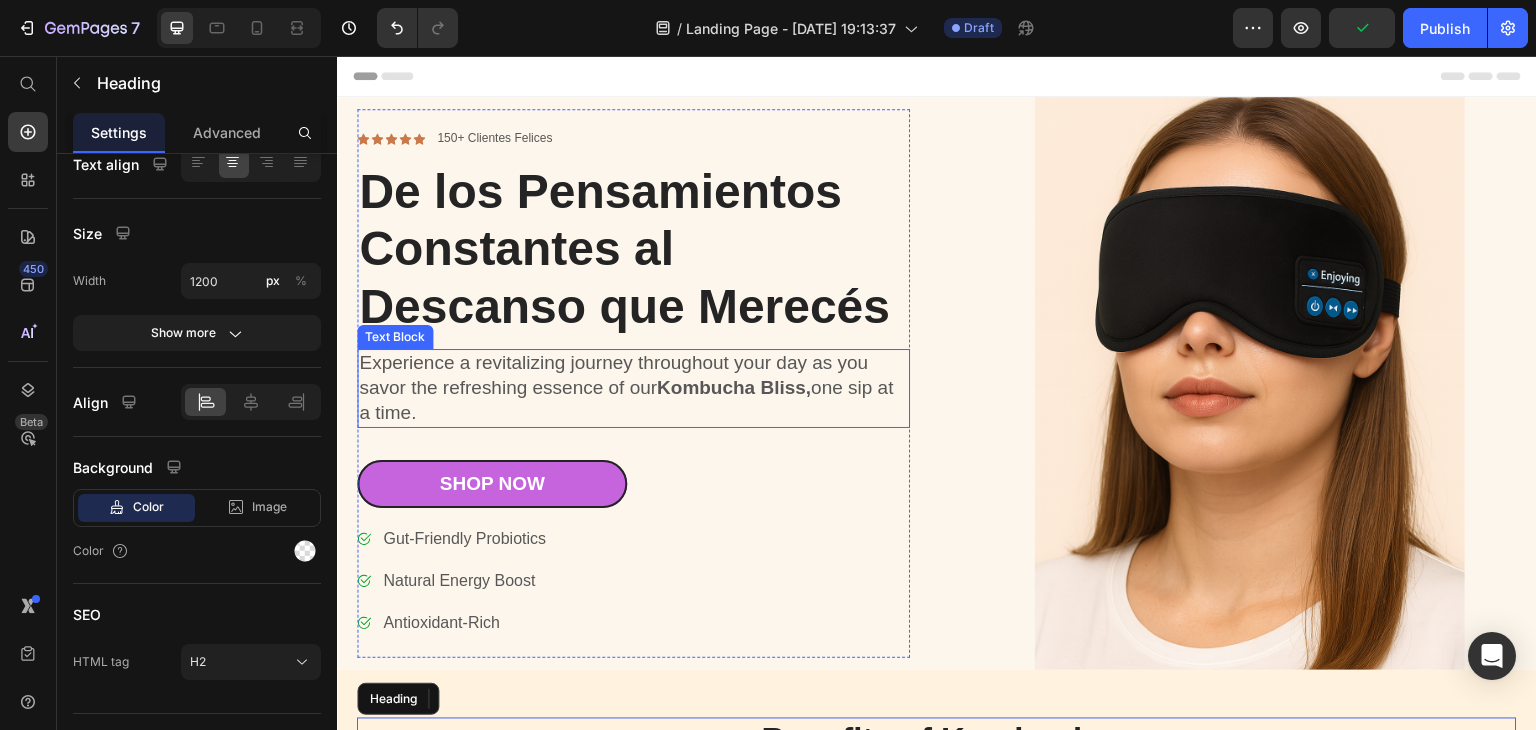 scroll, scrollTop: 0, scrollLeft: 0, axis: both 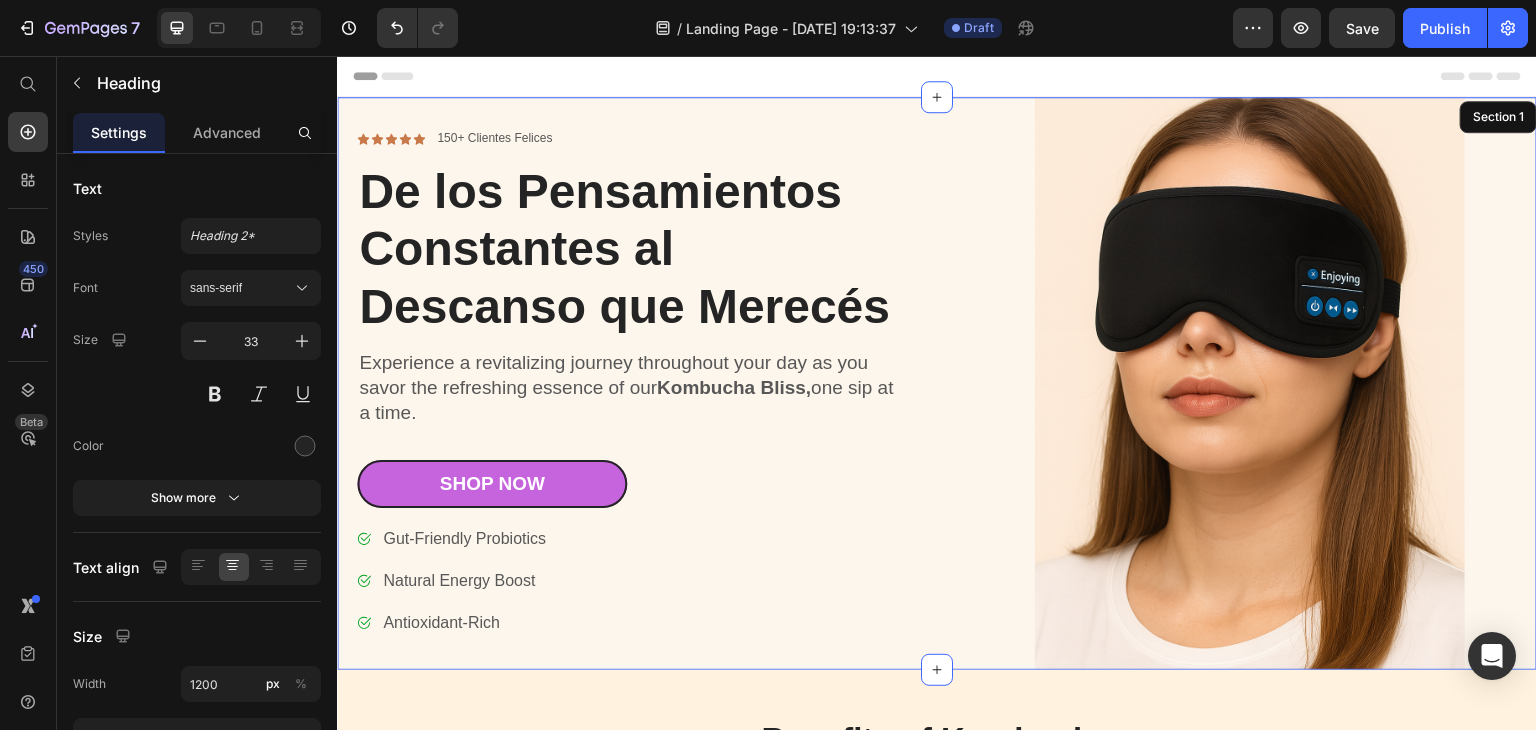 click on "Icon Icon Icon Icon Icon Icon List 150+ Clientes Felices Text Block Row De los Pensamientos Constantes al Descanso que Merecés Heading Experience a revitalizing journey throughout your day as you savor the refreshing essence of our  Kombucha Bliss,  one sip at a time. Text Block Shop Now Button
Gut-Friendly Probiotics
Natural Energy Boost
Antioxidant-Rich Item List Shop Now Button Row" at bounding box center [644, 383] 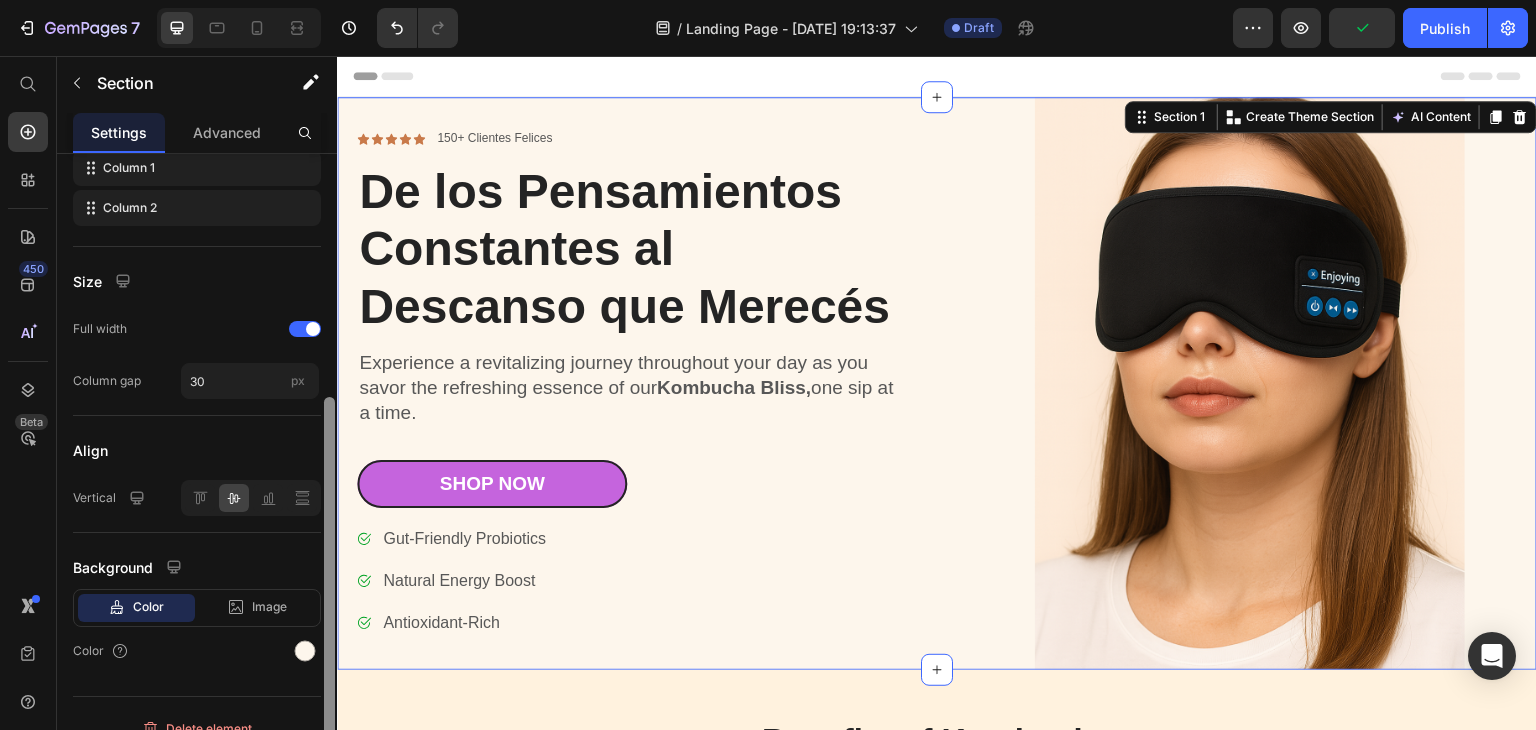 scroll, scrollTop: 371, scrollLeft: 0, axis: vertical 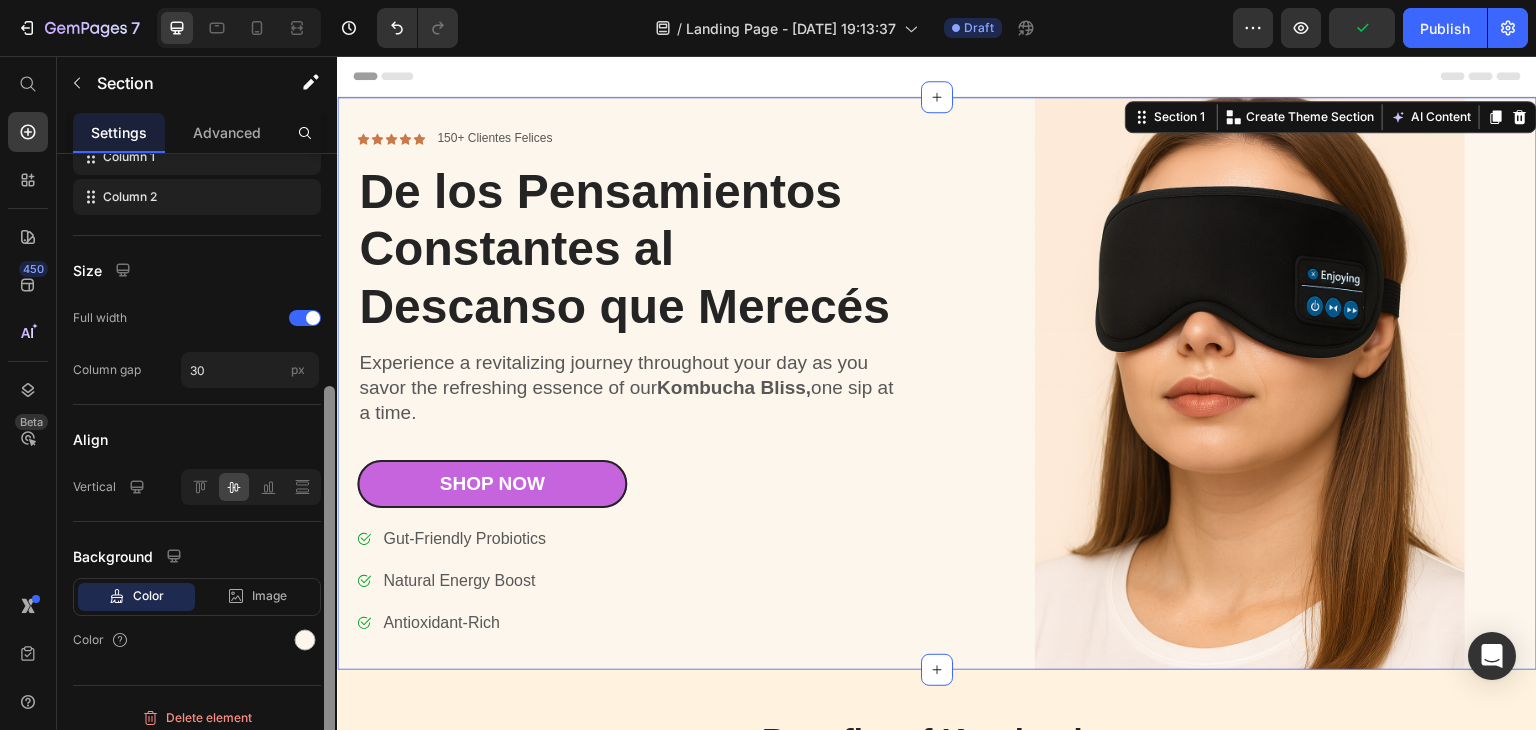 drag, startPoint x: 318, startPoint y: 628, endPoint x: 306, endPoint y: 737, distance: 109.65856 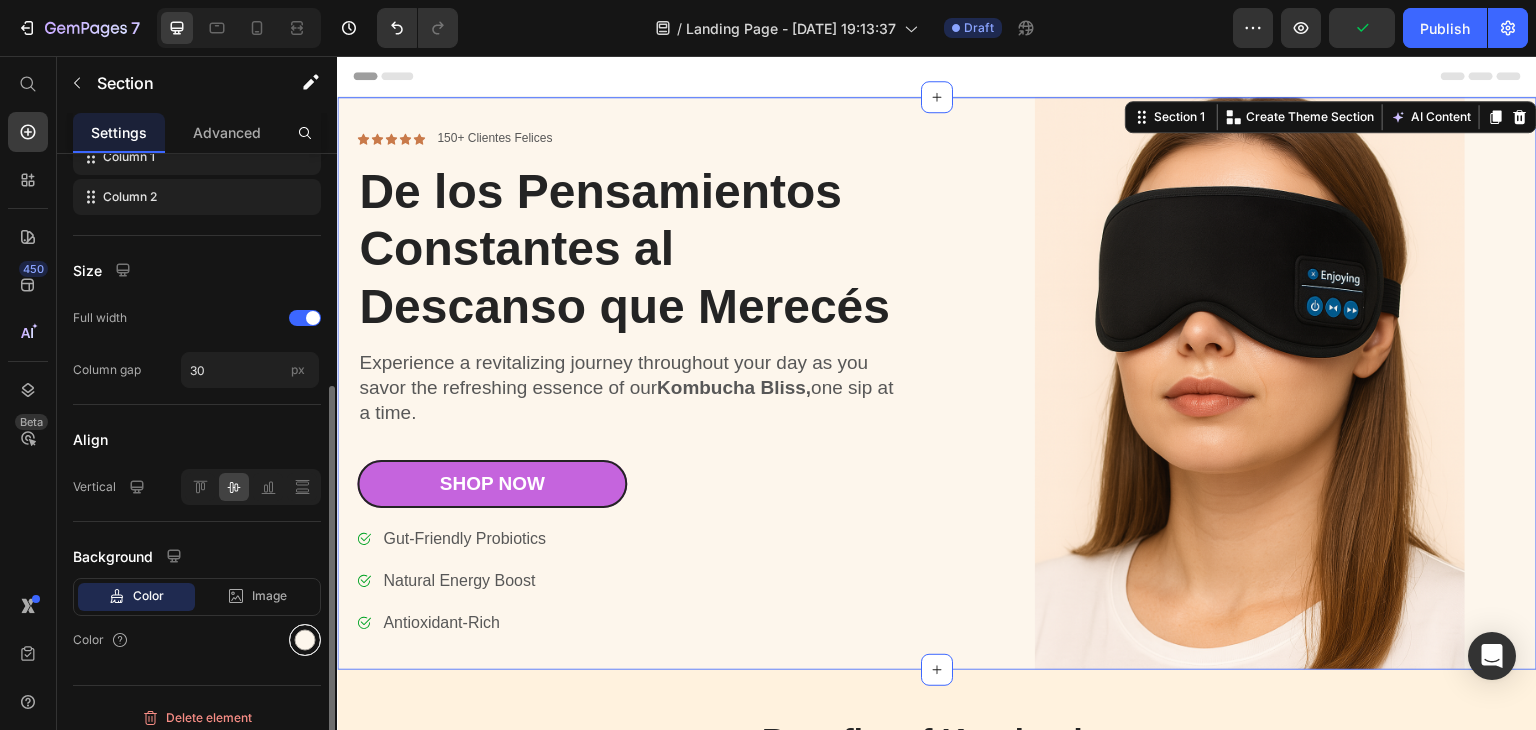click at bounding box center [305, 640] 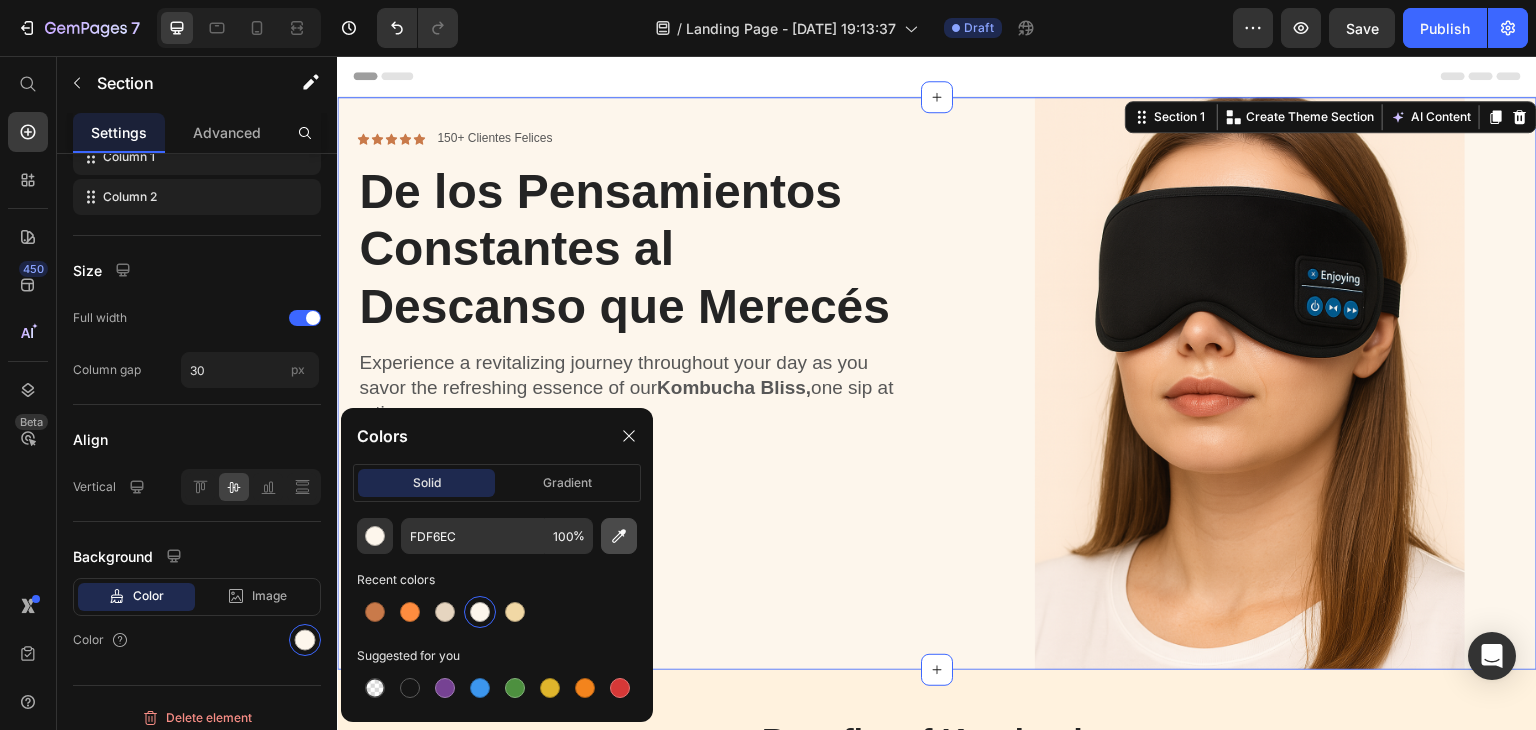 click 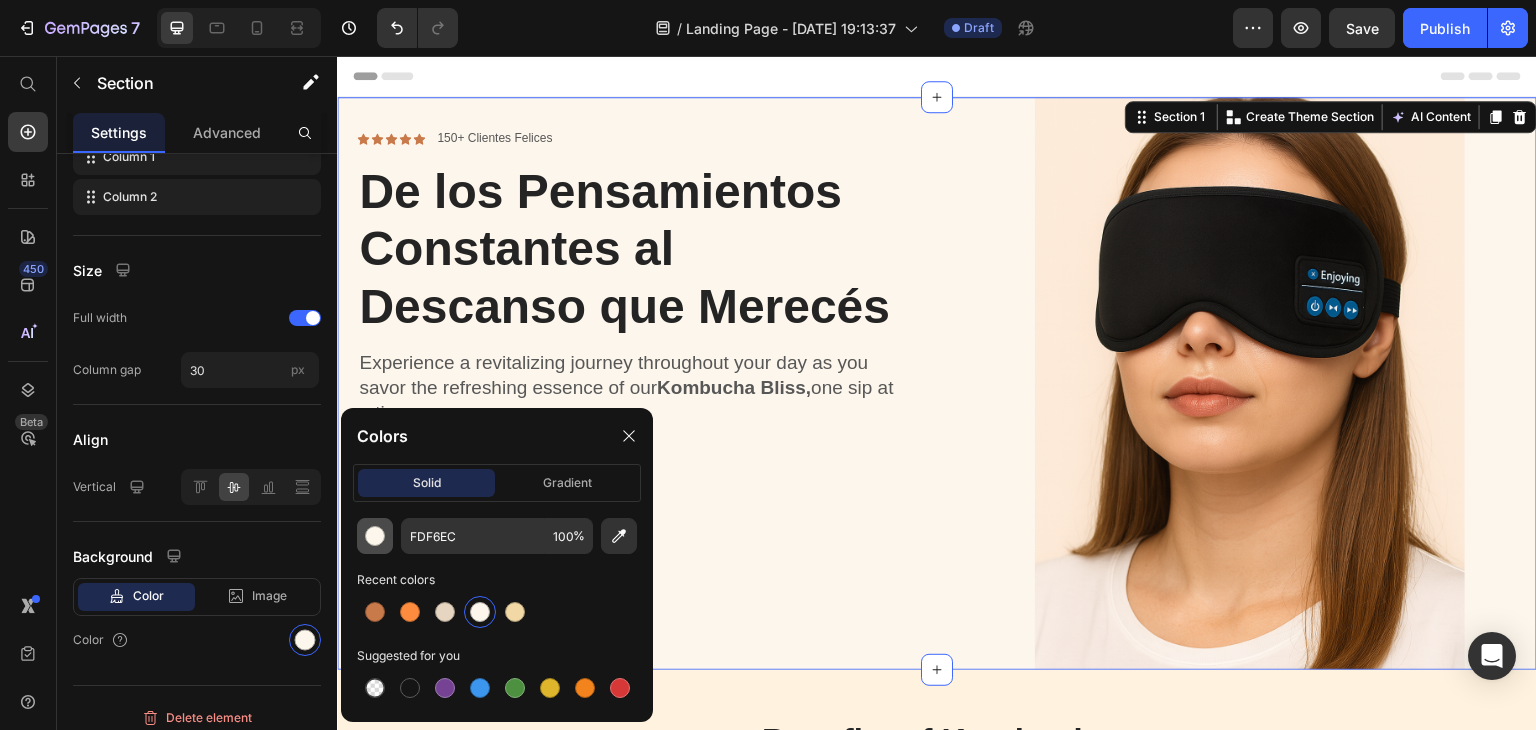 click at bounding box center [375, 536] 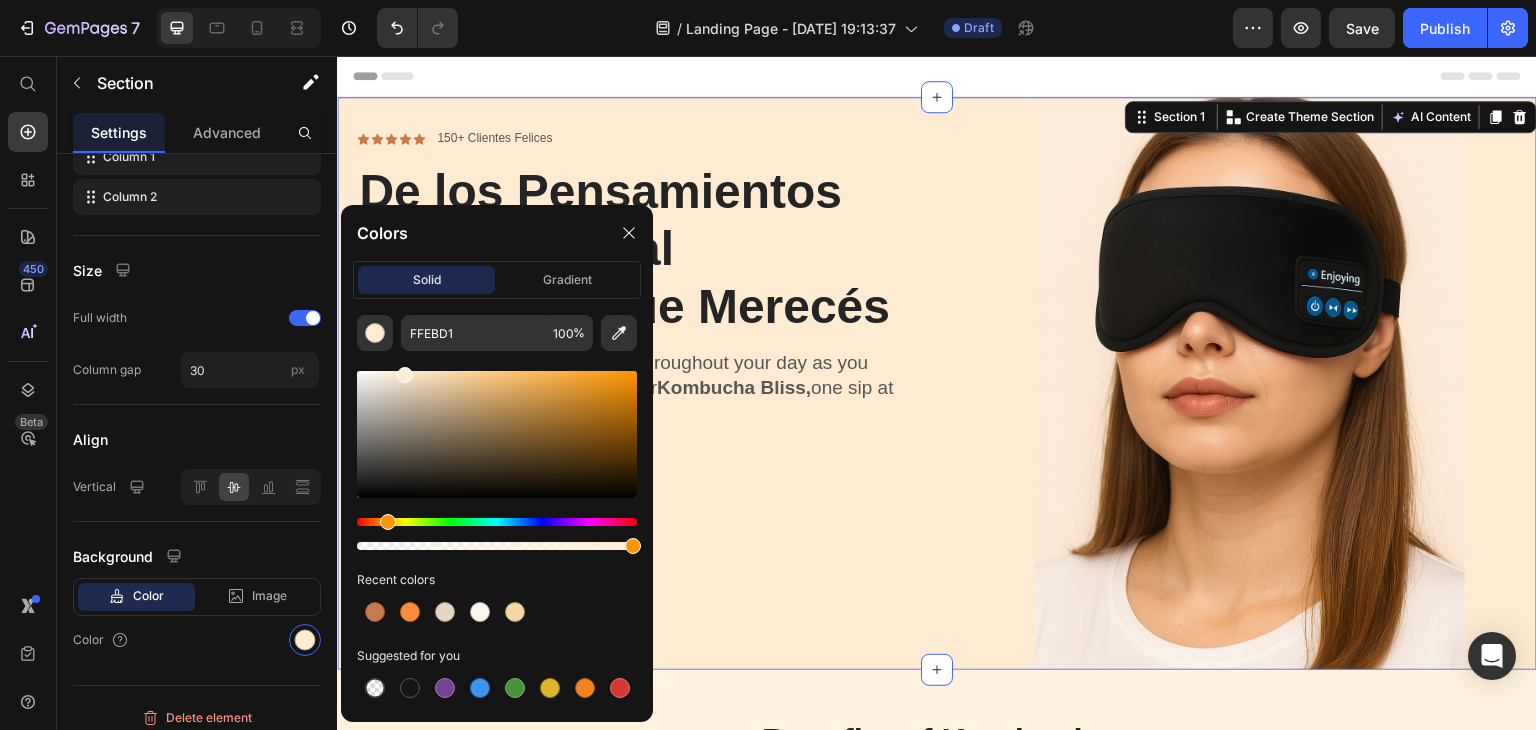 type on "FFEED6" 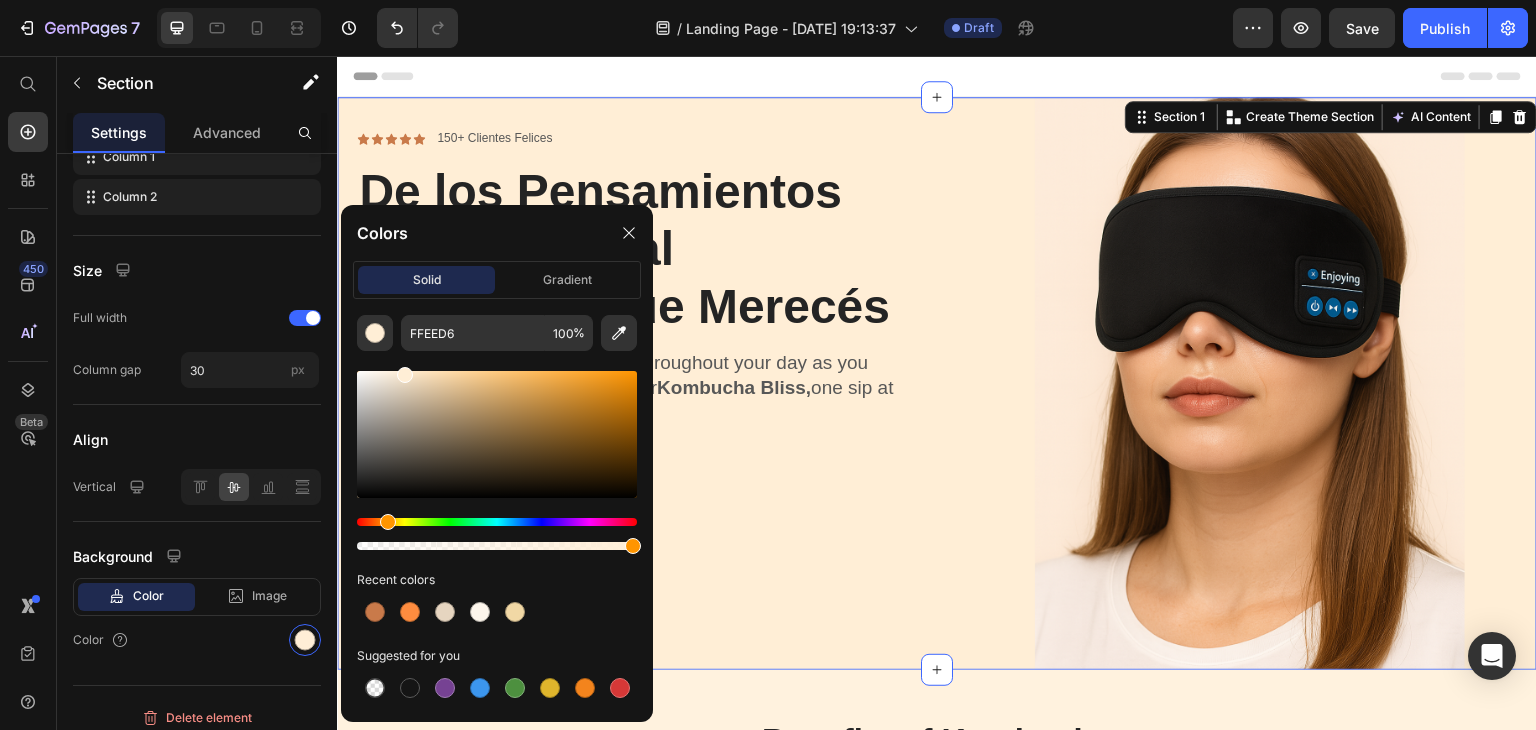 drag, startPoint x: 380, startPoint y: 378, endPoint x: 404, endPoint y: 367, distance: 26.400757 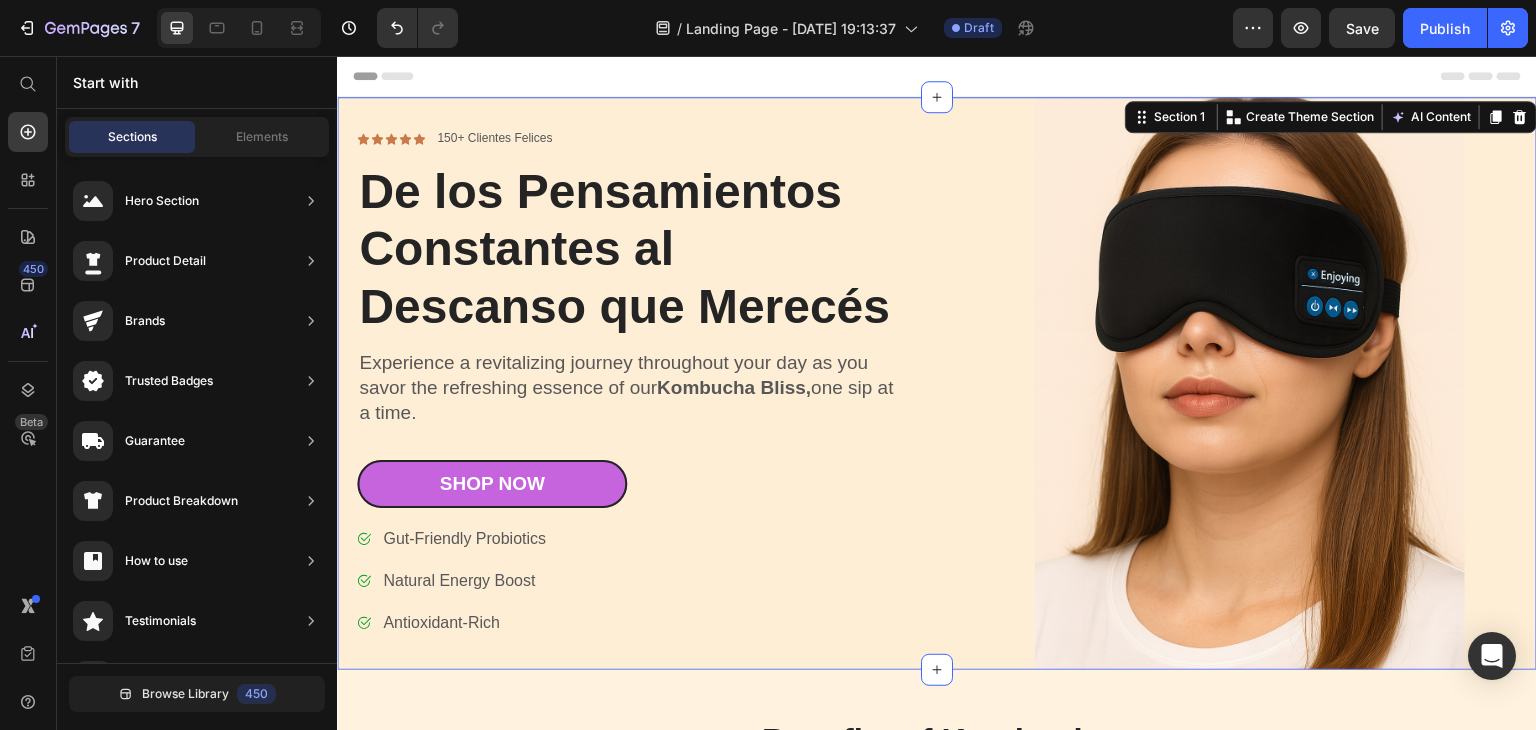click on "Header" at bounding box center [937, 76] 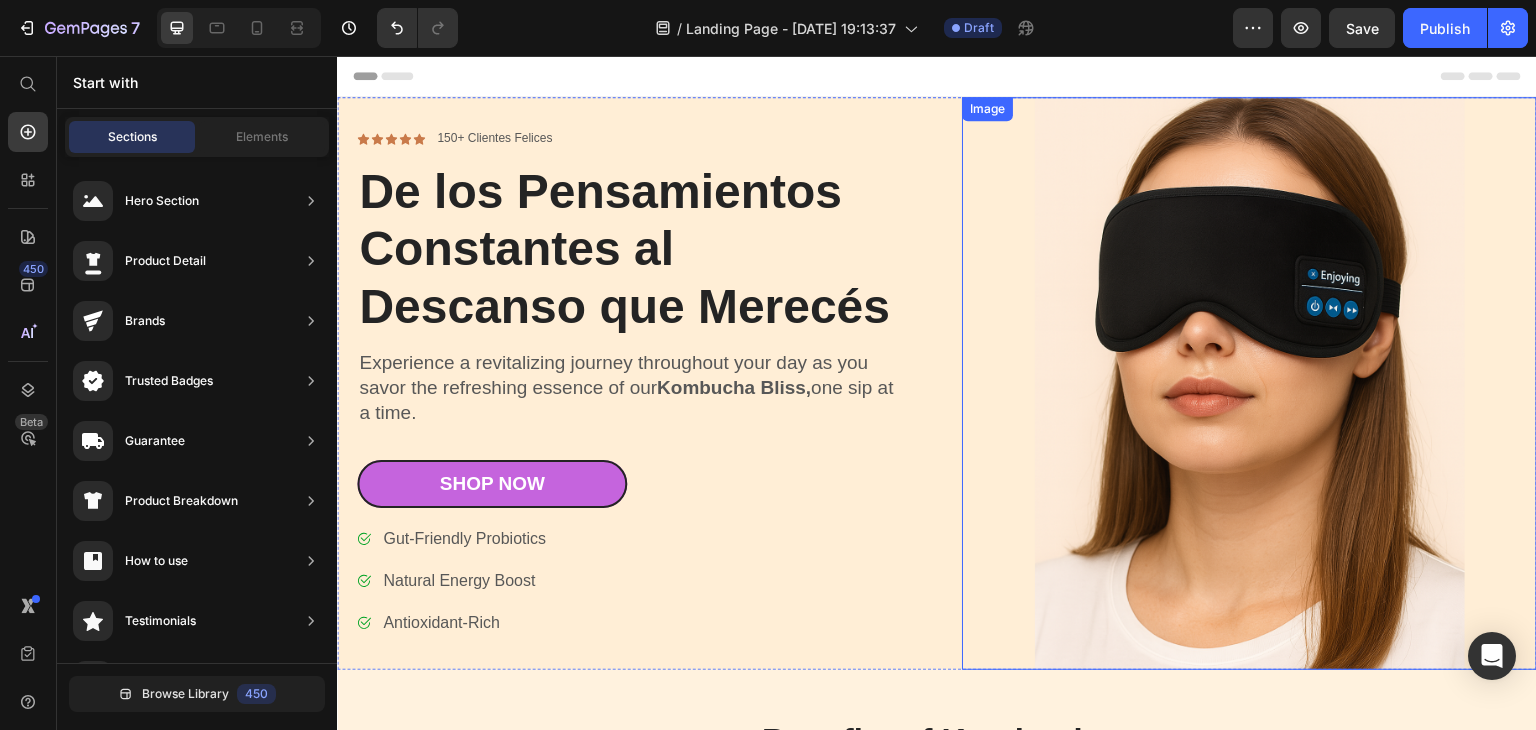 click at bounding box center [1249, 383] 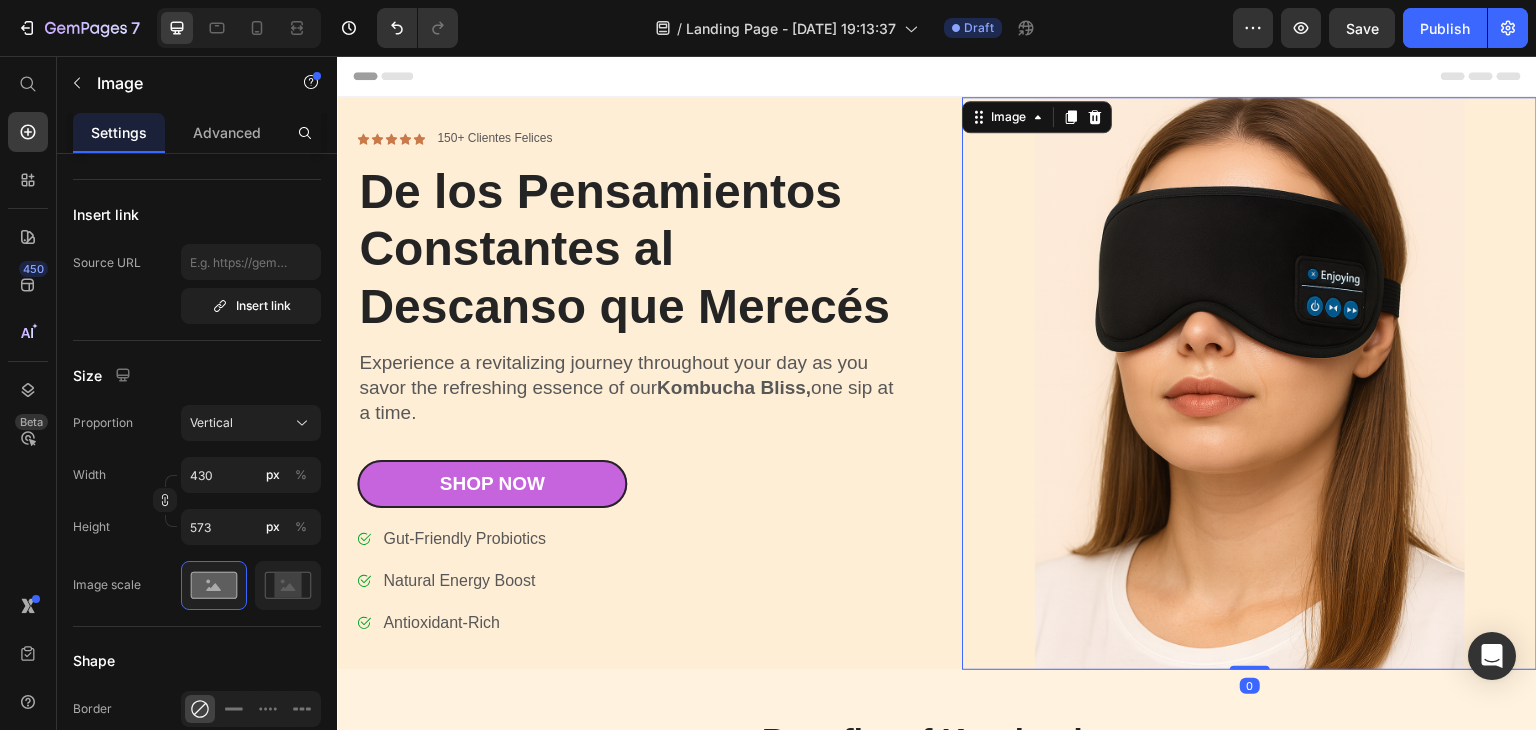 scroll, scrollTop: 0, scrollLeft: 0, axis: both 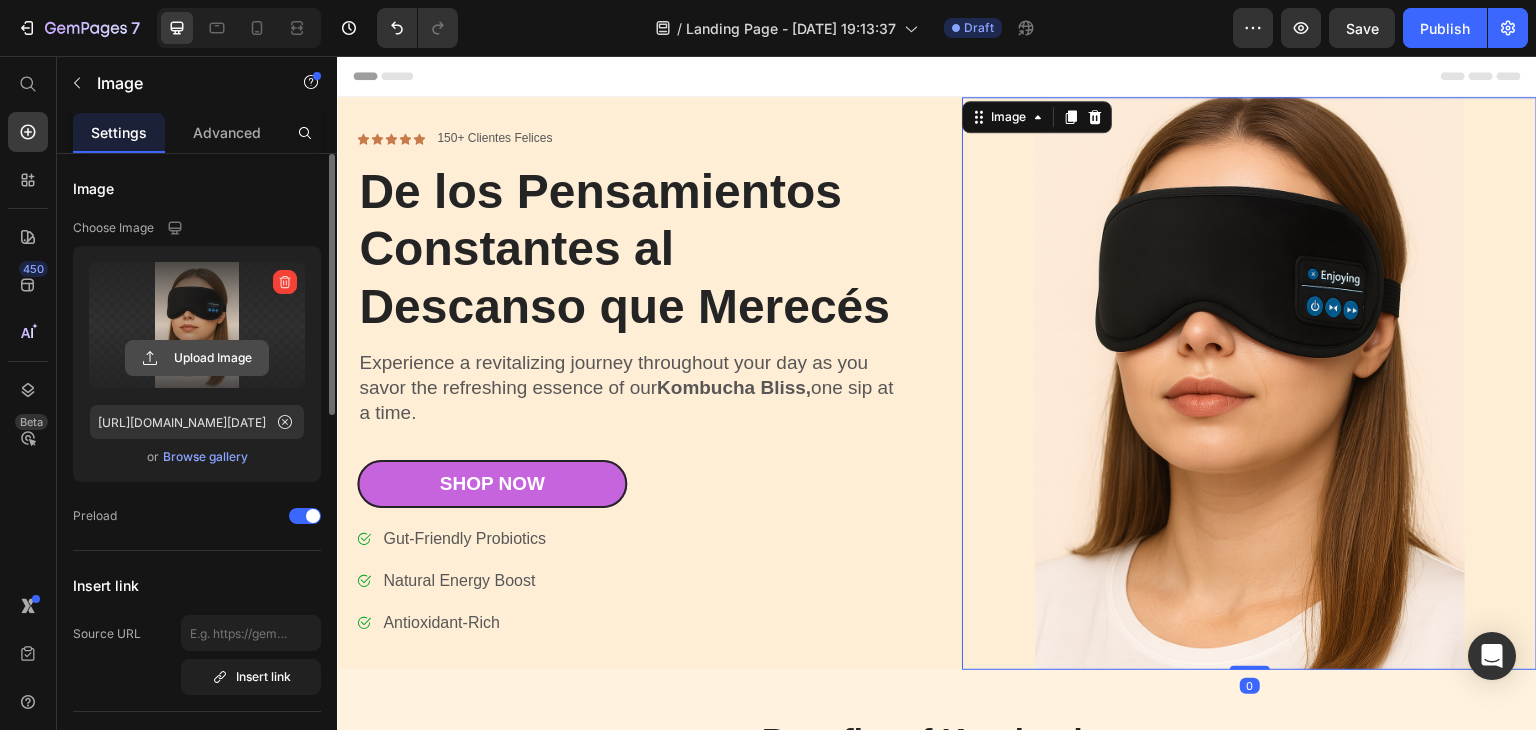 click 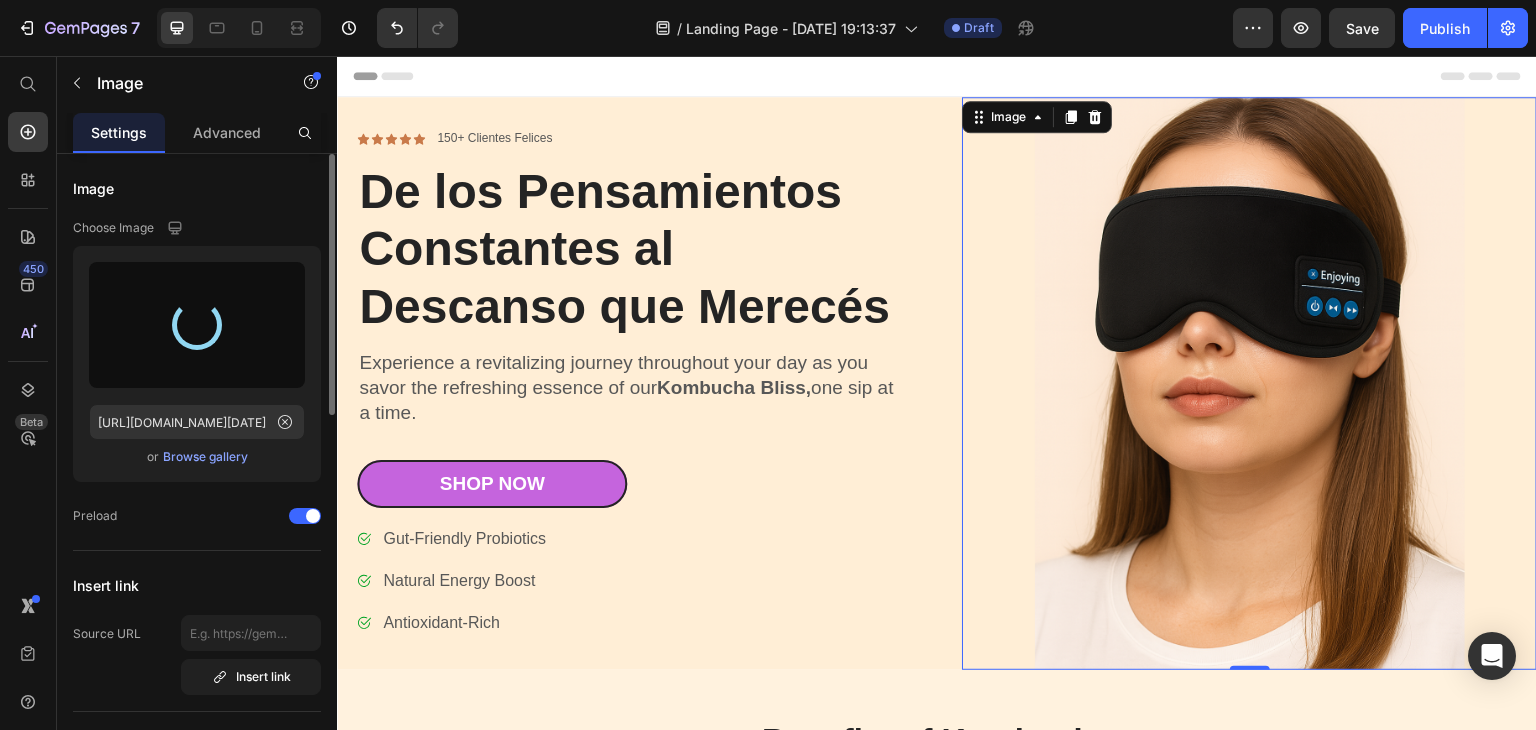 type on "https://cdn.shopify.com/s/files/1/0938/1245/7752/files/gempages_574869491029115748-52b4fe1a-b8ed-4ca0-852c-88b24290d2af.png" 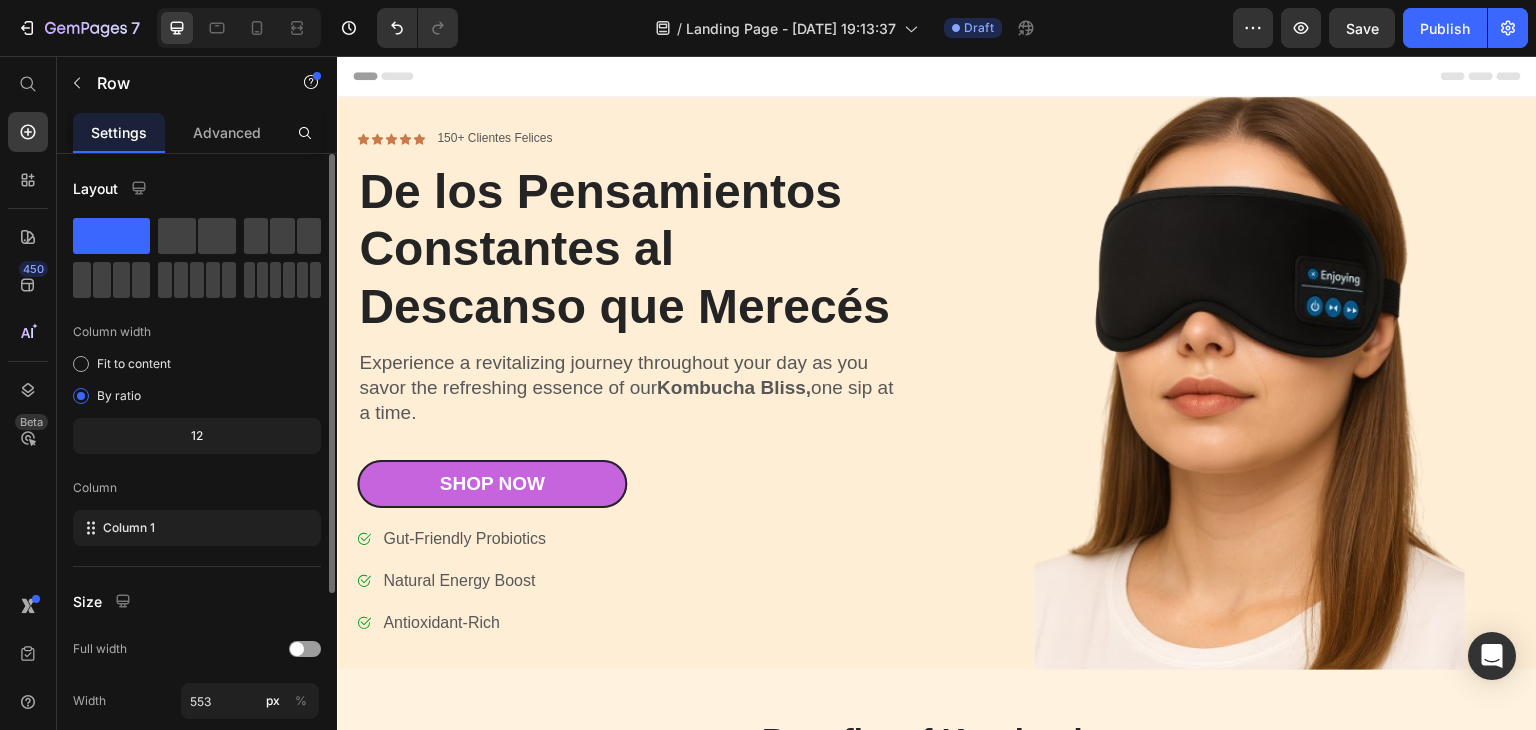 click on "Header" at bounding box center (937, 76) 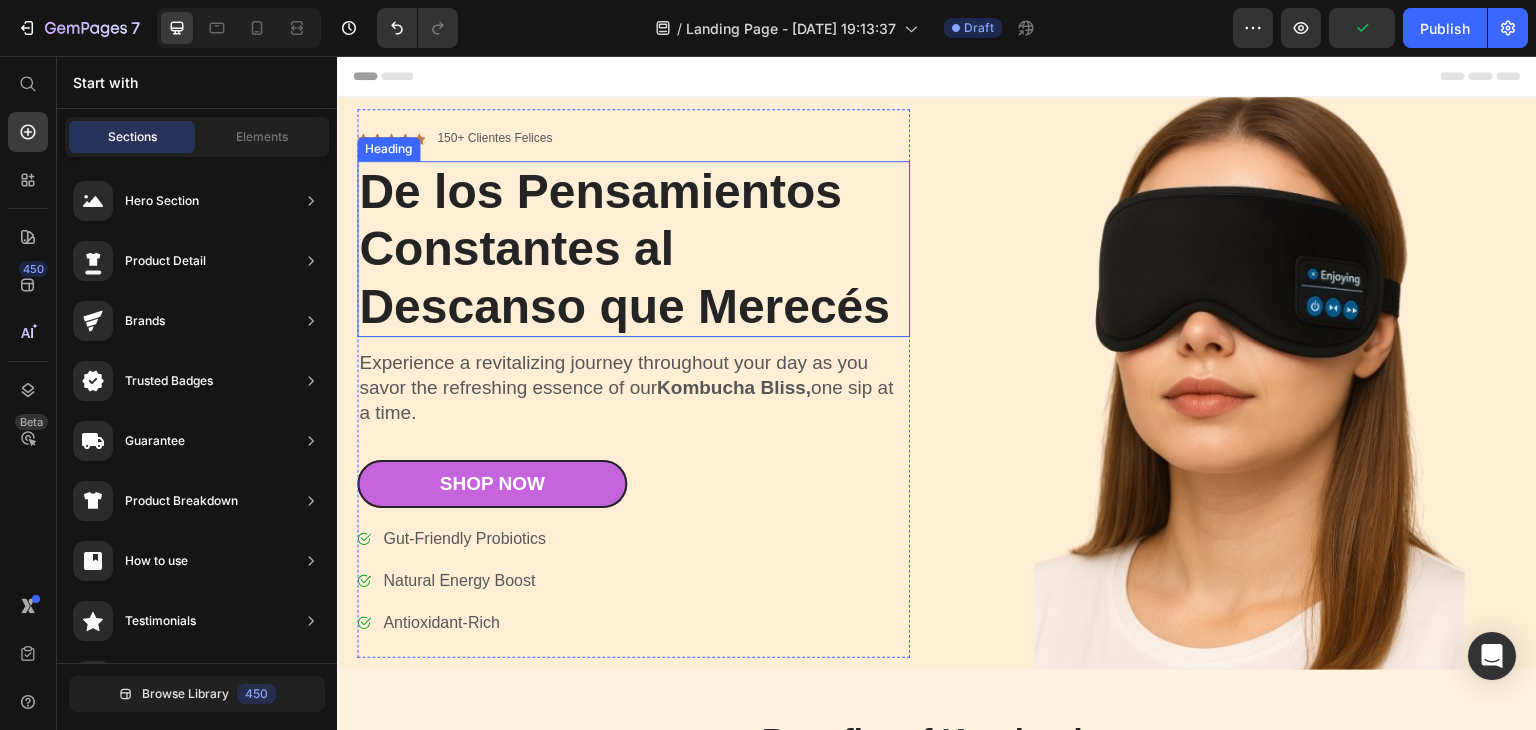 click on "De los Pensamientos Constantes al Descanso que Merecés" at bounding box center (633, 249) 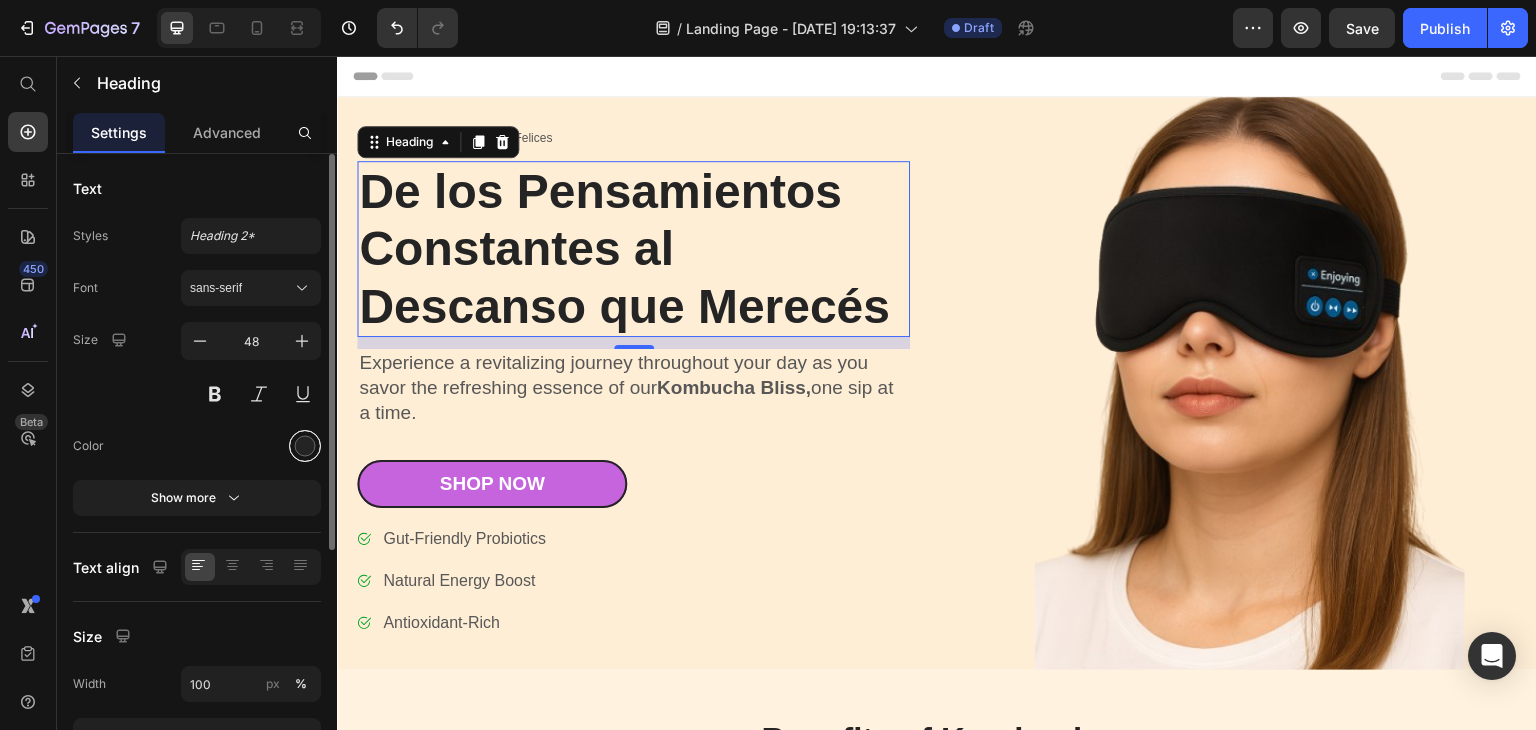click at bounding box center [305, 446] 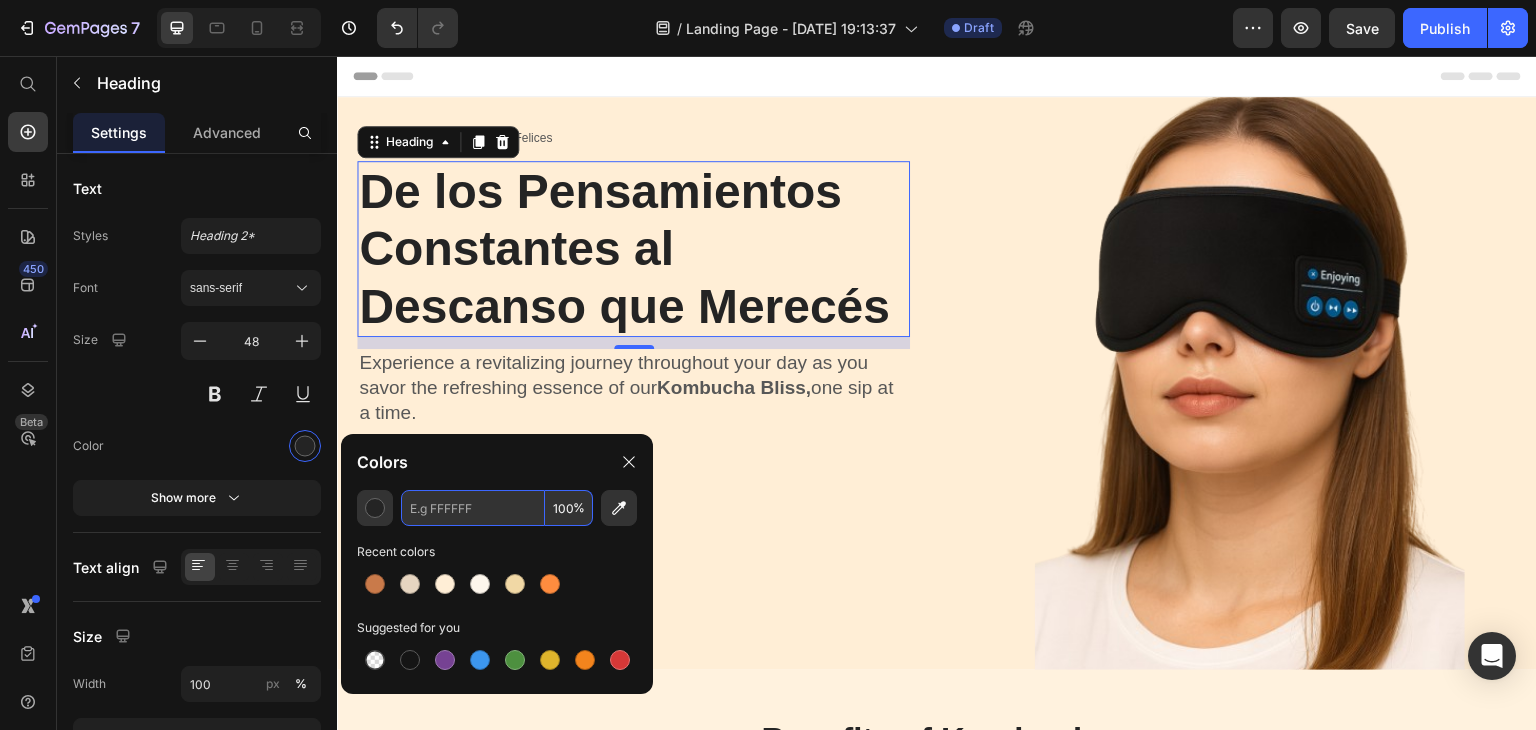paste on "C97A4A" 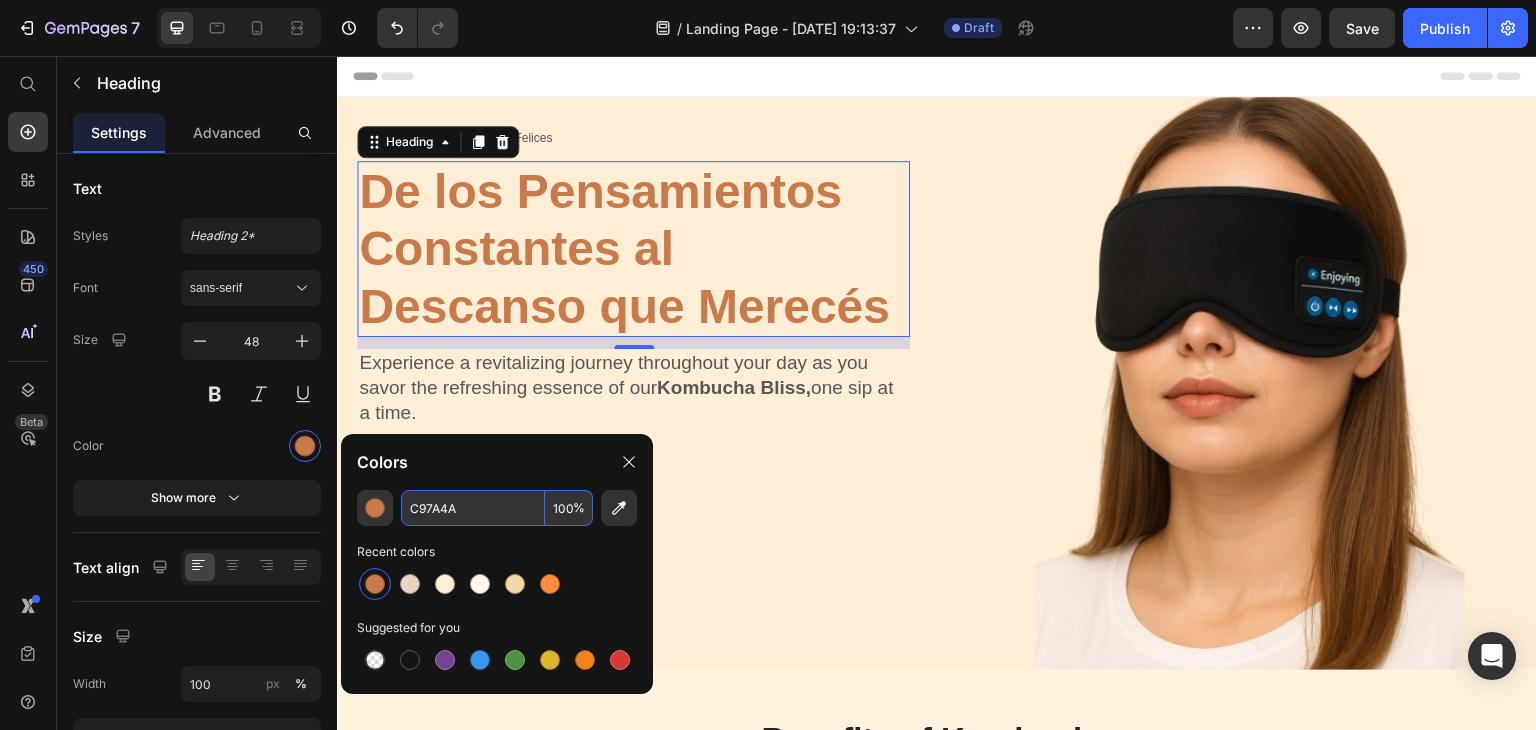 type on "C97A4A" 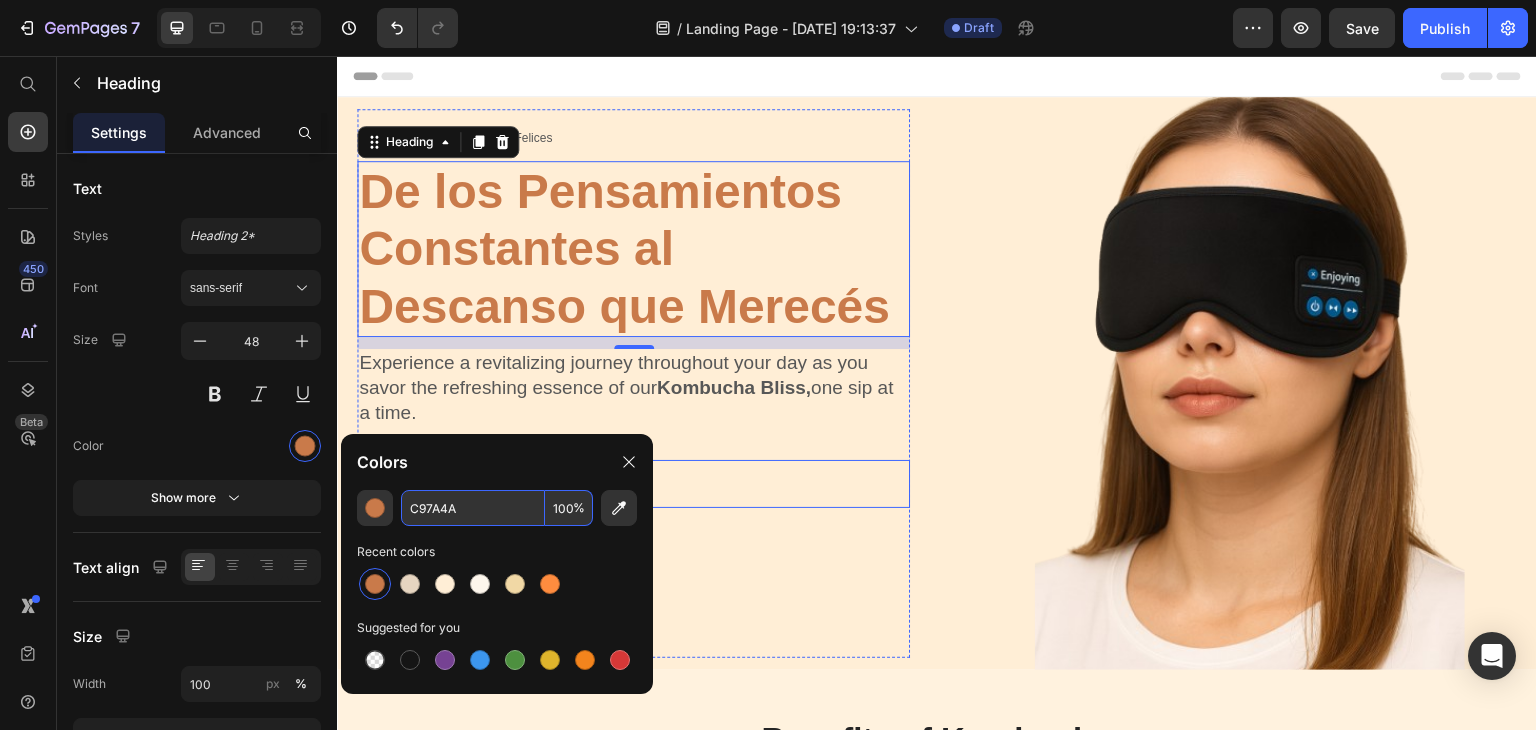 click on "Shop Now Button" at bounding box center [633, 484] 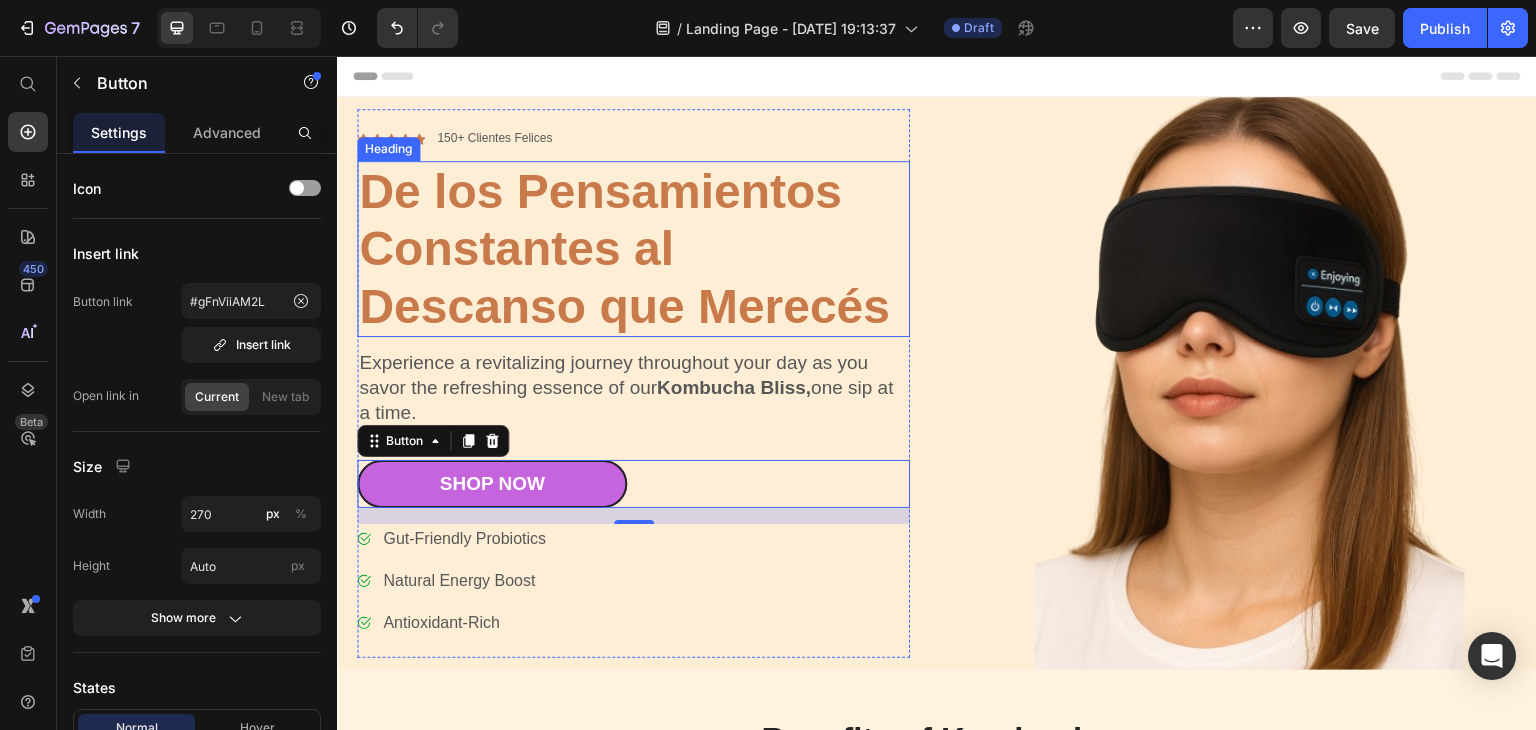 click on "De los Pensamientos Constantes al Descanso que Merecés" at bounding box center [633, 249] 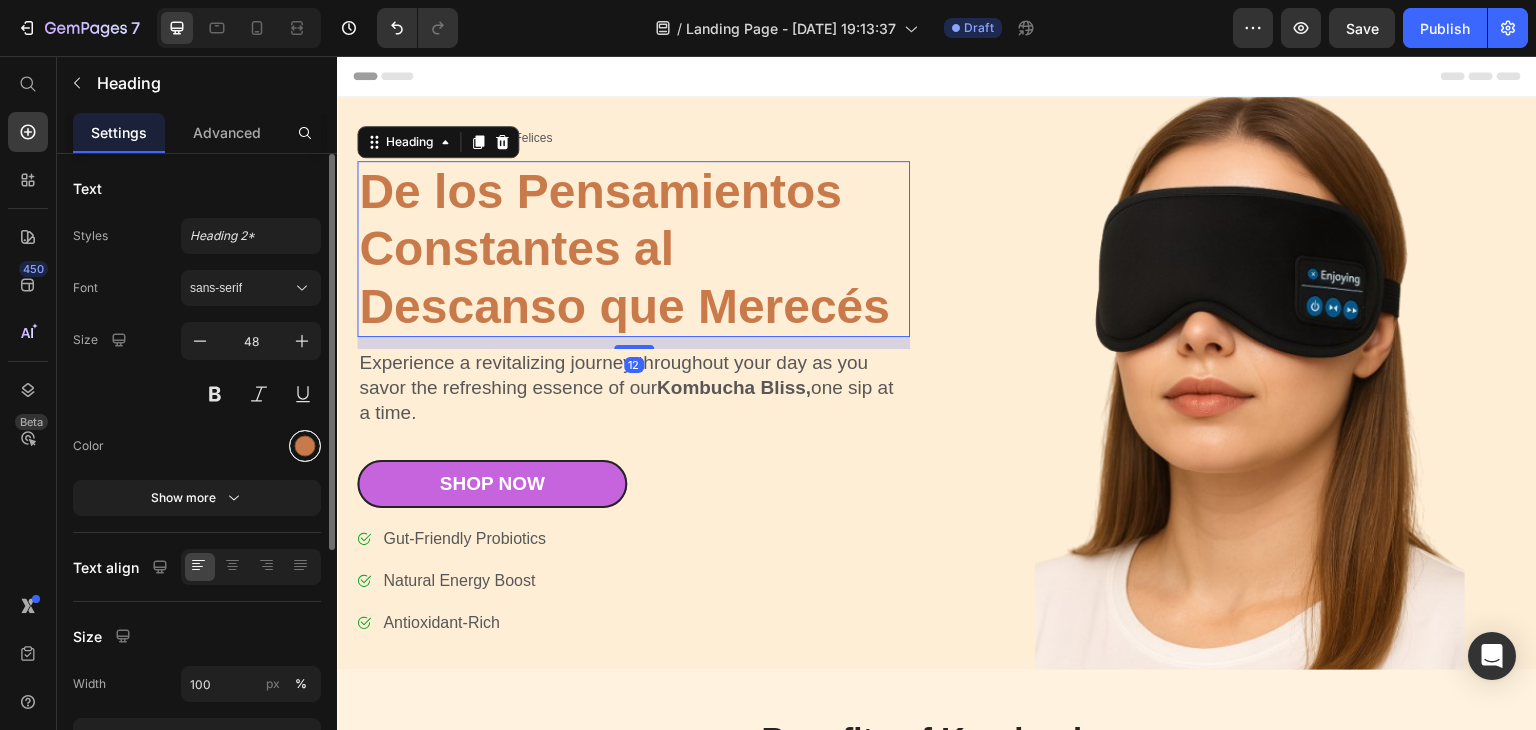 click at bounding box center (305, 446) 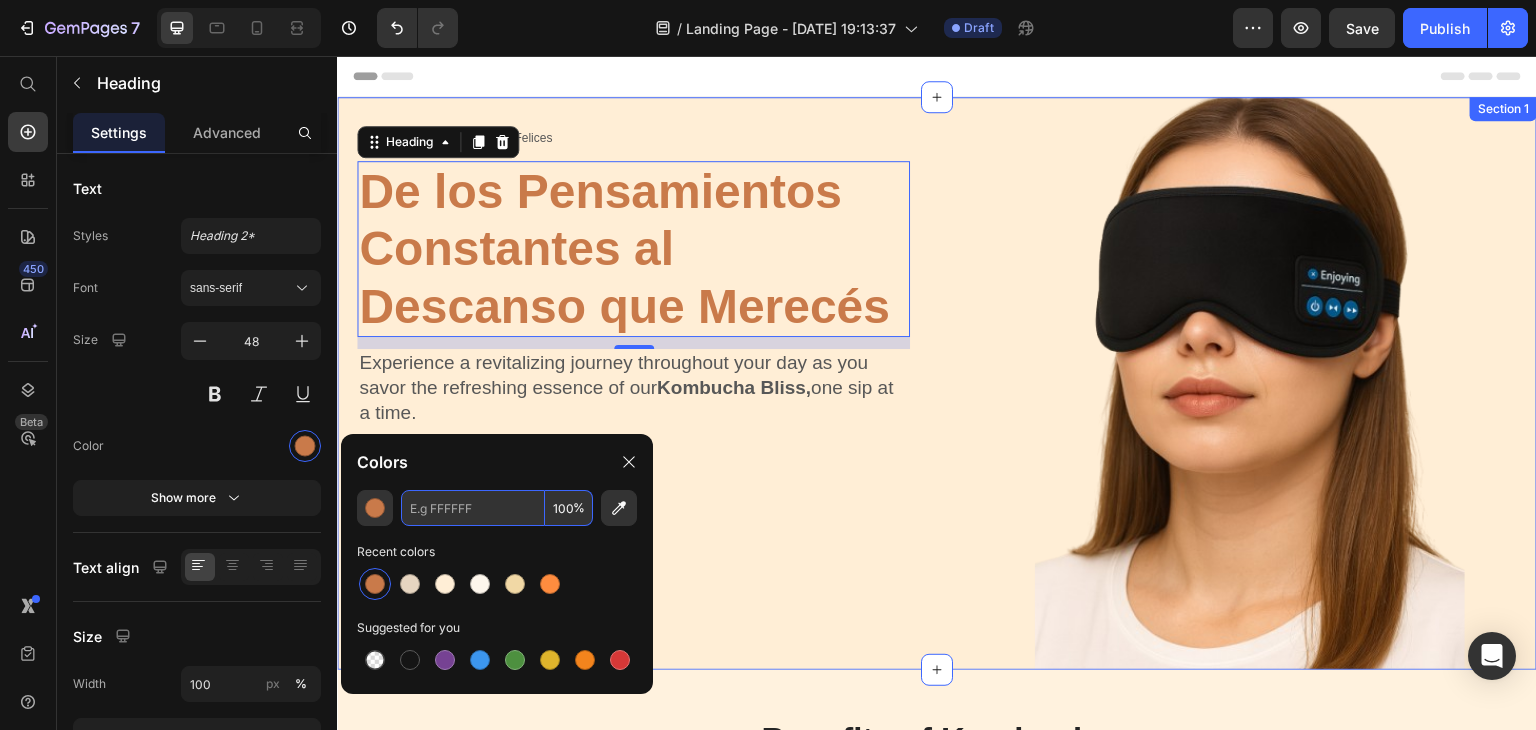 paste on "2C1E1C" 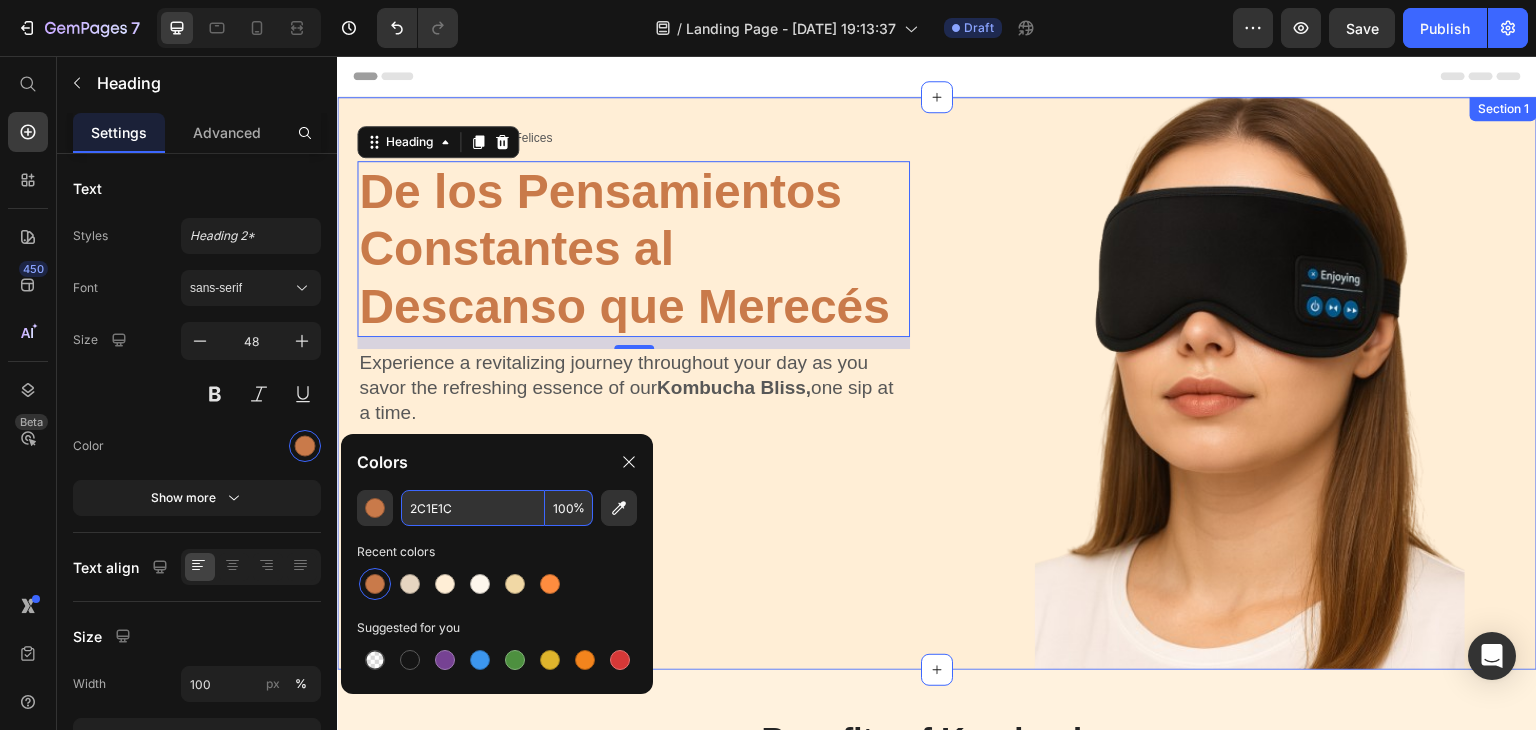 type on "2C1E1C" 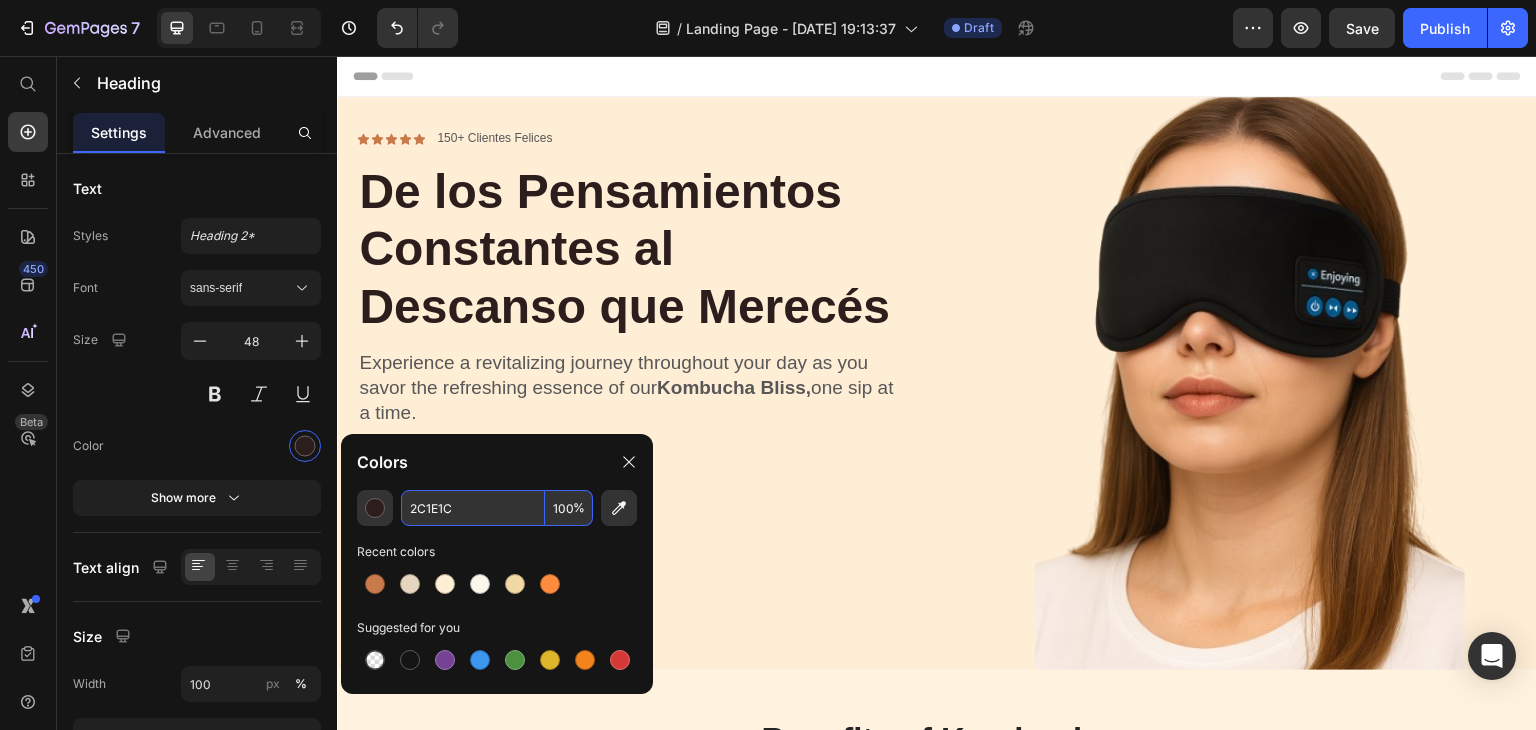click on "Header" at bounding box center [937, 76] 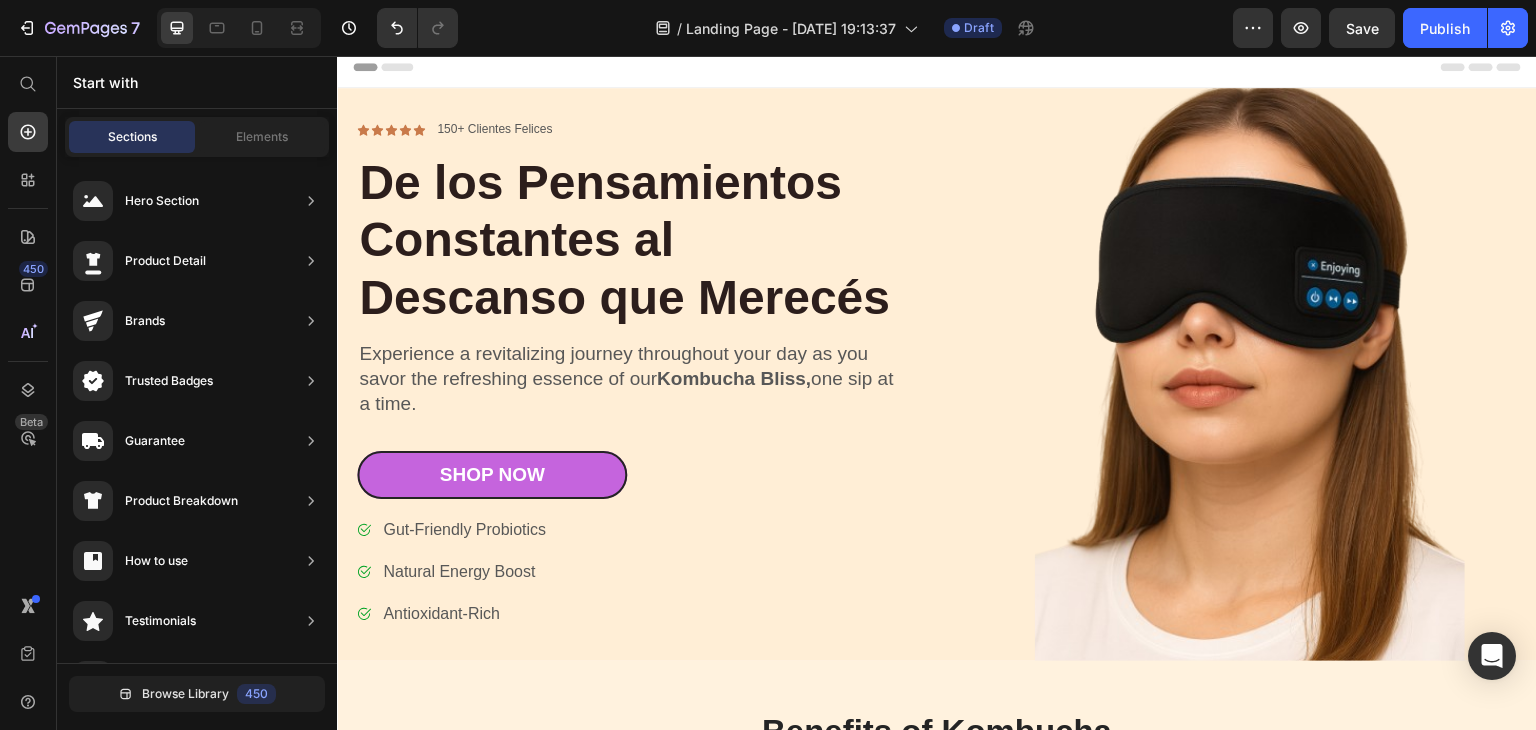 scroll, scrollTop: 0, scrollLeft: 0, axis: both 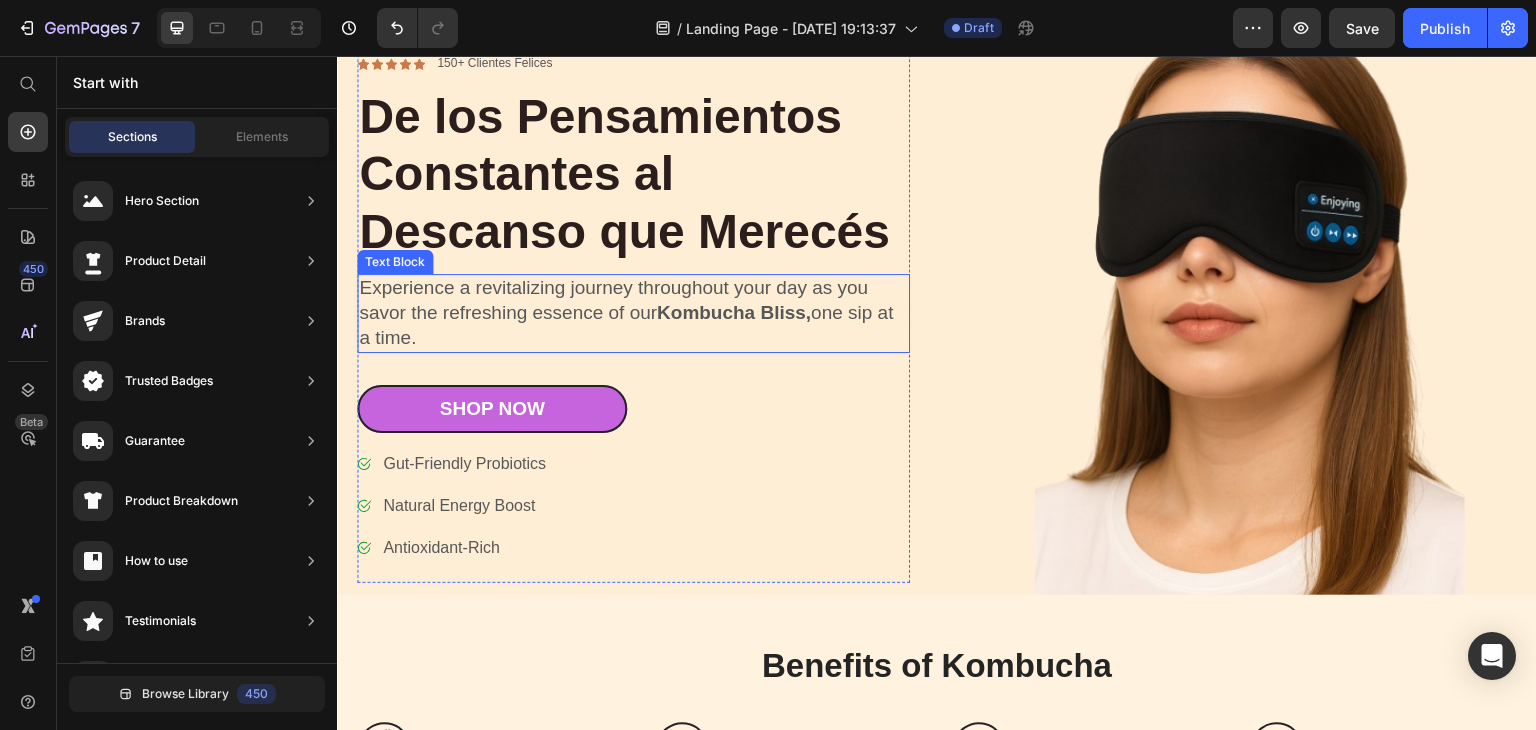 click on "Kombucha Bliss," at bounding box center [734, 312] 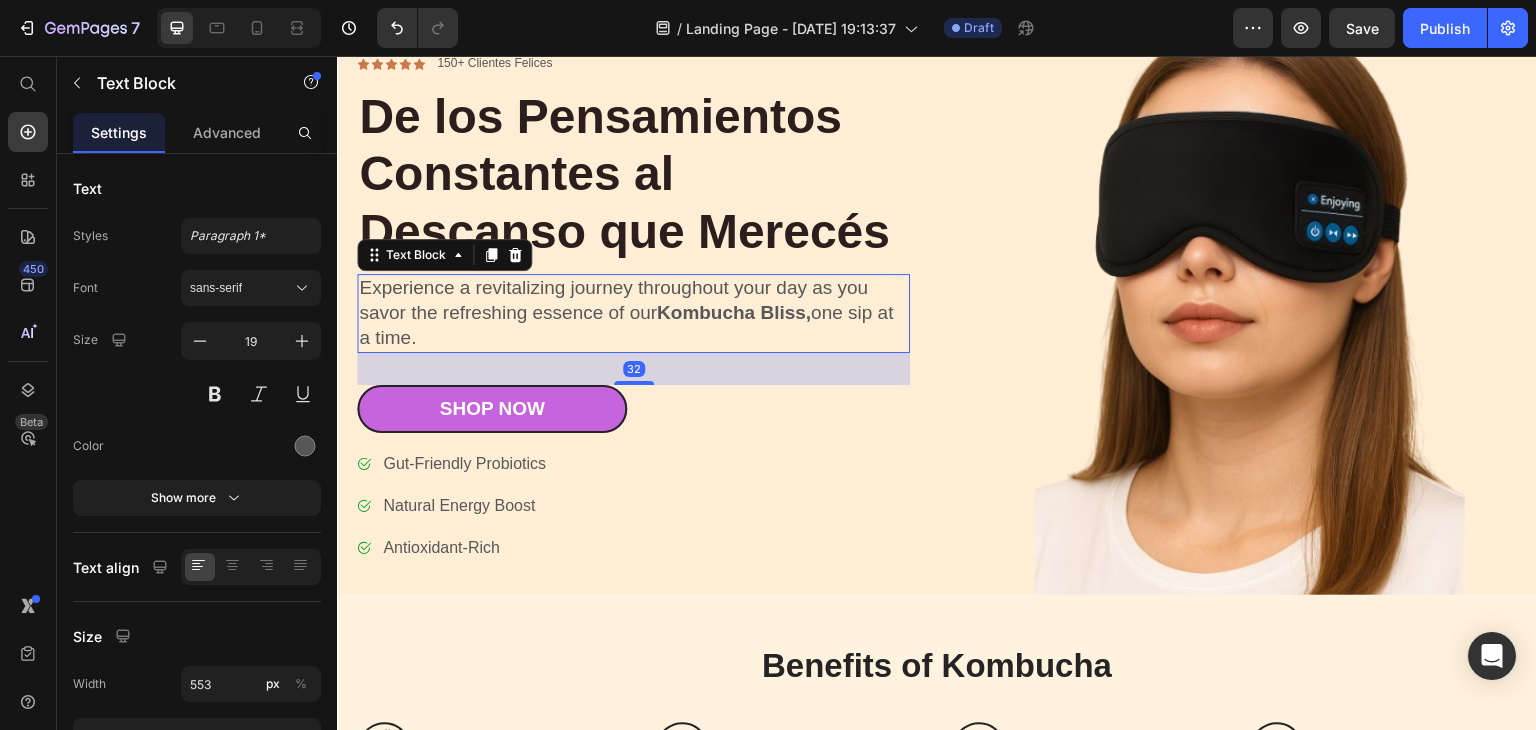 click on "Experience a revitalizing journey throughout your day as you savor the refreshing essence of our  Kombucha Bliss,  one sip at a time." at bounding box center (633, 313) 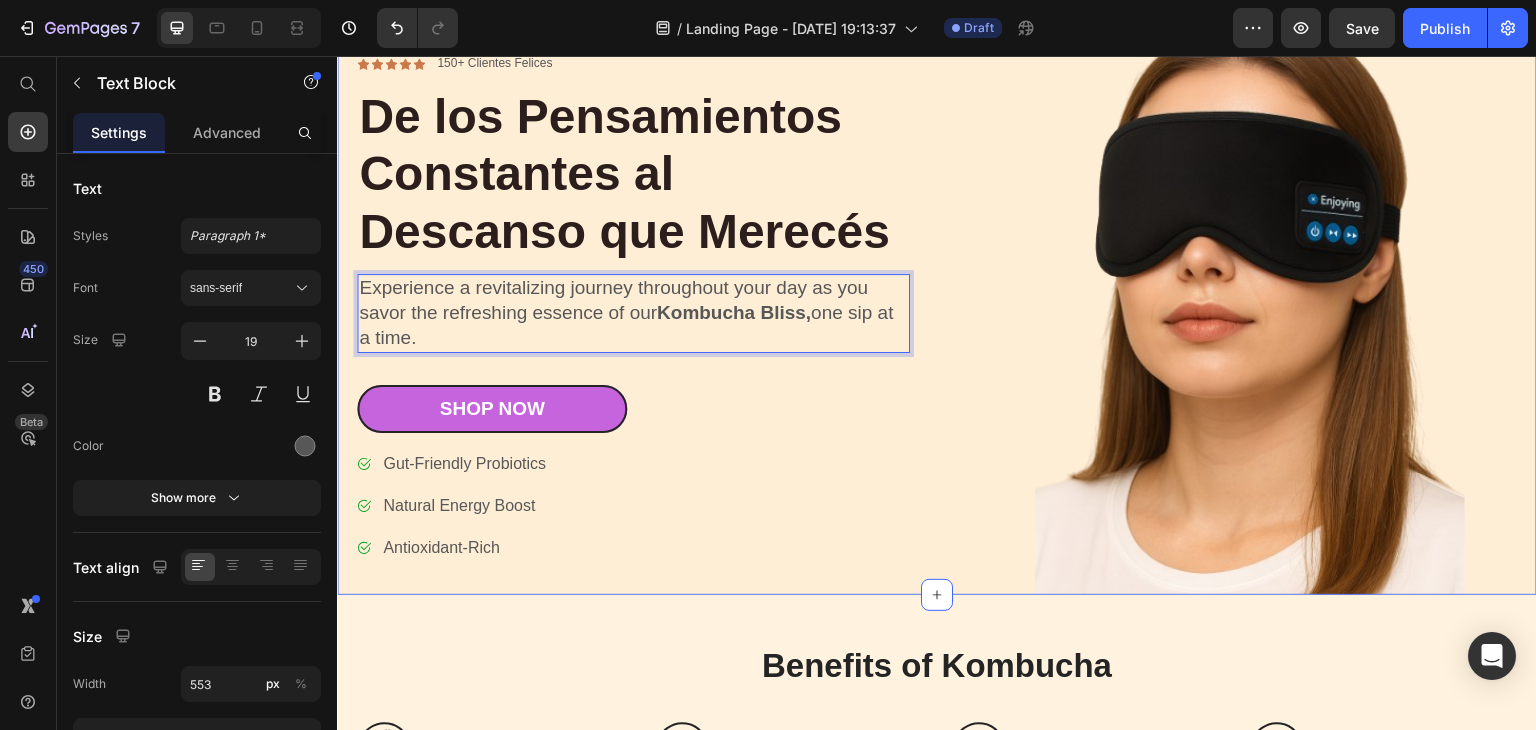 drag, startPoint x: 416, startPoint y: 333, endPoint x: 353, endPoint y: 289, distance: 76.843994 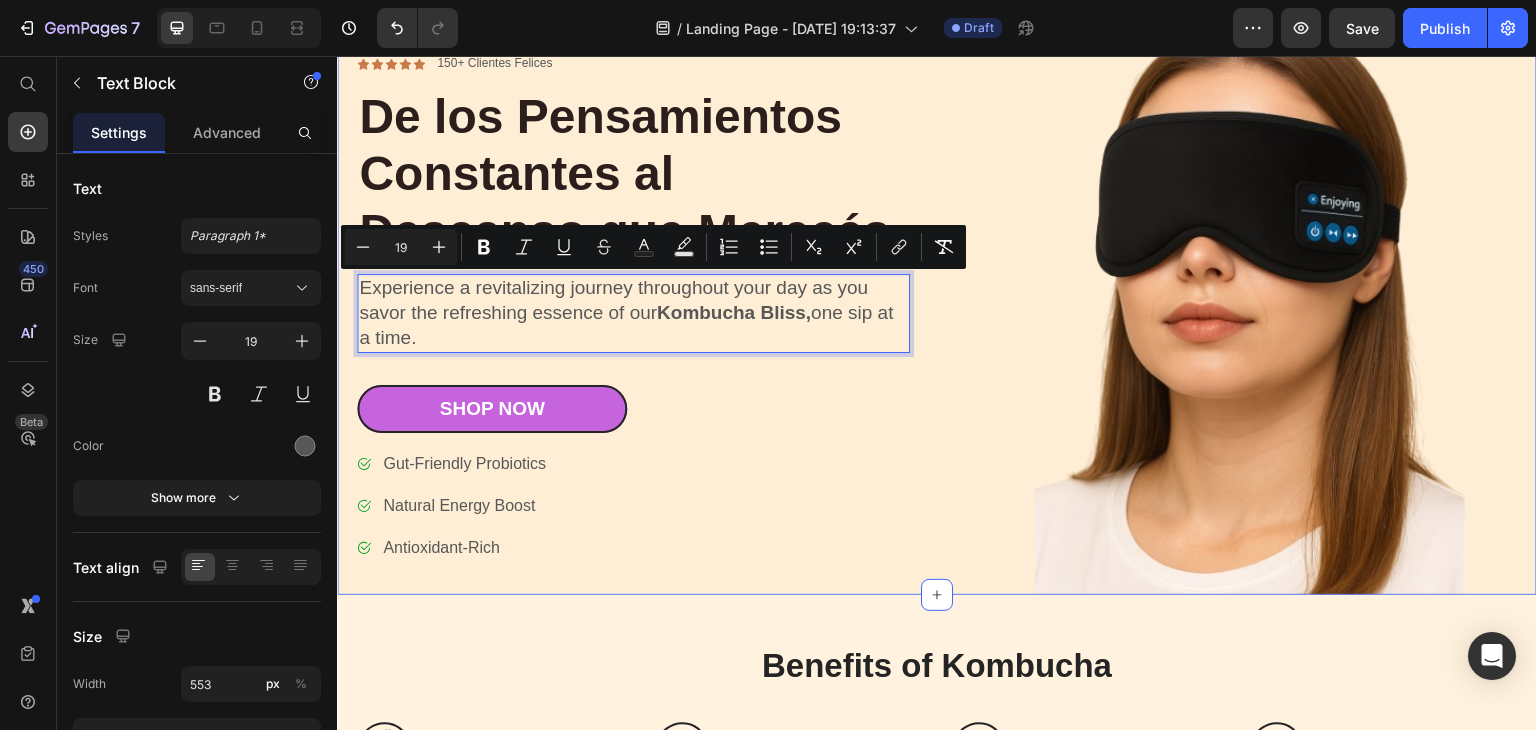 copy on "Experience a revitalizing journey throughout your day as you savor the refreshing essence of our  Kombucha Bliss,  one sip at a time." 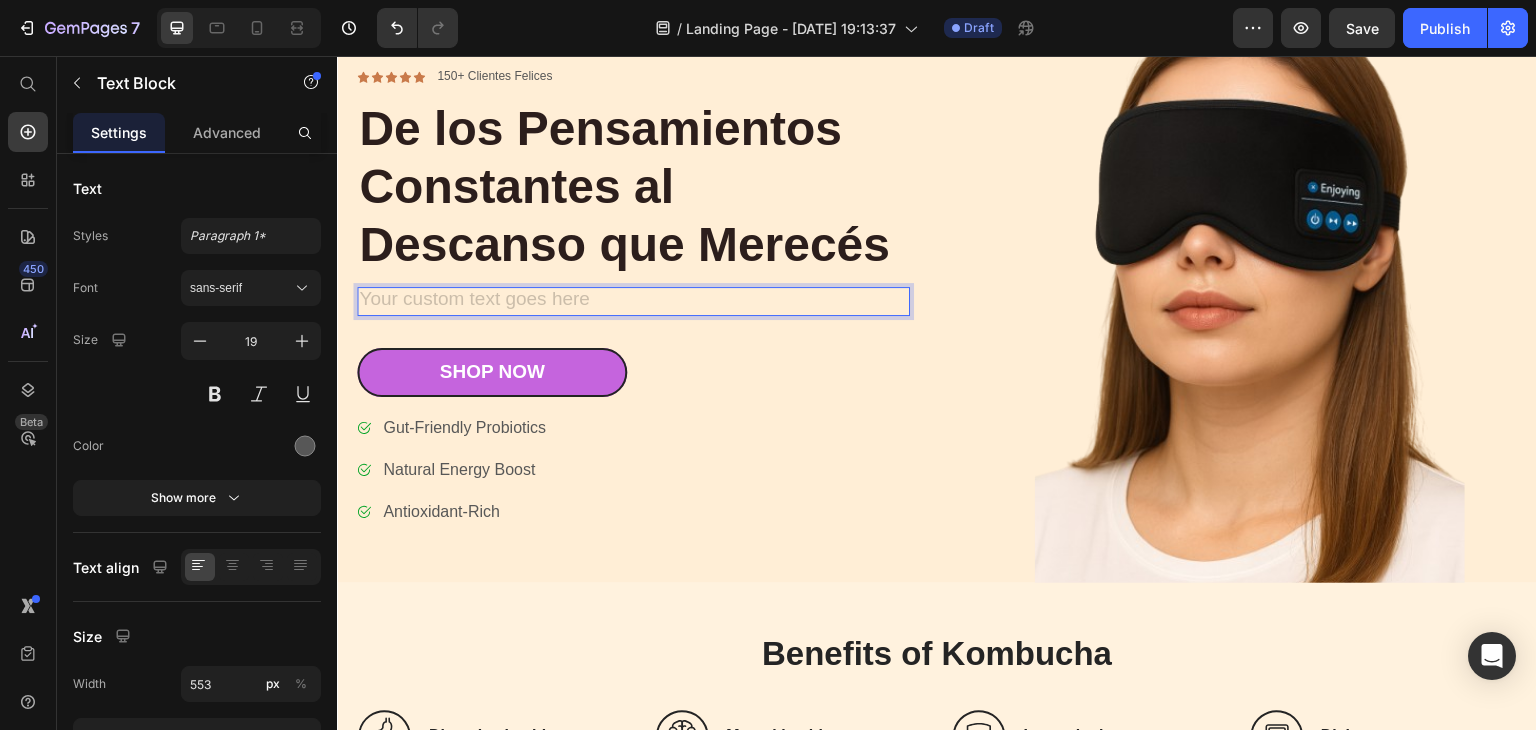 scroll, scrollTop: 50, scrollLeft: 0, axis: vertical 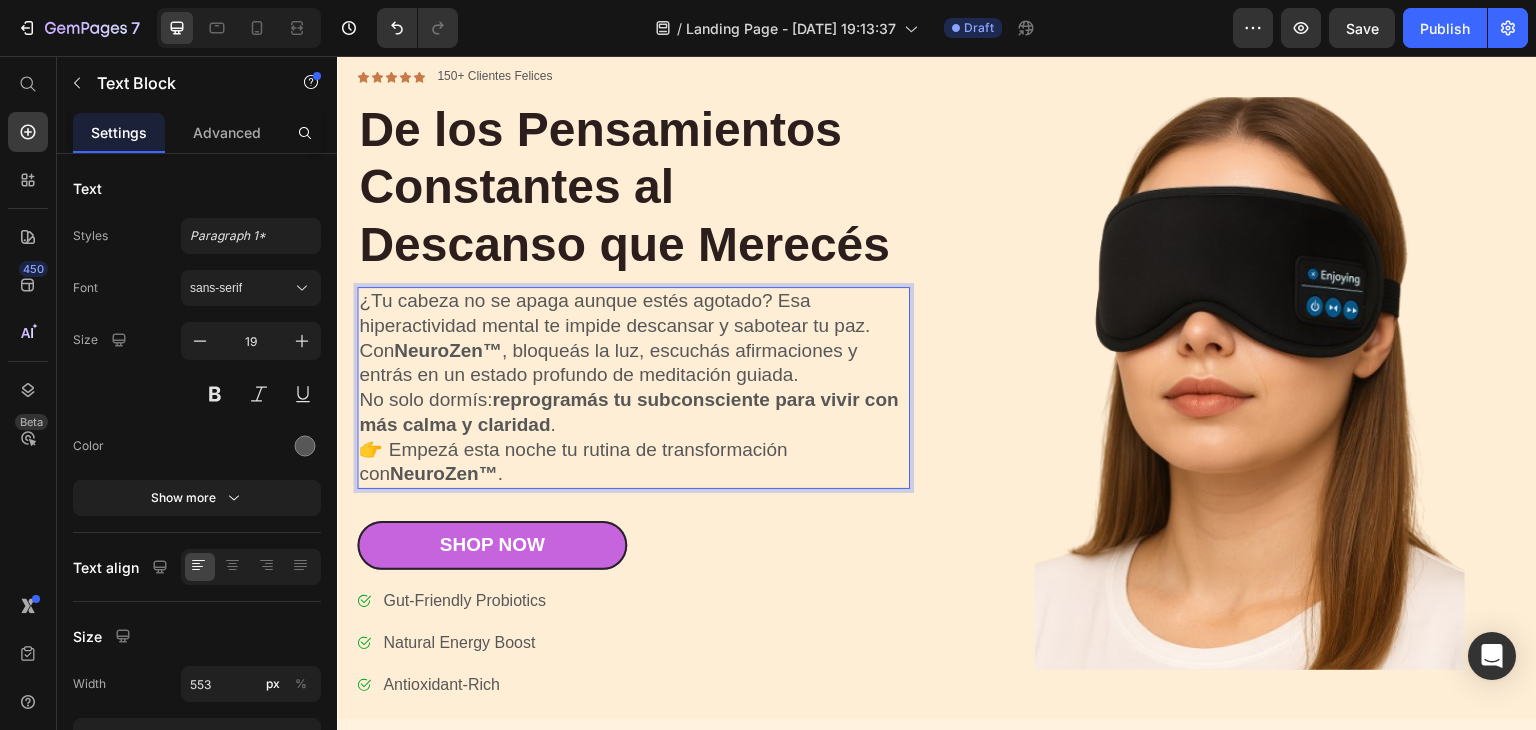 click on "¿Tu cabeza no se apaga aunque estés agotado? Esa hiperactividad mental te impide descansar y sabotear tu paz. Con  NeuroZen™ , bloqueás la luz, escuchás afirmaciones y entrás en un estado profundo de meditación guiada. No solo dormís:  reprogramás tu subconsciente para vivir con más calma y claridad . 👉 Empezá esta noche tu rutina de transformación con  NeuroZen™ ." at bounding box center (633, 388) 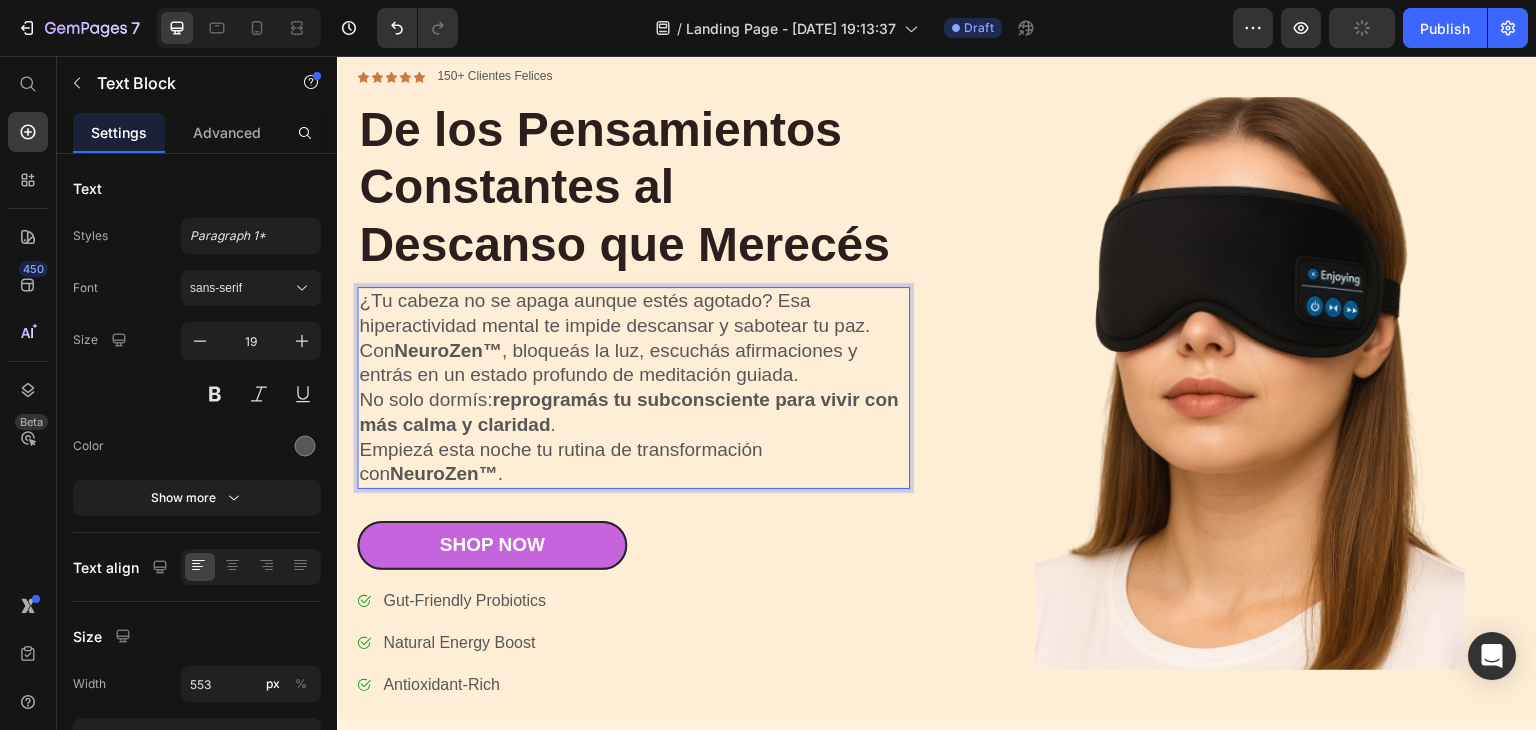 click on "NeuroZen™" at bounding box center [444, 473] 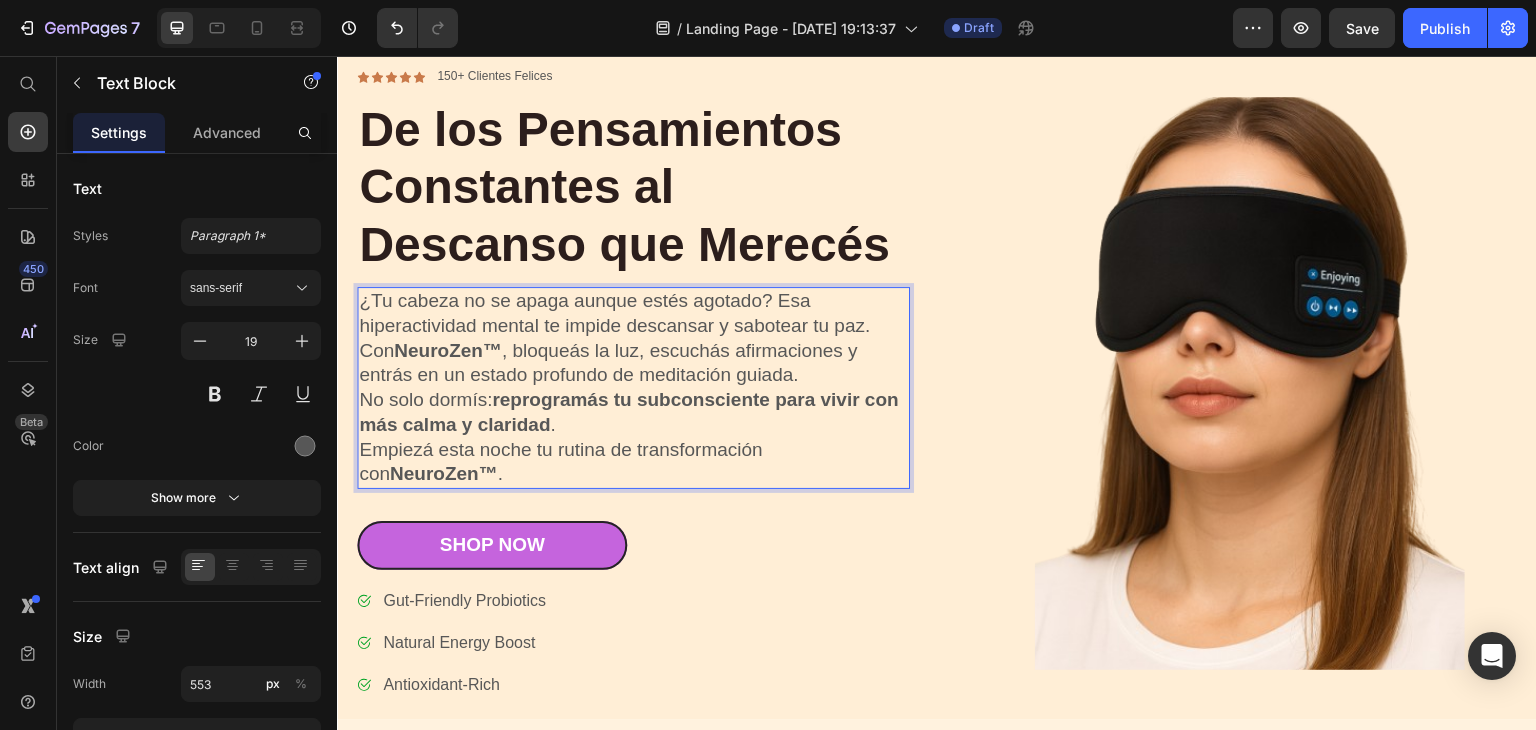 click on "NeuroZen™" at bounding box center (448, 350) 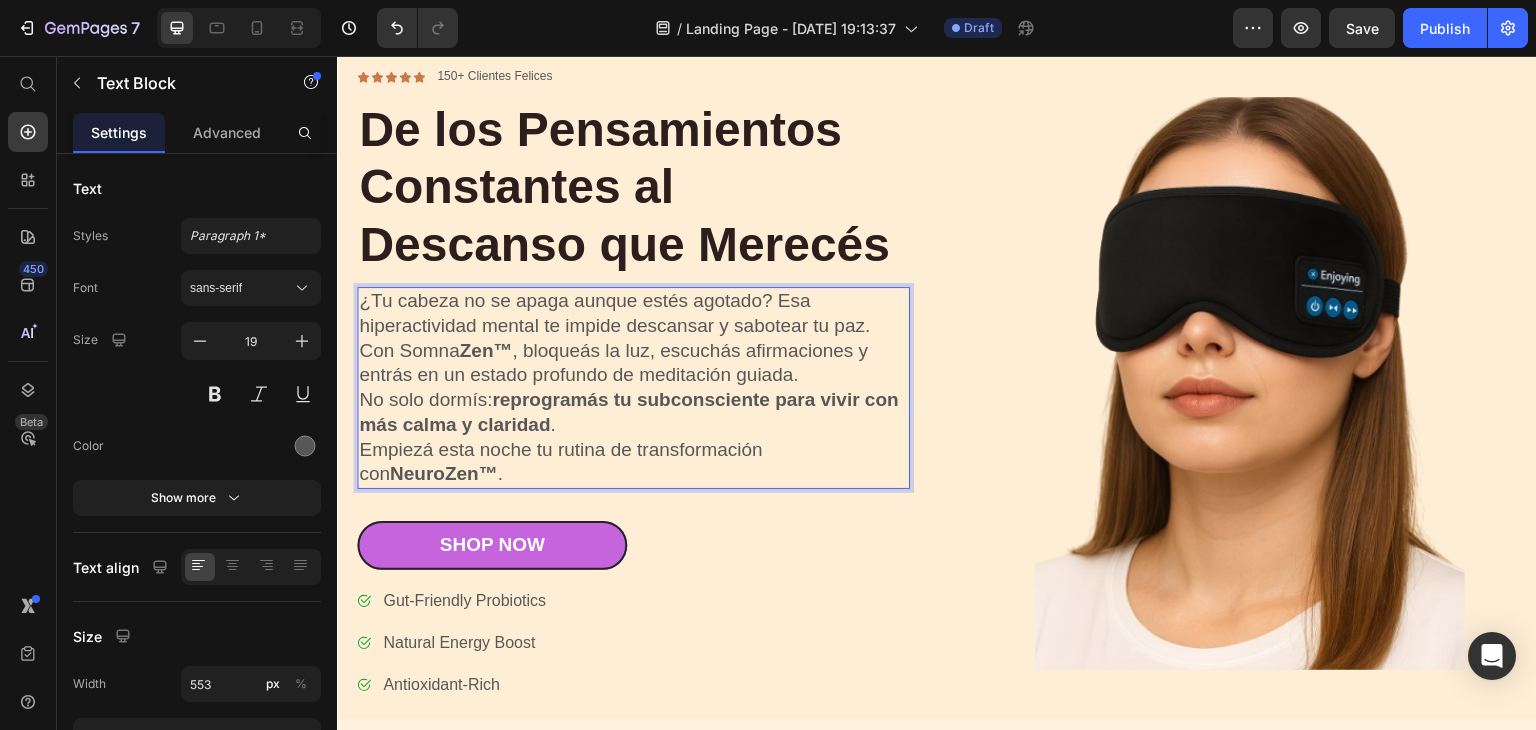 click on "Zen™" at bounding box center (485, 350) 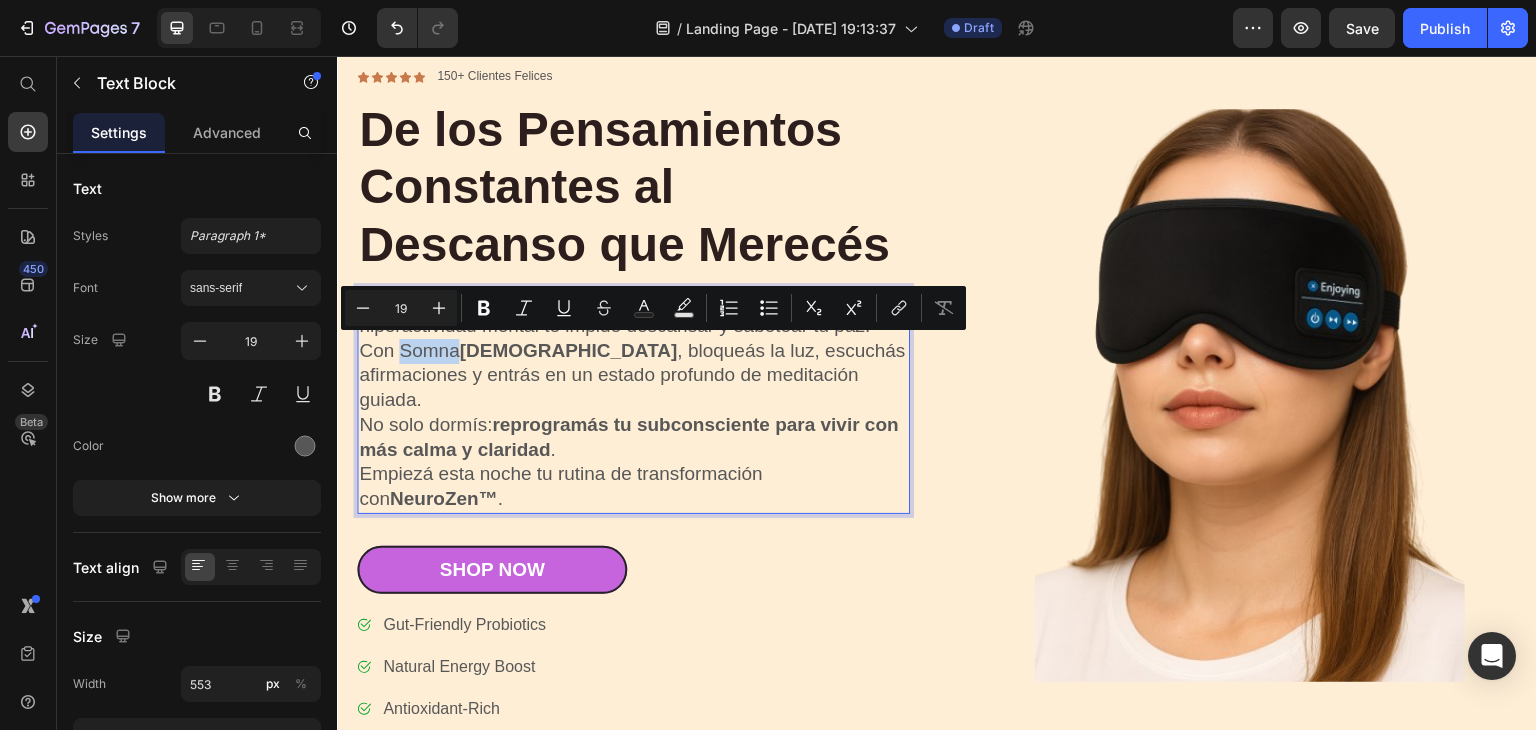 drag, startPoint x: 457, startPoint y: 348, endPoint x: 401, endPoint y: 354, distance: 56.32051 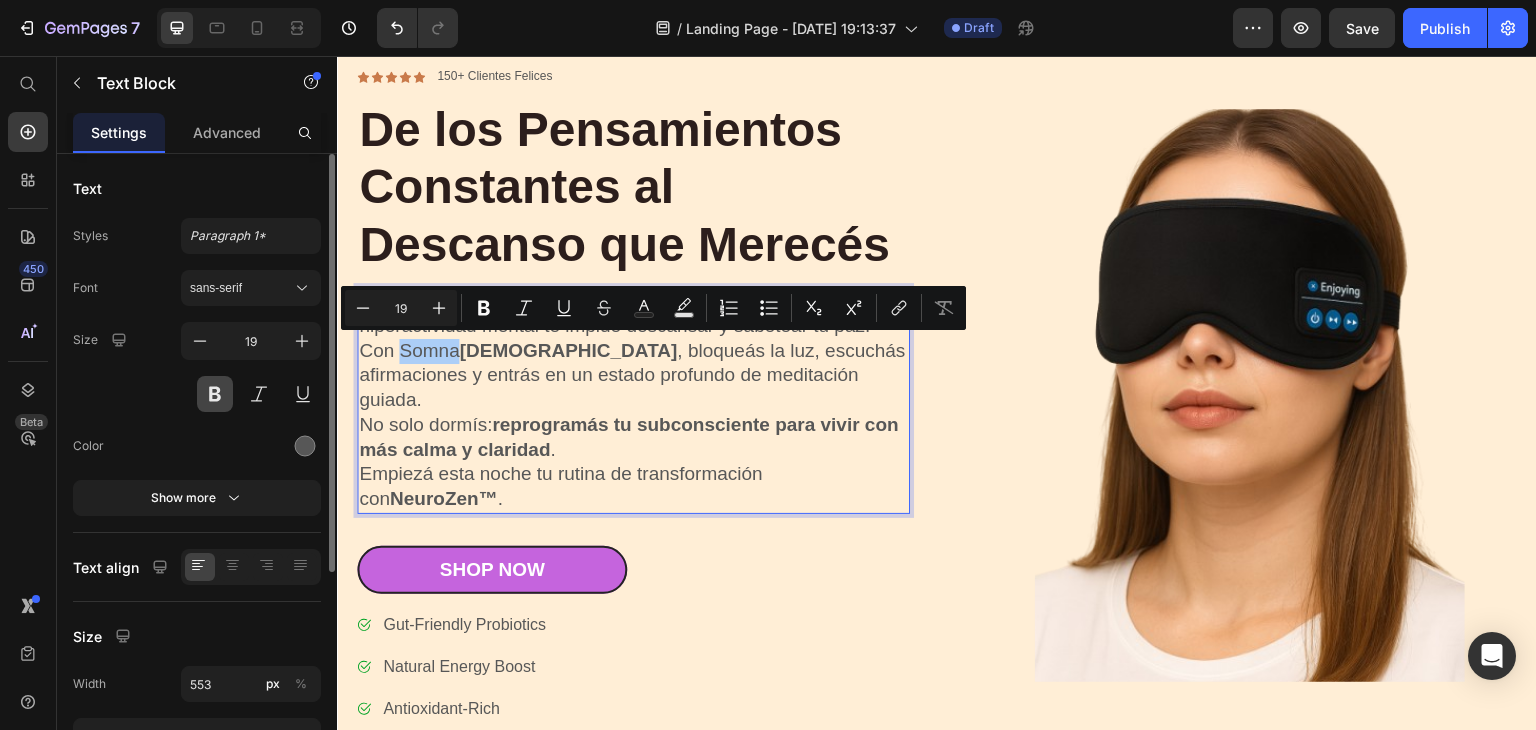 click at bounding box center [215, 394] 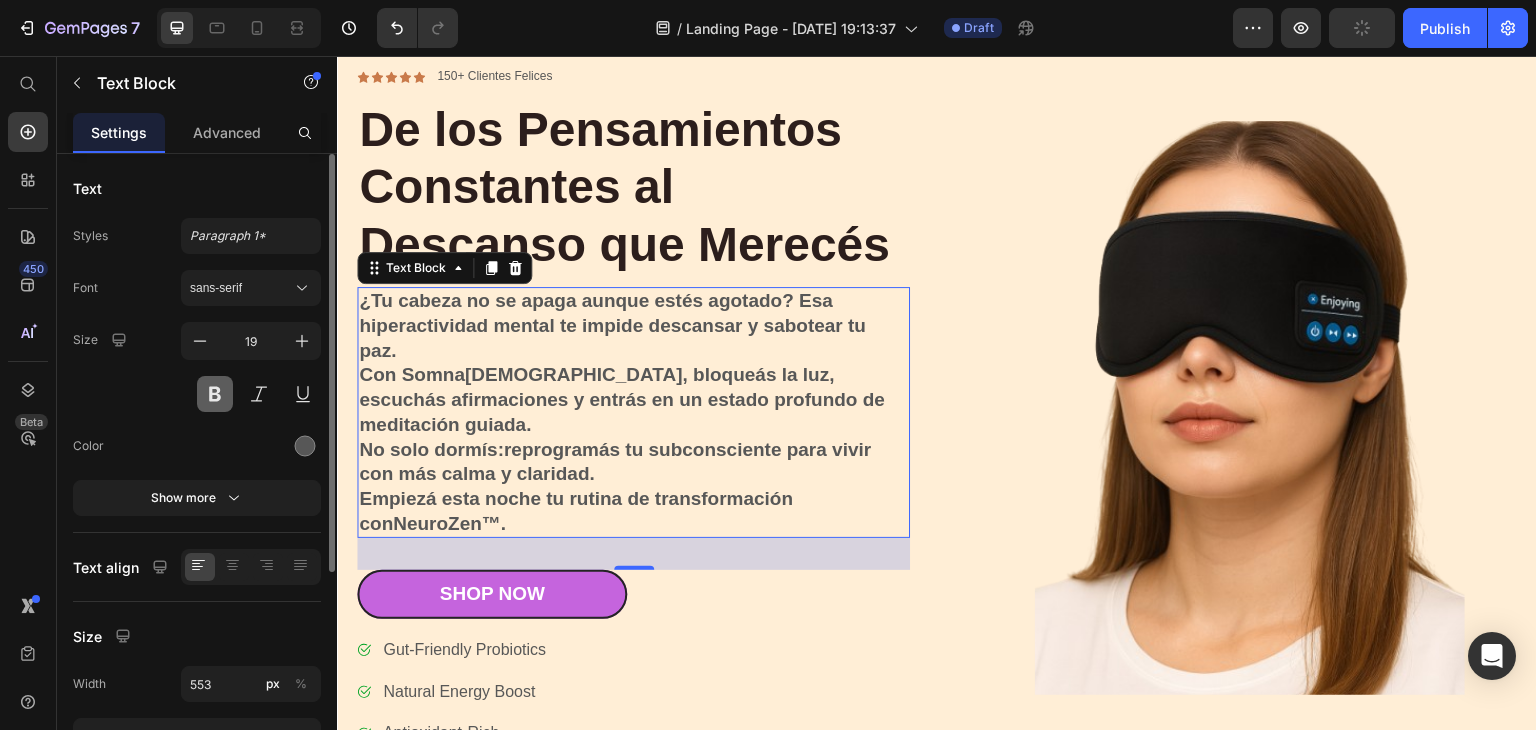 click at bounding box center (215, 394) 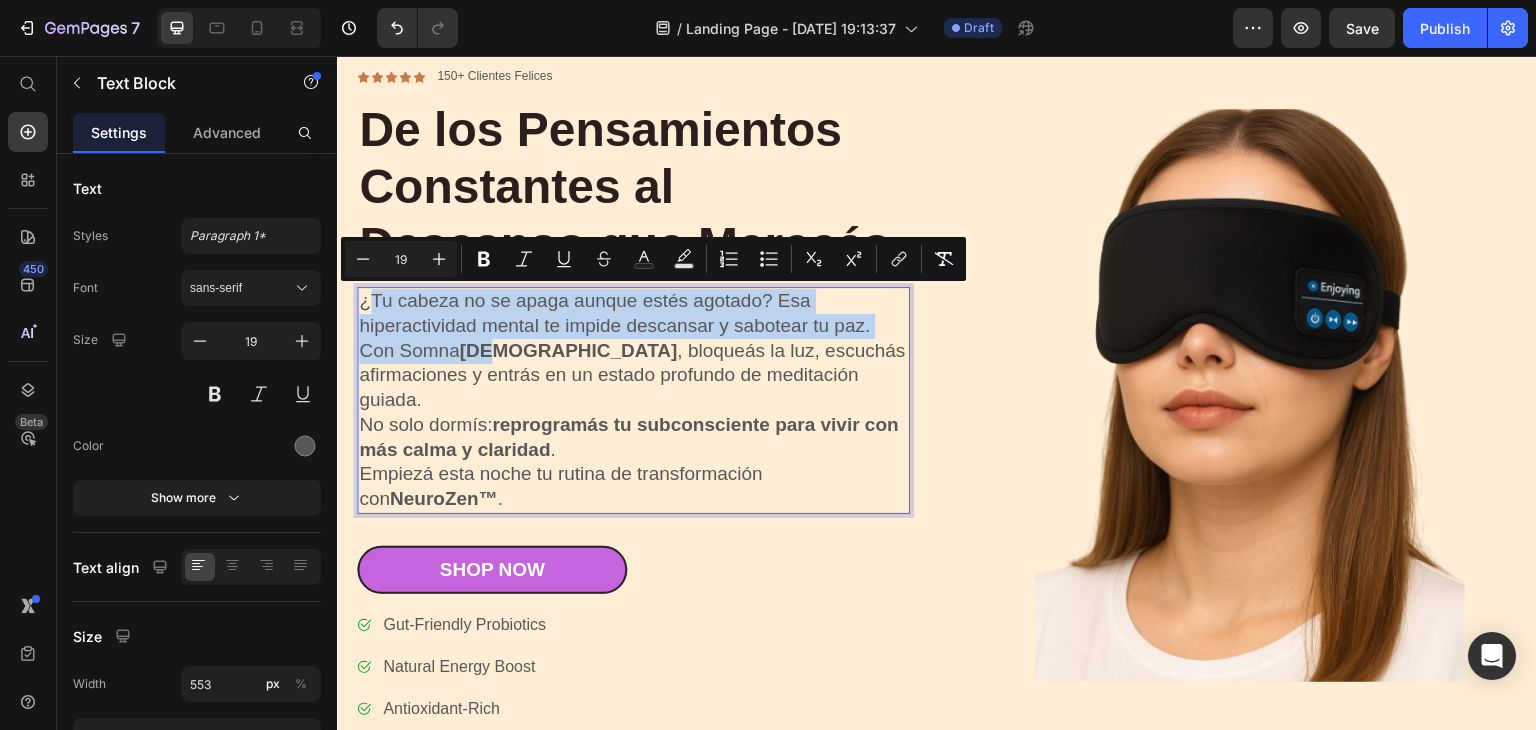 drag, startPoint x: 494, startPoint y: 352, endPoint x: 365, endPoint y: 299, distance: 139.46326 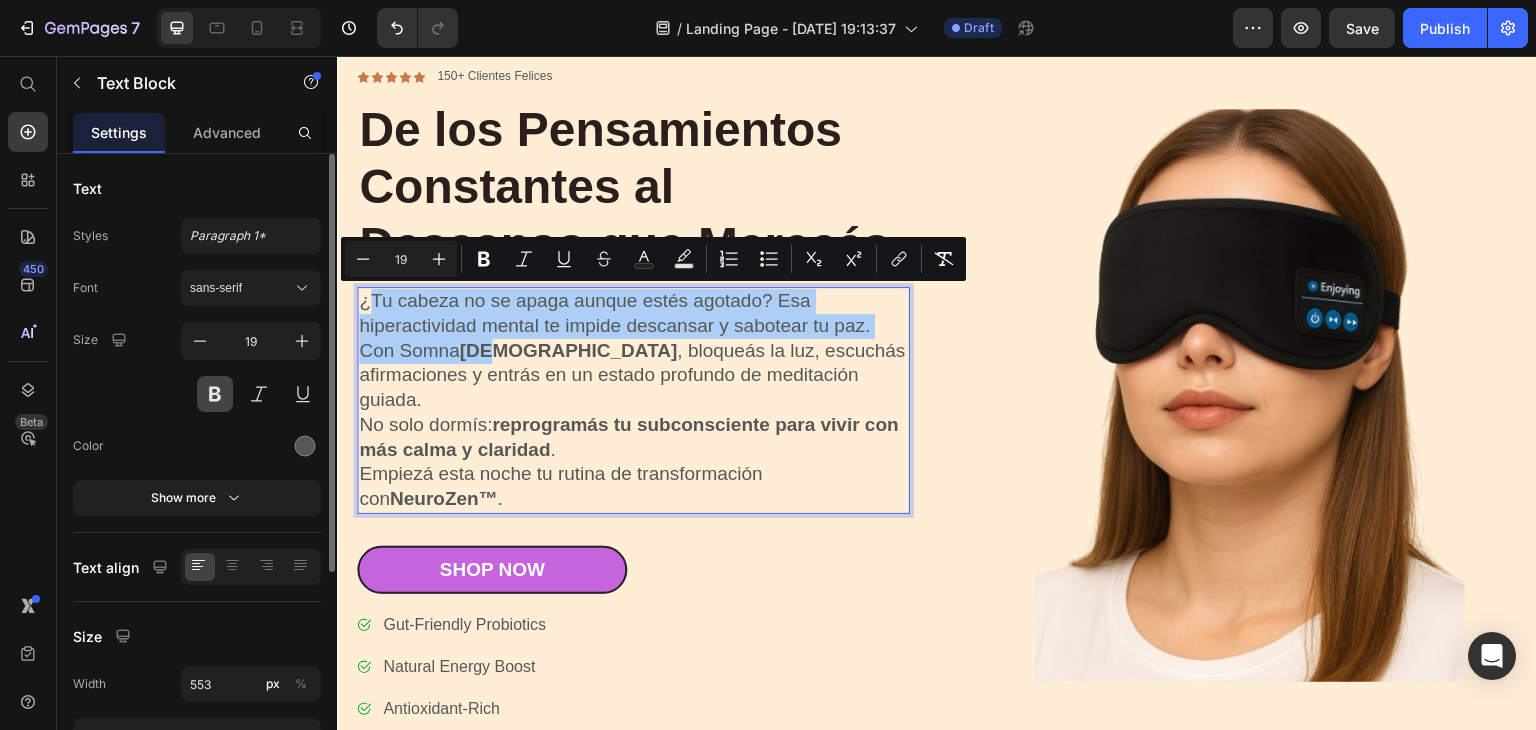 click at bounding box center (215, 394) 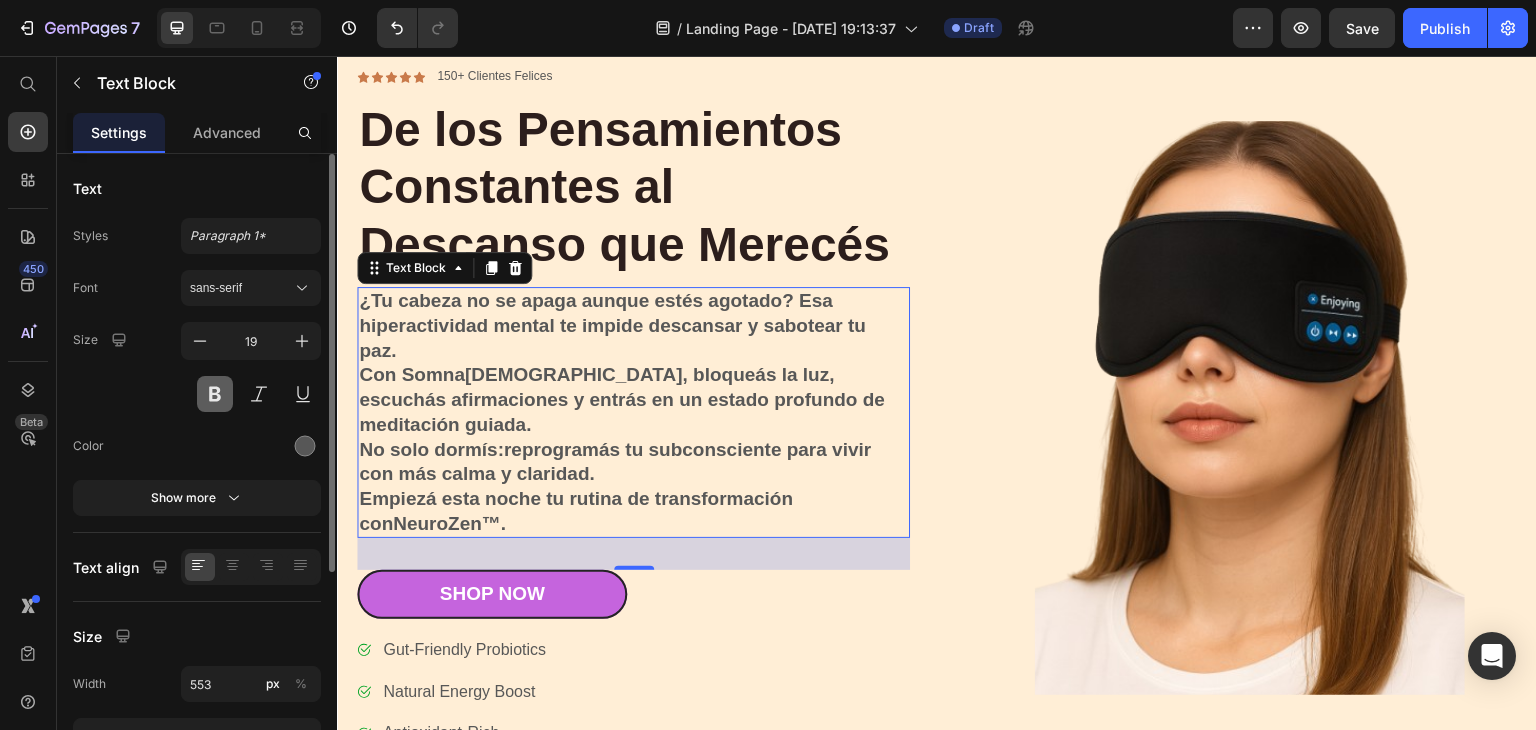 click at bounding box center (215, 394) 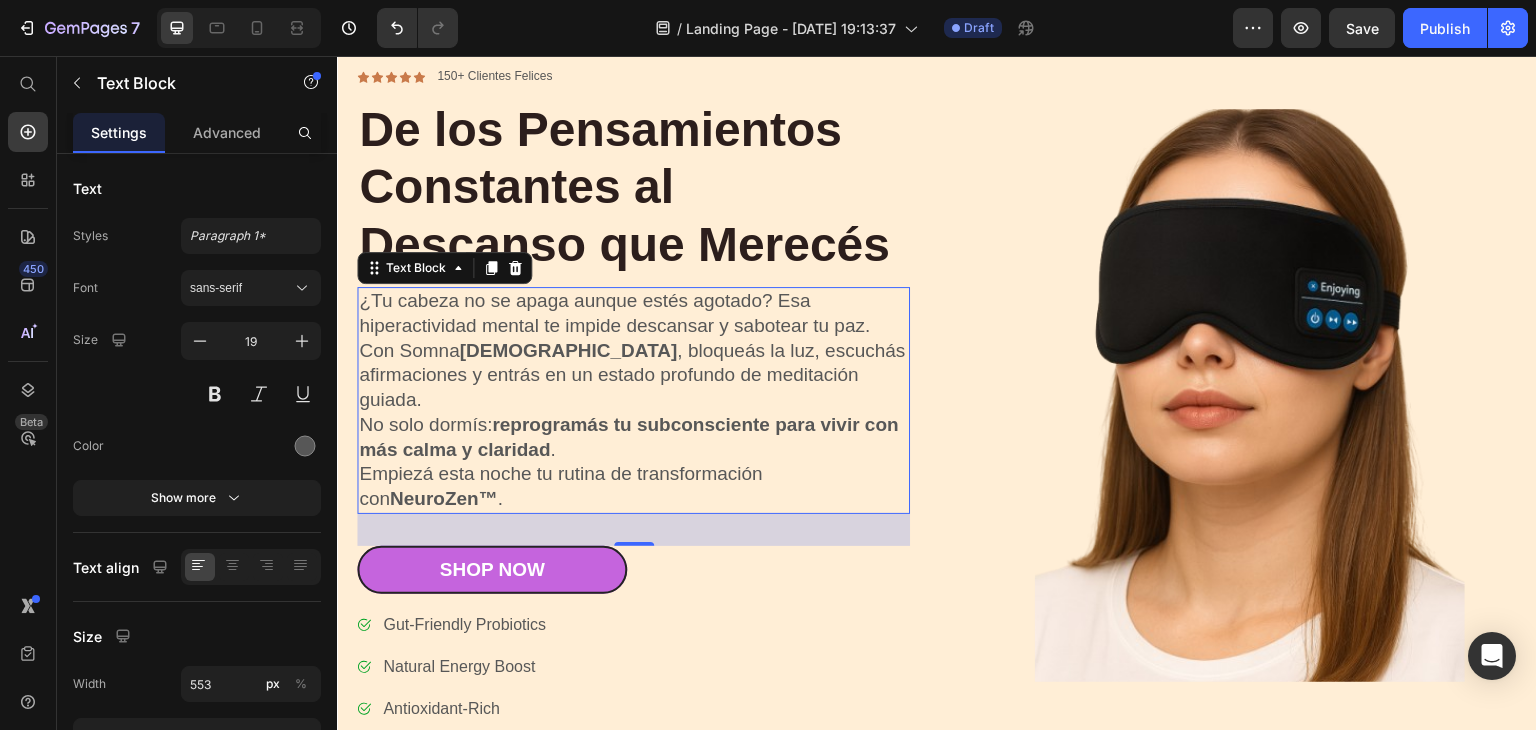 click on "Empiezá esta noche tu rutina de transformación con  NeuroZen™ ." at bounding box center (633, 486) 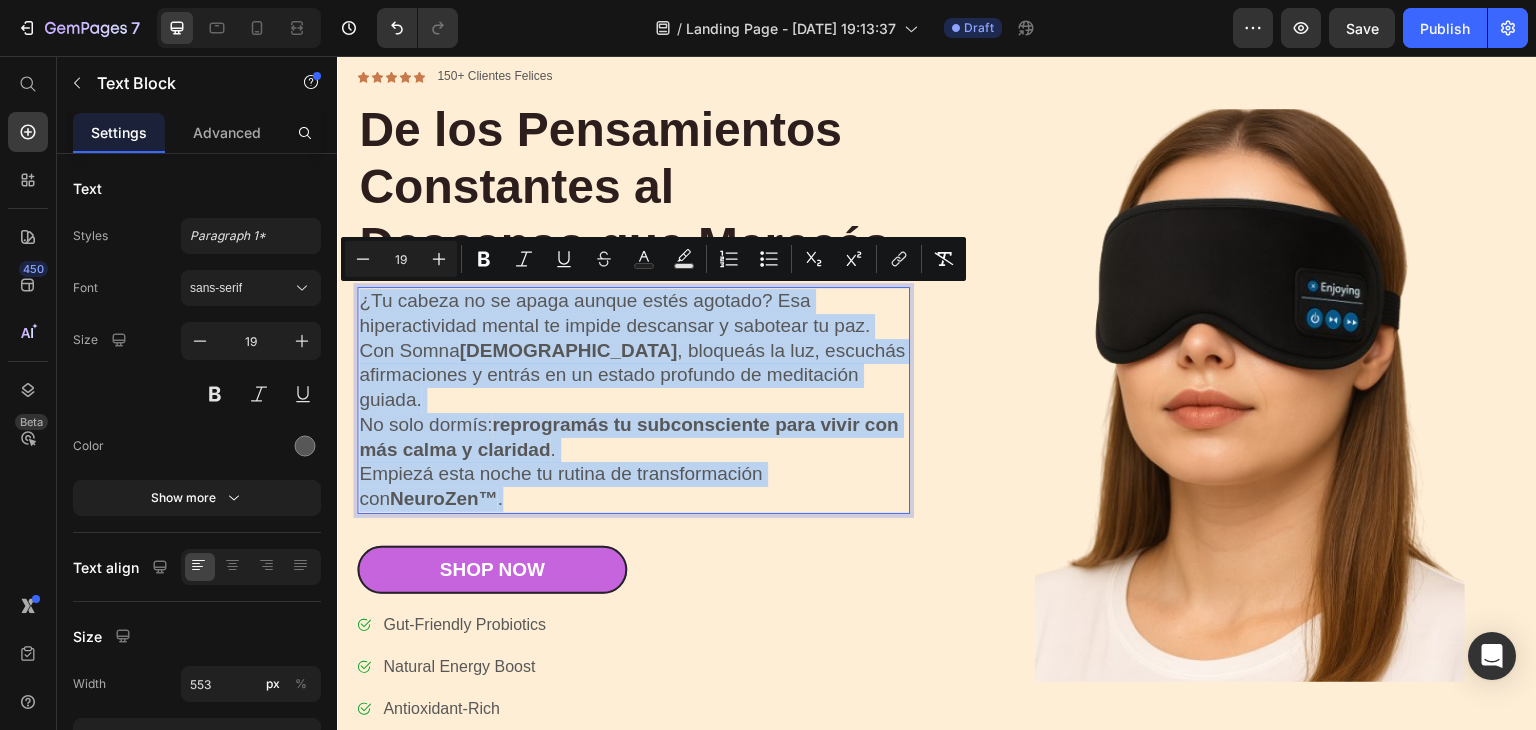 drag, startPoint x: 491, startPoint y: 472, endPoint x: 672, endPoint y: 355, distance: 215.52261 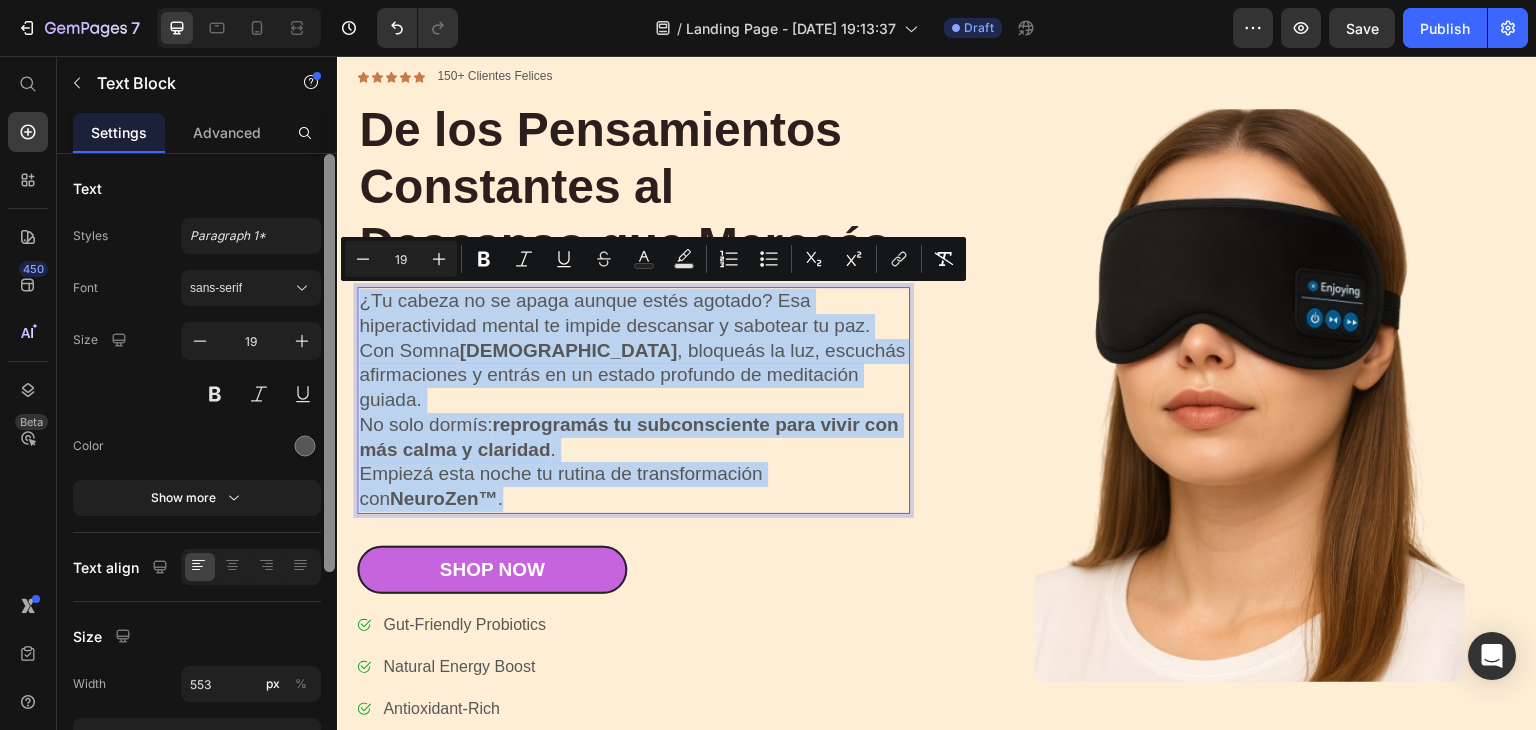 copy on "¿Tu cabeza no se apaga aunque estés agotado? Esa hiperactividad mental te impide descansar y sabotear tu paz. Con Somna Zen , bloqueás la luz, escuchás afirmaciones y entrás en un estado profundo de meditación guiada. No solo dormís:  reprogramás tu subconsciente para vivir con más calma y claridad . Empiezá esta noche tu rutina de transformación con  NeuroZen™ ." 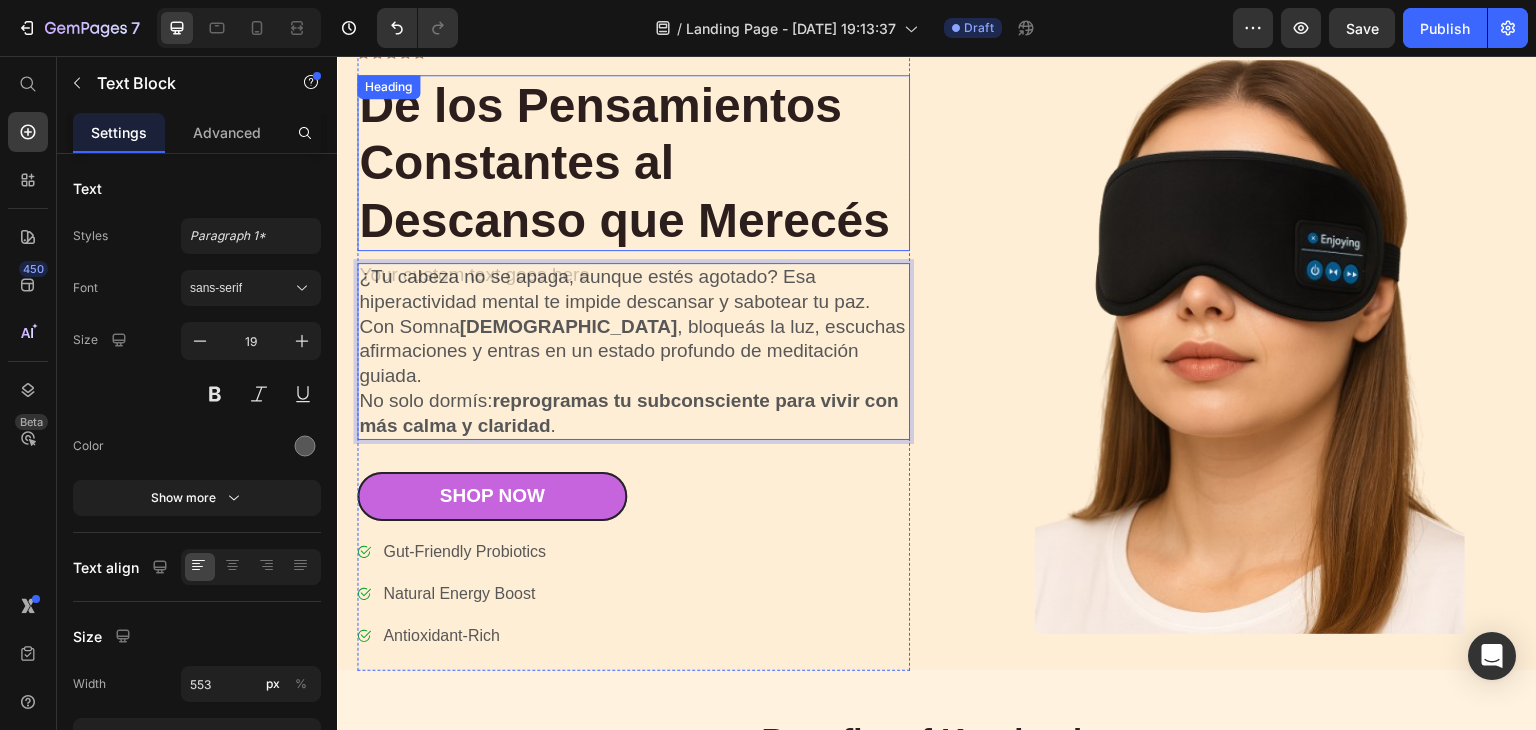 scroll, scrollTop: 37, scrollLeft: 0, axis: vertical 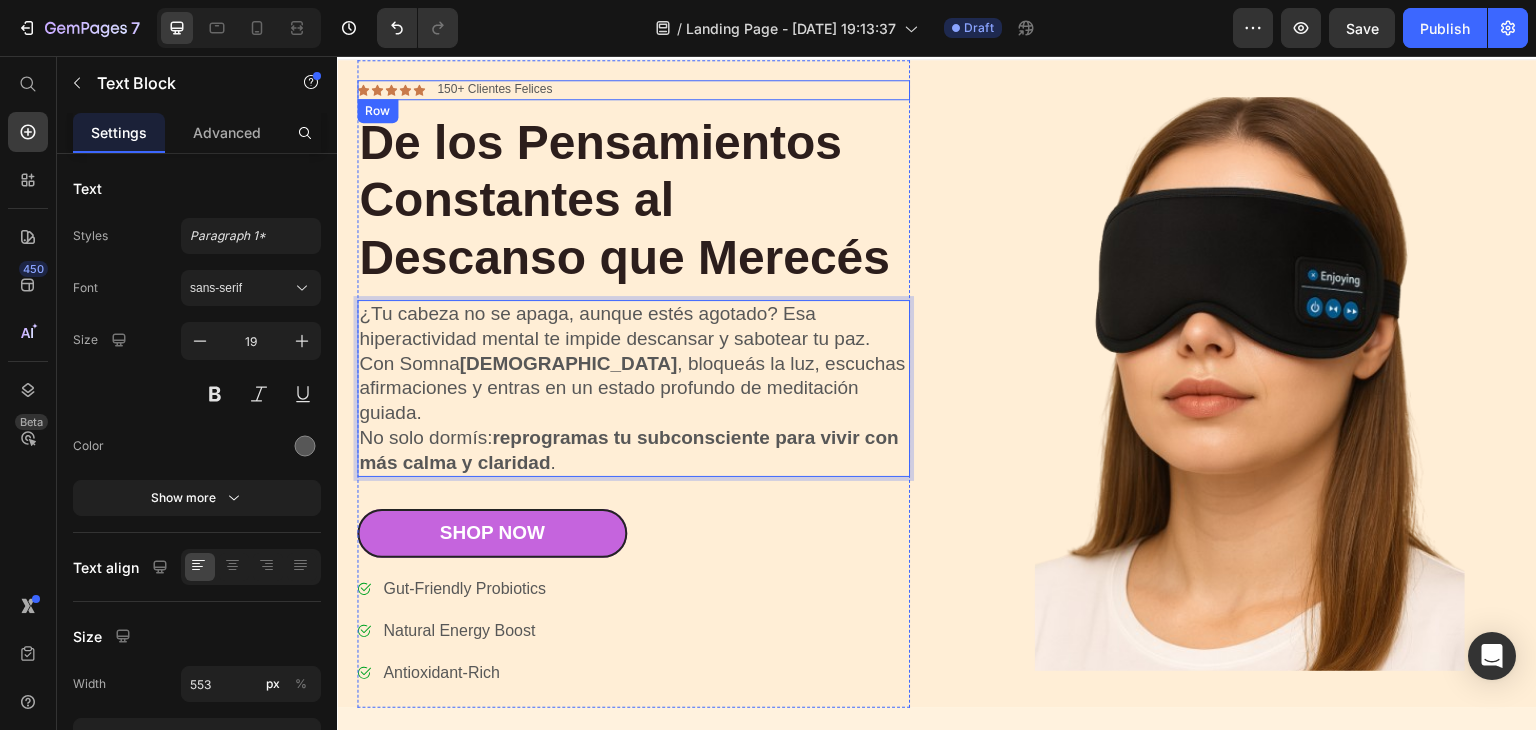 click on "Icon Icon Icon Icon Icon Icon List 150+ Clientes Felices Text Block Row" at bounding box center [633, 90] 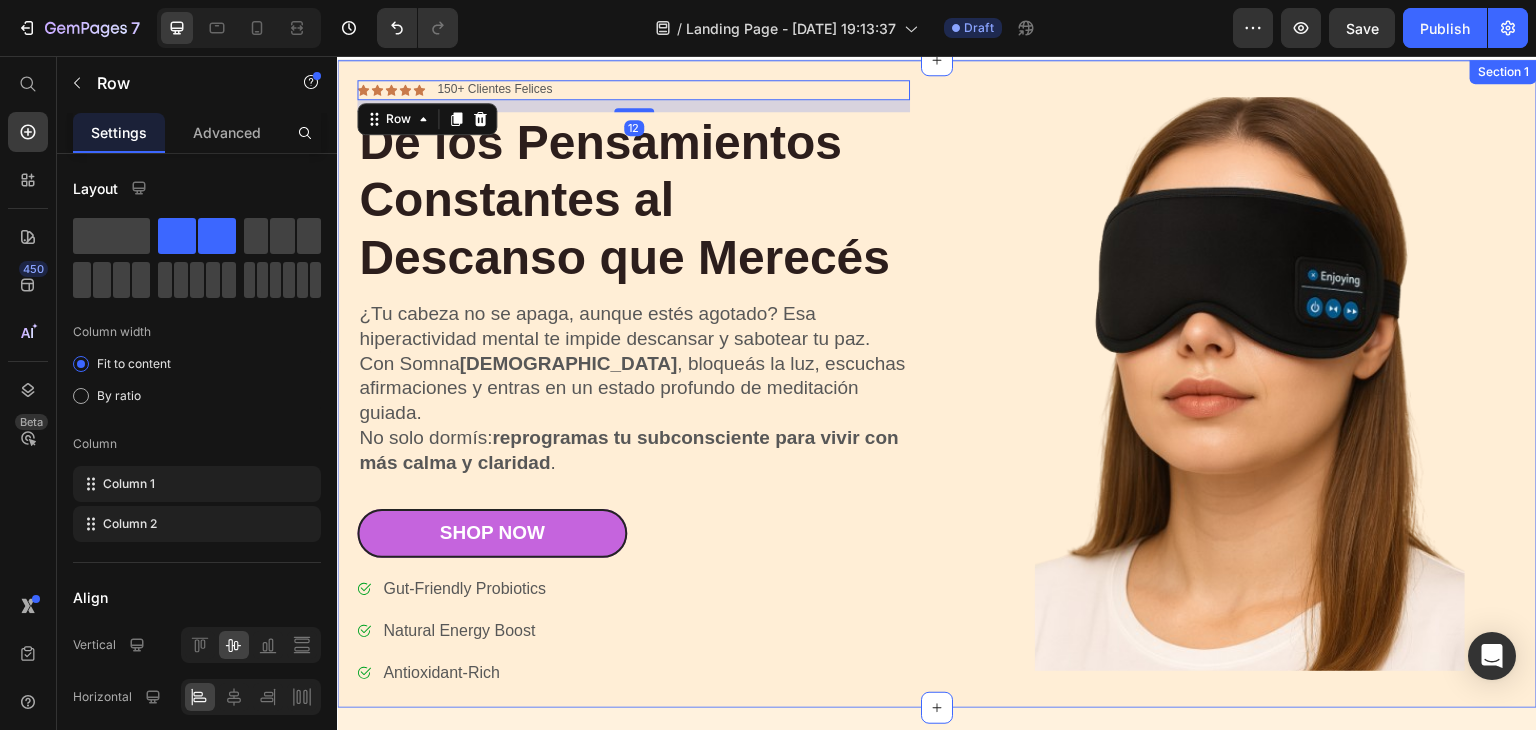 click on "Icon Icon Icon Icon Icon Icon List 150+ Clientes Felices Text Block Row   12 De los Pensamientos Constantes al Descanso que Merecés Heading ¿Tu cabeza no se apaga, aunque estés agotado? Esa hiperactividad mental te impide descansar y sabotear tu paz. Con Somna Zen , bloqueás la luz, escuchas afirmaciones y entras en un estado profundo de meditación guiada. No solo dormís:  reprogramas tu subconsciente para vivir con más calma y claridad . Text Block Shop Now Button
Gut-Friendly Probiotics
Natural Energy Boost
Antioxidant-Rich Item List Shop Now Button Row Image Section 1" at bounding box center [937, 384] 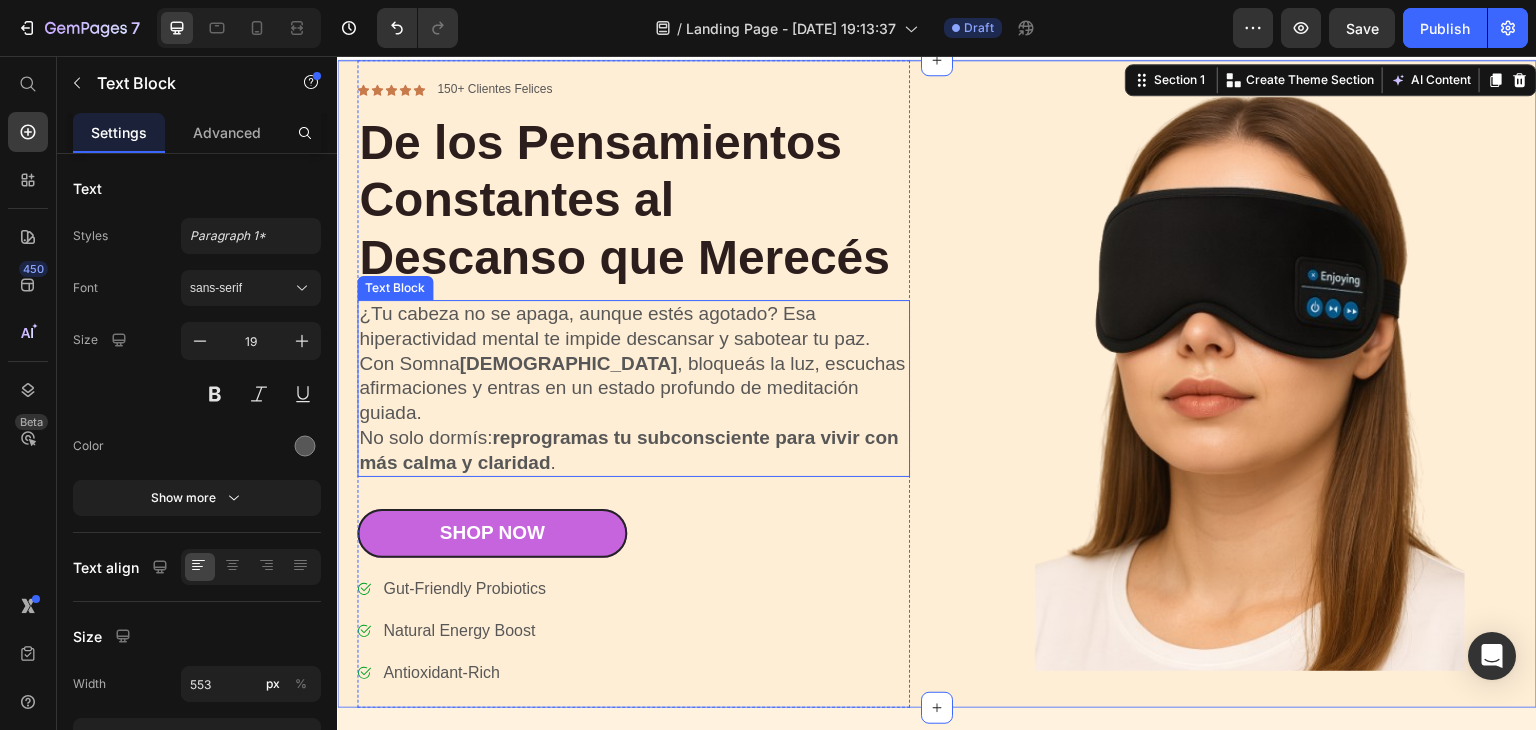 click on "reprogramas tu subconsciente para vivir con más calma y claridad" at bounding box center [629, 450] 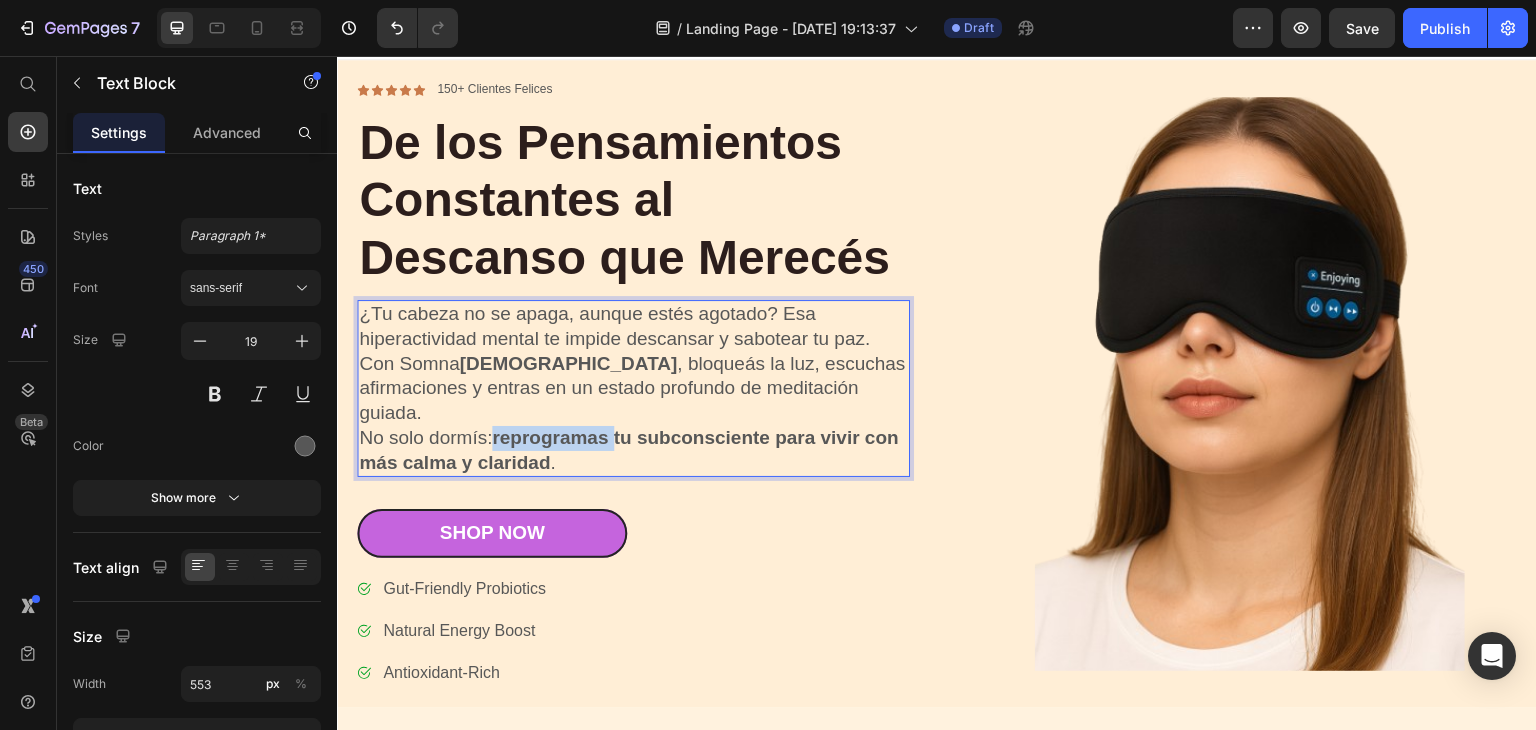click on "reprogramas tu subconsciente para vivir con más calma y claridad" at bounding box center (629, 450) 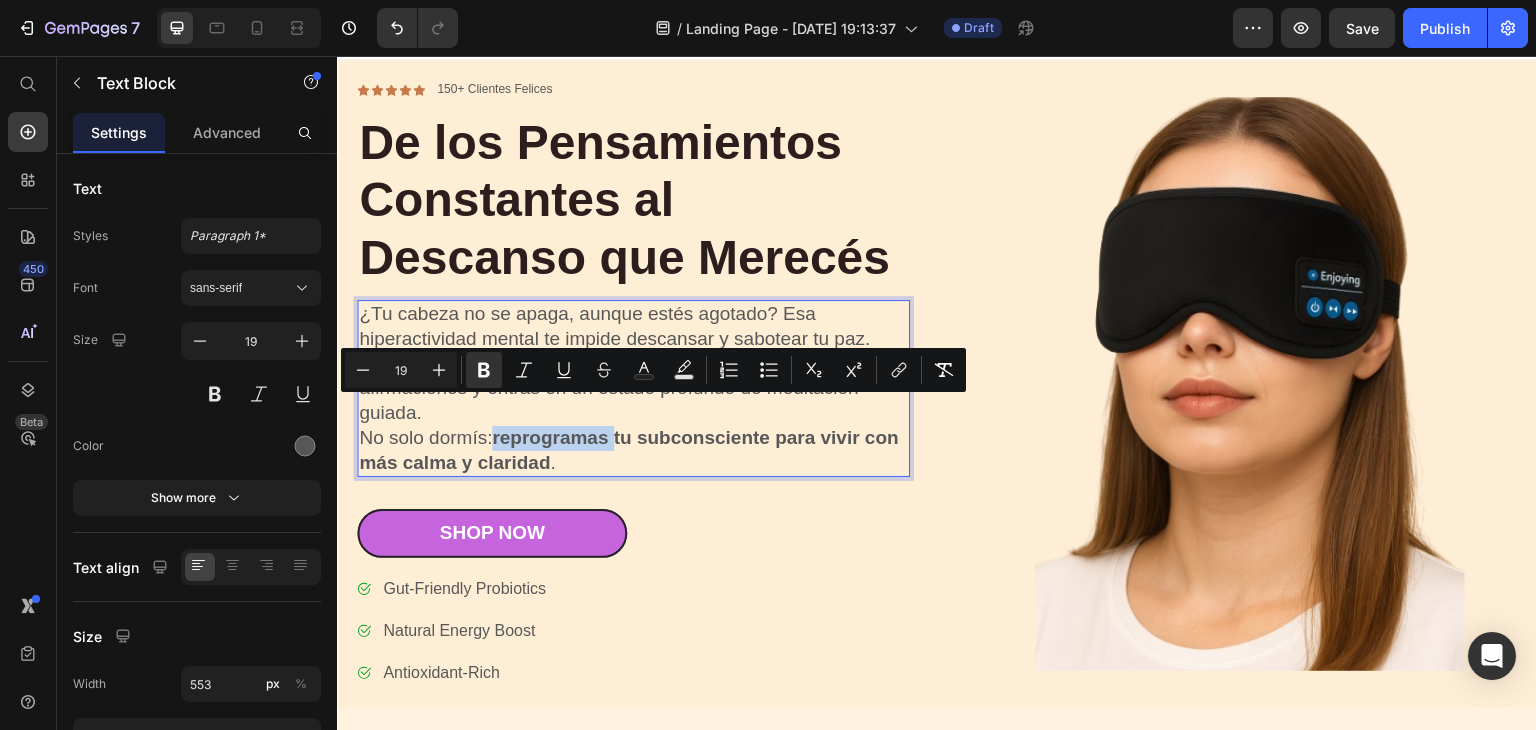 click on "reprogramas tu subconsciente para vivir con más calma y claridad" at bounding box center (629, 450) 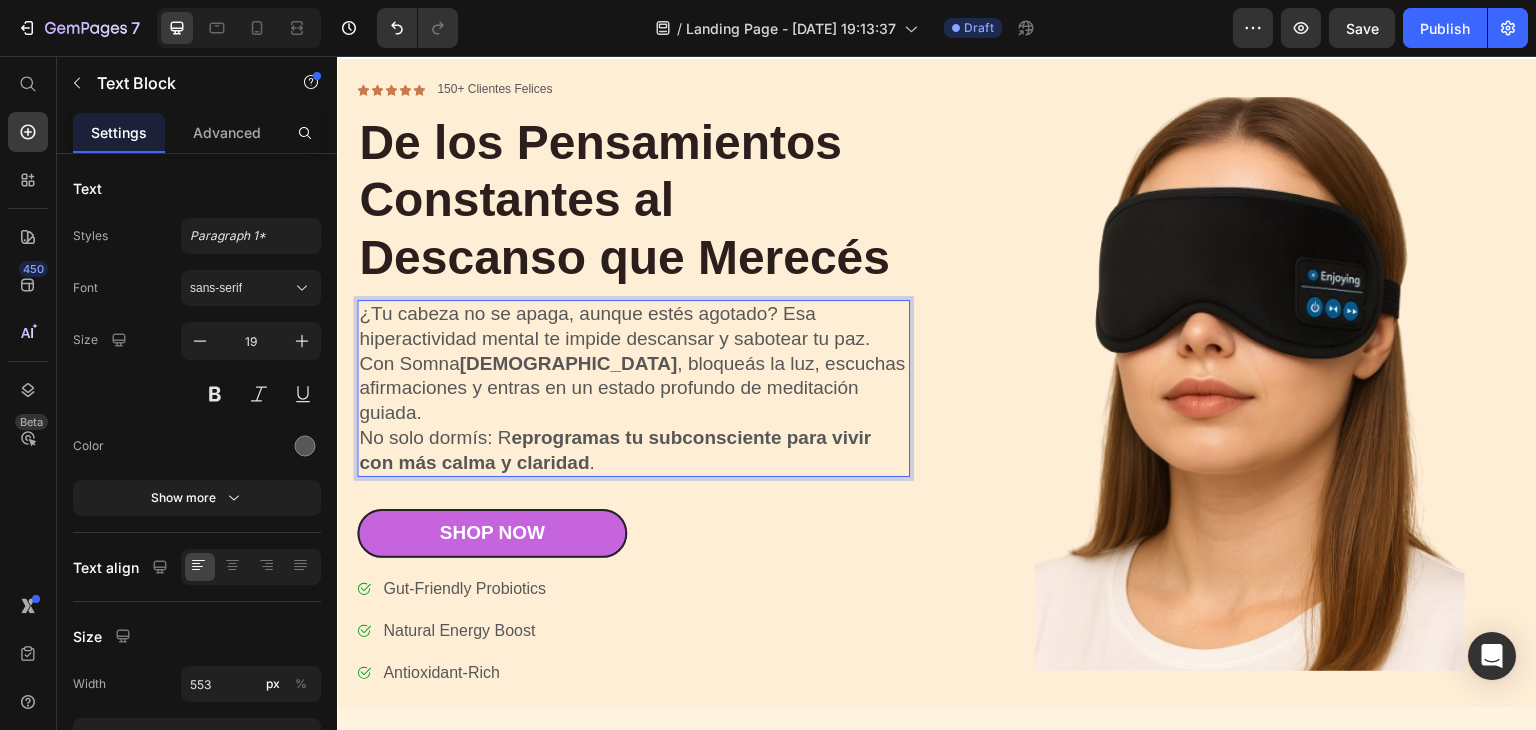 click on "Zen" at bounding box center [568, 363] 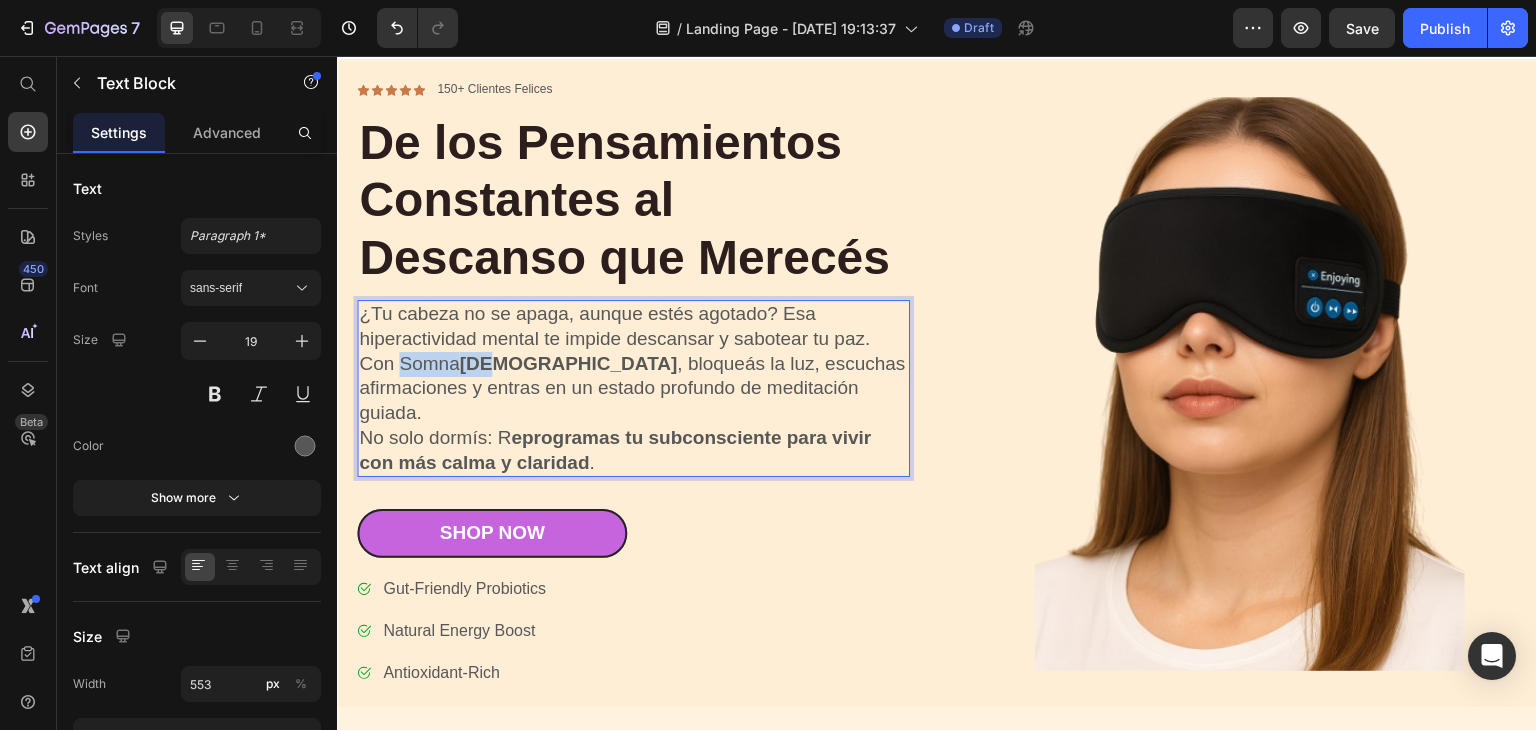 click on "Zen" at bounding box center [568, 363] 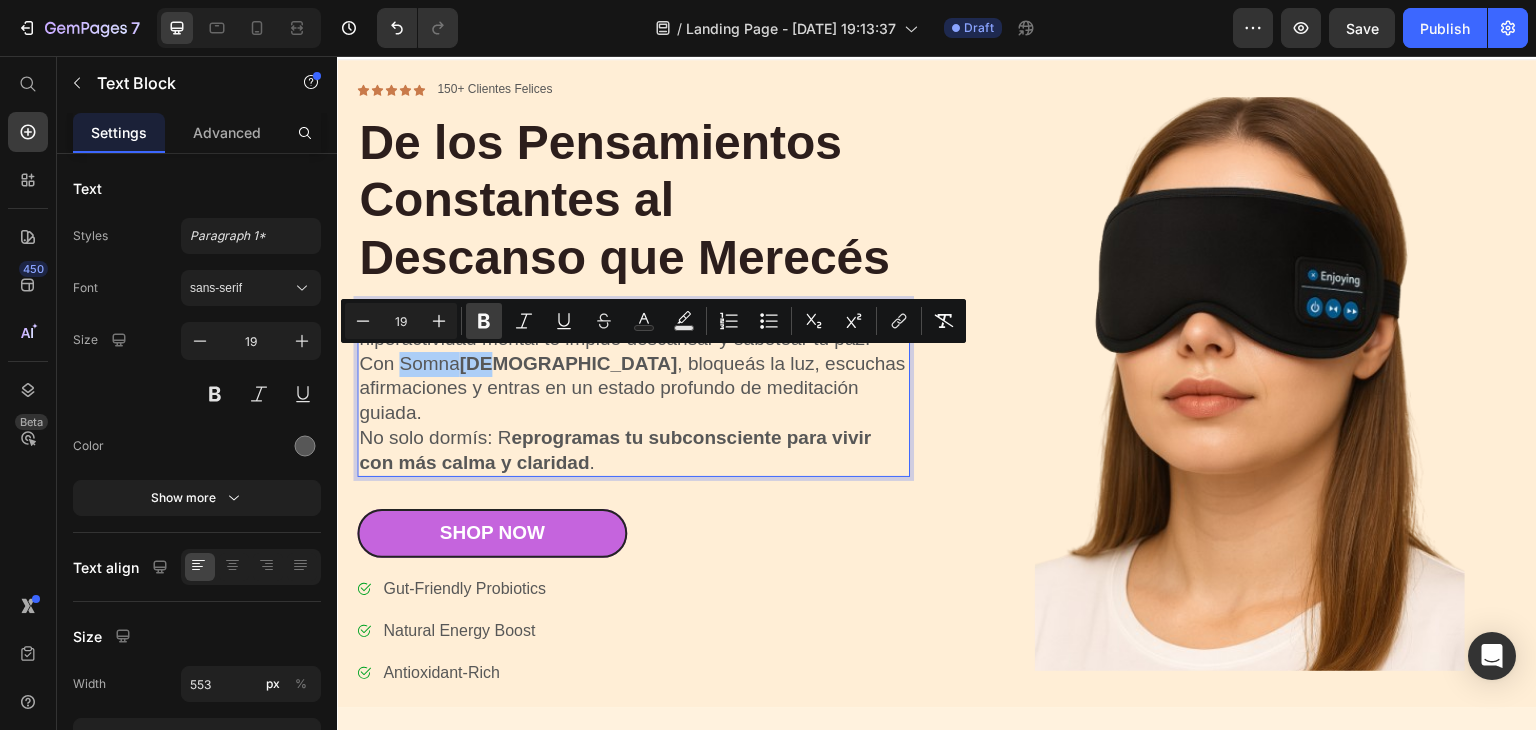 click 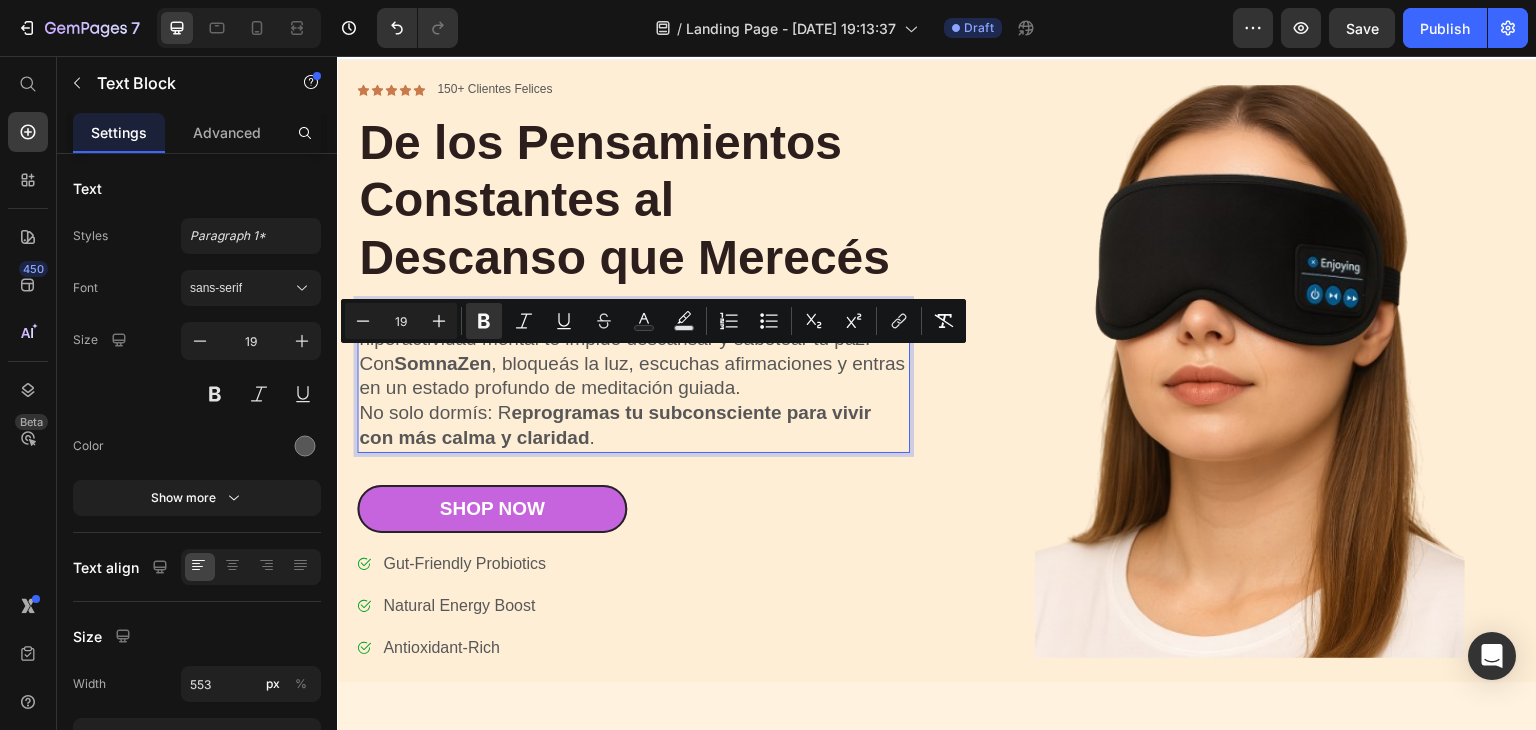 click on "eprogramas tu subconsciente para vivir con más calma y claridad" at bounding box center (615, 425) 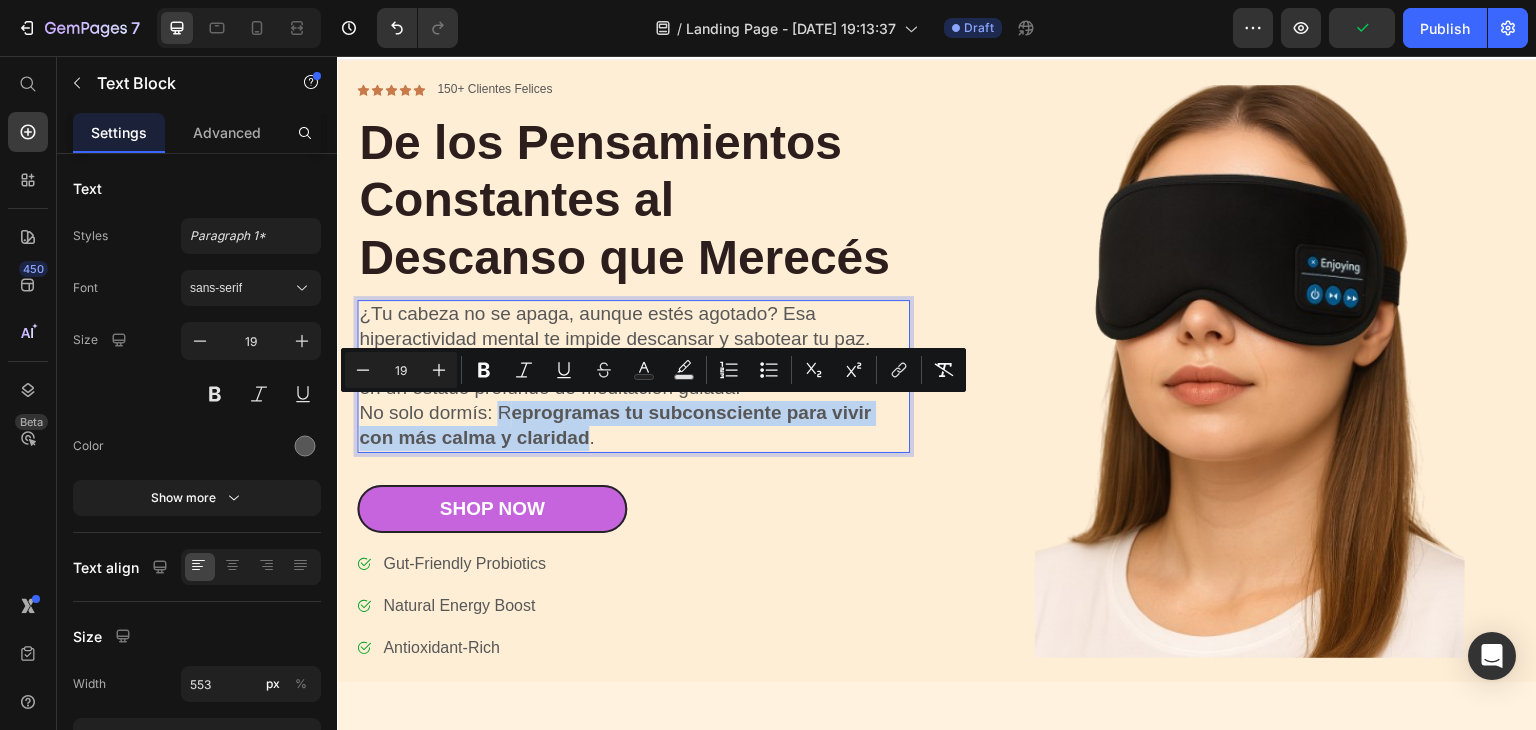 drag, startPoint x: 499, startPoint y: 414, endPoint x: 590, endPoint y: 440, distance: 94.641426 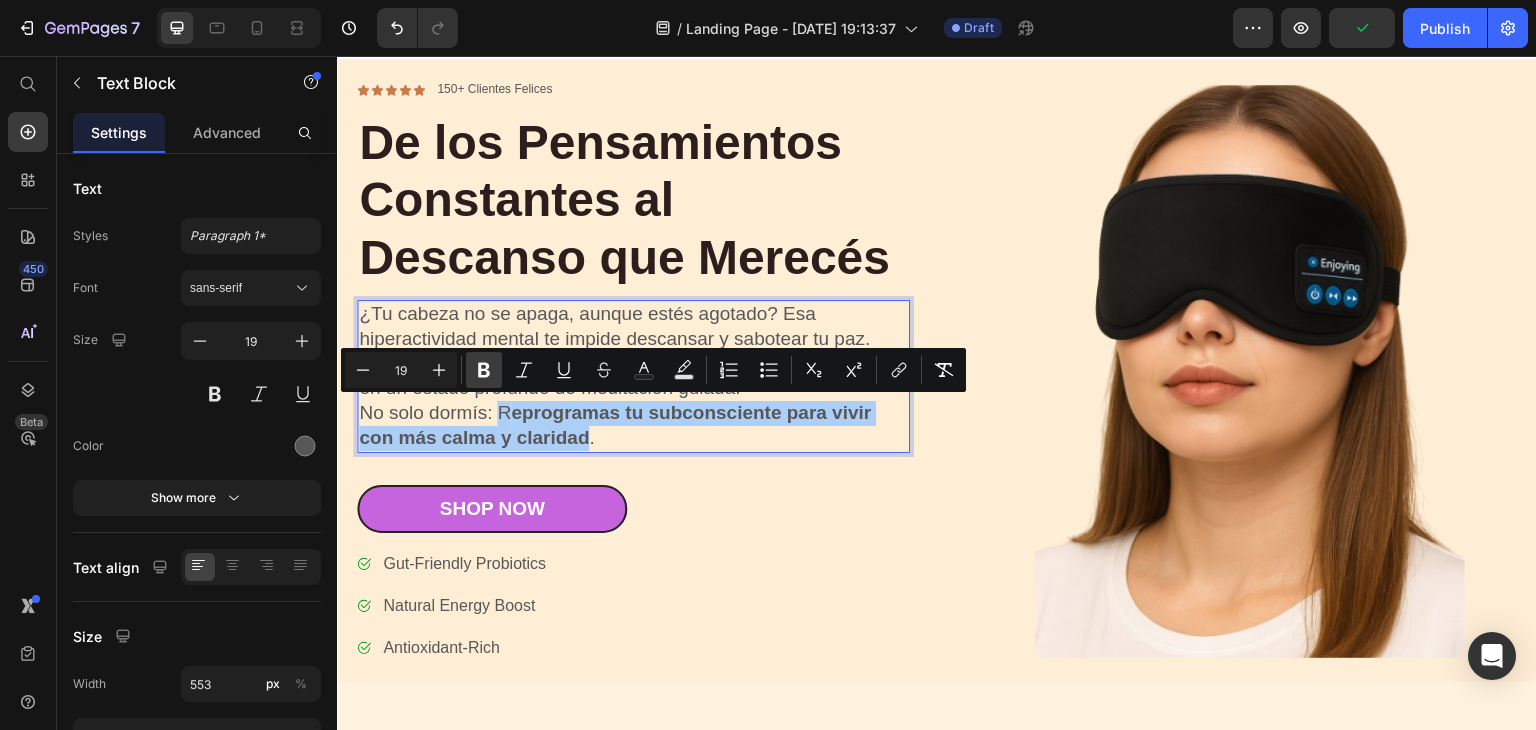 click on "Bold" at bounding box center (484, 370) 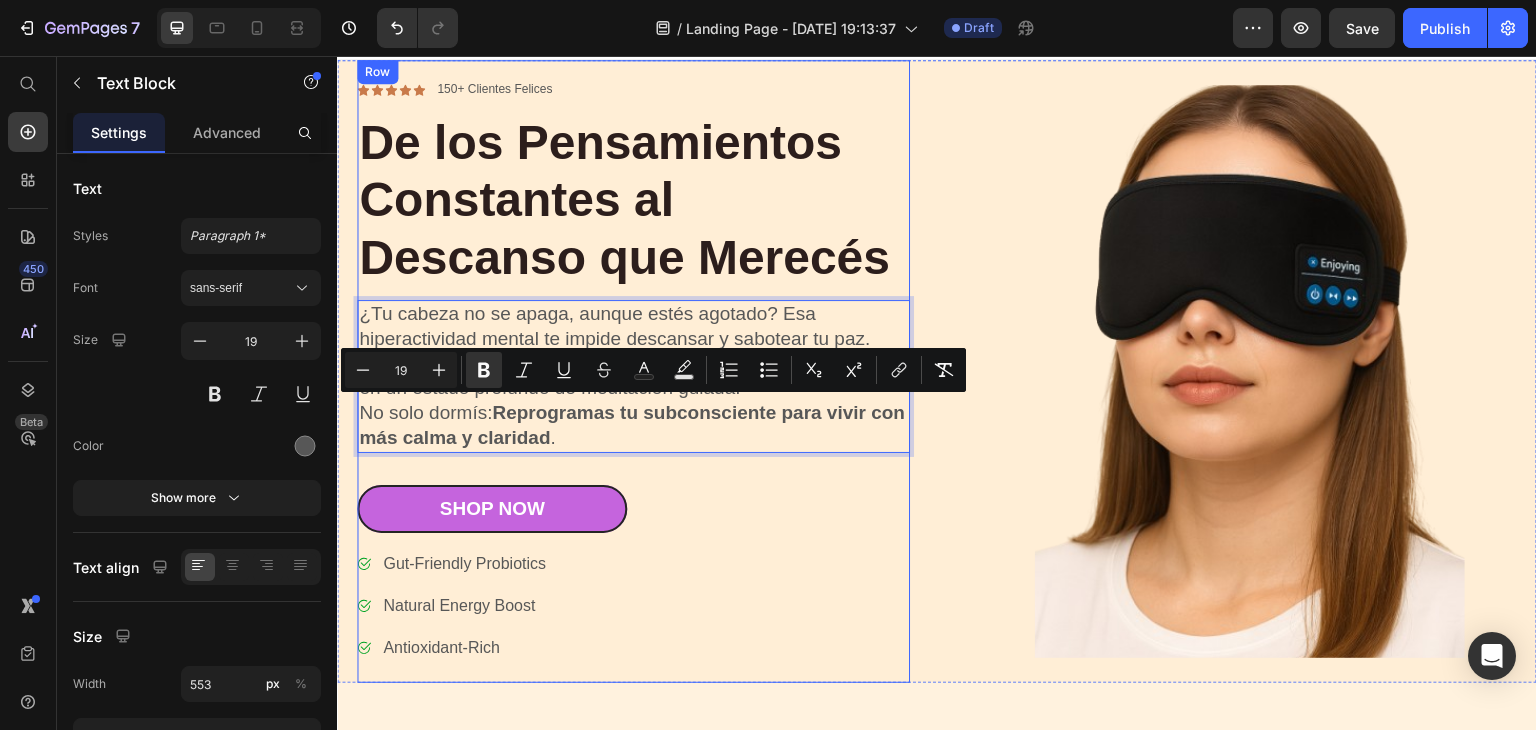 click on "Icon Icon Icon Icon Icon Icon List 150+ Clientes Felices Text Block Row De los Pensamientos Constantes al Descanso que Merecés Heading ¿Tu cabeza no se apaga, aunque estés agotado? Esa hiperactividad mental te impide descansar y sabotear tu paz. Con  SomnaZen , bloqueás la luz, escuchas afirmaciones y entras en un estado profundo de meditación guiada. No solo dormís:  Reprogramas tu subconsciente para vivir con más calma y claridad . Text Block   32 Shop Now Button
Gut-Friendly Probiotics
Natural Energy Boost
Antioxidant-Rich Item List Shop Now Button Row" at bounding box center (633, 371) 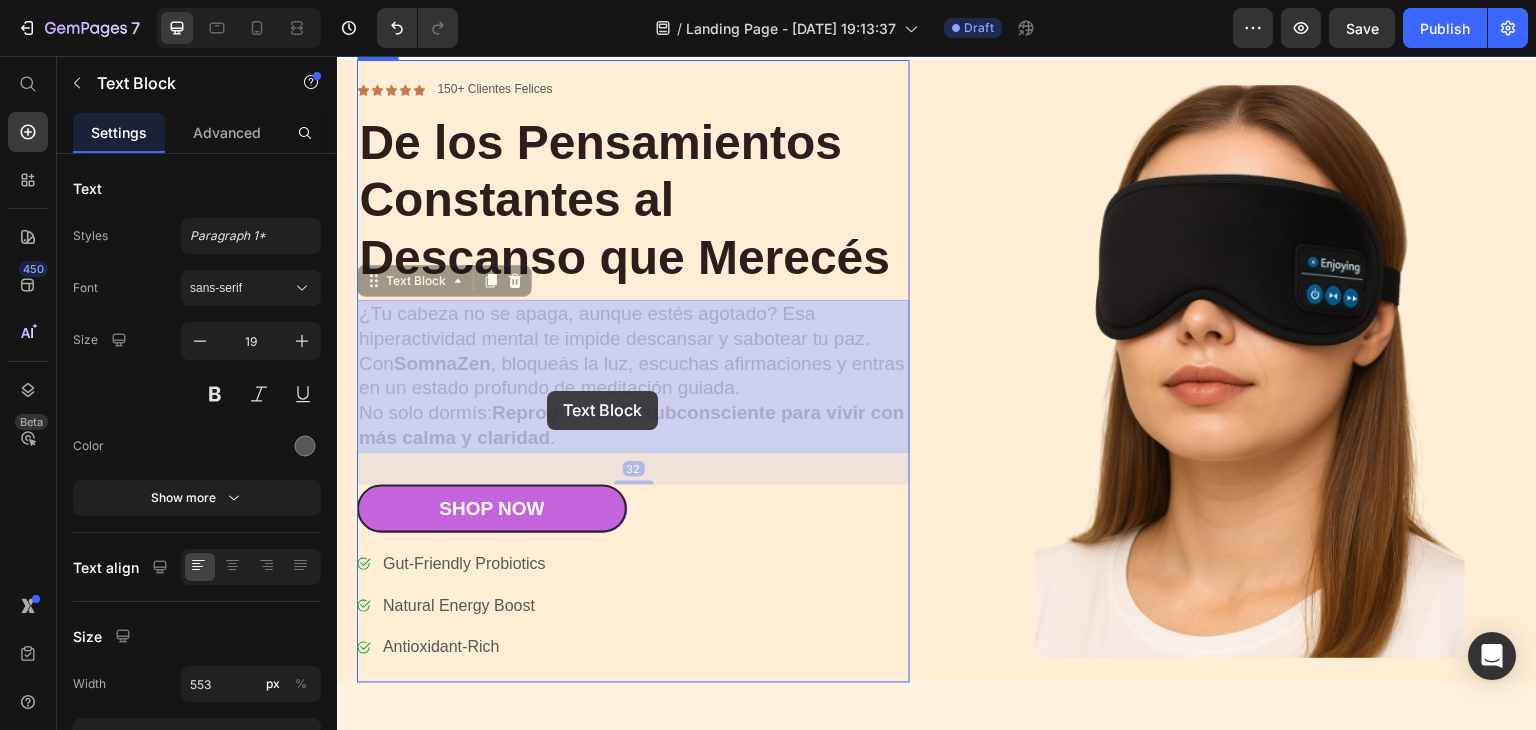 drag, startPoint x: 603, startPoint y: 432, endPoint x: 547, endPoint y: 391, distance: 69.40461 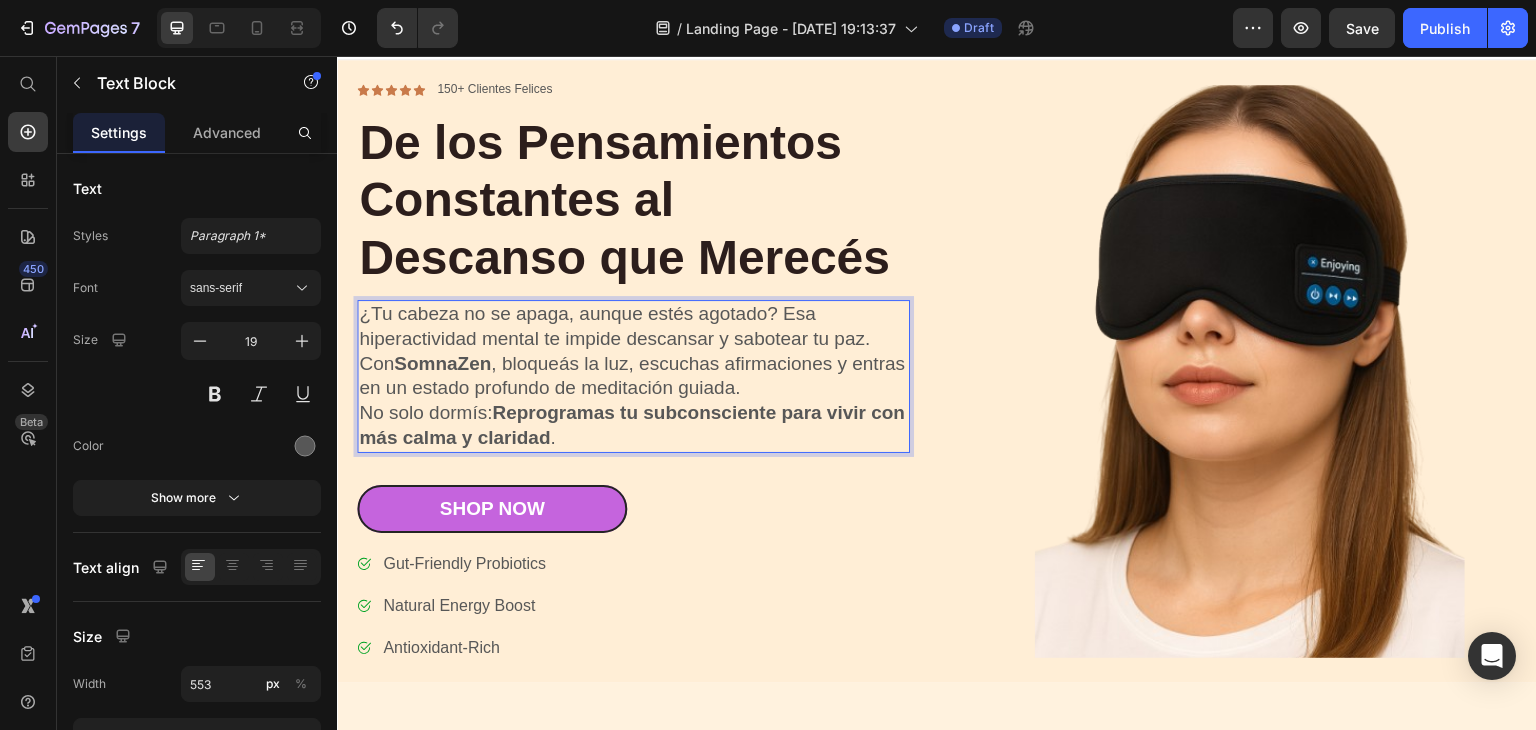 click on "¿Tu cabeza no se apaga, aunque estés agotado? Esa hiperactividad mental te impide descansar y sabotear tu paz. Con  SomnaZen , bloqueás la luz, escuchas afirmaciones y entras en un estado profundo de meditación guiada. No solo dormís:  Reprogramas tu subconsciente para vivir con más calma y claridad ." at bounding box center [633, 376] 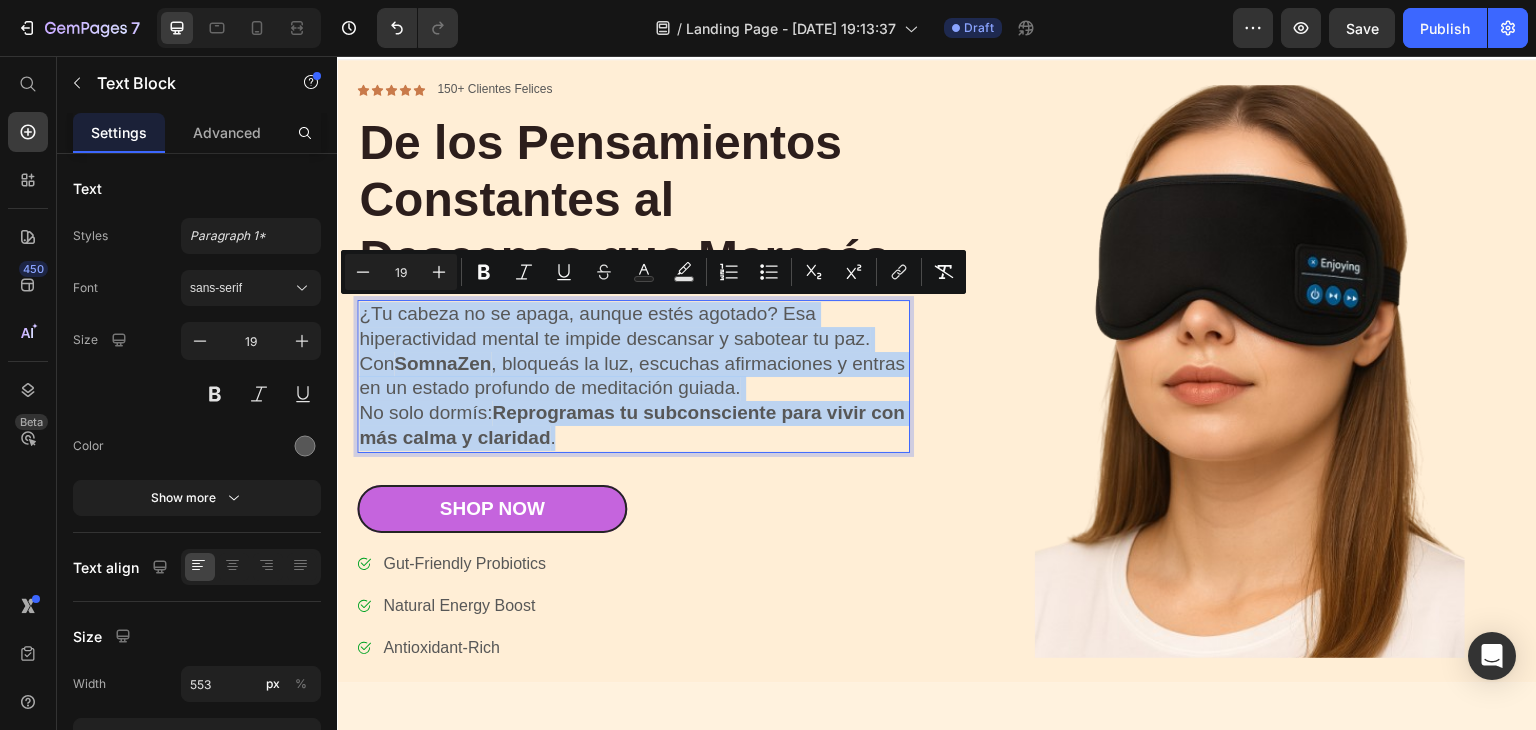 drag, startPoint x: 356, startPoint y: 314, endPoint x: 597, endPoint y: 440, distance: 271.95035 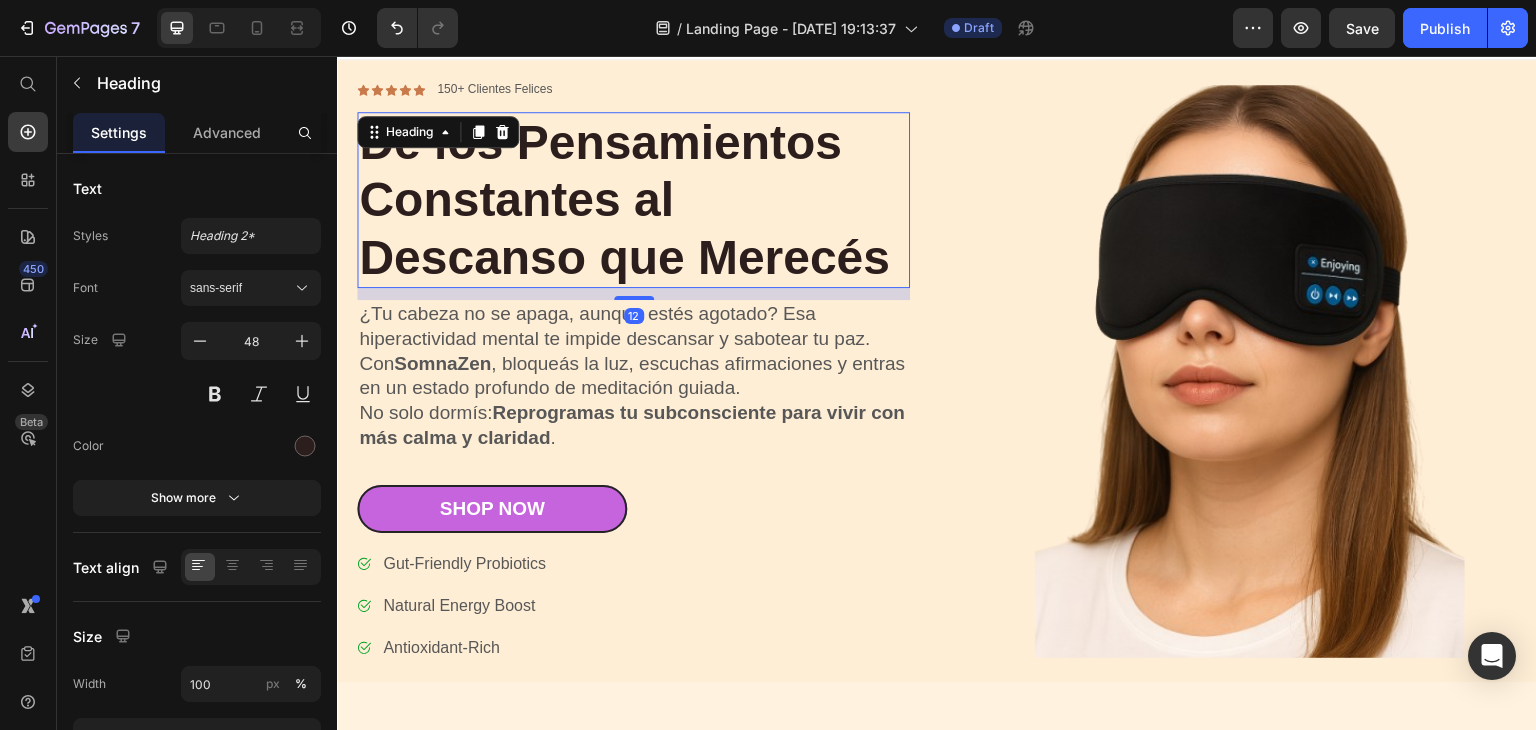 click on "De los Pensamientos Constantes al Descanso que Merecés" at bounding box center (633, 200) 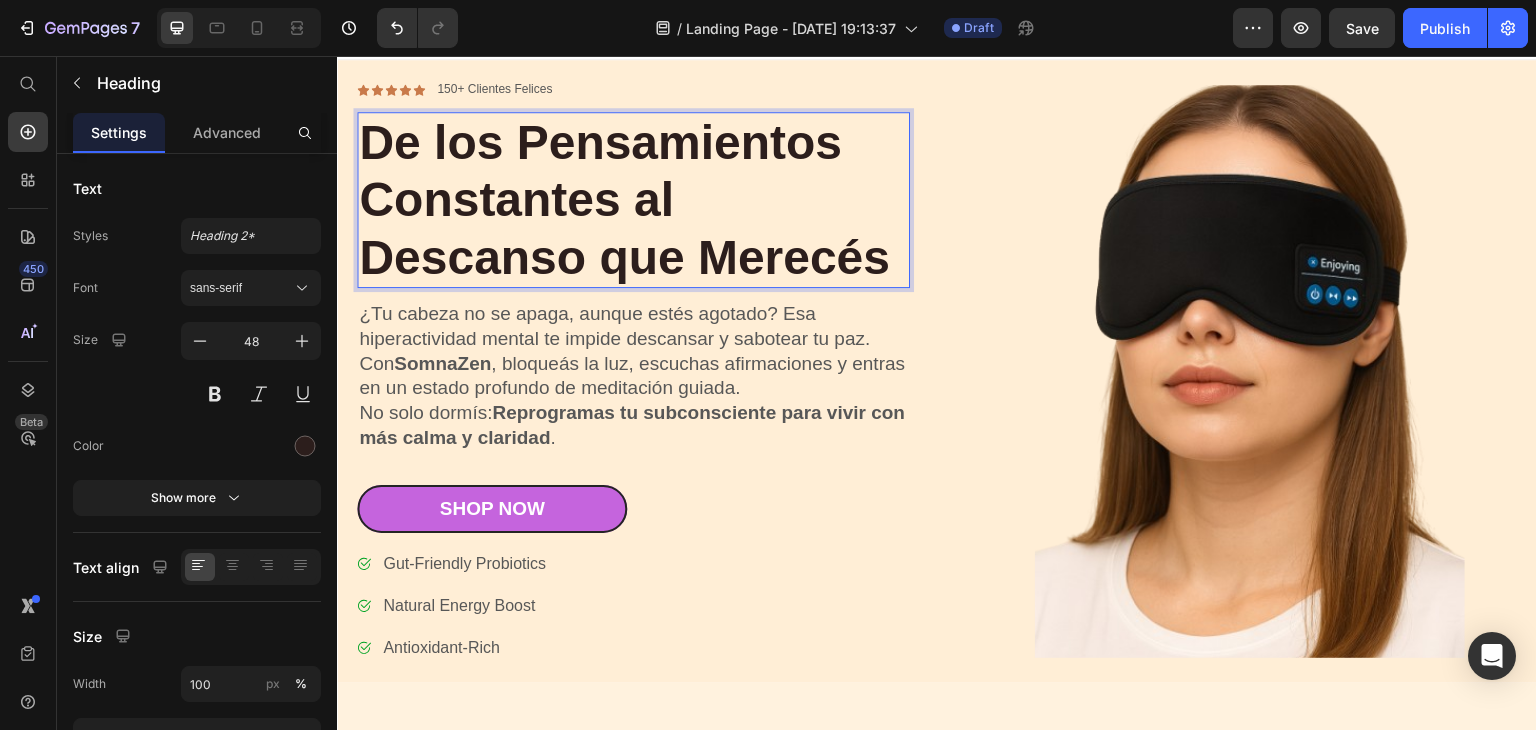 click on "De los Pensamientos Constantes al Descanso que Merecés" at bounding box center (633, 200) 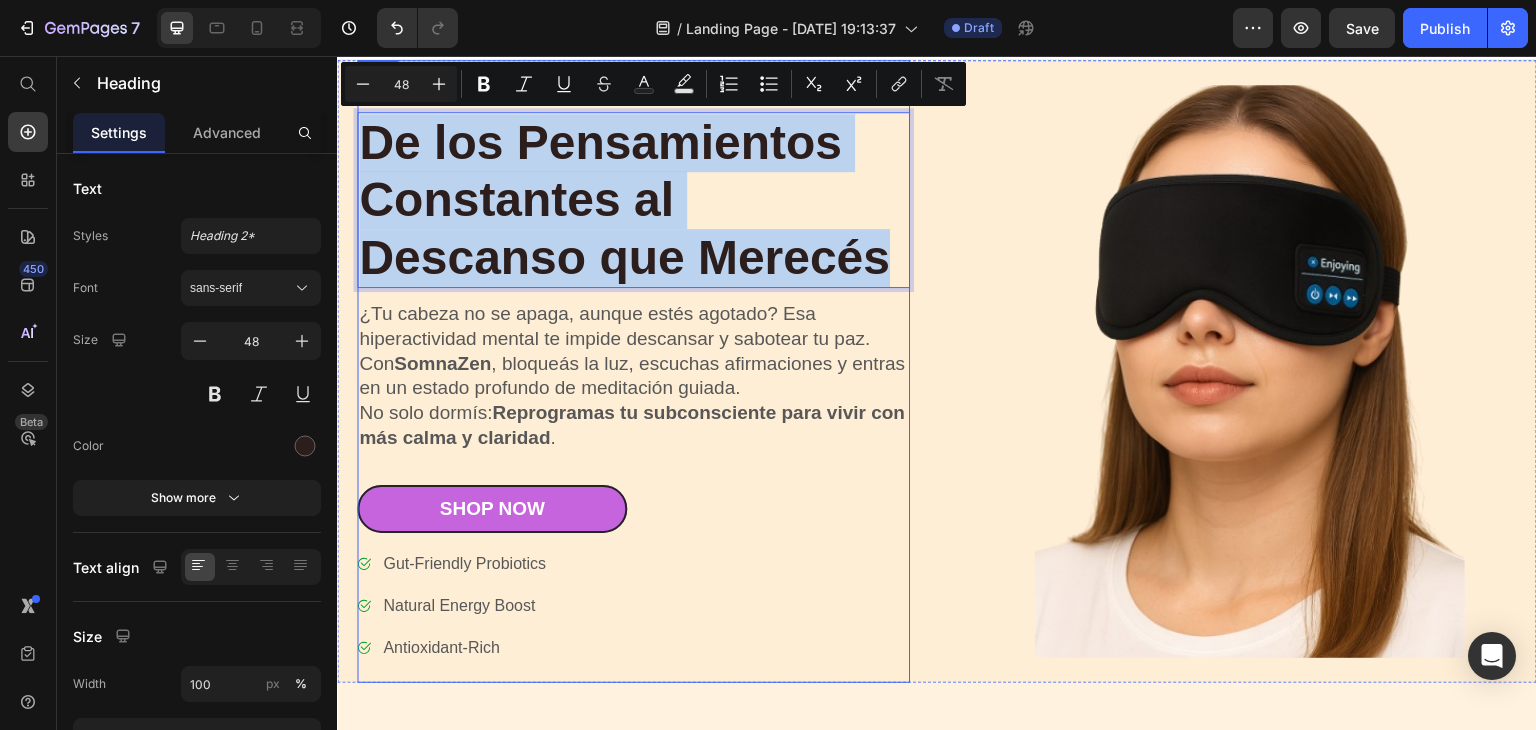 drag, startPoint x: 360, startPoint y: 145, endPoint x: 900, endPoint y: 297, distance: 560.98486 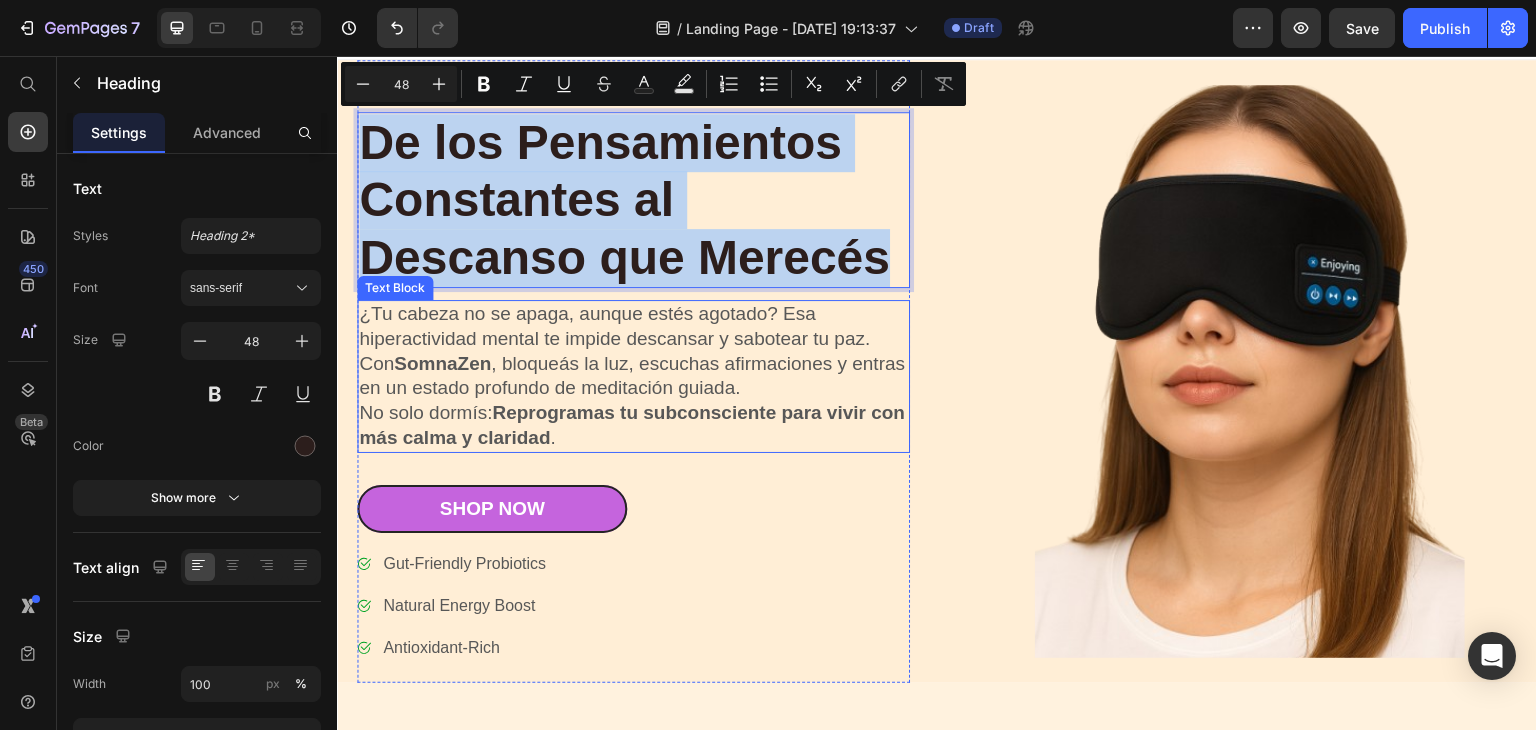 click on "¿Tu cabeza no se apaga, aunque estés agotado? Esa hiperactividad mental te impide descansar y sabotear tu paz. Con  SomnaZen , bloqueás la luz, escuchas afirmaciones y entras en un estado profundo de meditación guiada. No solo dormís:  Reprogramas tu subconsciente para vivir con más calma y claridad ." at bounding box center (633, 376) 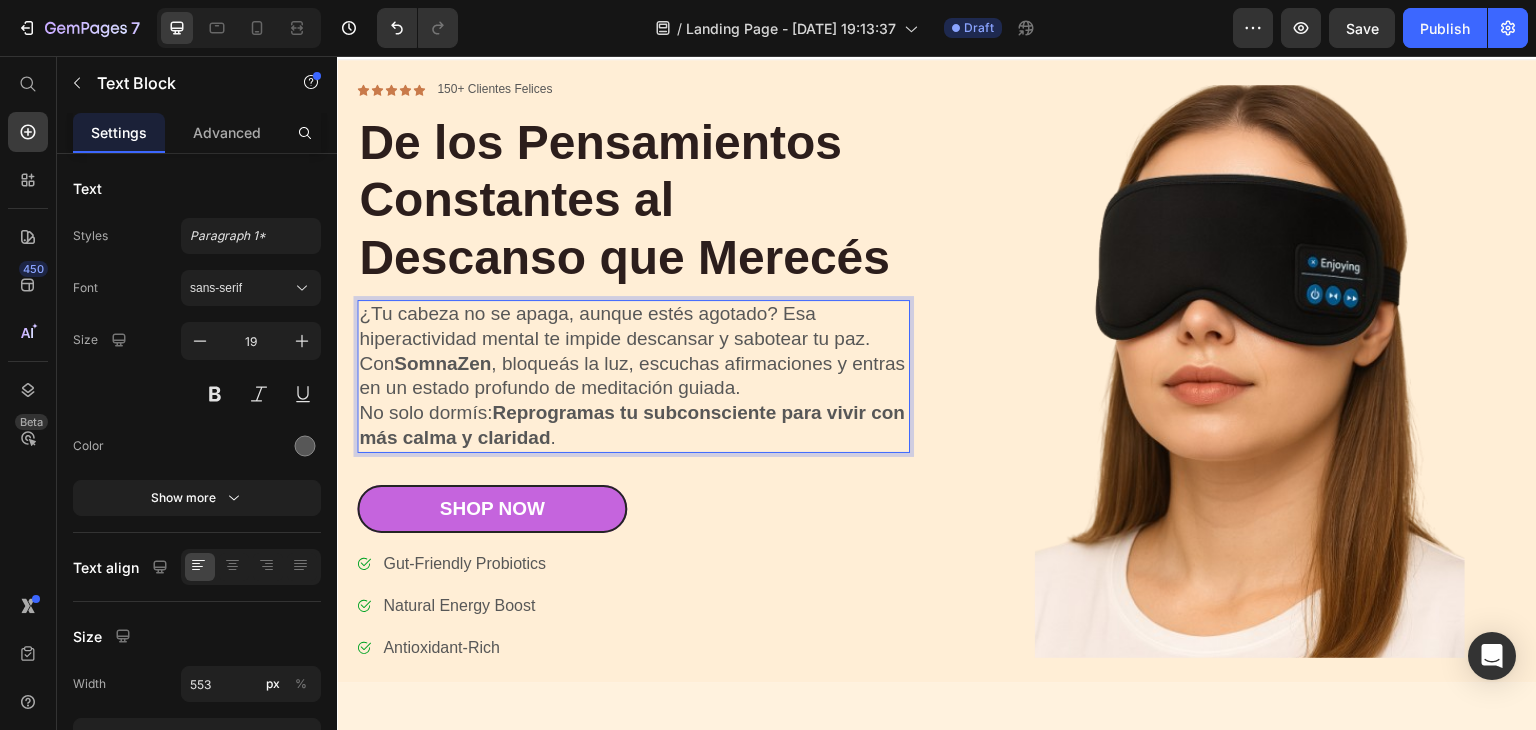 click on "¿Tu cabeza no se apaga, aunque estés agotado? Esa hiperactividad mental te impide descansar y sabotear tu paz. Con  SomnaZen , bloqueás la luz, escuchas afirmaciones y entras en un estado profundo de meditación guiada. No solo dormís:  Reprogramas tu subconsciente para vivir con más calma y claridad ." at bounding box center (633, 376) 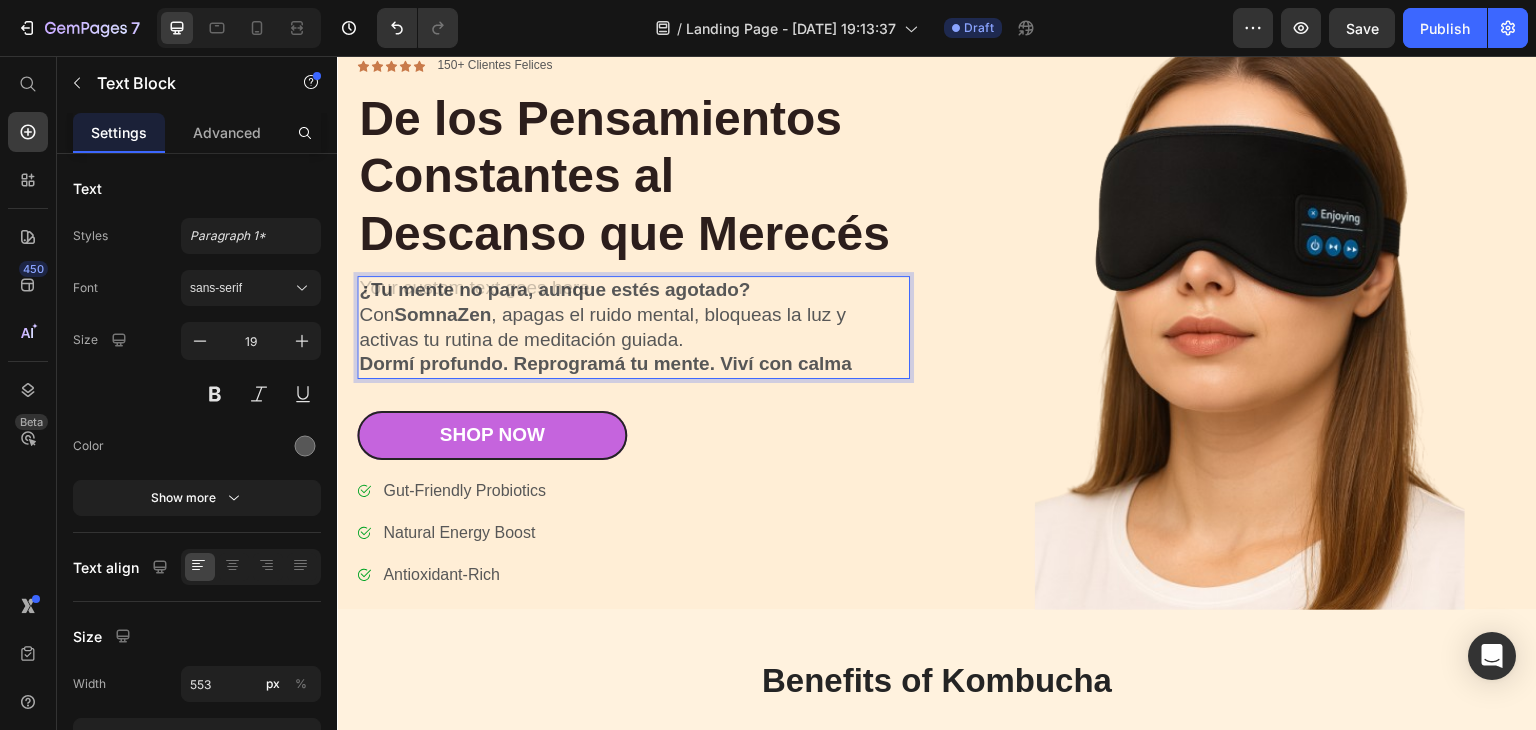 scroll, scrollTop: 24, scrollLeft: 0, axis: vertical 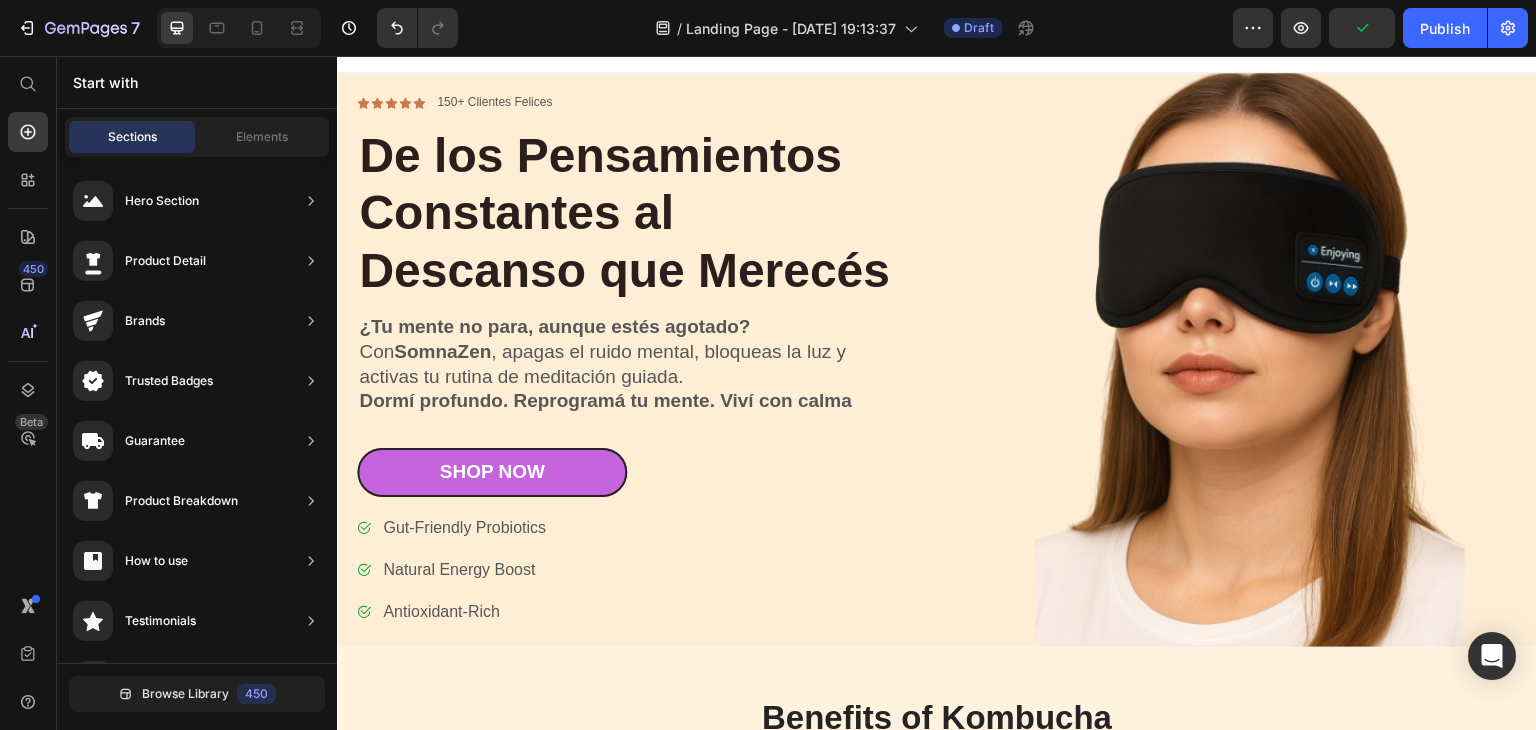 click on "Header" at bounding box center (937, 52) 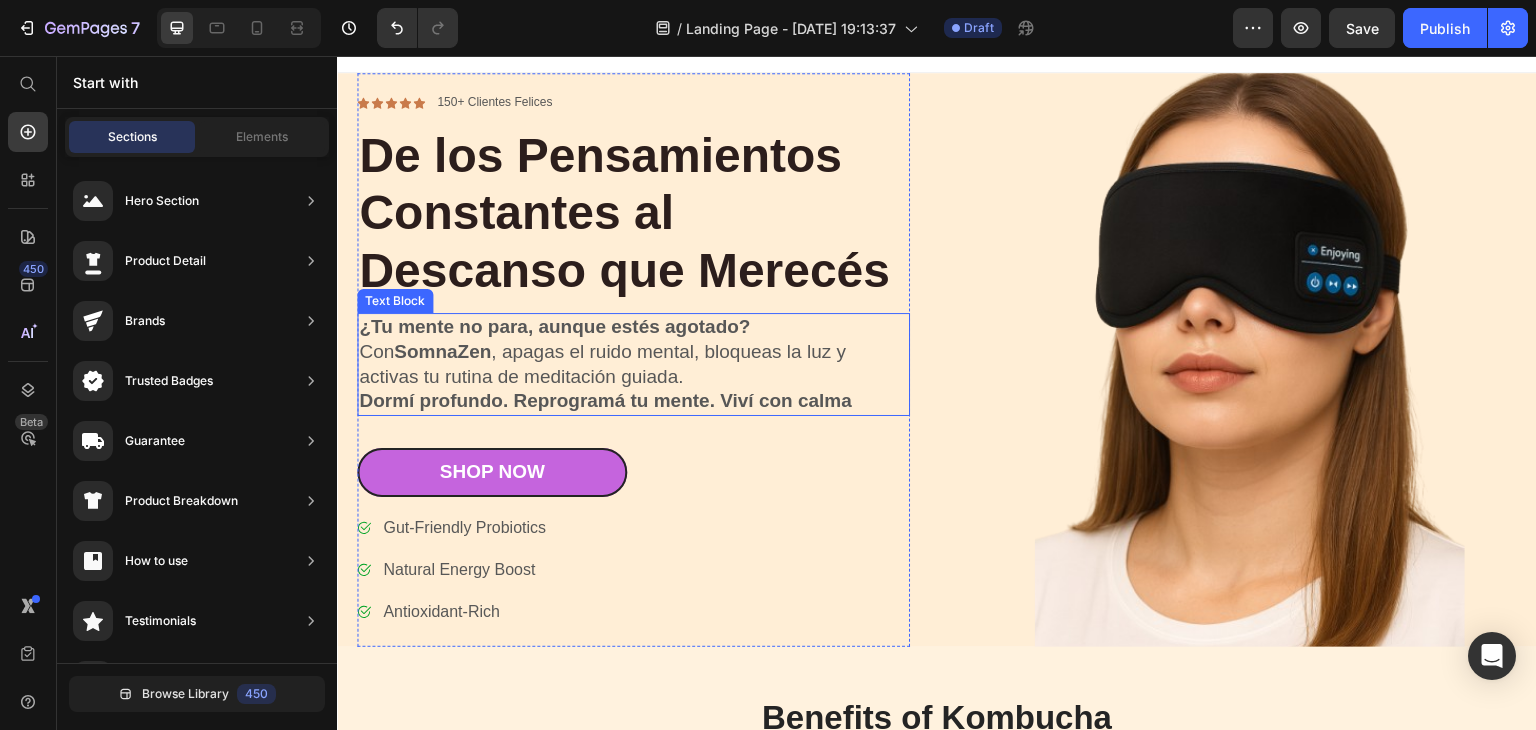 click on "Dormí profundo. Reprogramá tu mente. Viví con calma" at bounding box center [605, 400] 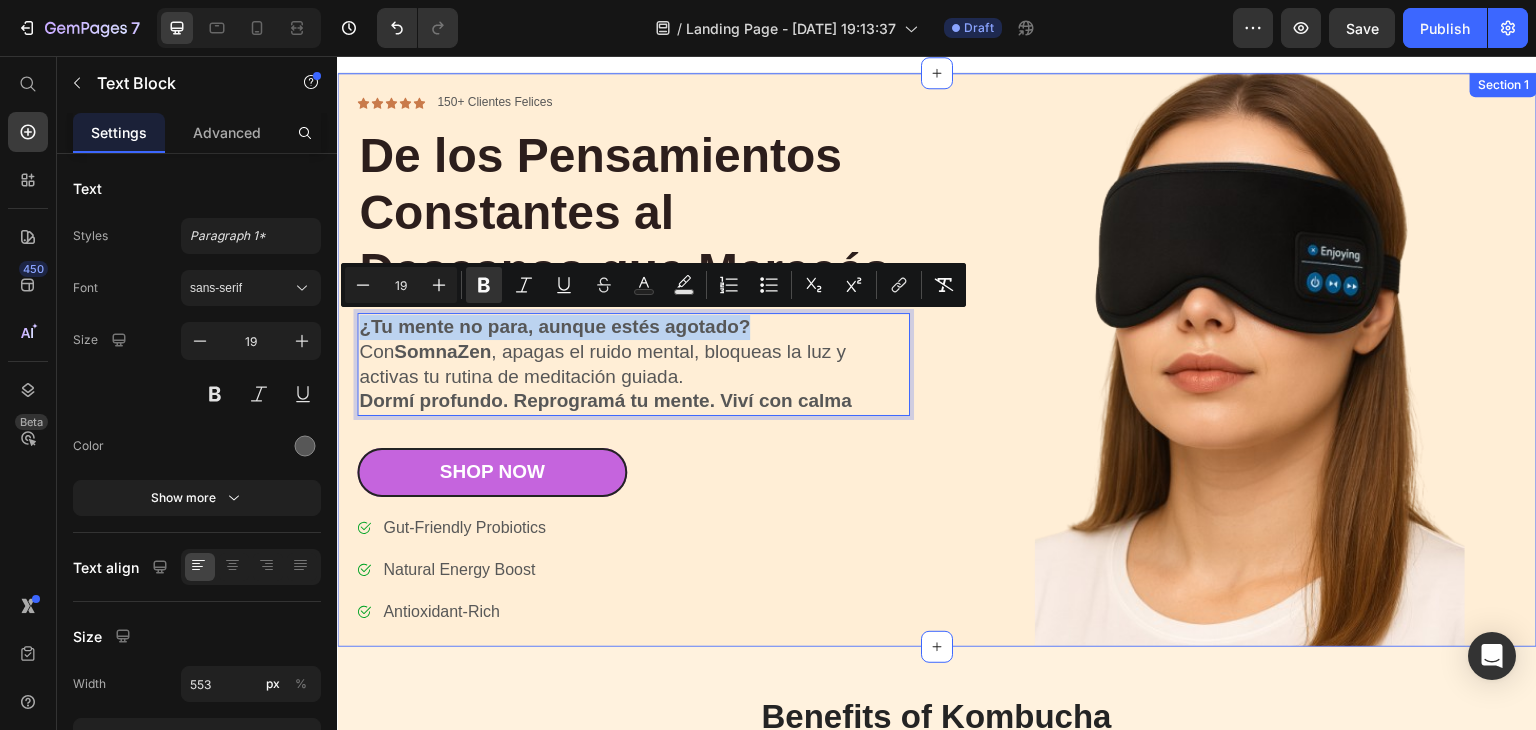 drag, startPoint x: 762, startPoint y: 321, endPoint x: 351, endPoint y: 321, distance: 411 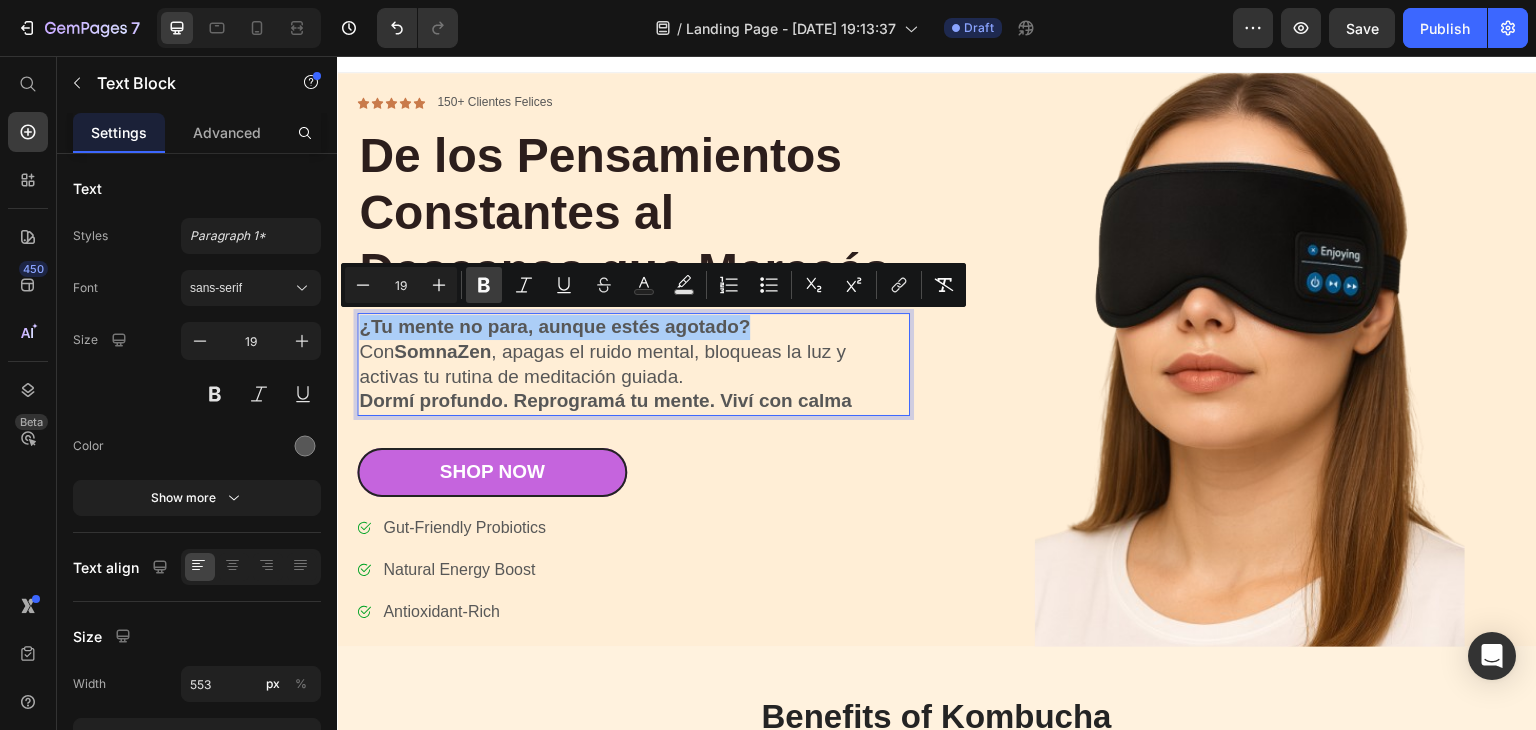 click 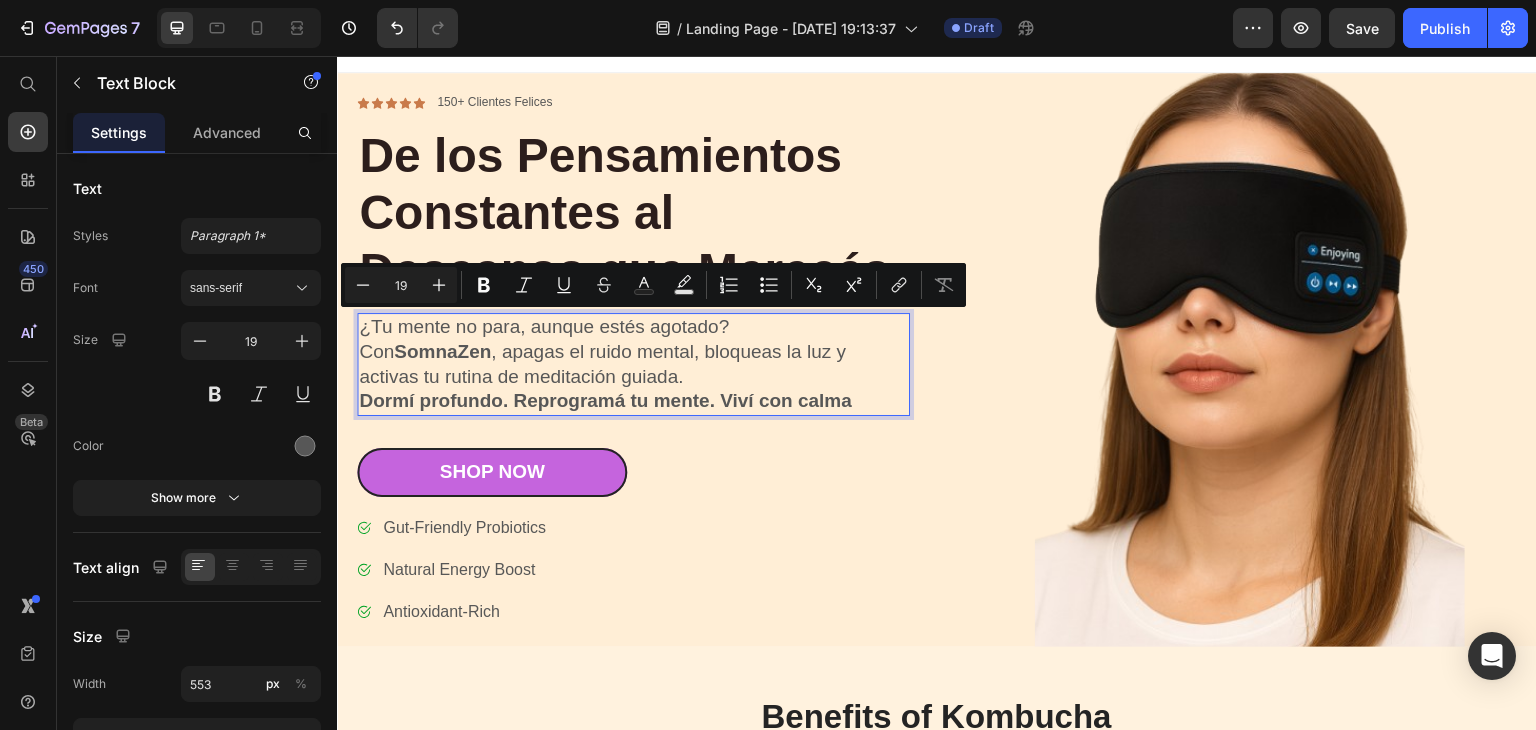click on "Dormí profundo. Reprogramá tu mente. Viví con calma" at bounding box center [605, 400] 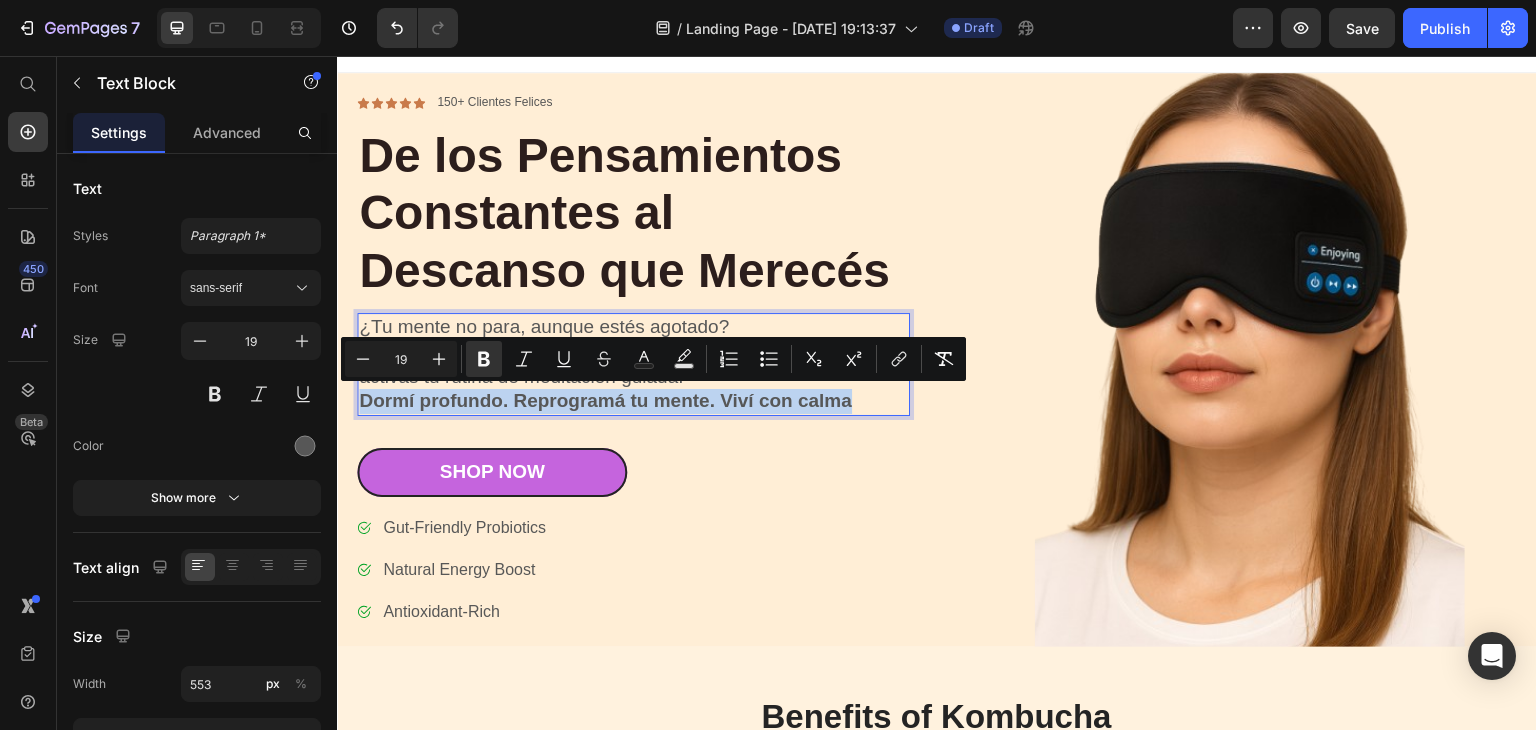 drag, startPoint x: 856, startPoint y: 405, endPoint x: 364, endPoint y: 405, distance: 492 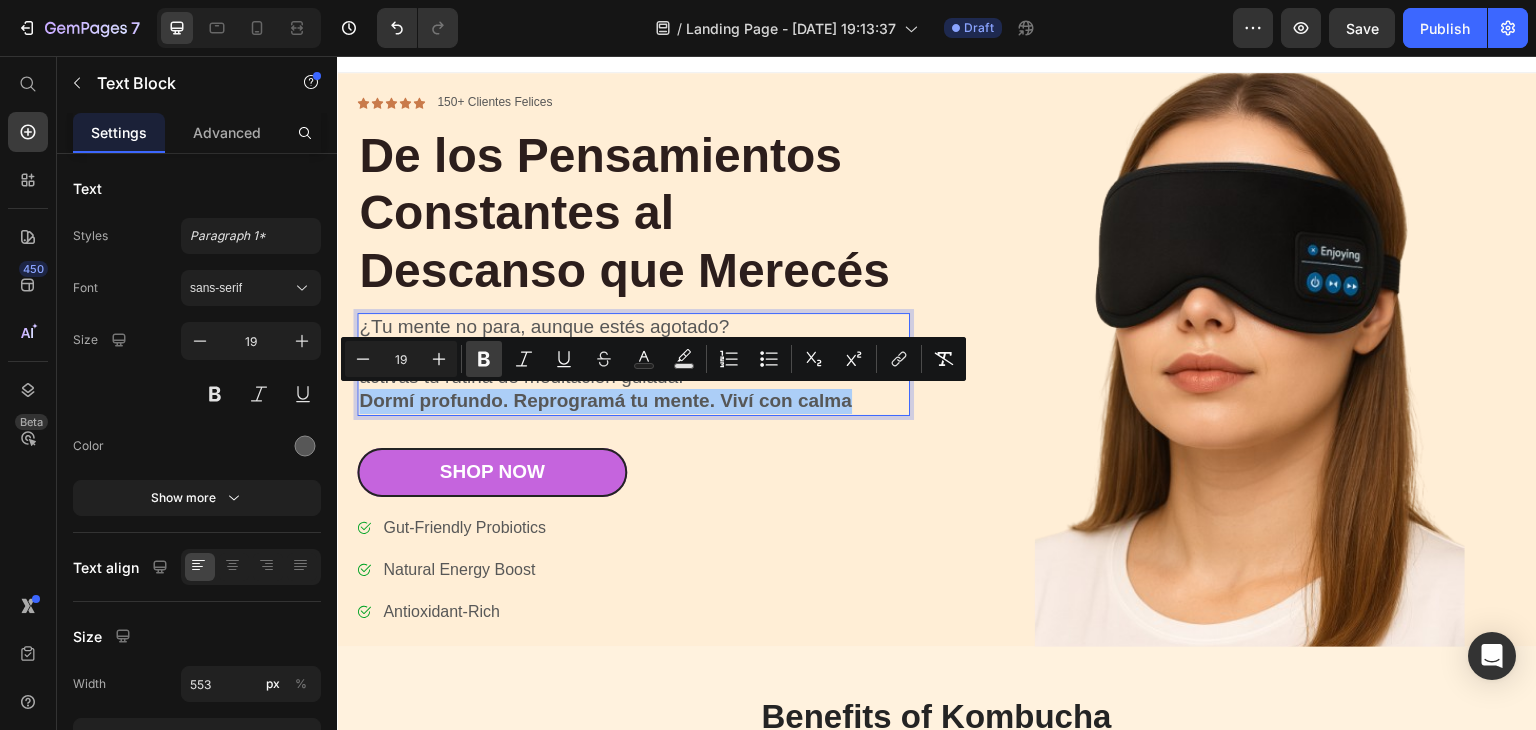 click 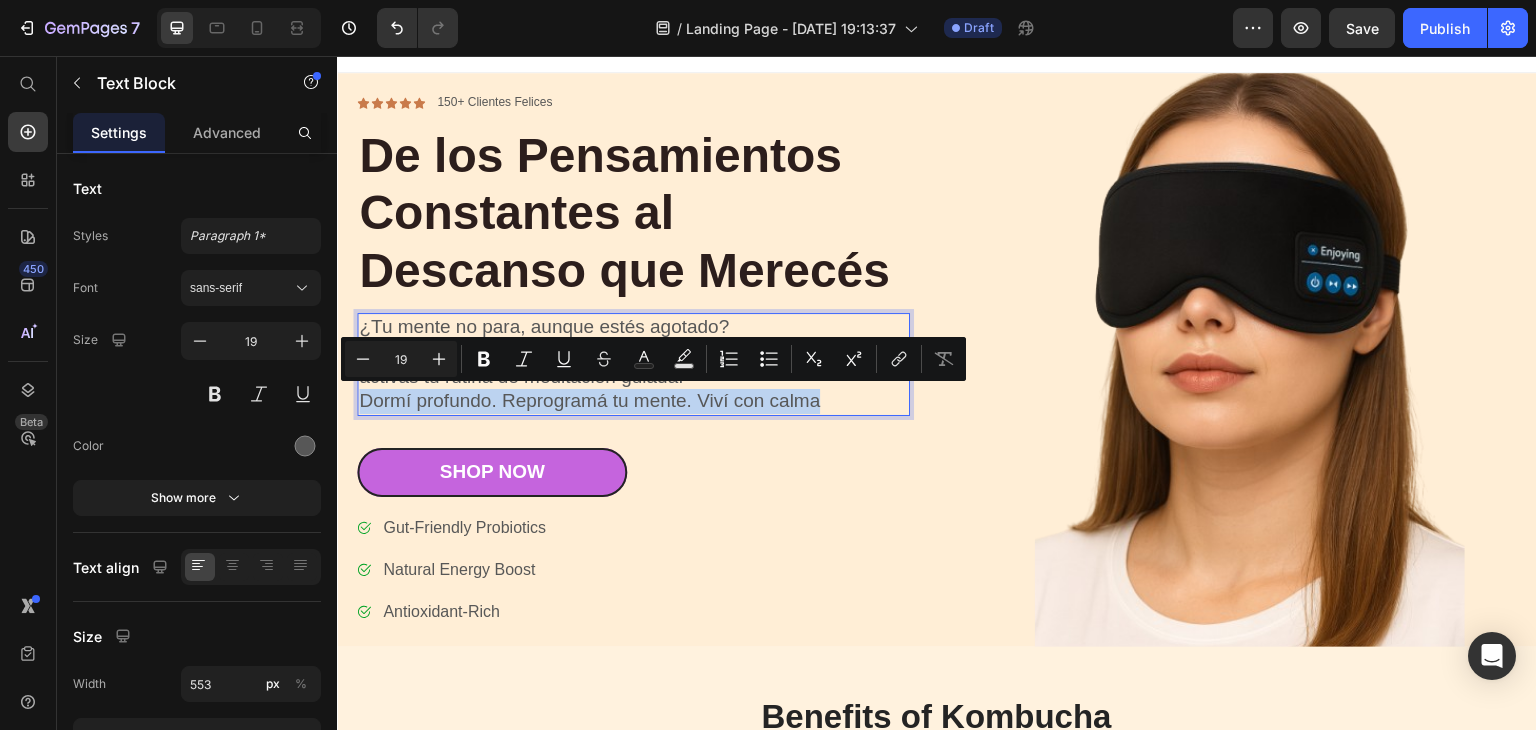 click on "Header" at bounding box center [937, 52] 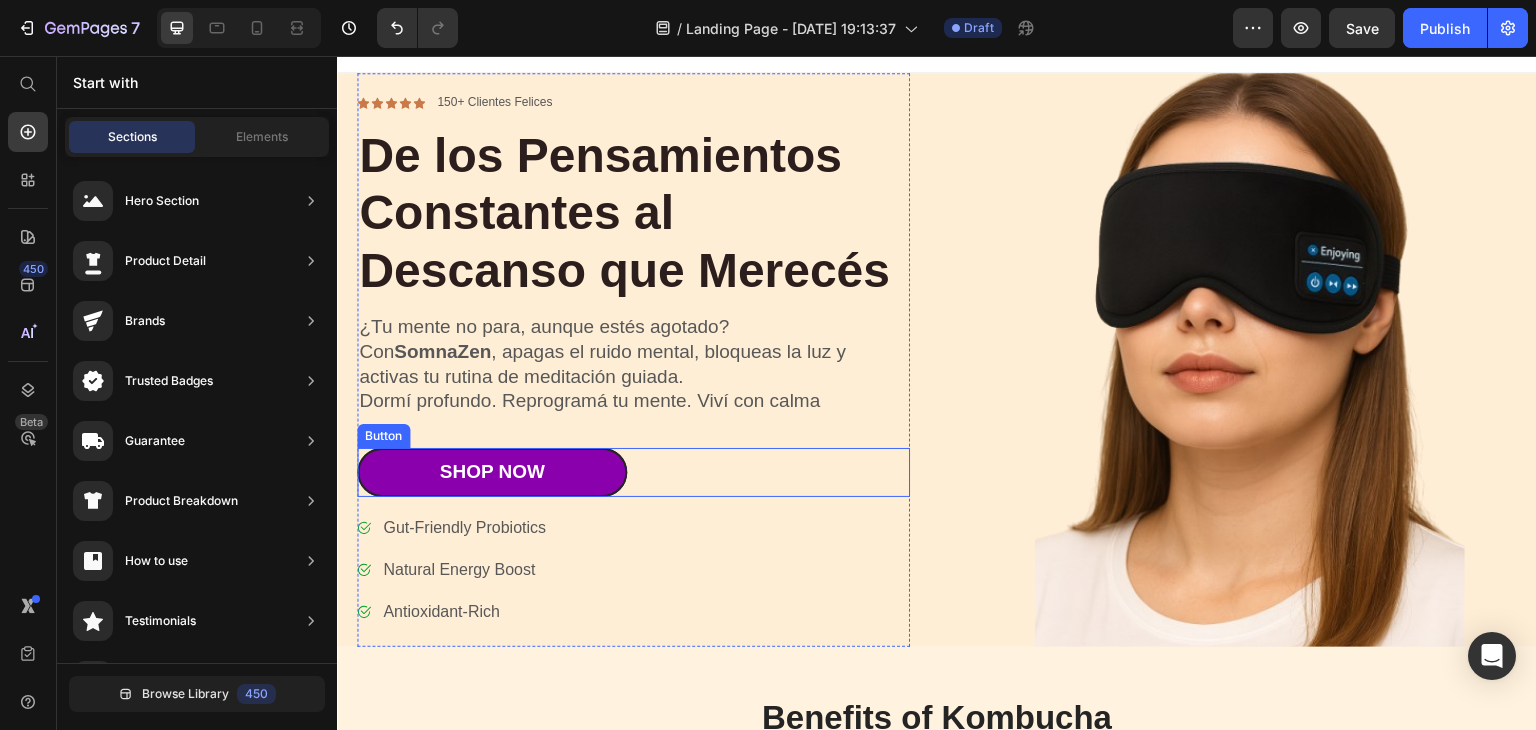 click on "Shop Now" at bounding box center (492, 472) 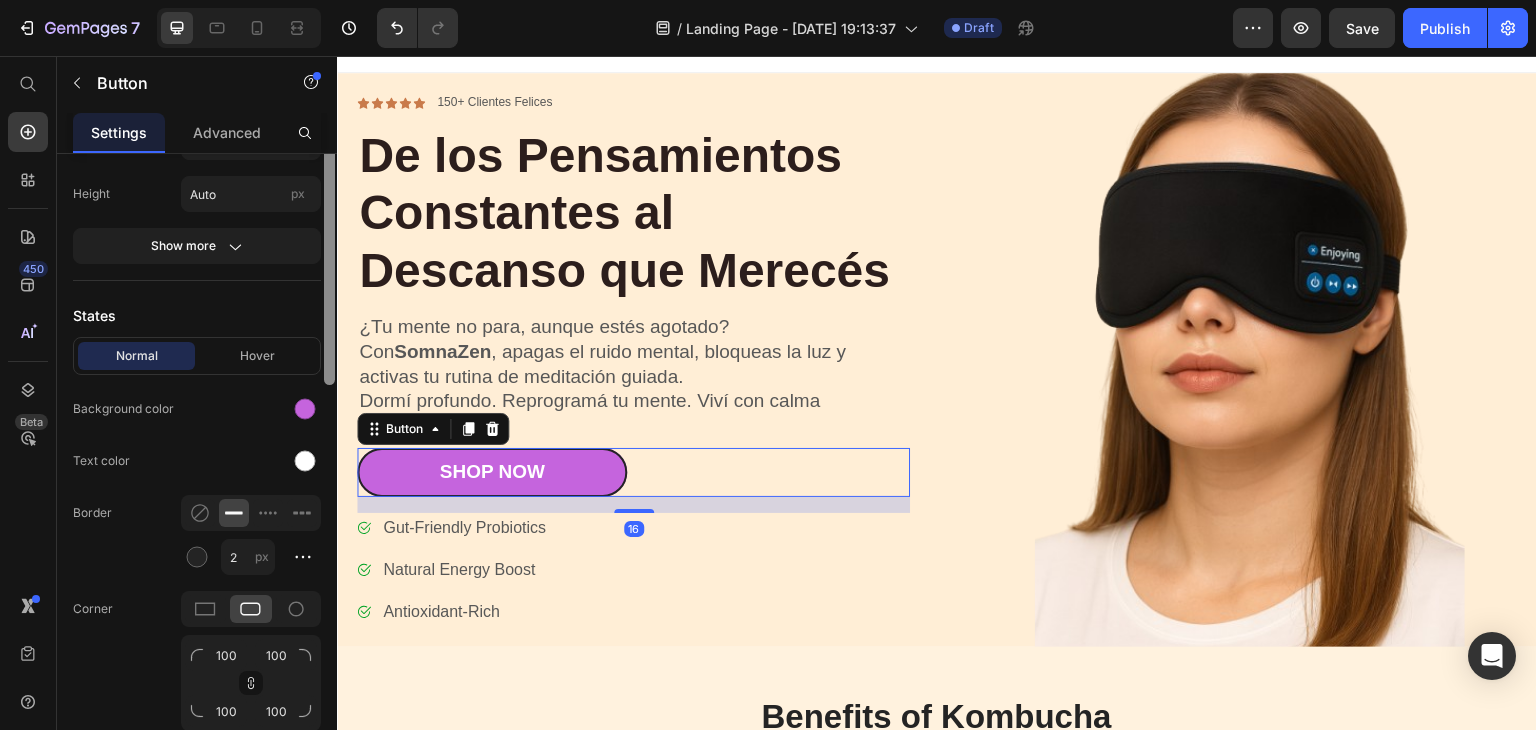 scroll, scrollTop: 515, scrollLeft: 0, axis: vertical 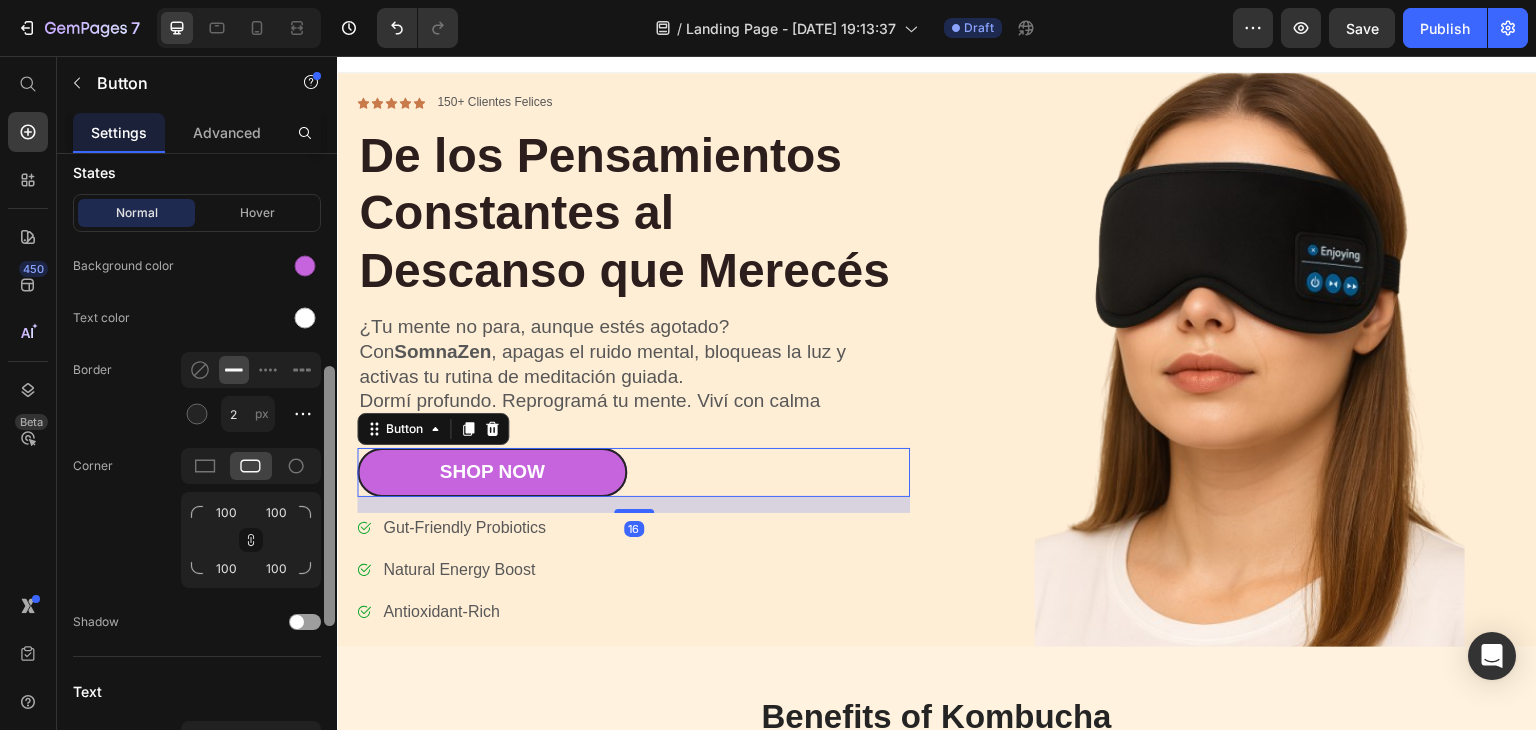 drag, startPoint x: 329, startPoint y: 389, endPoint x: 313, endPoint y: 601, distance: 212.60292 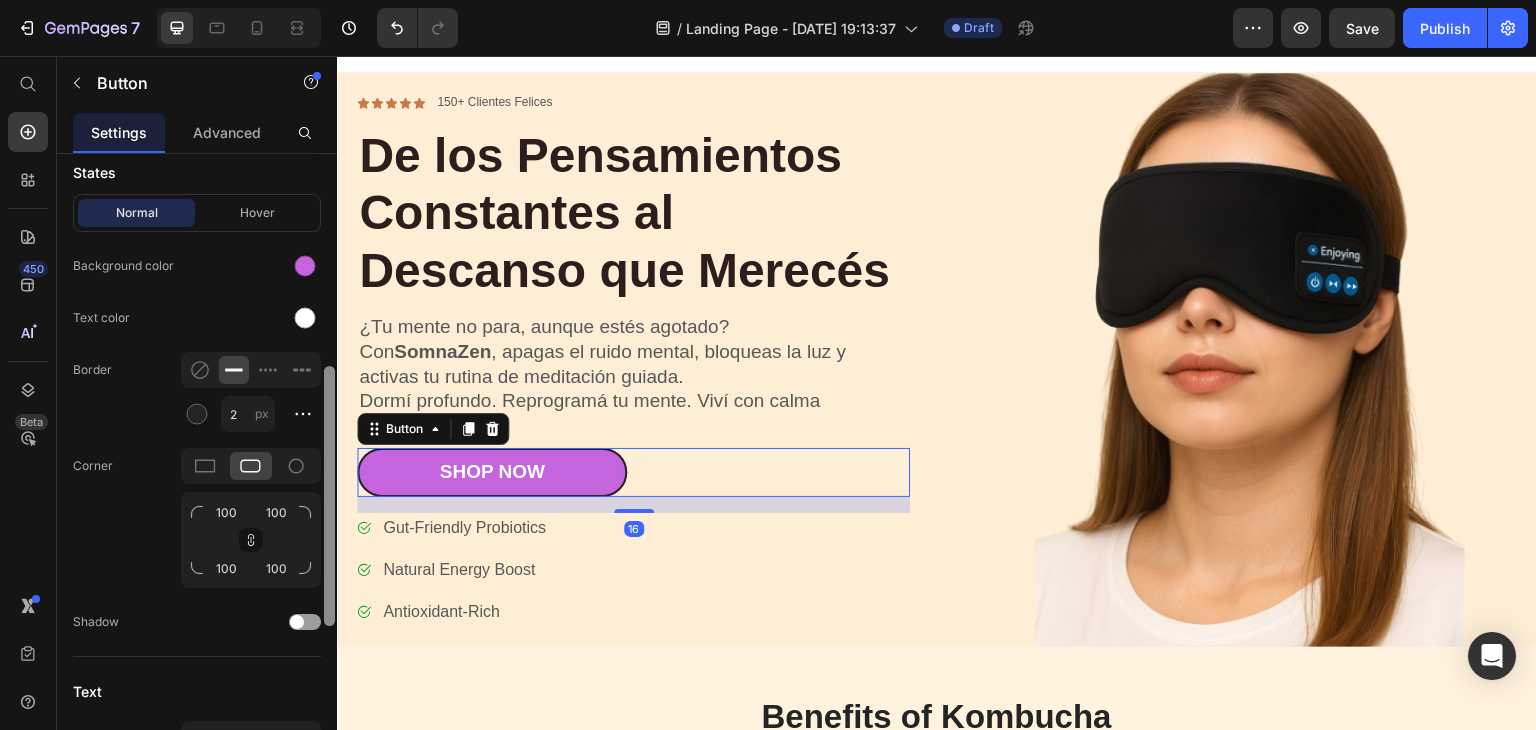 click on "Icon Insert link Button link #gFnViiAM2L  Insert link   Open link in  Current New tab Size Width 270 px % Height Auto px Show more States Normal Hover Background color Text color Border 2 px Corner 100 100 100 100 Shadow Text Styles Paragraph 1* Font sans-serif Size 19 Show more Align  Delete element" at bounding box center (197, 470) 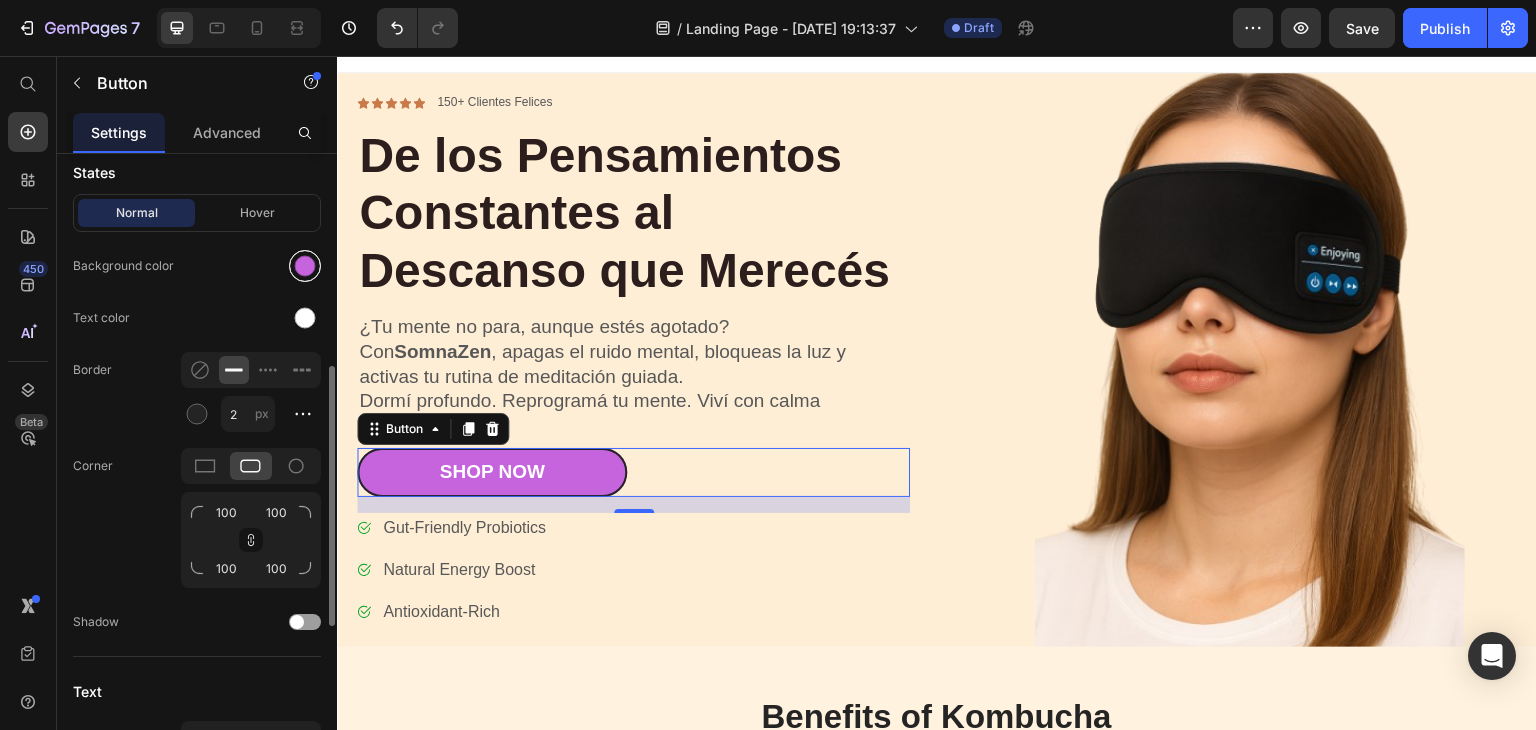 click at bounding box center [305, 266] 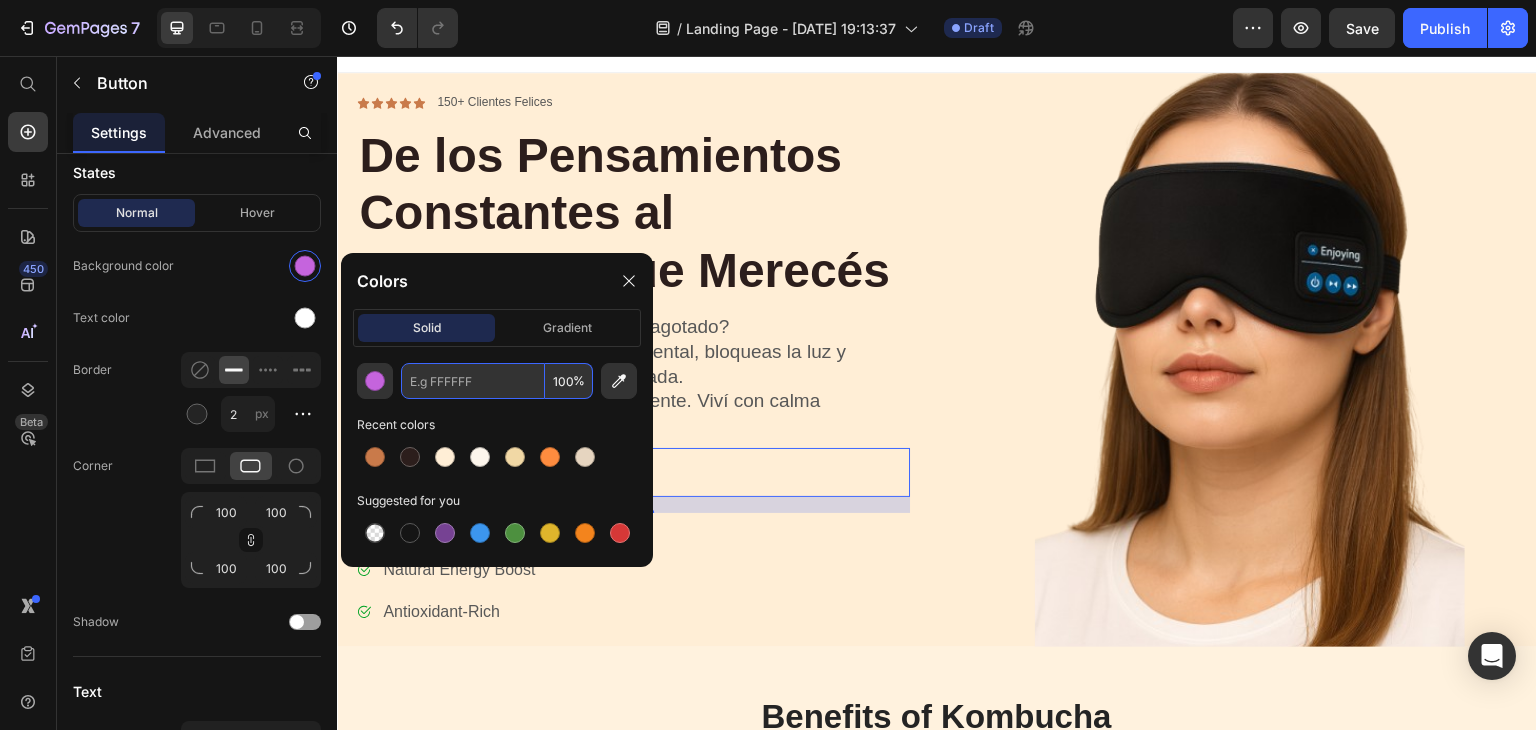 paste on "C97A4A" 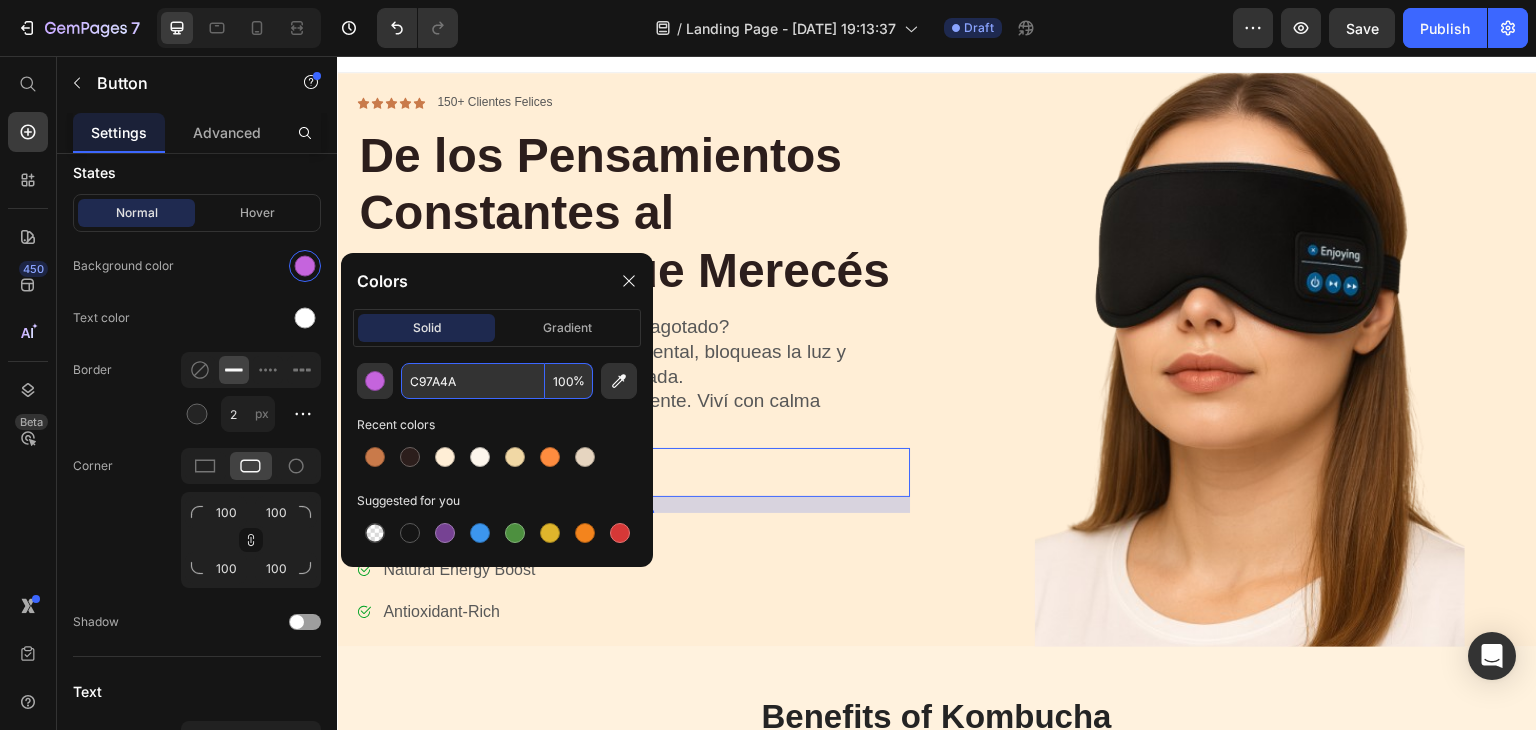 type on "C97A4A" 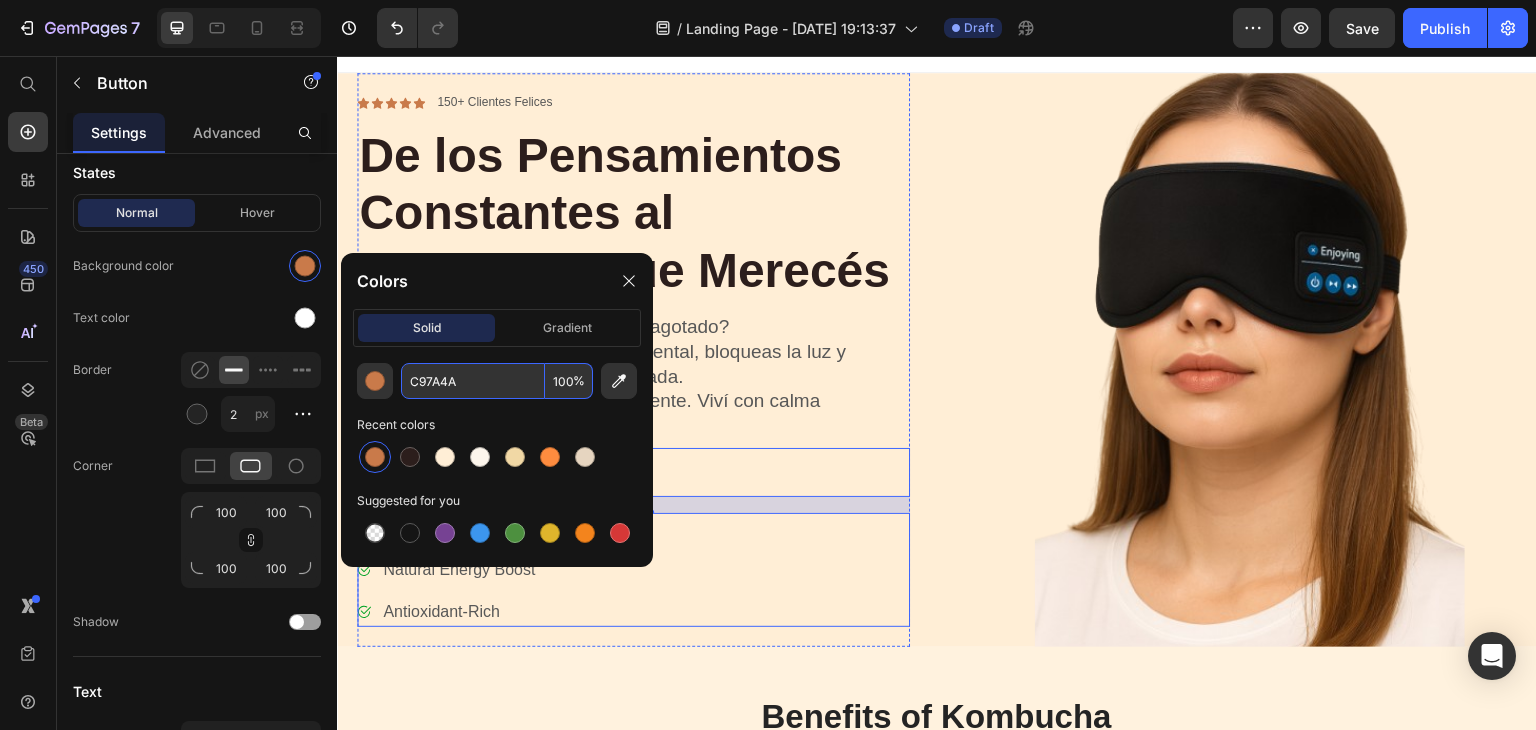 click on "Gut-Friendly Probiotics
Natural Energy Boost
Antioxidant-Rich" at bounding box center (633, 570) 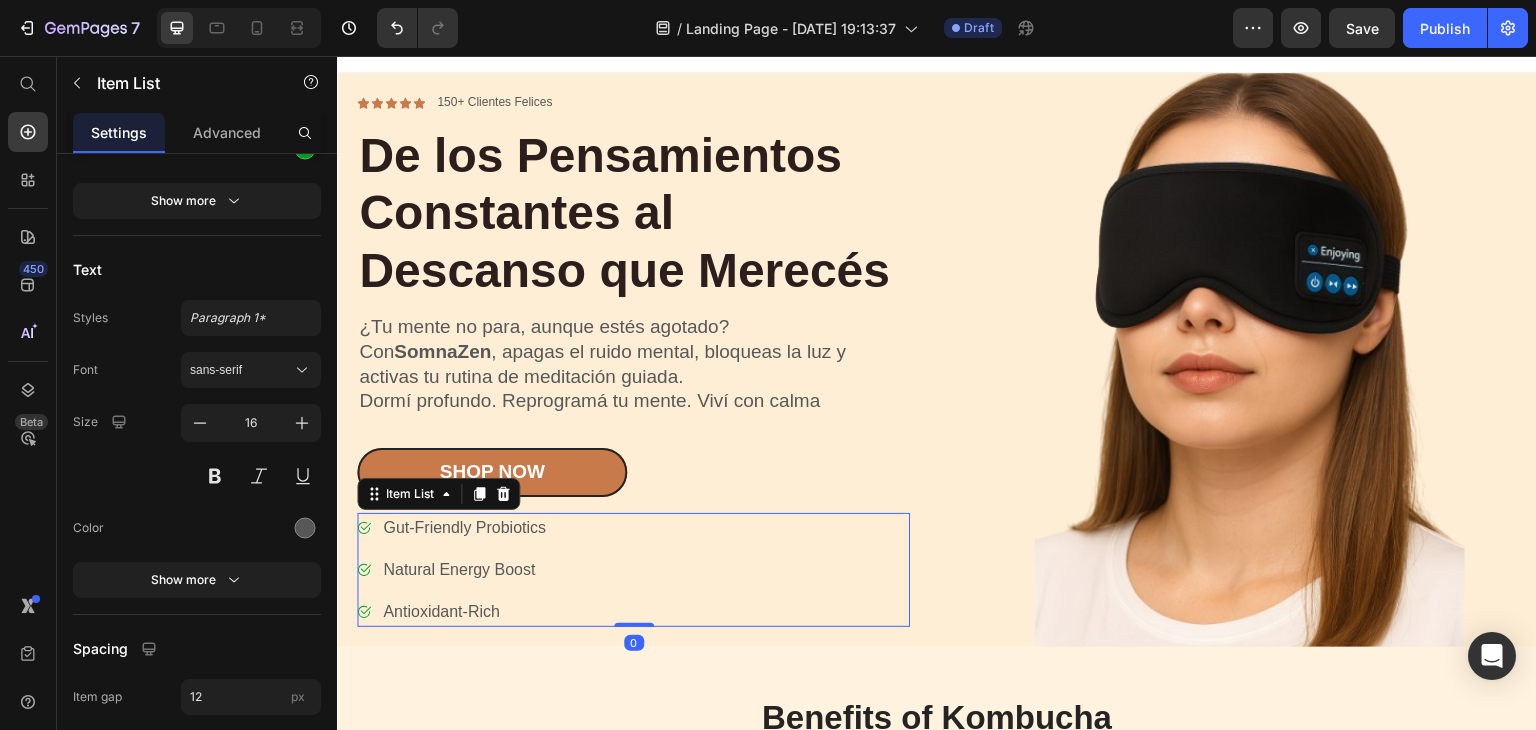 scroll, scrollTop: 0, scrollLeft: 0, axis: both 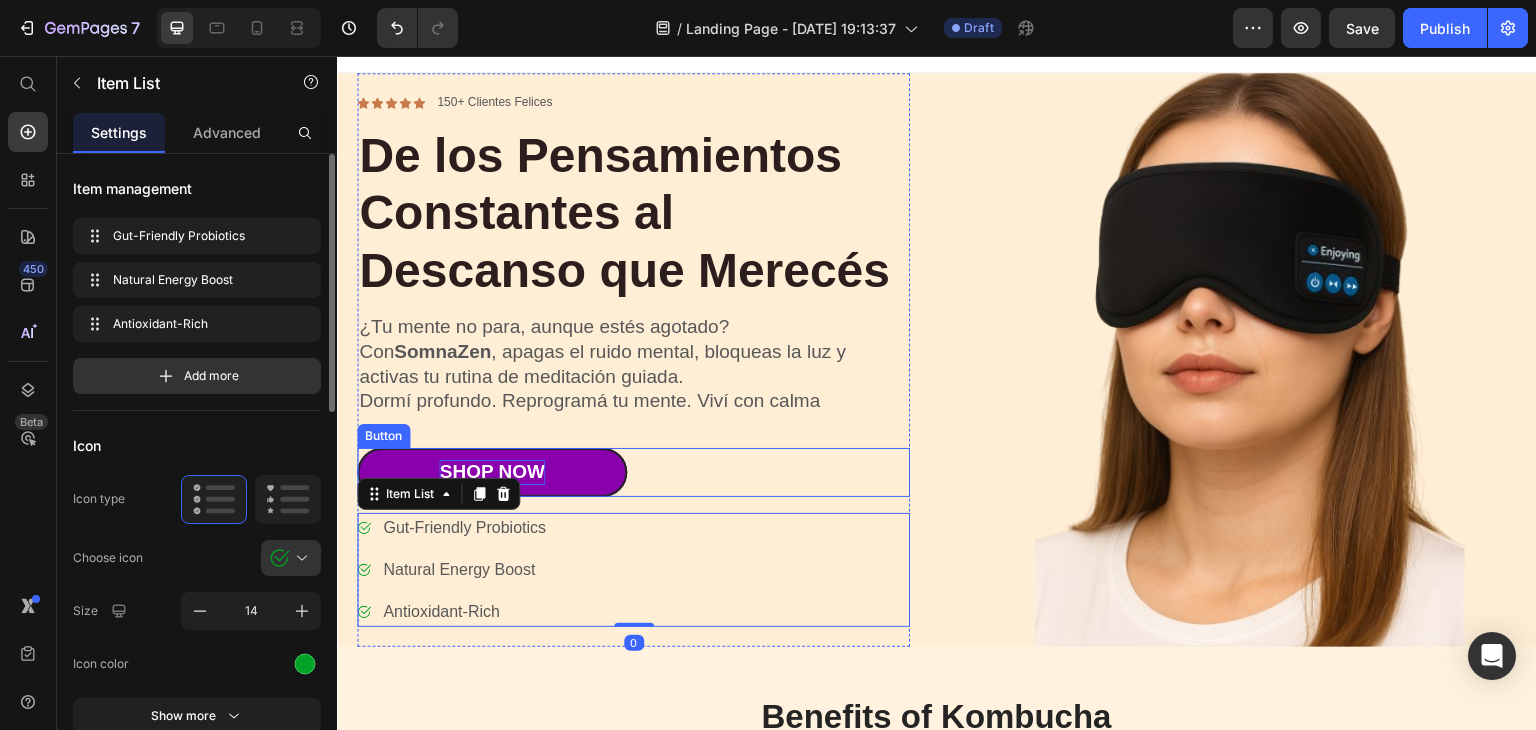 click on "Shop Now" at bounding box center (491, 472) 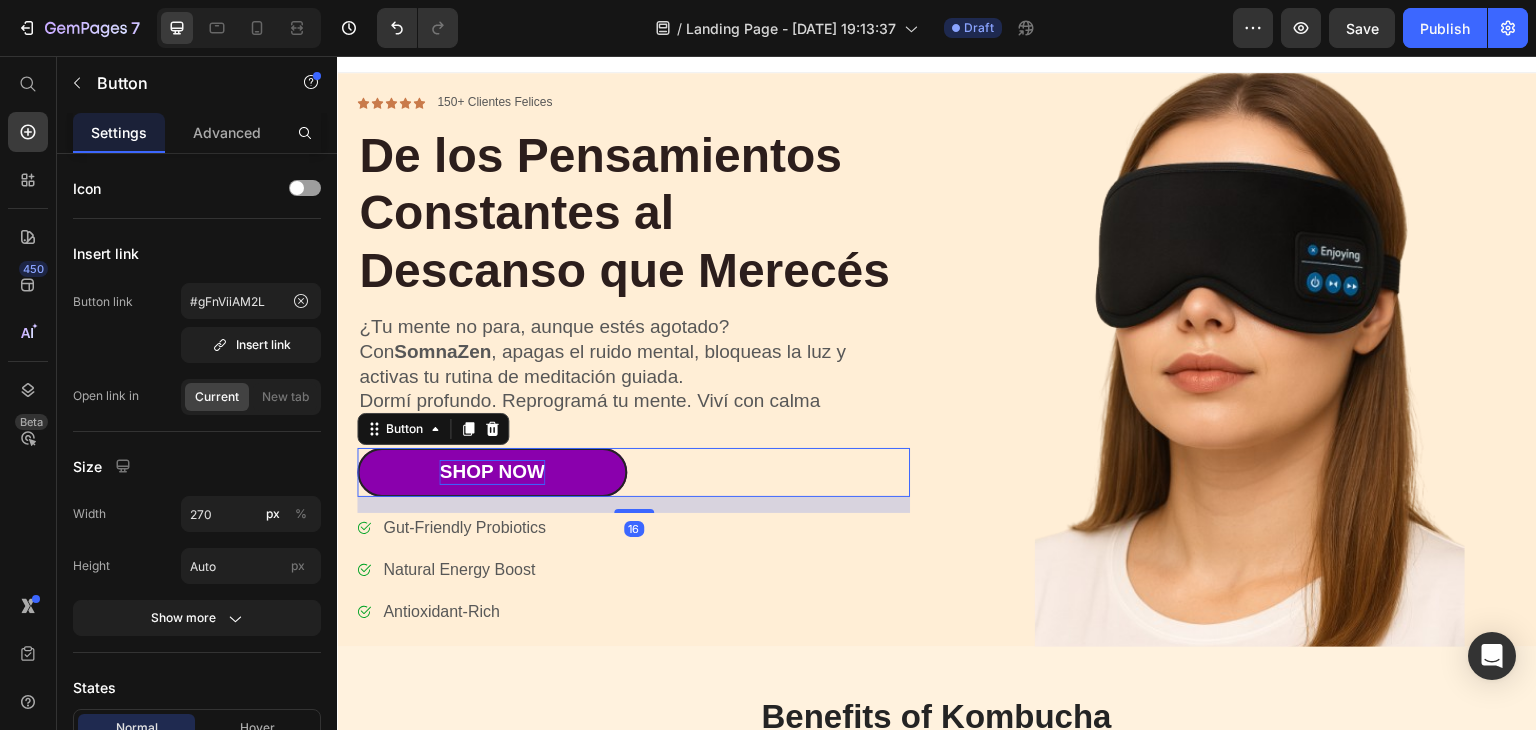 click on "Shop Now" at bounding box center [491, 472] 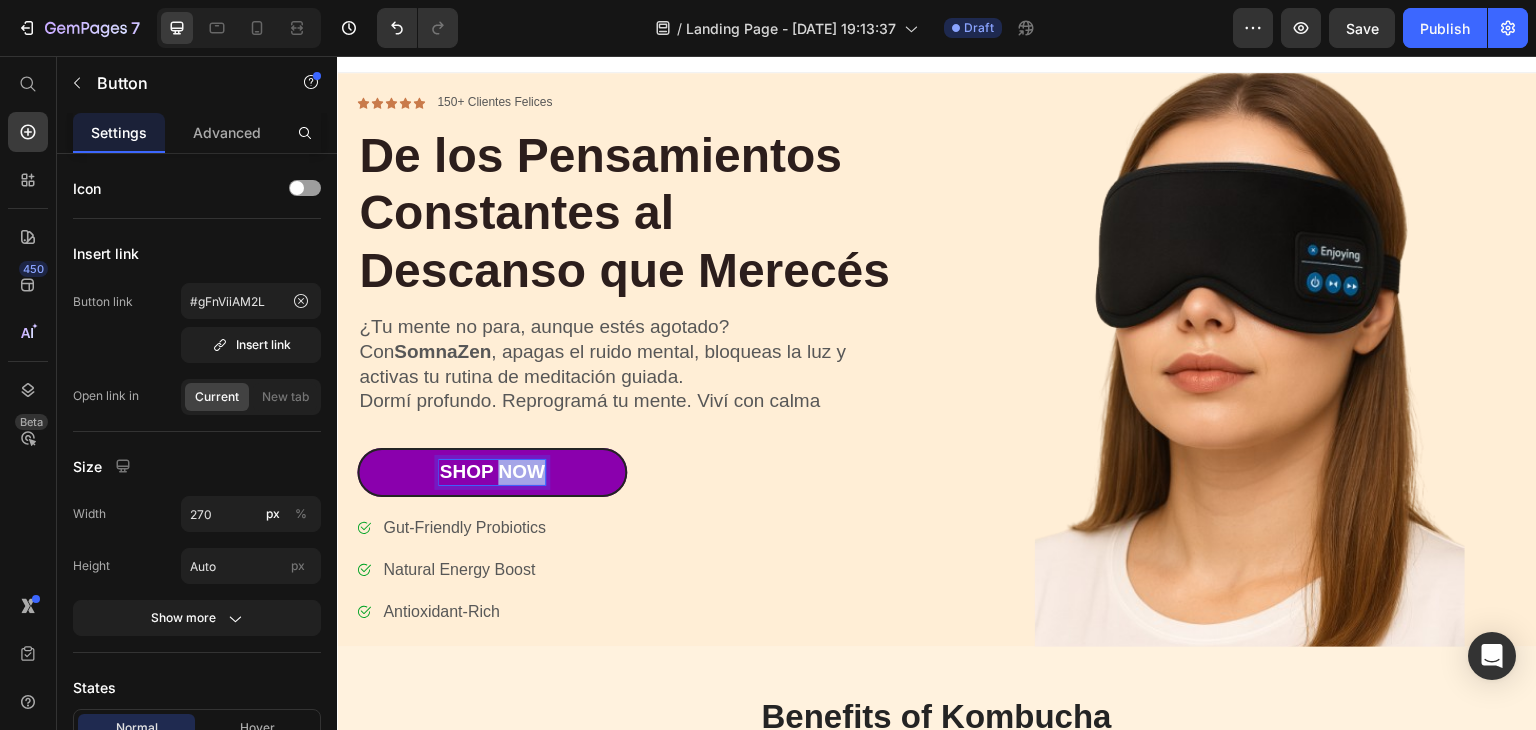 click on "Shop Now" at bounding box center (491, 472) 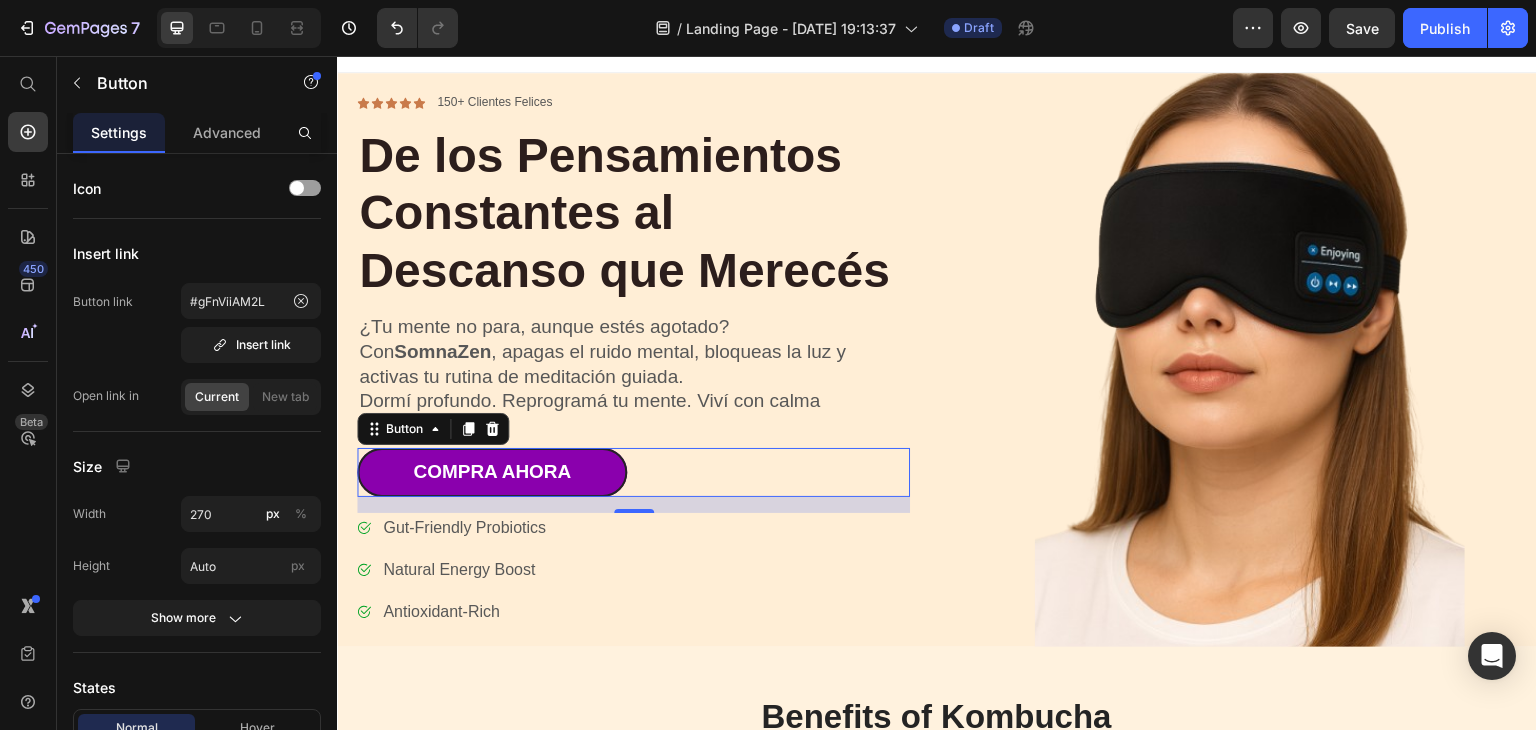 click on "Compra Ahora" at bounding box center [492, 472] 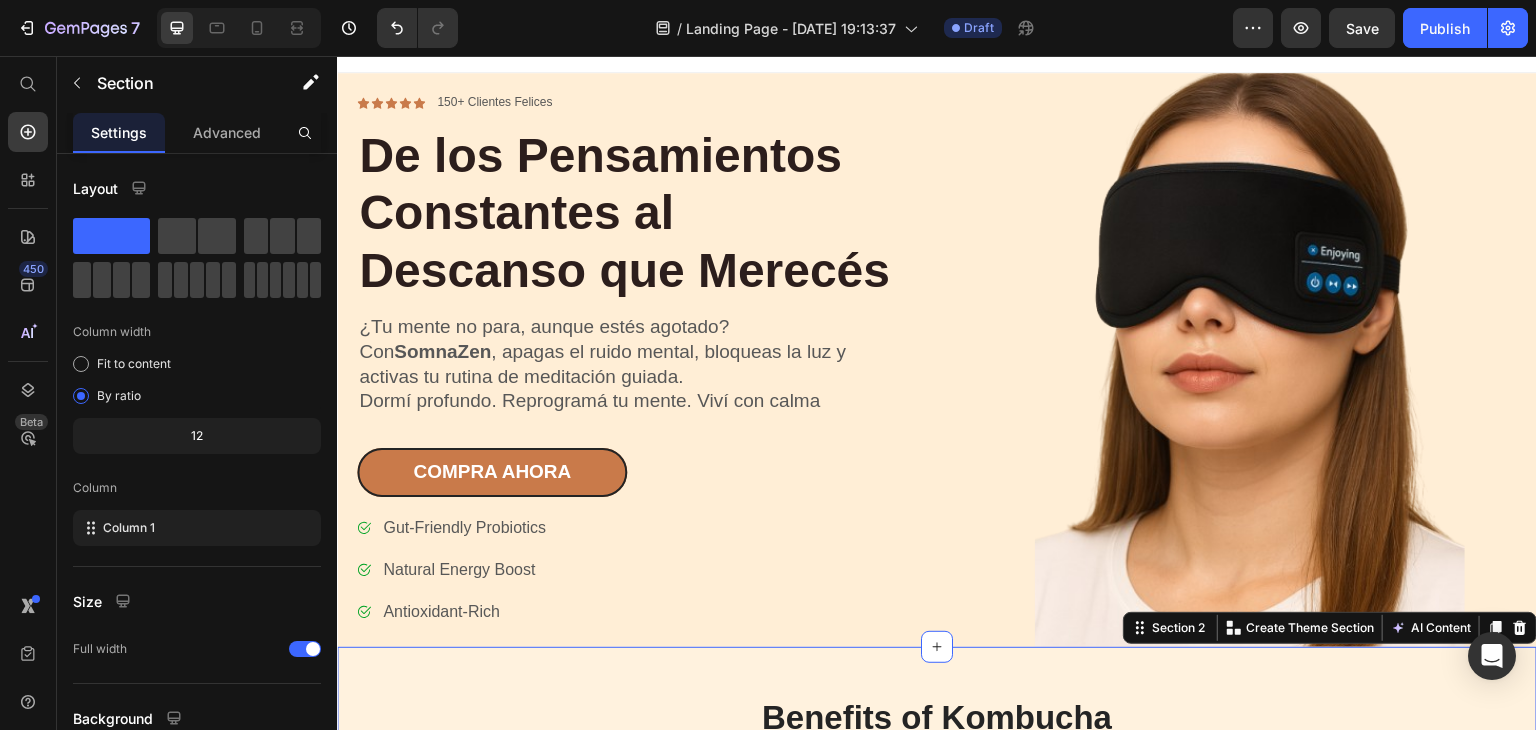 click on "Benefits of Kombucha Heading
Icon Digestive health Heading Row
Icon Mental health Heading Row
Icon Immunity boost Heading Row
Icon Diabetes treatment Heading Row Row Row Section 2   You can create reusable sections Create Theme Section AI Content Write with GemAI What would you like to describe here? Tone and Voice Persuasive Product Somna- Silencia tu mente. Programa tu descanso Show more Generate" at bounding box center (937, 761) 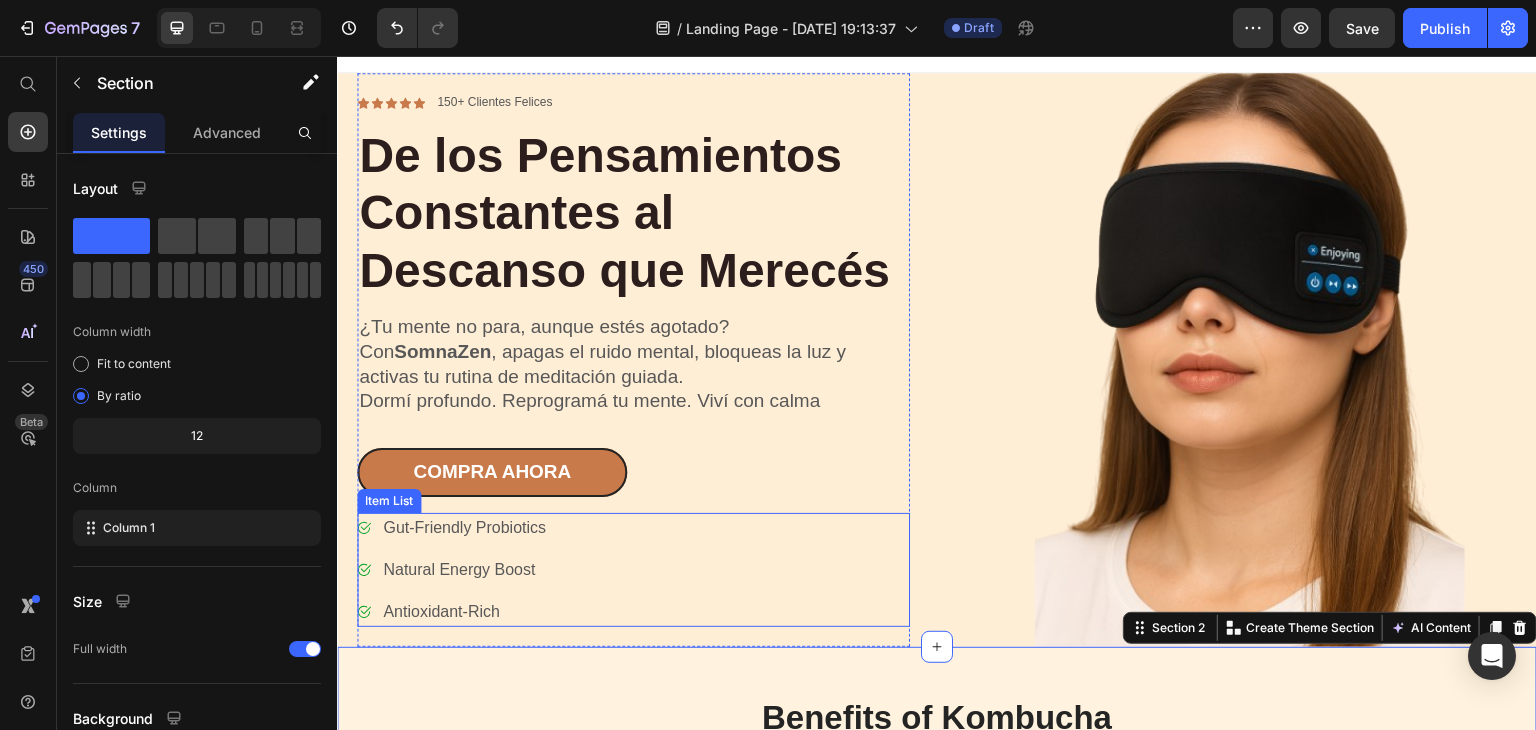 click on "Gut-Friendly Probiotics
Natural Energy Boost
Antioxidant-Rich" at bounding box center [453, 570] 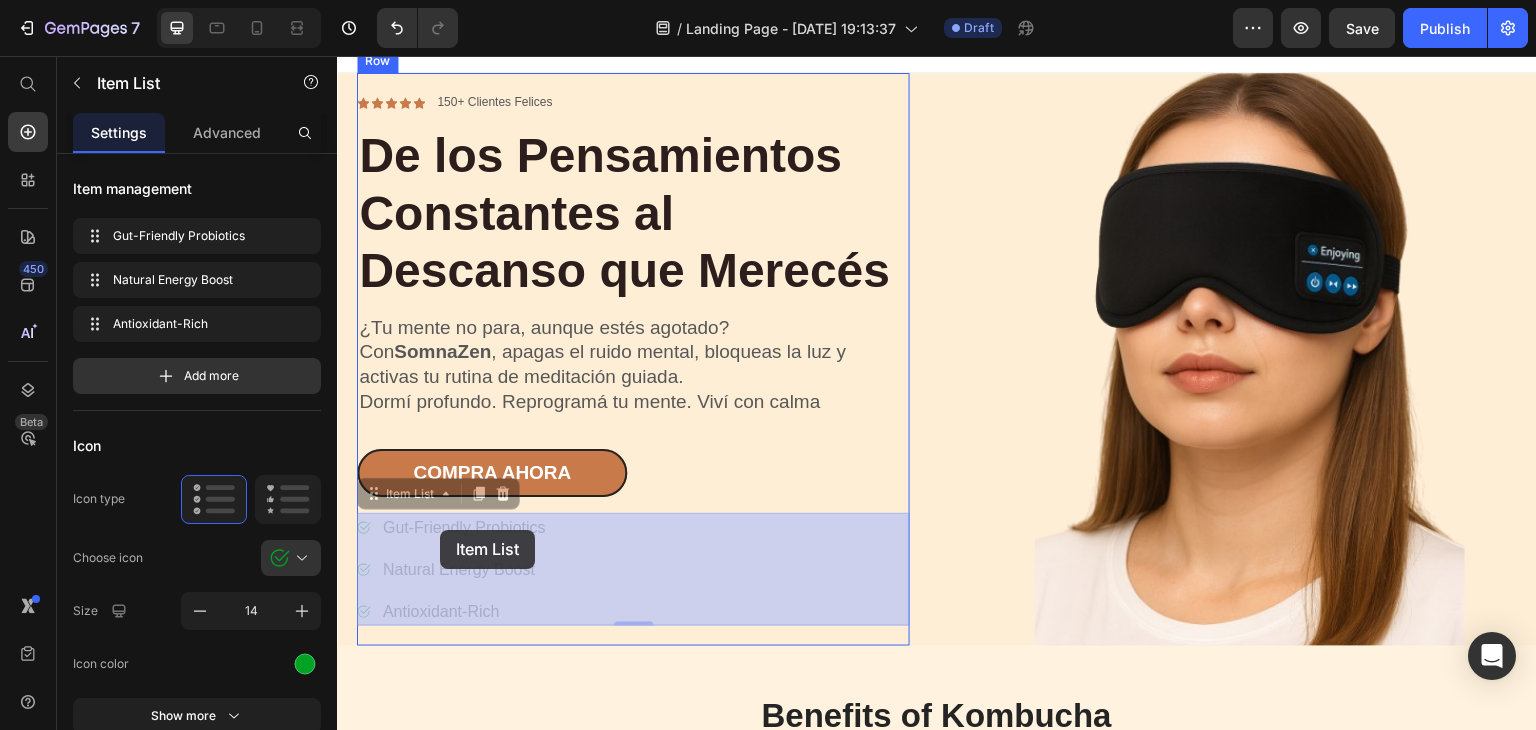 drag, startPoint x: 613, startPoint y: 605, endPoint x: 443, endPoint y: 531, distance: 185.40765 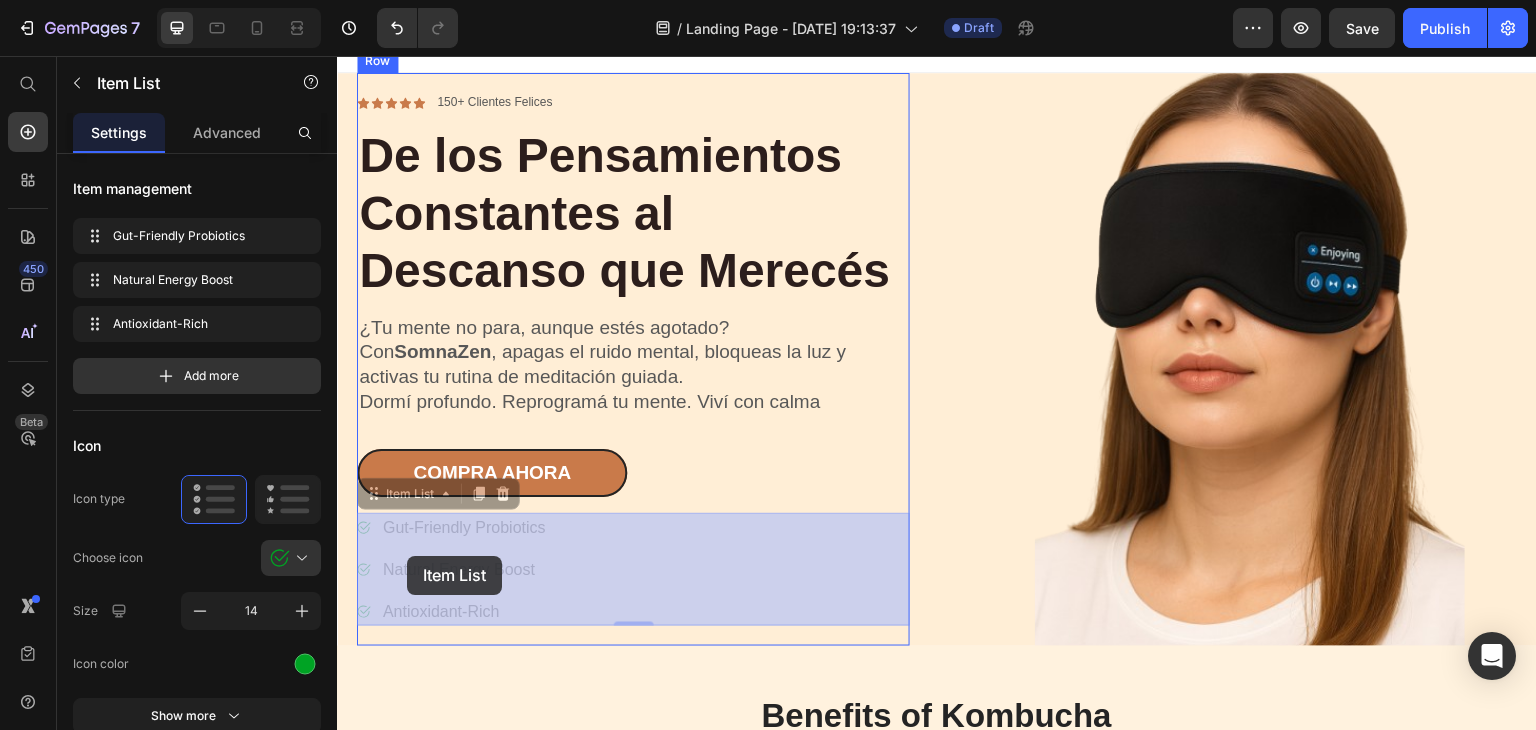 drag, startPoint x: 374, startPoint y: 528, endPoint x: 404, endPoint y: 559, distance: 43.13931 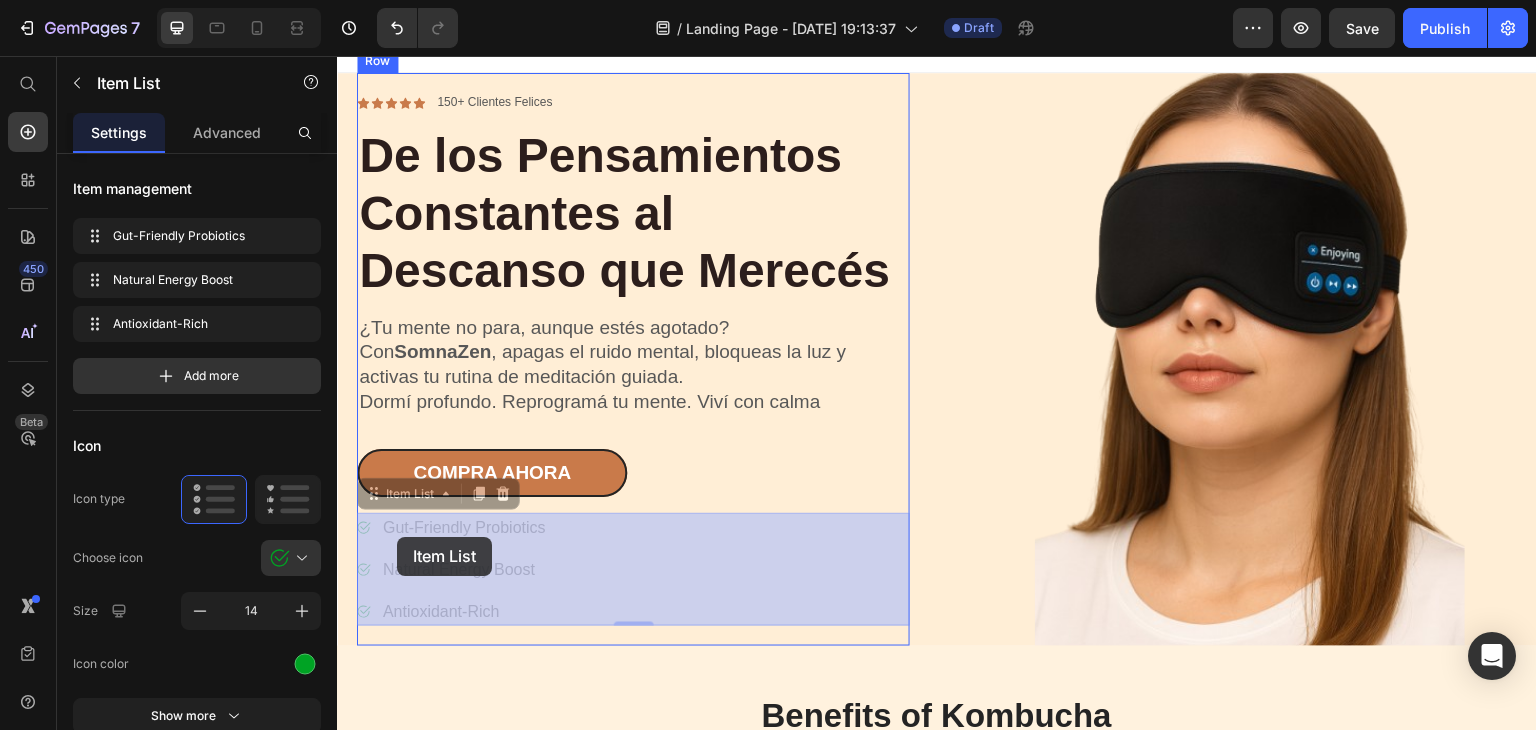 drag, startPoint x: 361, startPoint y: 520, endPoint x: 396, endPoint y: 536, distance: 38.483765 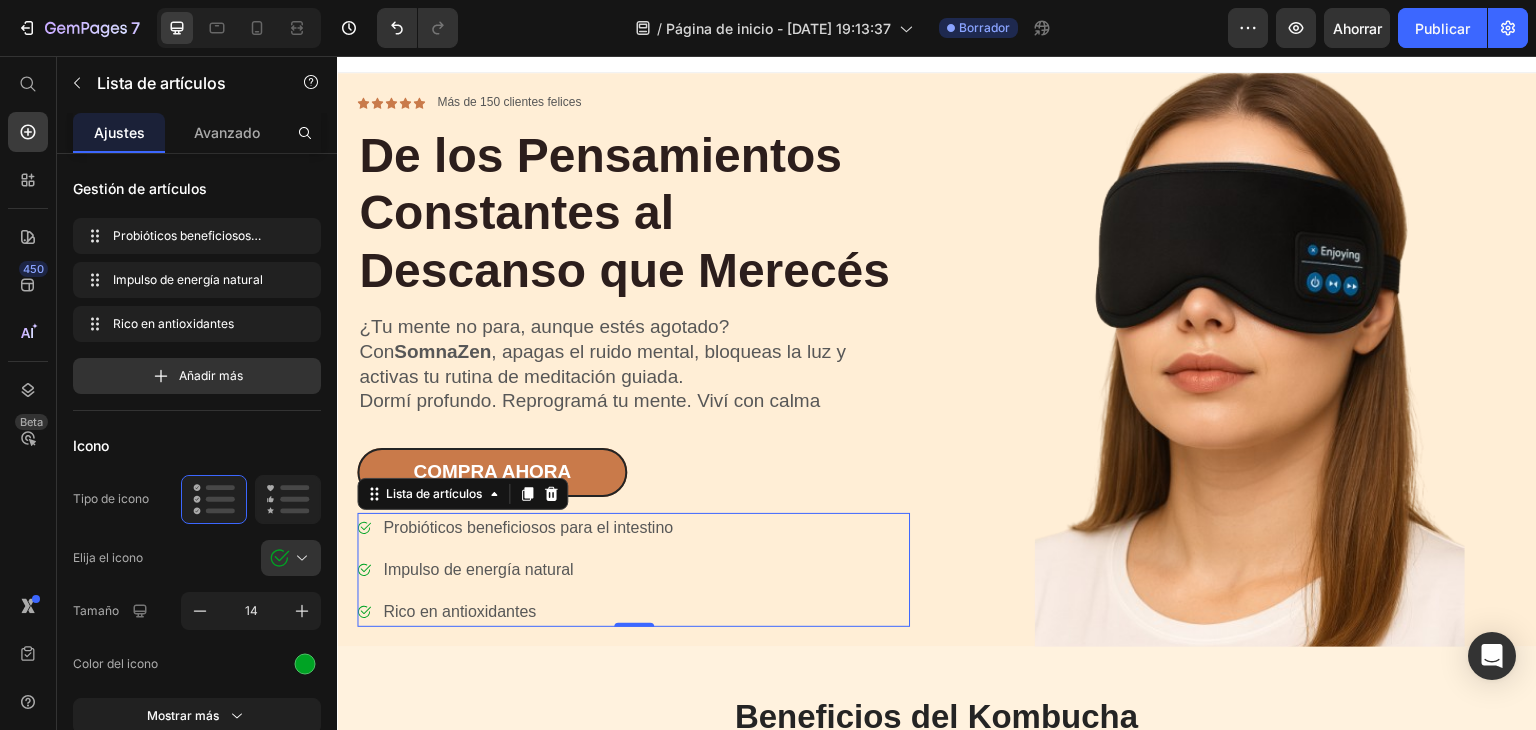click 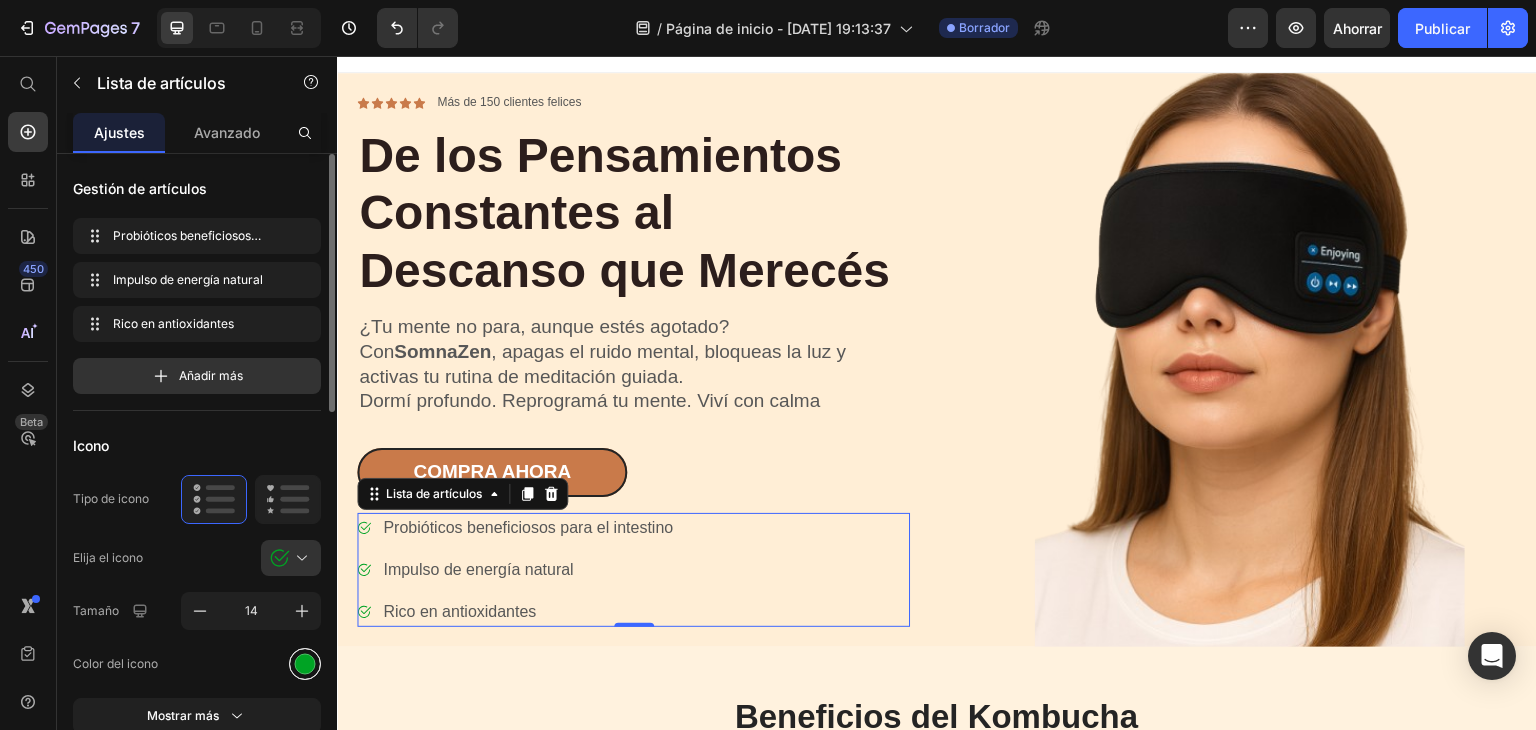 click at bounding box center (305, 663) 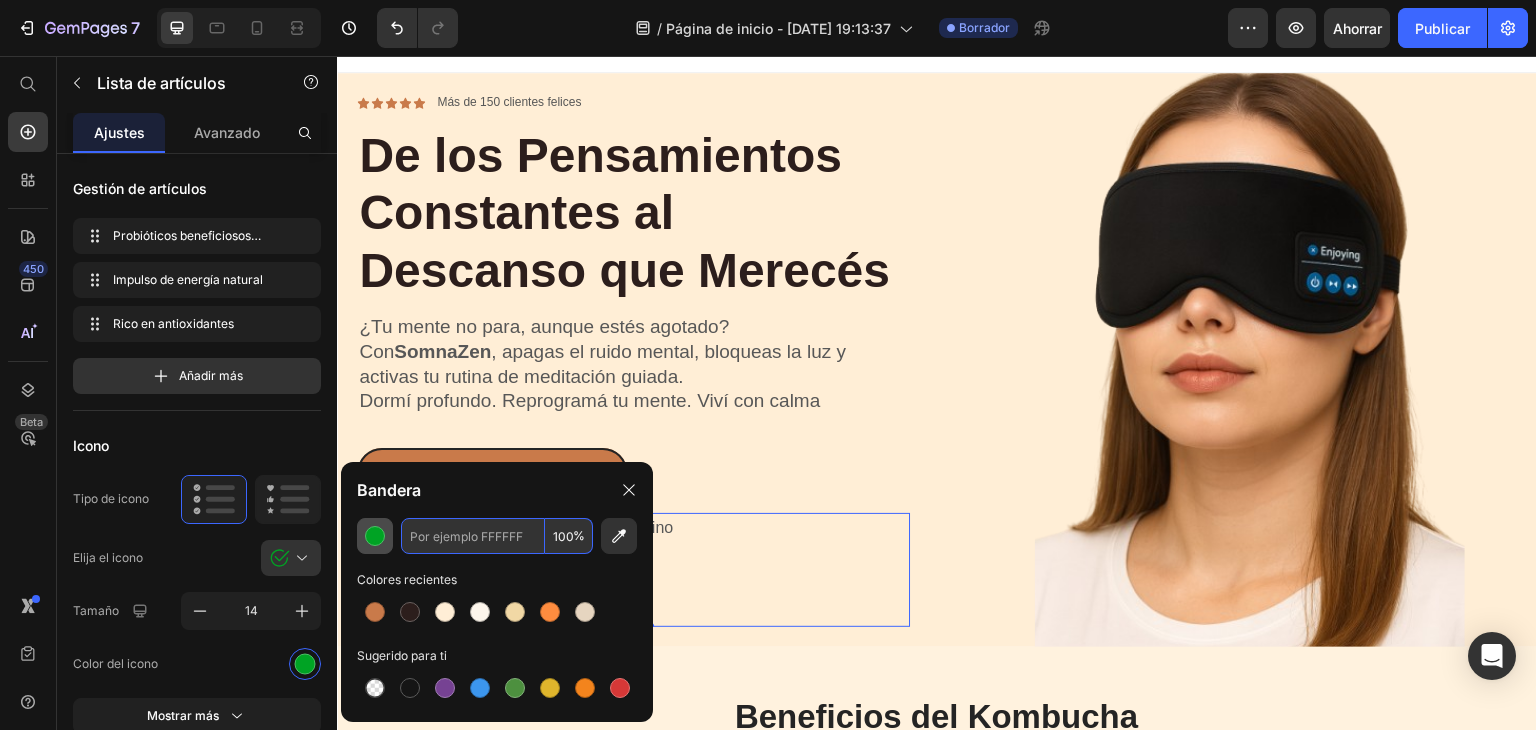 paste on "A5B1A0" 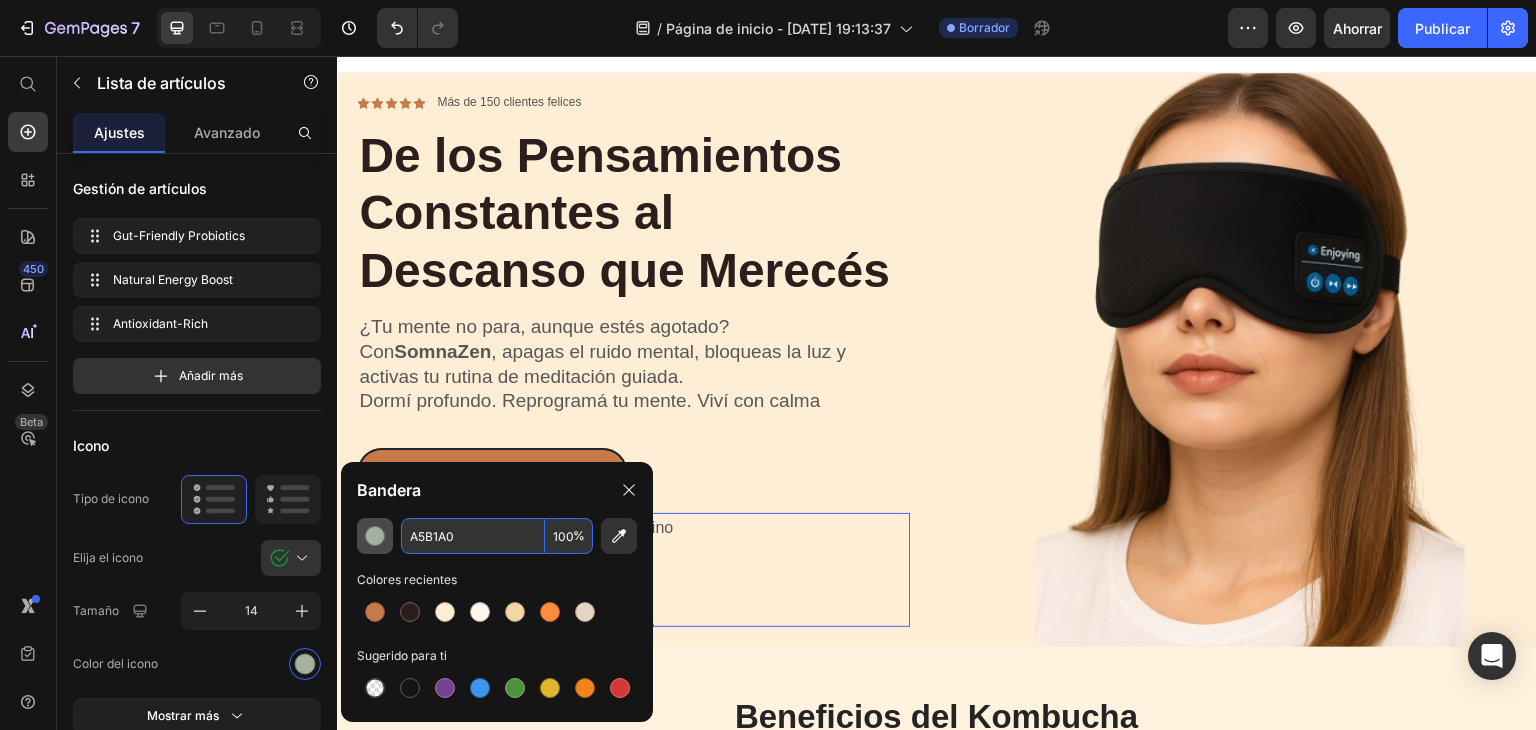 type on "A5B1A0" 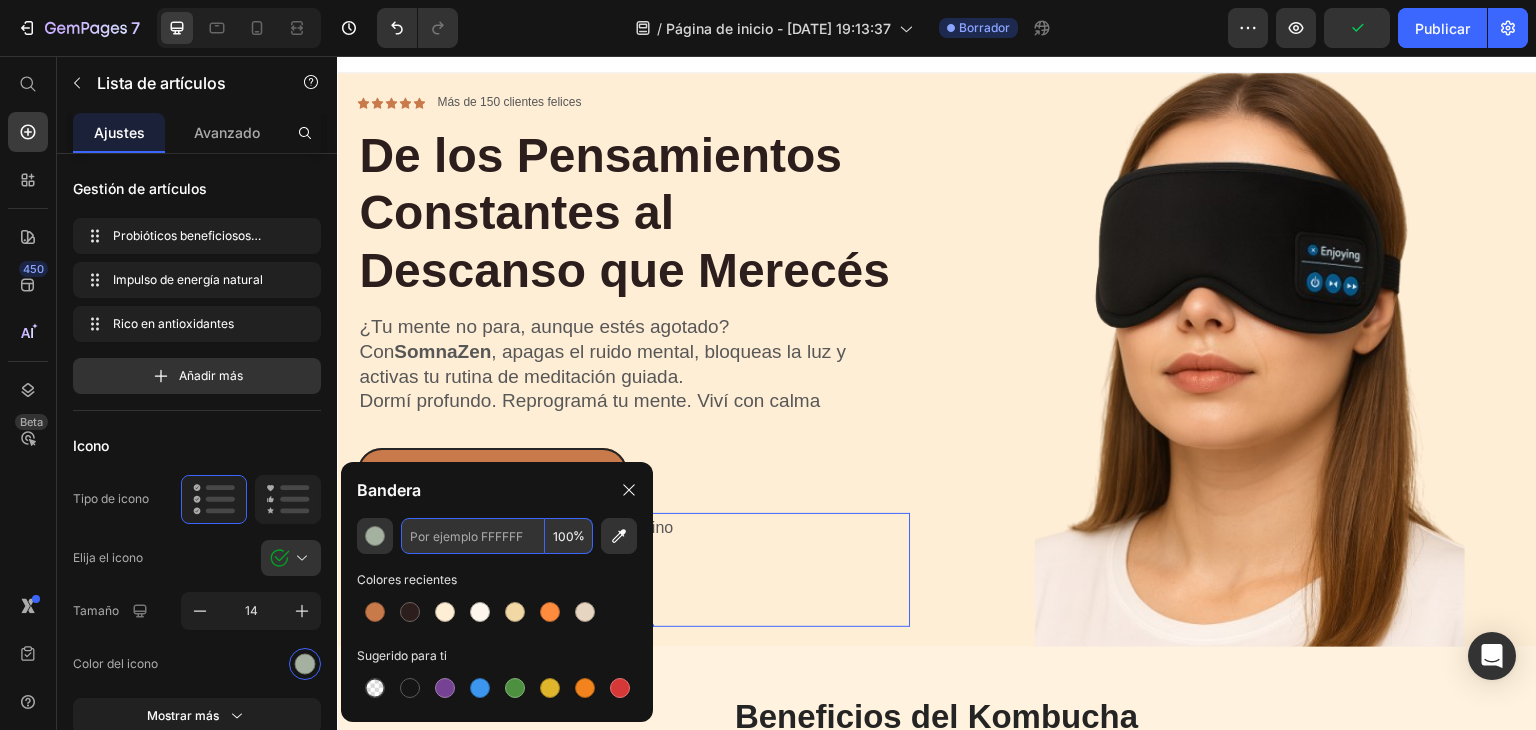 paste on "94573B" 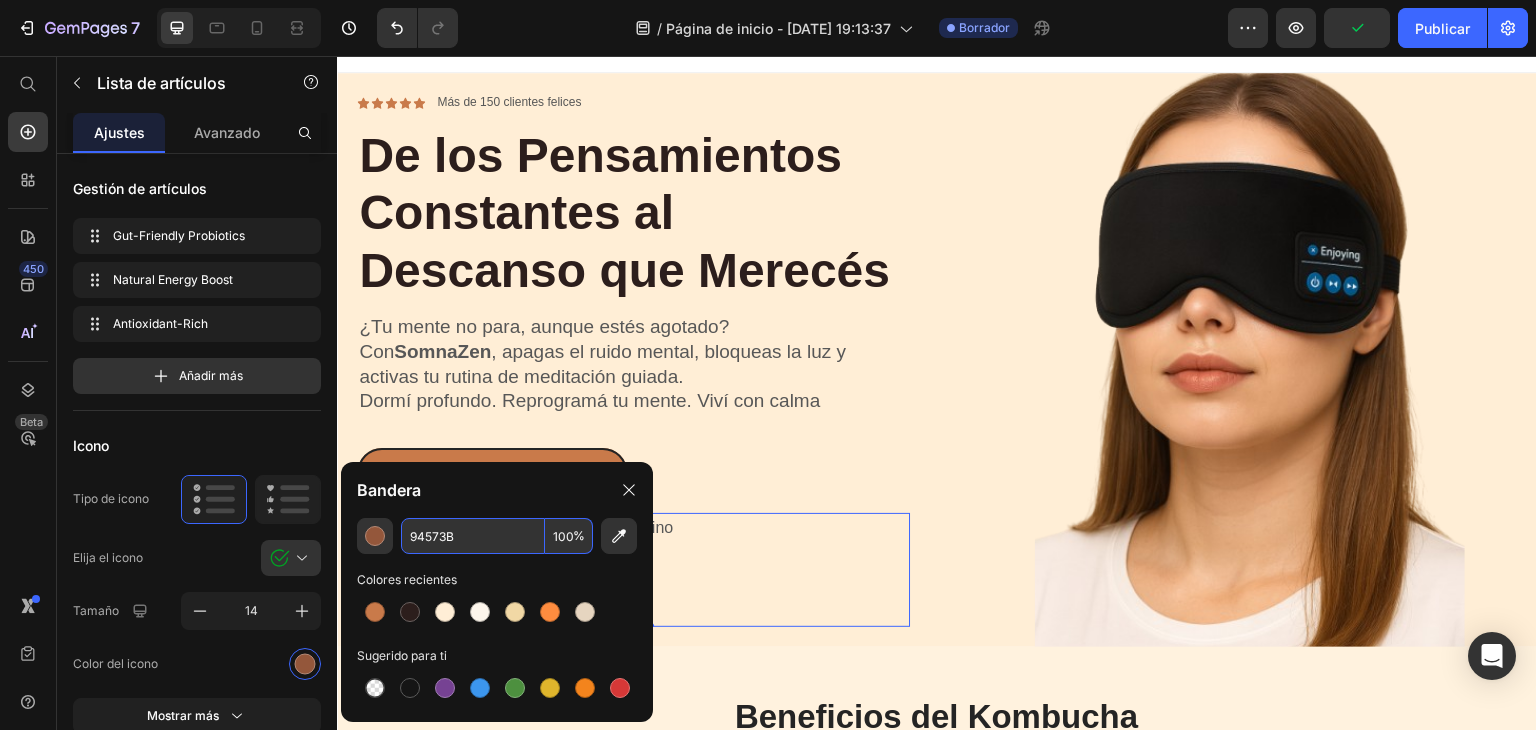 type on "94573B" 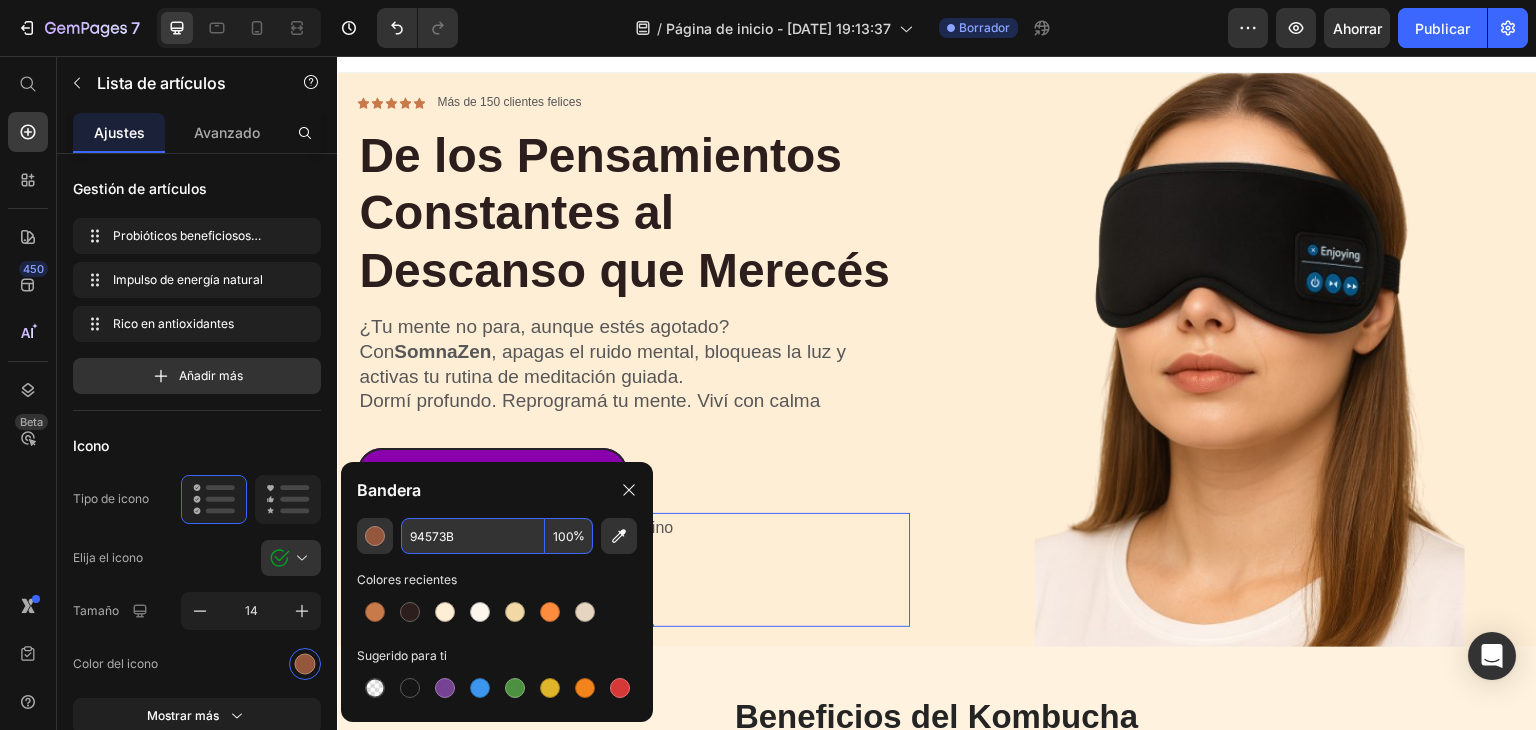 click on "Compra ahora" at bounding box center [492, 472] 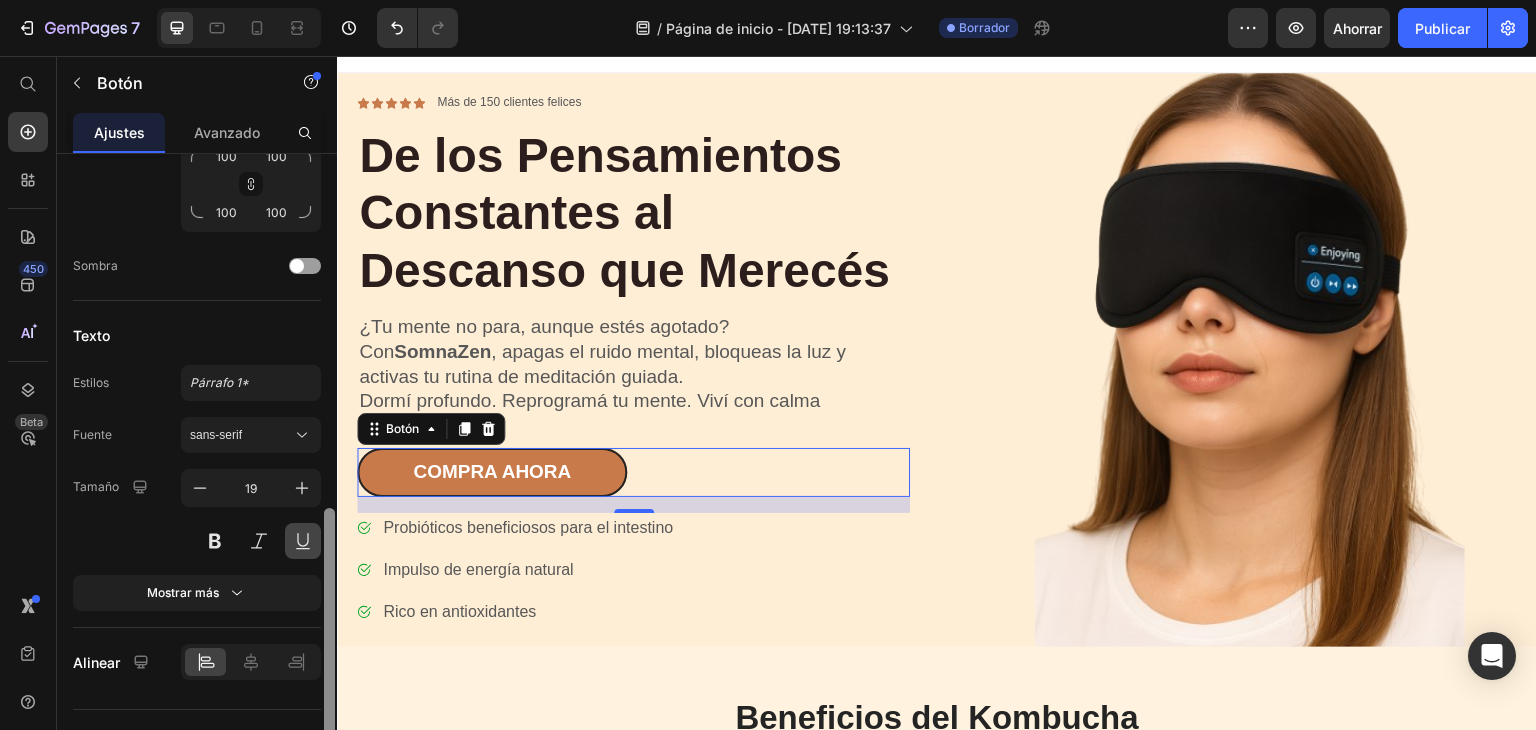 drag, startPoint x: 328, startPoint y: 180, endPoint x: 317, endPoint y: 539, distance: 359.1685 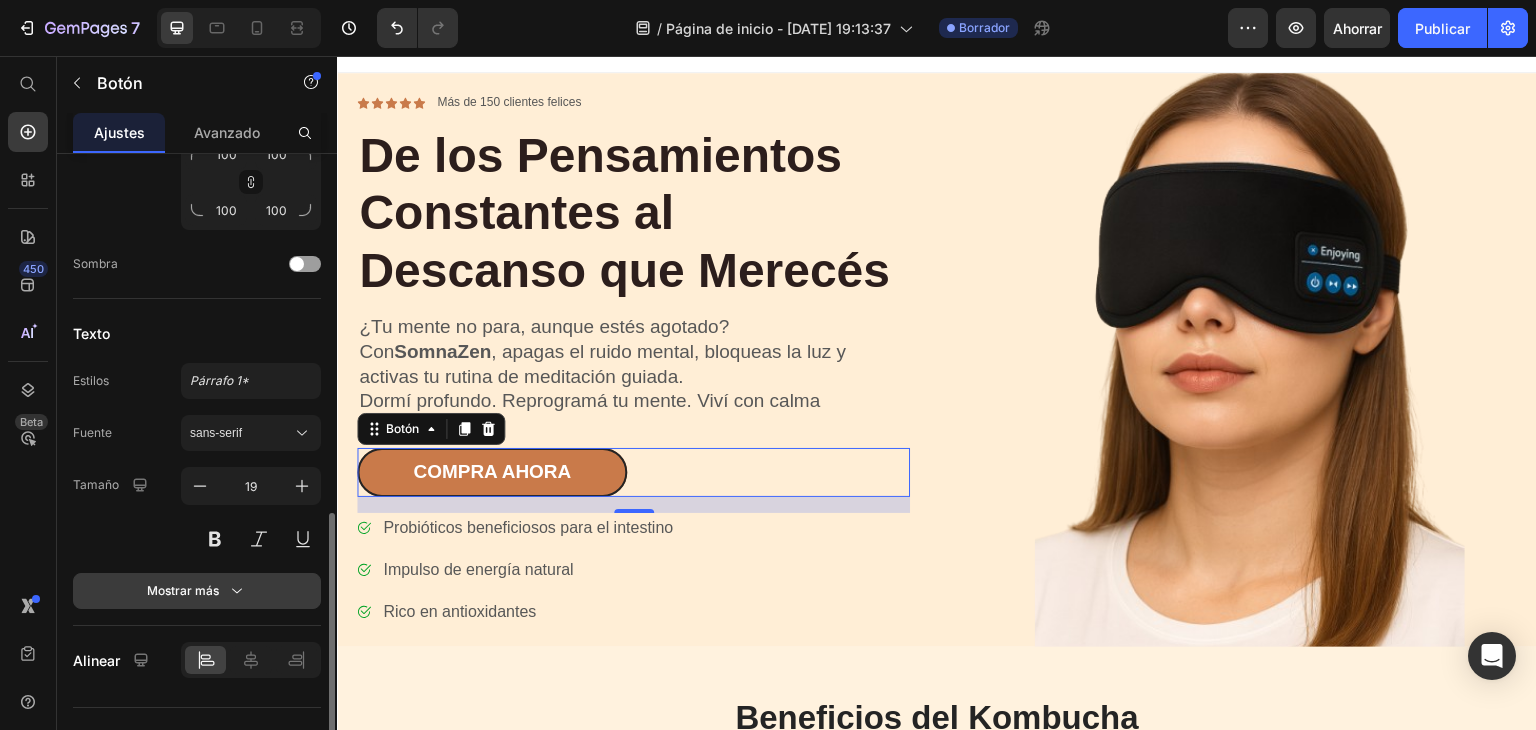 click 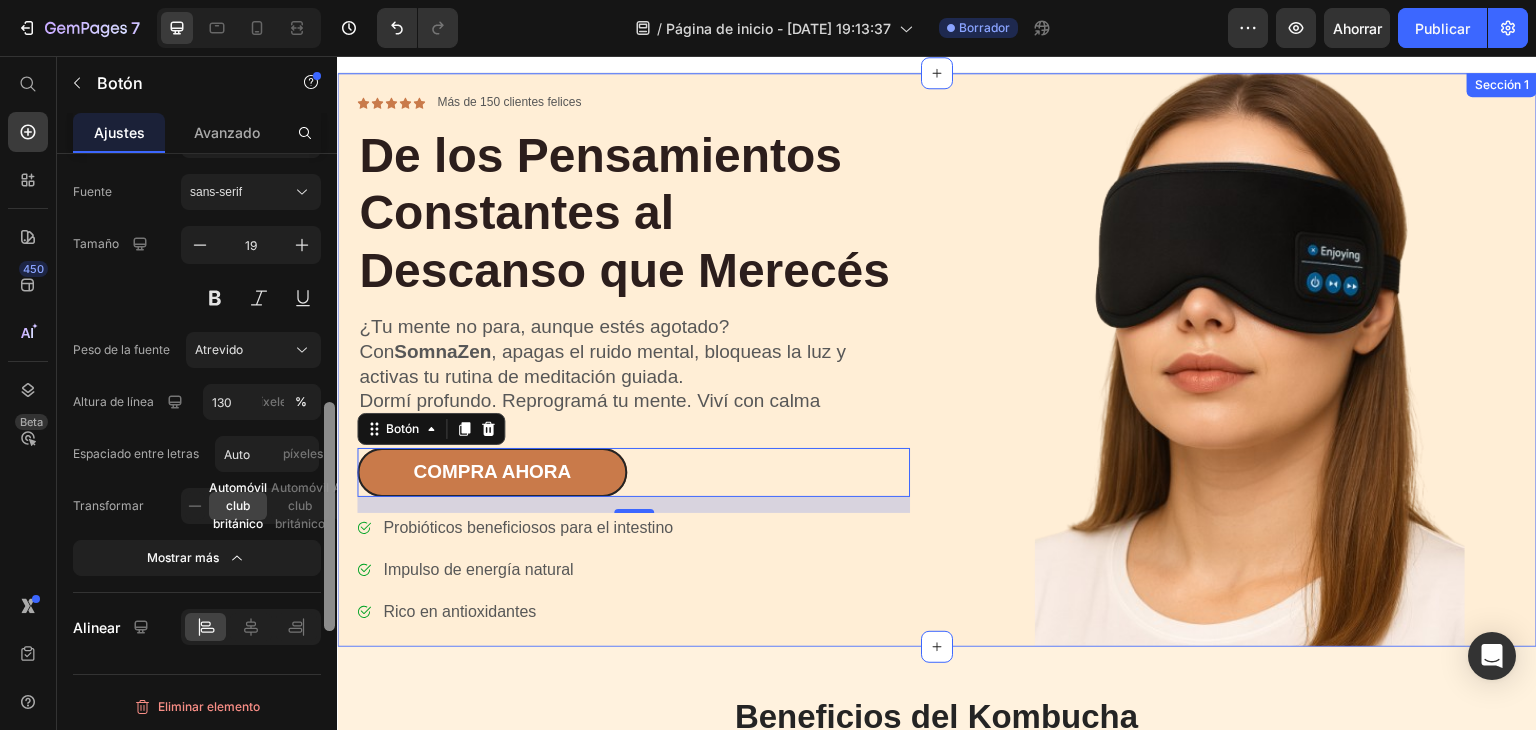 scroll, scrollTop: 965, scrollLeft: 0, axis: vertical 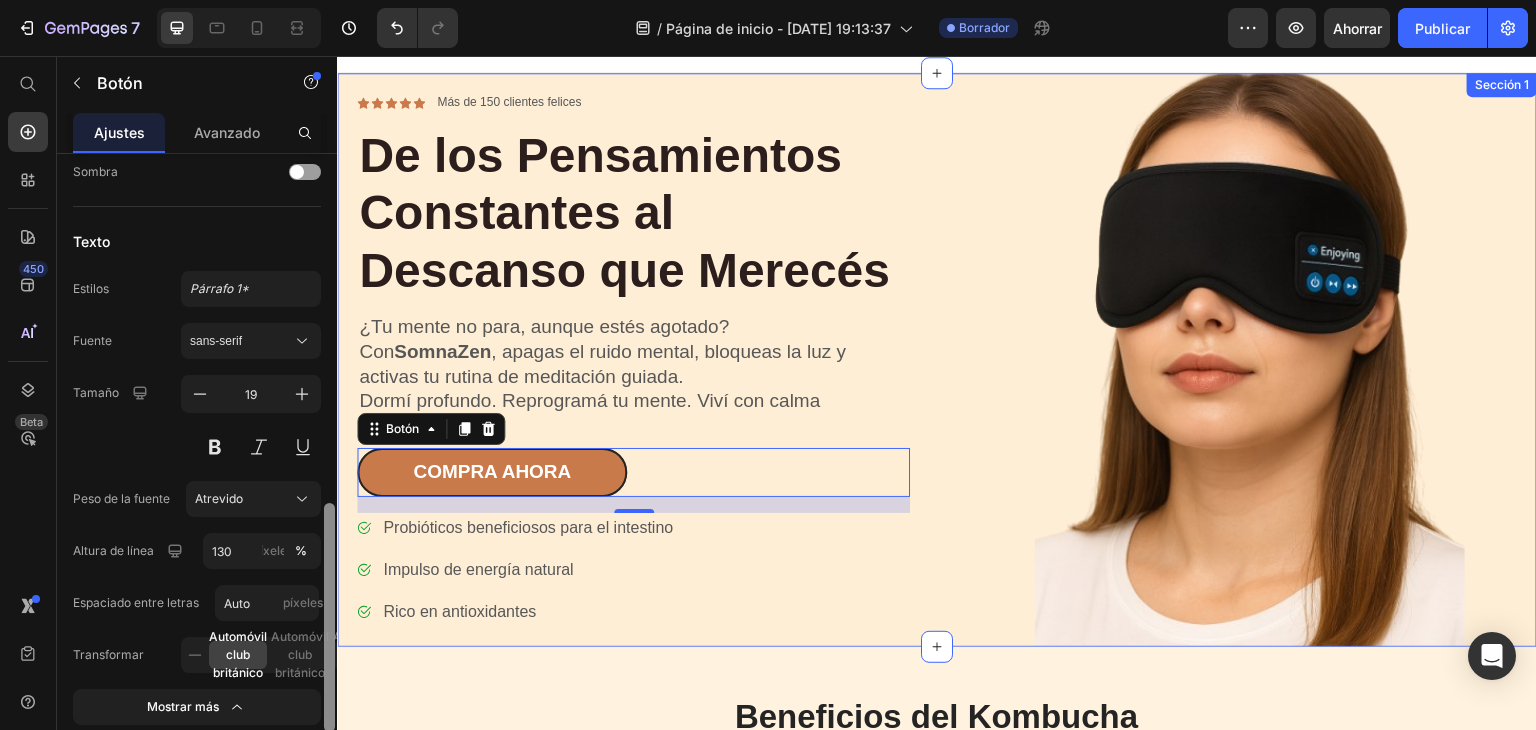 drag, startPoint x: 665, startPoint y: 608, endPoint x: 339, endPoint y: 528, distance: 335.67245 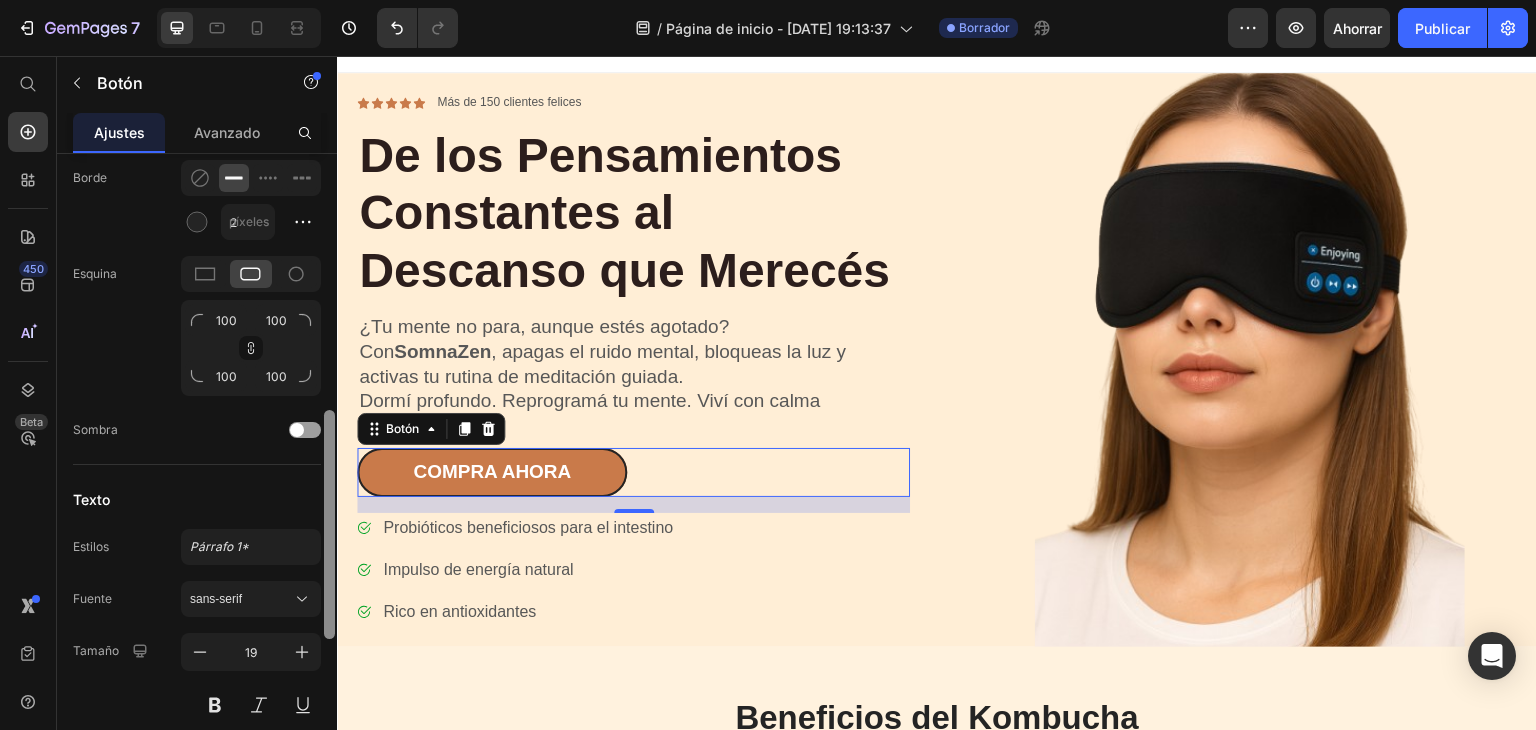 scroll, scrollTop: 640, scrollLeft: 0, axis: vertical 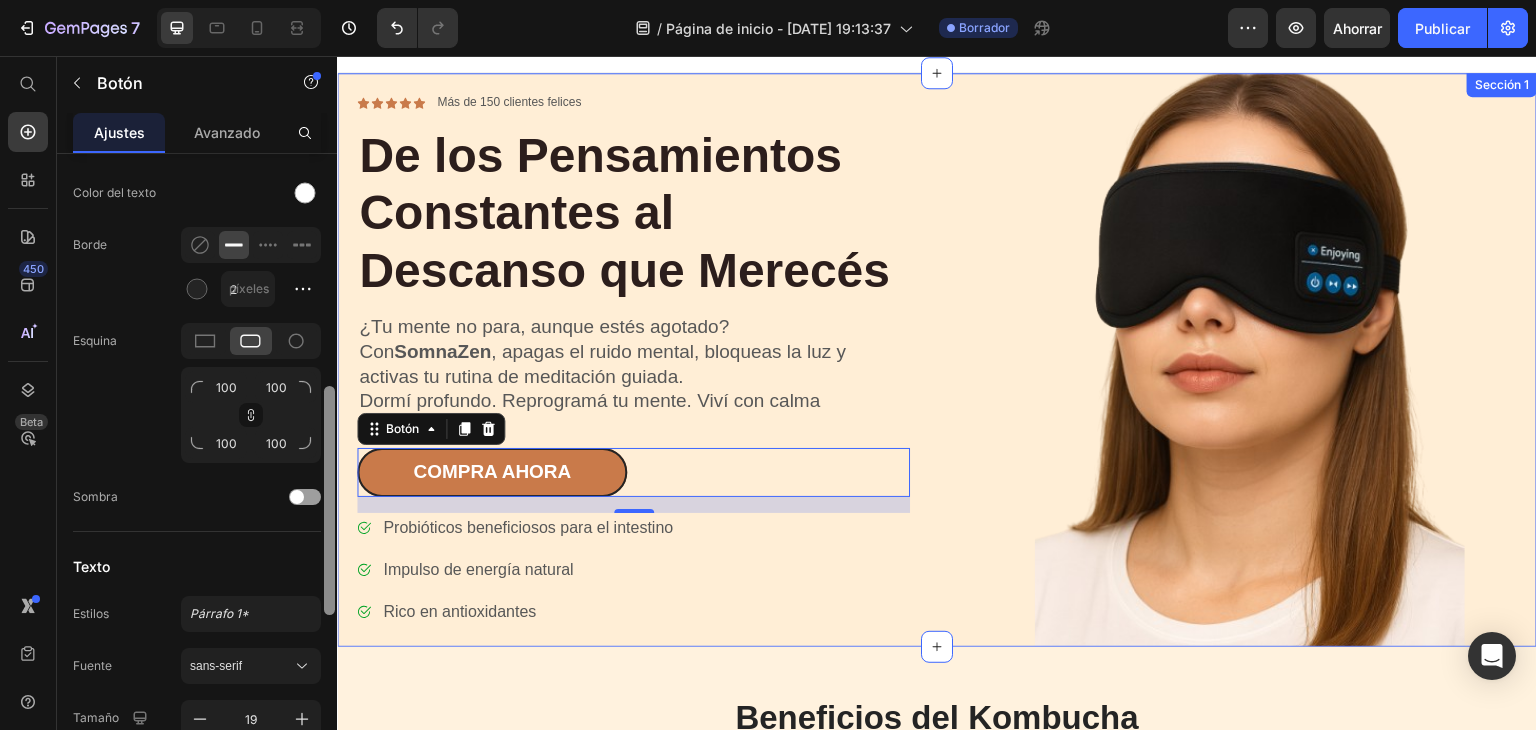 drag, startPoint x: 665, startPoint y: 585, endPoint x: 346, endPoint y: 397, distance: 370.27692 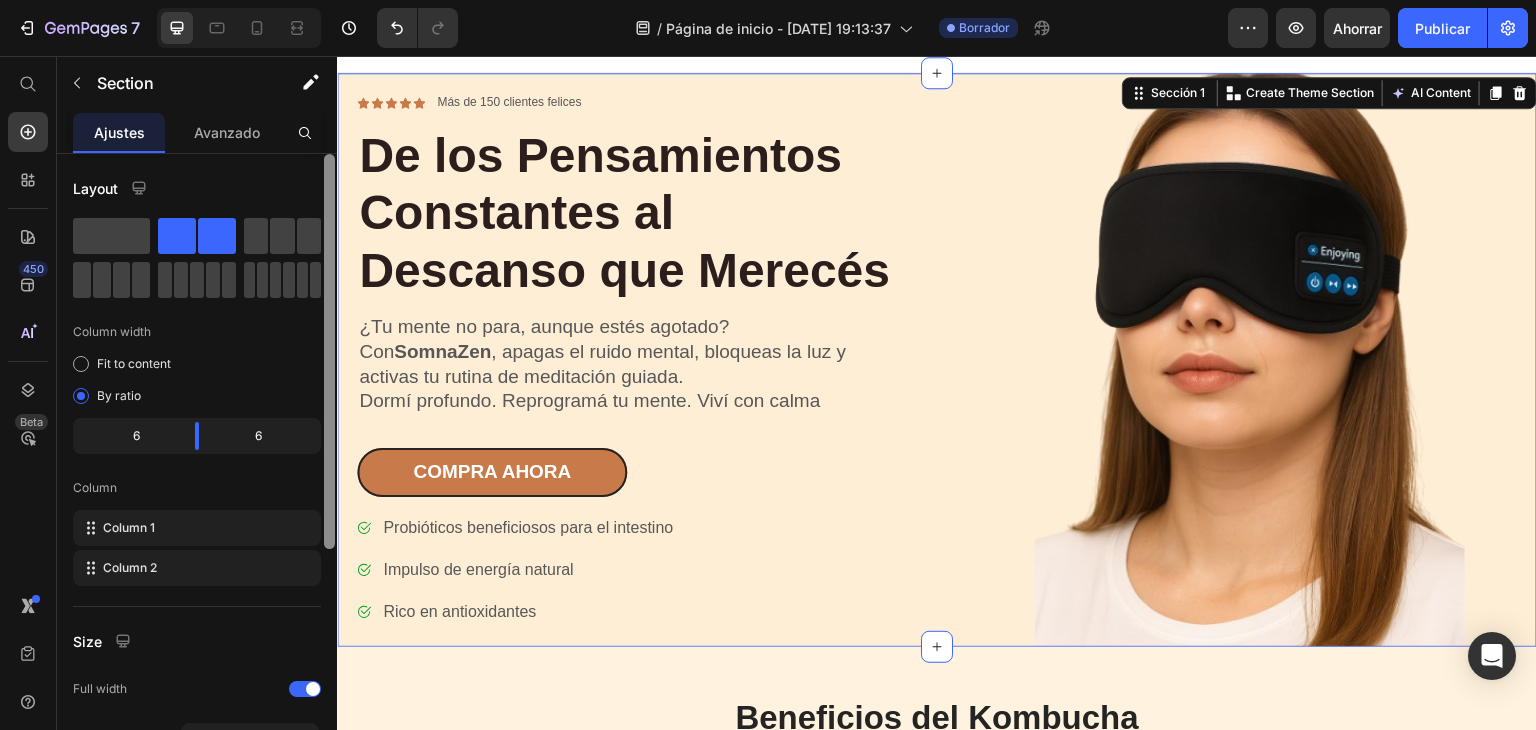 scroll, scrollTop: 382, scrollLeft: 0, axis: vertical 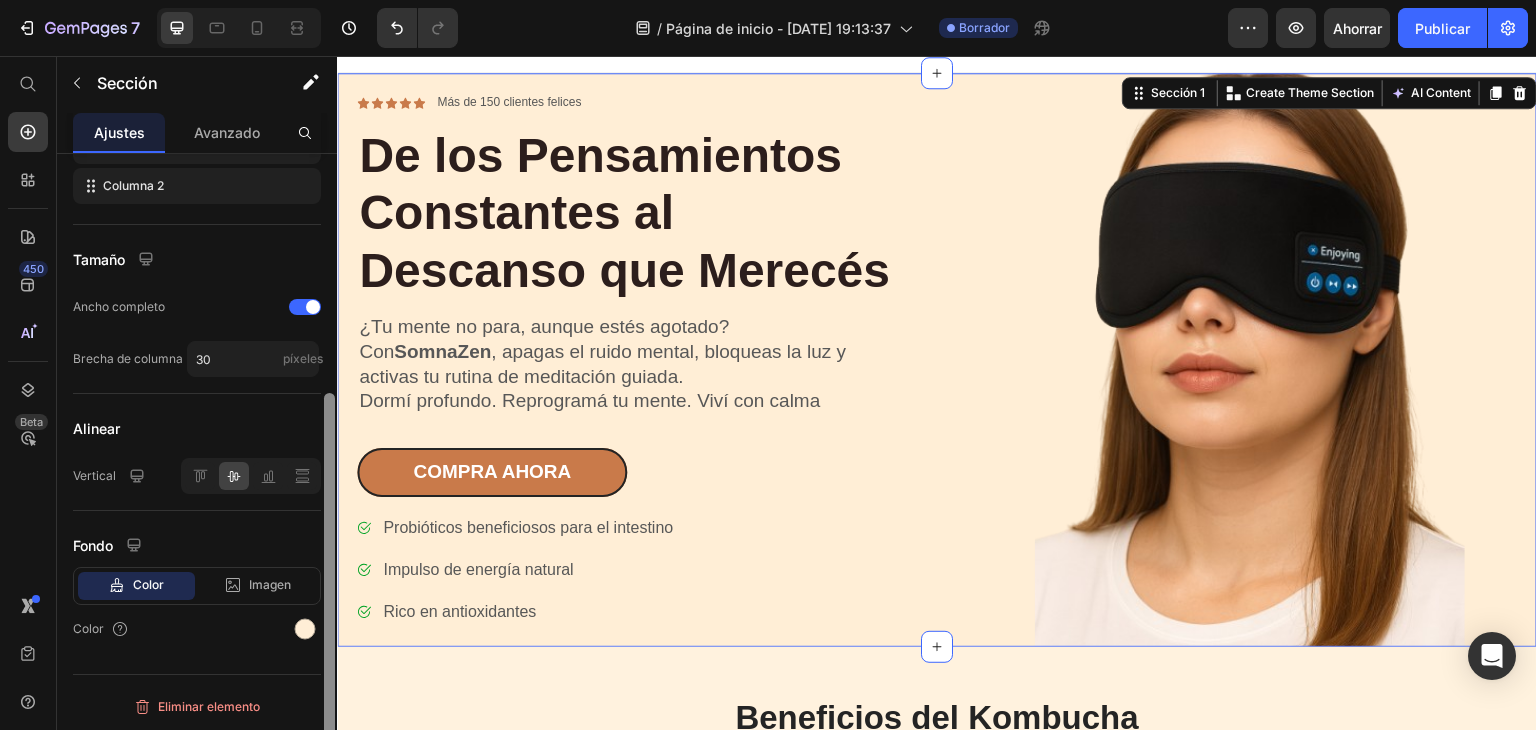 drag, startPoint x: 328, startPoint y: 438, endPoint x: 331, endPoint y: 513, distance: 75.059975 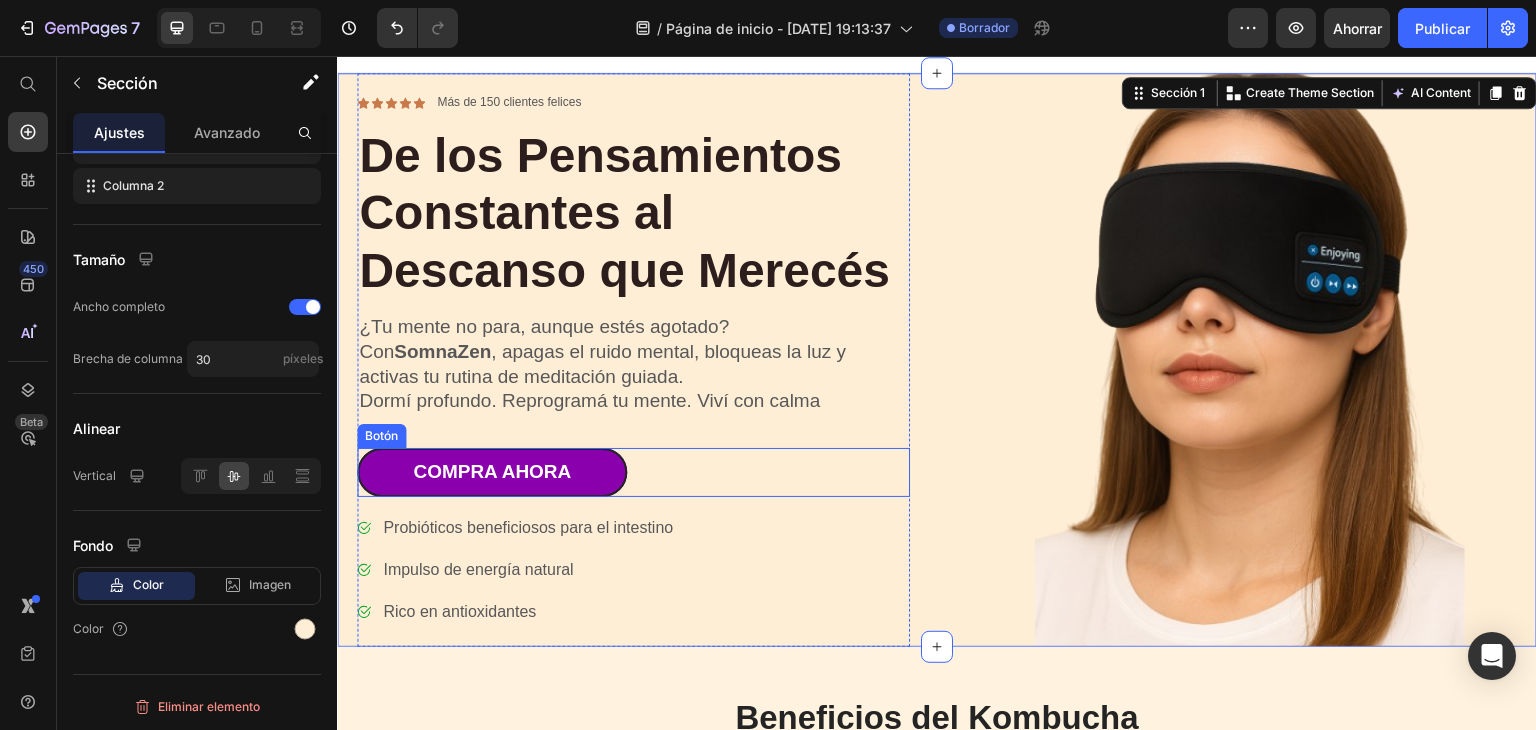 click on "Compra ahora" at bounding box center [492, 472] 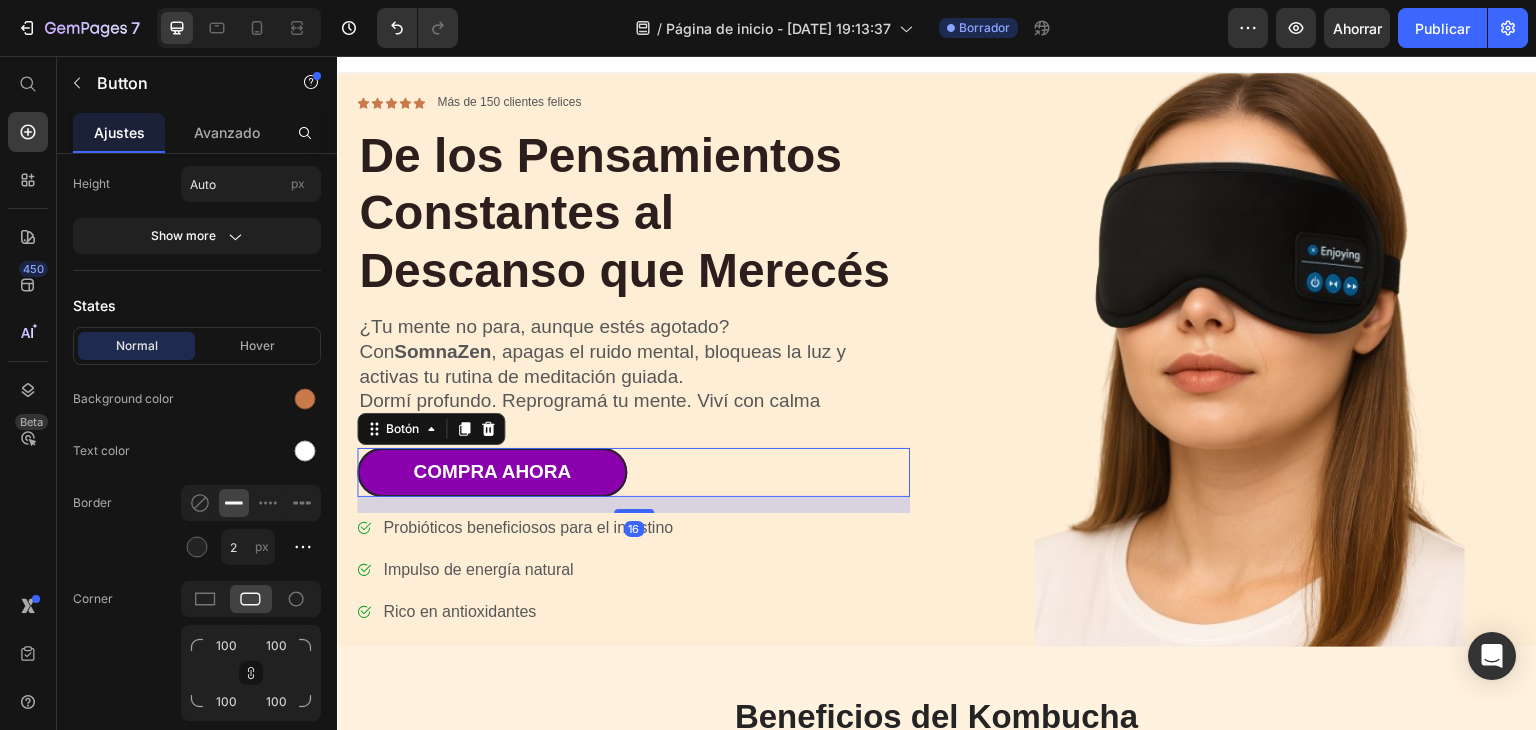 scroll, scrollTop: 0, scrollLeft: 0, axis: both 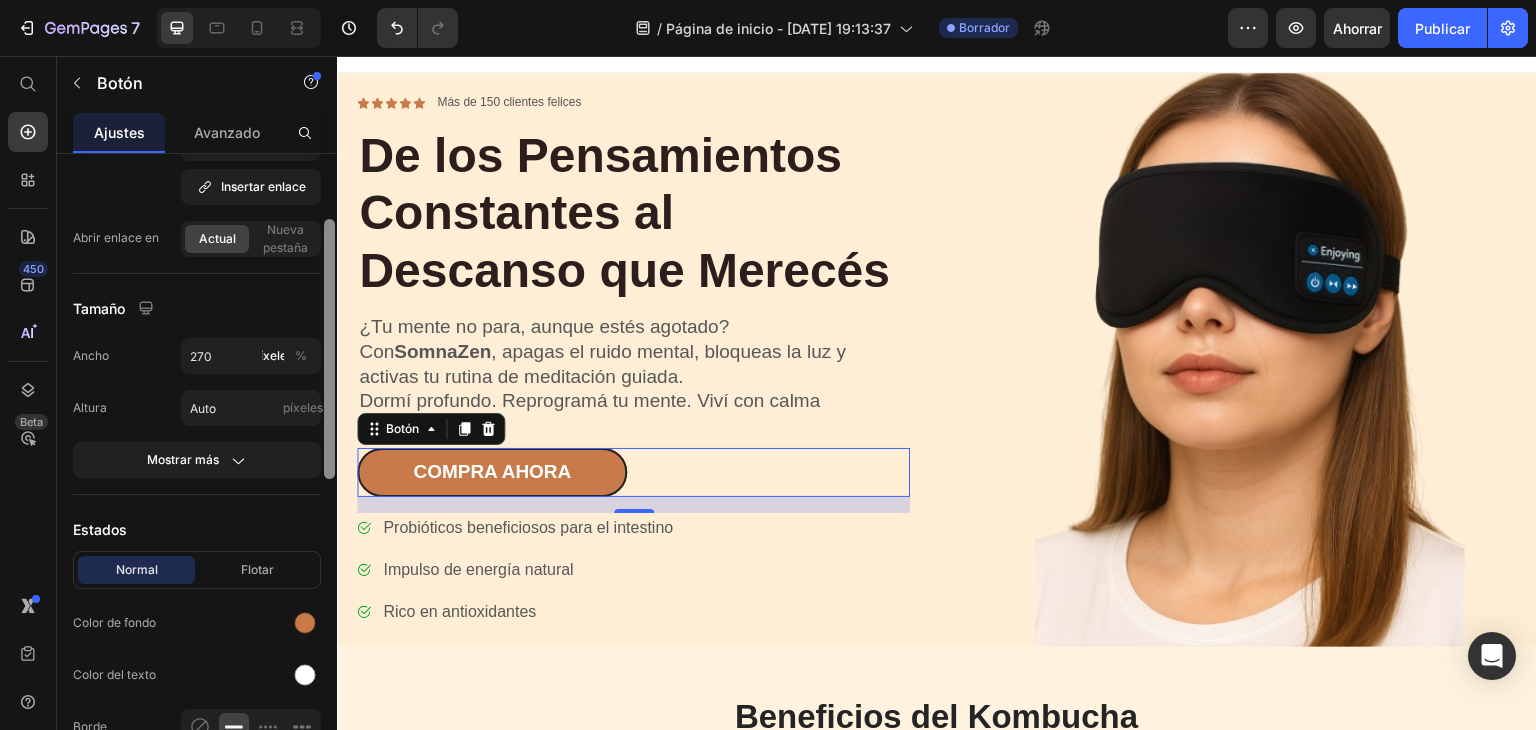 drag, startPoint x: 332, startPoint y: 380, endPoint x: 335, endPoint y: 446, distance: 66.068146 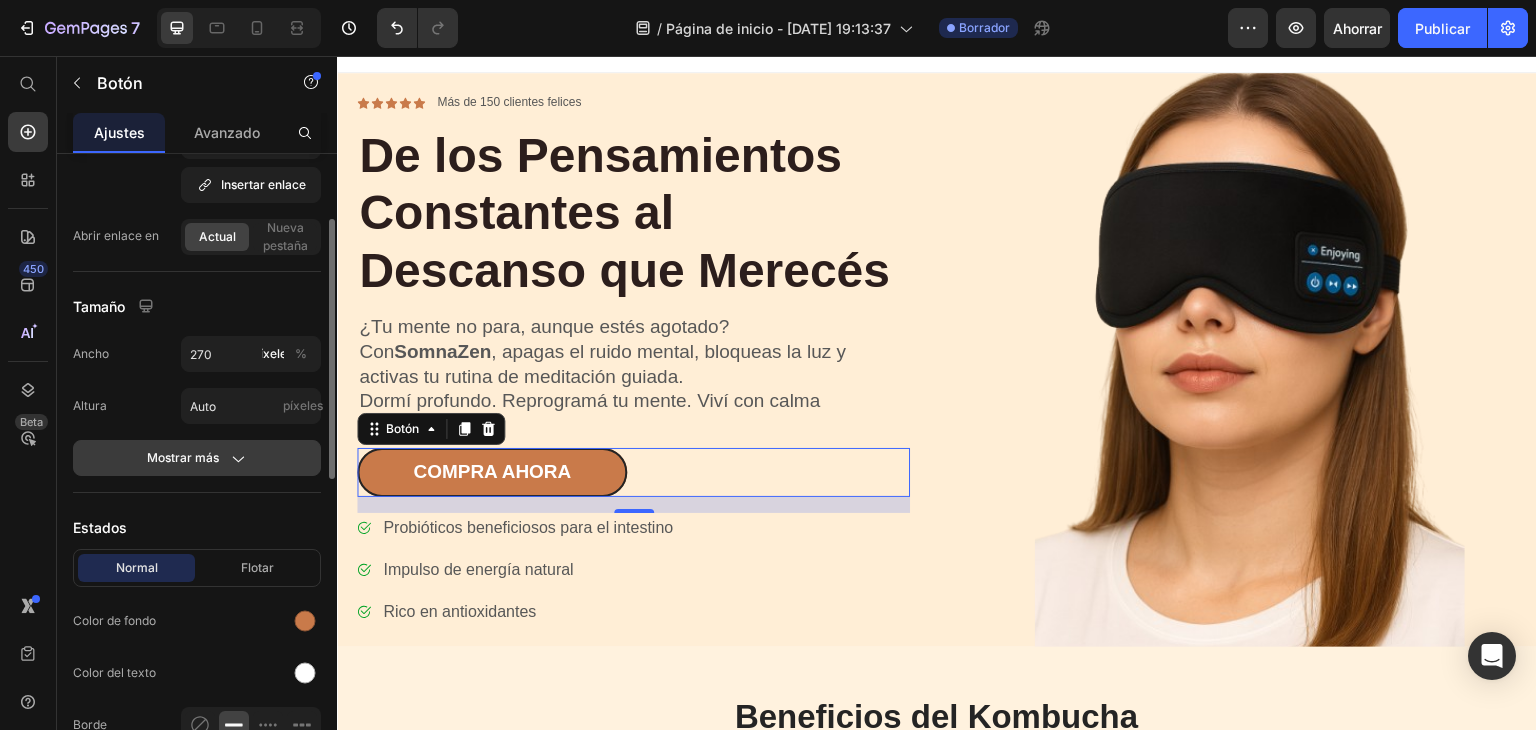 click 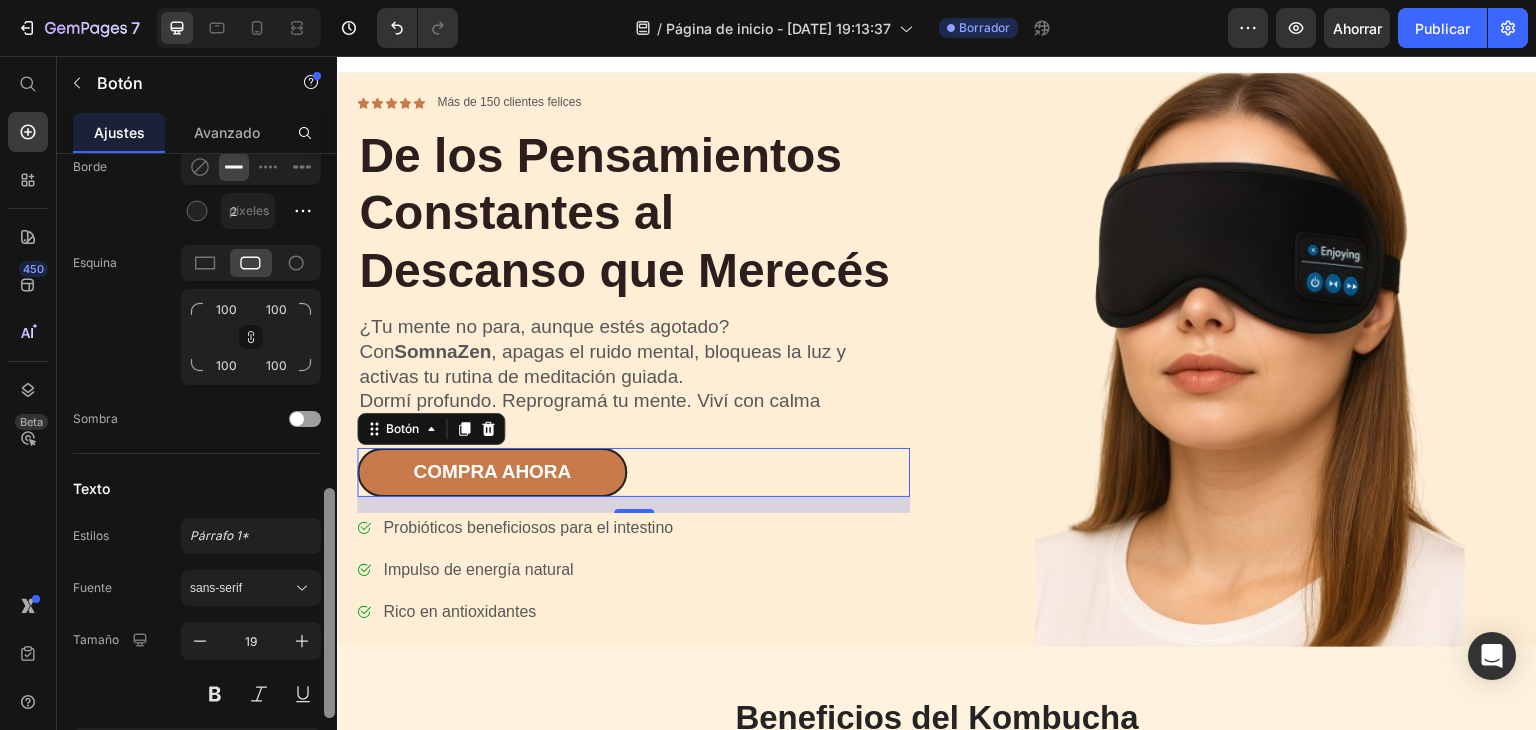 scroll, scrollTop: 923, scrollLeft: 0, axis: vertical 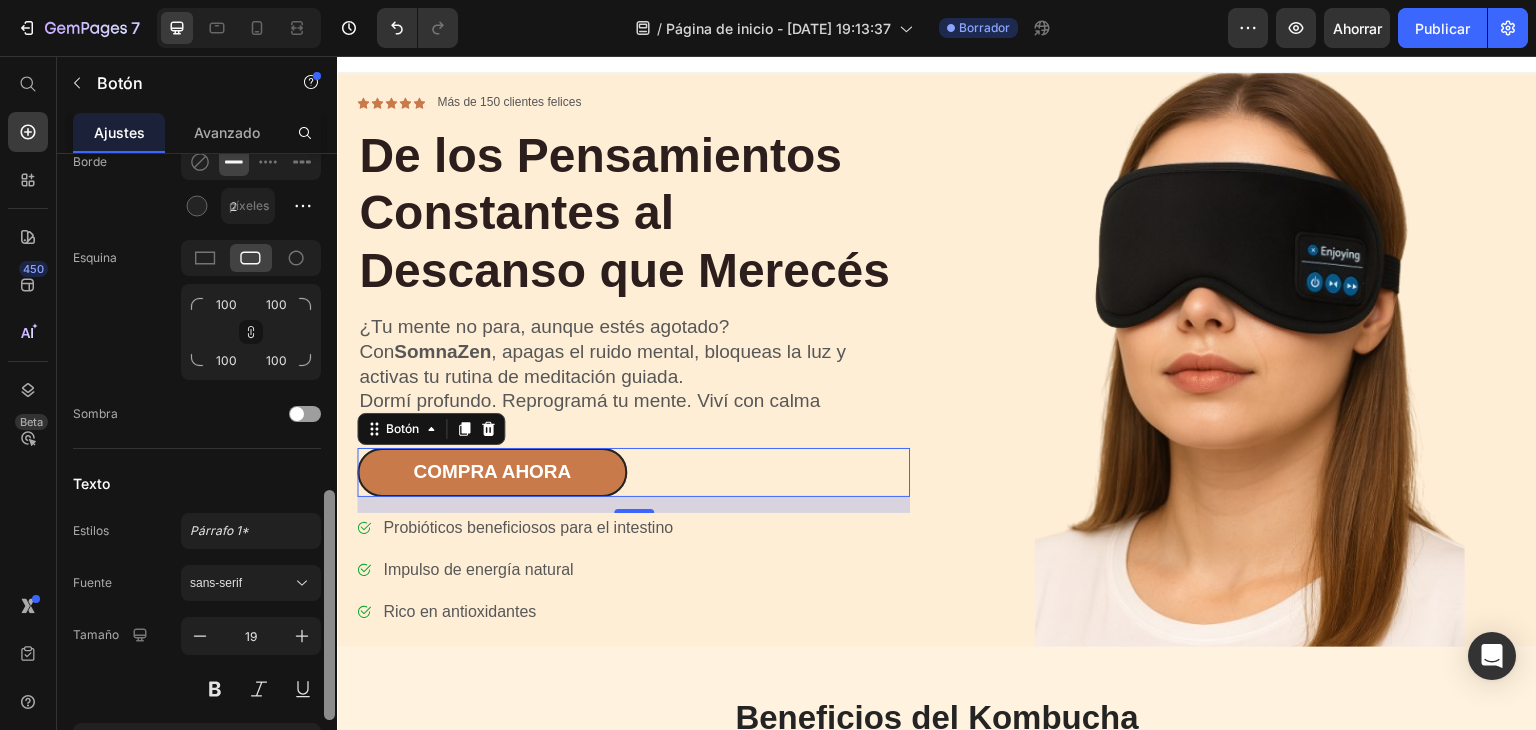 drag, startPoint x: 330, startPoint y: 412, endPoint x: 331, endPoint y: 726, distance: 314.0016 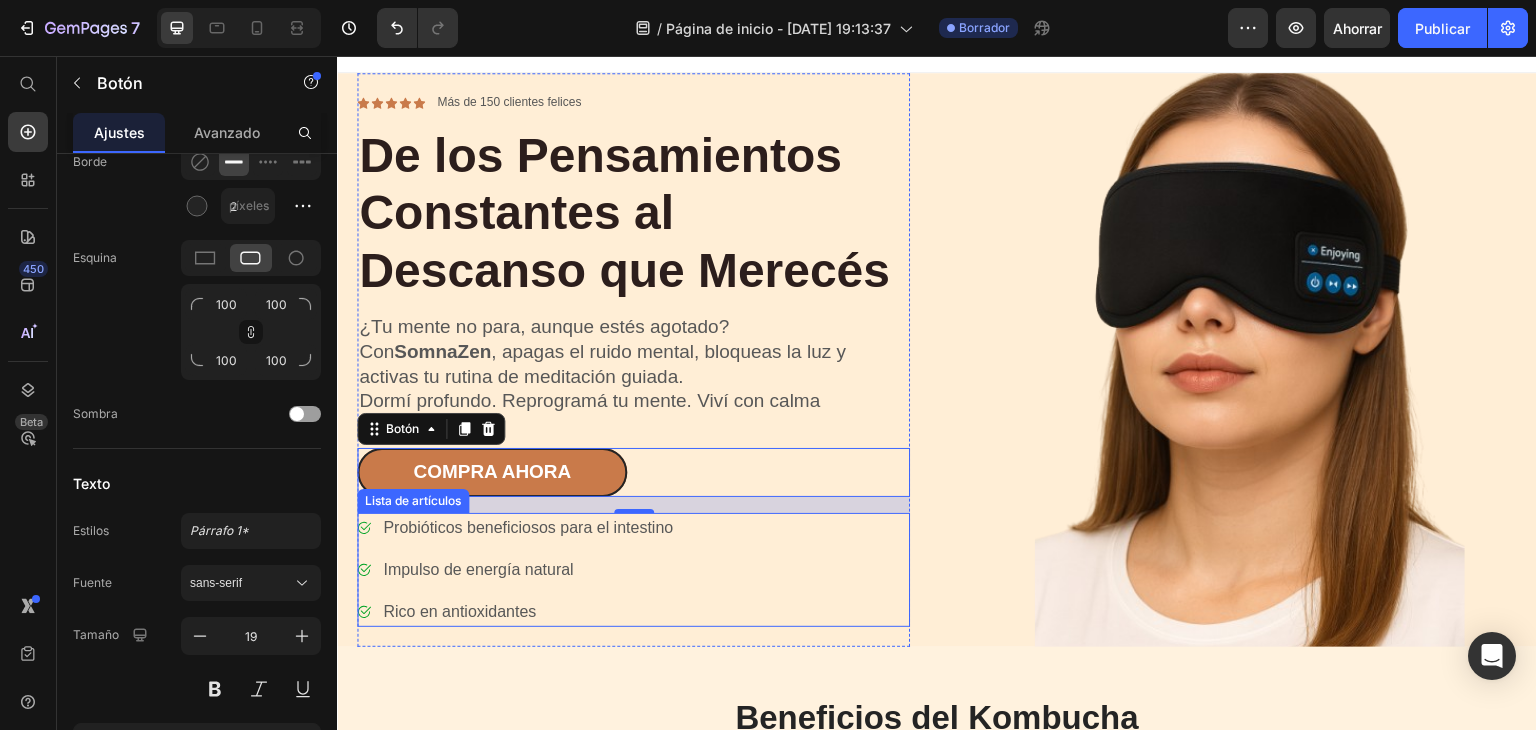 click 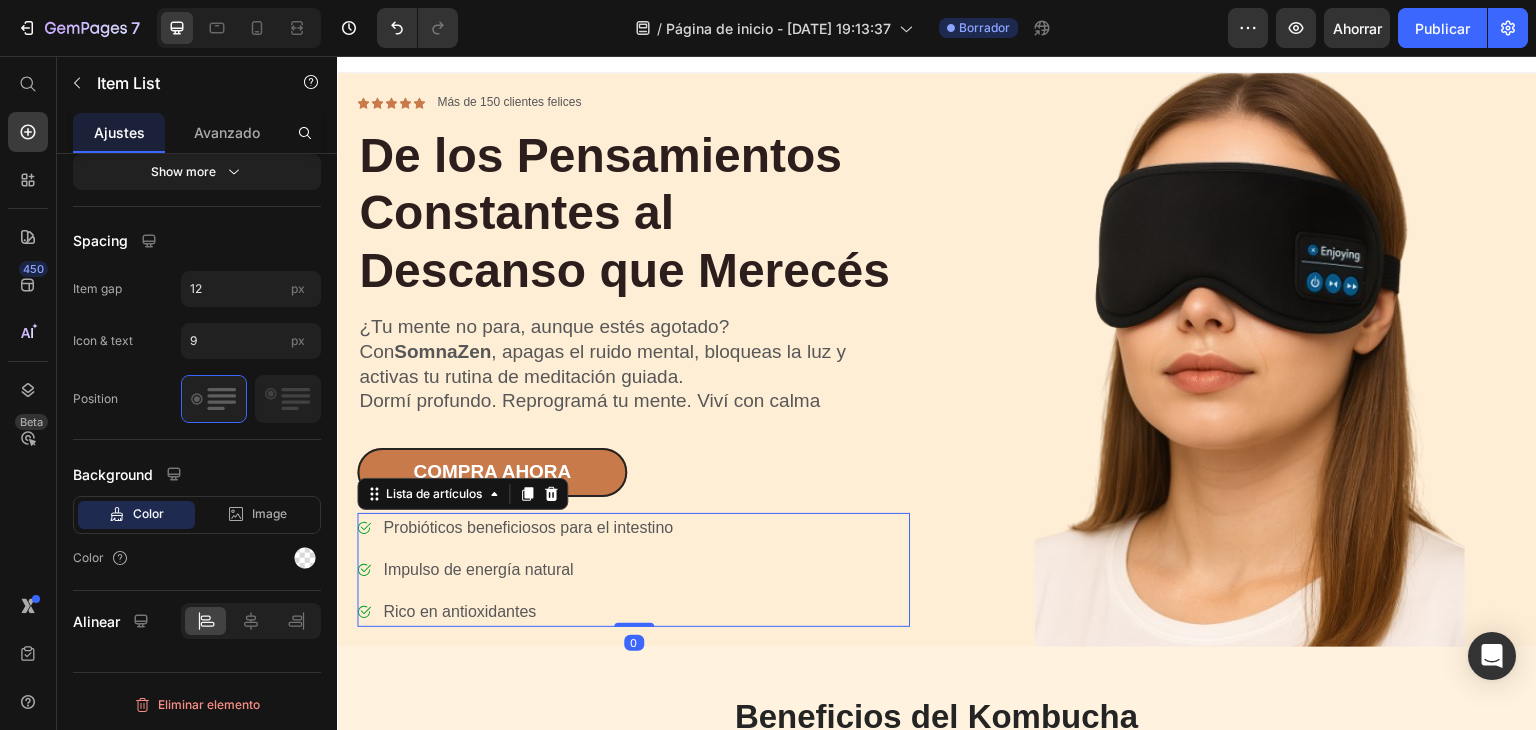 scroll, scrollTop: 0, scrollLeft: 0, axis: both 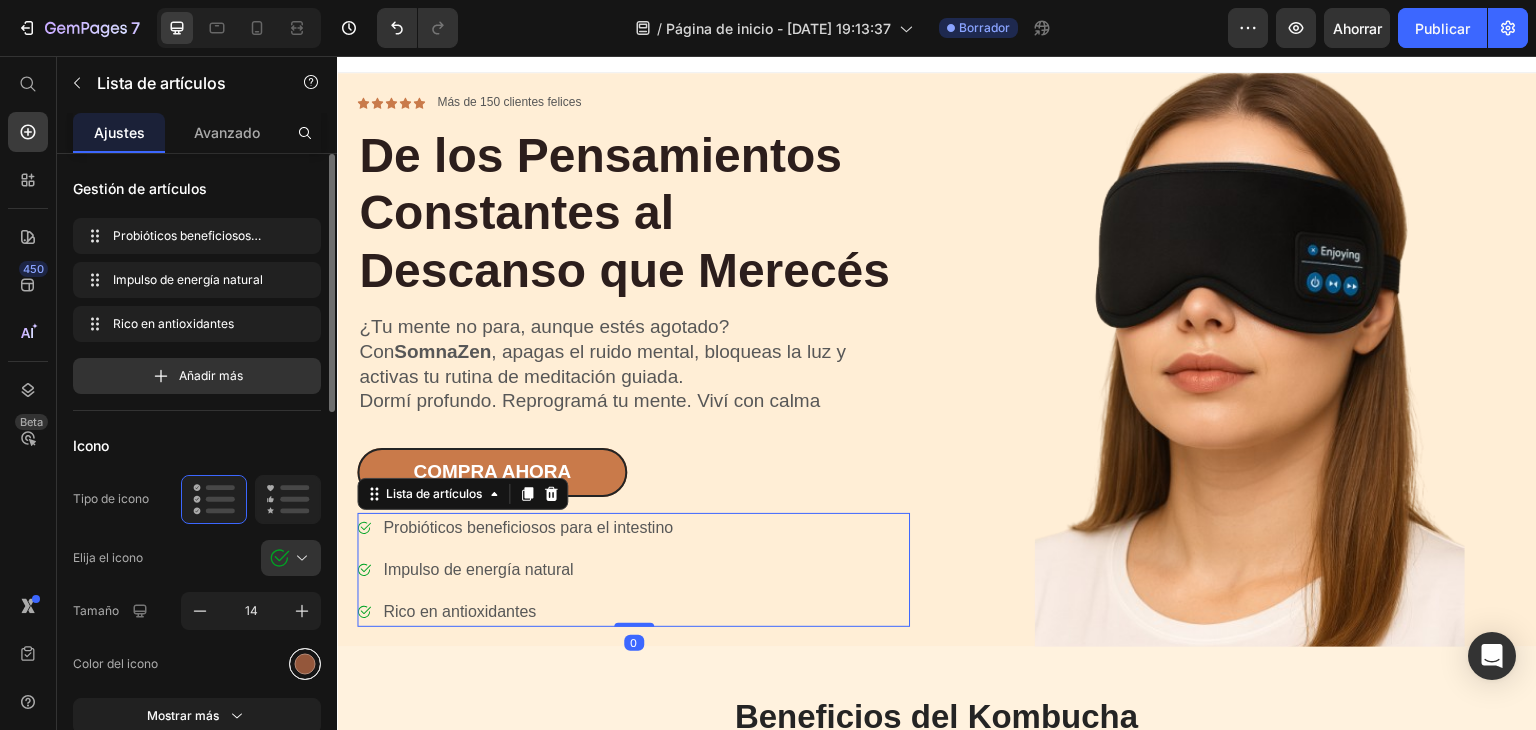 click at bounding box center (305, 664) 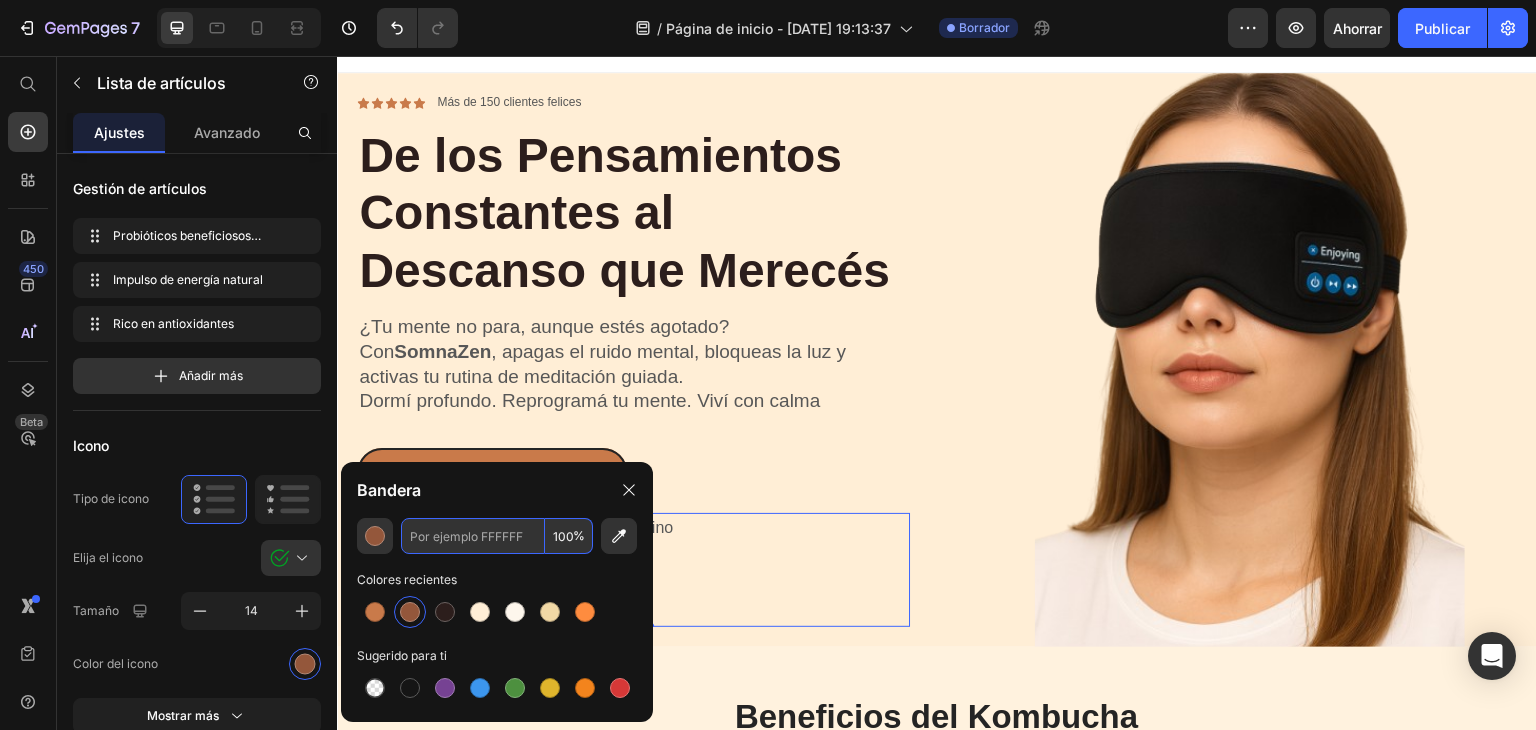 paste on "A5B1A0" 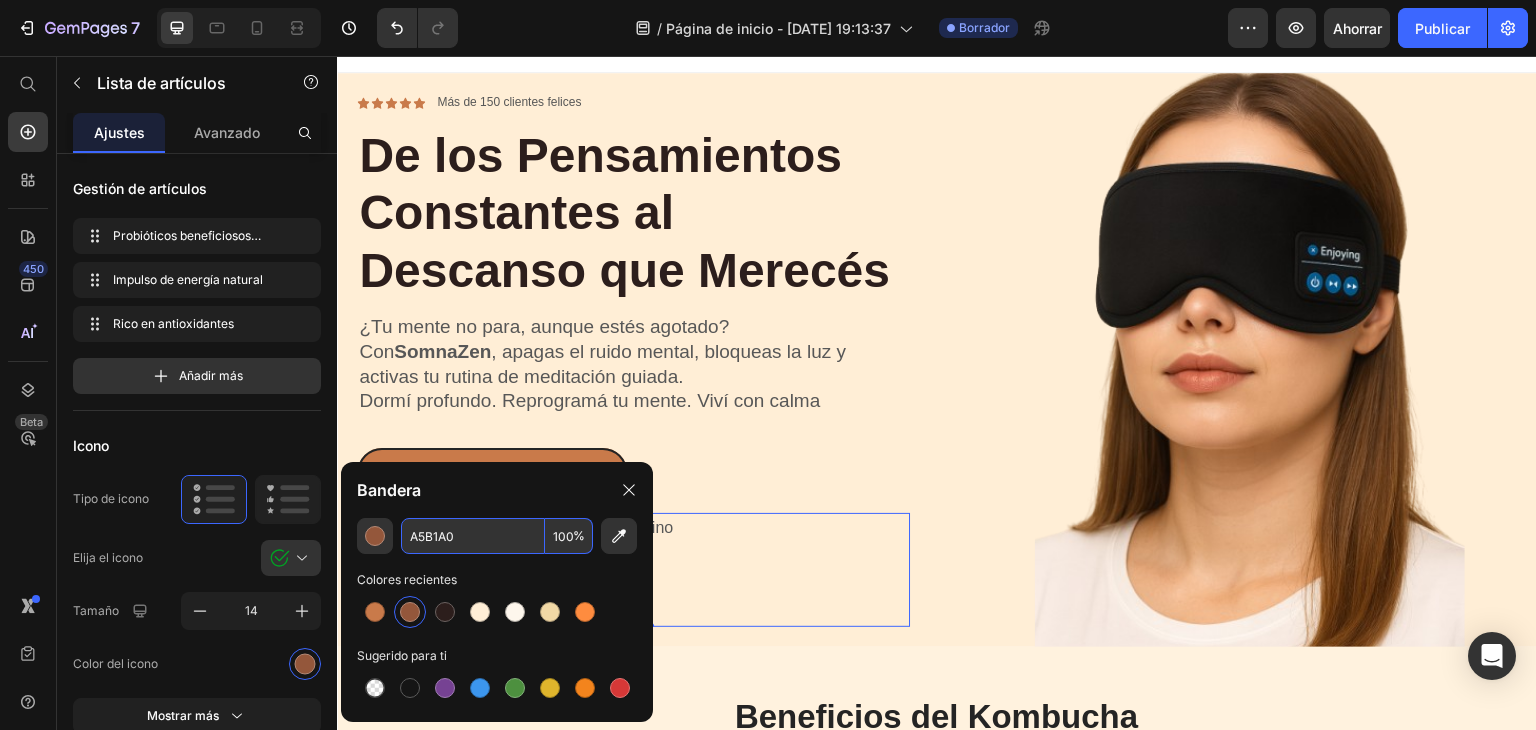 type on "A5B1A0" 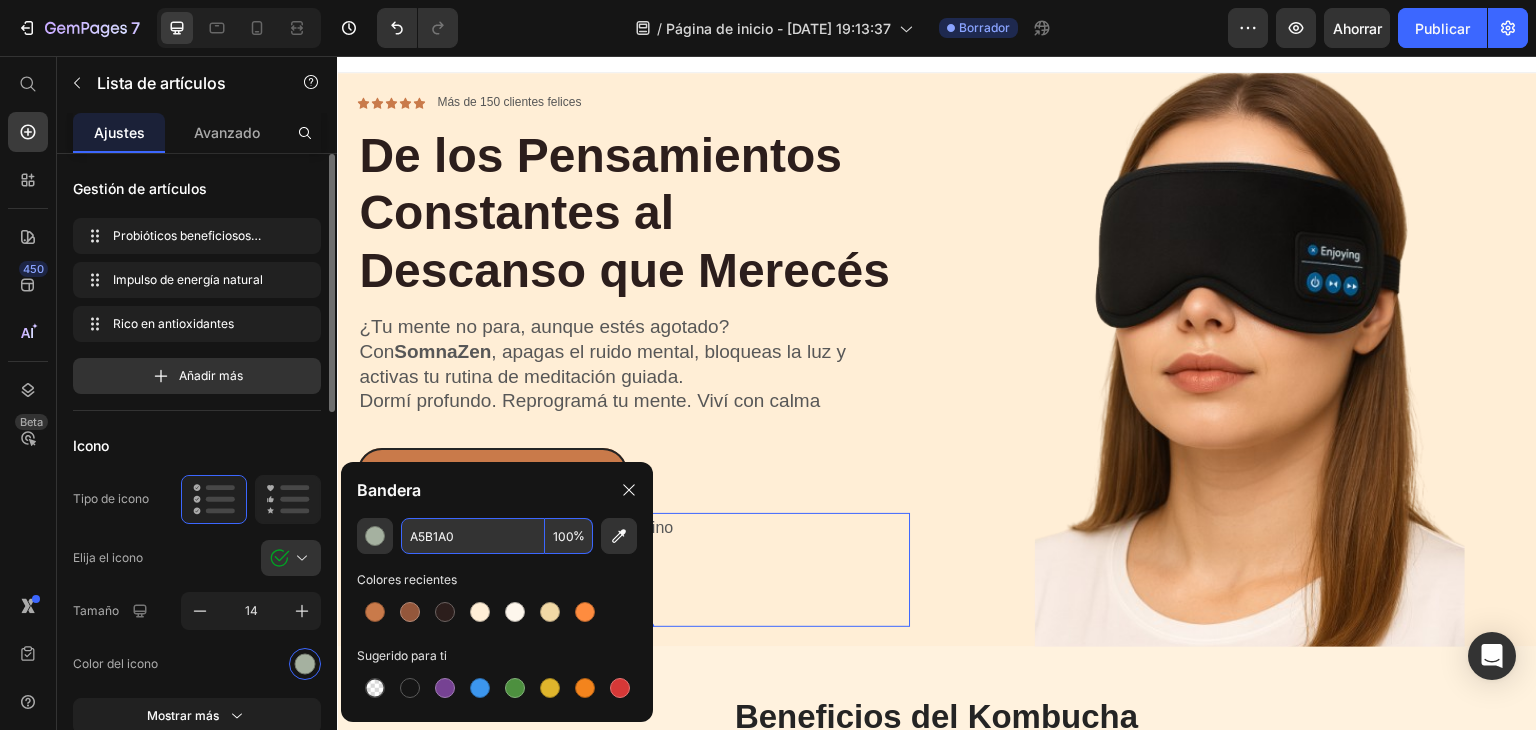 click on "Gestión de artículos Probióticos beneficiosos para el intestino Gut-Friendly Probiotics Impulso de energía natural Natural Energy Boost Rico en antioxidantes Antioxidant-Rich Añadir más Icono Tipo de icono Elija el icono
Tamaño 14 Color del icono Mostrar más Texto Estilos Párrafo 1* Fuente sans-serif Tamaño 16 Color Mostrar más Espaciado Brecha de artículos 12 píxeles Icono y texto 9 píxeles Posición Fondo Color Imagen Video Color Alinear" at bounding box center (197, 882) 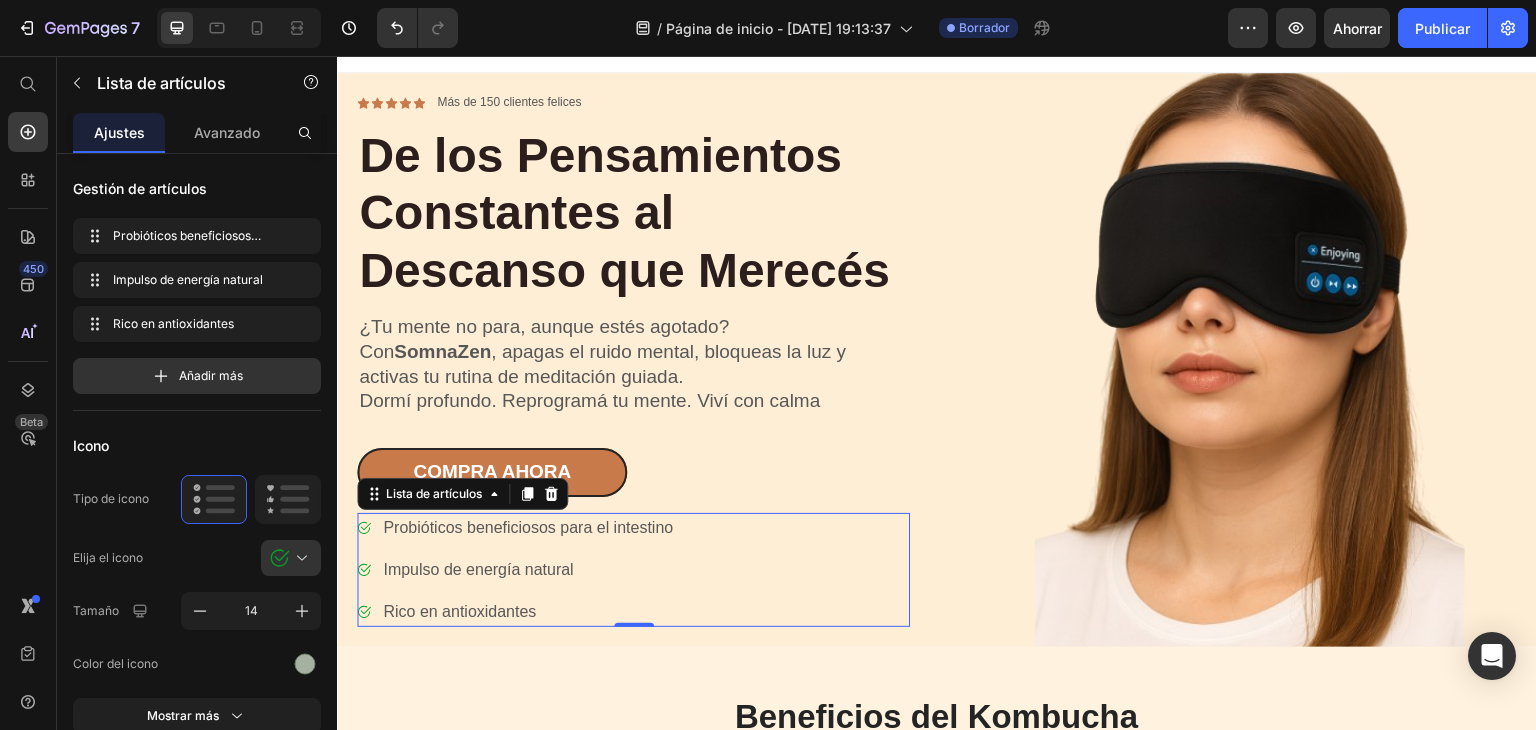 click 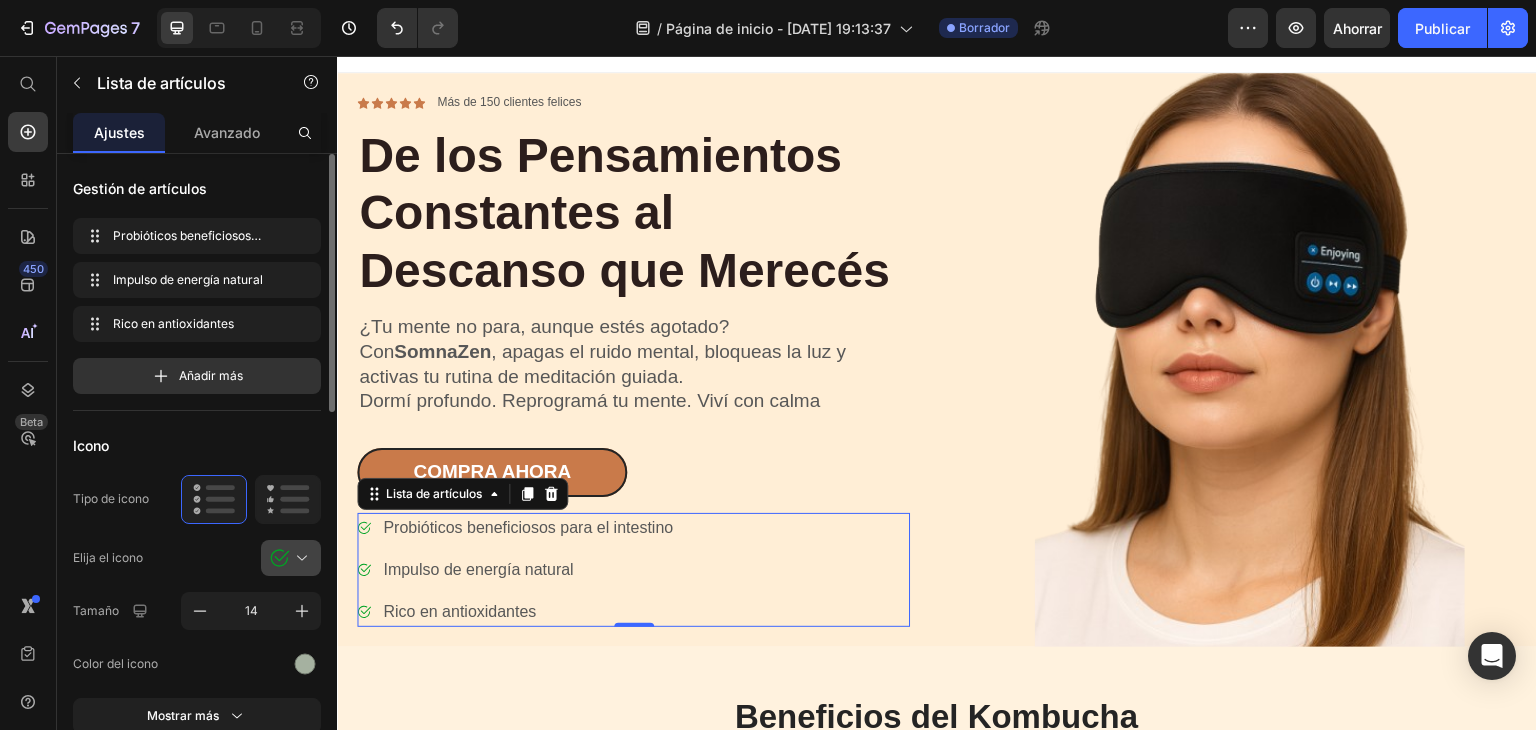 click at bounding box center (299, 558) 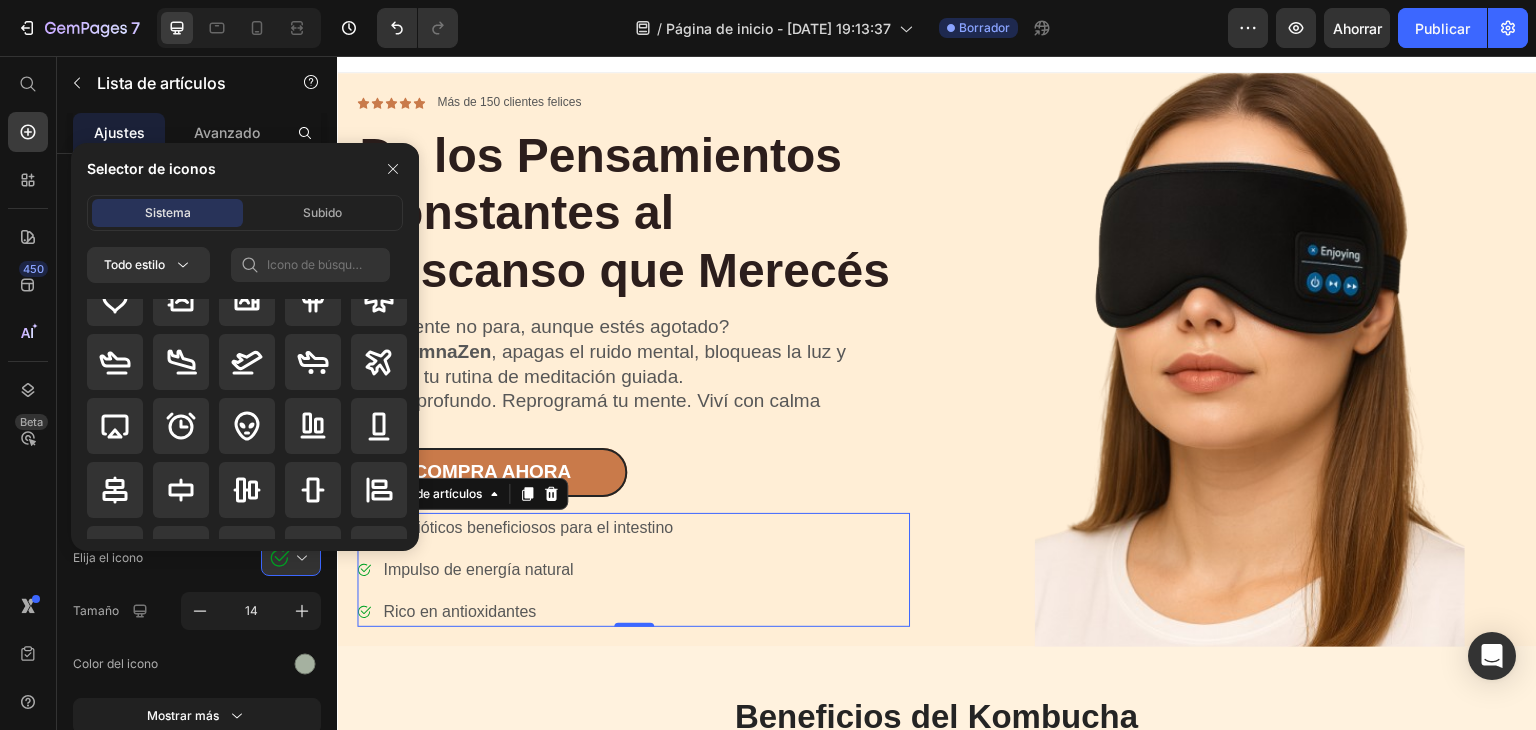scroll, scrollTop: 0, scrollLeft: 0, axis: both 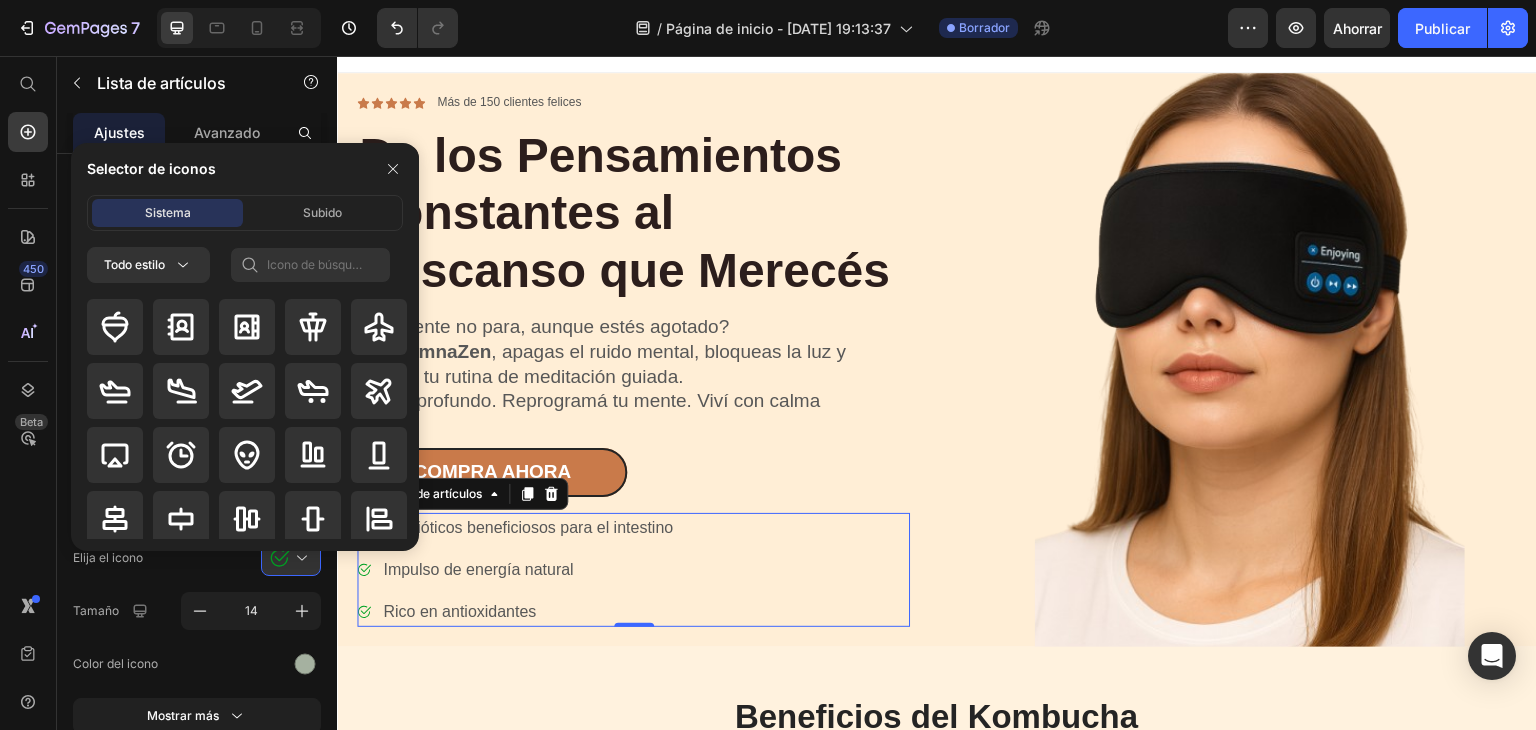 drag, startPoint x: 412, startPoint y: 332, endPoint x: 86, endPoint y: 221, distance: 344.37915 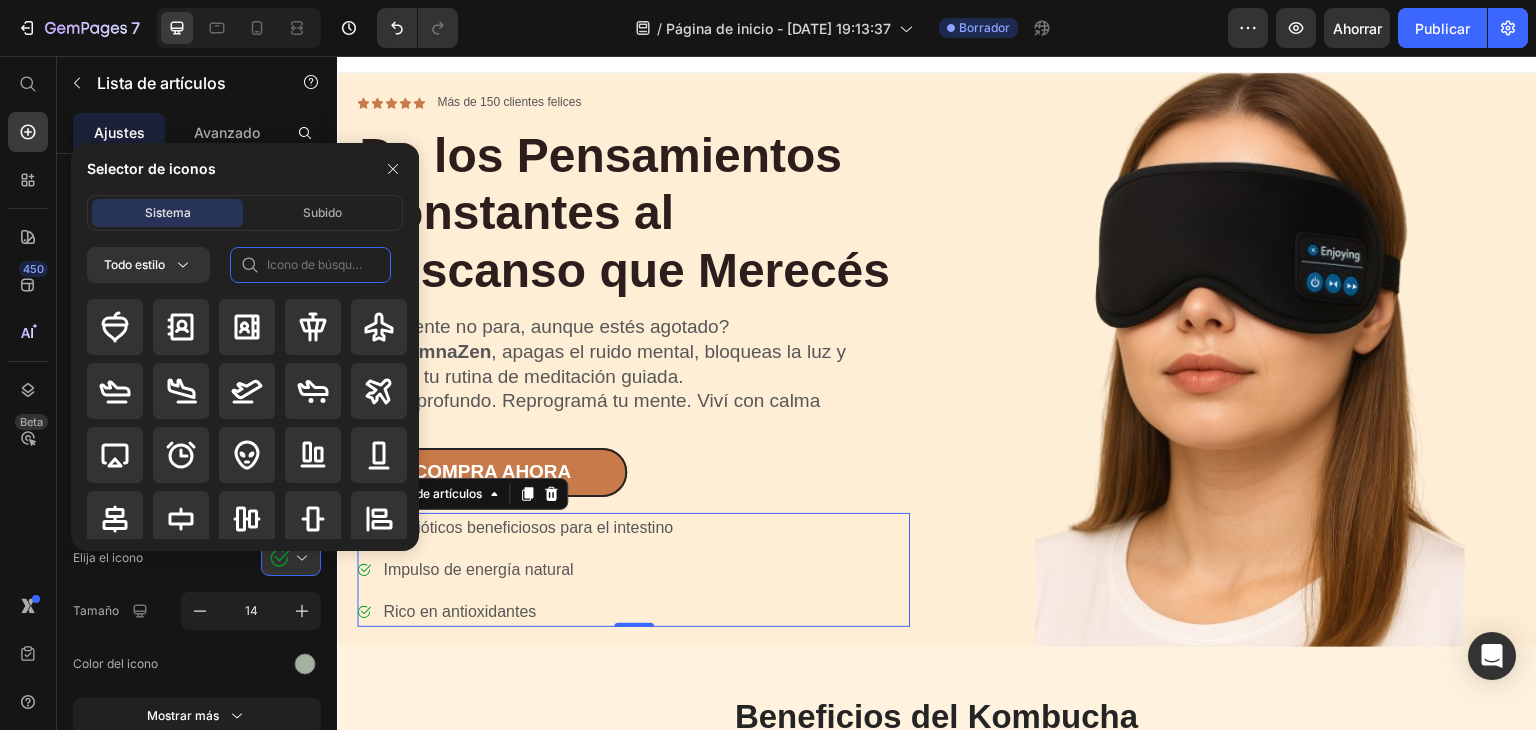 click 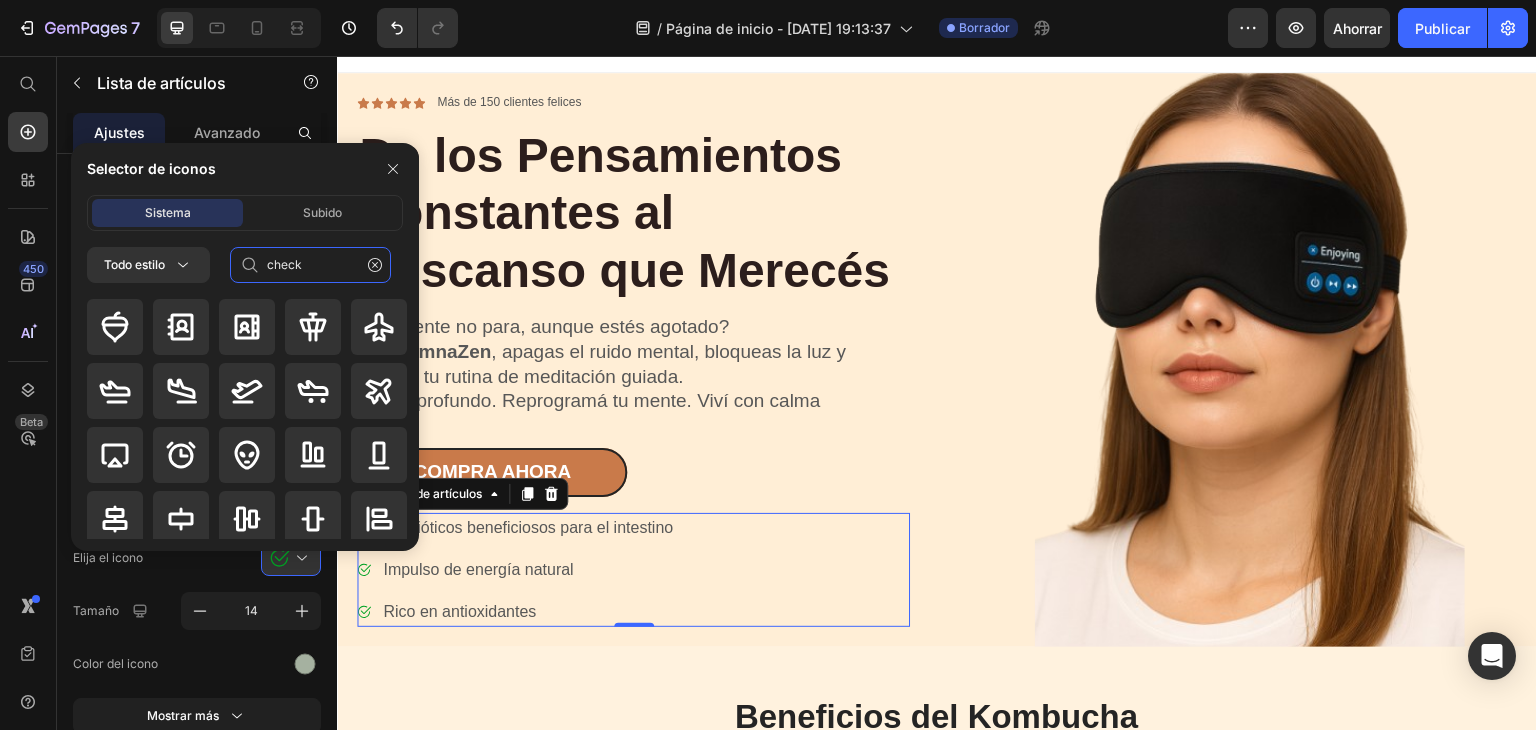 type on "check" 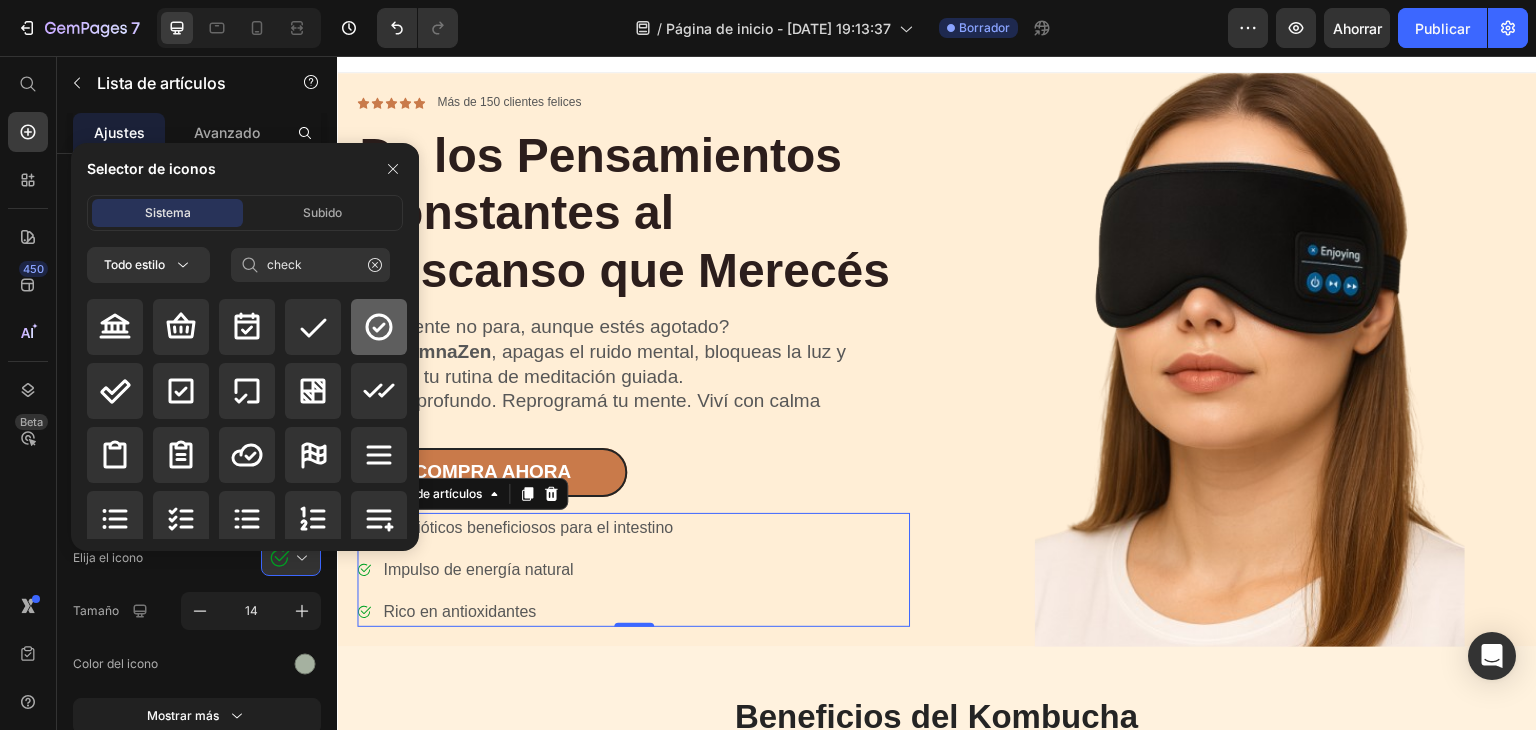 click 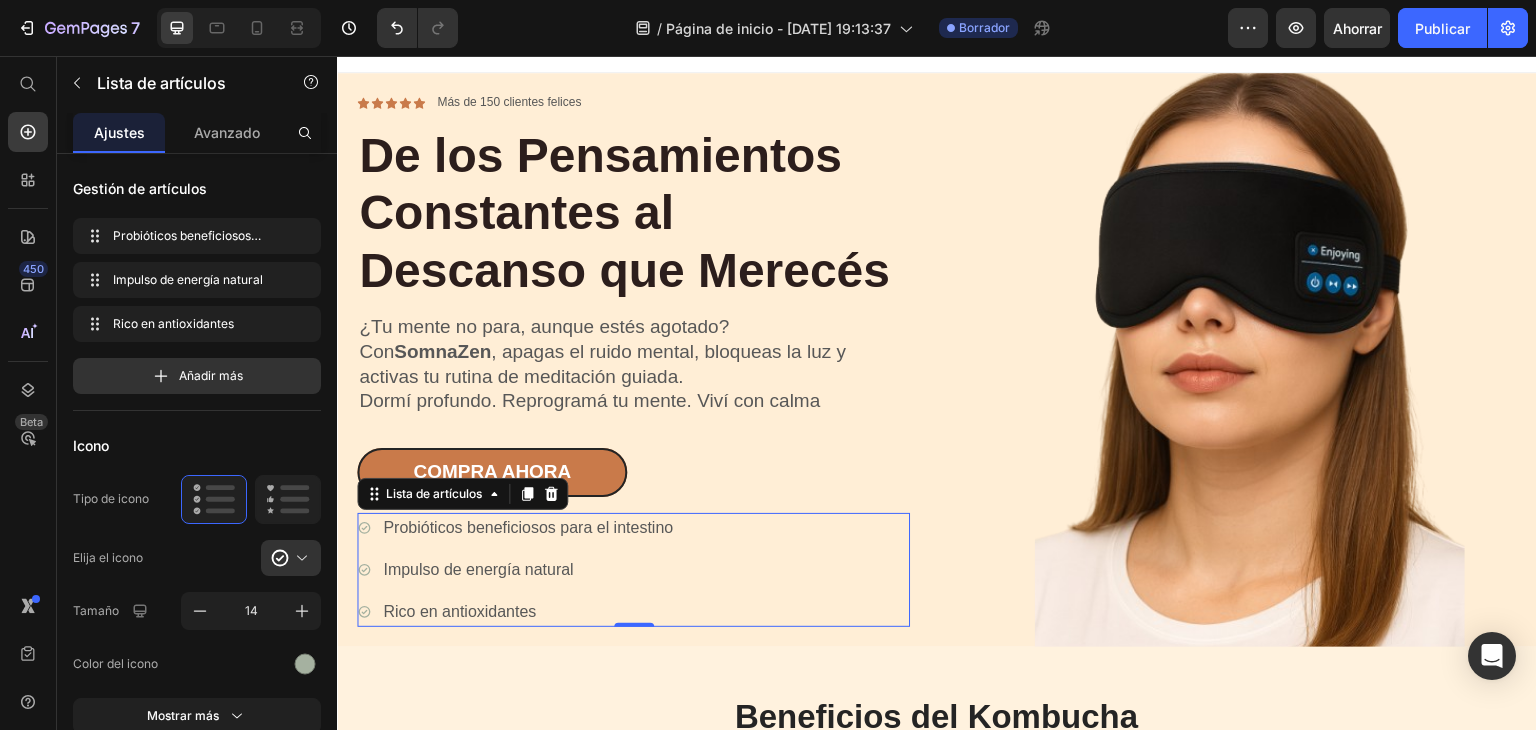 click 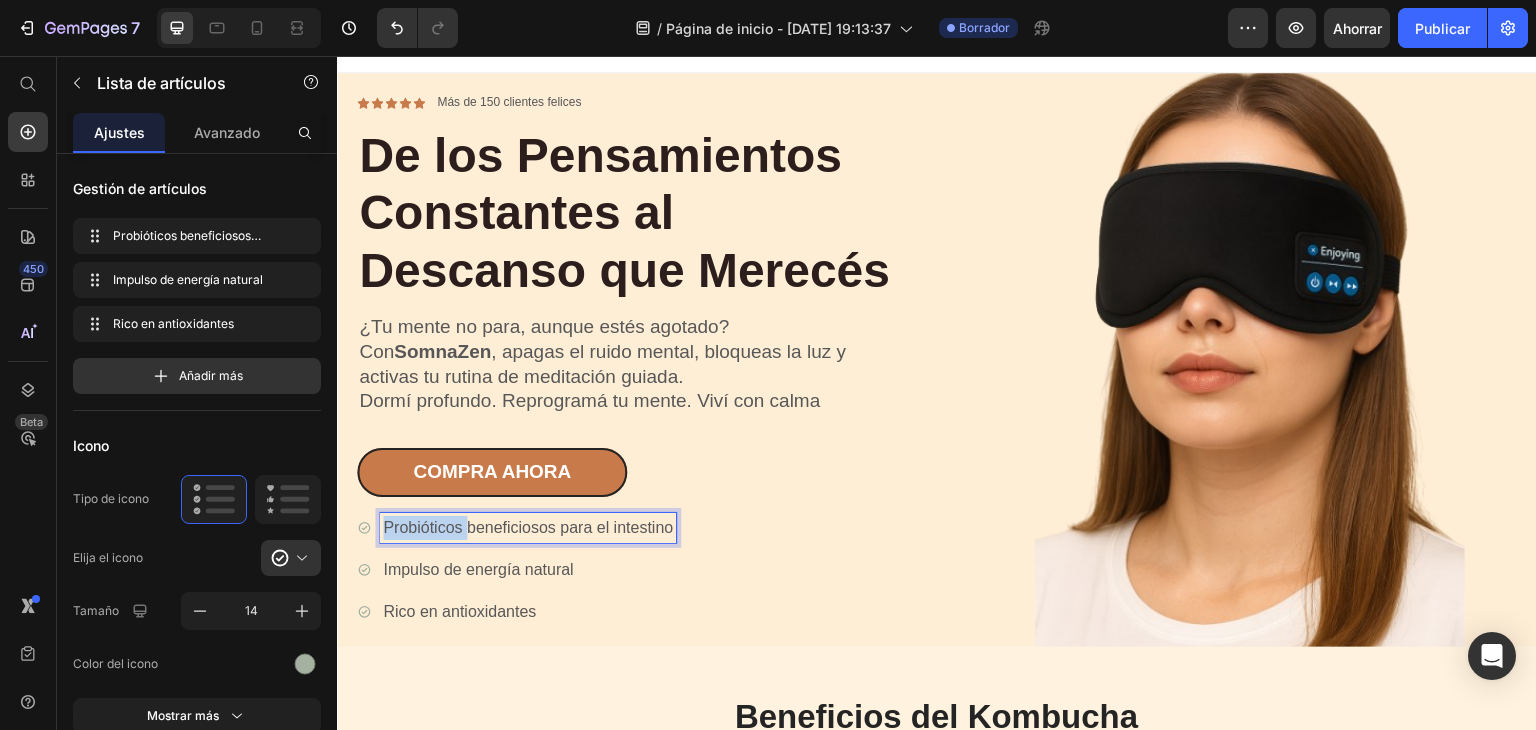 click on "Probióticos beneficiosos para el intestino" at bounding box center [528, 528] 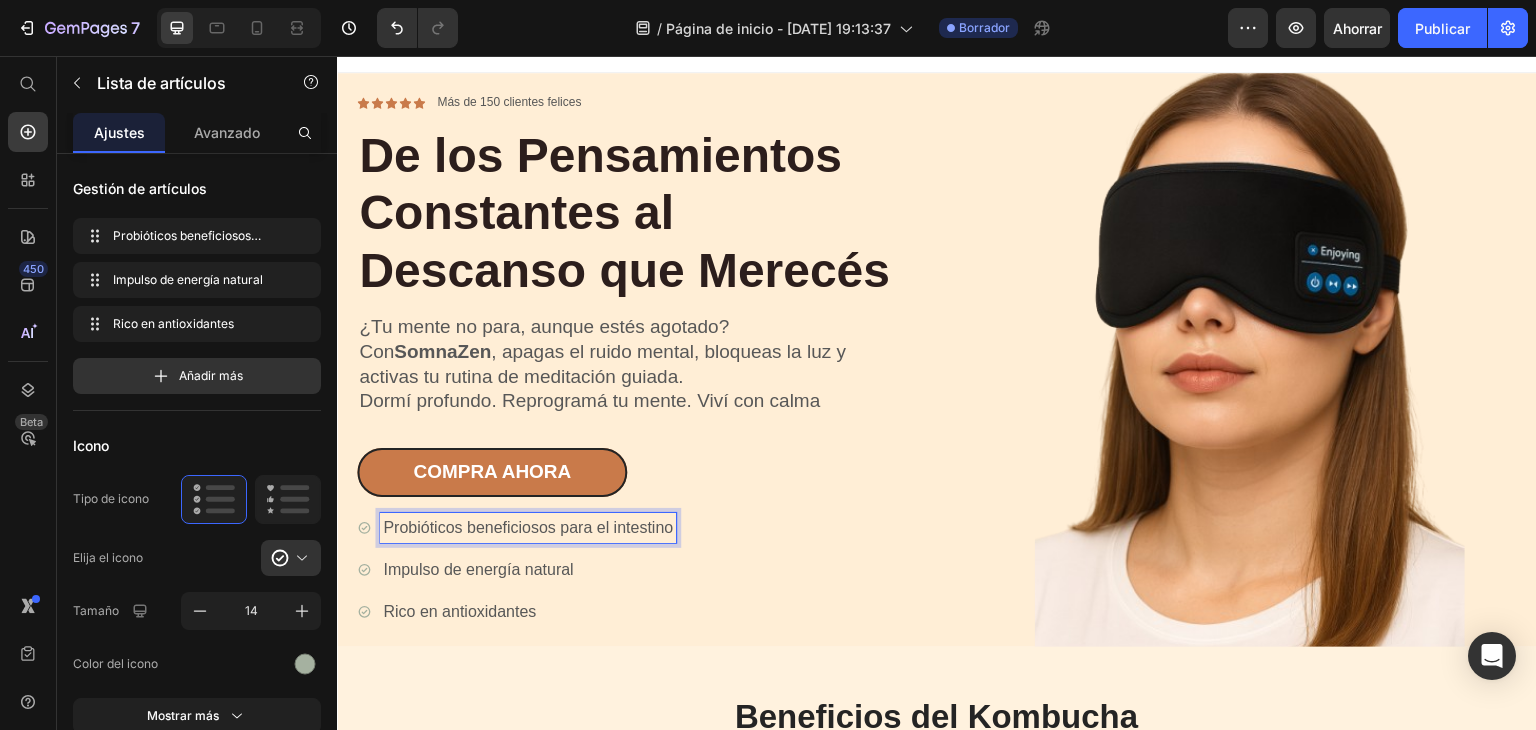 click on "Probióticos beneficiosos para el intestino" at bounding box center [528, 528] 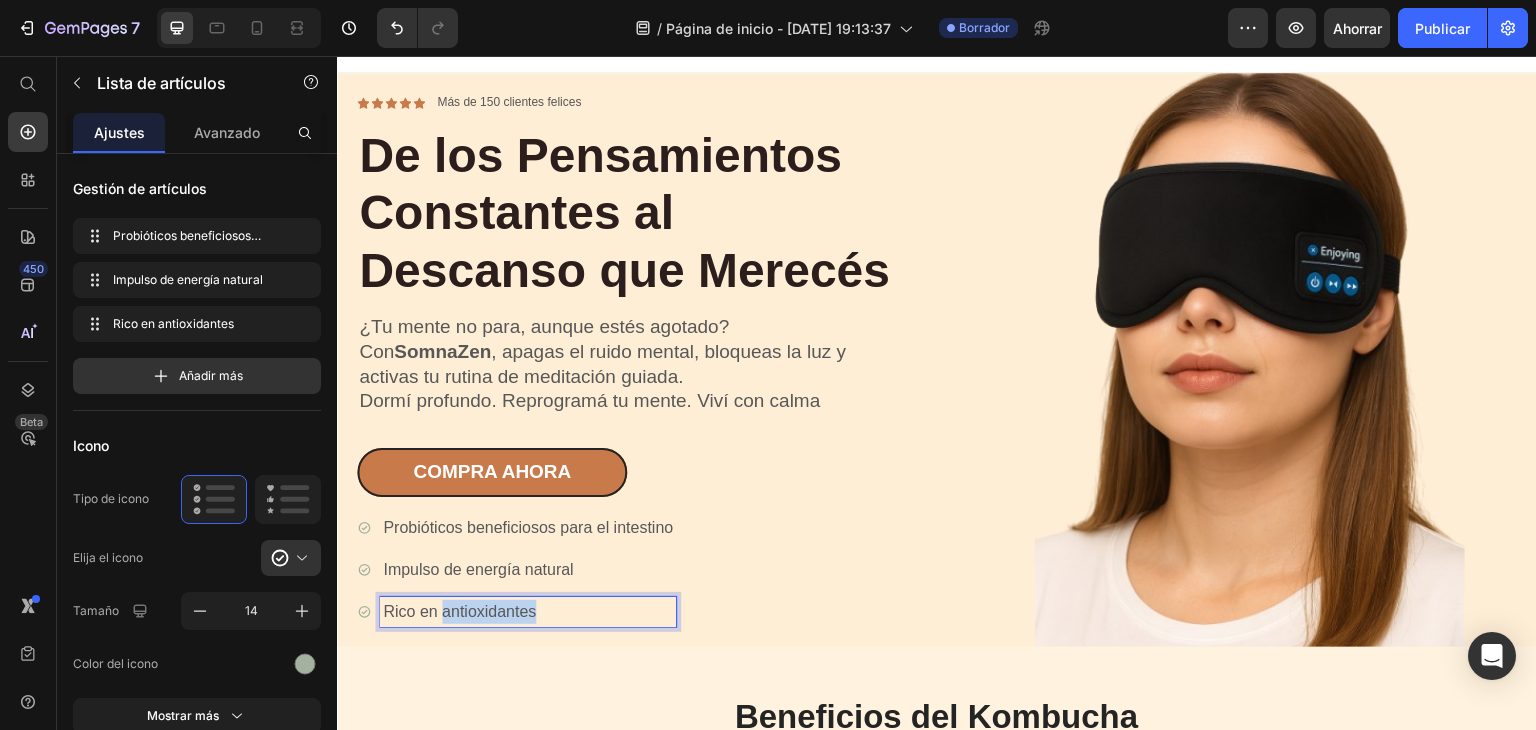 click on "Rico en antioxidantes" at bounding box center [528, 612] 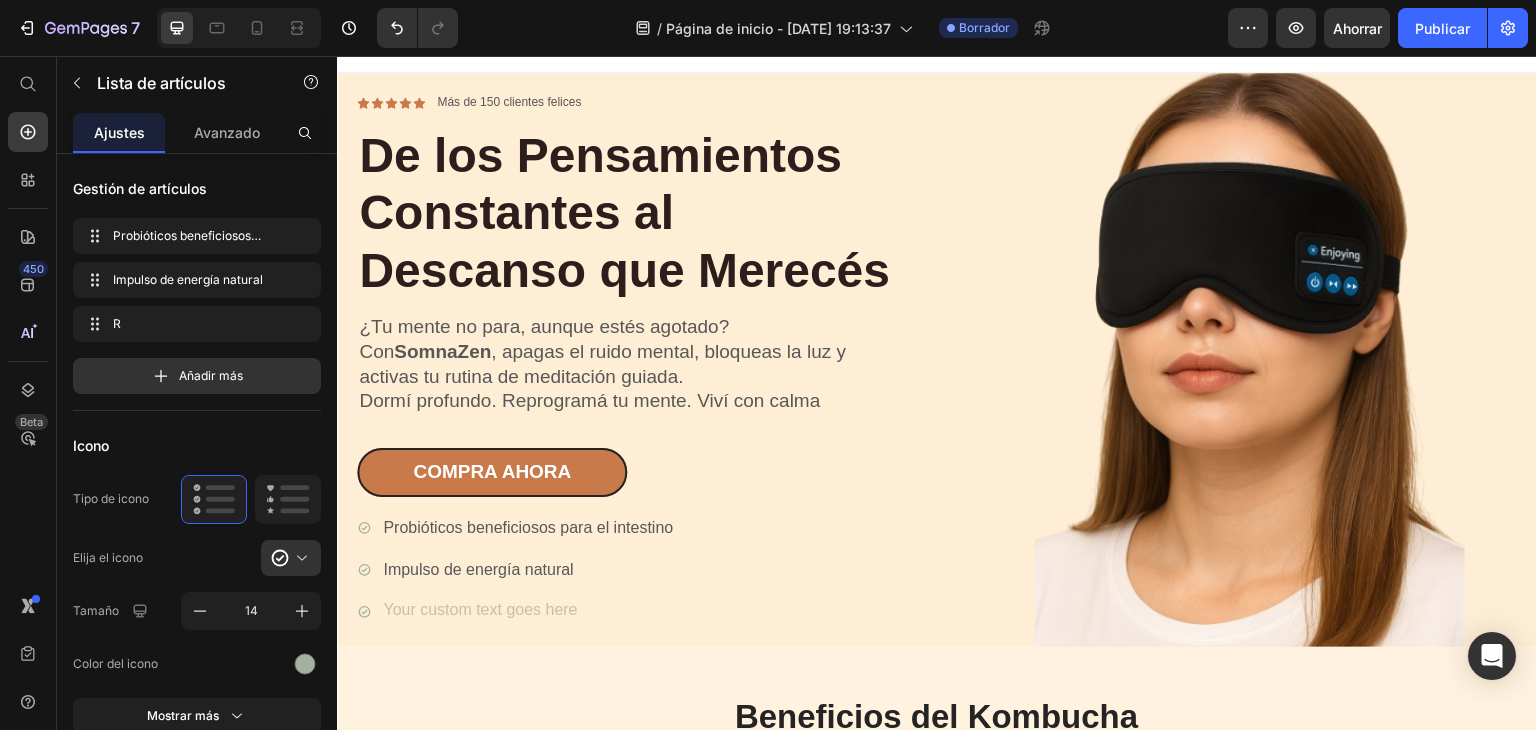 scroll, scrollTop: 12, scrollLeft: 0, axis: vertical 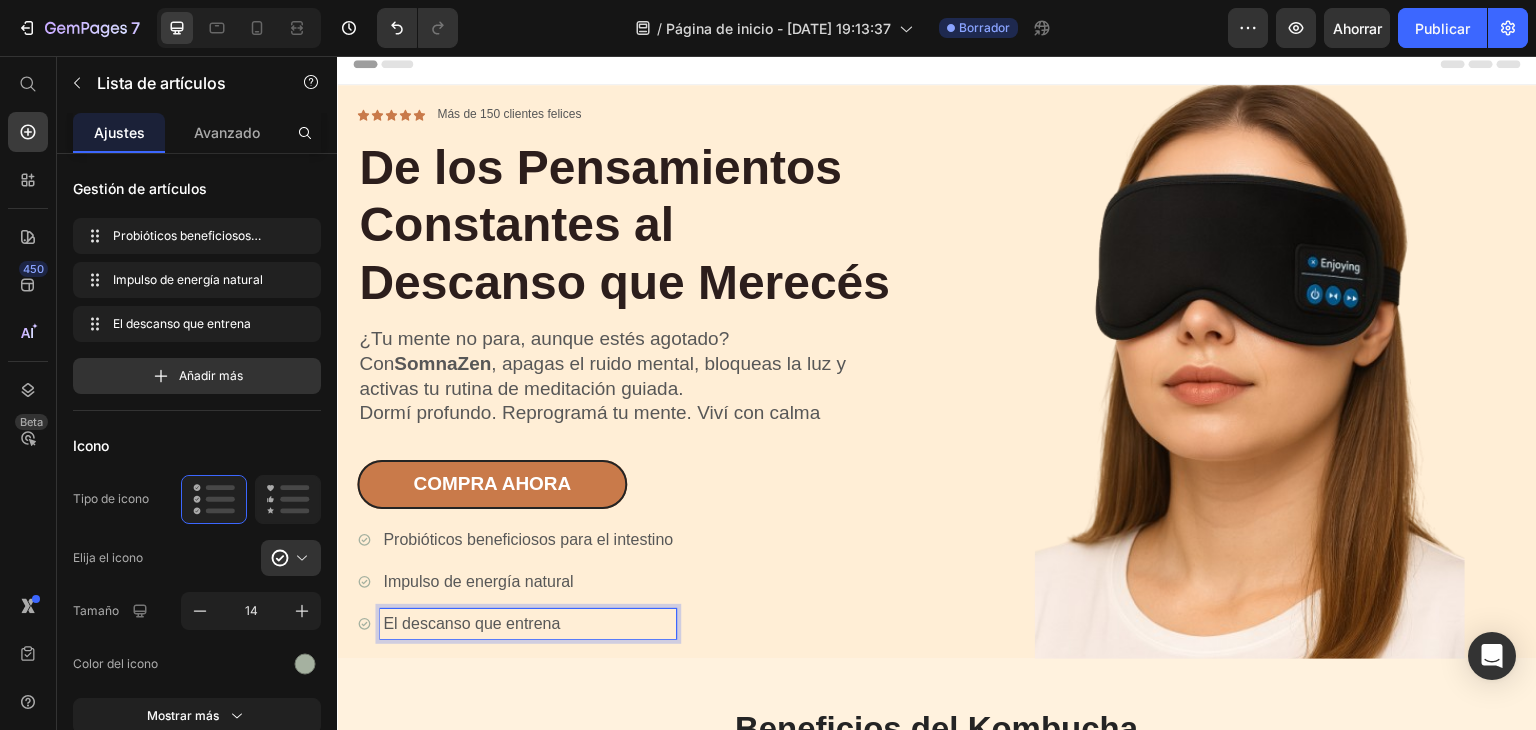 click on "El descanso que entrena" at bounding box center (528, 624) 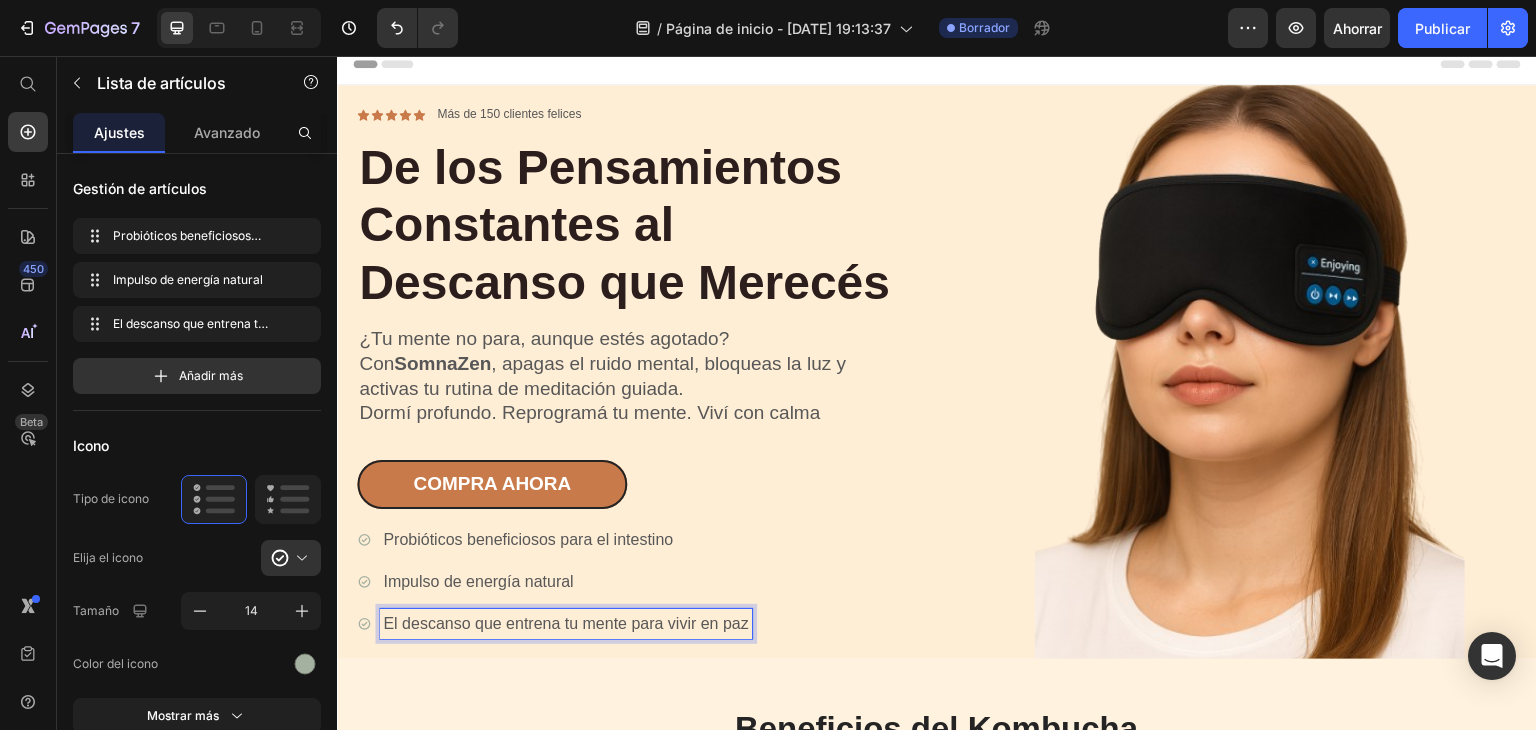 click on "Impulso de energía natural" at bounding box center (566, 582) 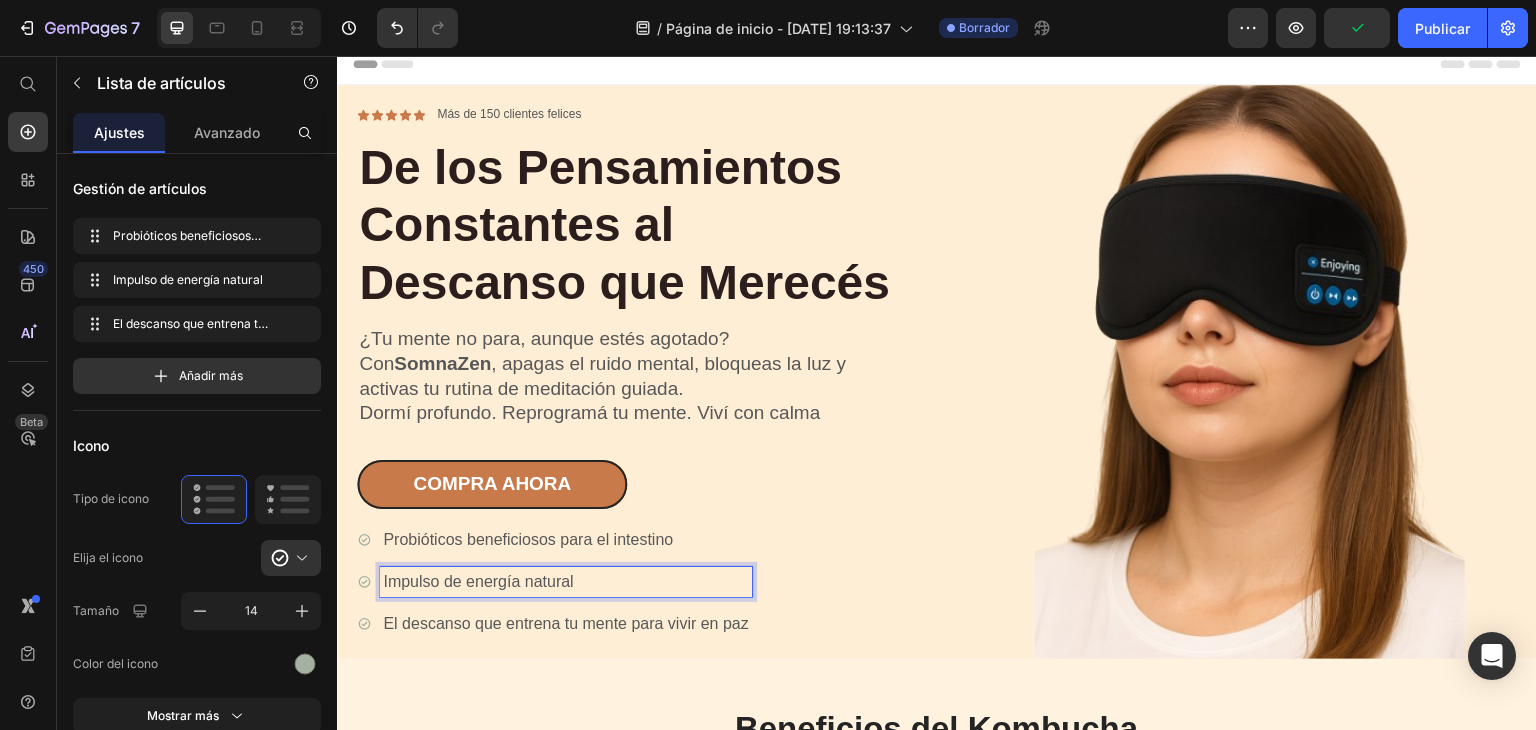 click on "Impulso de energía natural" at bounding box center (566, 582) 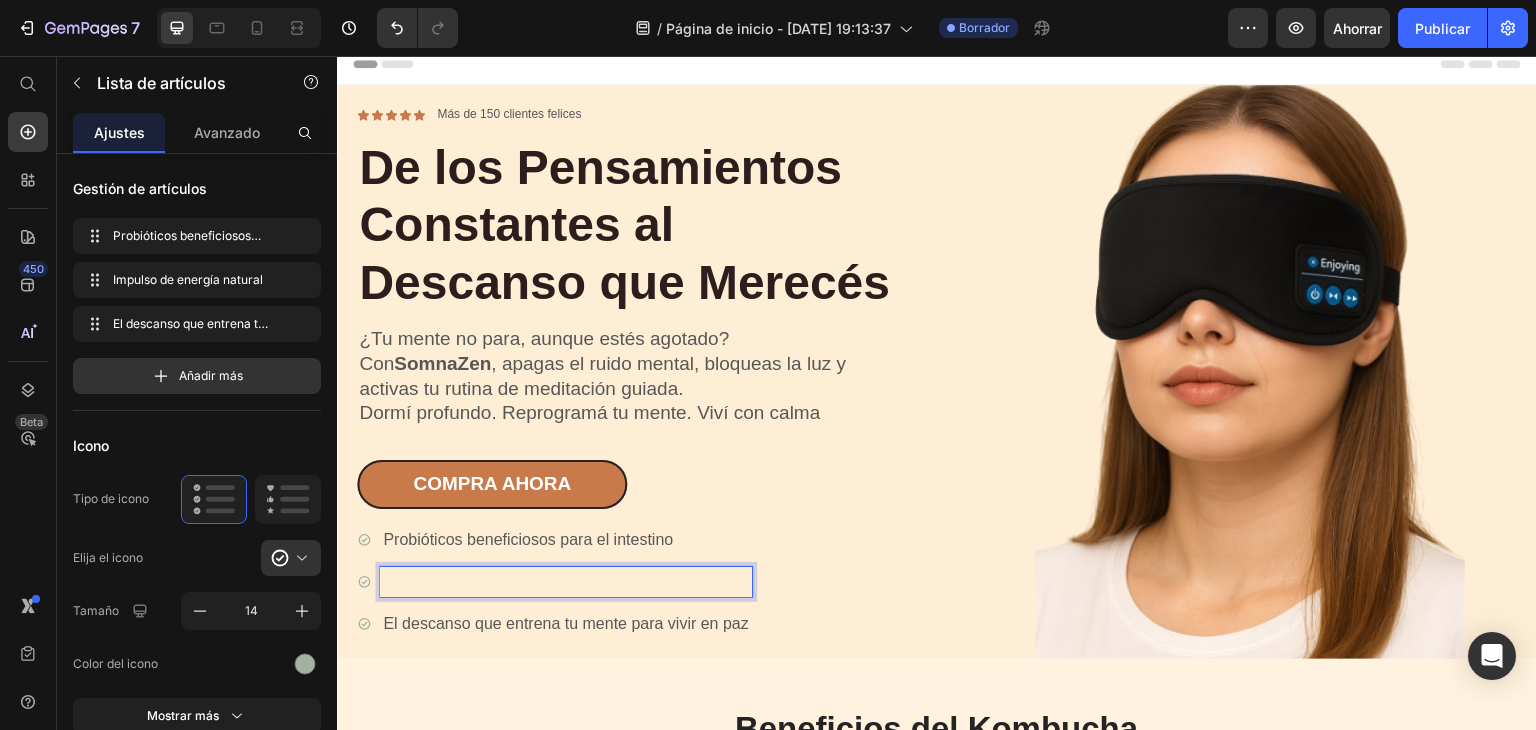 scroll, scrollTop: 0, scrollLeft: 0, axis: both 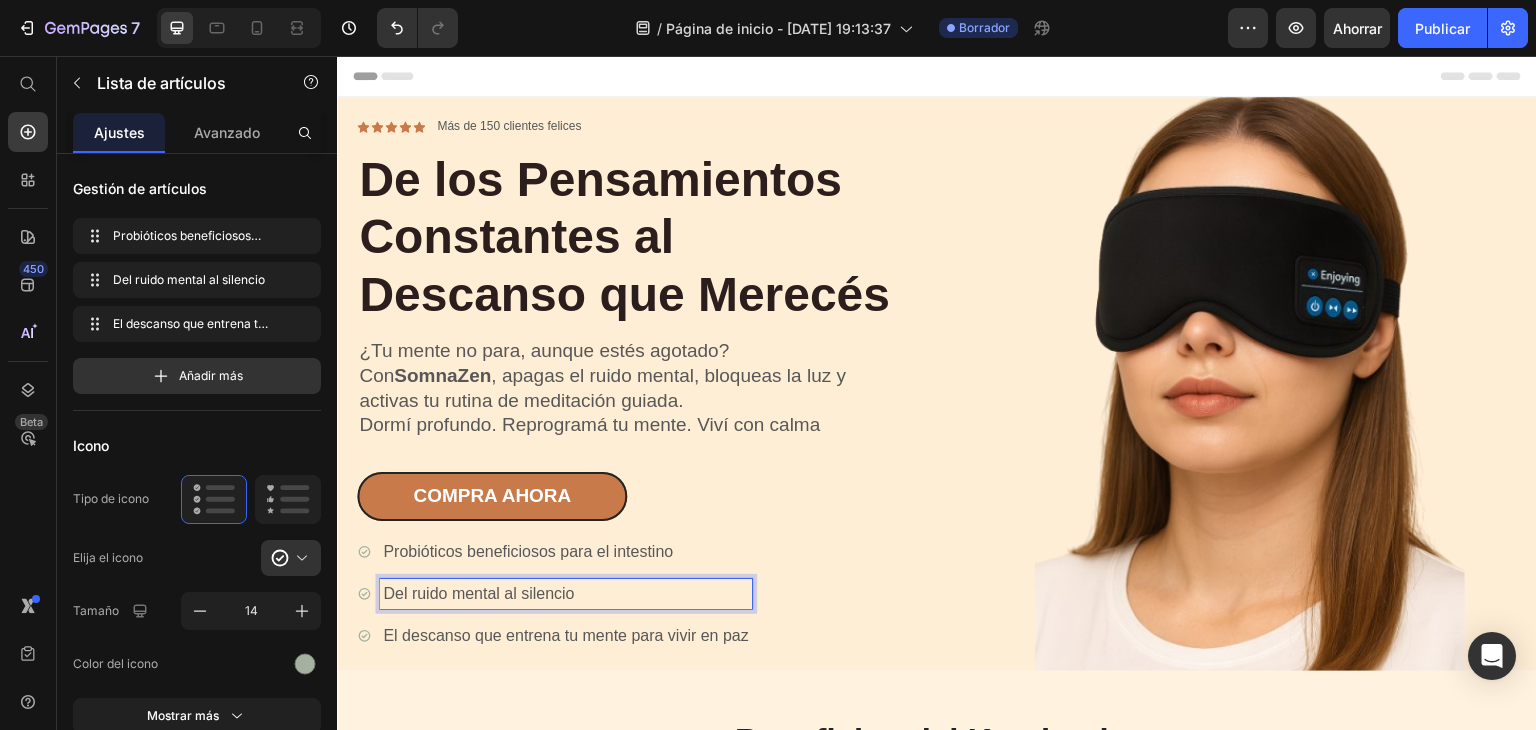 click on "Del ruido mental al silencio" at bounding box center [566, 594] 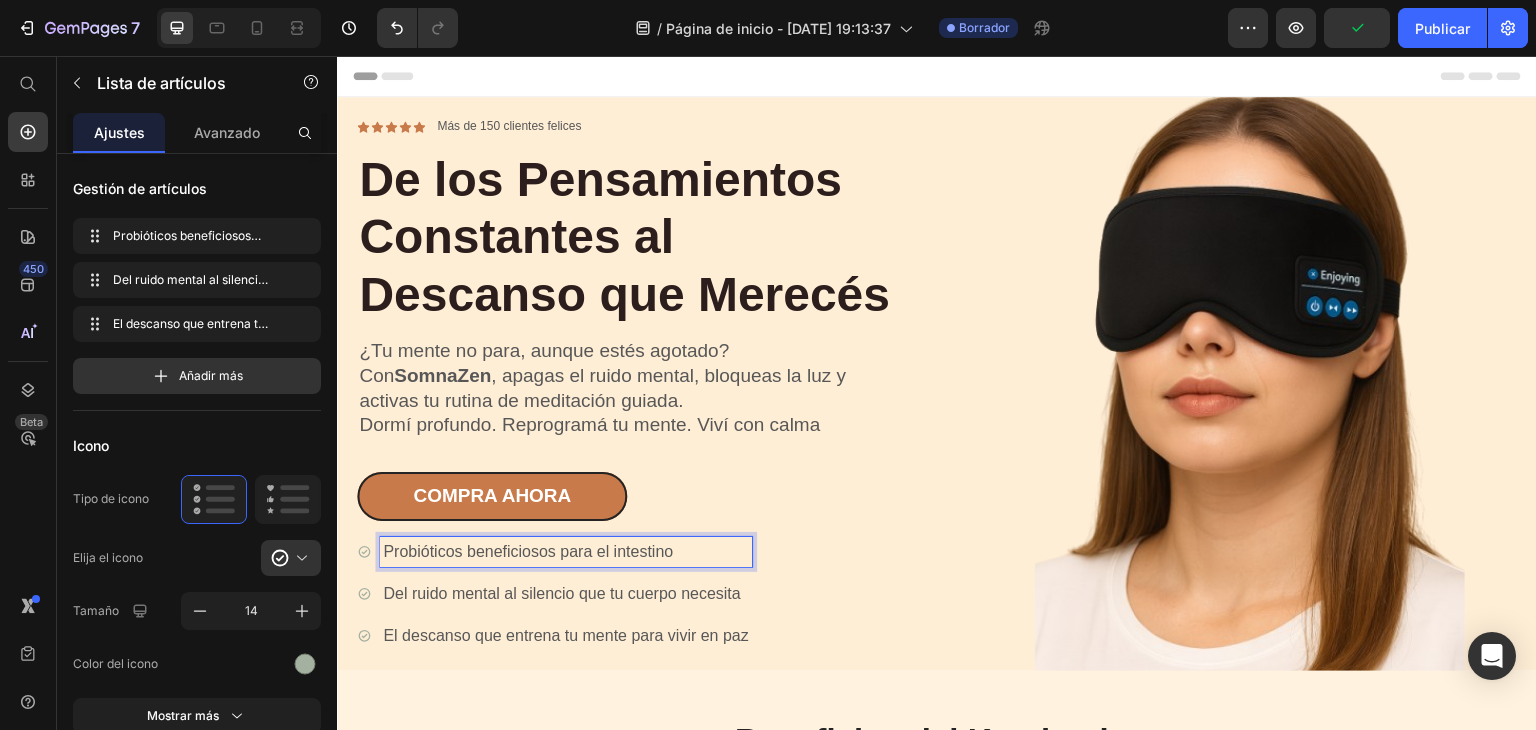 click on "Probióticos beneficiosos para el intestino" at bounding box center (566, 552) 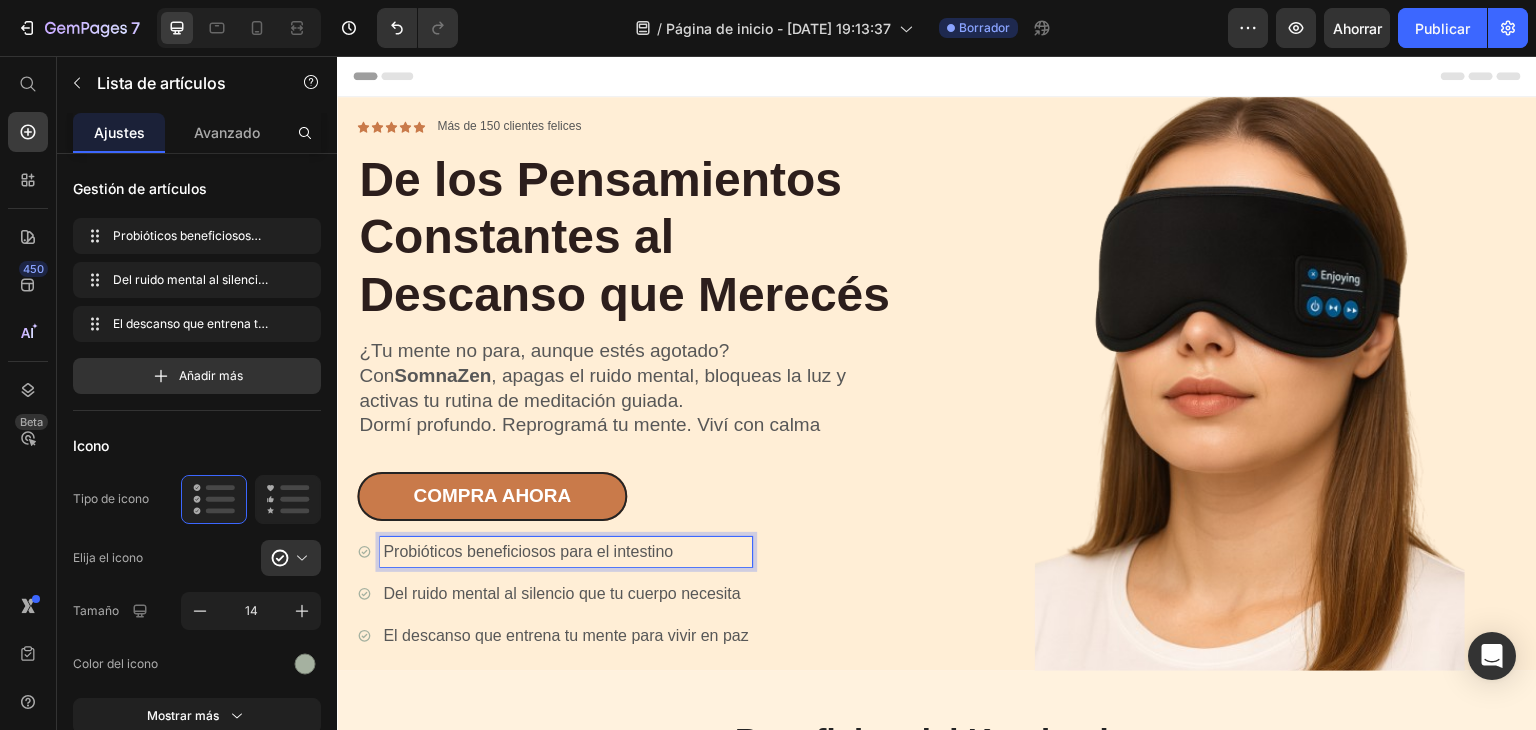click on "Probióticos beneficiosos para el intestino" at bounding box center (566, 552) 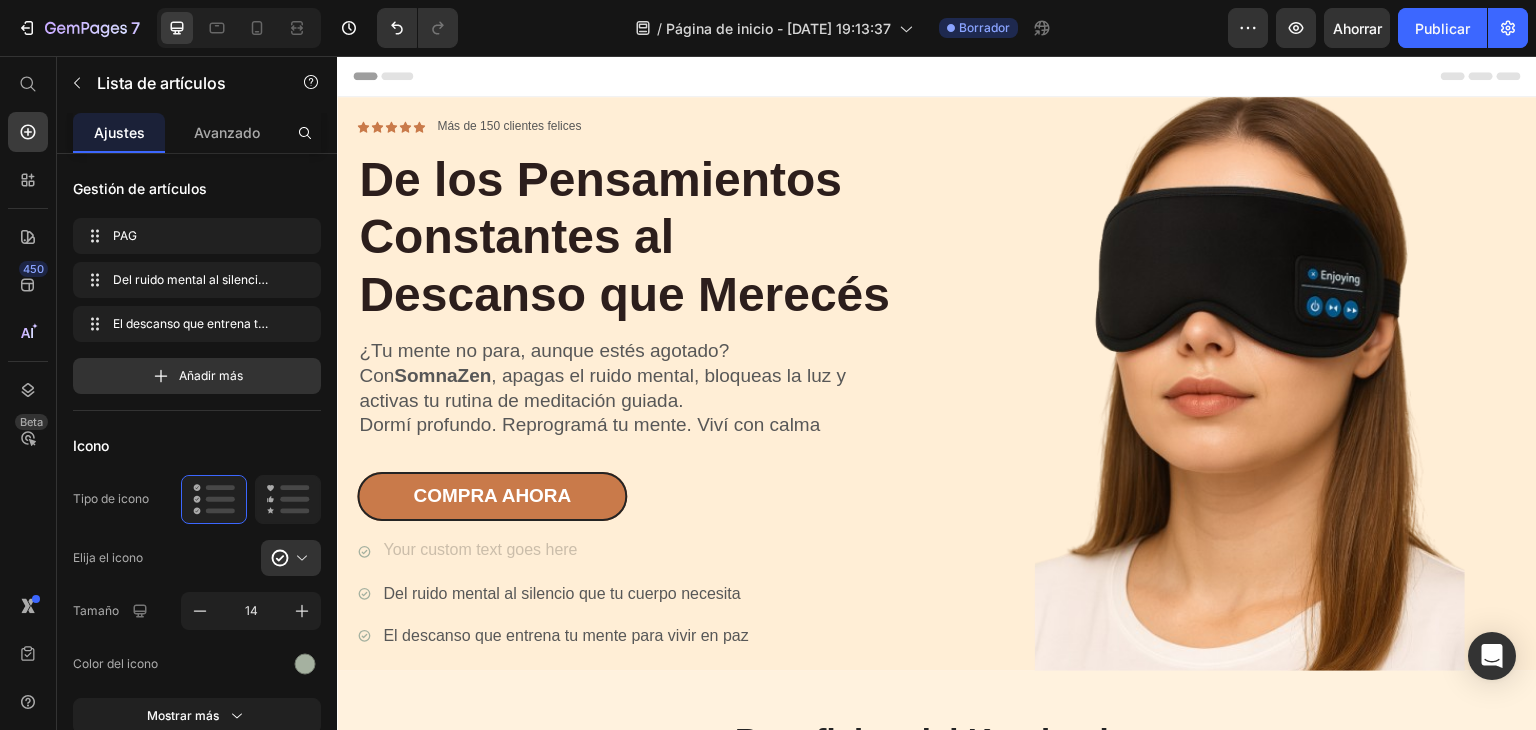 scroll, scrollTop: 0, scrollLeft: 0, axis: both 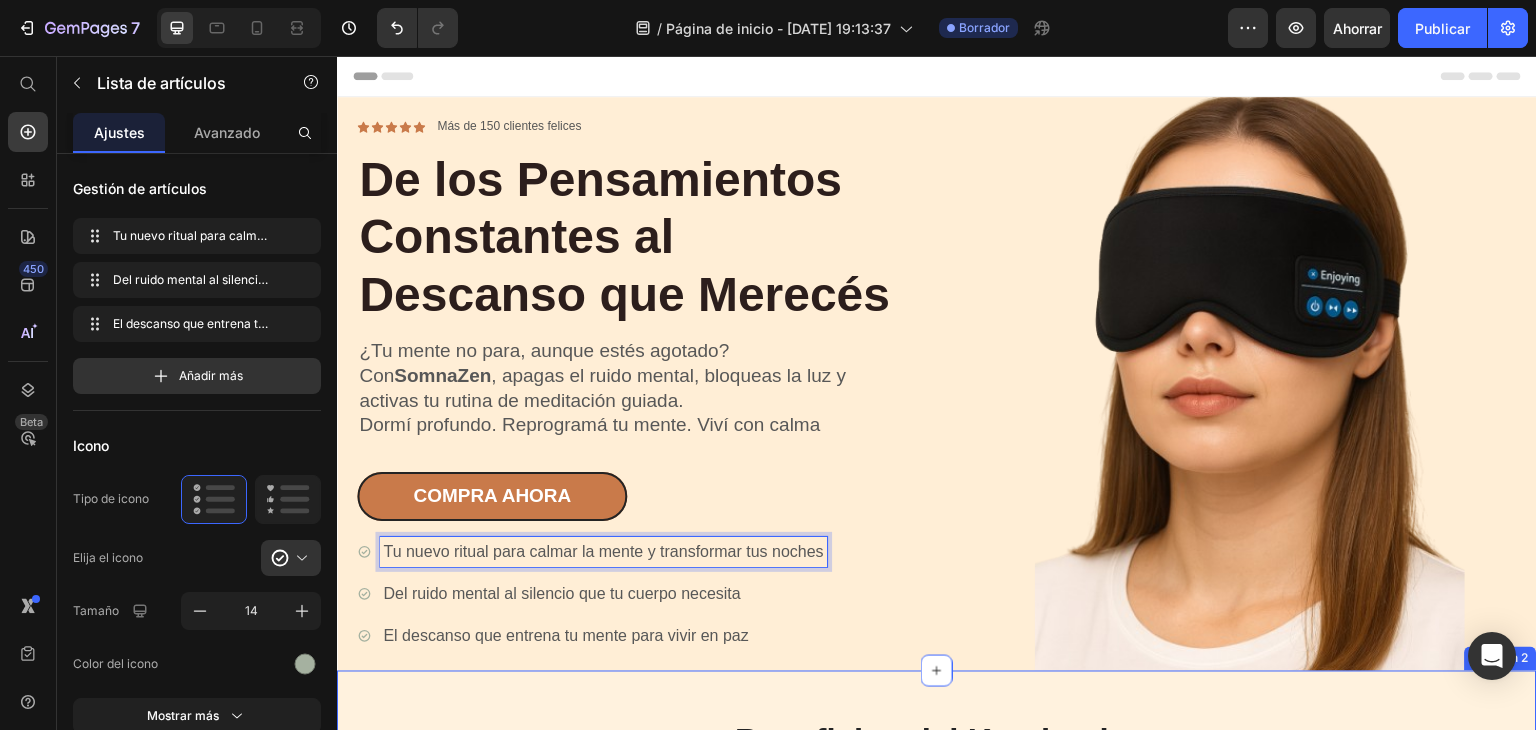 click on "Beneficios del Kombucha Título
Icono Salud digestiva Título Fila
Icono Salud mental Título Fila
Icono Refuerzo de la inmunidad Título Fila
Icono Tratamiento de la diabetes Título Fila Fila Fila Sección 2" at bounding box center [937, 785] 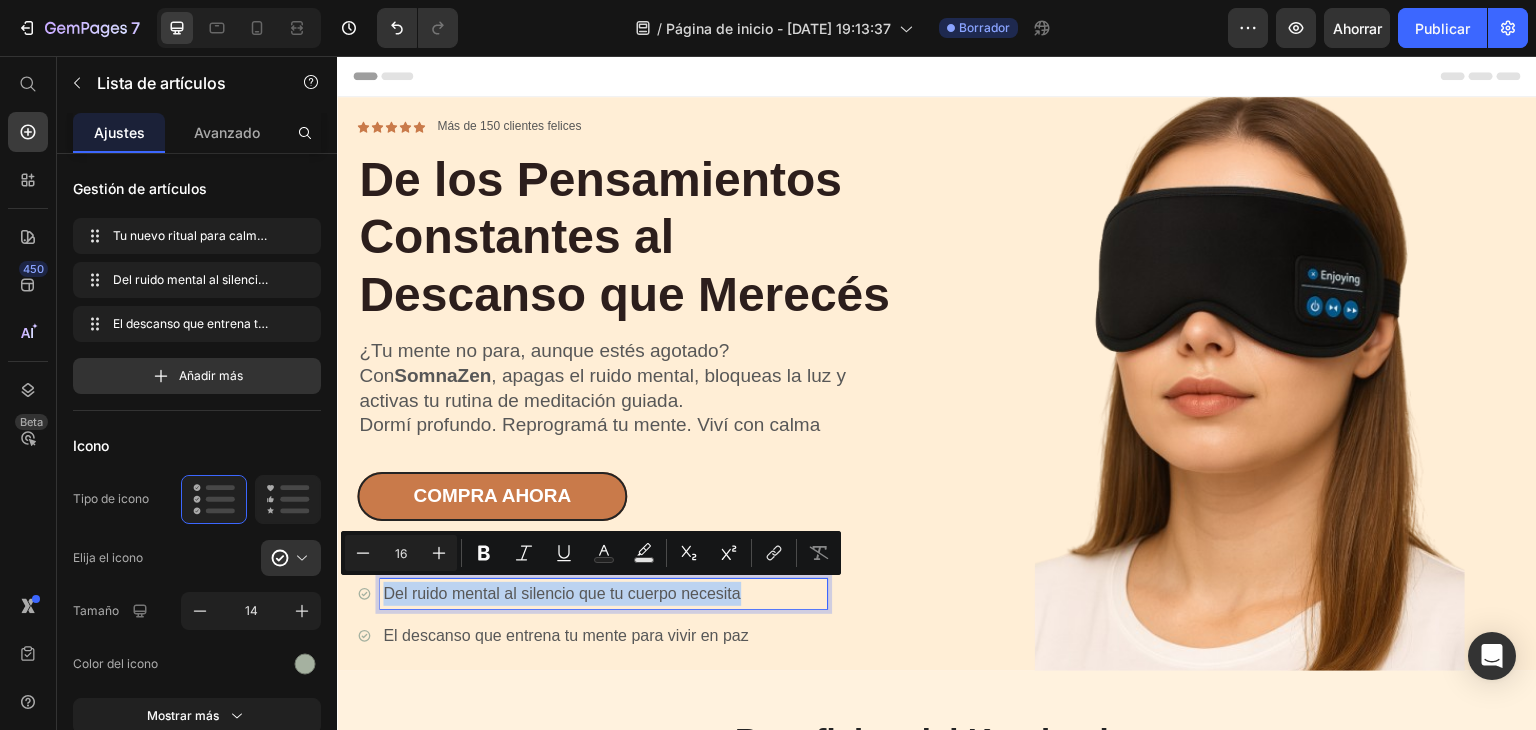 drag, startPoint x: 745, startPoint y: 599, endPoint x: 376, endPoint y: 596, distance: 369.0122 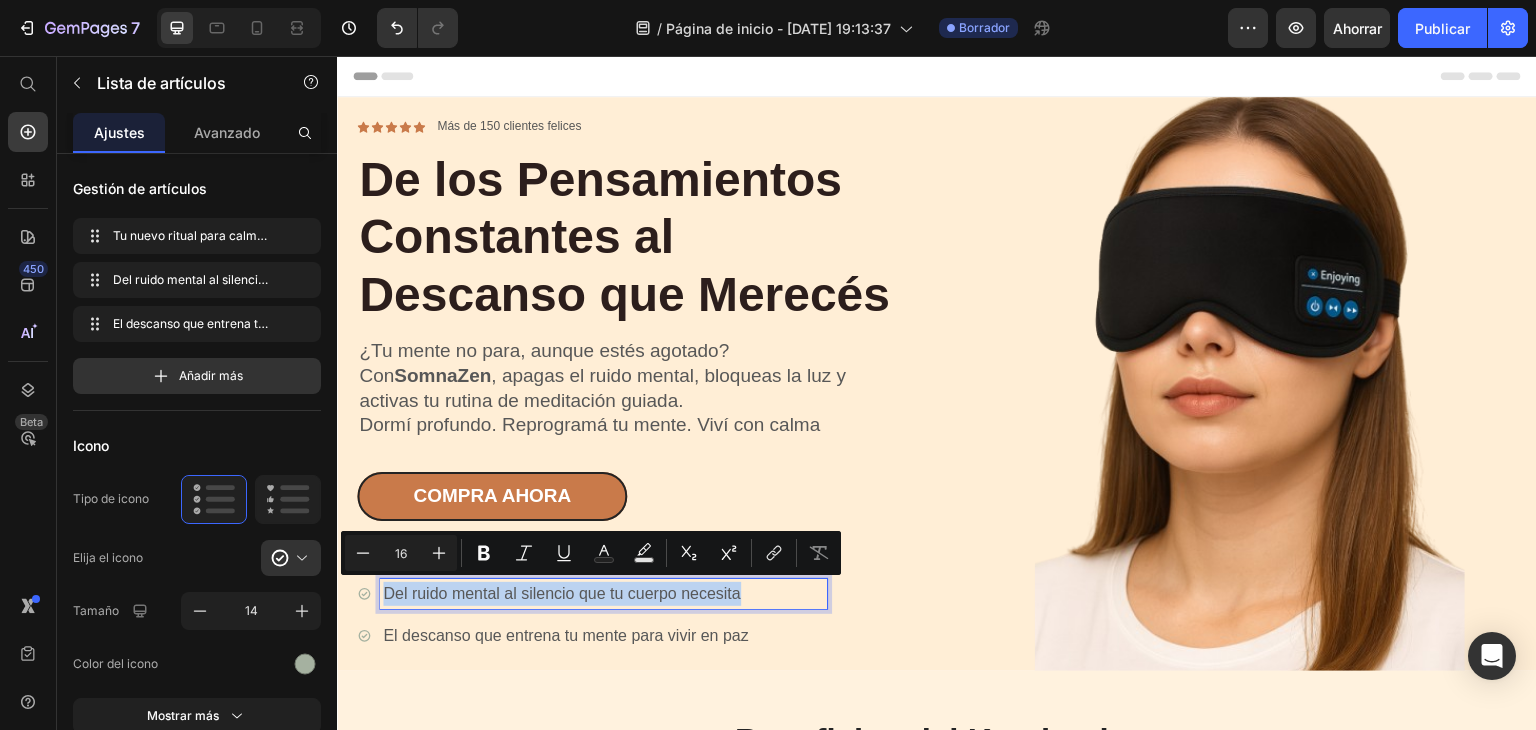 click on "Del ruido mental al silencio que tu cuerpo necesita" at bounding box center (592, 594) 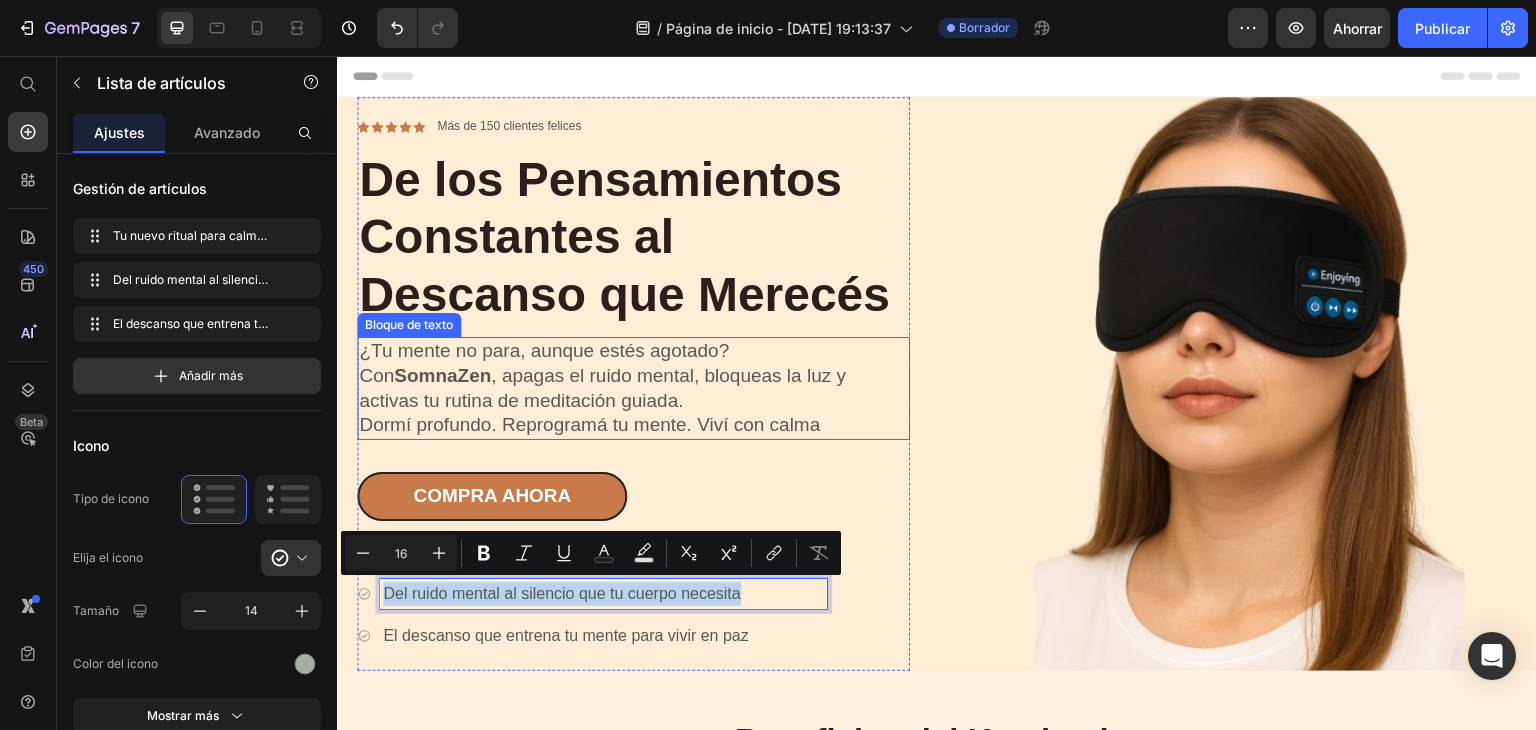 click on ", apagas el ruido mental, bloqueas la luz y activas tu rutina de meditación guiada." at bounding box center [602, 388] 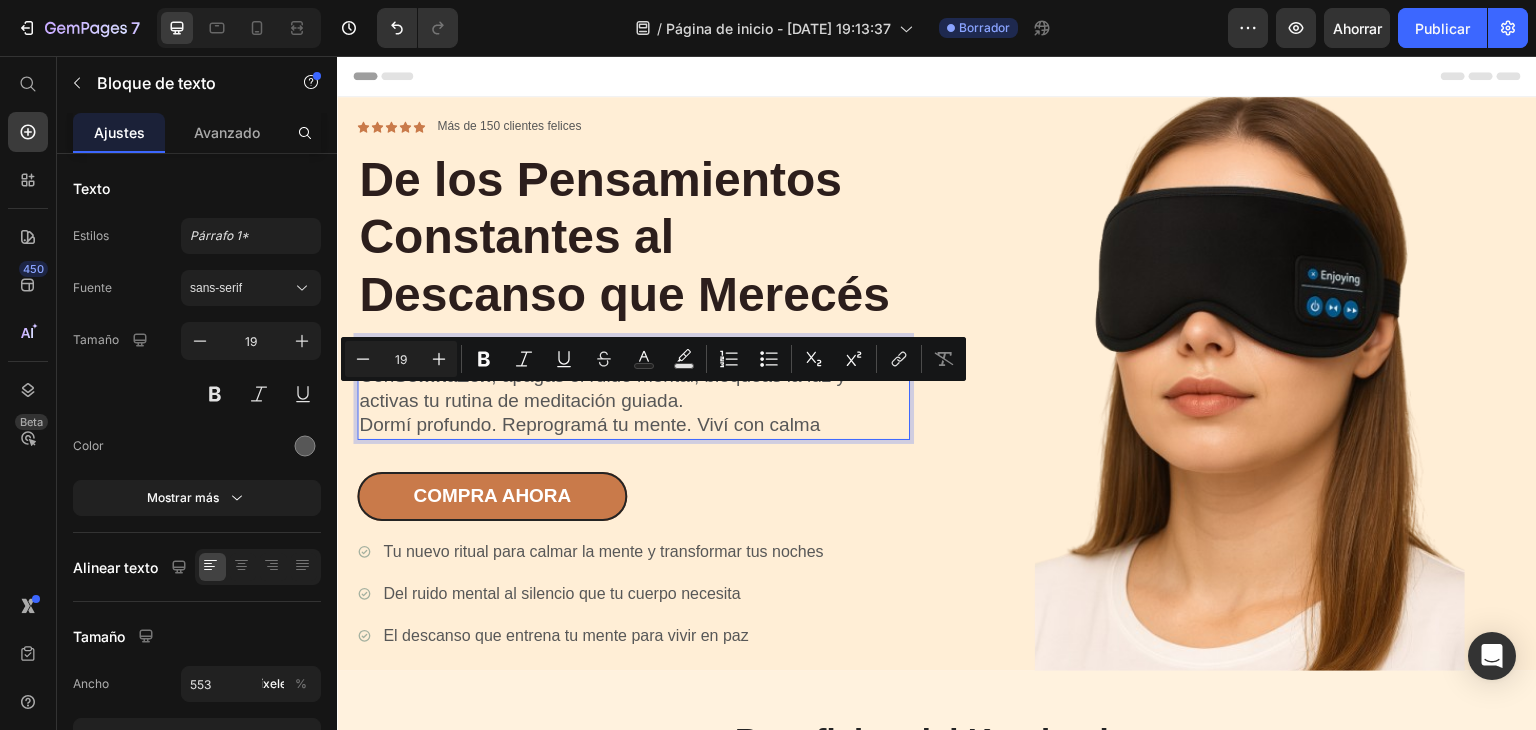 click on "¿Tu mente no para, aunque estés agotado?  Con  SomnaZen  , apagas el ruido mental, bloqueas la luz y activas tu rutina de meditación guiada.  Dormí profundo. Reprogramá tu mente. Viví con calma" at bounding box center [633, 388] 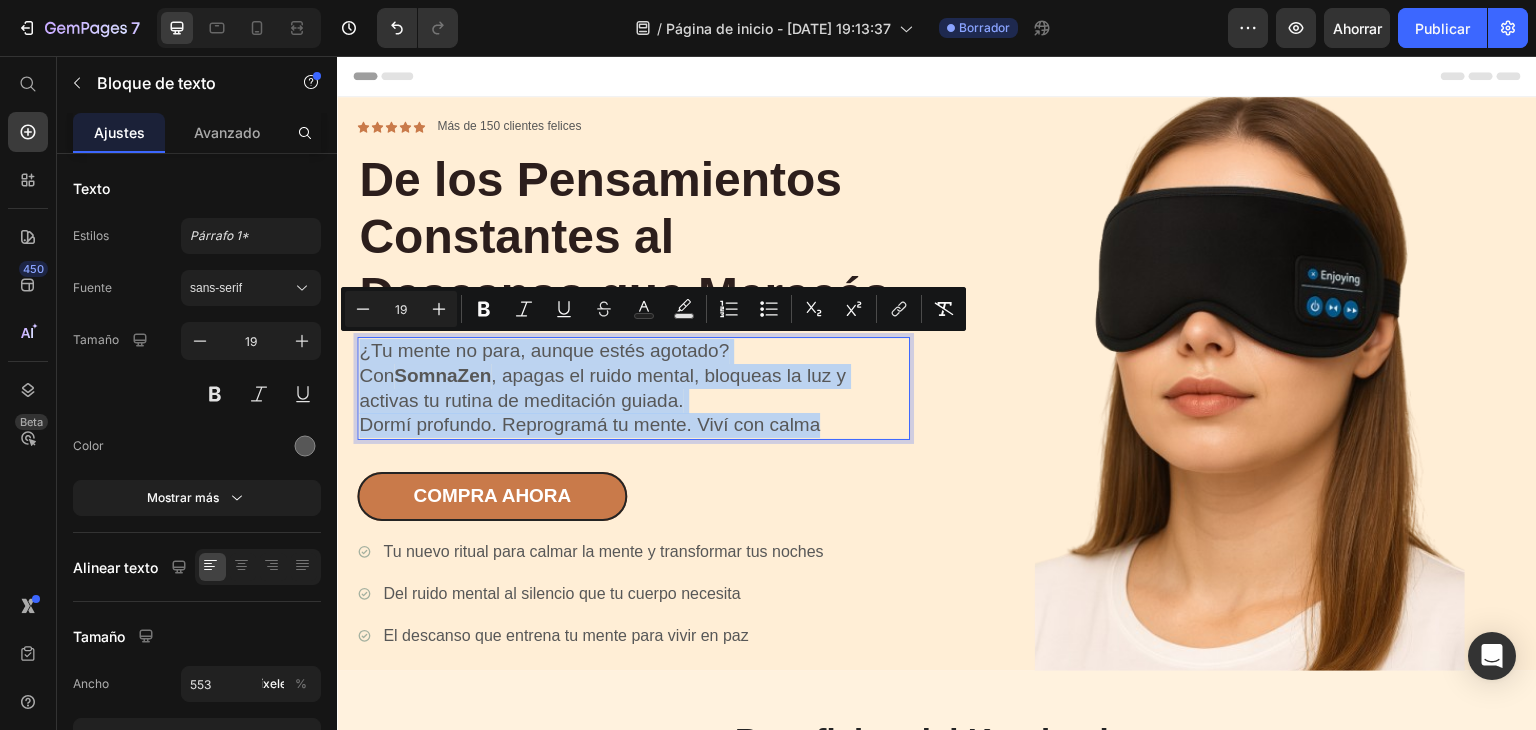 drag, startPoint x: 823, startPoint y: 431, endPoint x: 359, endPoint y: 353, distance: 470.51038 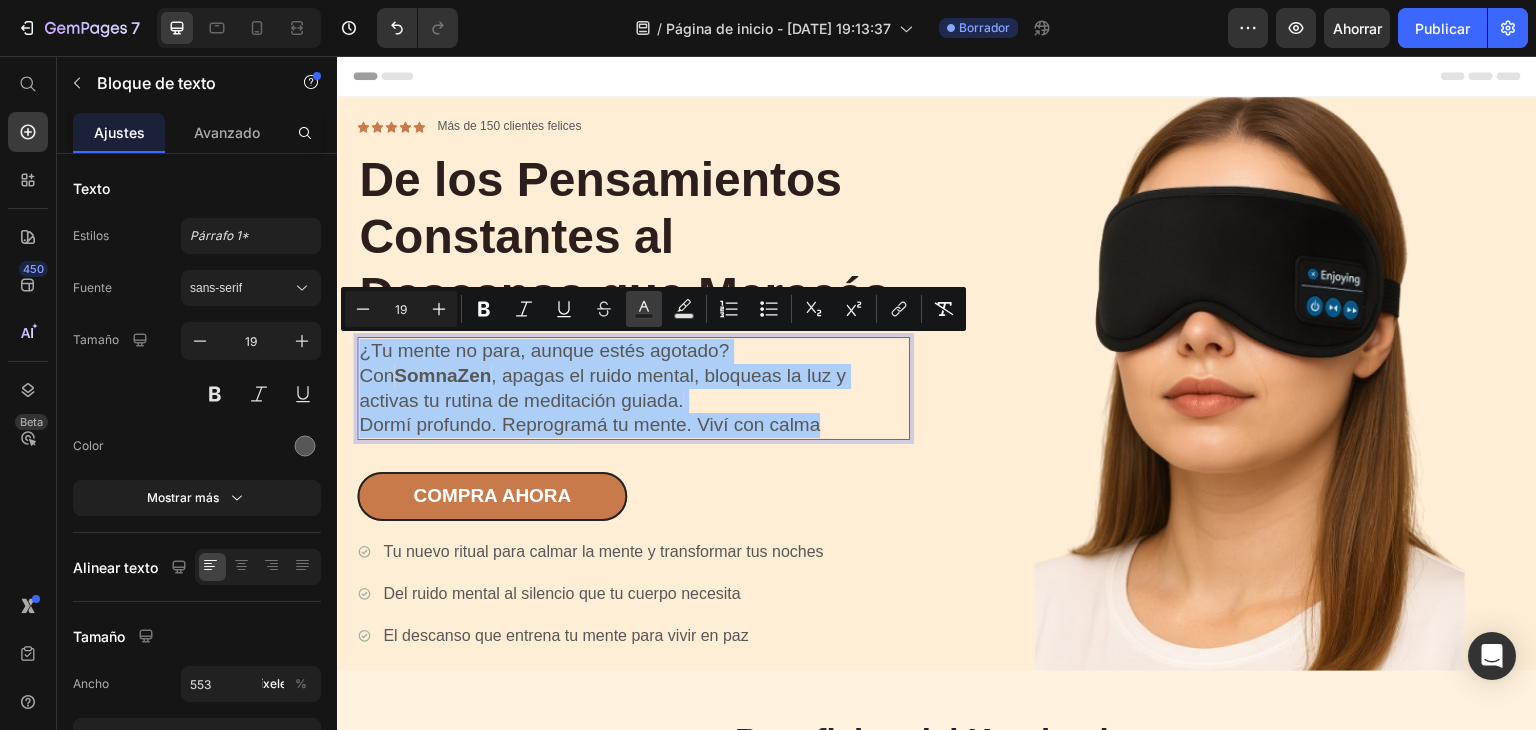 click 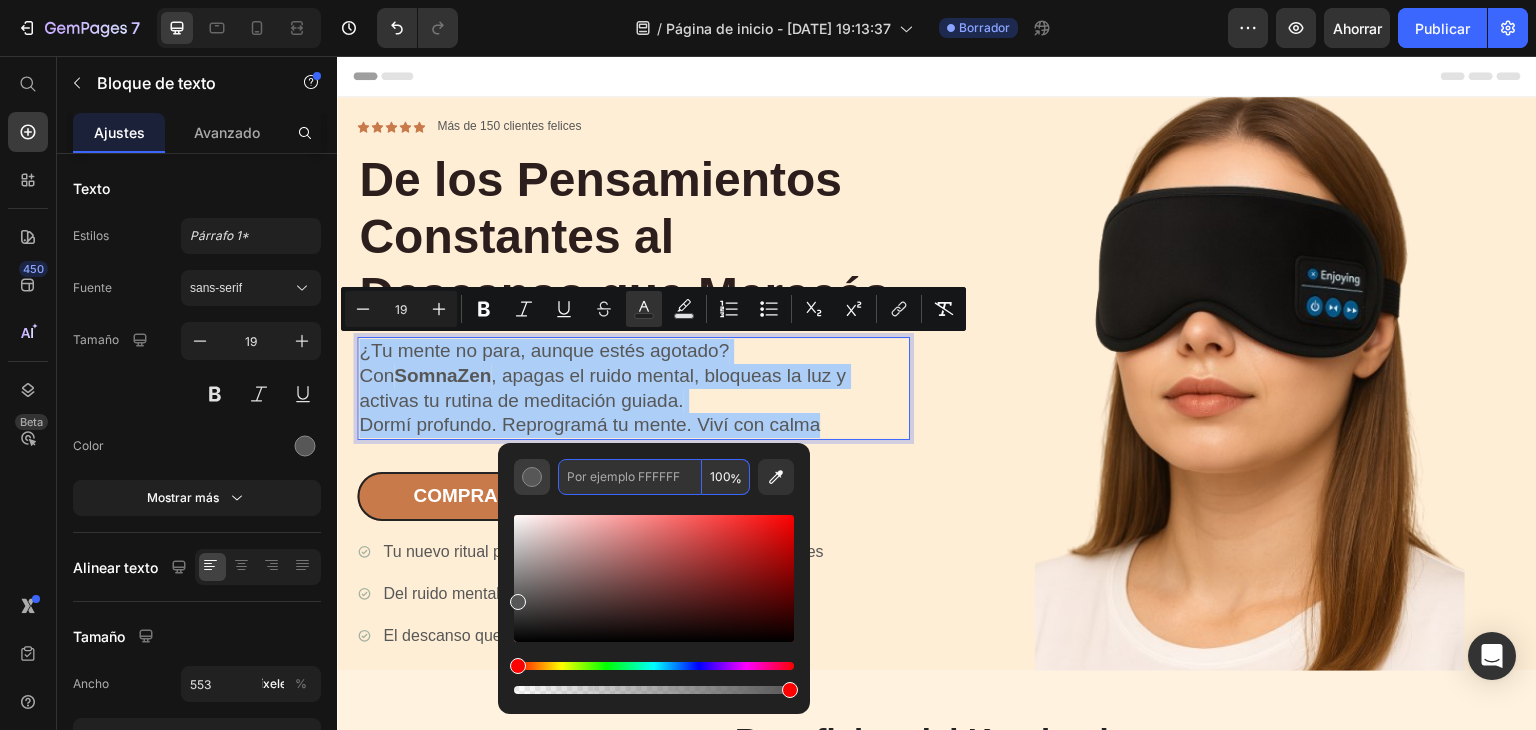 paste on "3D2A1B" 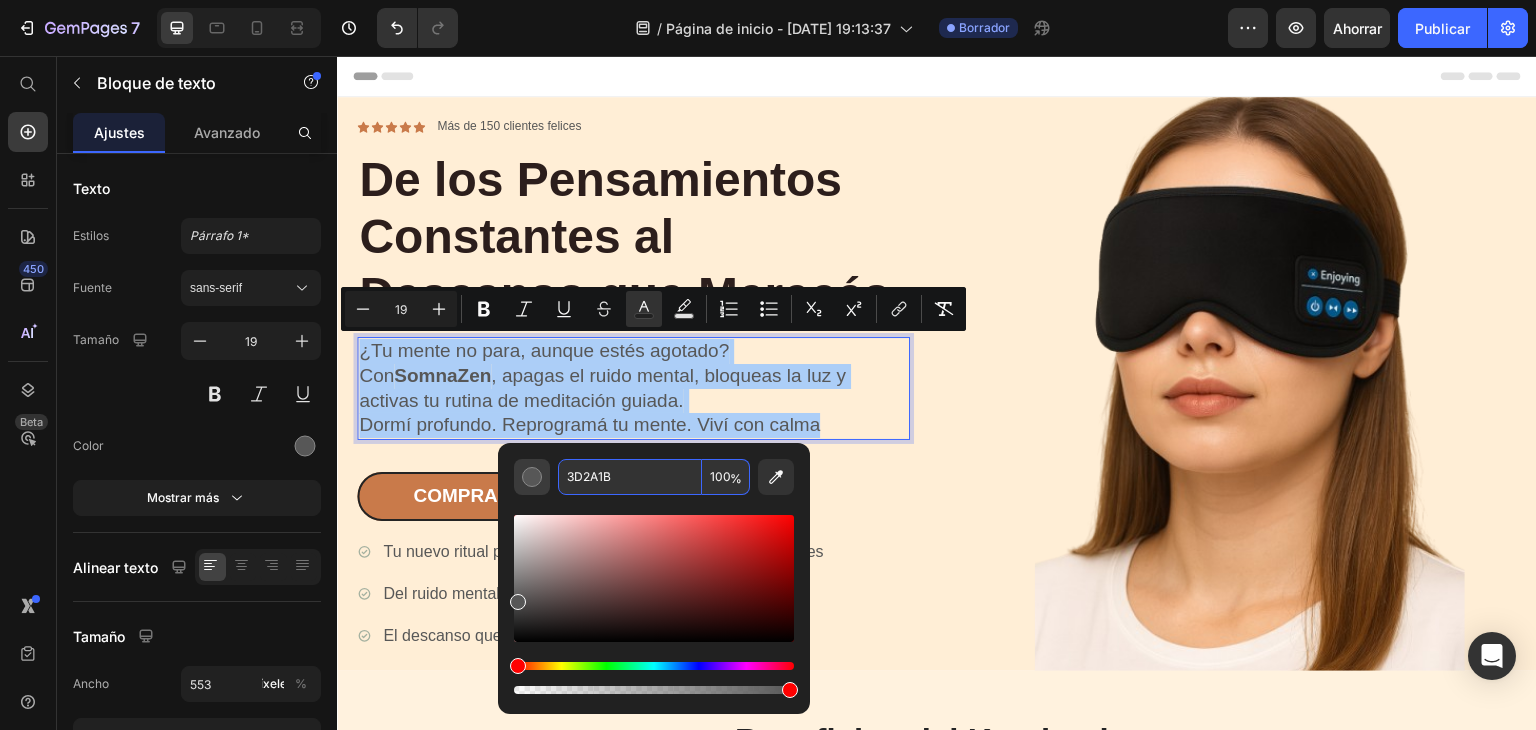 type on "3D2A1B" 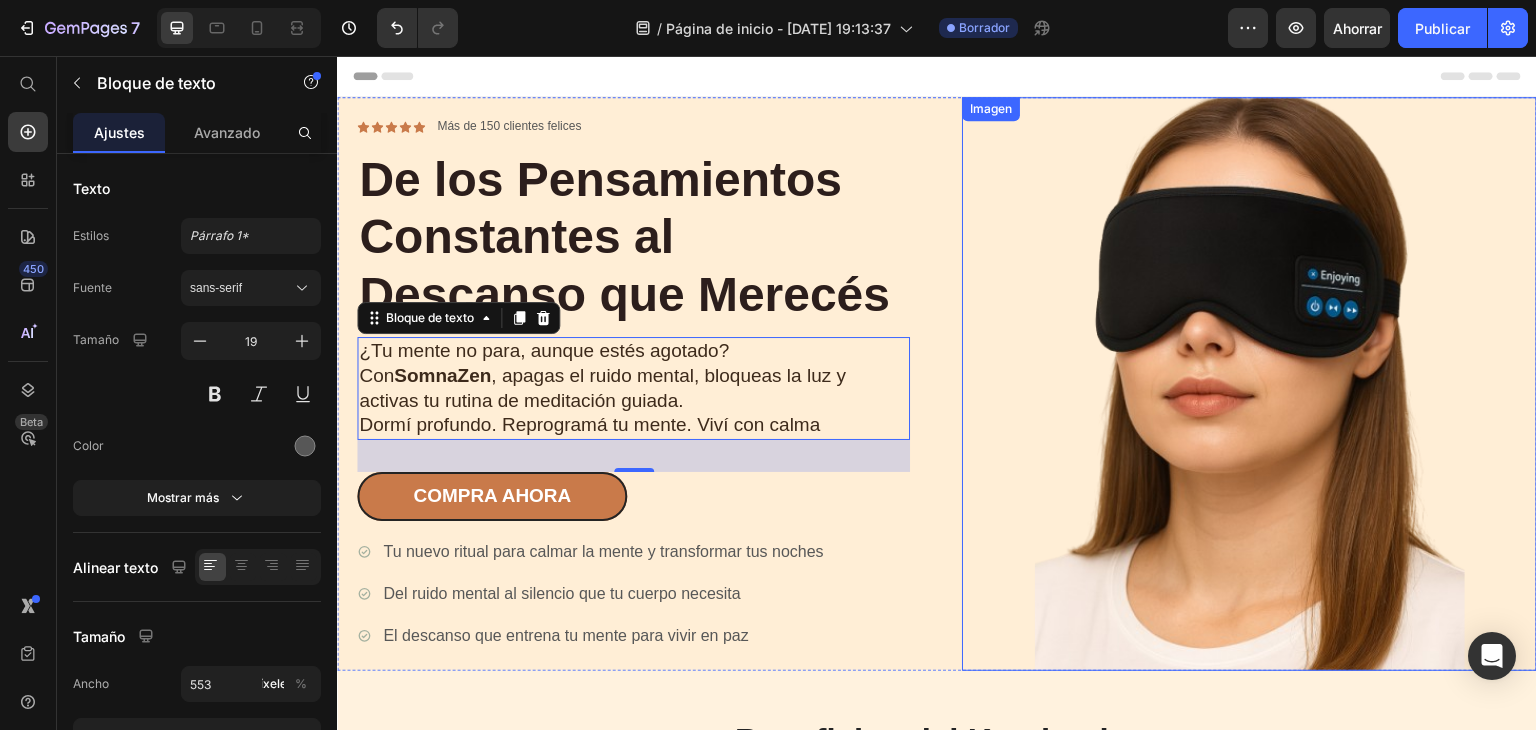 click at bounding box center [1249, 383] 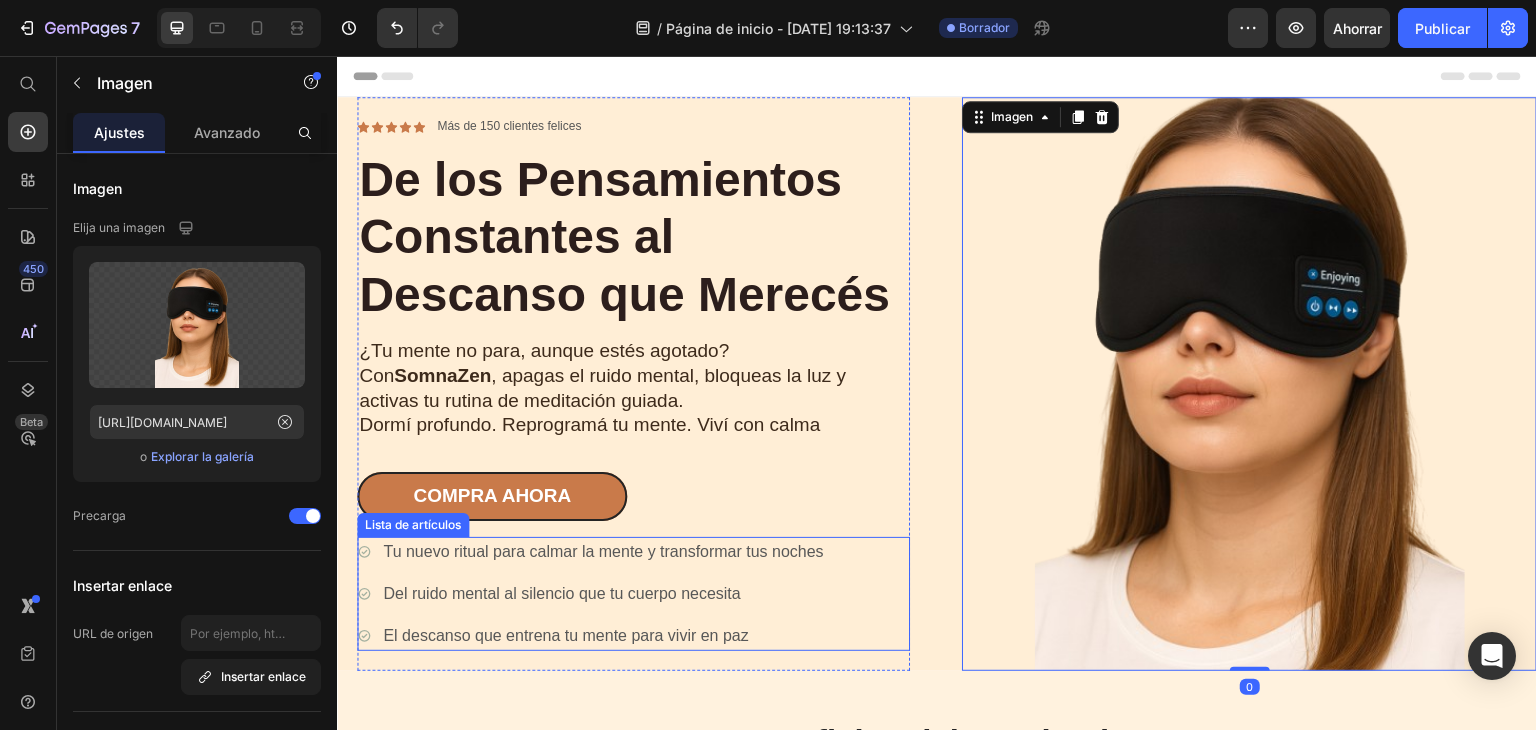 click on "Del ruido mental al silencio que tu cuerpo necesita" at bounding box center [603, 594] 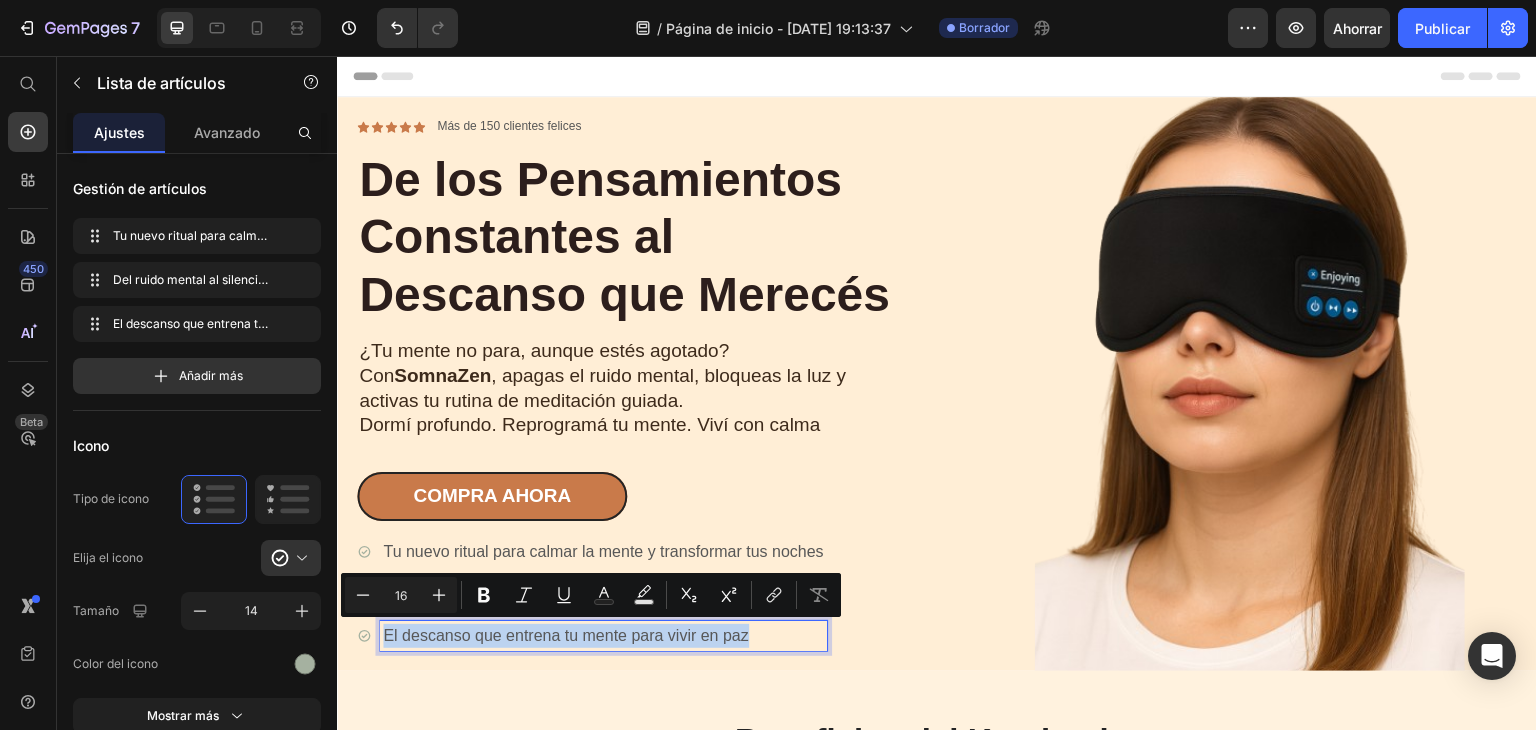 drag, startPoint x: 760, startPoint y: 639, endPoint x: 364, endPoint y: 635, distance: 396.0202 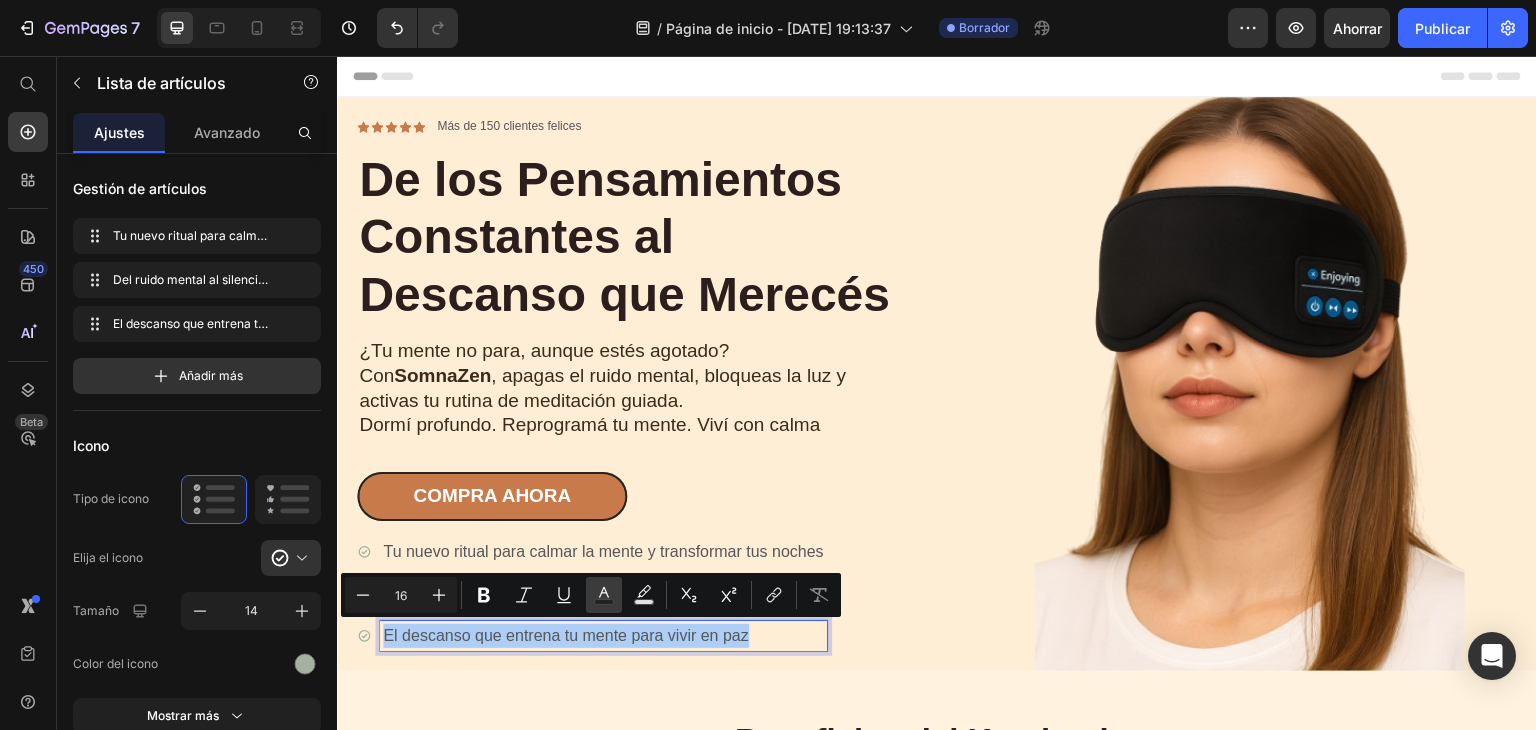 click 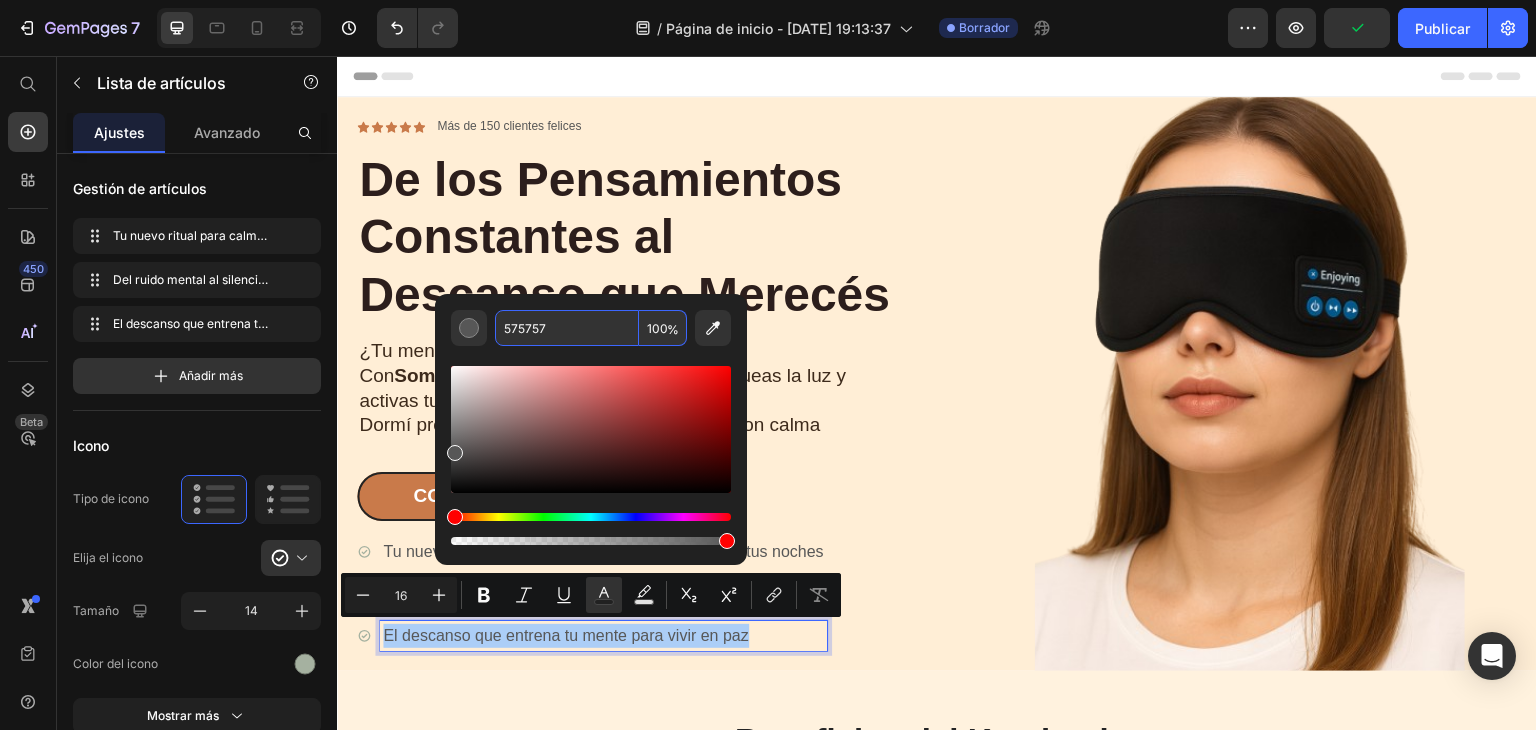 click on "575757" at bounding box center [567, 328] 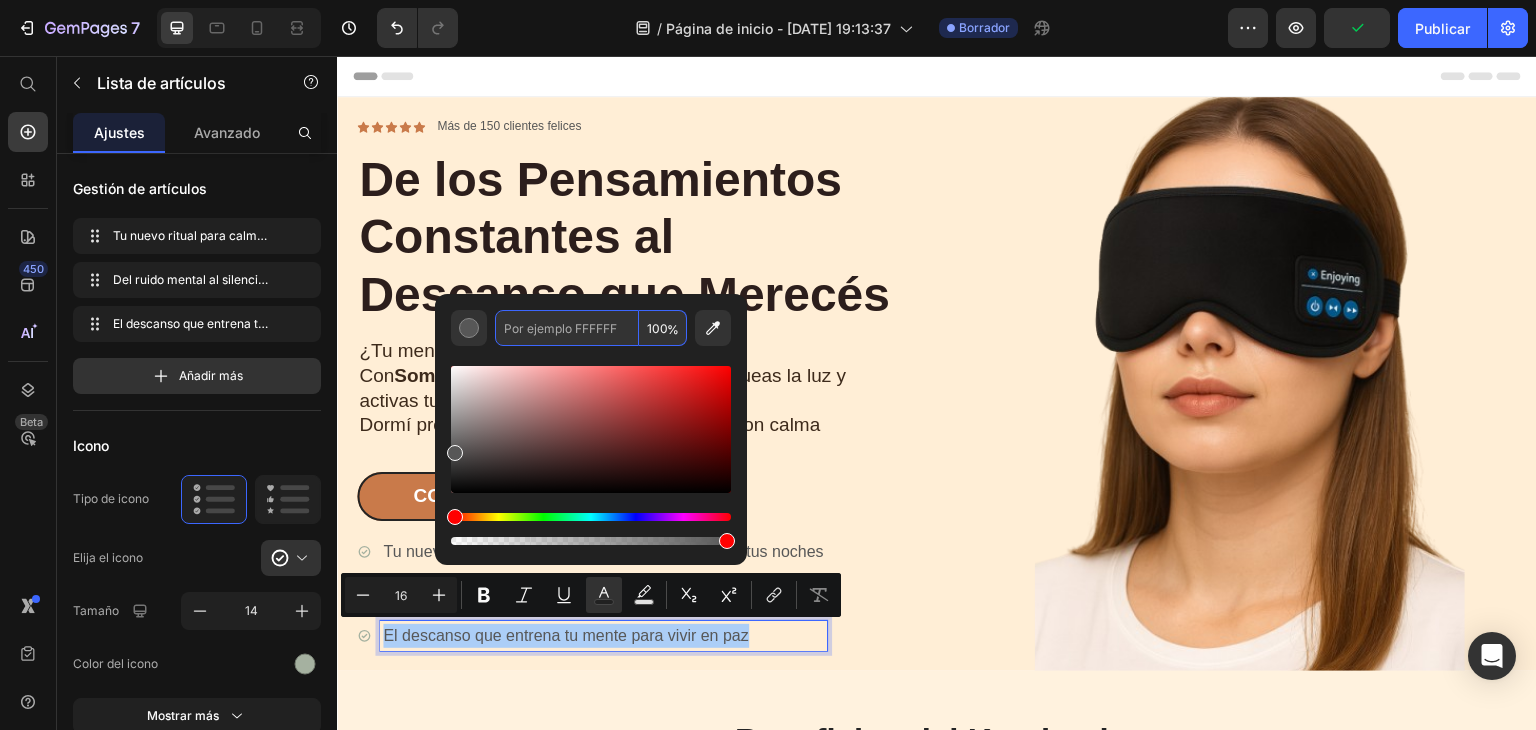 paste on "3D2A1B" 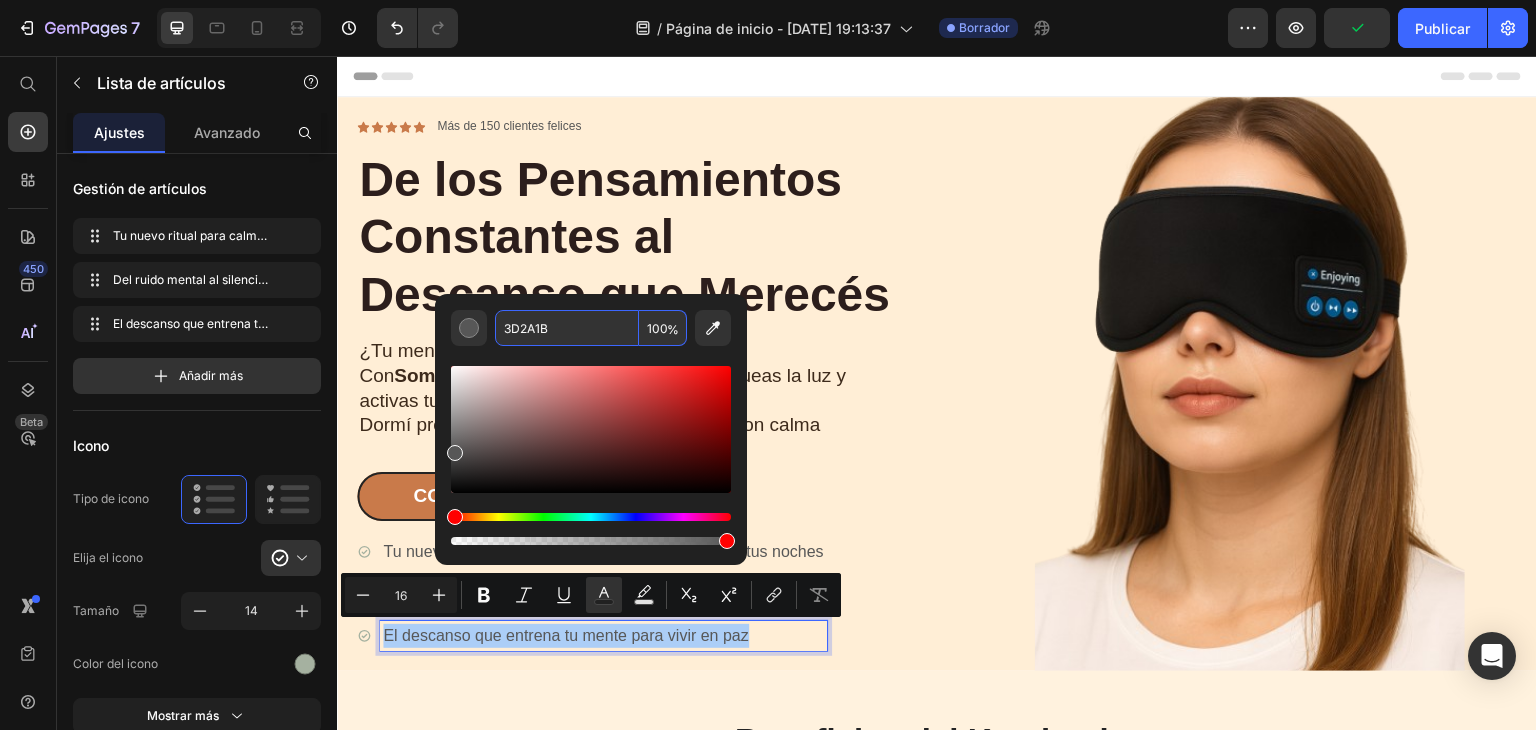 type on "3D2A1B" 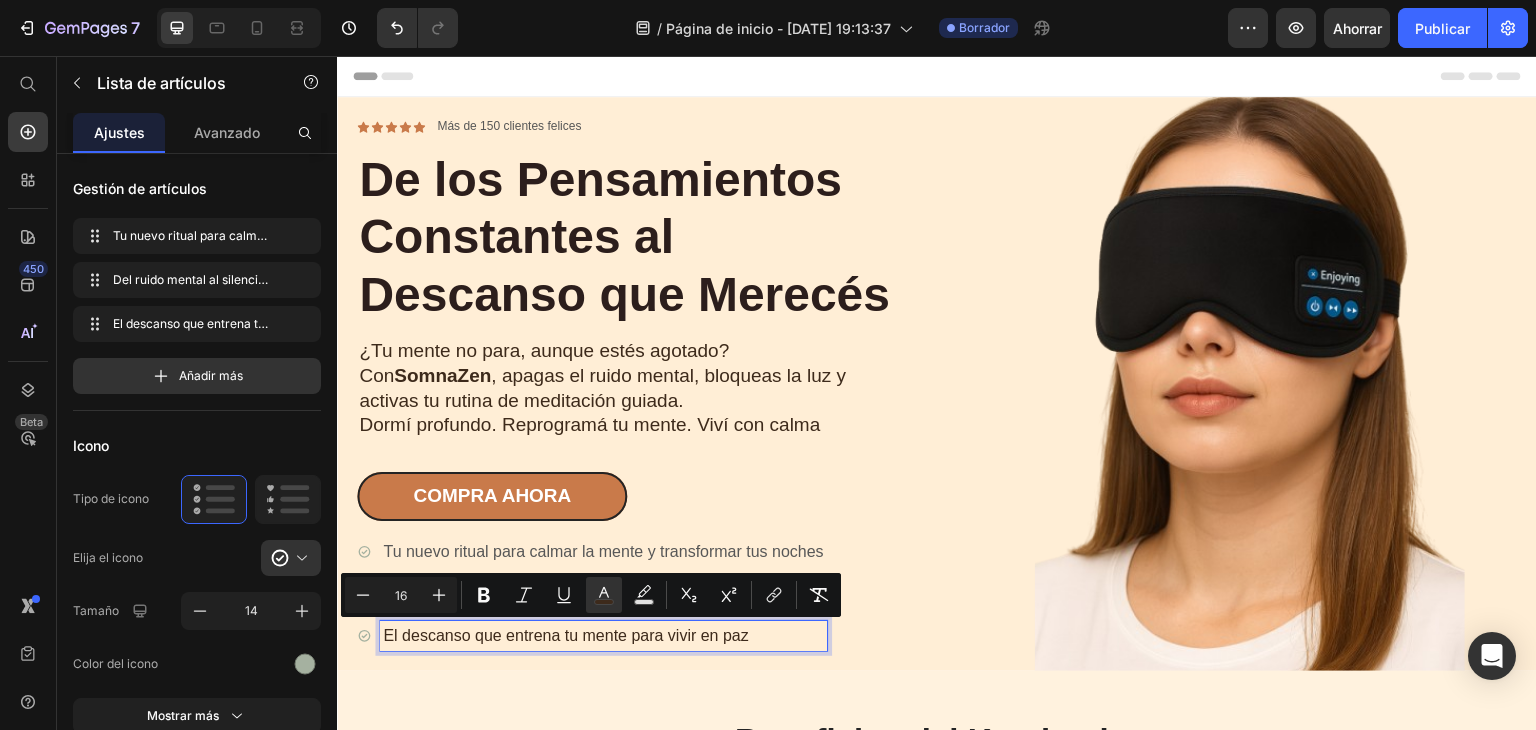 click on "Tu nuevo ritual para calmar la mente y transformar tus noches" at bounding box center (603, 552) 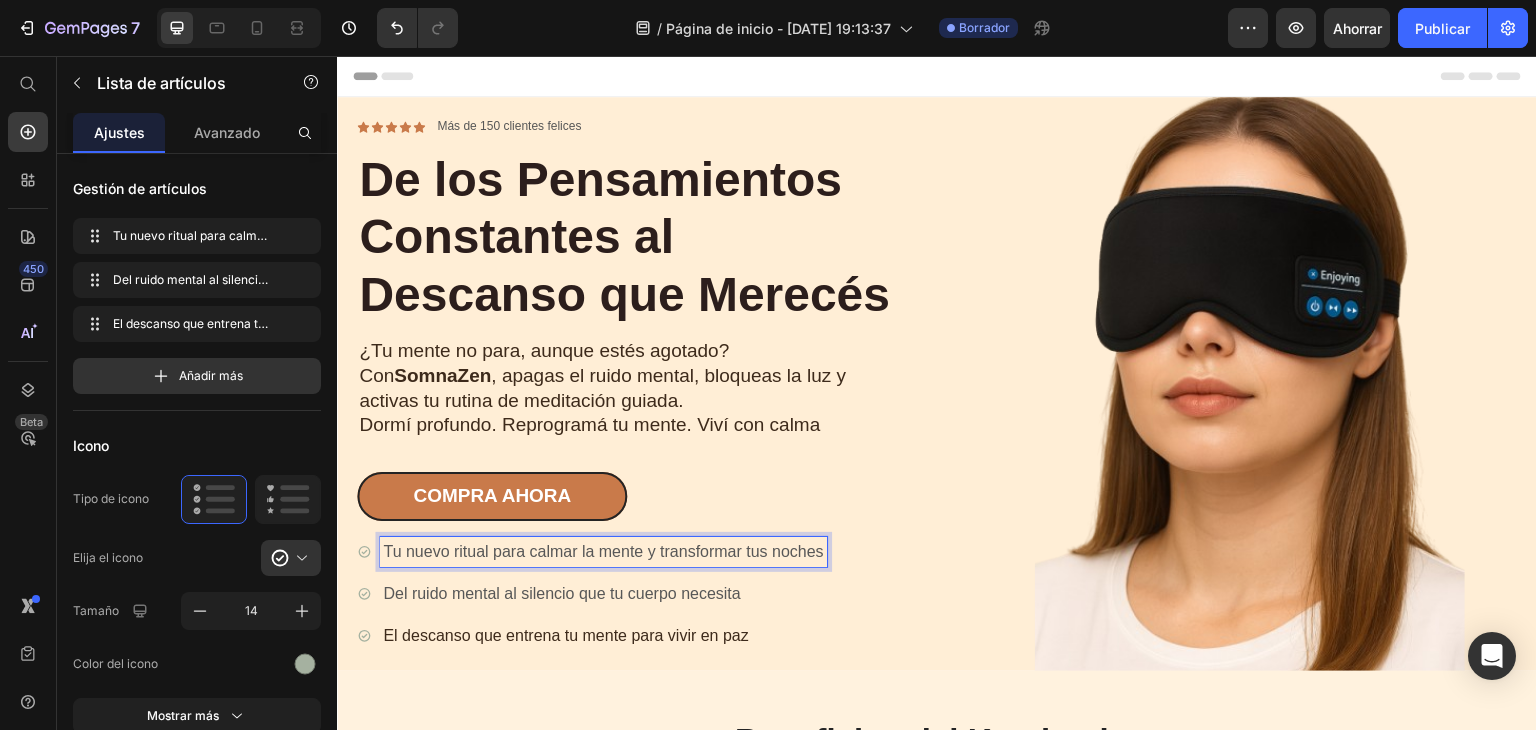 click on "Tu nuevo ritual para calmar la mente y transformar tus noches" at bounding box center (603, 552) 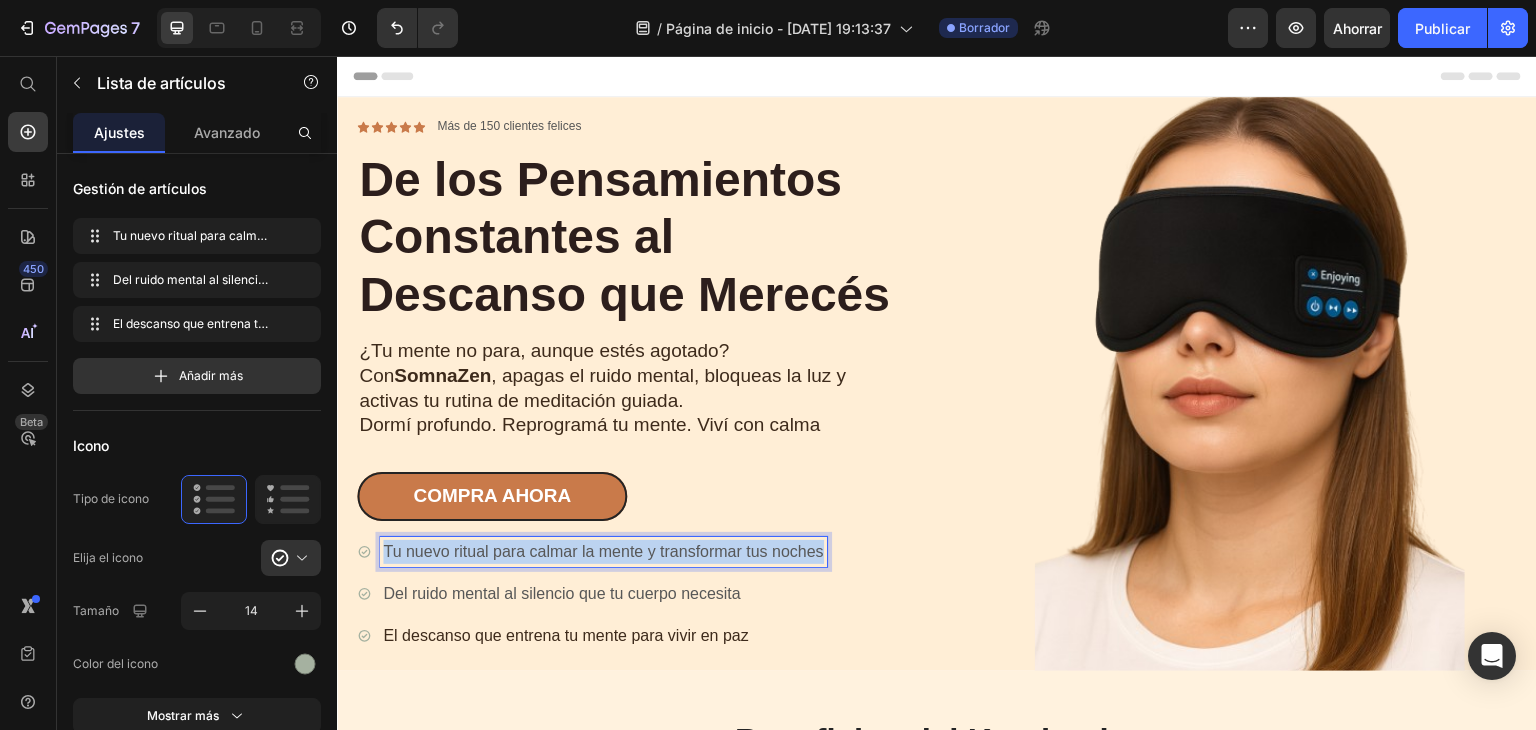 drag, startPoint x: 820, startPoint y: 554, endPoint x: 376, endPoint y: 564, distance: 444.1126 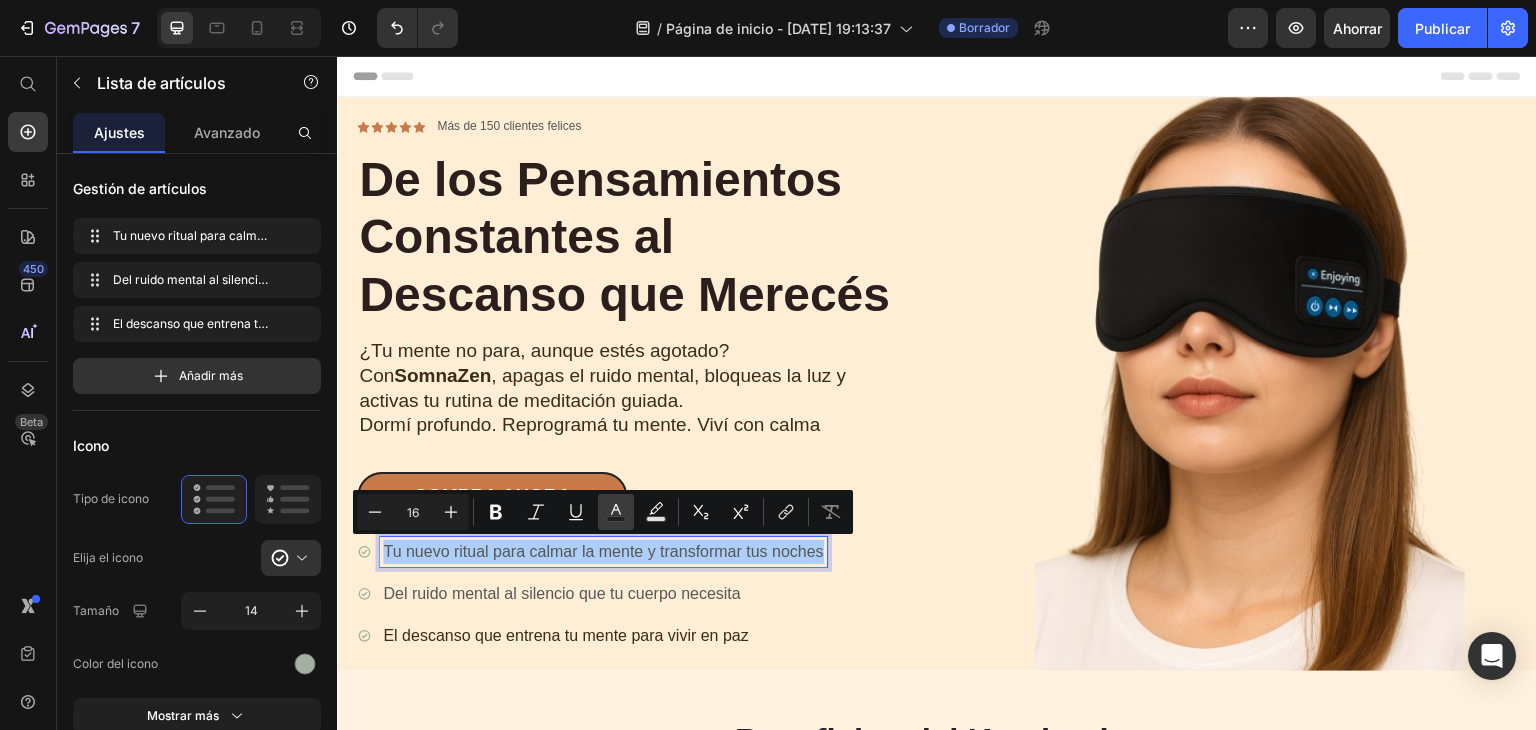 click 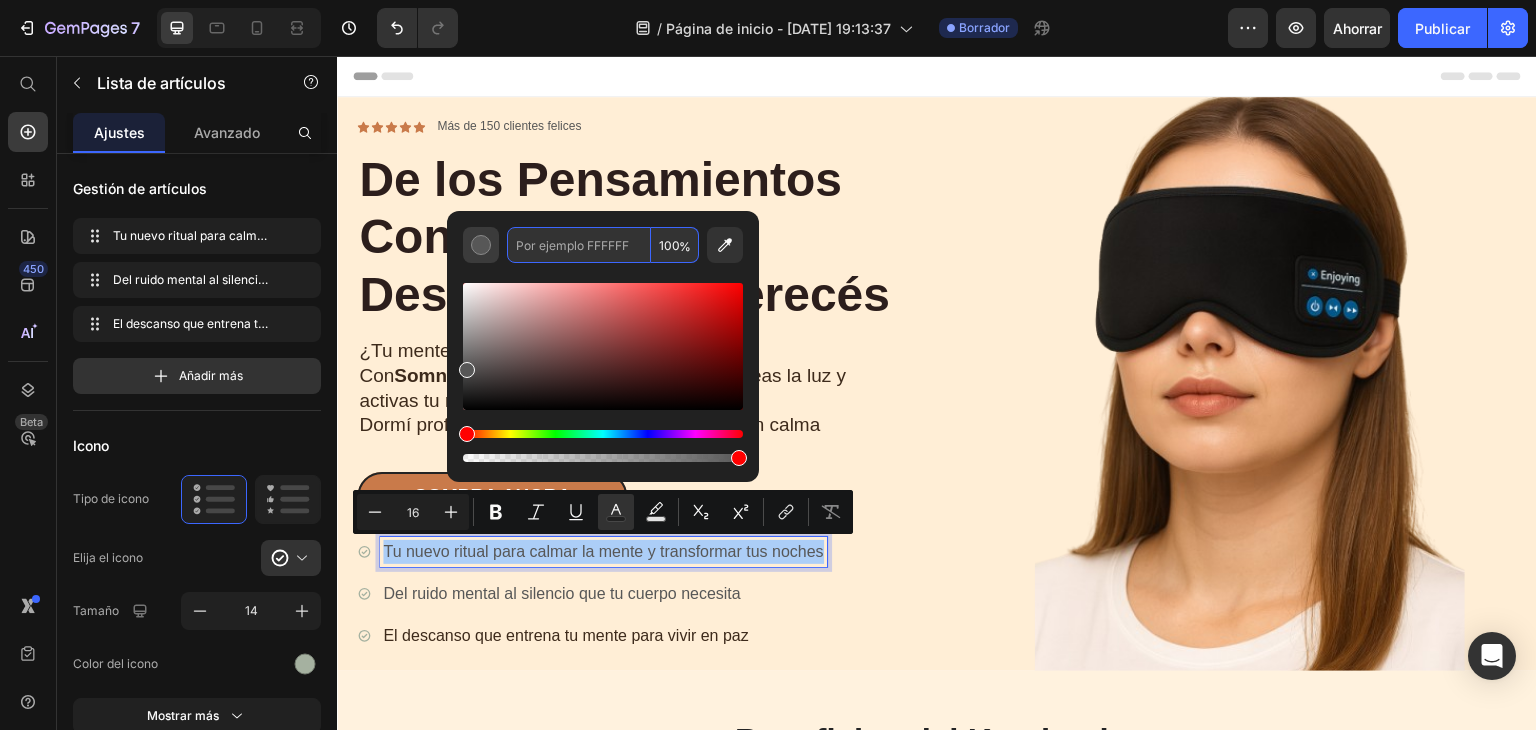 paste on "3D2A1B" 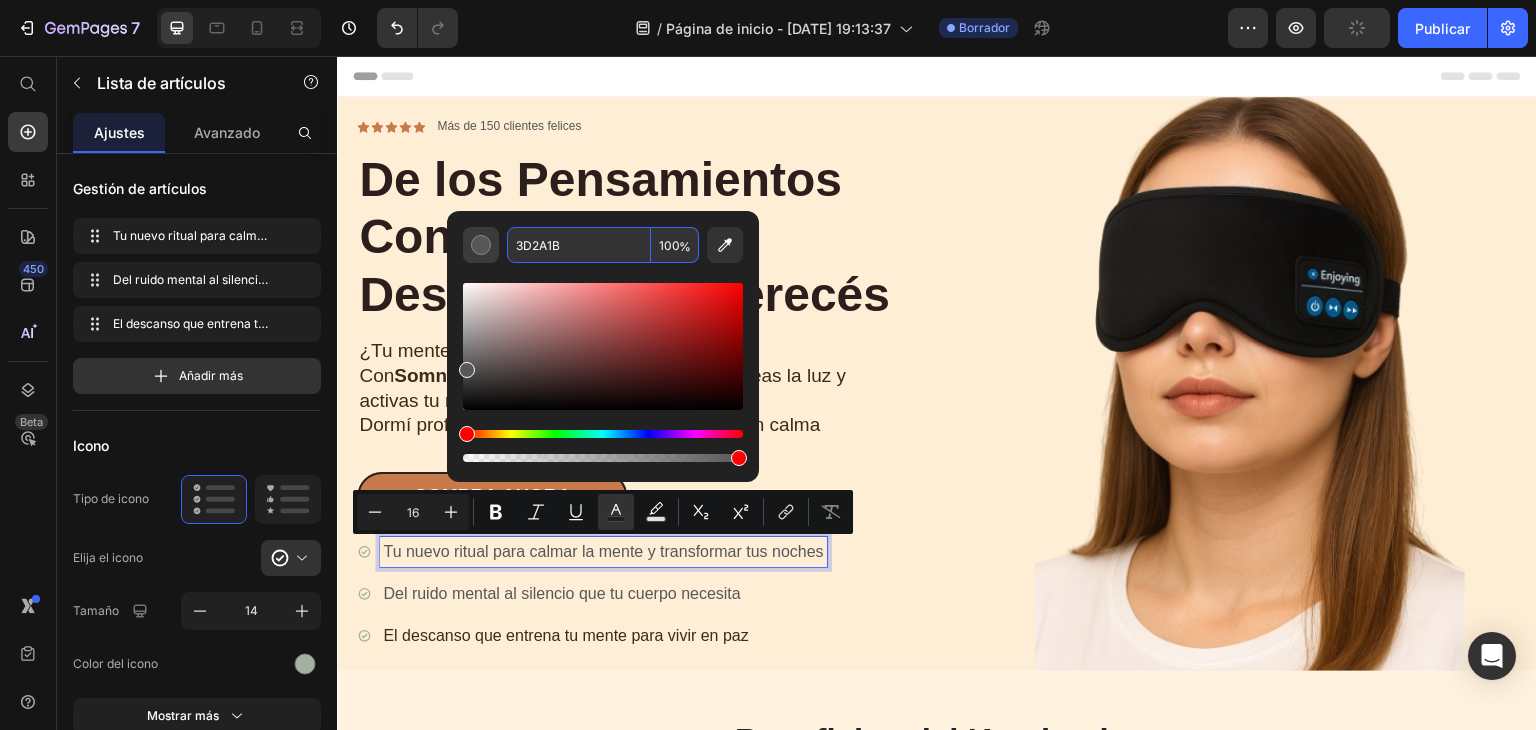 type on "575757" 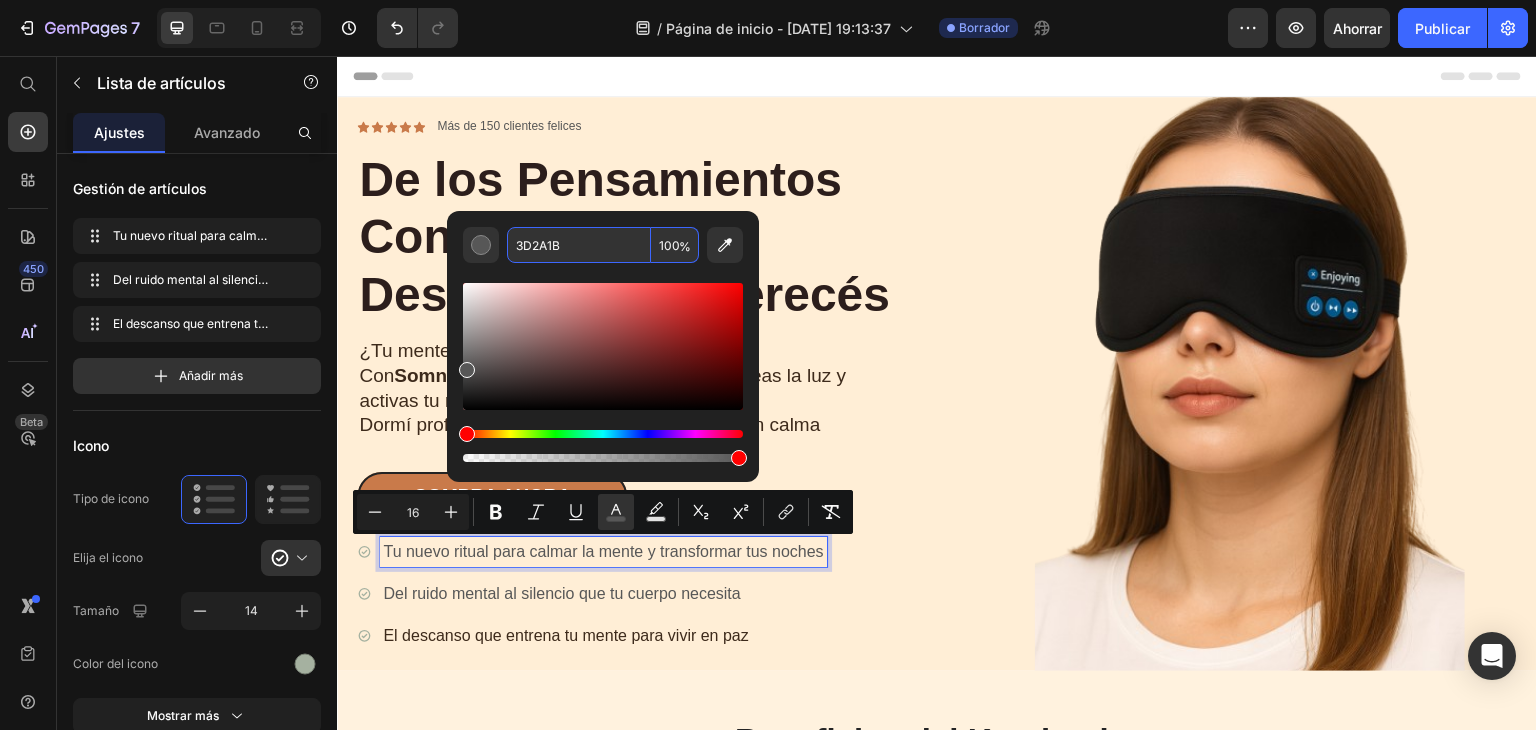 type on "3D2A1B" 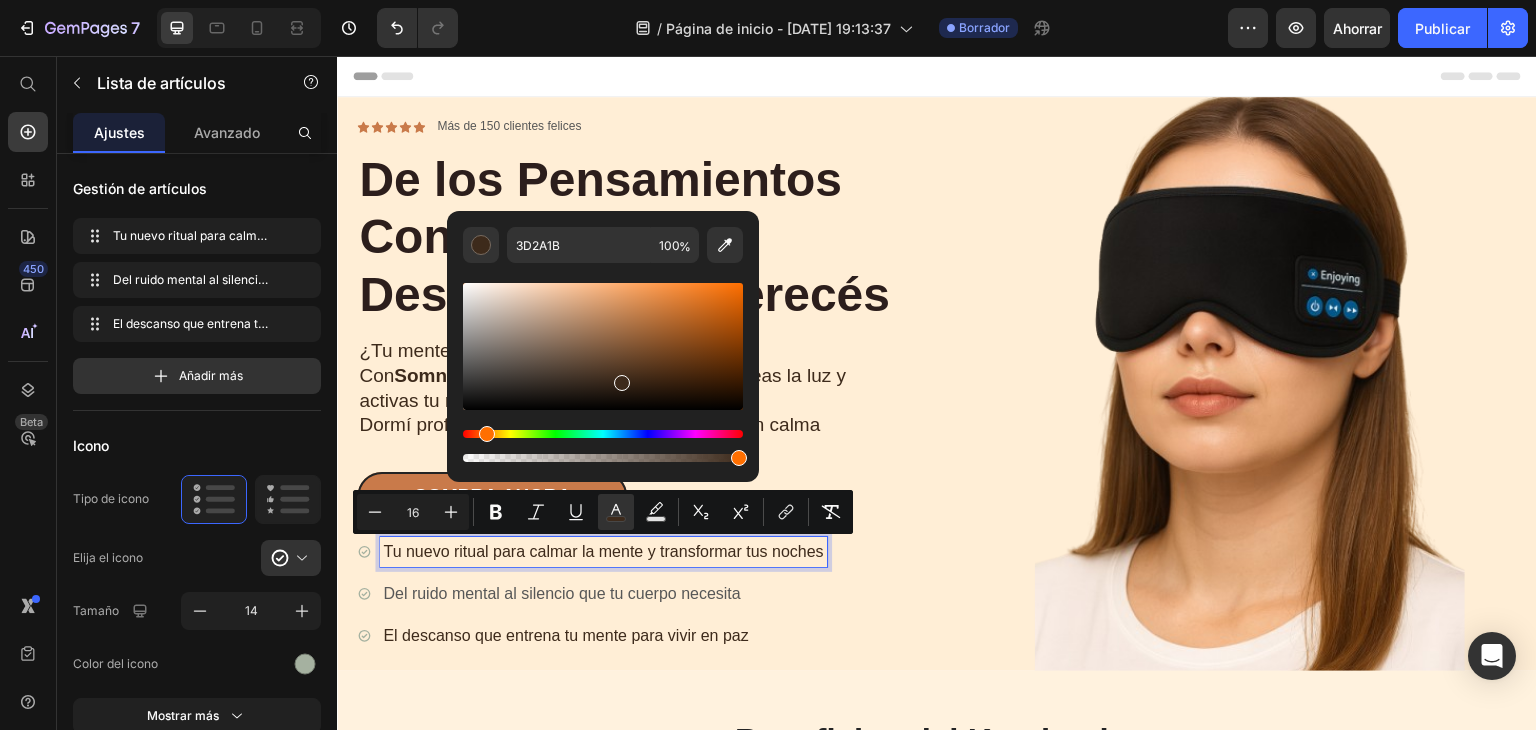 click on "Del ruido mental al silencio que tu cuerpo necesita" at bounding box center (603, 594) 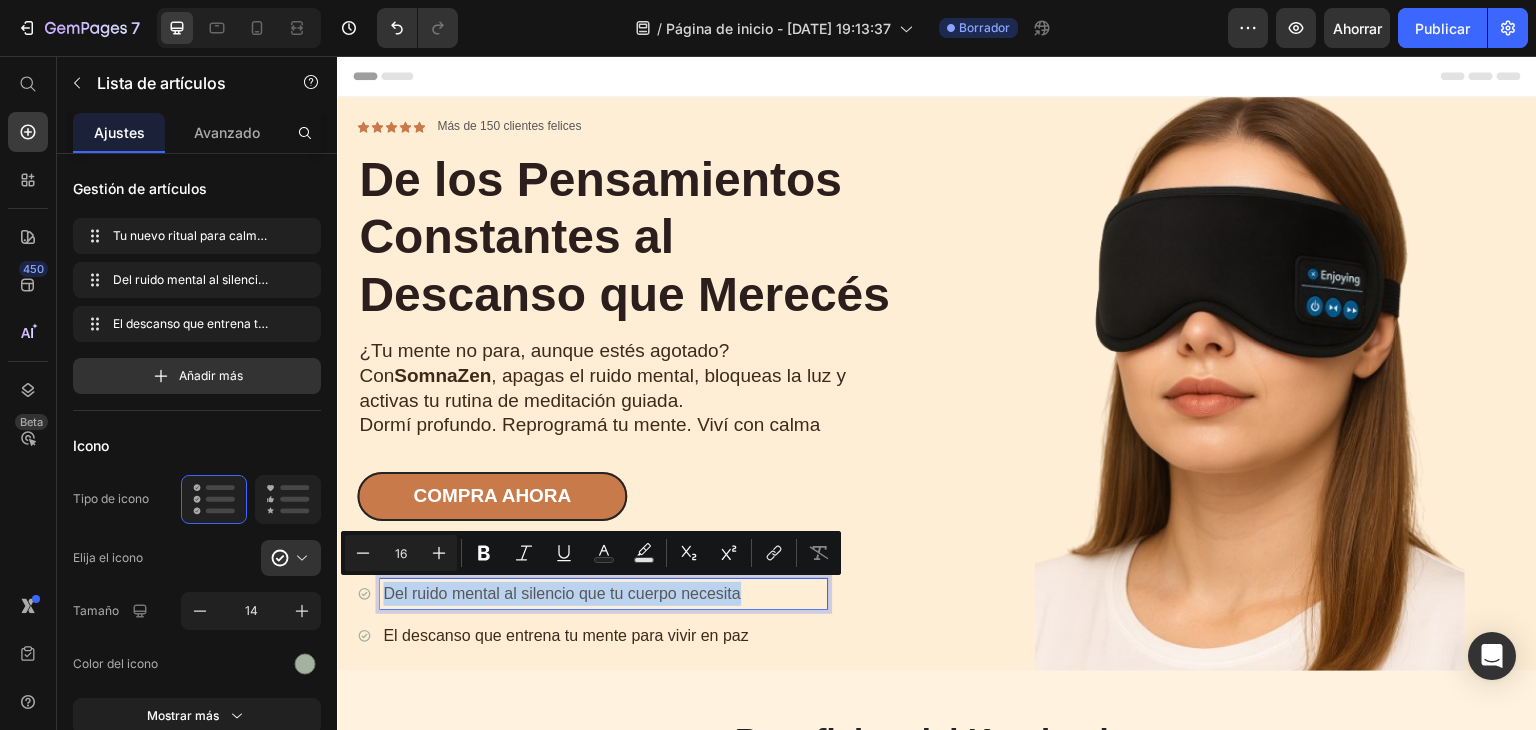 drag, startPoint x: 740, startPoint y: 592, endPoint x: 699, endPoint y: 629, distance: 55.226807 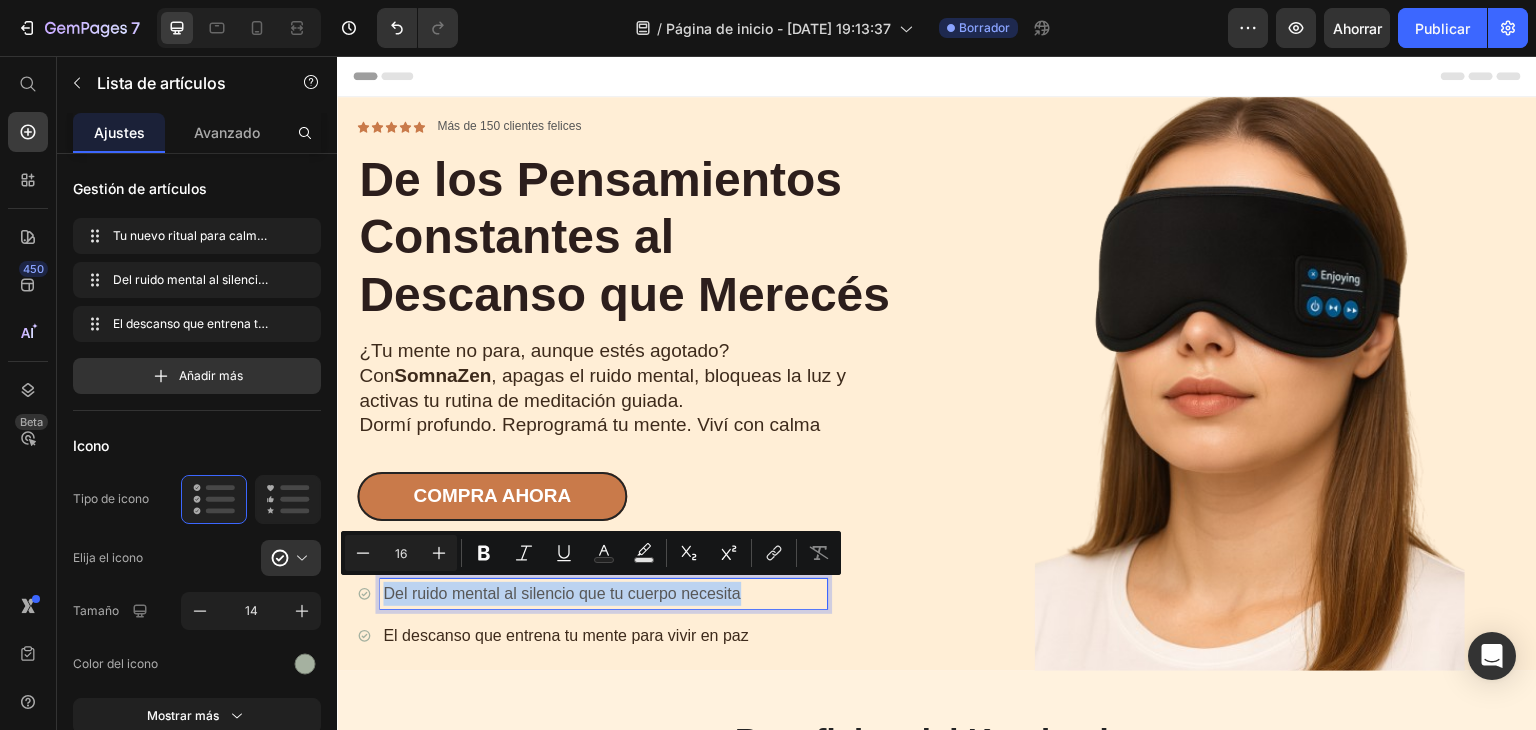 click on "Tu nuevo ritual para calmar la mente y transformar tus noches
Del ruido mental al silencio que tu cuerpo necesita
El descanso que entrena tu mente para vivir en paz" at bounding box center [592, 594] 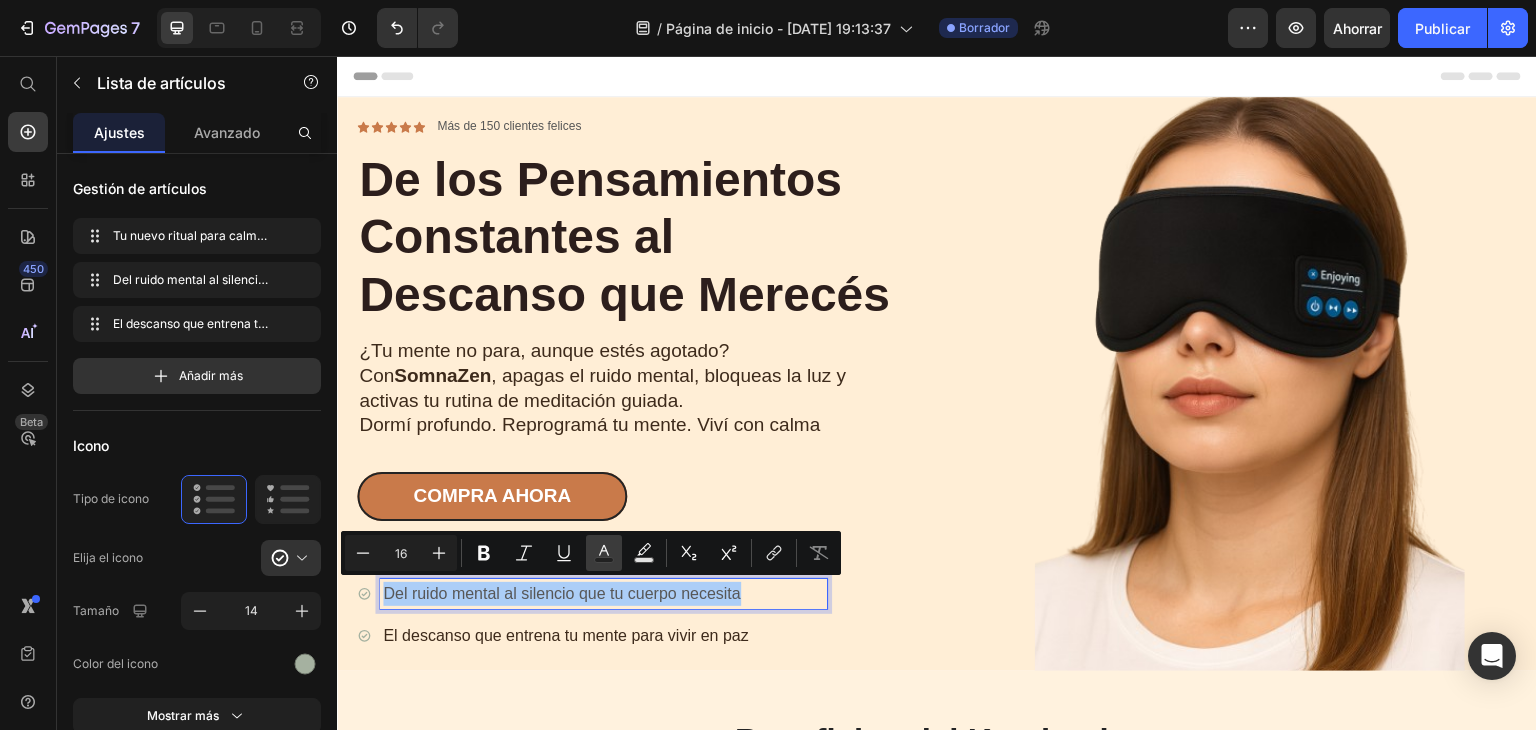 click 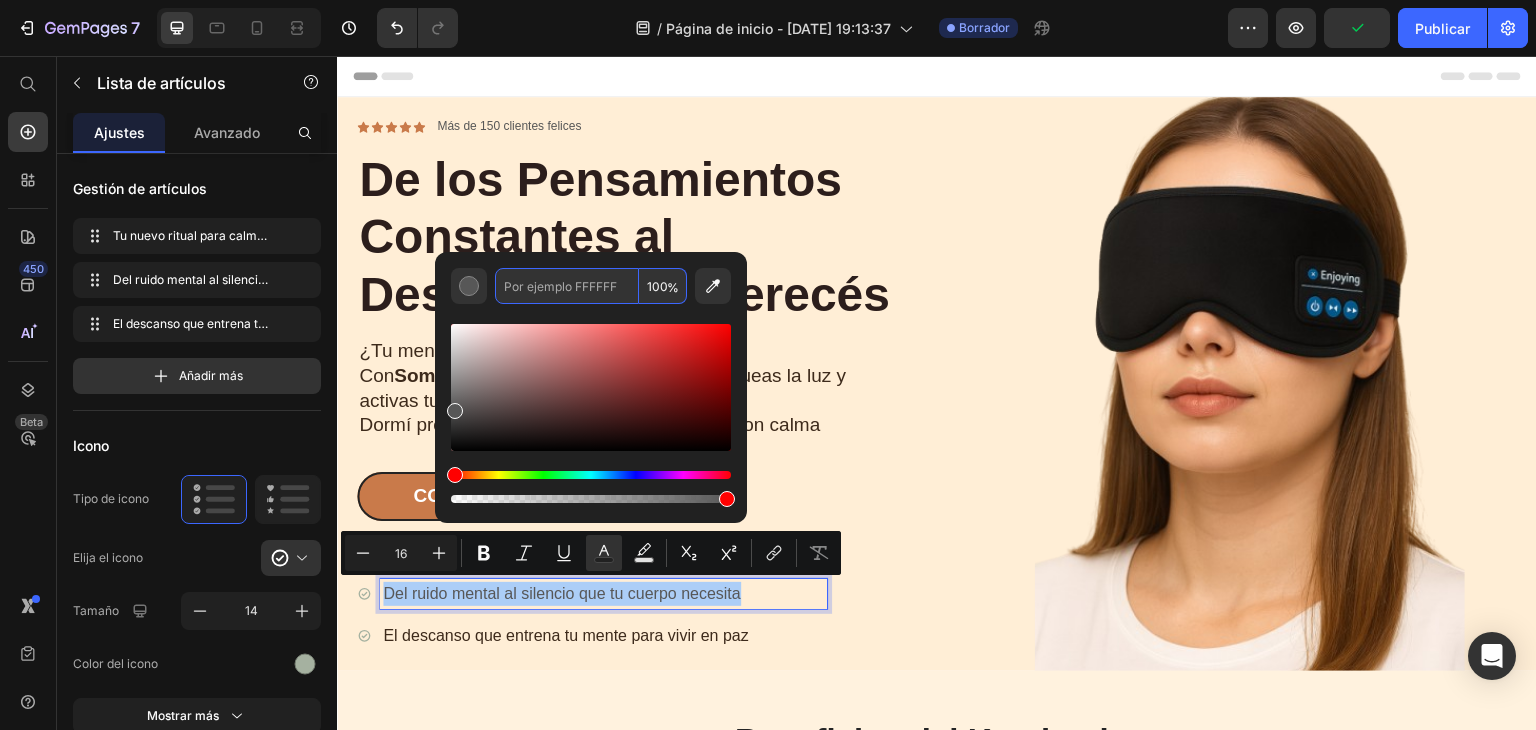 paste on "3D2A1B" 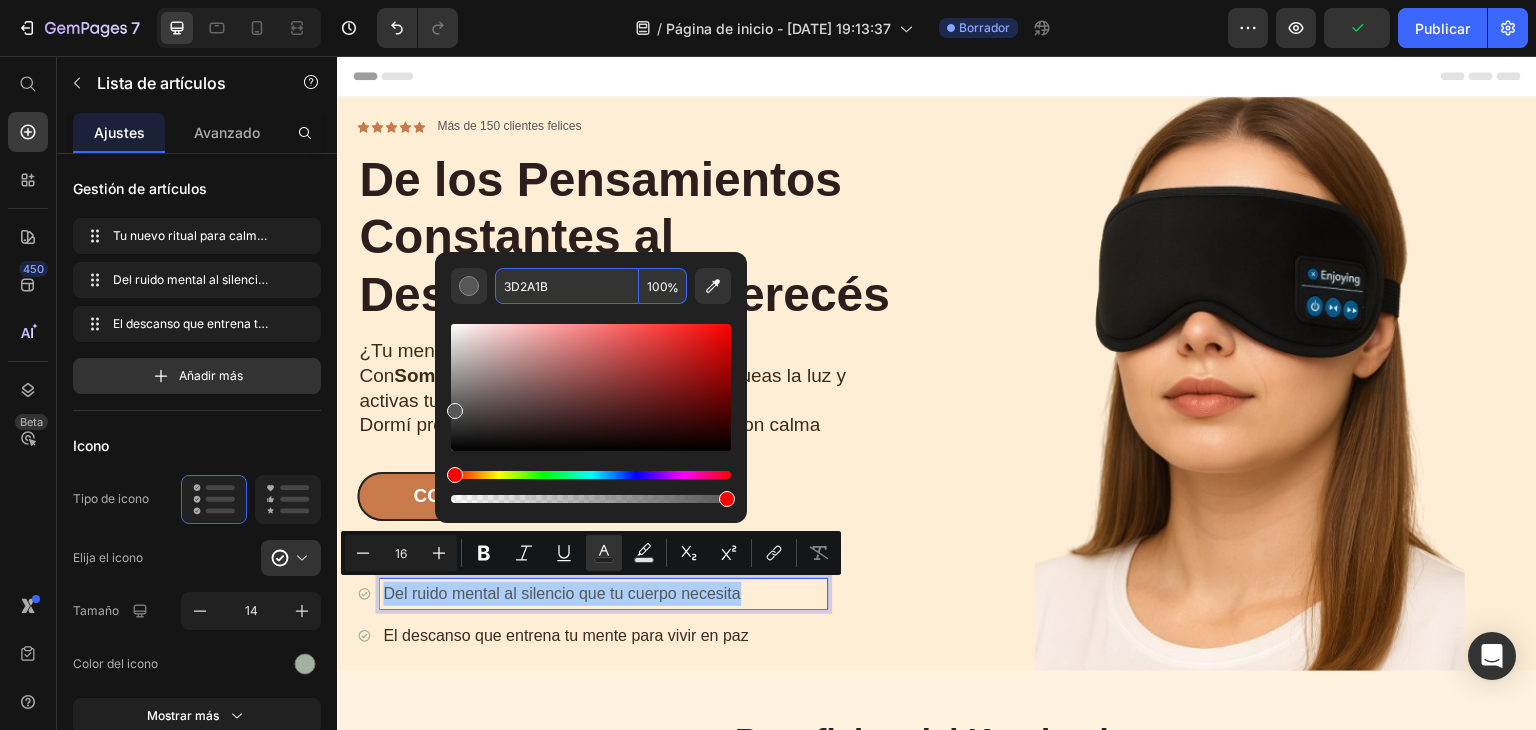 type on "3D2A1B" 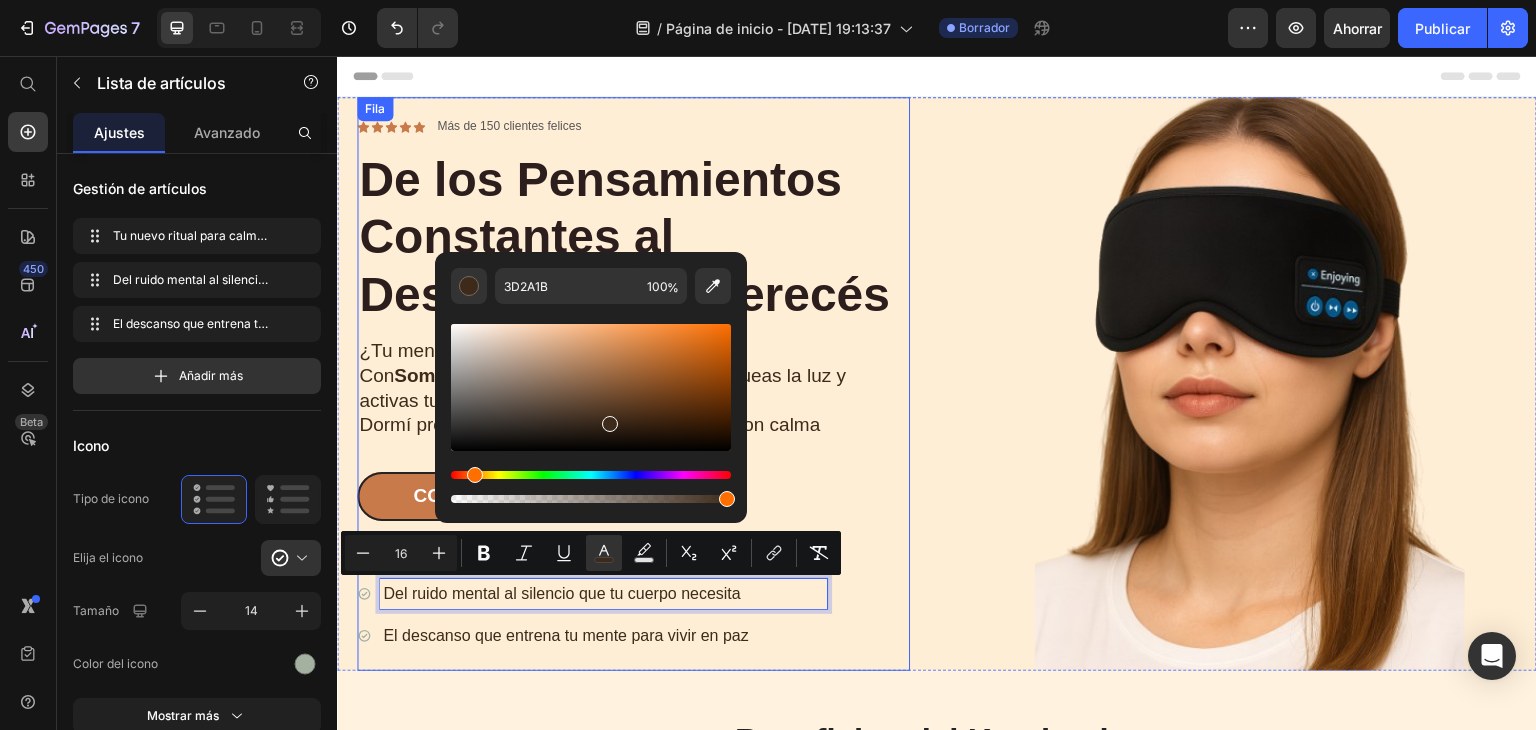 click on "Icono Icono Icono Icono Icono Lista de iconos Más de 150 clientes felices Bloque de texto Fila De los Pensamientos Constantes al Descanso que Merecés Título ¿Tu mente no para, aunque estés agotado?  Con  SomnaZen  , apagas el ruido mental, bloqueas la luz y activas tu rutina de meditación guiada.  Dormí profundo. Reprogramá tu mente. Viví con calma Bloque de texto Compra ahora Botón
Tu nuevo ritual para calmar la mente y transformar tus noches
Del ruido mental al silencio que tu cuerpo necesita
El descanso que entrena tu mente para vivir en paz Lista de artículos   0 Compra ahora Botón Fila" at bounding box center [633, 384] 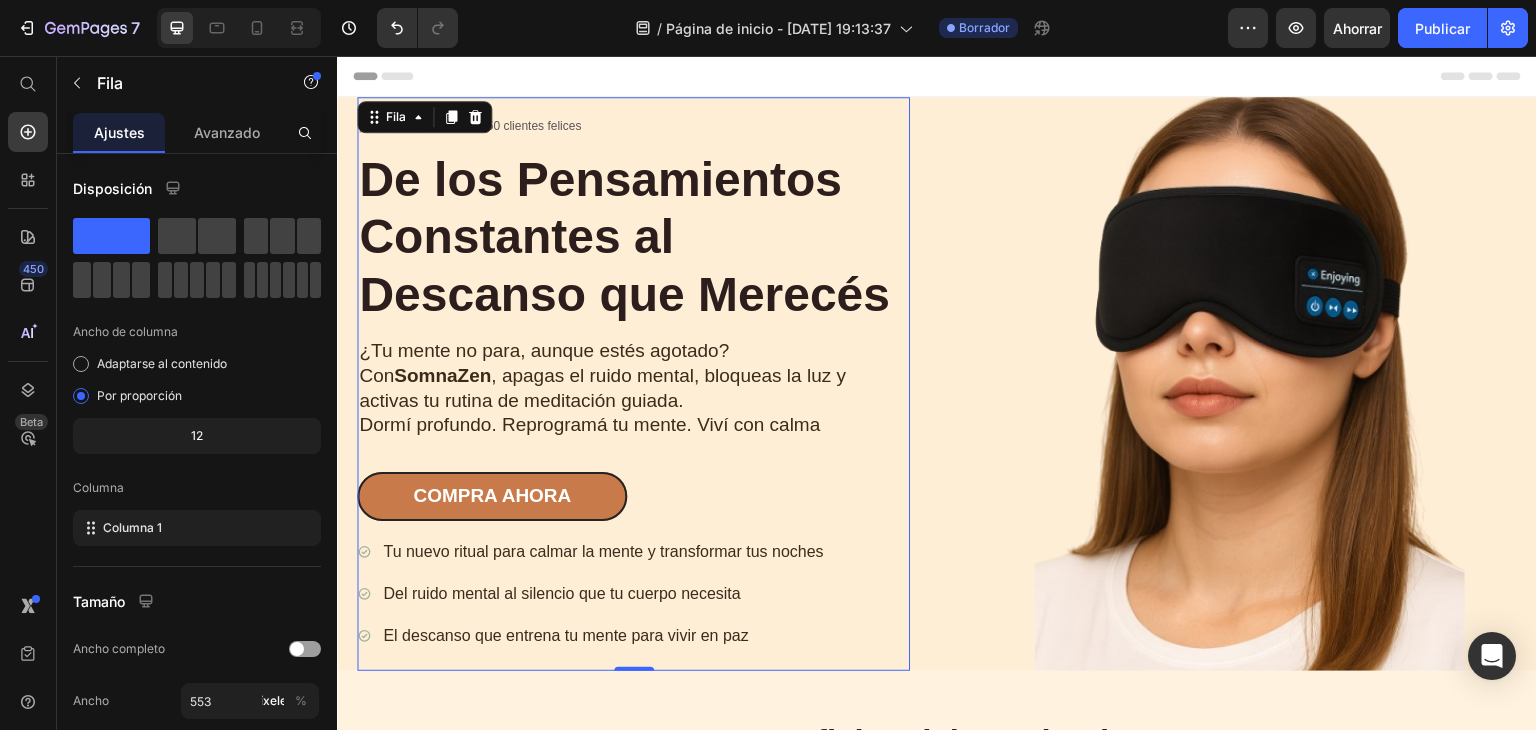 click on "Encabezamiento" at bounding box center [937, 76] 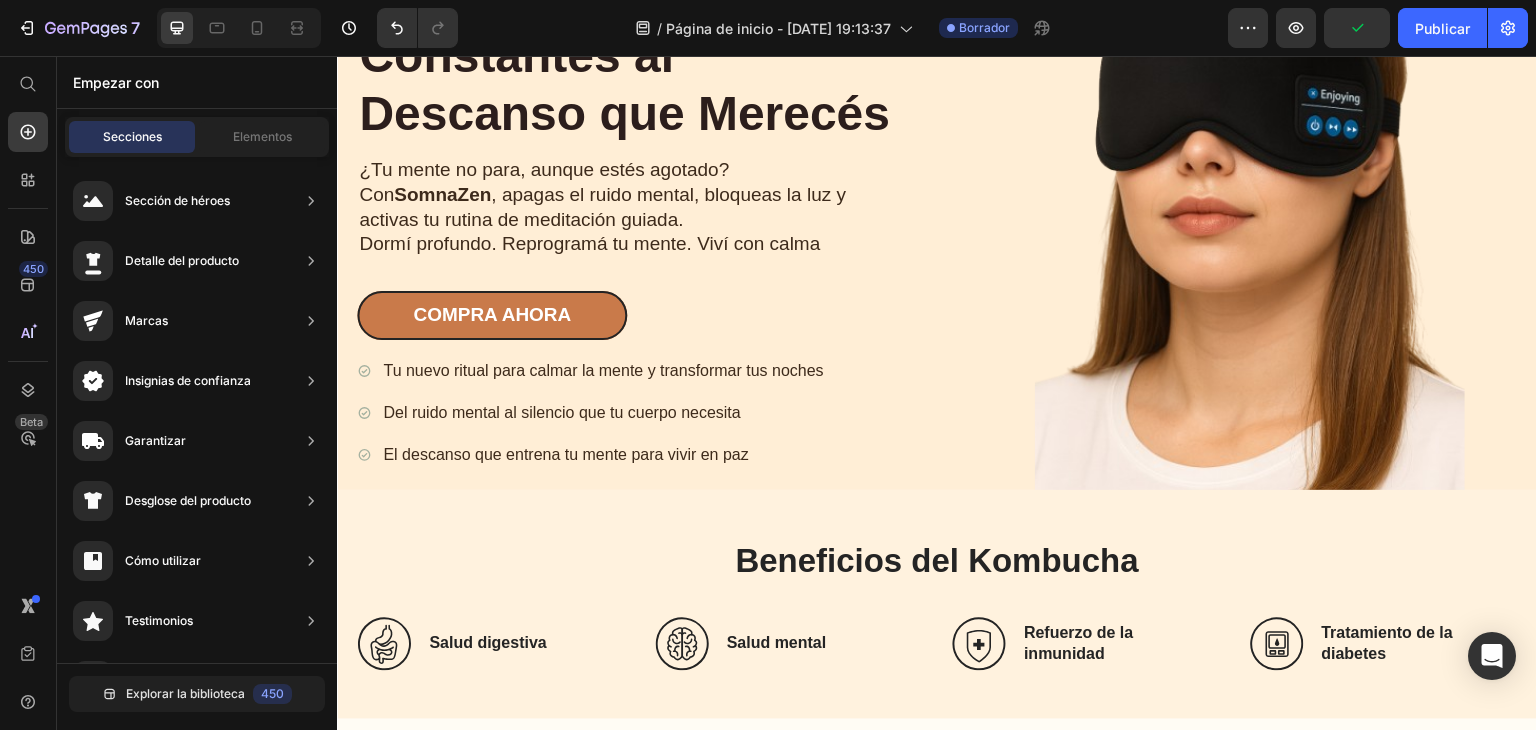 scroll, scrollTop: 280, scrollLeft: 0, axis: vertical 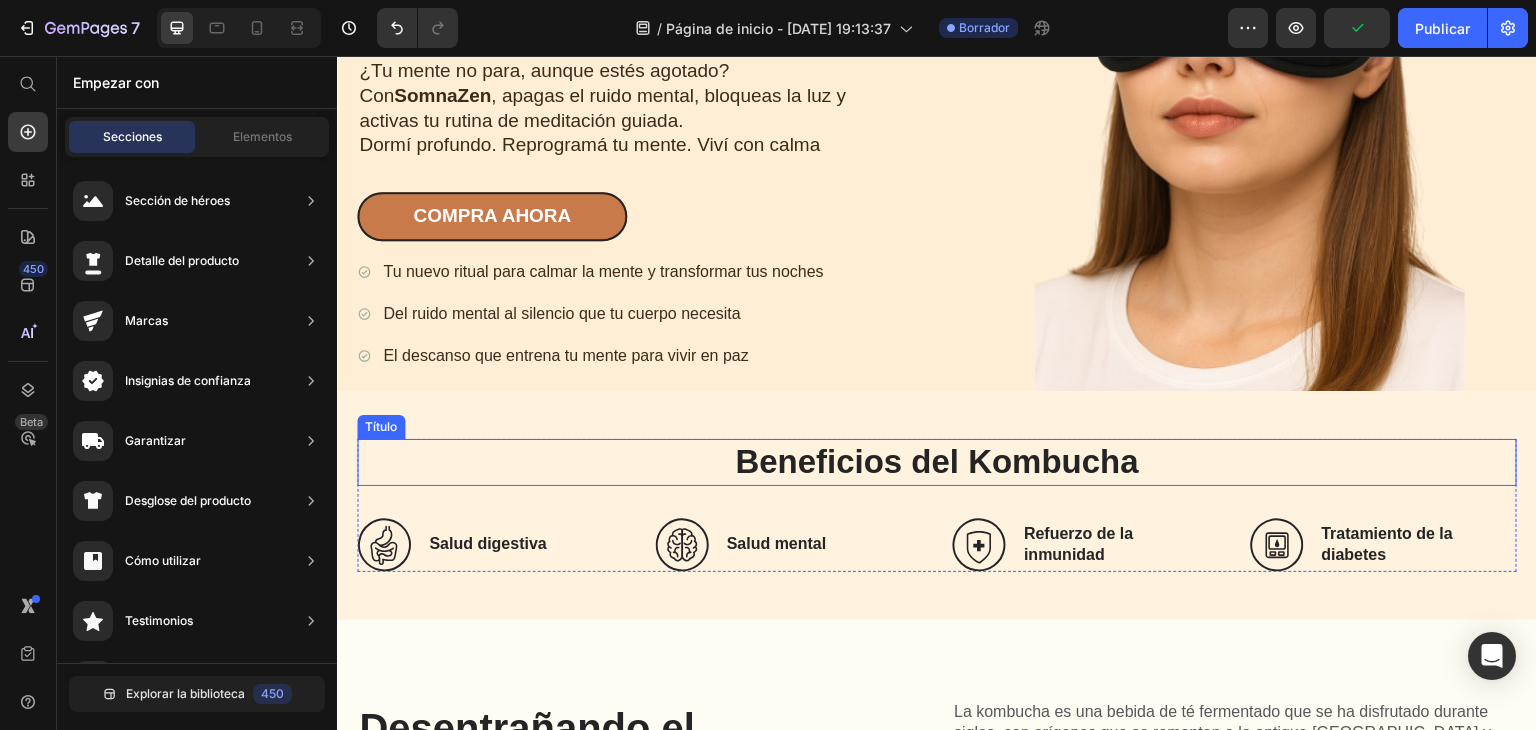 click on "Beneficios del Kombucha" at bounding box center (937, 462) 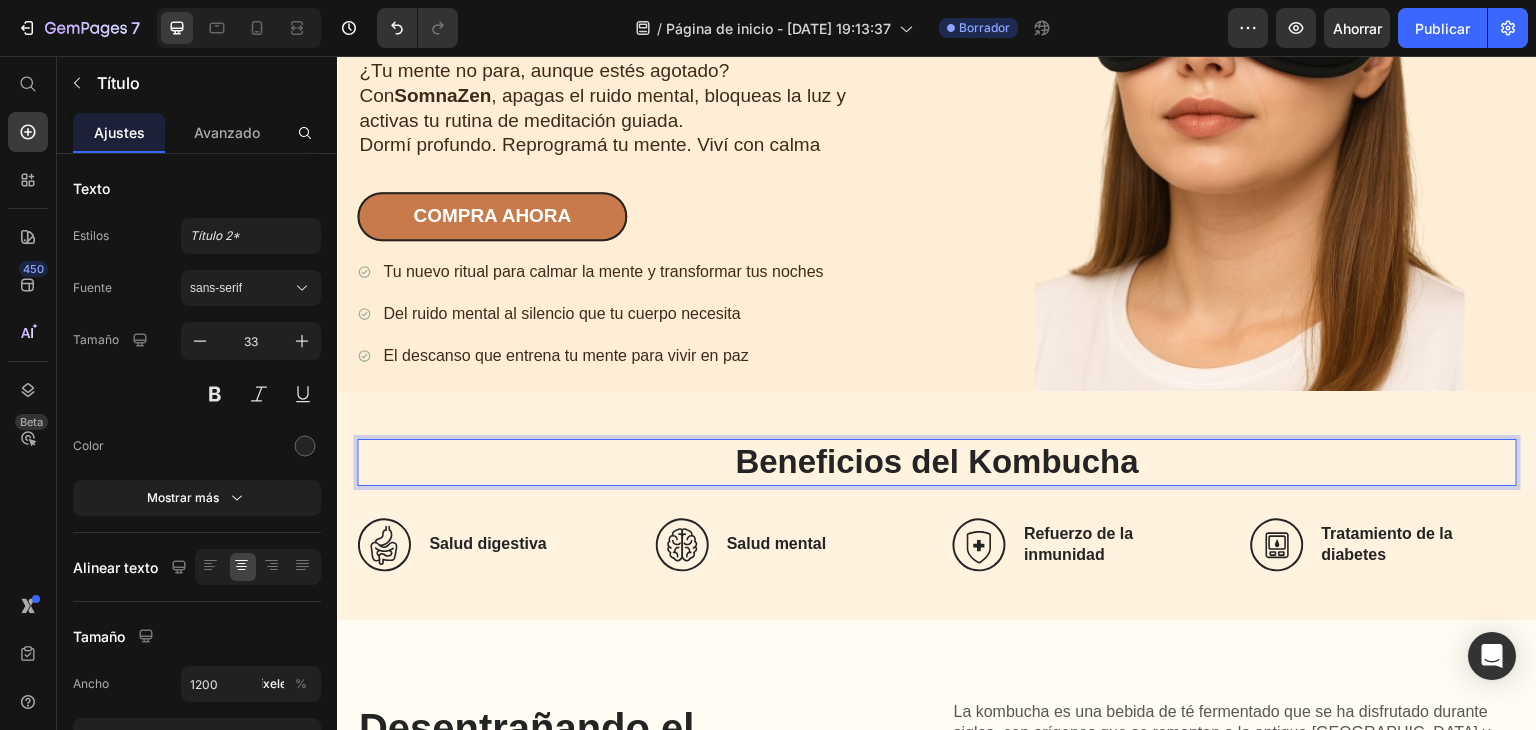 click on "Beneficios del Kombucha" at bounding box center [937, 462] 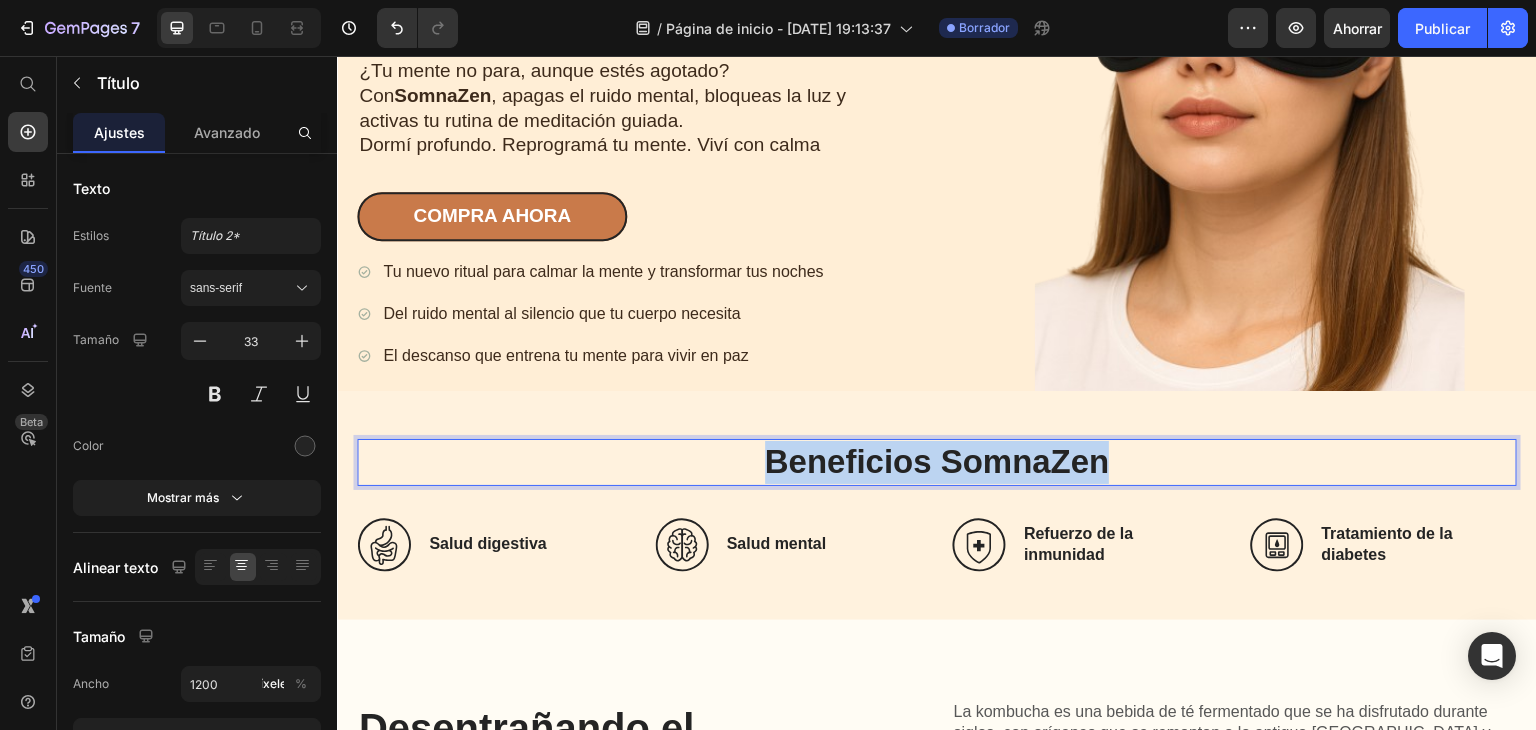 drag, startPoint x: 1131, startPoint y: 462, endPoint x: 726, endPoint y: 478, distance: 405.31592 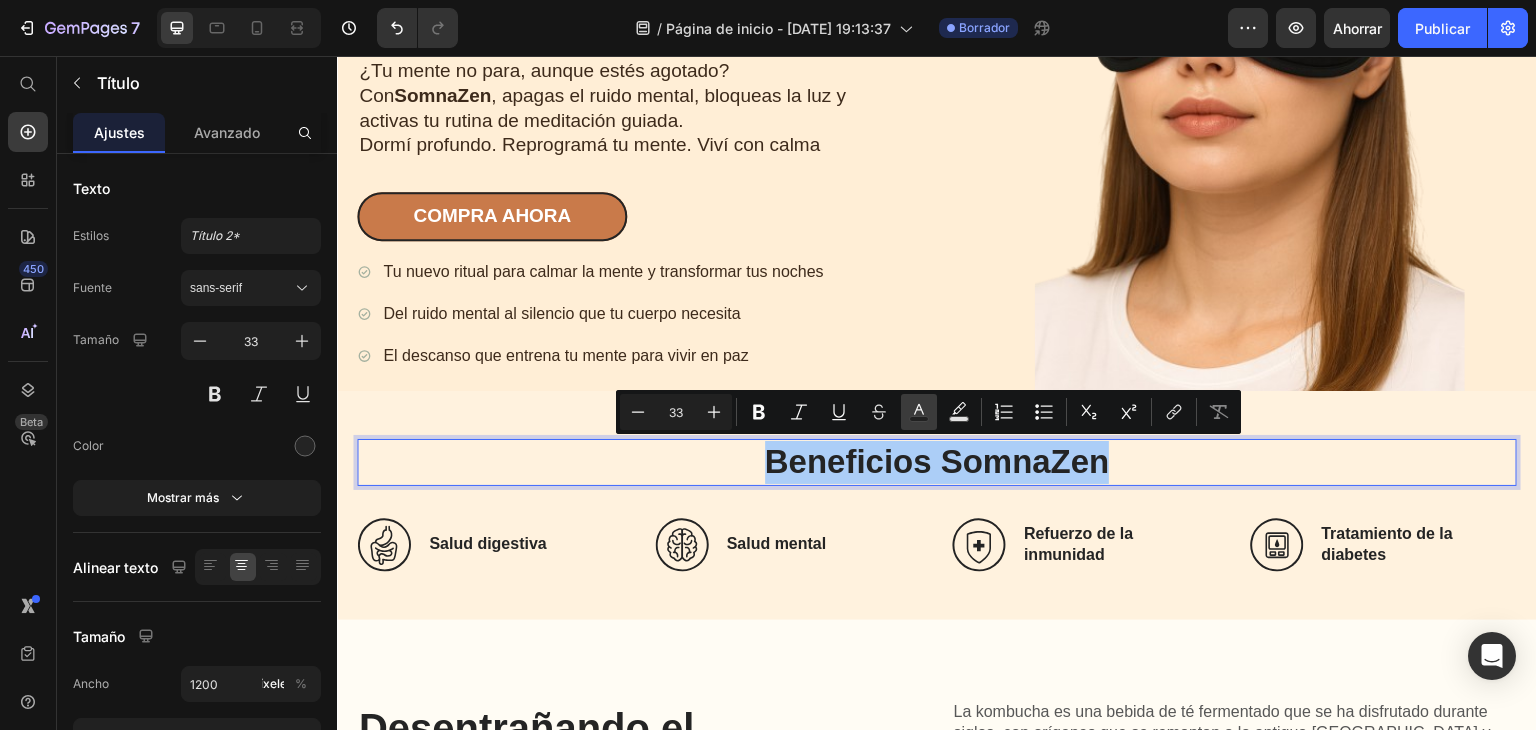 click 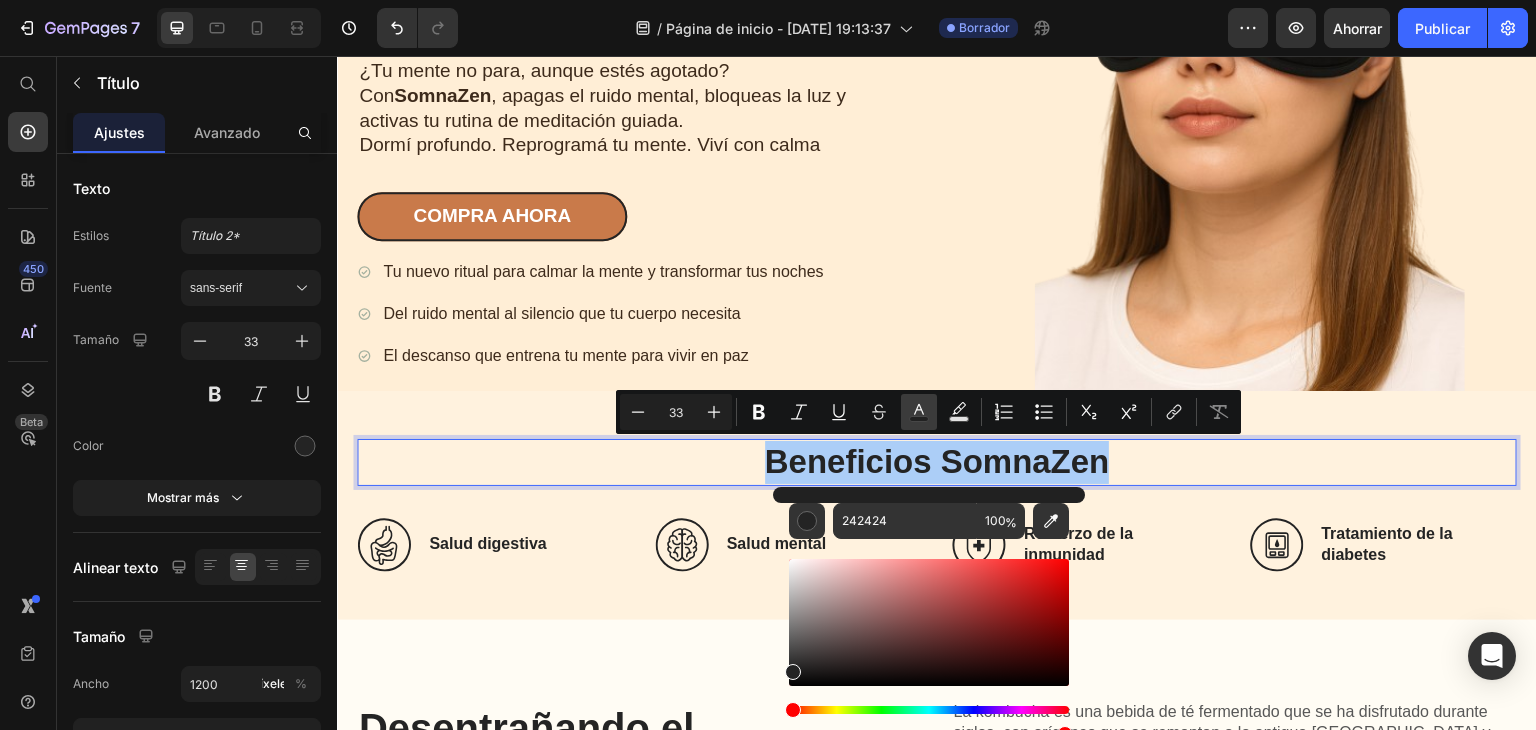 type 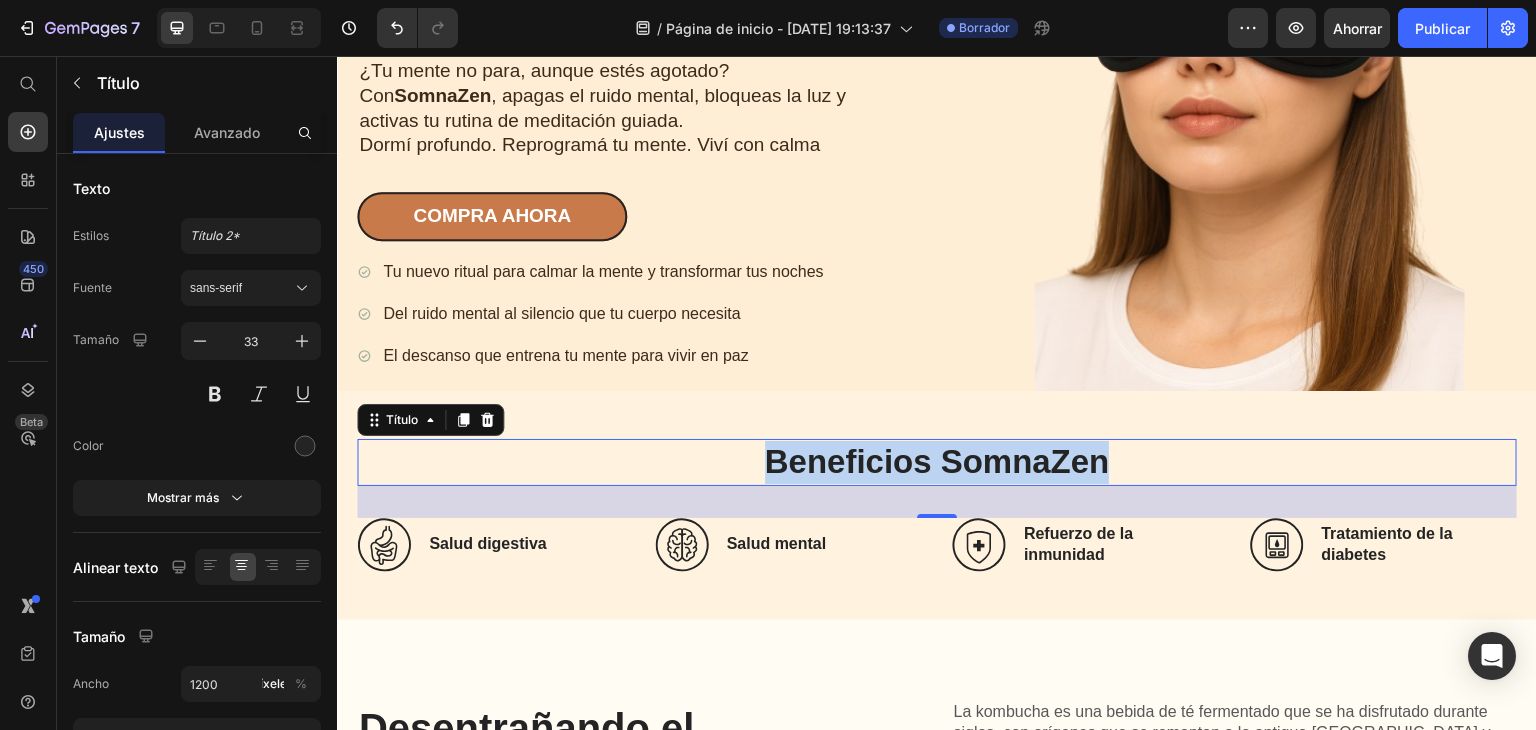 click on "Beneficios SomnaZen" at bounding box center [937, 462] 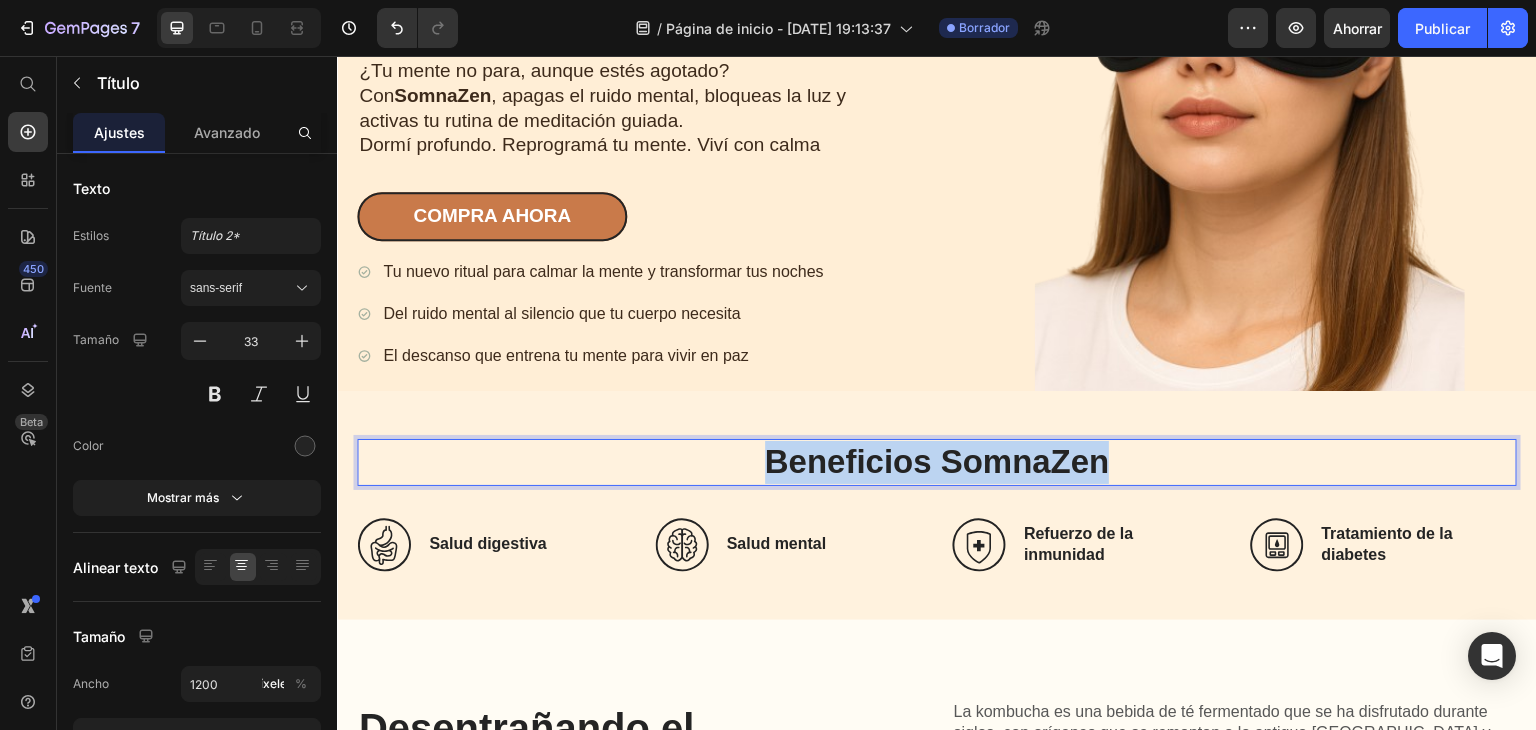 drag, startPoint x: 1116, startPoint y: 462, endPoint x: 763, endPoint y: 466, distance: 353.02267 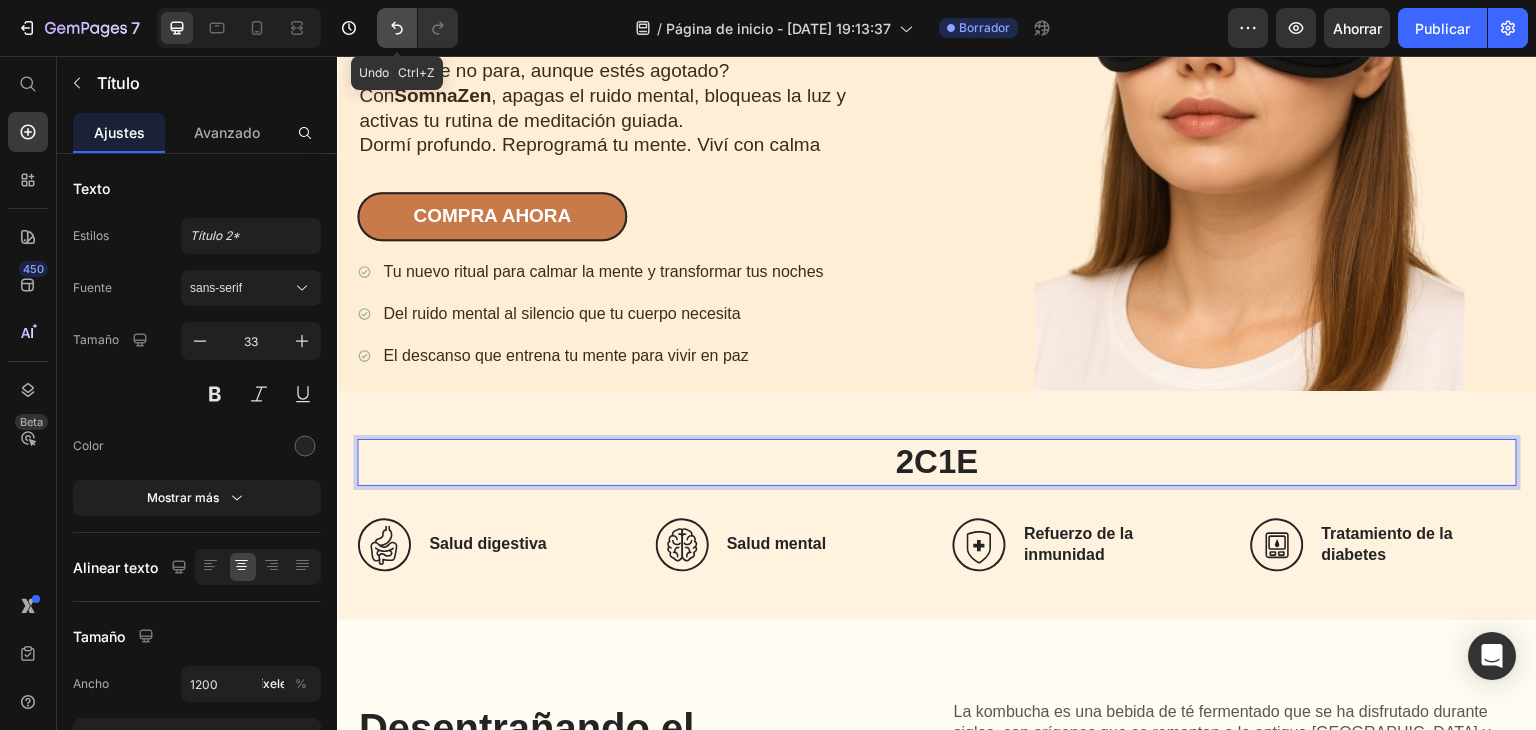 click 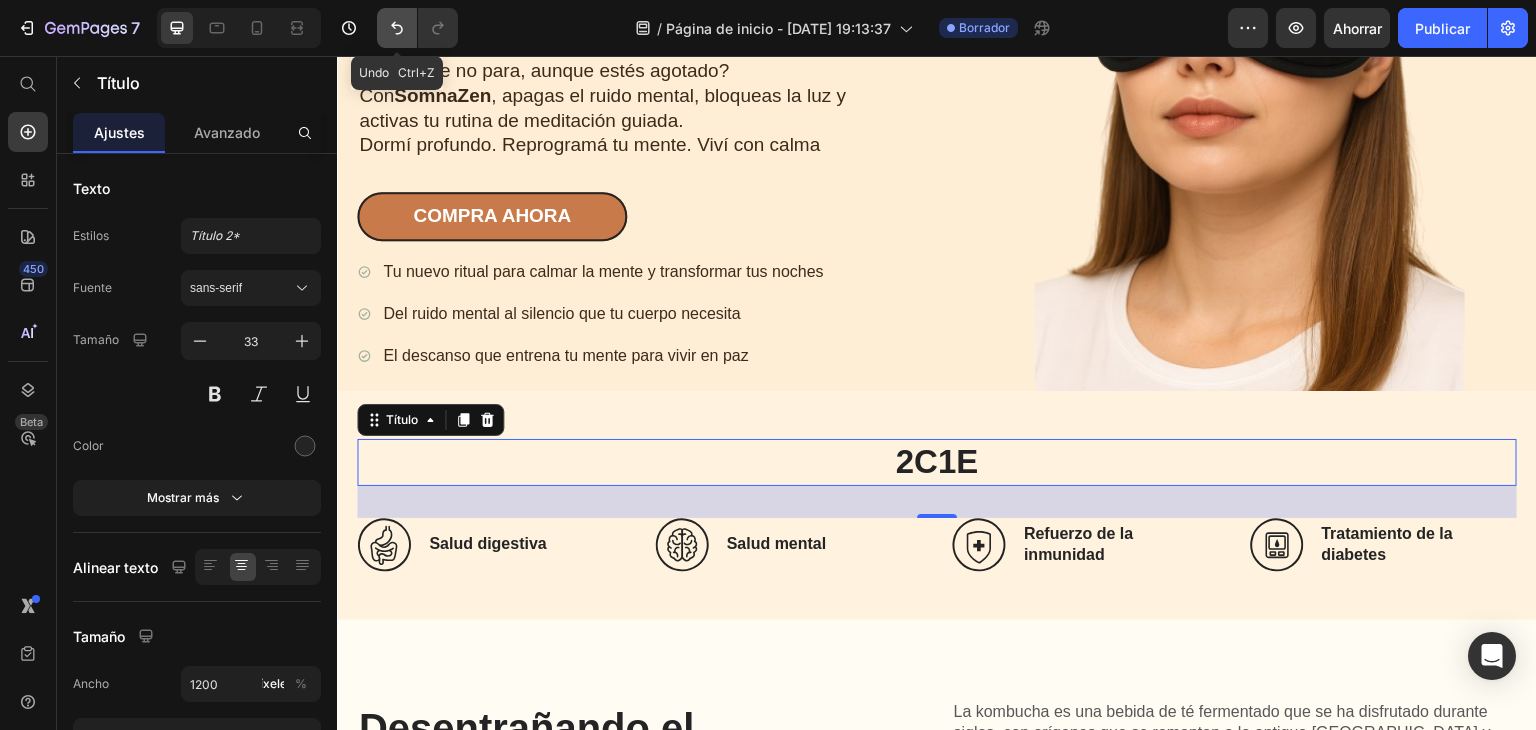 click 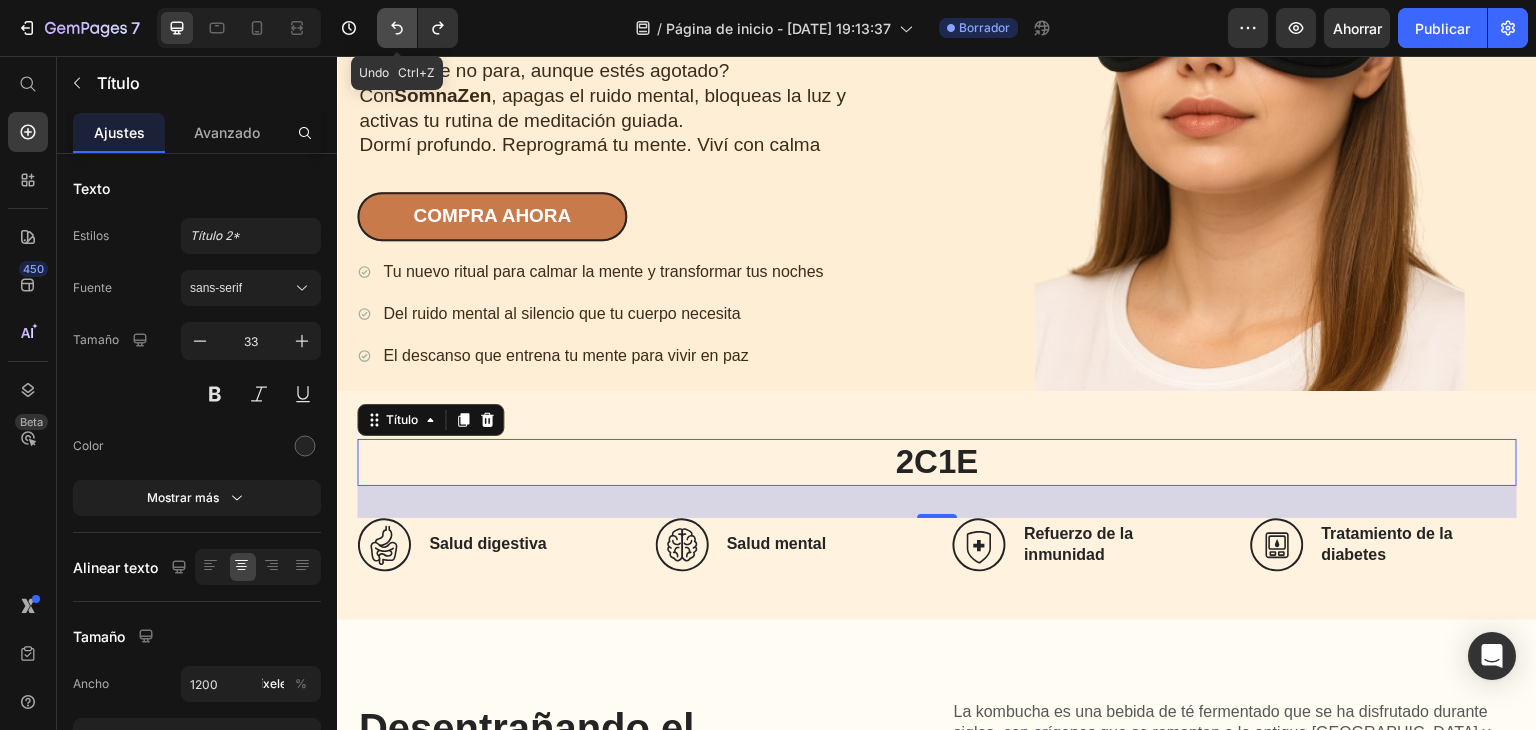 click 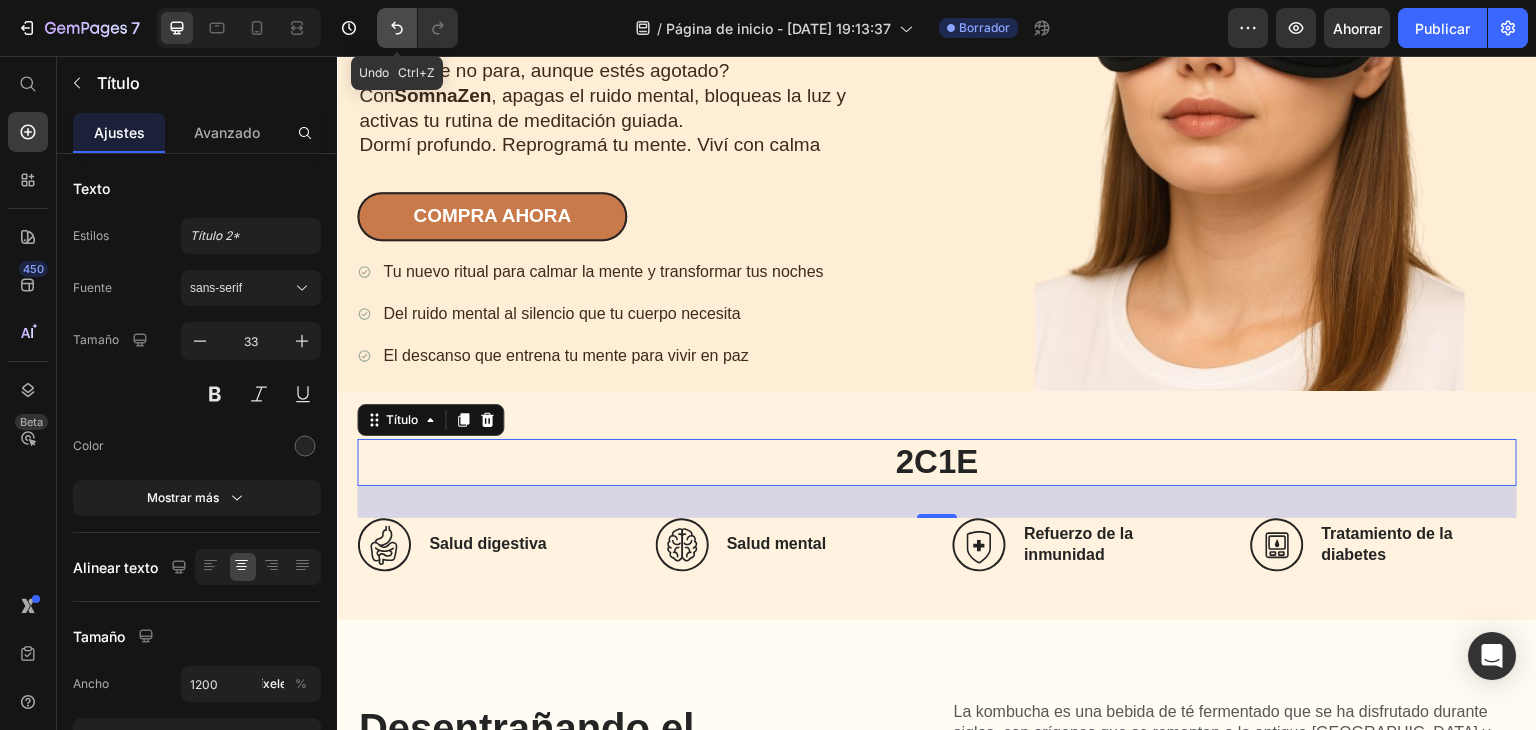 click 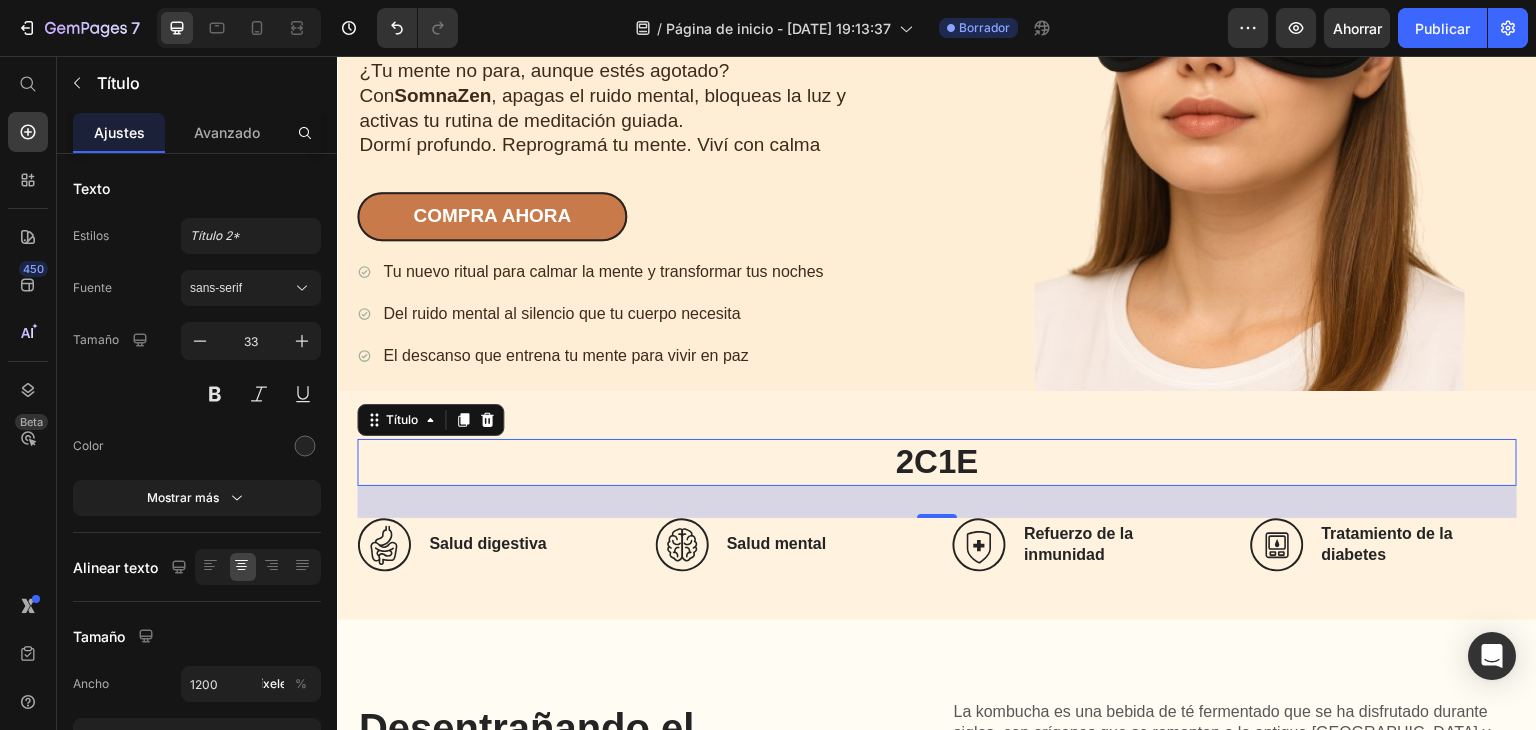 click on "2C1E" at bounding box center (937, 462) 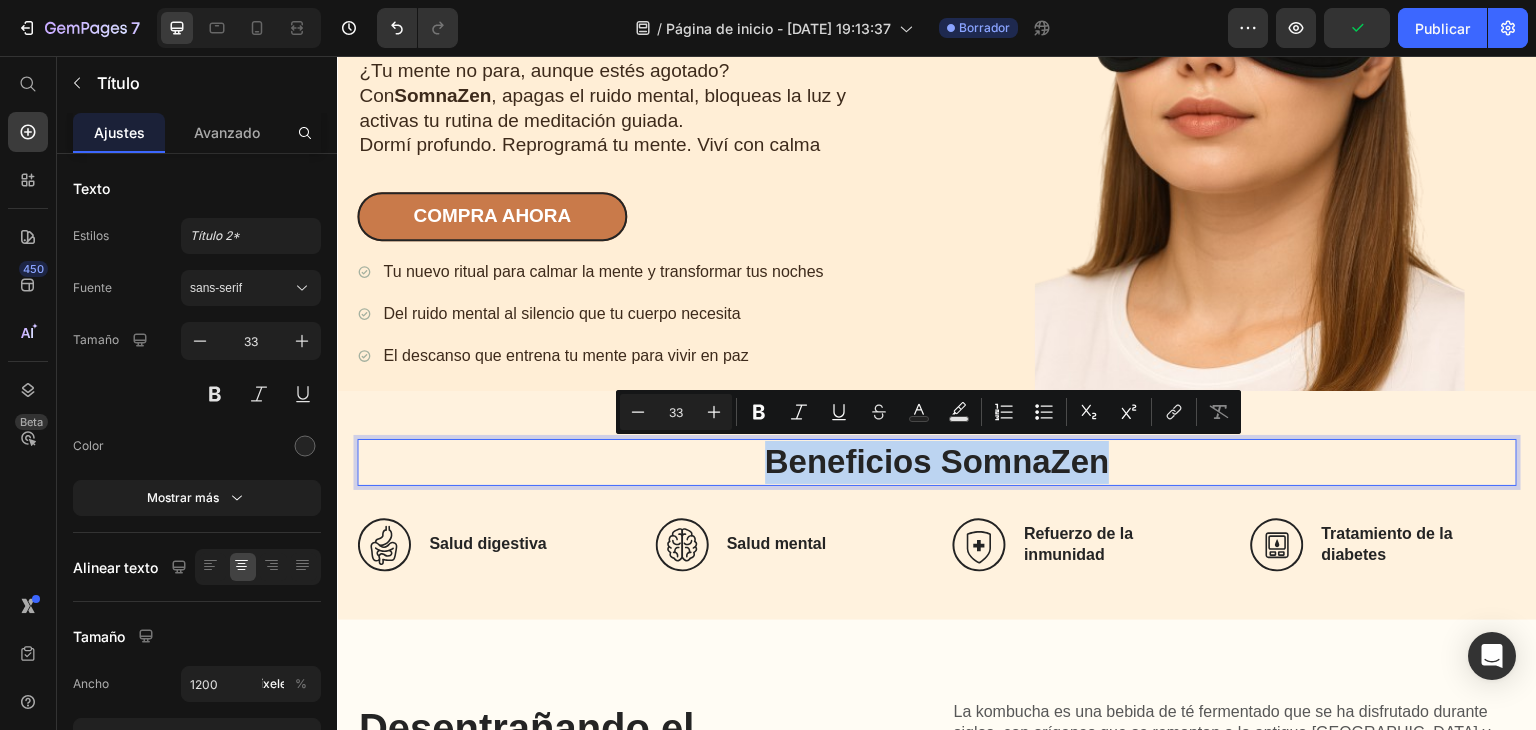 drag, startPoint x: 1141, startPoint y: 459, endPoint x: 756, endPoint y: 456, distance: 385.0117 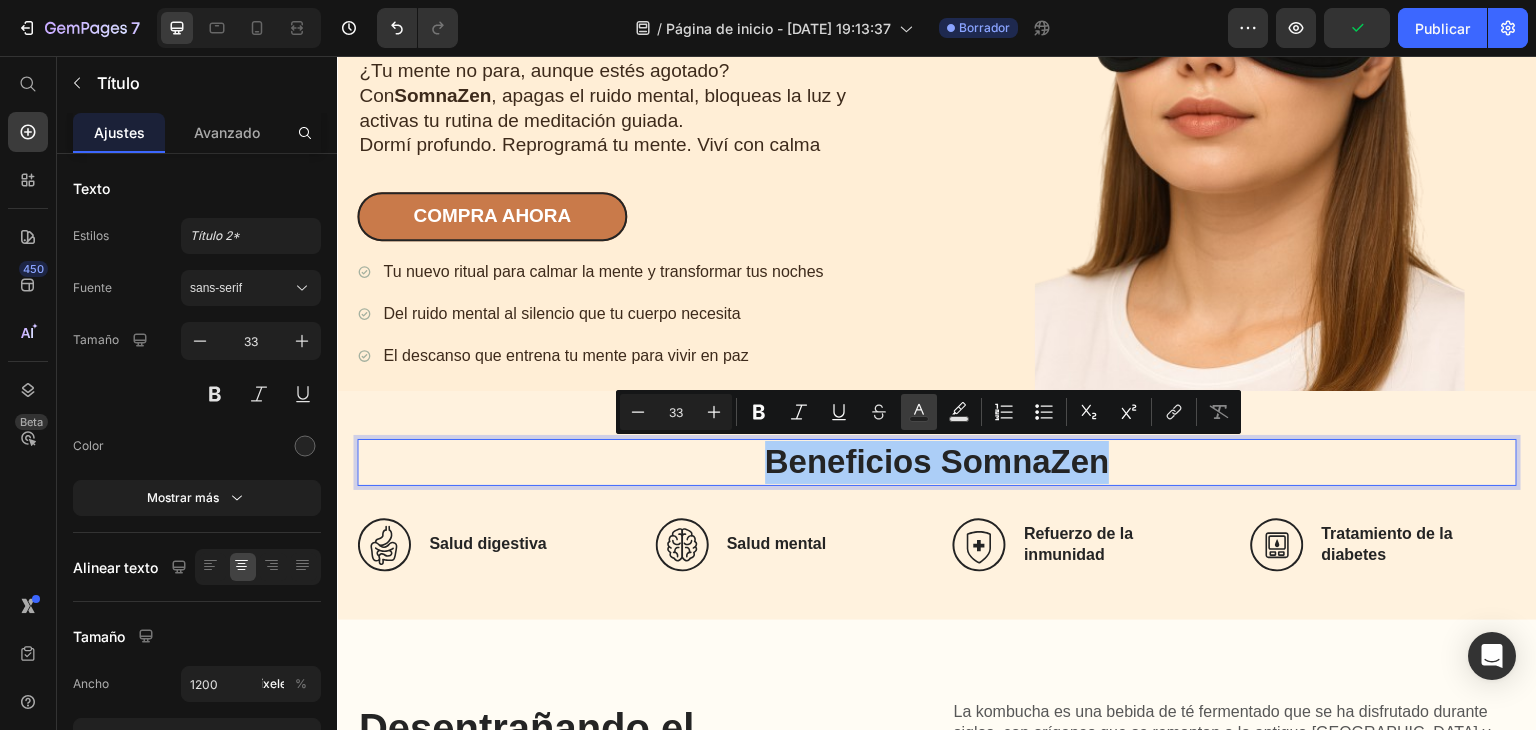 click 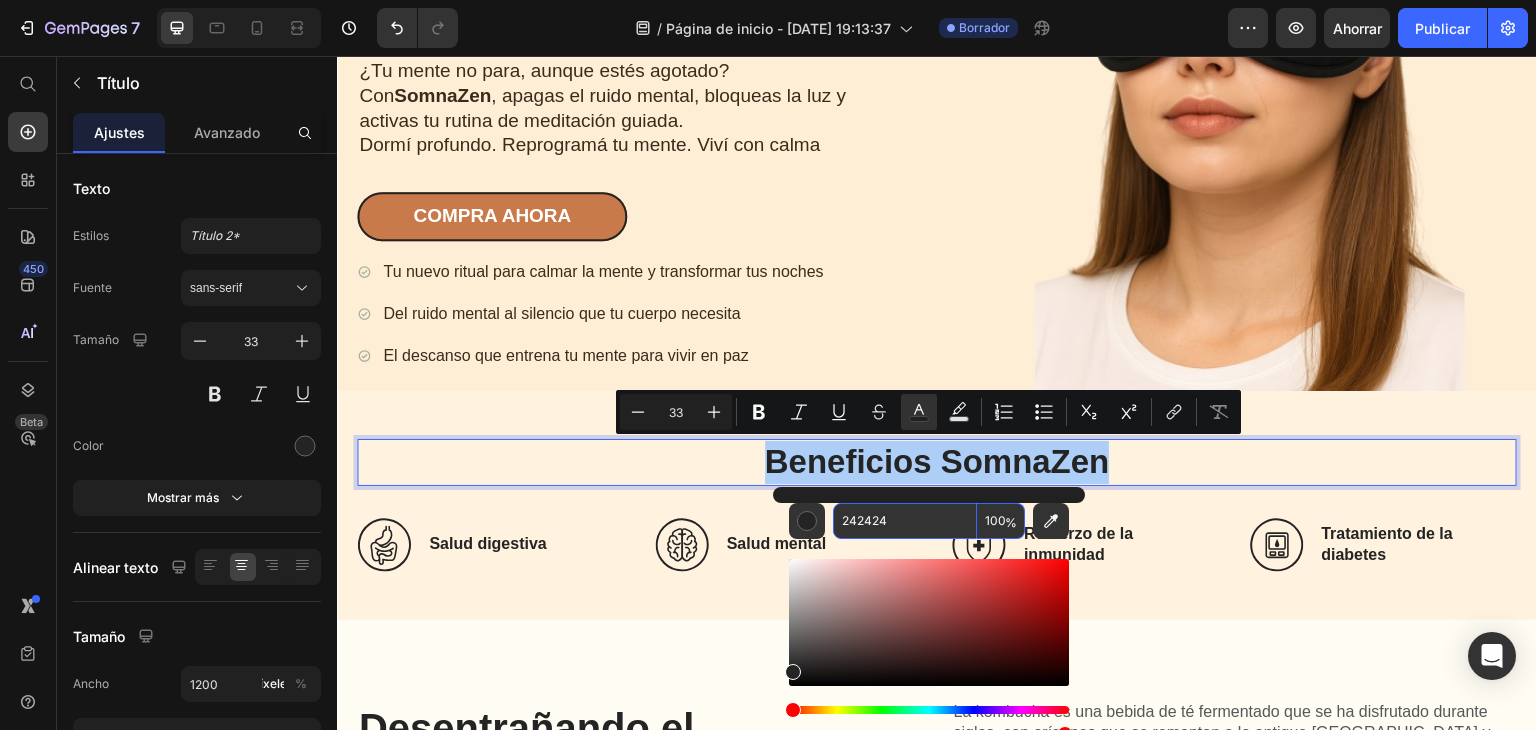 click on "242424" at bounding box center (905, 521) 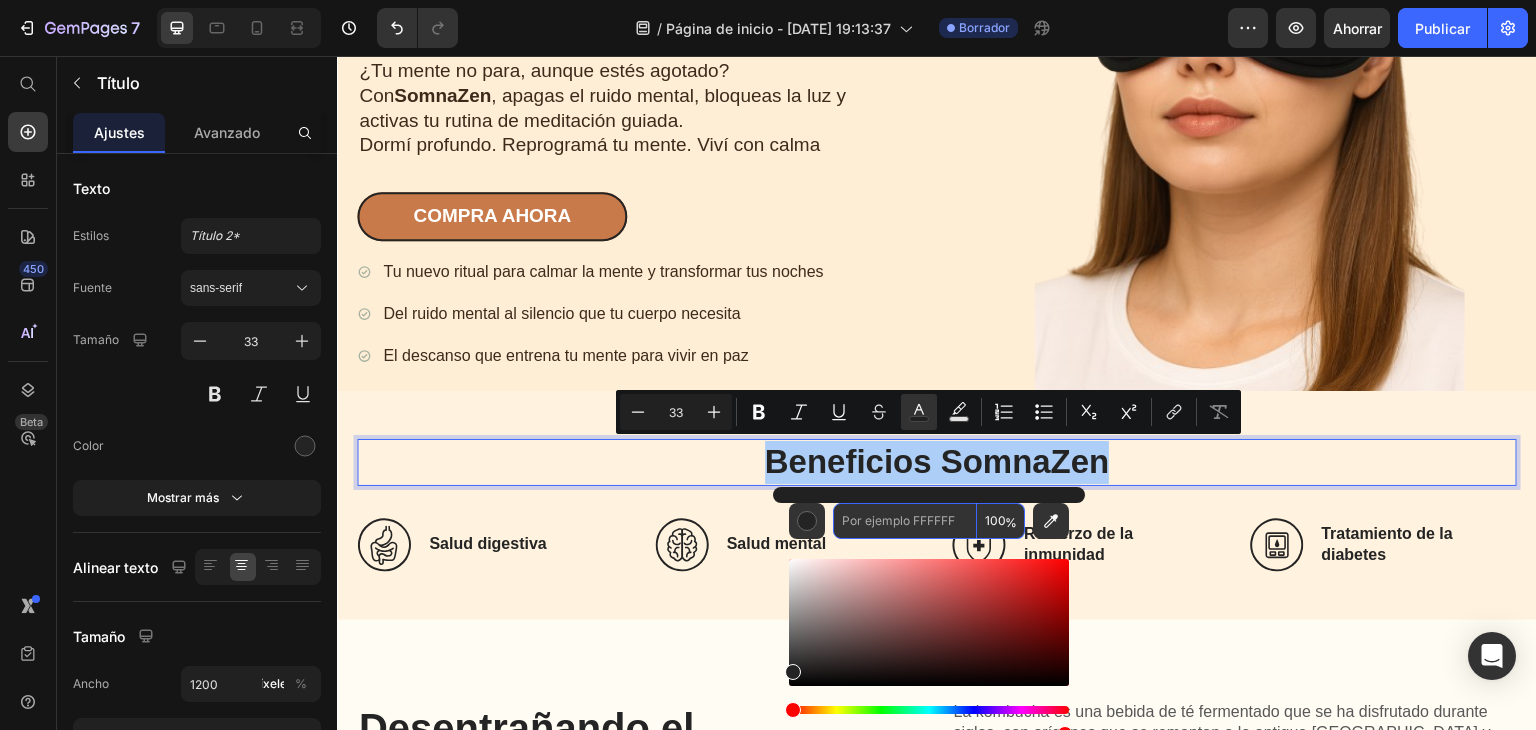 paste on "2C1E1C" 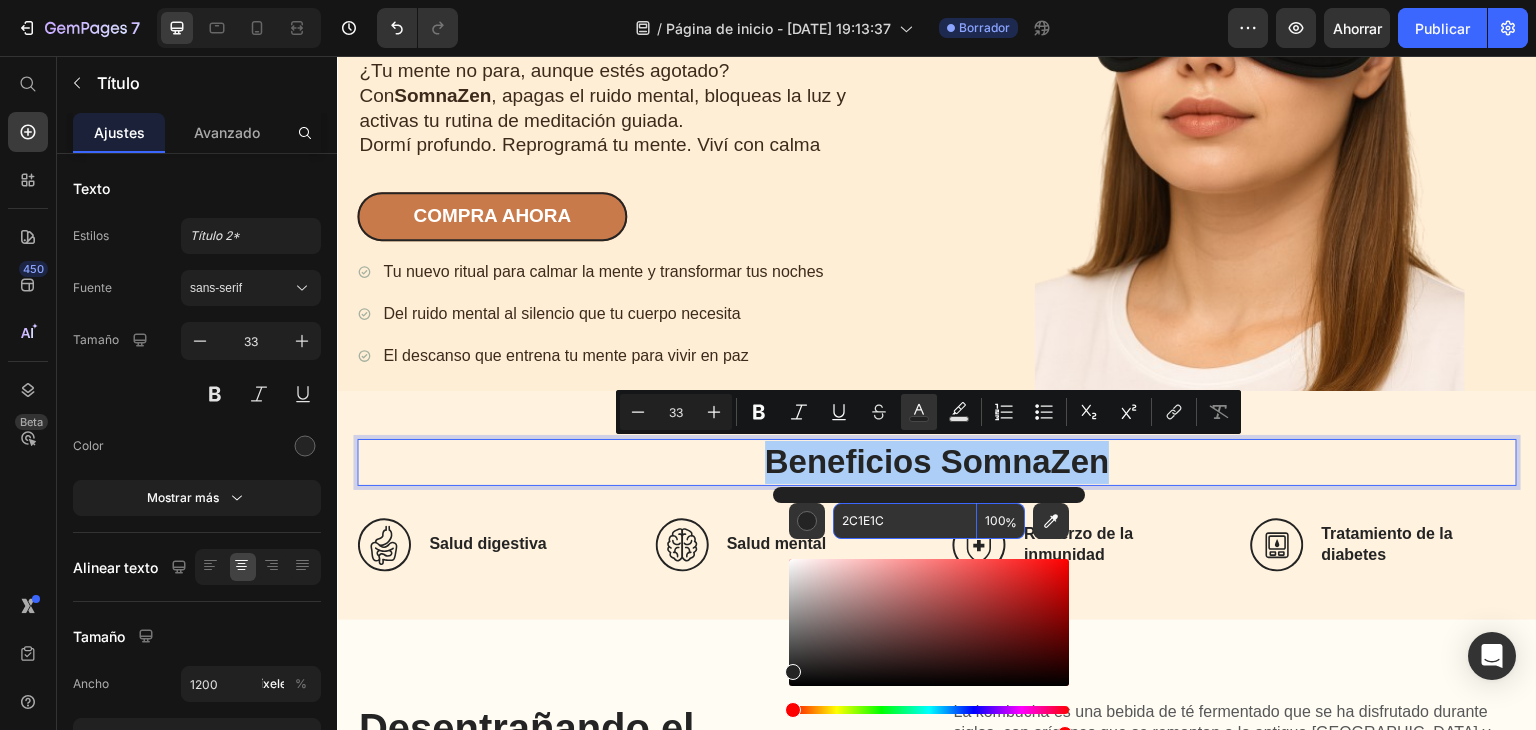 type on "2C1E1C" 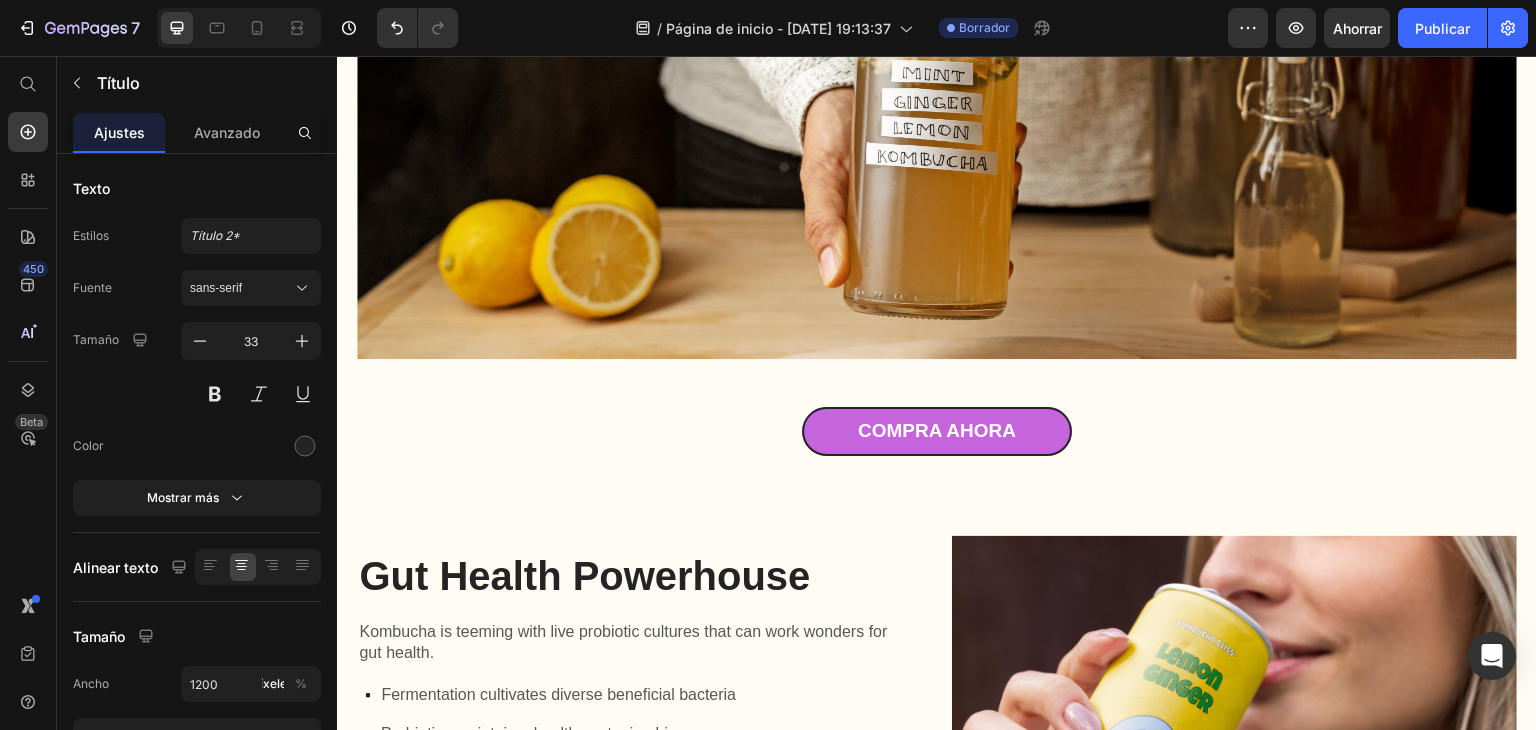 scroll, scrollTop: 1229, scrollLeft: 0, axis: vertical 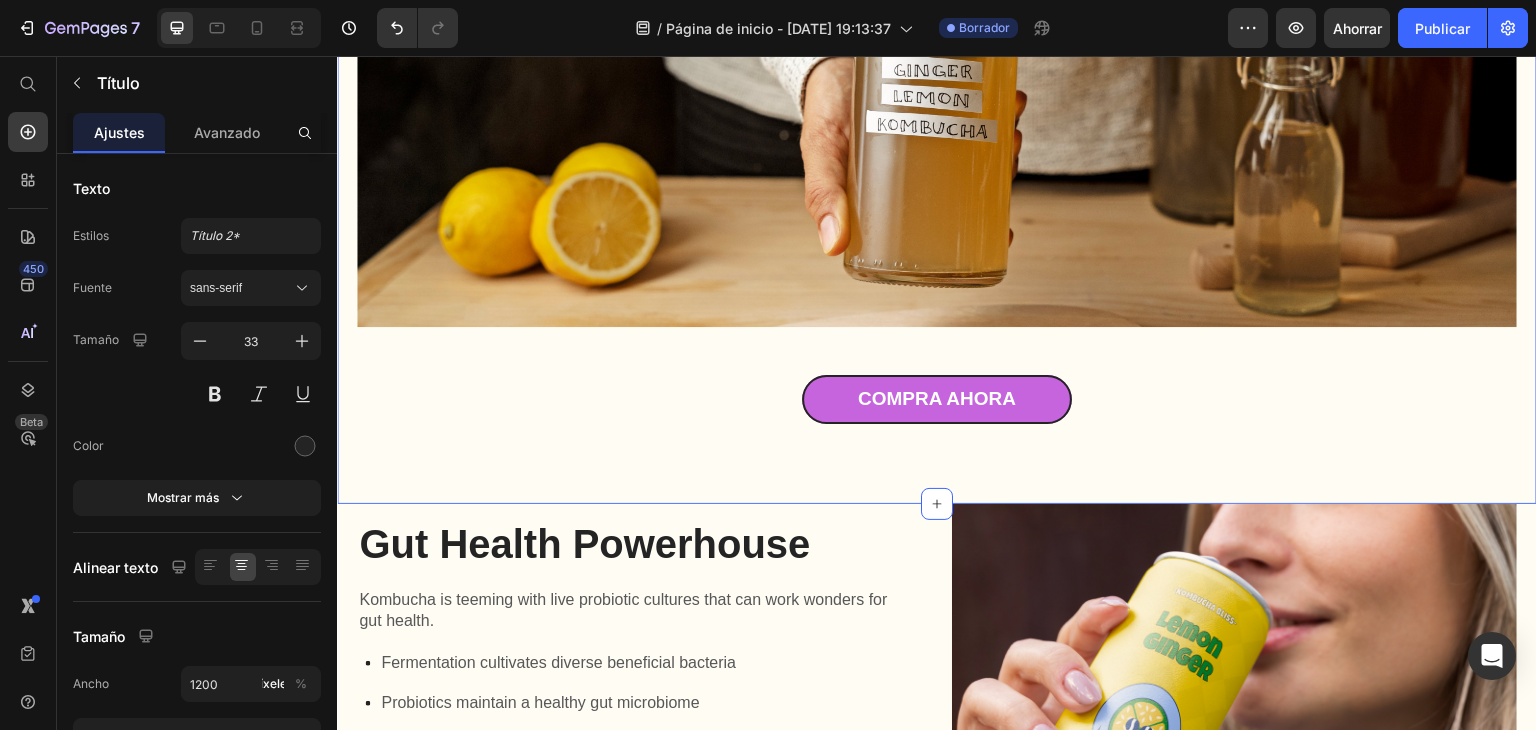 click on "Desentrañando el misterio del Kombucha Título La kombucha es una bebida de té fermentado que se ha disfrutado durante siglos, con orígenes que se remontan a la antigua China y Rusia. Se crea fermentando té negro o verde endulzado con un cultivo simbiótico de bacterias y levaduras (SCOBY). Bloque de texto Fila Imagen La kombucha es una bebida de té fermentado que se ha disfrutado durante siglos, con orígenes que se remontan a la antigua China y Rusia. Se crea fermentando té negro o verde endulzado con un cultivo simbiótico de bacterias y levaduras (SCOBY). Bloque de texto Compra ahora Botón Fila Sección 3" at bounding box center [937, 87] 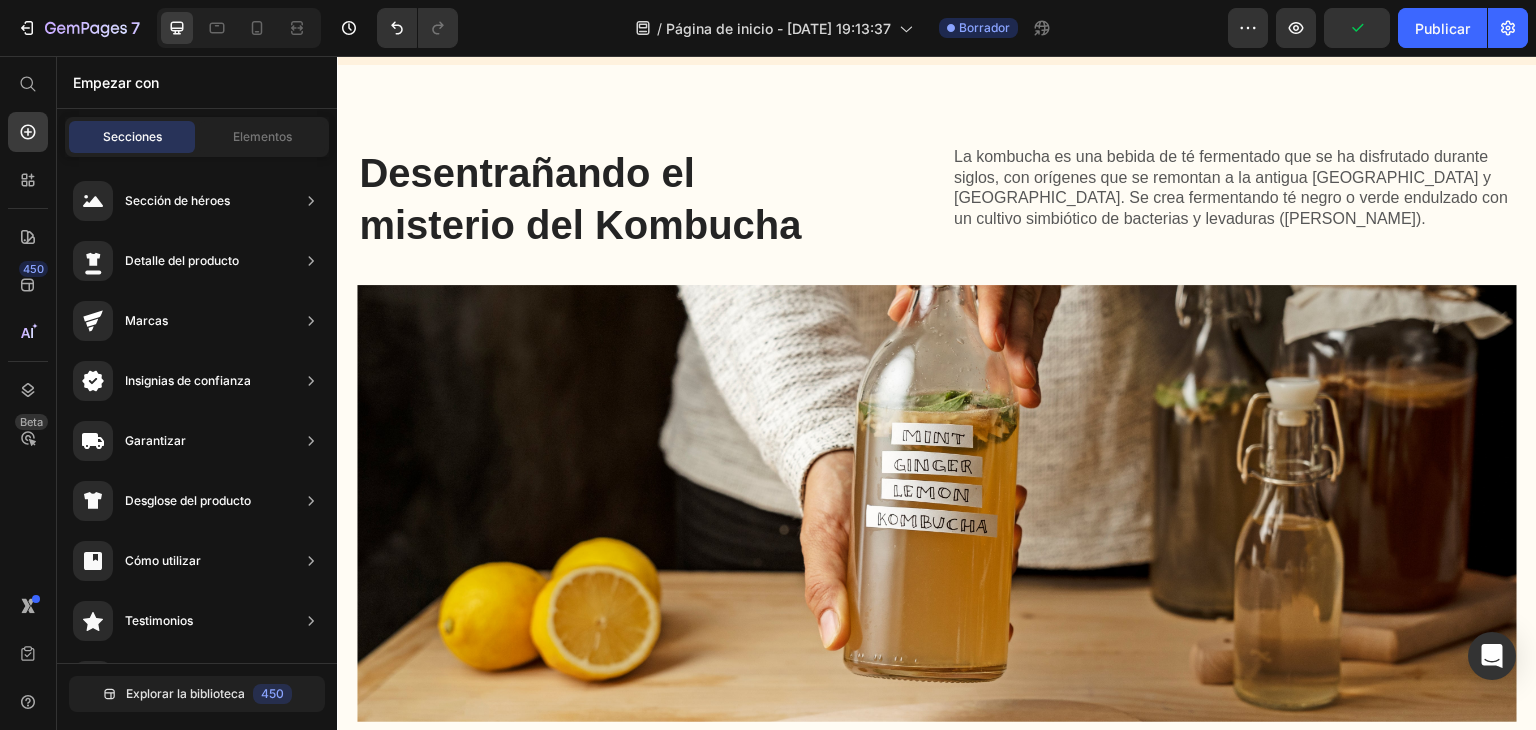scroll, scrollTop: 809, scrollLeft: 0, axis: vertical 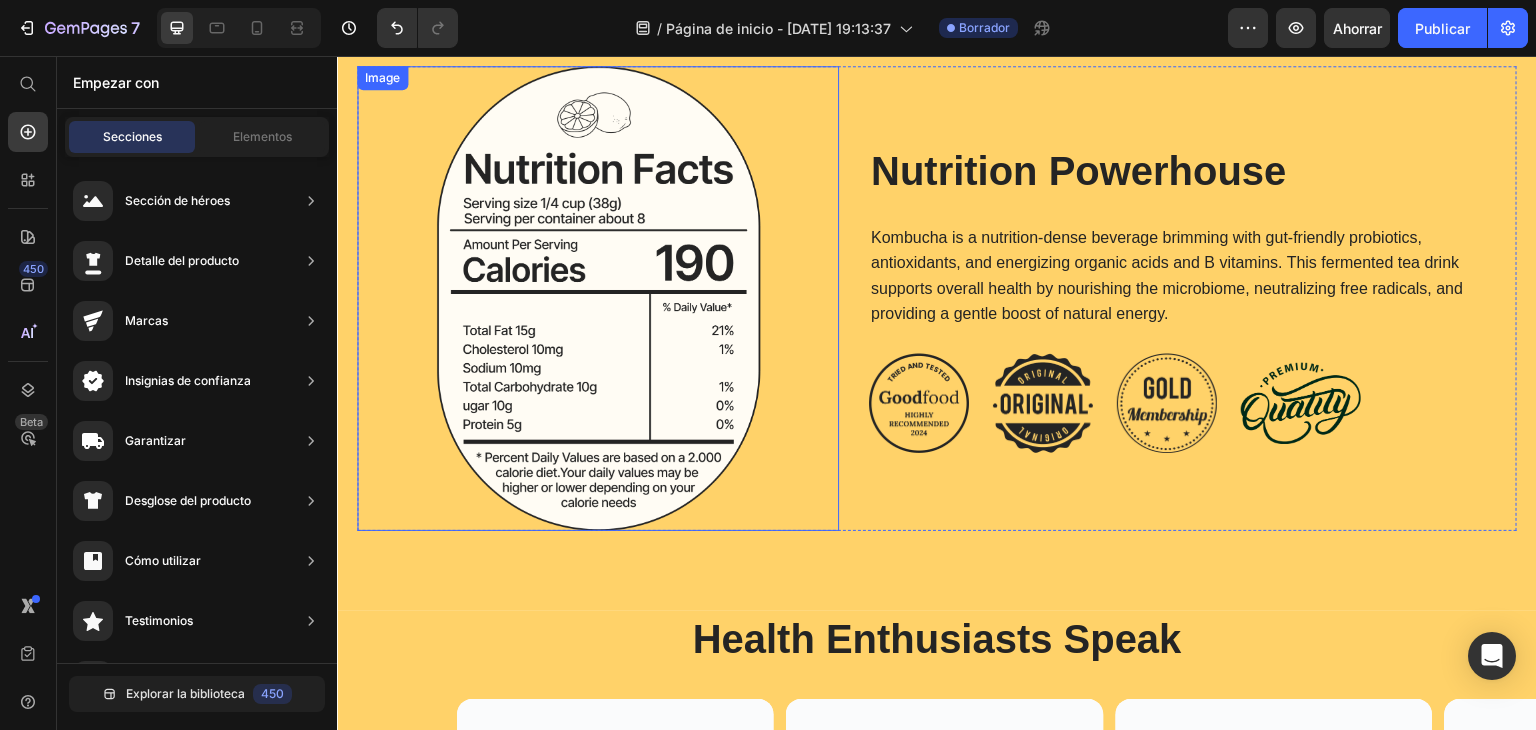 click at bounding box center (598, 298) 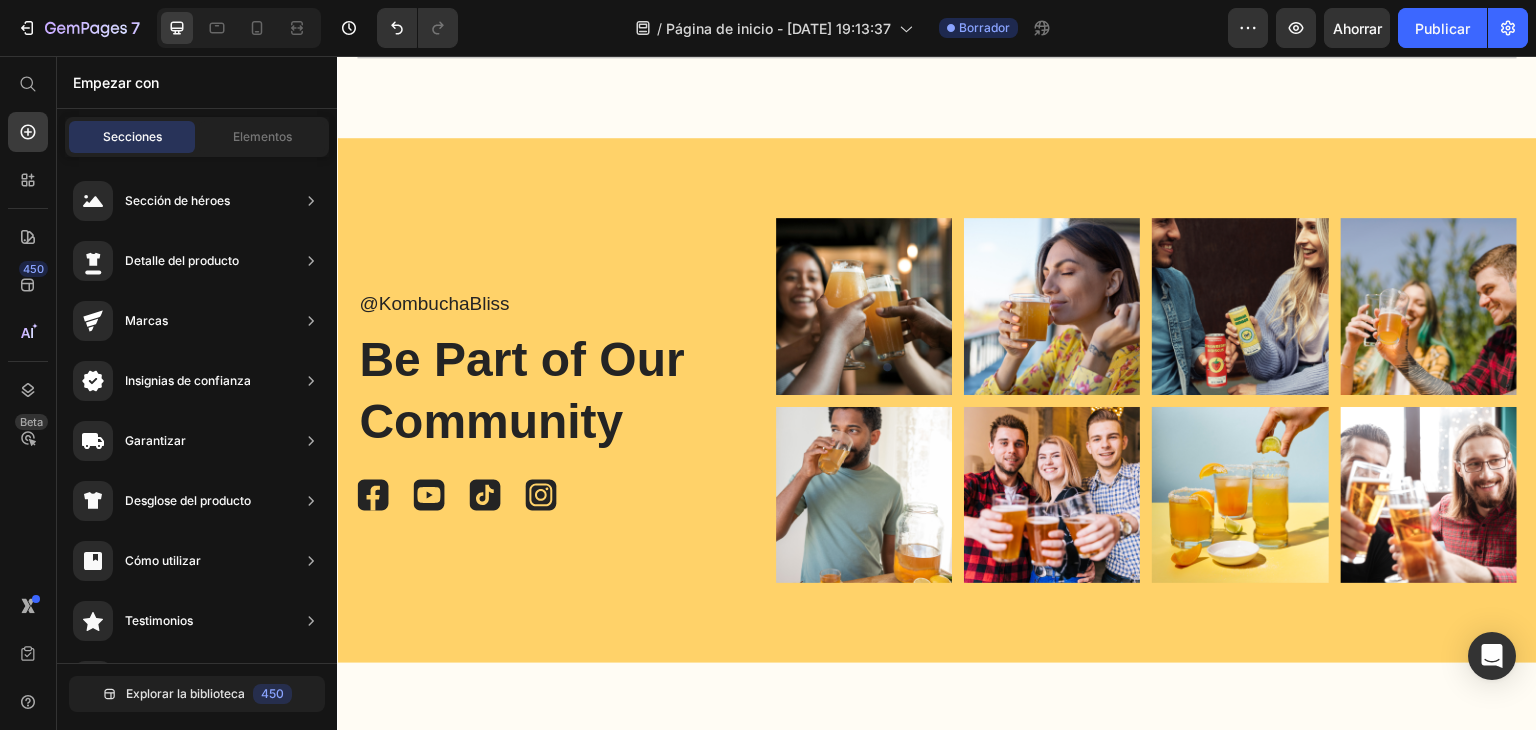 scroll, scrollTop: 6633, scrollLeft: 0, axis: vertical 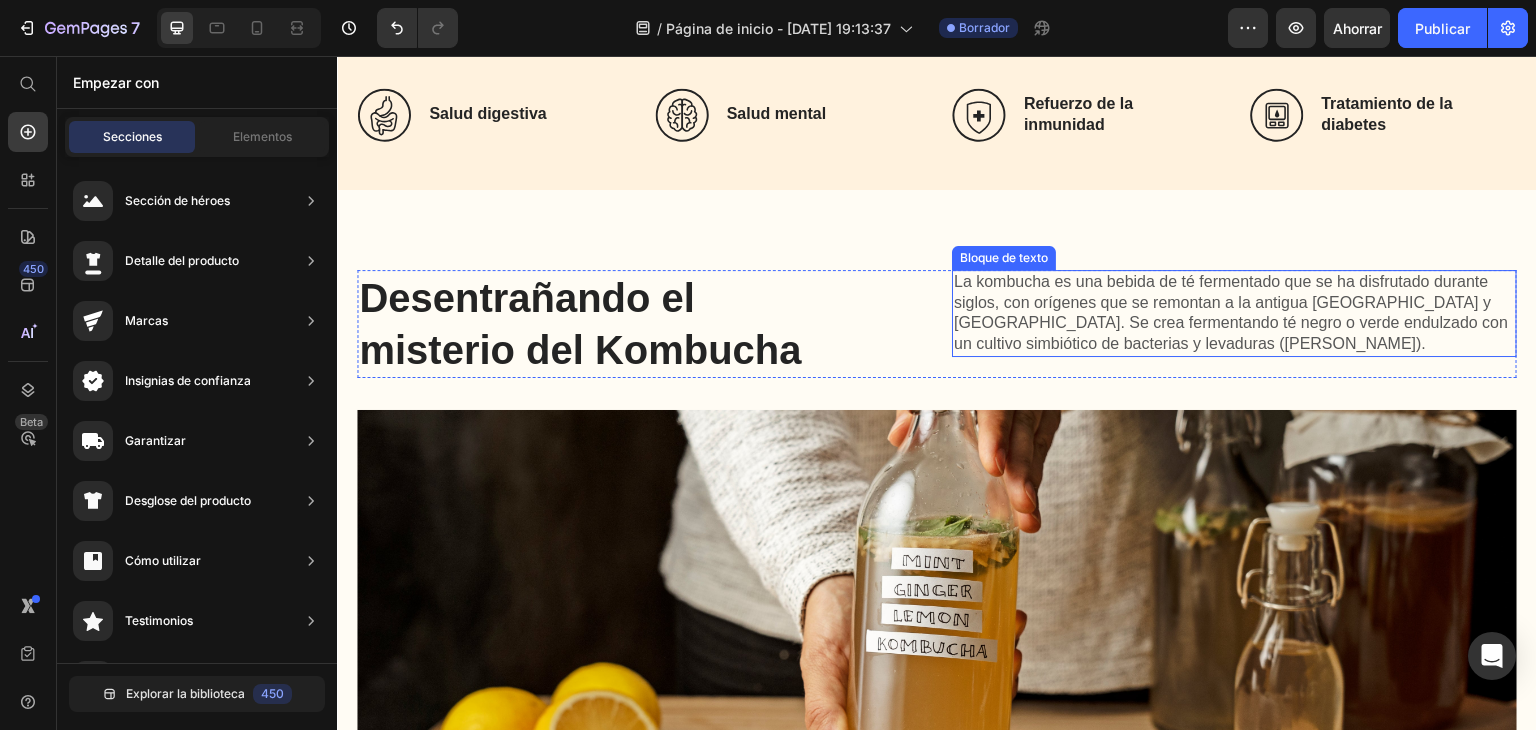 click on "La kombucha es una bebida de té fermentado que se ha disfrutado durante siglos, con orígenes que se remontan a la antigua China y Rusia. Se crea fermentando té negro o verde endulzado con un cultivo simbiótico de bacterias y levaduras (SCOBY)." at bounding box center (1231, 312) 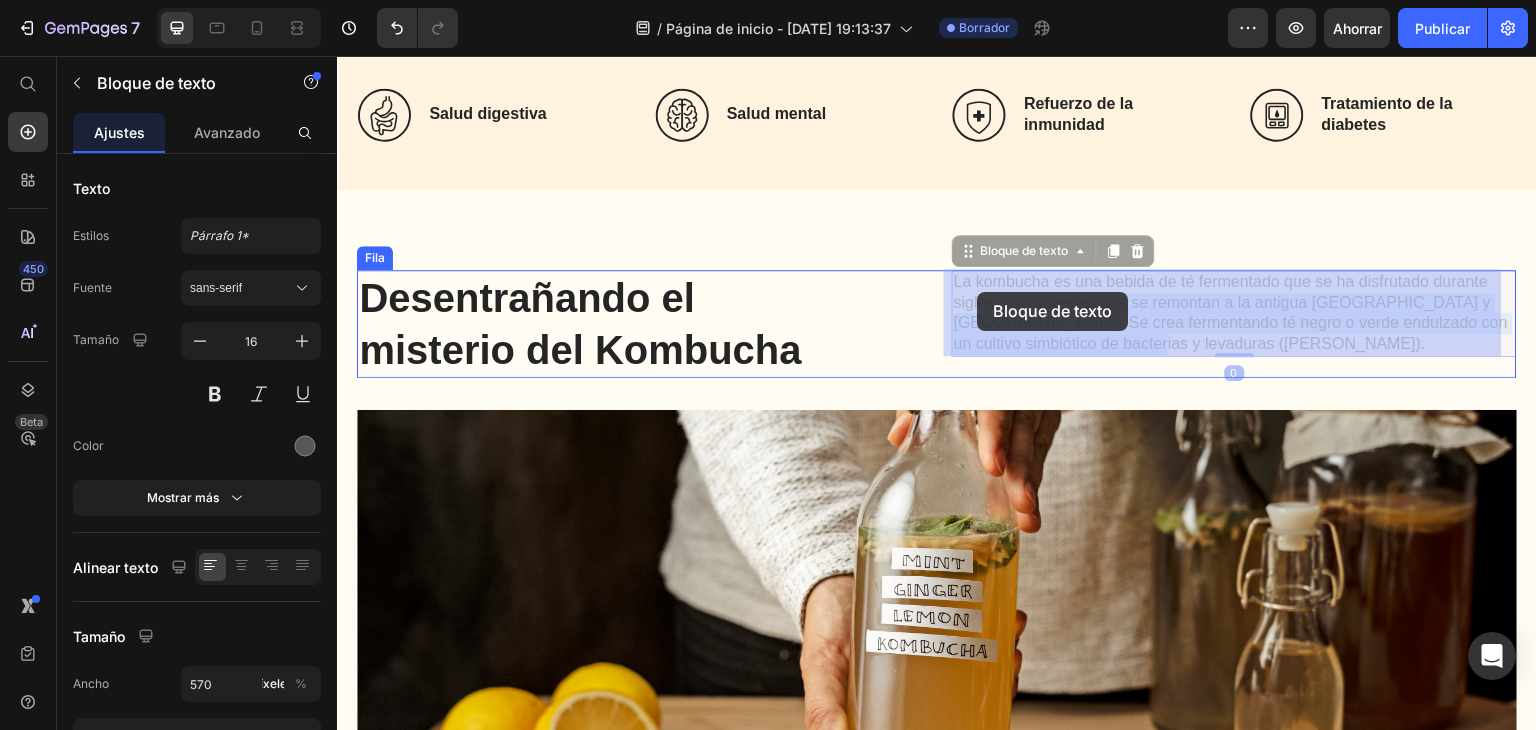 drag, startPoint x: 1211, startPoint y: 335, endPoint x: 978, endPoint y: 292, distance: 236.93459 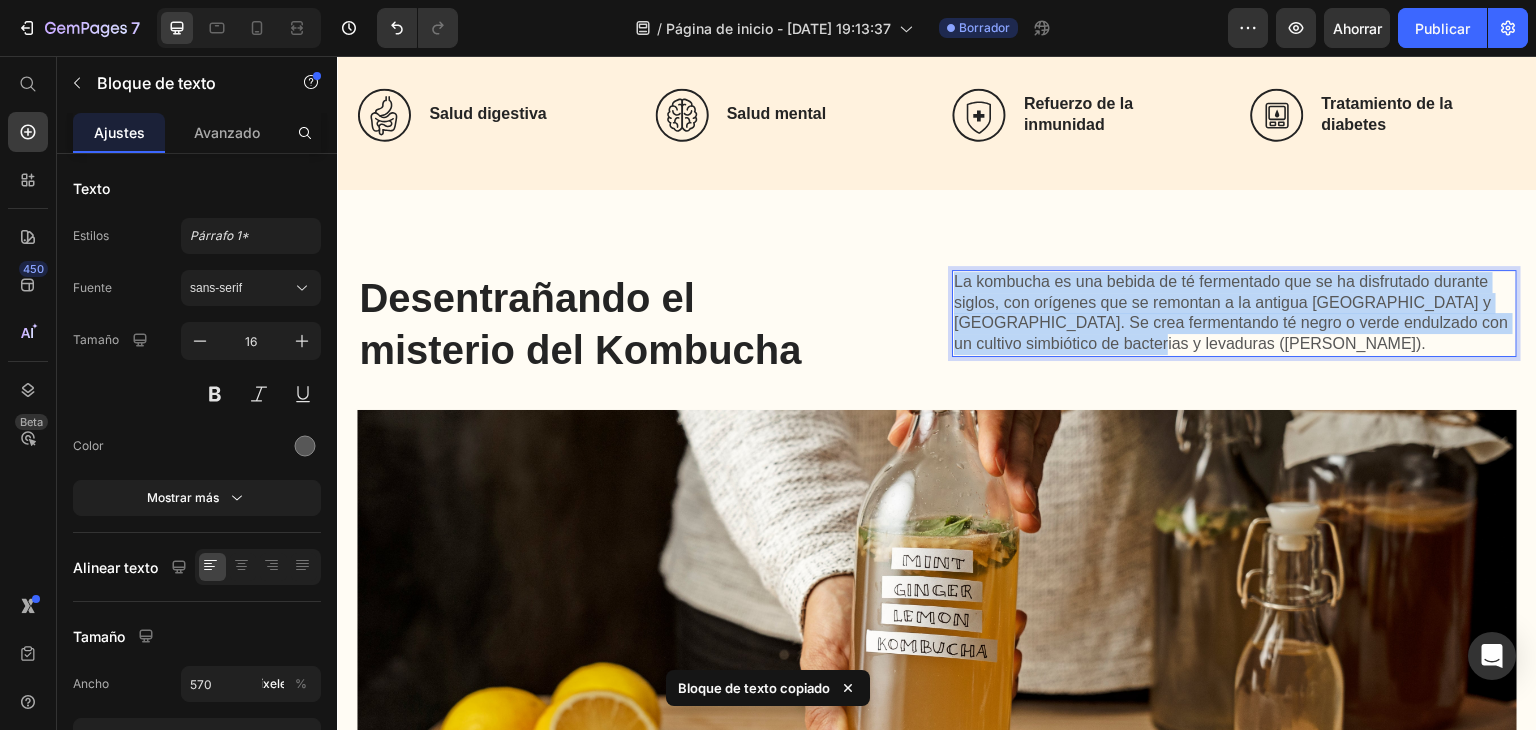 drag, startPoint x: 949, startPoint y: 281, endPoint x: 1189, endPoint y: 350, distance: 249.72185 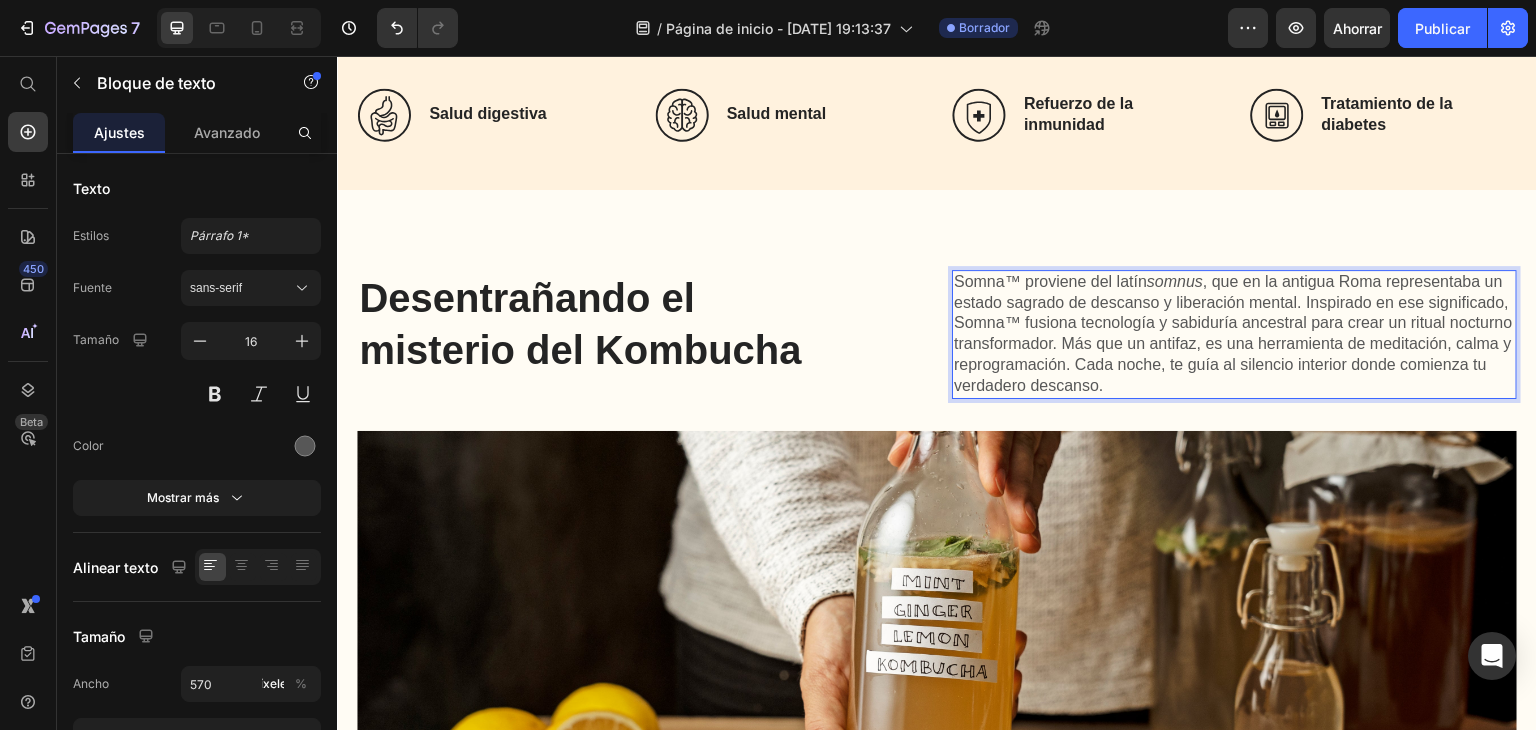 click on "Somna™ proviene del latín  somnus , que en la antigua Roma representaba un estado sagrado de descanso y liberación mental. Inspirado en ese significado, Somna™ fusiona tecnología y sabiduría ancestral para crear un ritual nocturno transformador. Más que un antifaz, es una herramienta de meditación, calma y reprogramación. Cada noche, te guía al silencio interior donde comienza tu verdadero descanso." at bounding box center (1234, 334) 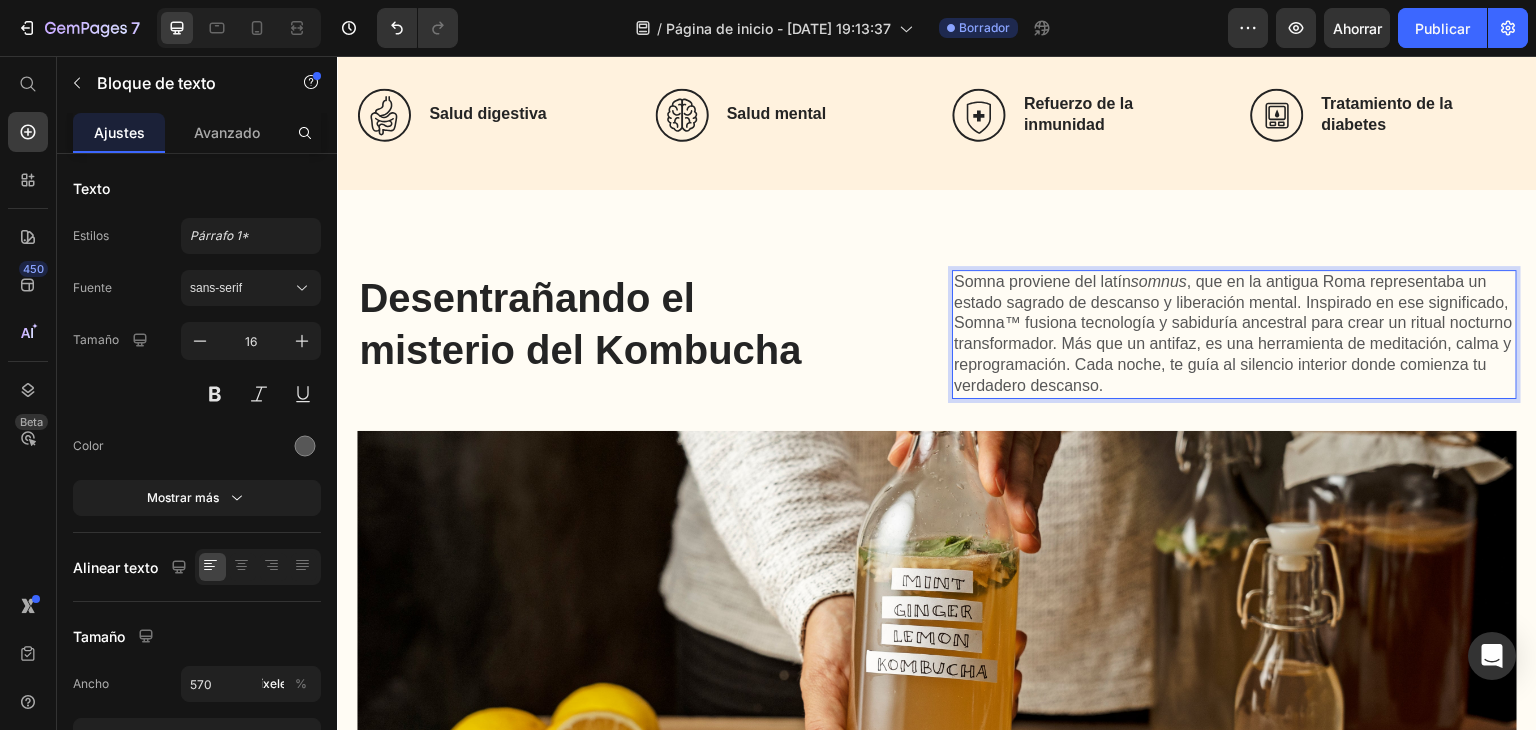 click on "Somna proviene del latín  somnus , que en la antigua Roma representaba un estado sagrado de descanso y liberación mental. Inspirado en ese significado, Somna™ fusiona tecnología y sabiduría ancestral para crear un ritual nocturno transformador. Más que un antifaz, es una herramienta de meditación, calma y reprogramación. Cada noche, te guía al silencio interior donde comienza tu verdadero descanso." at bounding box center [1234, 334] 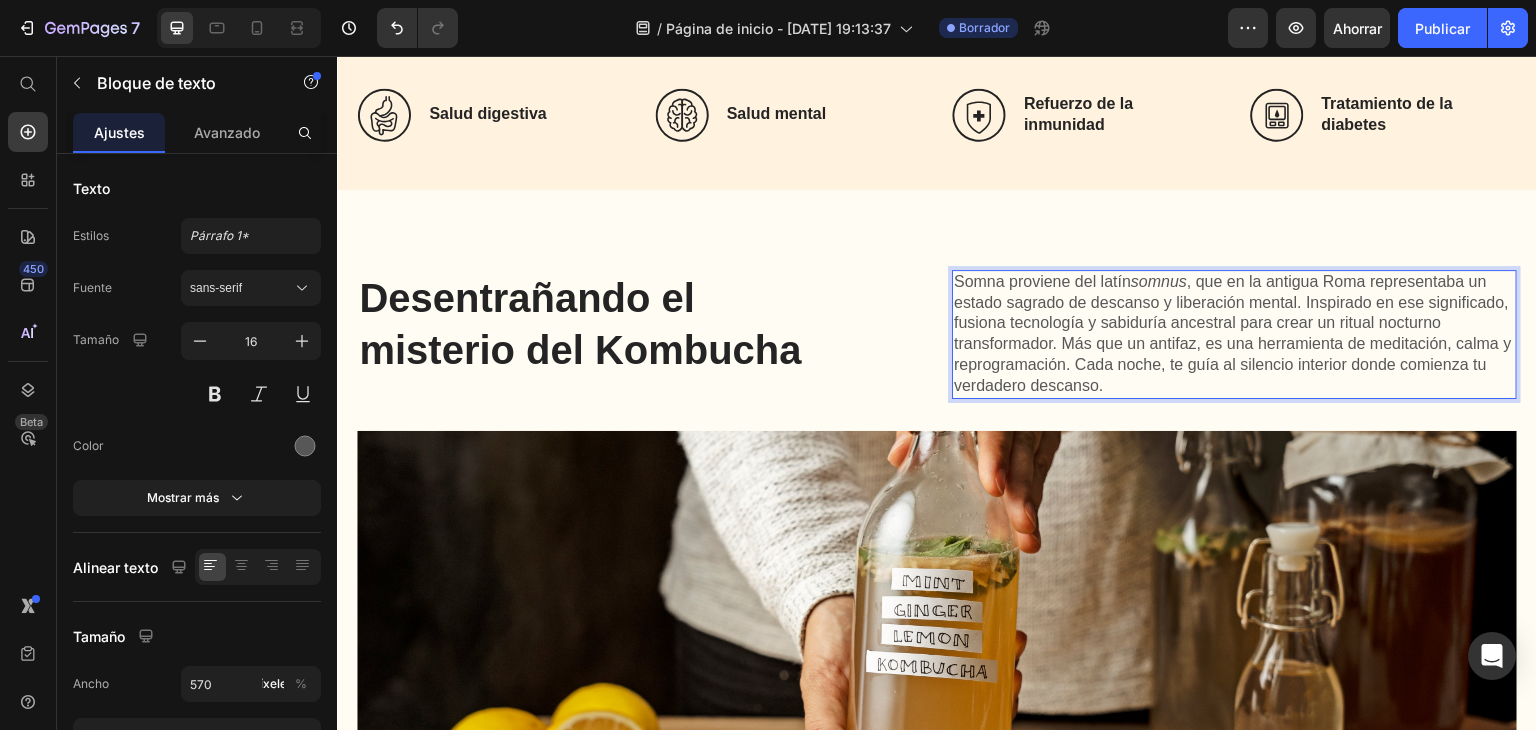 click on "Somna proviene del latín  somnus , que en la antigua Roma representaba un estado sagrado de descanso y liberación mental. Inspirado en ese significado, fusiona tecnología y sabiduría ancestral para crear un ritual nocturno transformador. Más que un antifaz, es una herramienta de meditación, calma y reprogramación. Cada noche, te guía al silencio interior donde comienza tu verdadero descanso." at bounding box center (1234, 334) 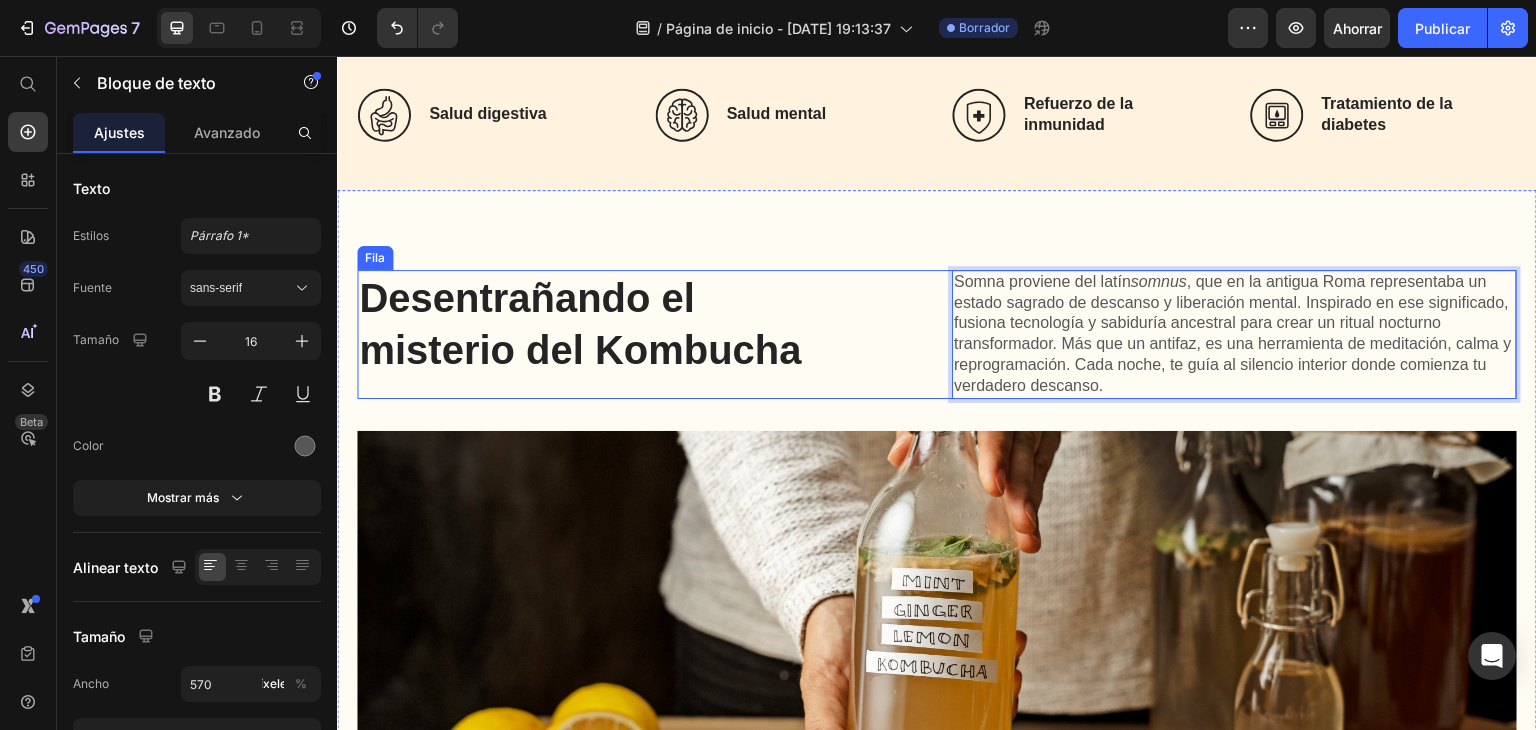 click on "Desentrañando el misterio del Kombucha Título Somna proviene del latín  somnus , que en la antigua Roma representaba un estado sagrado de descanso y liberación mental. Inspirado en ese significado, fusiona tecnología y sabiduría ancestral para crear un ritual nocturno transformador. Más que un antifaz, es una herramienta de meditación, calma y reprogramación. Cada noche, te guía al silencio interior donde comienza tu verdadero descanso. Bloque de texto   0 Fila" at bounding box center (937, 334) 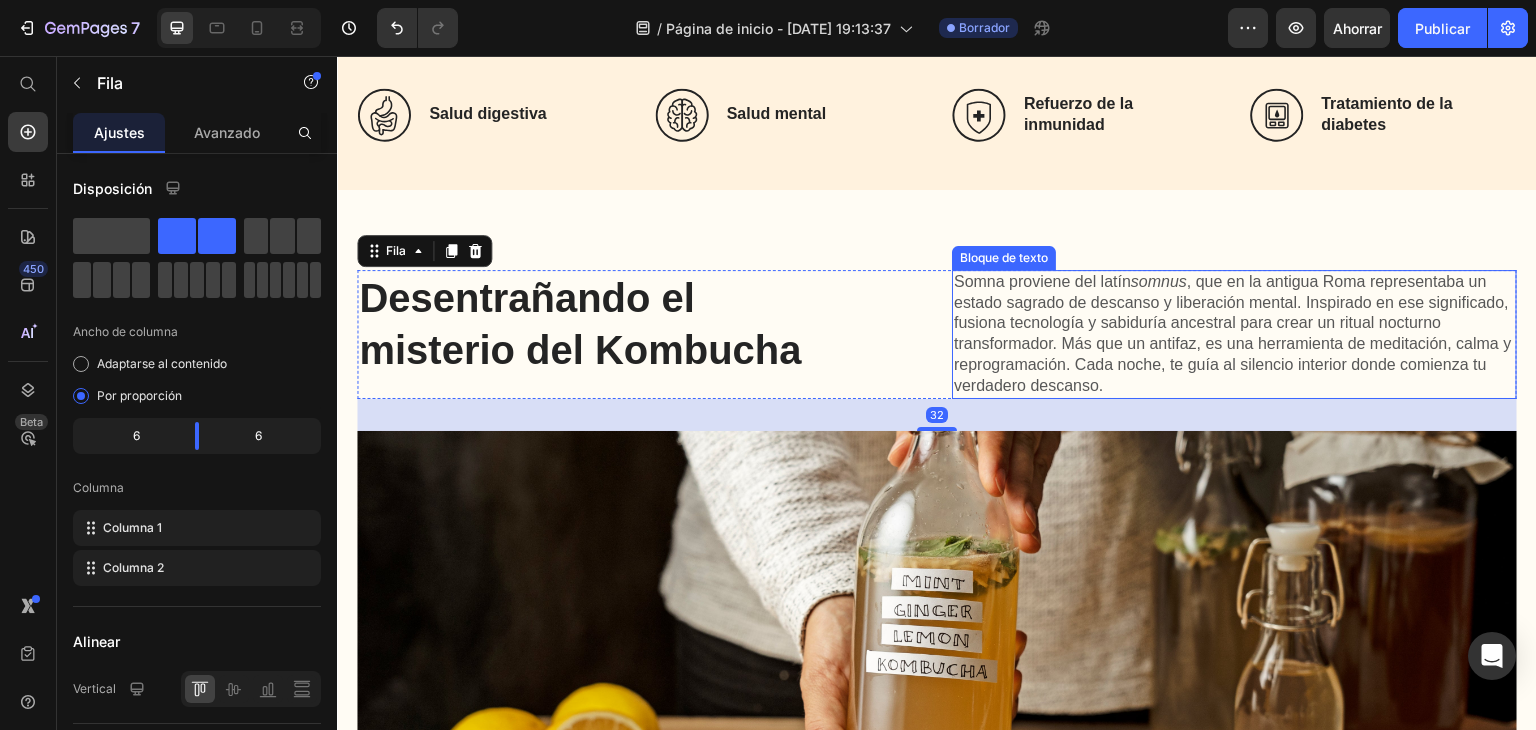 click on "Somna proviene del latín  somnus , que en la antigua Roma representaba un estado sagrado de descanso y liberación mental. Inspirado en ese significado, fusiona tecnología y sabiduría ancestral para crear un ritual nocturno transformador. Más que un antifaz, es una herramienta de meditación, calma y reprogramación. Cada noche, te guía al silencio interior donde comienza tu verdadero descanso." at bounding box center (1234, 334) 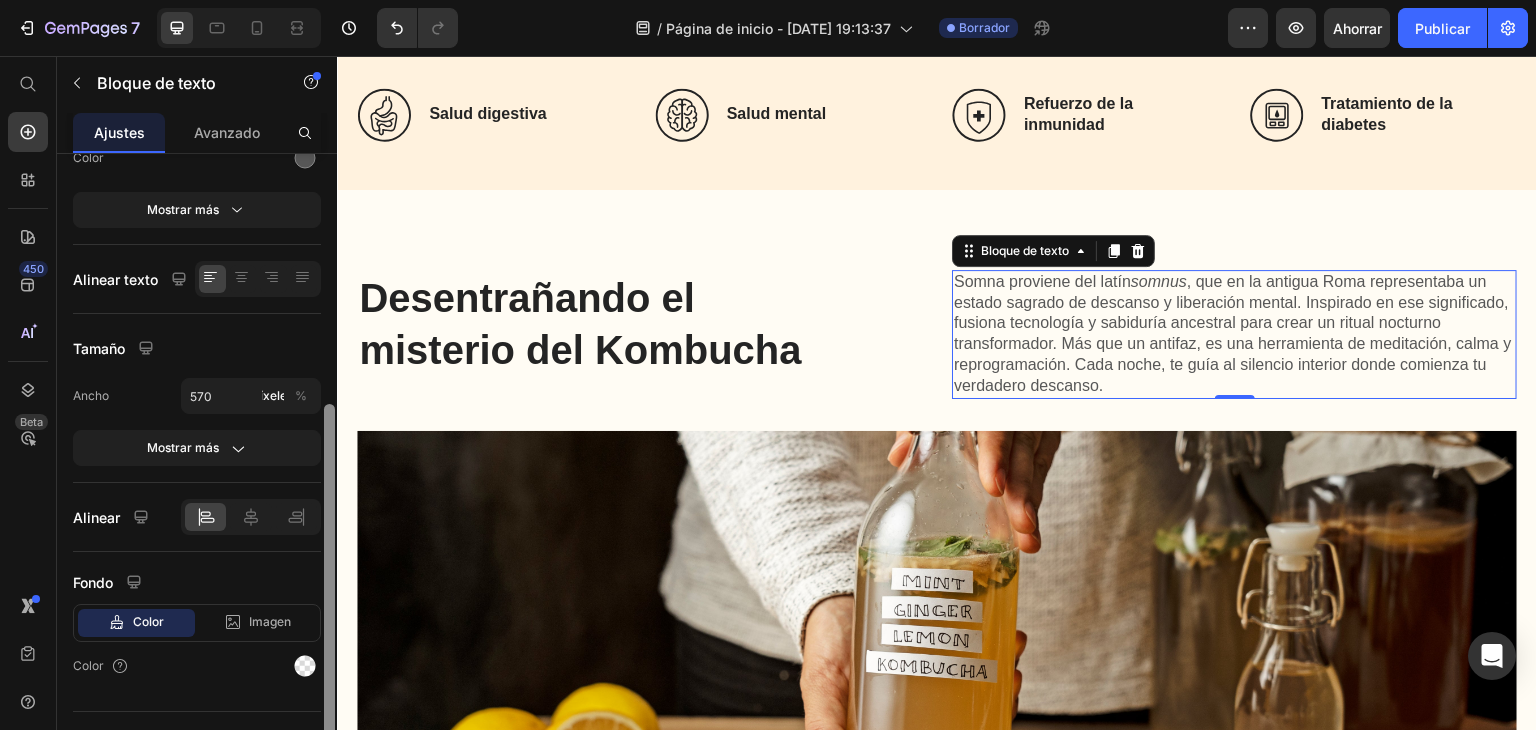 scroll, scrollTop: 324, scrollLeft: 0, axis: vertical 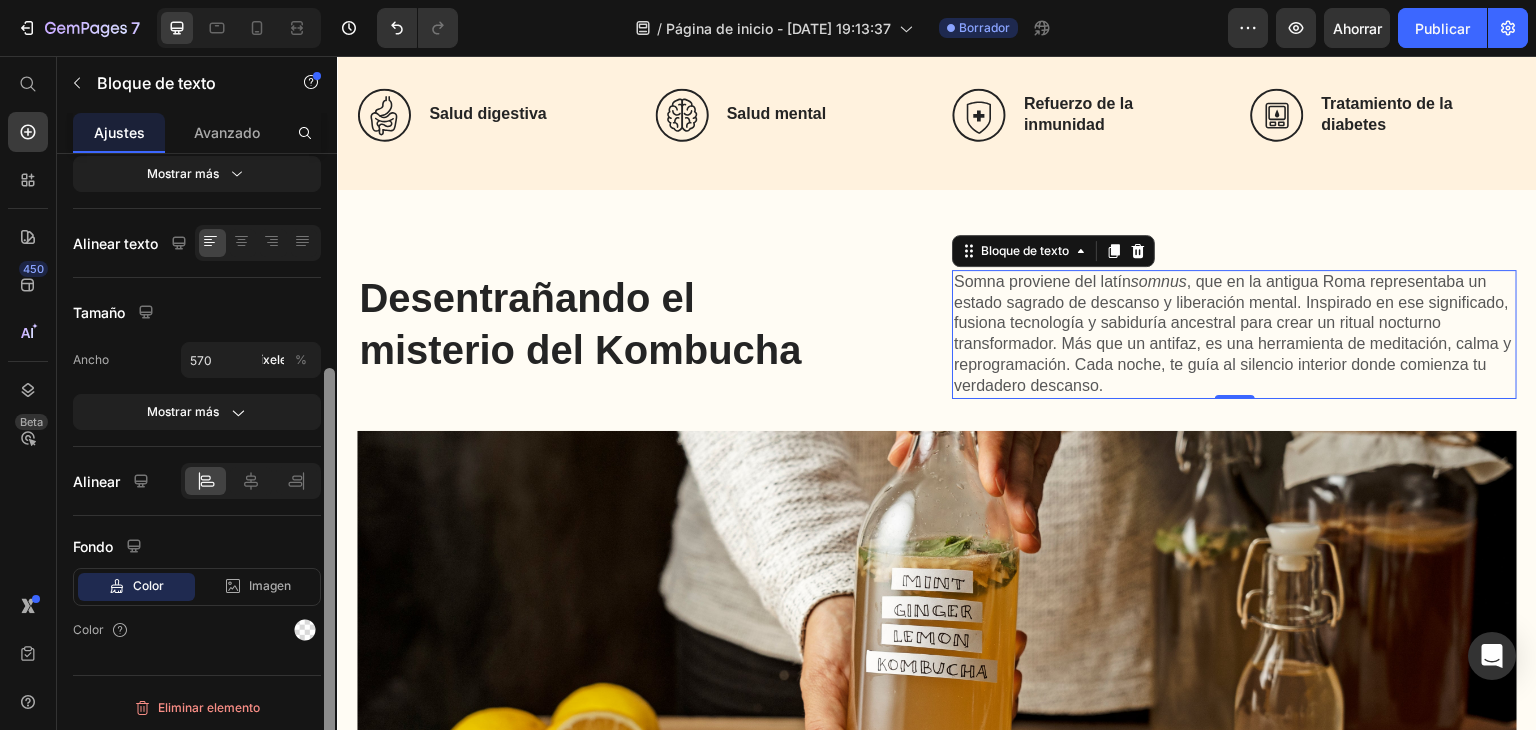 drag, startPoint x: 329, startPoint y: 354, endPoint x: 324, endPoint y: 598, distance: 244.05122 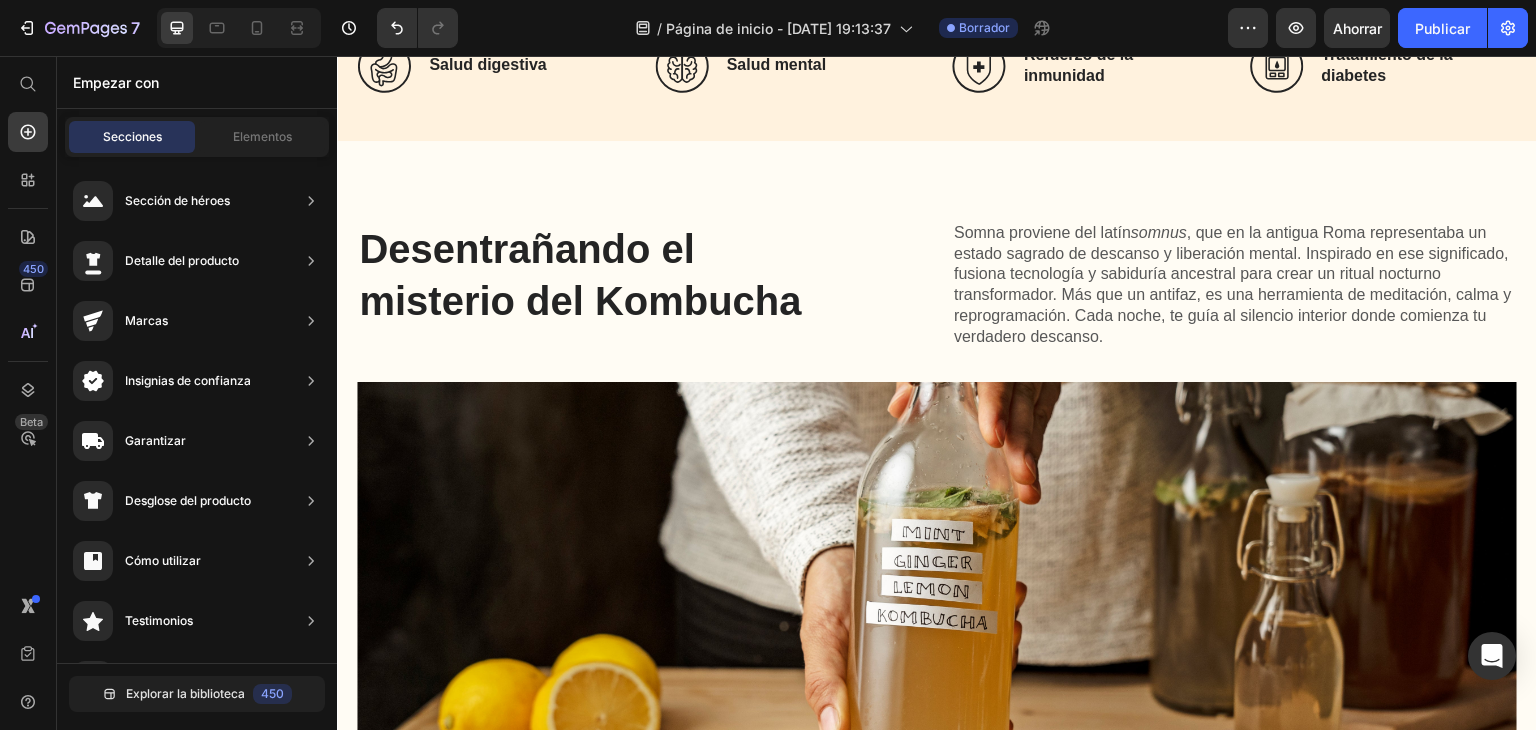 scroll, scrollTop: 746, scrollLeft: 0, axis: vertical 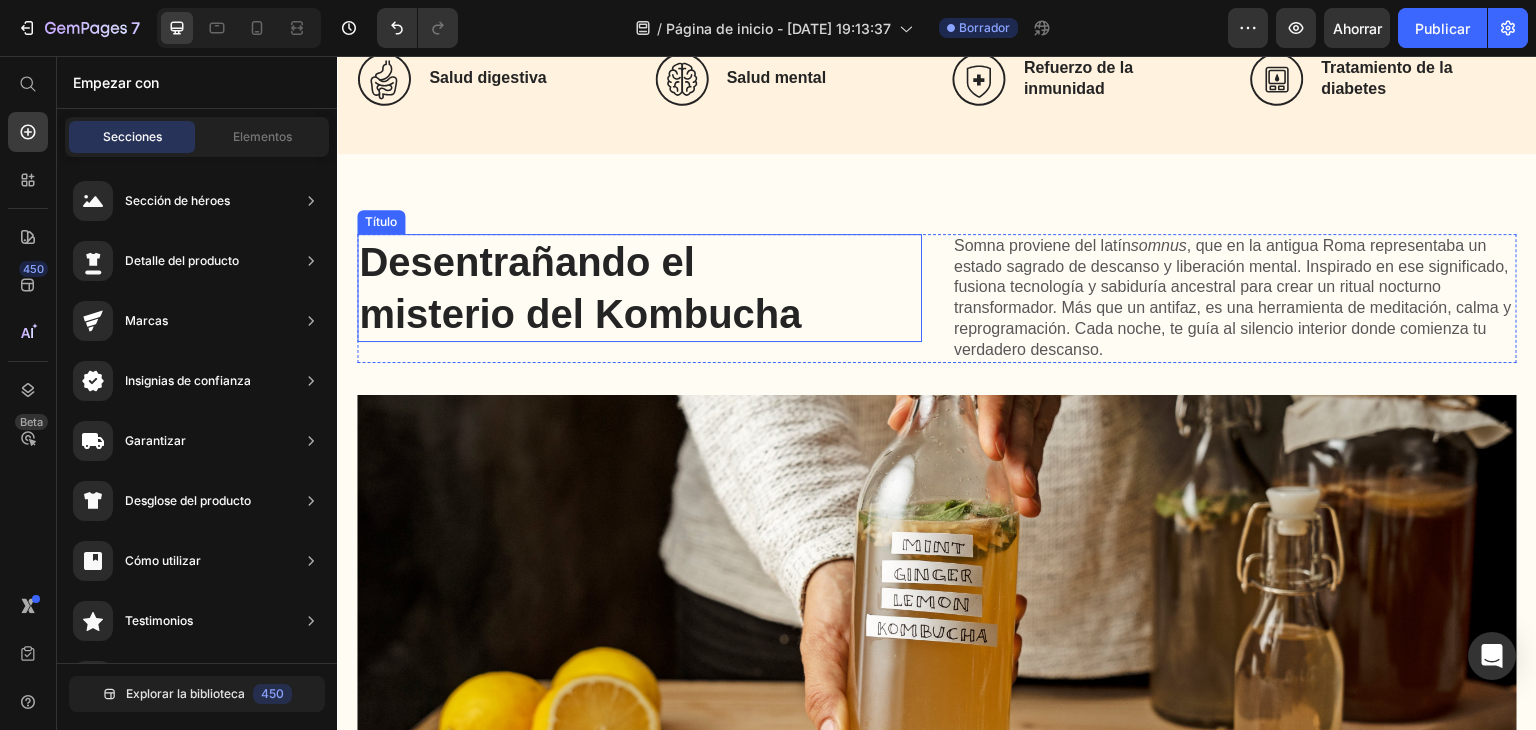 click on "Desentrañando el misterio del Kombucha" at bounding box center [598, 288] 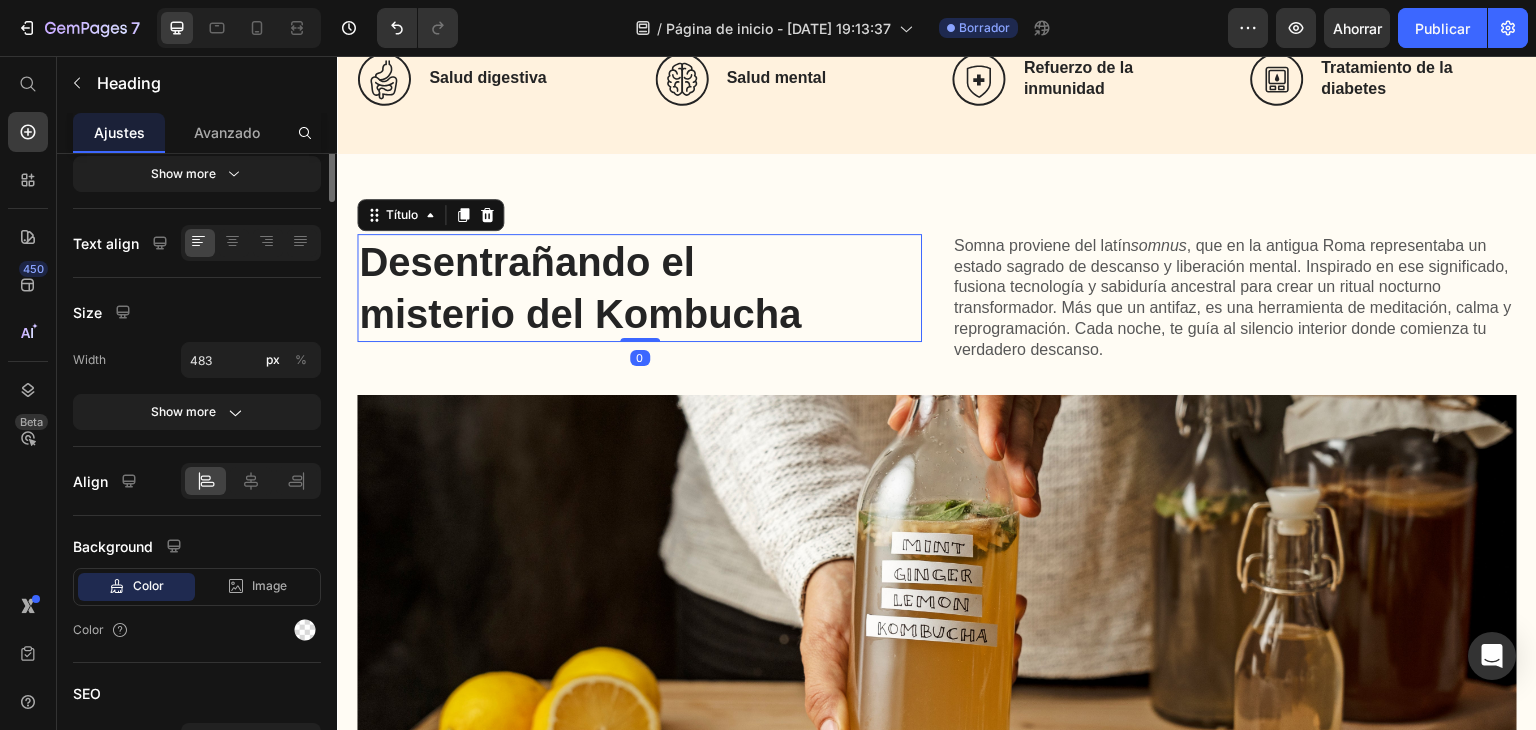 scroll, scrollTop: 0, scrollLeft: 0, axis: both 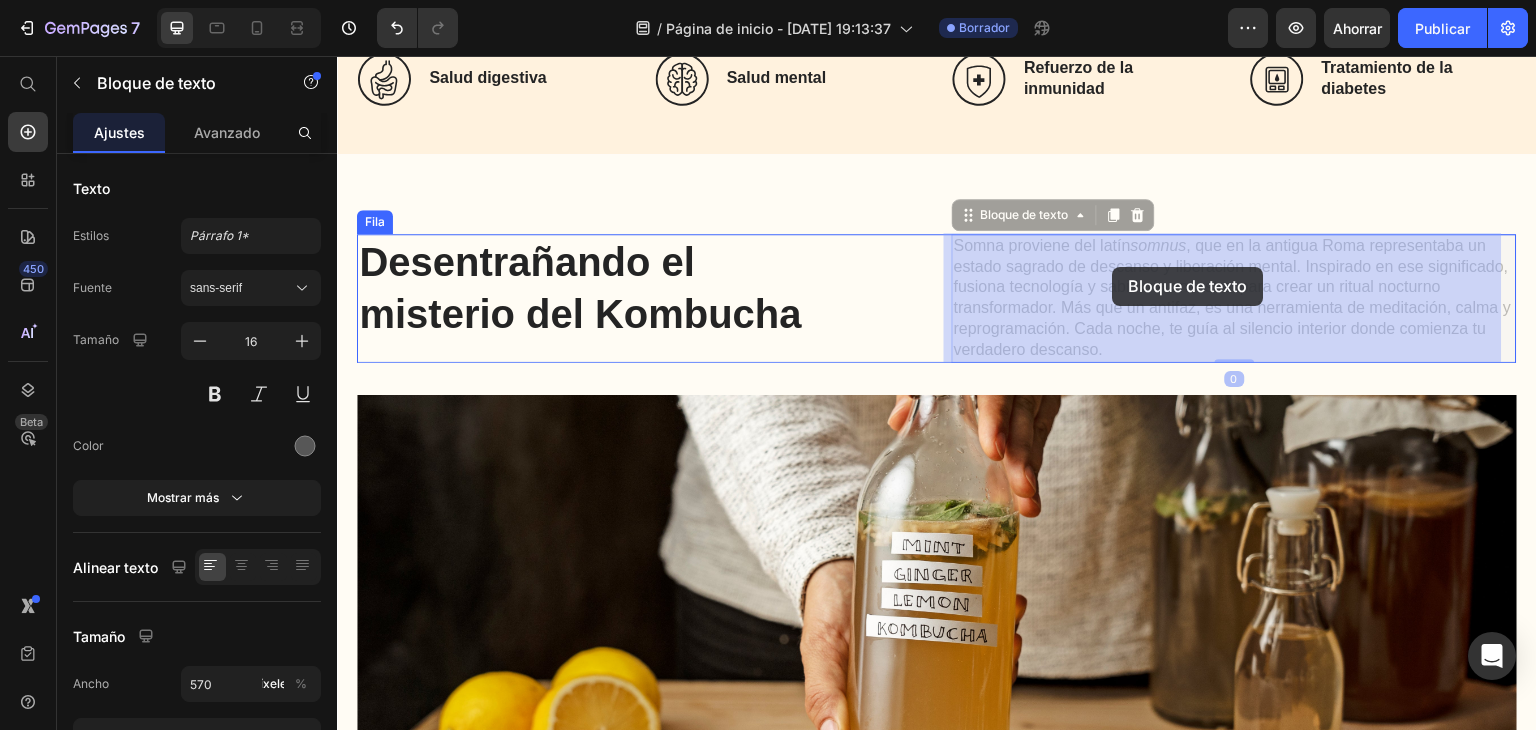 drag, startPoint x: 1113, startPoint y: 281, endPoint x: 1113, endPoint y: 269, distance: 12 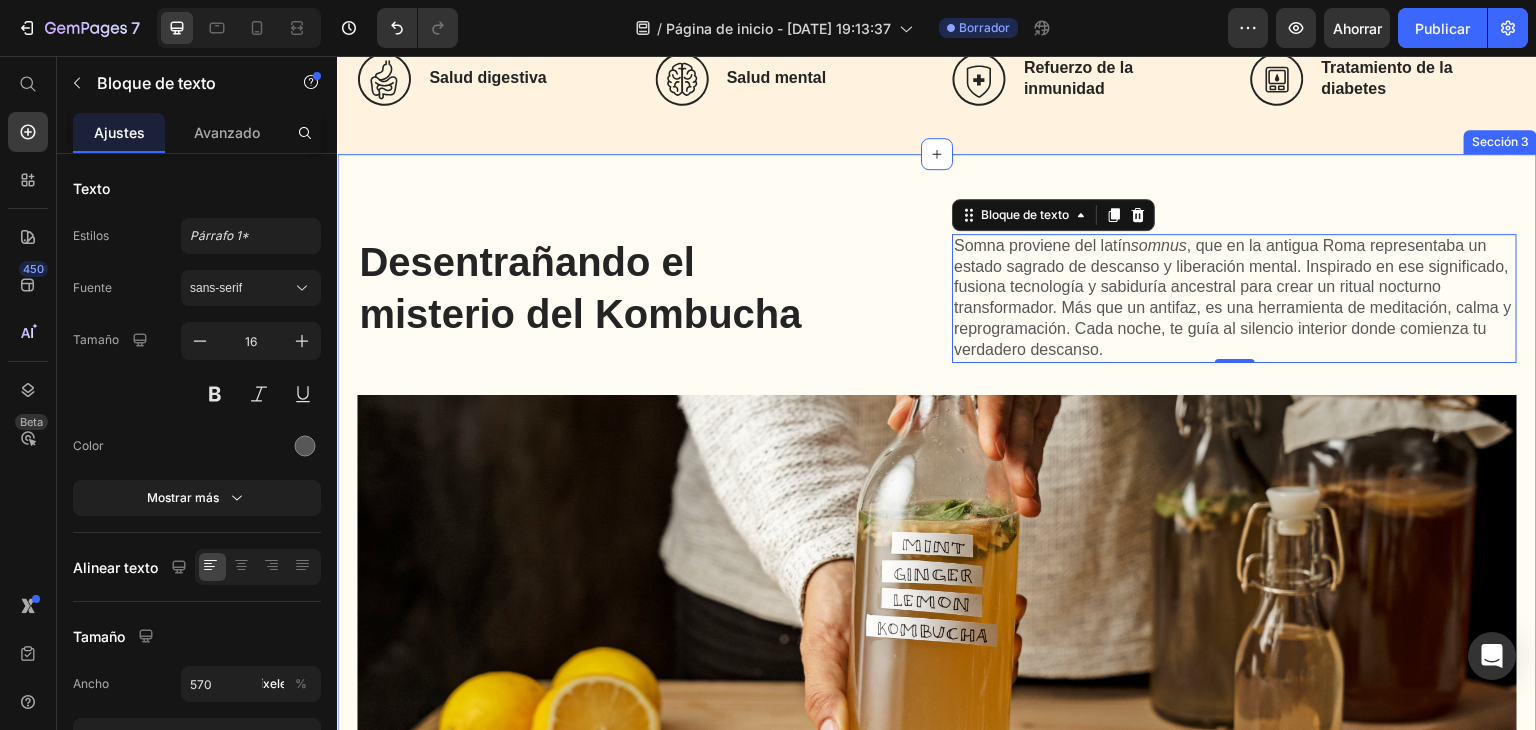 click on "Desentrañando el misterio del Kombucha Título Somna proviene del latín  somnus , que en la antigua Roma representaba un estado sagrado de descanso y liberación mental. Inspirado en ese significado, fusiona tecnología y sabiduría ancestral para crear un ritual nocturno transformador. Más que un antifaz, es una herramienta de meditación, calma y reprogramación. Cada noche, te guía al silencio interior donde comienza tu verdadero descanso. Bloque de texto   0 Fila Imagen La kombucha es una bebida de té fermentado que se ha disfrutado durante siglos, con orígenes que se remontan a la antigua China y Rusia. Se crea fermentando té negro o verde endulzado con un cultivo simbiótico de bacterias y levaduras (SCOBY). Bloque de texto Compra ahora Botón Fila" at bounding box center [937, 581] 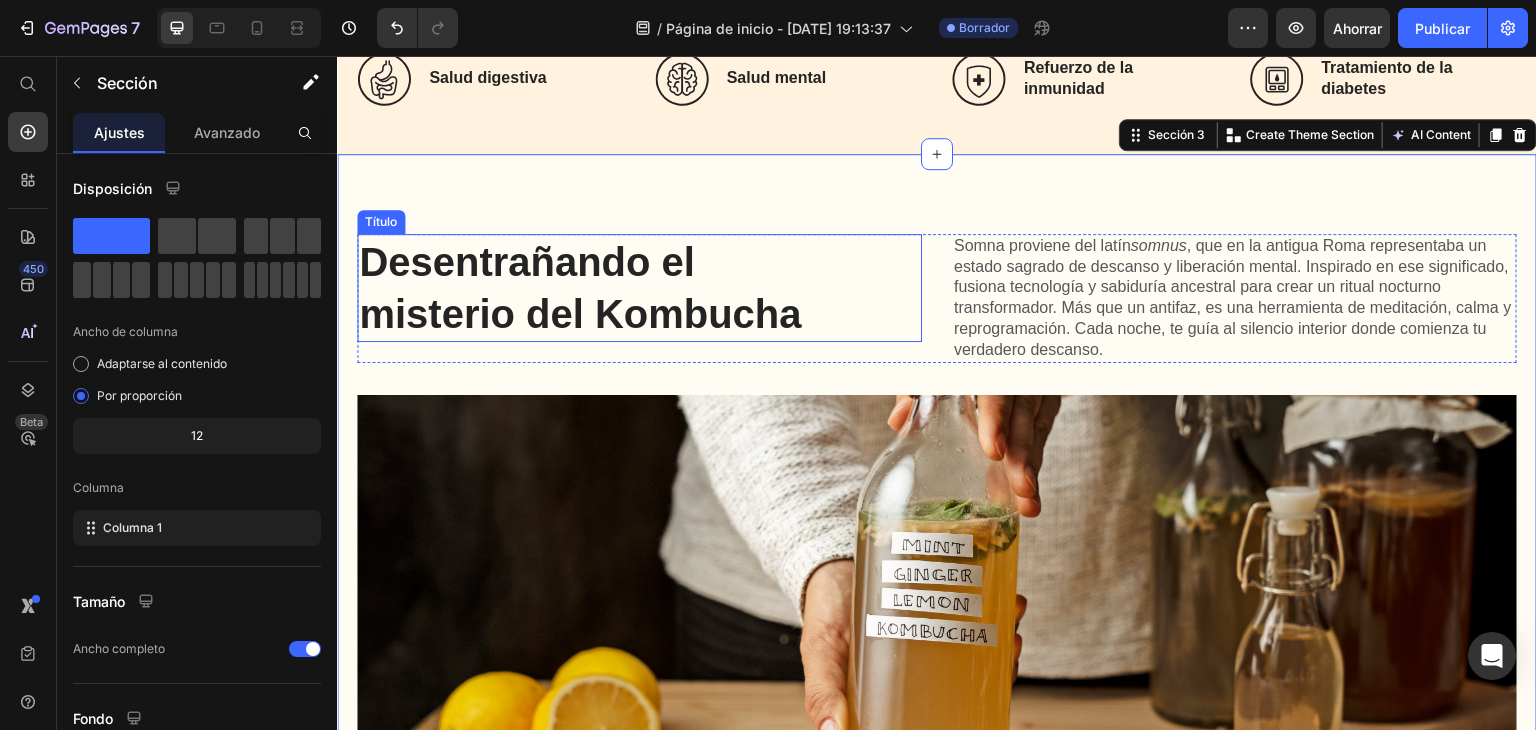 click on "Desentrañando el misterio del Kombucha" at bounding box center (580, 288) 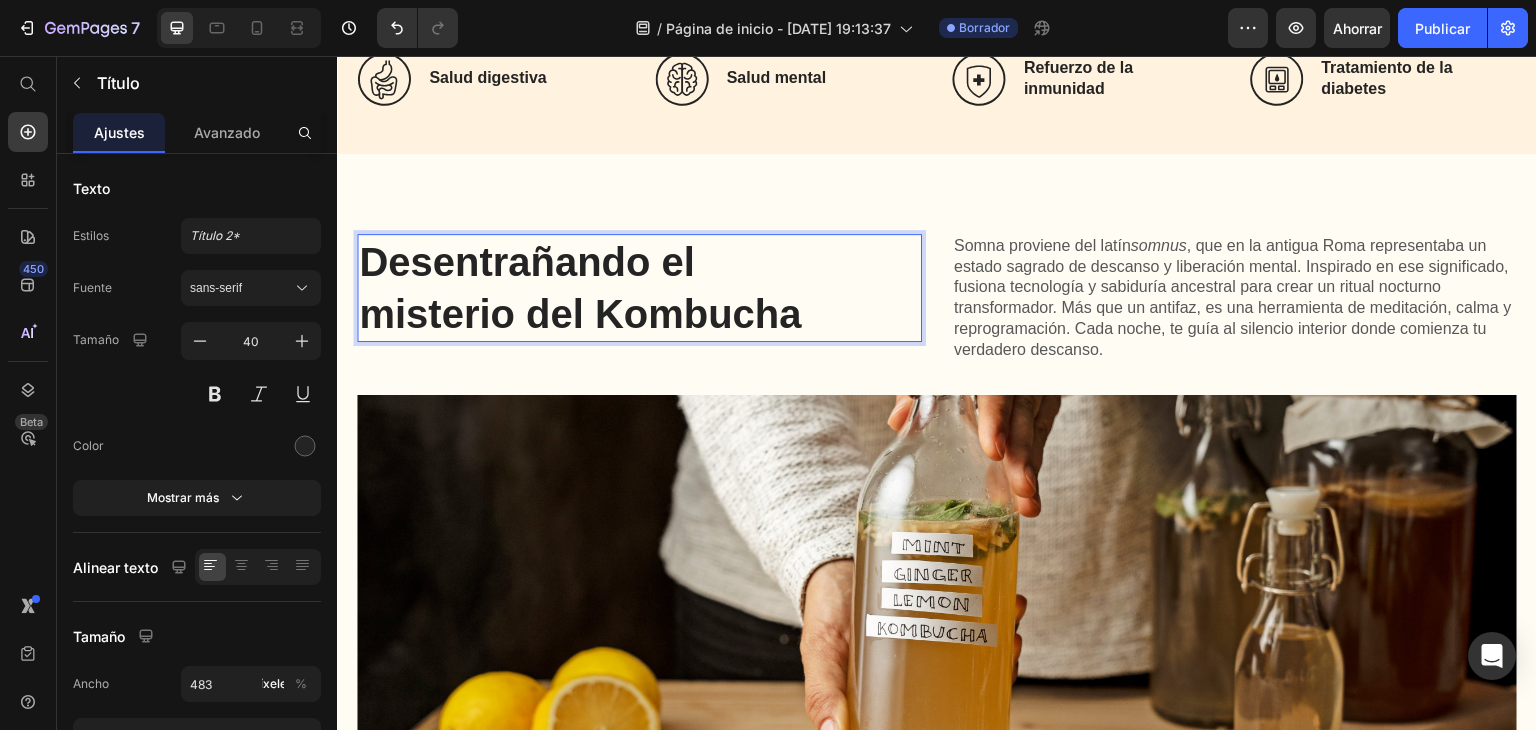 click on "Desentrañando el misterio del Kombucha" at bounding box center [598, 288] 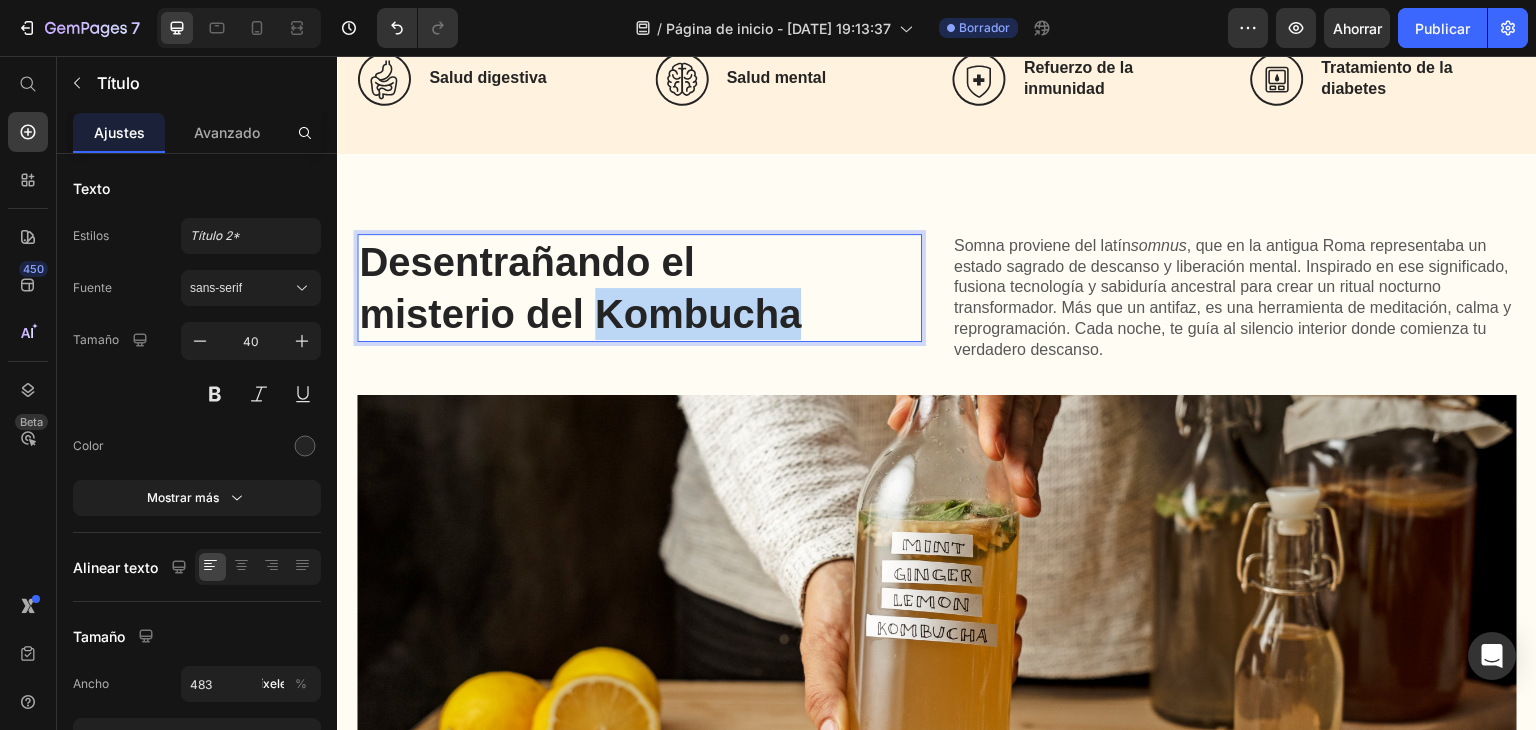 click on "Desentrañando el misterio del Kombucha" at bounding box center [598, 288] 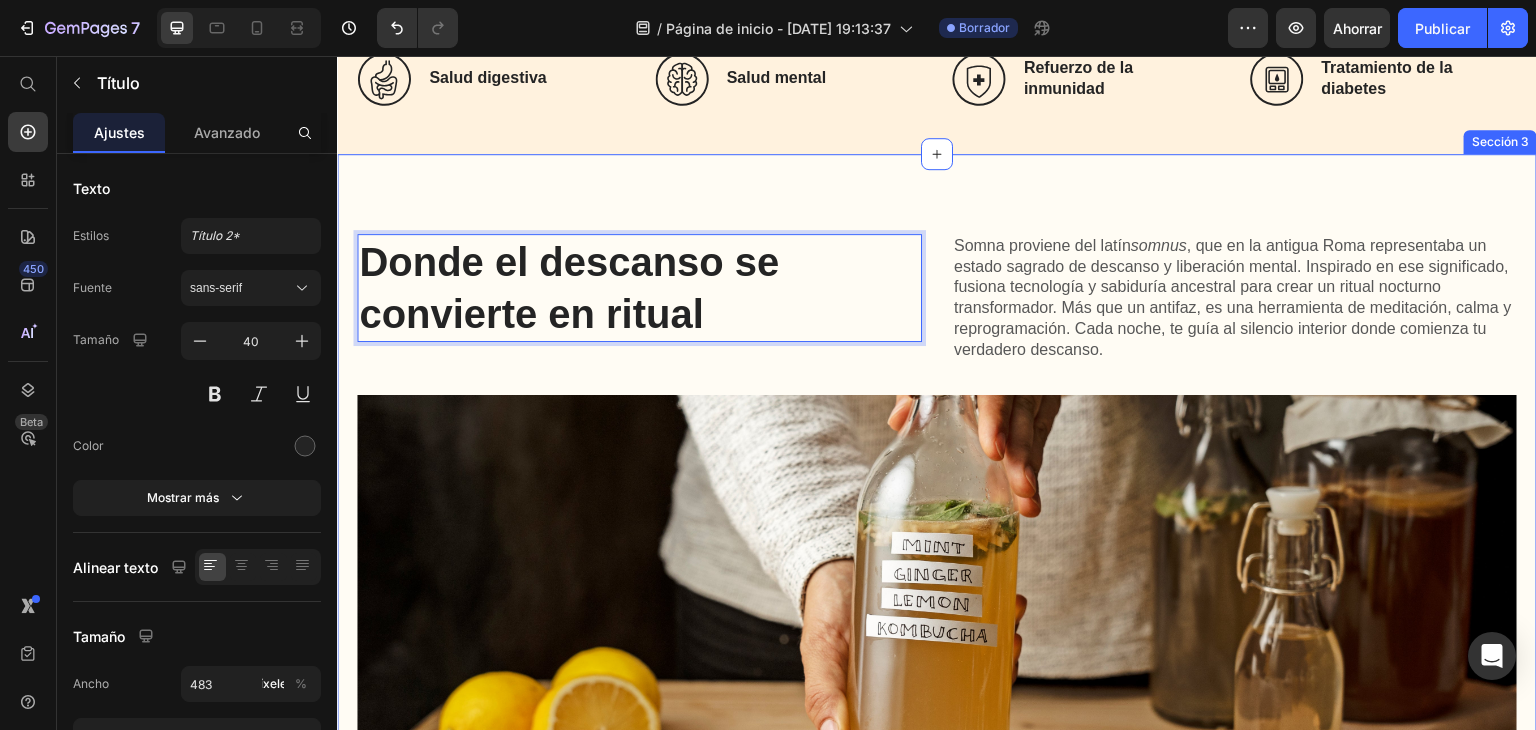 click on "Donde el descanso se convierte en ritual Título   0 Somna proviene del latín  somnus , que en la antigua Roma representaba un estado sagrado de descanso y liberación mental. Inspirado en ese significado, fusiona tecnología y sabiduría ancestral para crear un ritual nocturno transformador. Más que un antifaz, es una herramienta de meditación, calma y reprogramación. Cada noche, te guía al silencio interior donde comienza tu verdadero descanso. Bloque de texto Fila Imagen La kombucha es una bebida de té fermentado que se ha disfrutado durante siglos, con orígenes que se remontan a la antigua China y Rusia. Se crea fermentando té negro o verde endulzado con un cultivo simbiótico de bacterias y levaduras (SCOBY). Bloque de texto Compra ahora Botón Fila Sección 3" at bounding box center [937, 581] 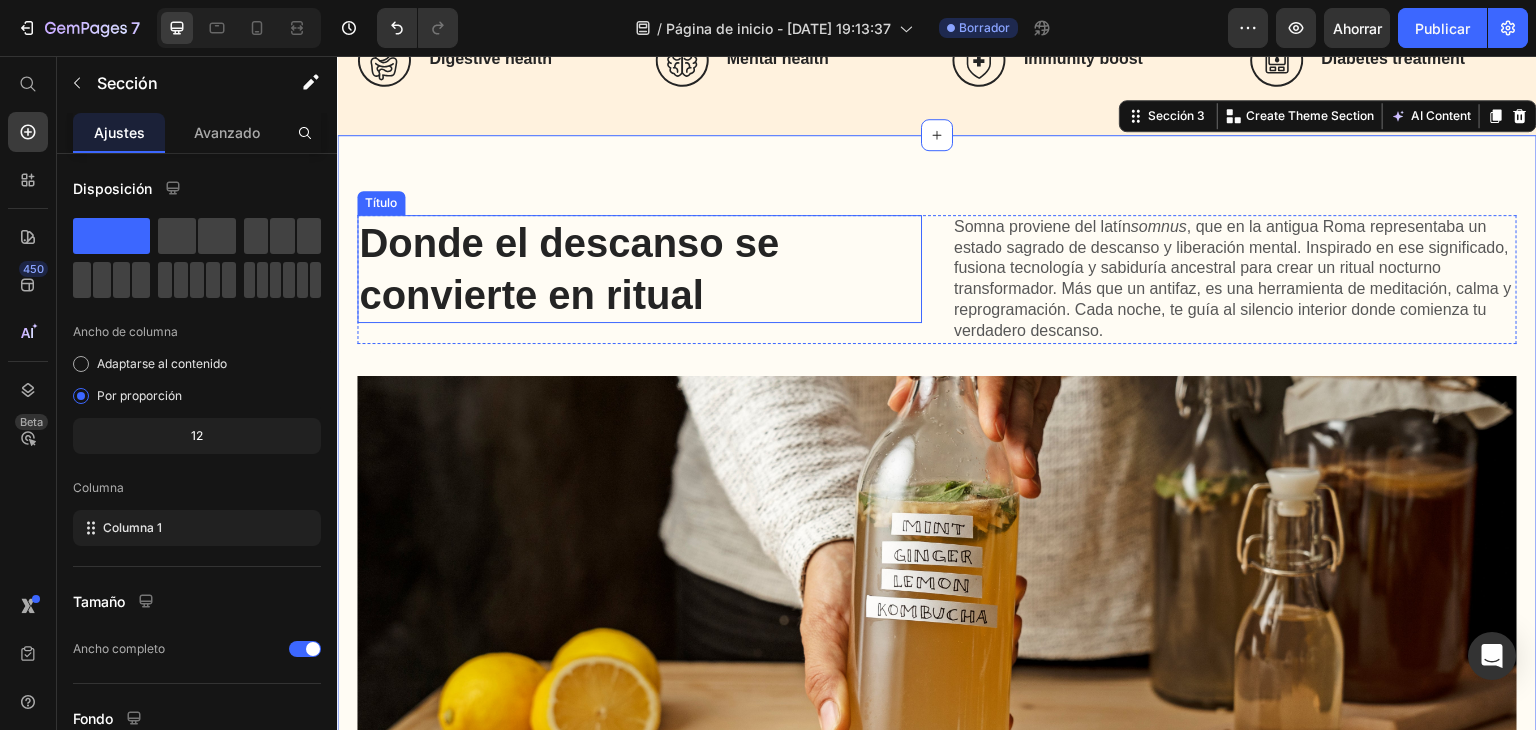 scroll, scrollTop: 800, scrollLeft: 0, axis: vertical 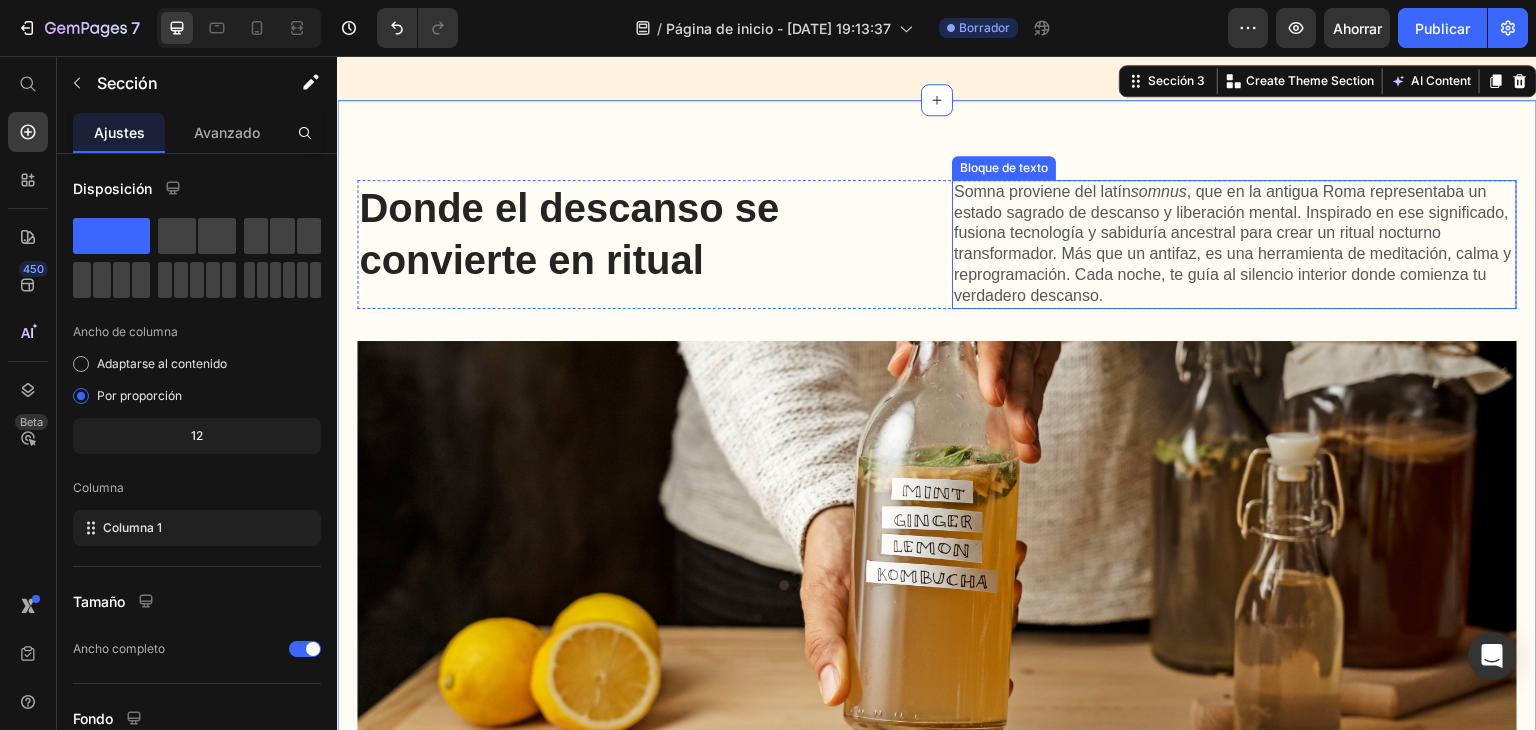 click on "Somna proviene del latín  somnus , que en la antigua Roma representaba un estado sagrado de descanso y liberación mental. Inspirado en ese significado, fusiona tecnología y sabiduría ancestral para crear un ritual nocturno transformador. Más que un antifaz, es una herramienta de meditación, calma y reprogramación. Cada noche, te guía al silencio interior donde comienza tu verdadero descanso." at bounding box center (1234, 244) 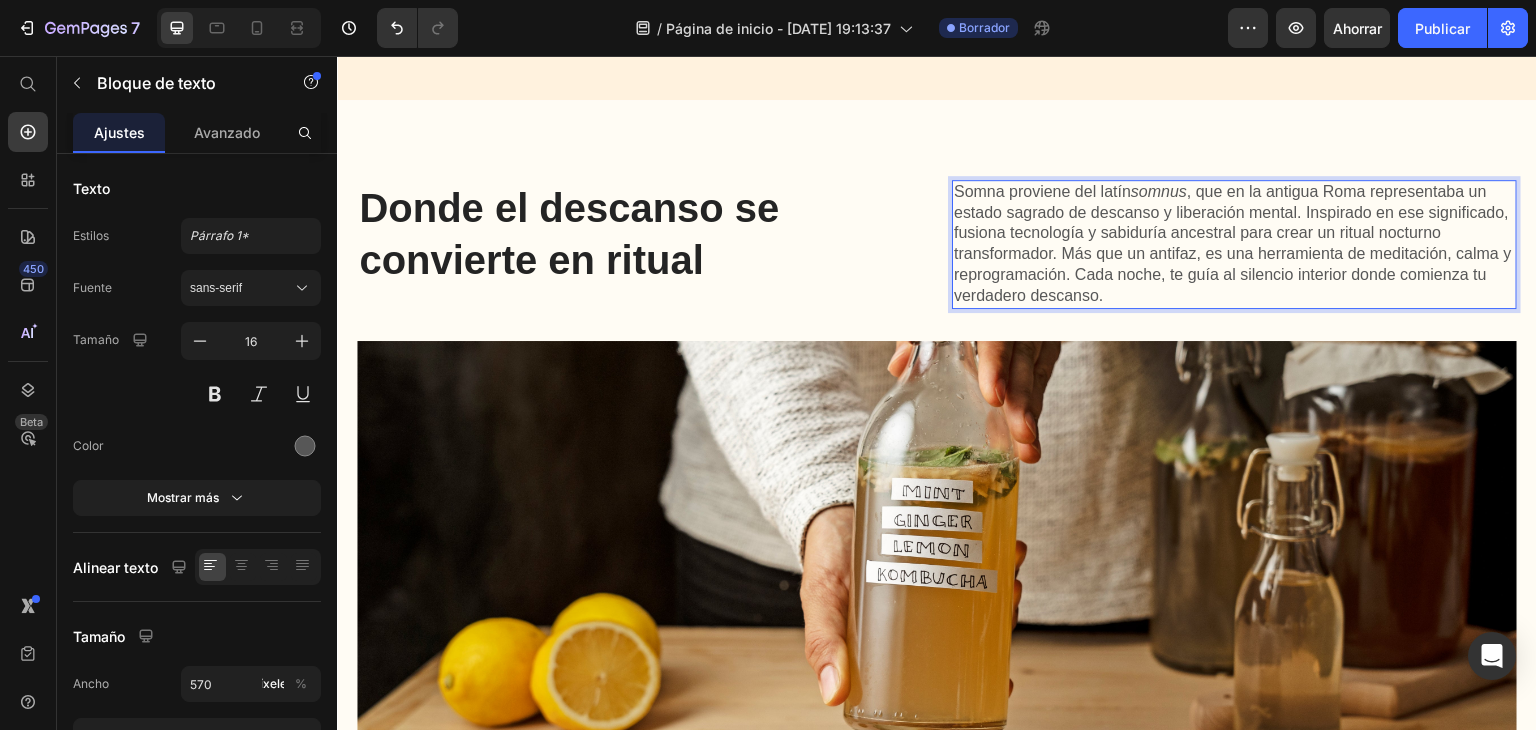 click on "Somna proviene del latín  somnus , que en la antigua Roma representaba un estado sagrado de descanso y liberación mental. Inspirado en ese significado, fusiona tecnología y sabiduría ancestral para crear un ritual nocturno transformador. Más que un antifaz, es una herramienta de meditación, calma y reprogramación. Cada noche, te guía al silencio interior donde comienza tu verdadero descanso." at bounding box center (1234, 244) 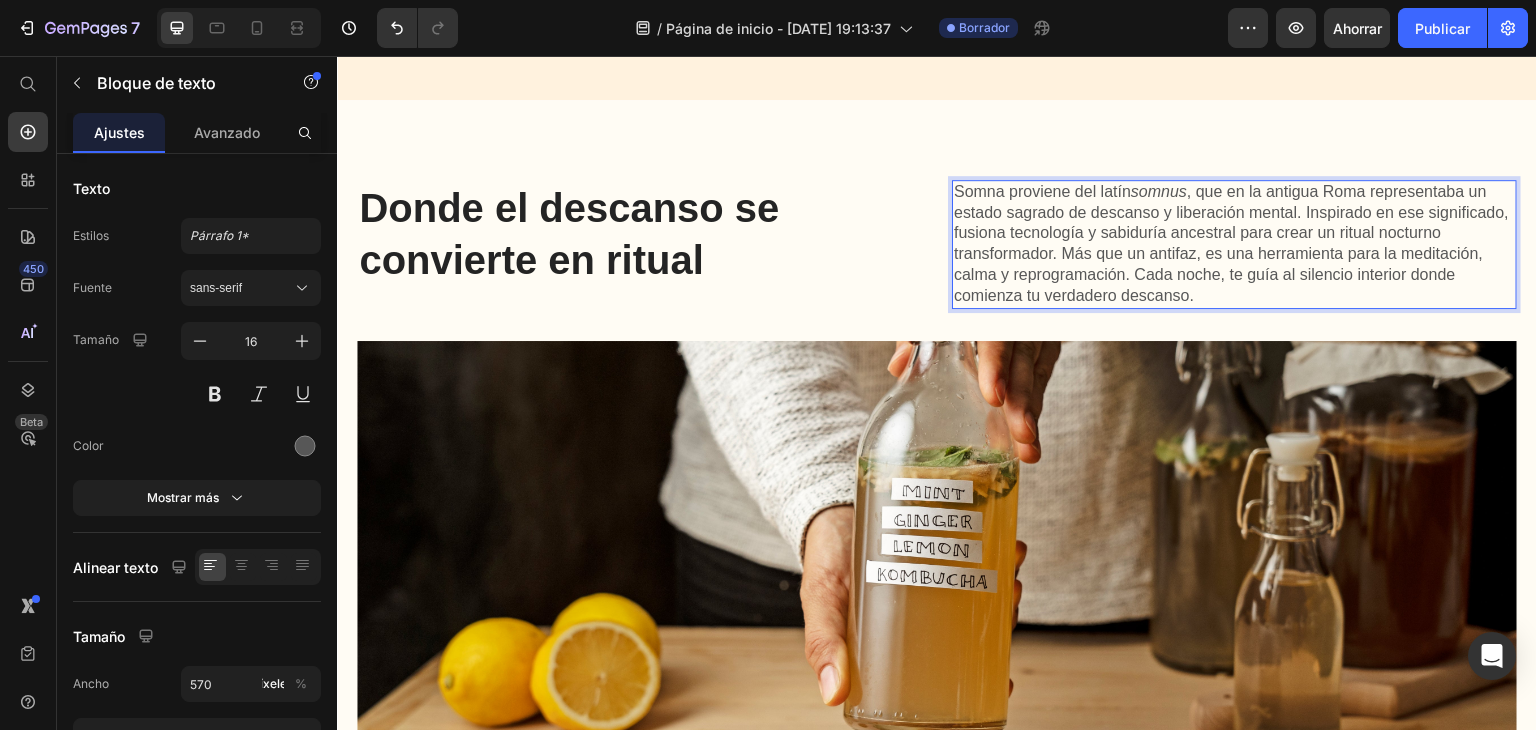 click on "Somna proviene del latín  somnus , que en la antigua Roma representaba un estado sagrado de descanso y liberación mental. Inspirado en ese significado, fusiona tecnología y sabiduría ancestral para crear un ritual nocturno transformador. Más que un antifaz, es una herramienta para la meditación, calma y reprogramación. Cada noche, te guía al silencio interior donde comienza tu verdadero descanso." at bounding box center [1234, 244] 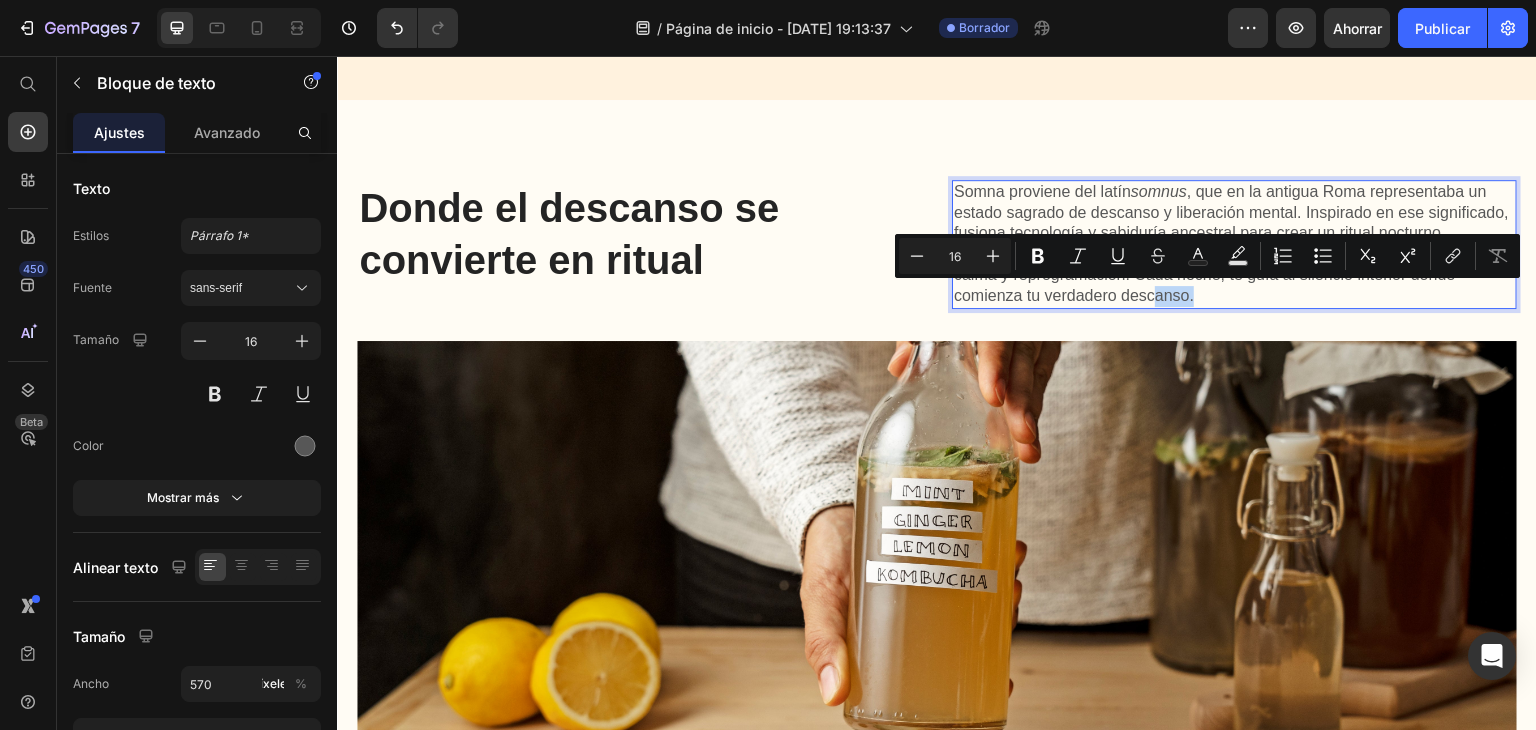 drag, startPoint x: 1293, startPoint y: 292, endPoint x: 1195, endPoint y: 300, distance: 98.32599 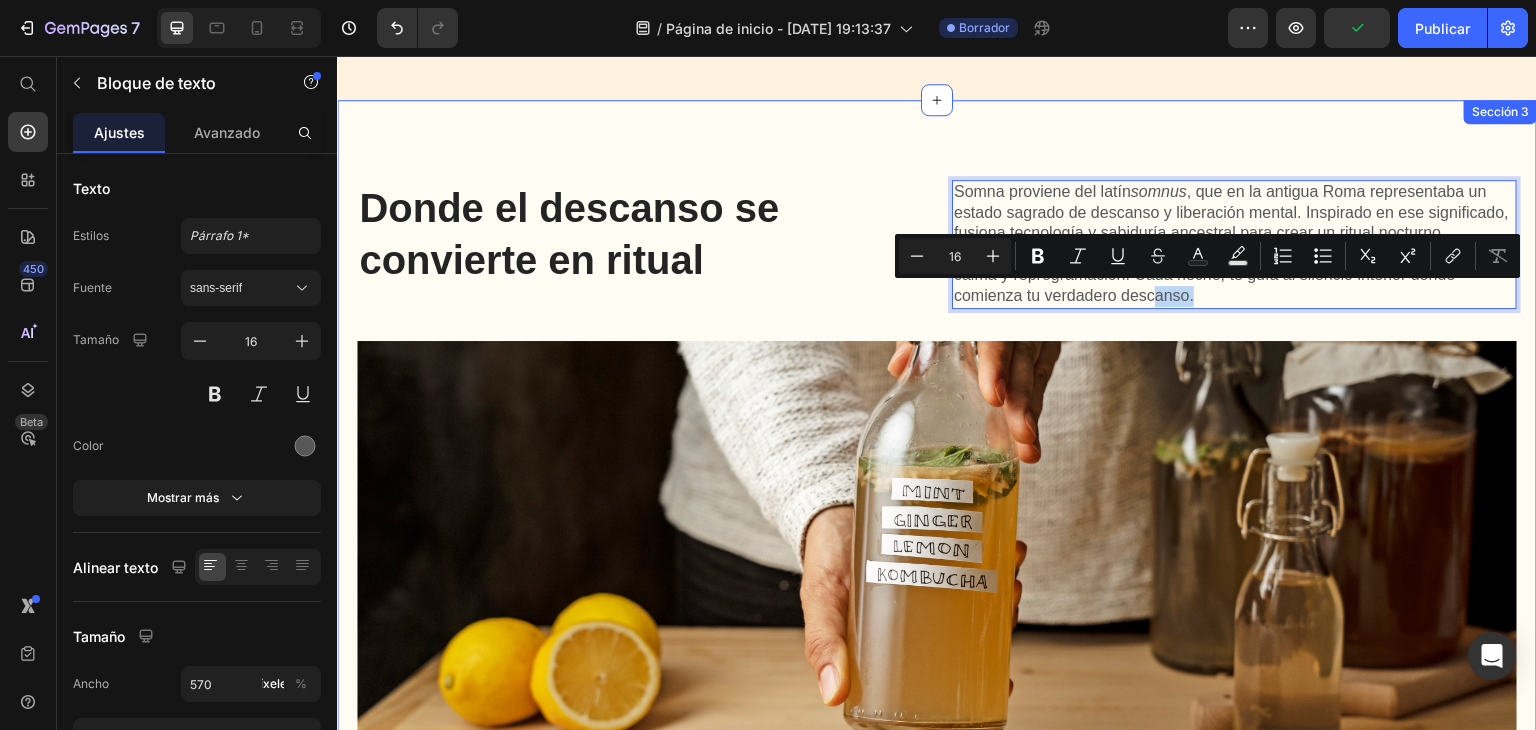 click on "Donde el descanso se convierte en ritual Título Somna proviene del latín  somnus , que en la antigua Roma representaba un estado sagrado de descanso y liberación mental. Inspirado en ese significado, fusiona tecnología y sabiduría ancestral para crear un ritual nocturno transformador. Más que un antifaz, es una herramienta para la meditación, calma y reprogramación. Cada noche, te guía al silencio interior donde comienza tu verdadero descanso. Bloque de texto   0 Fila Imagen La kombucha es una bebida de té fermentado que se ha disfrutado durante siglos, con orígenes que se remontan a la antigua China y Rusia. Se crea fermentando té negro o verde endulzado con un cultivo simbiótico de bacterias y levaduras (SCOBY). Bloque de texto Compra ahora Botón Fila Sección 3" at bounding box center [937, 527] 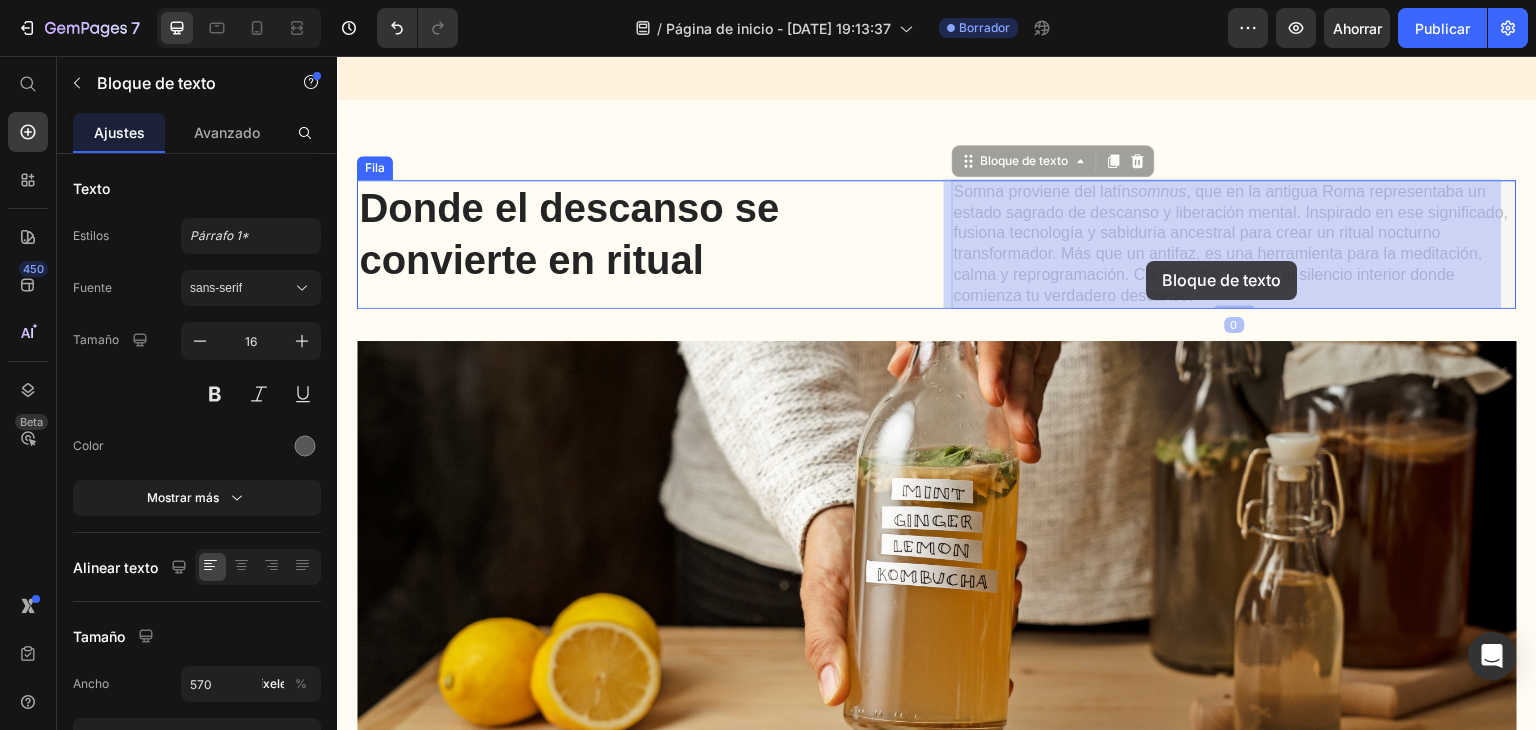 drag, startPoint x: 1268, startPoint y: 298, endPoint x: 1151, endPoint y: 263, distance: 122.12289 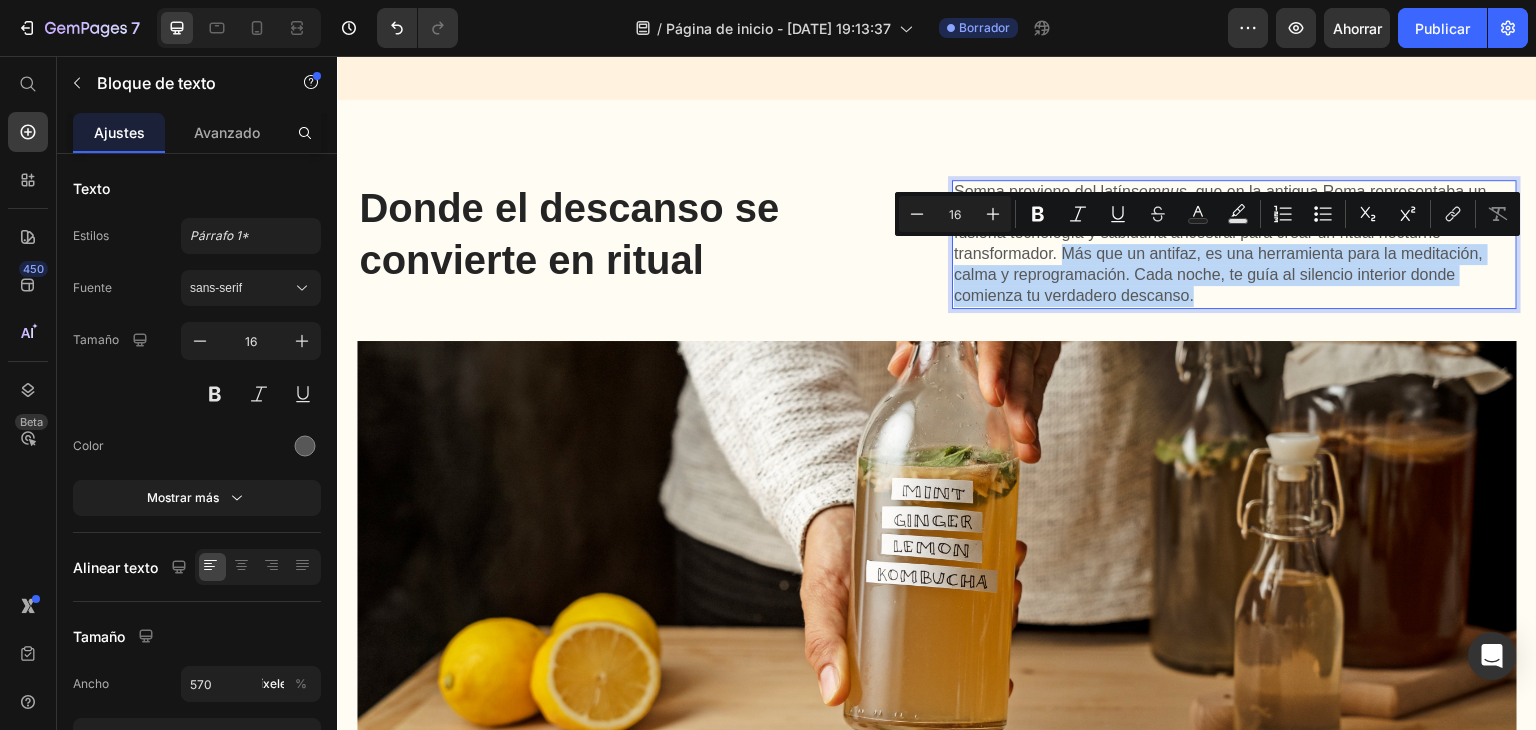drag, startPoint x: 1233, startPoint y: 293, endPoint x: 1123, endPoint y: 257, distance: 115.74109 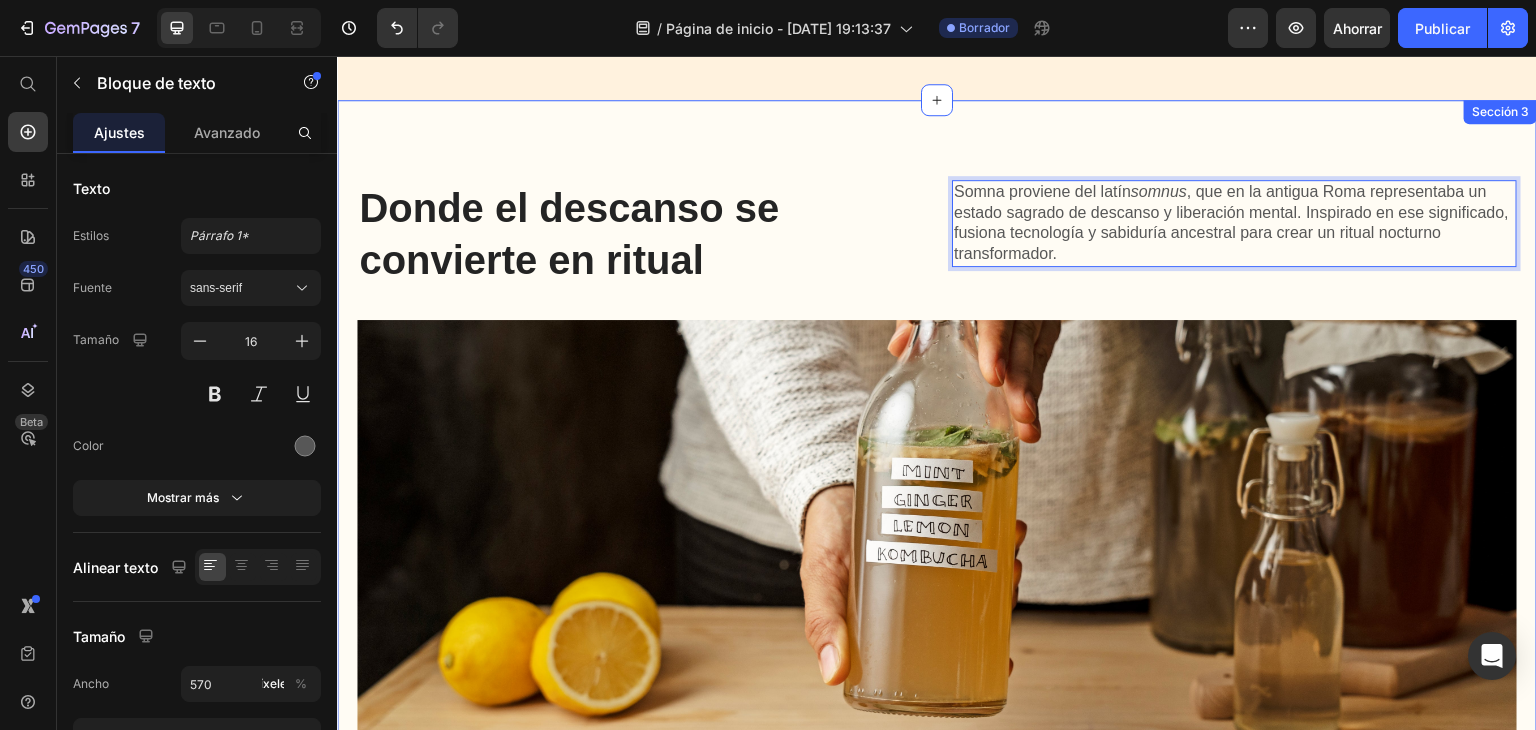 click on "Donde el descanso se convierte en ritual Título Somna proviene del latín  somnus , que en la antigua Roma representaba un estado sagrado de descanso y liberación mental. Inspirado en ese significado, fusiona tecnología y sabiduría ancestral para crear un ritual nocturno transformador.  Bloque de texto   0 Fila Imagen La kombucha es una bebida de té fermentado que se ha disfrutado durante siglos, con orígenes que se remontan a la antigua China y Rusia. Se crea fermentando té negro o verde endulzado con un cultivo simbiótico de bacterias y levaduras (SCOBY). Bloque de texto Compra ahora Botón Fila Sección 3" at bounding box center (937, 517) 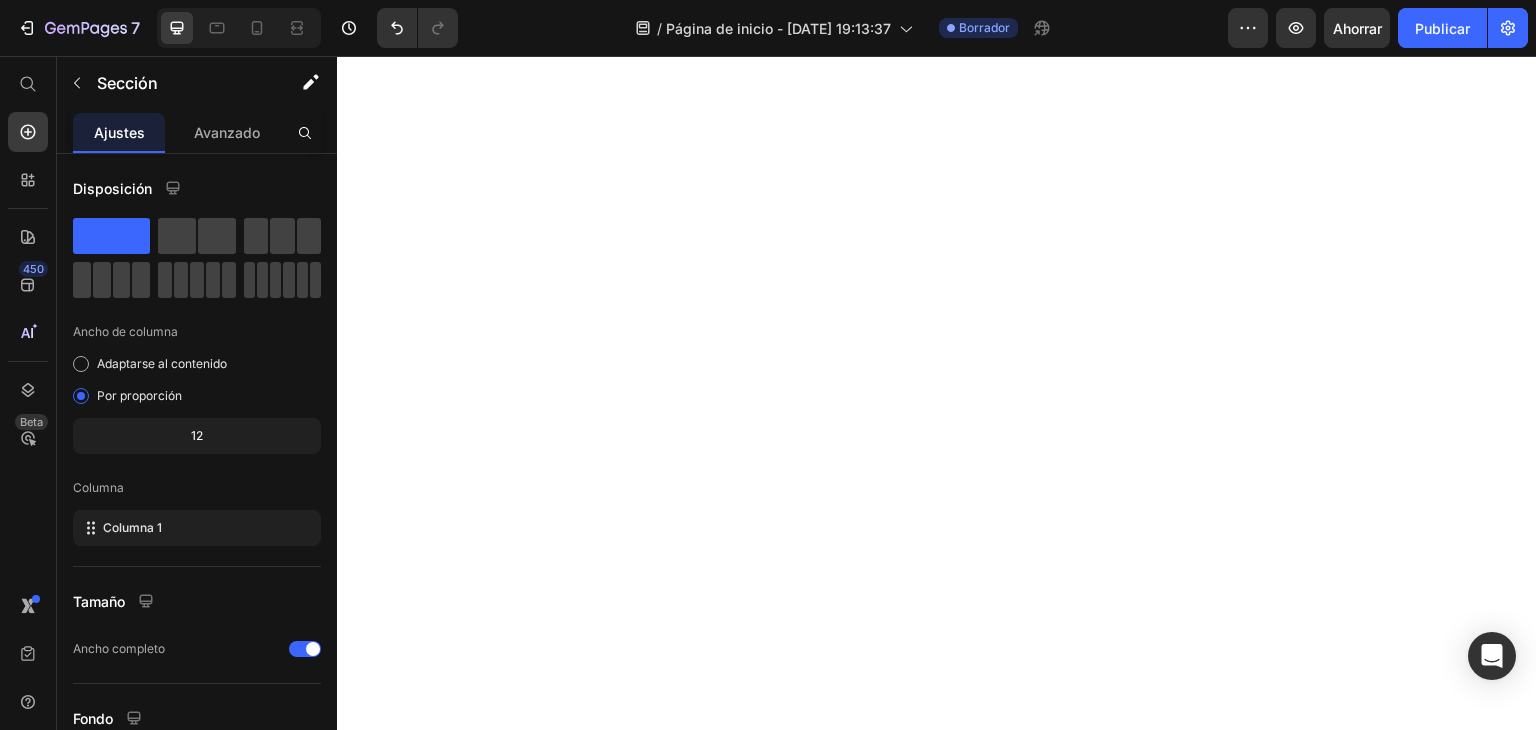 scroll, scrollTop: 0, scrollLeft: 0, axis: both 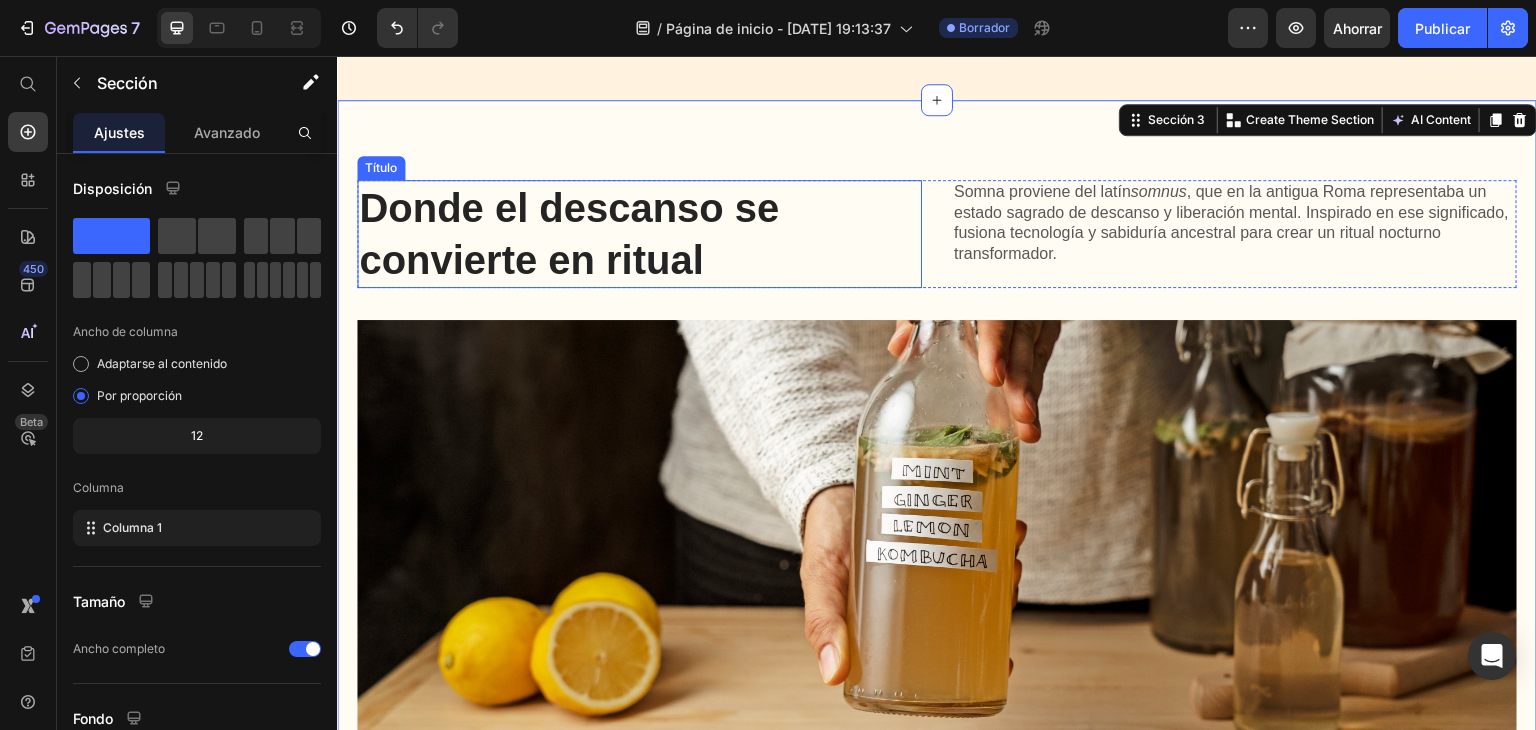 click on "Donde el descanso se convierte en ritual" at bounding box center (598, 234) 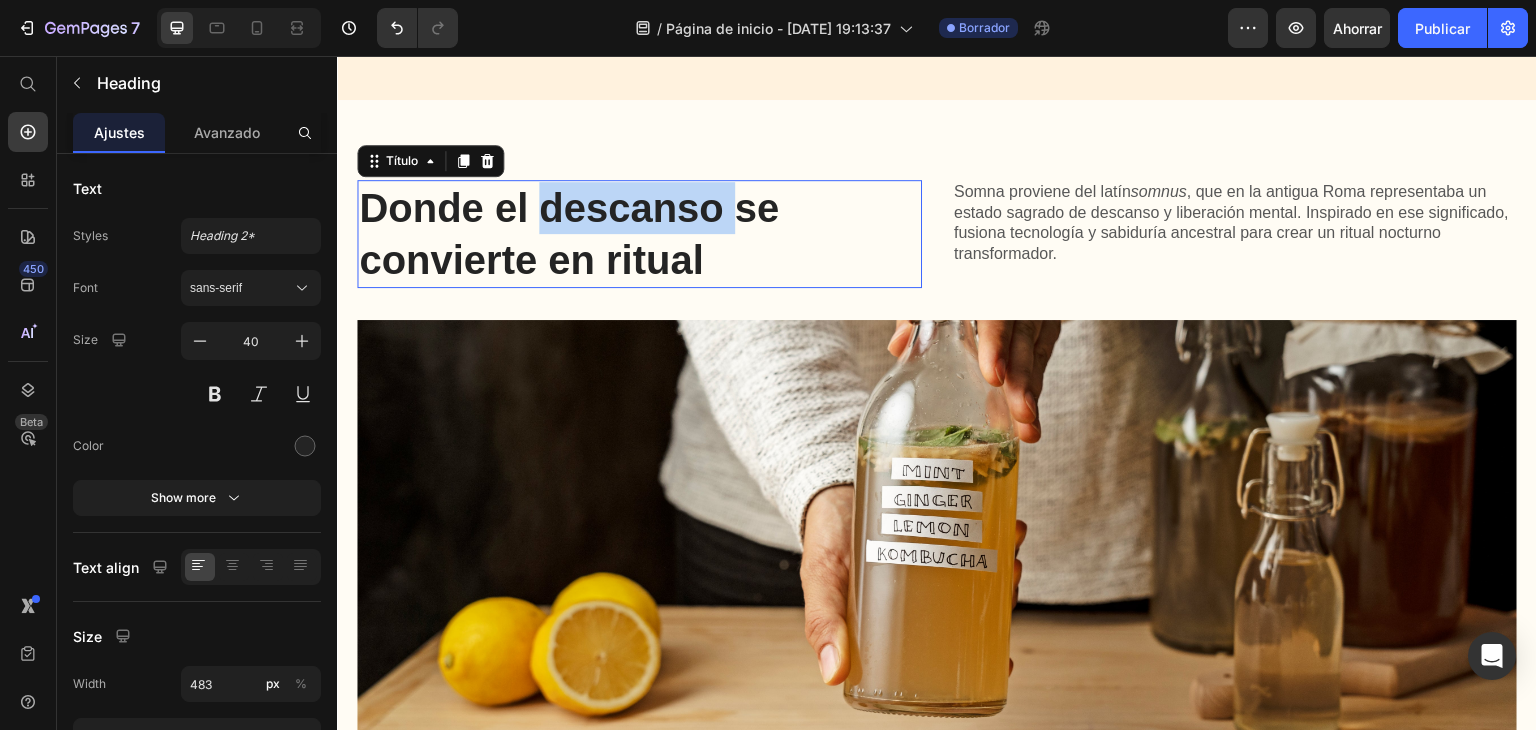 click on "Donde el descanso se convierte en ritual" at bounding box center (598, 234) 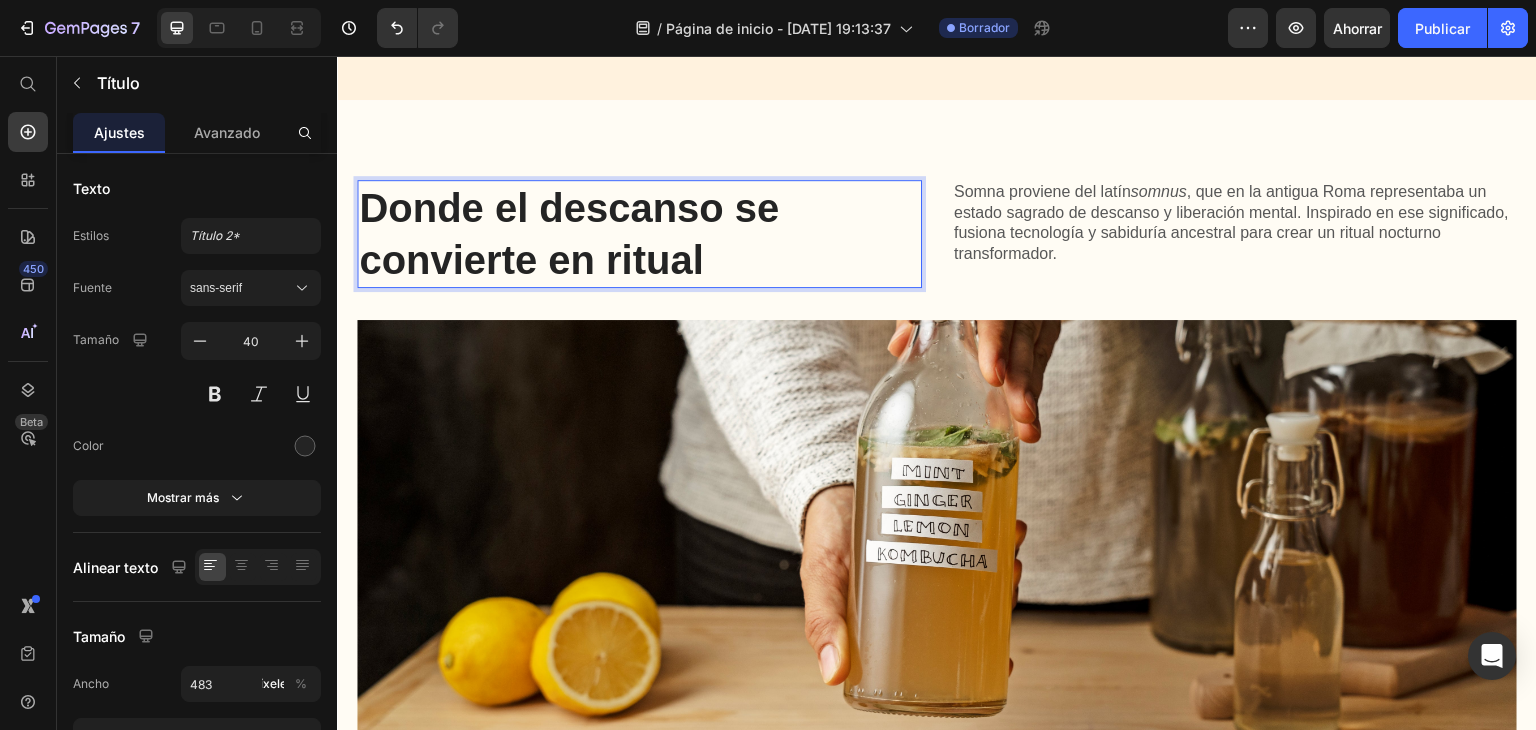 click on "Donde el descanso se convierte en ritual" at bounding box center [598, 234] 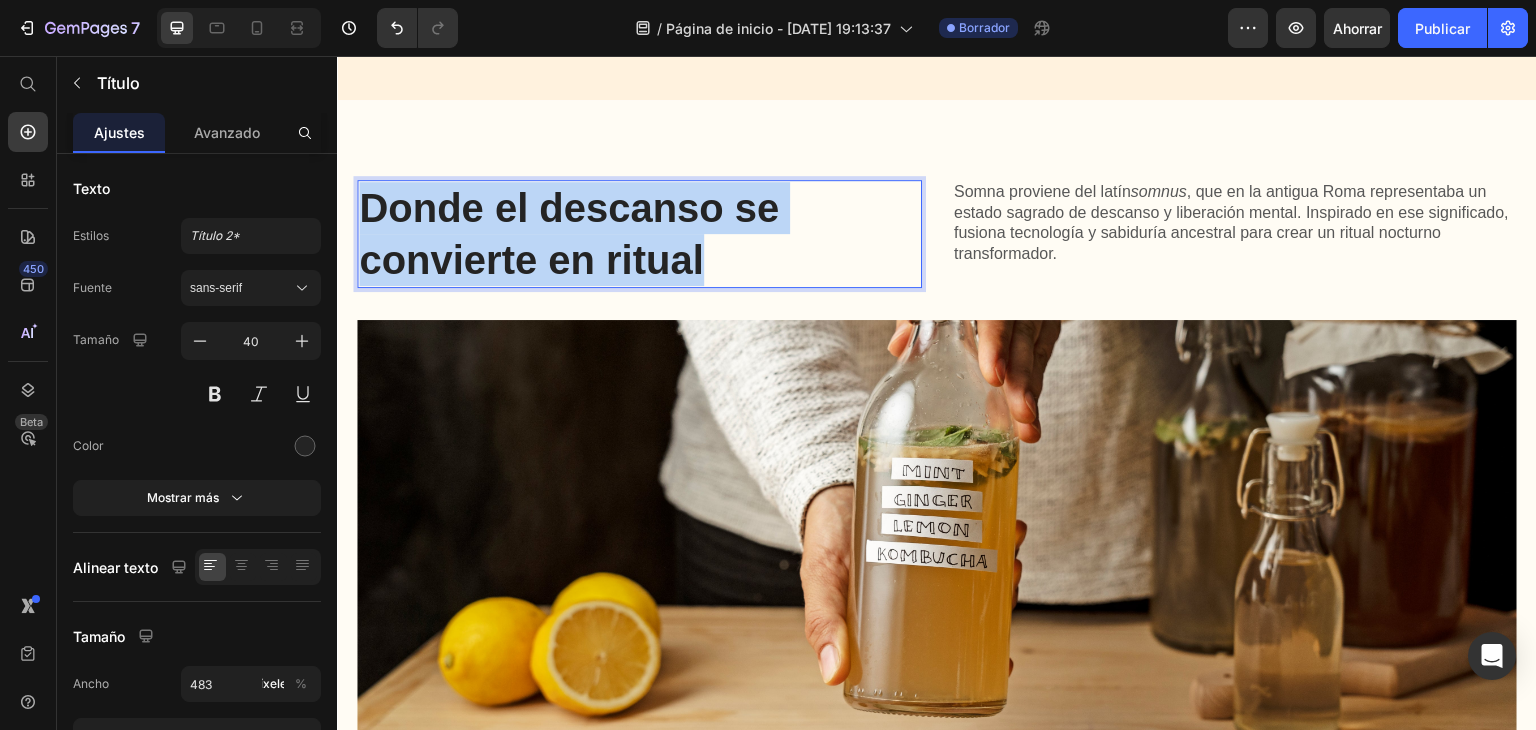 drag, startPoint x: 761, startPoint y: 266, endPoint x: 362, endPoint y: 201, distance: 404.25983 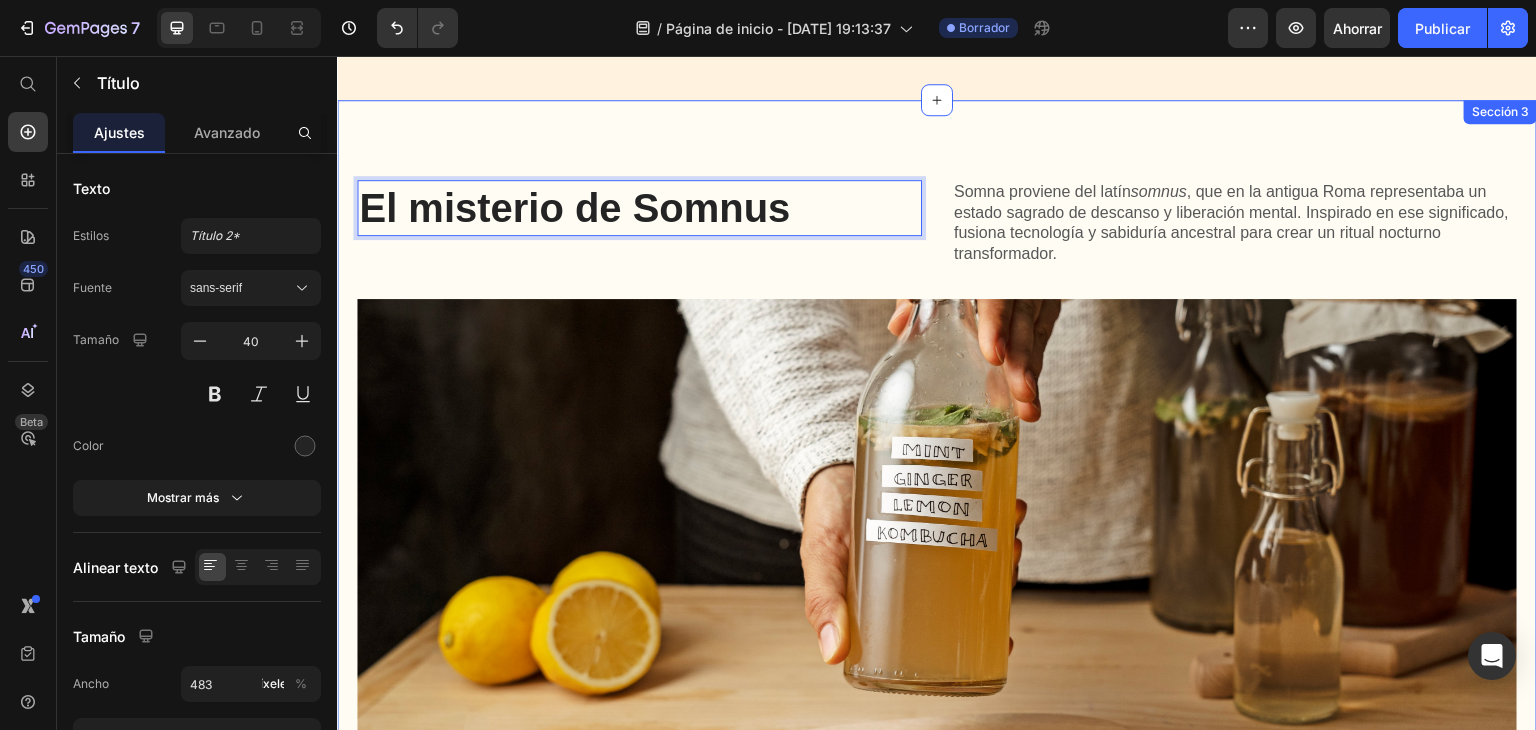 click on "El misterio de Somnus Título   0 Somna proviene del latín  somnus , que en la antigua Roma representaba un estado sagrado de descanso y liberación mental. Inspirado en ese significado, fusiona tecnología y sabiduría ancestral para crear un ritual nocturno transformador.  Bloque de texto Fila Imagen La kombucha es una bebida de té fermentado que se ha disfrutado durante siglos, con orígenes que se remontan a la antigua China y Rusia. Se crea fermentando té negro o verde endulzado con un cultivo simbiótico de bacterias y levaduras (SCOBY). Bloque de texto Compra ahora Botón Fila" at bounding box center (937, 506) 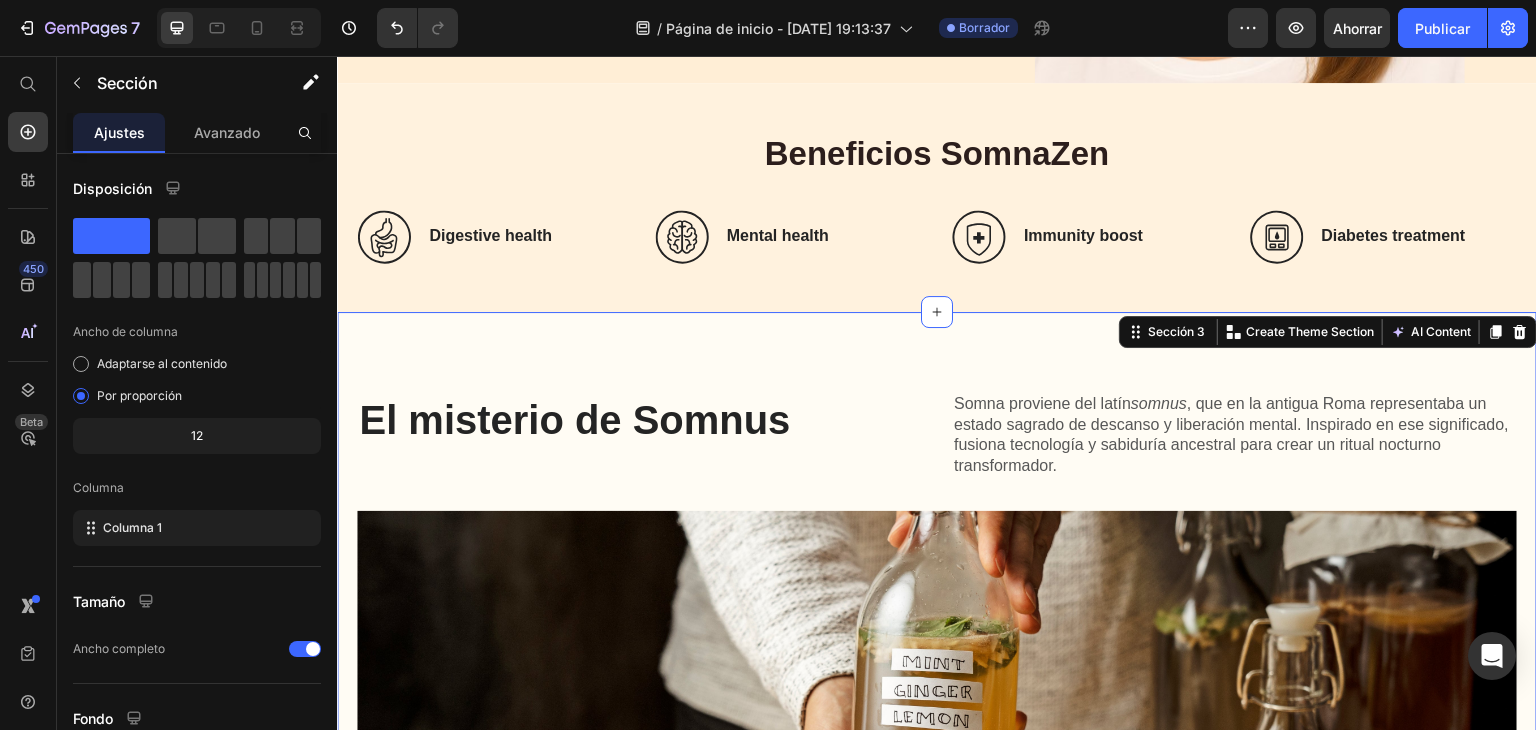 scroll, scrollTop: 600, scrollLeft: 0, axis: vertical 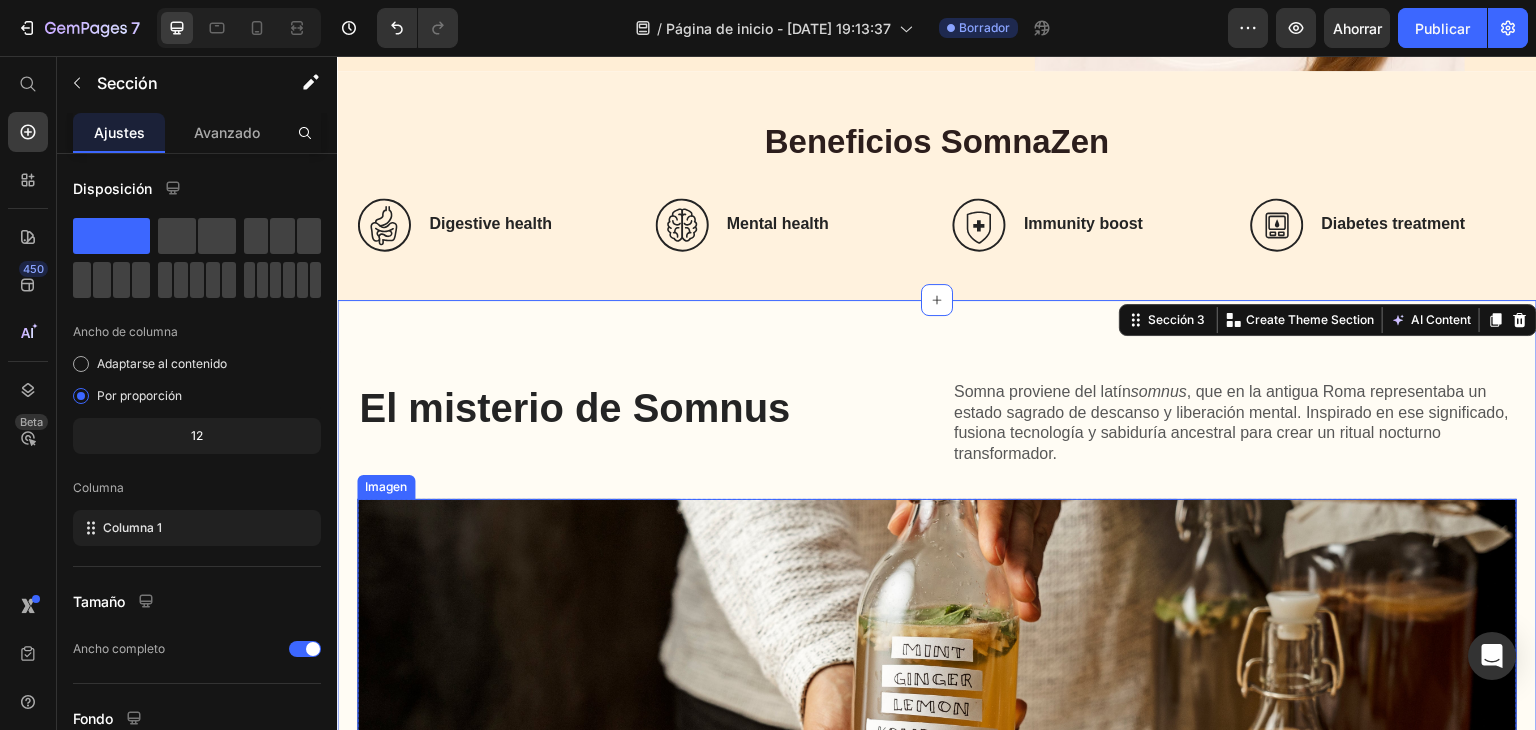 click at bounding box center [937, 717] 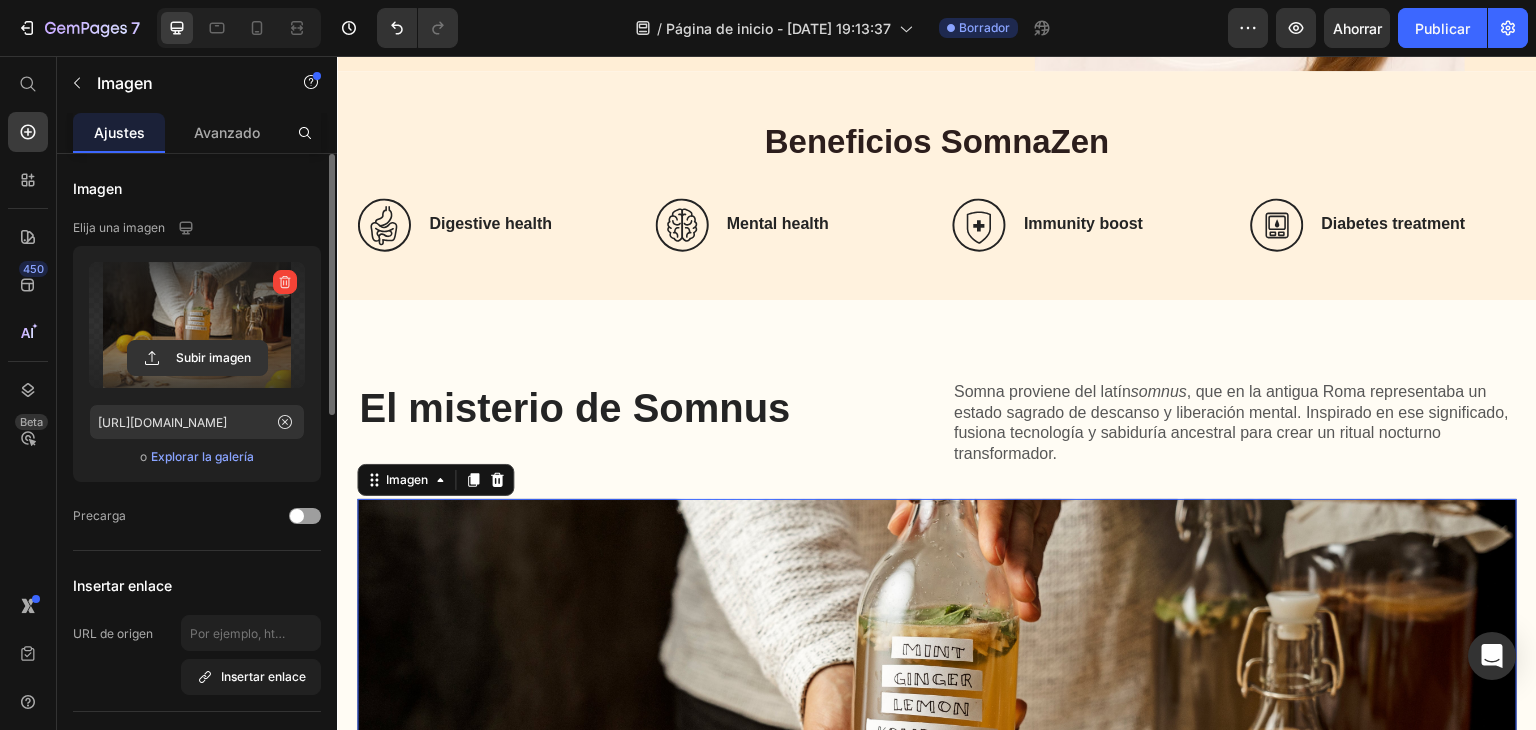 click at bounding box center (197, 325) 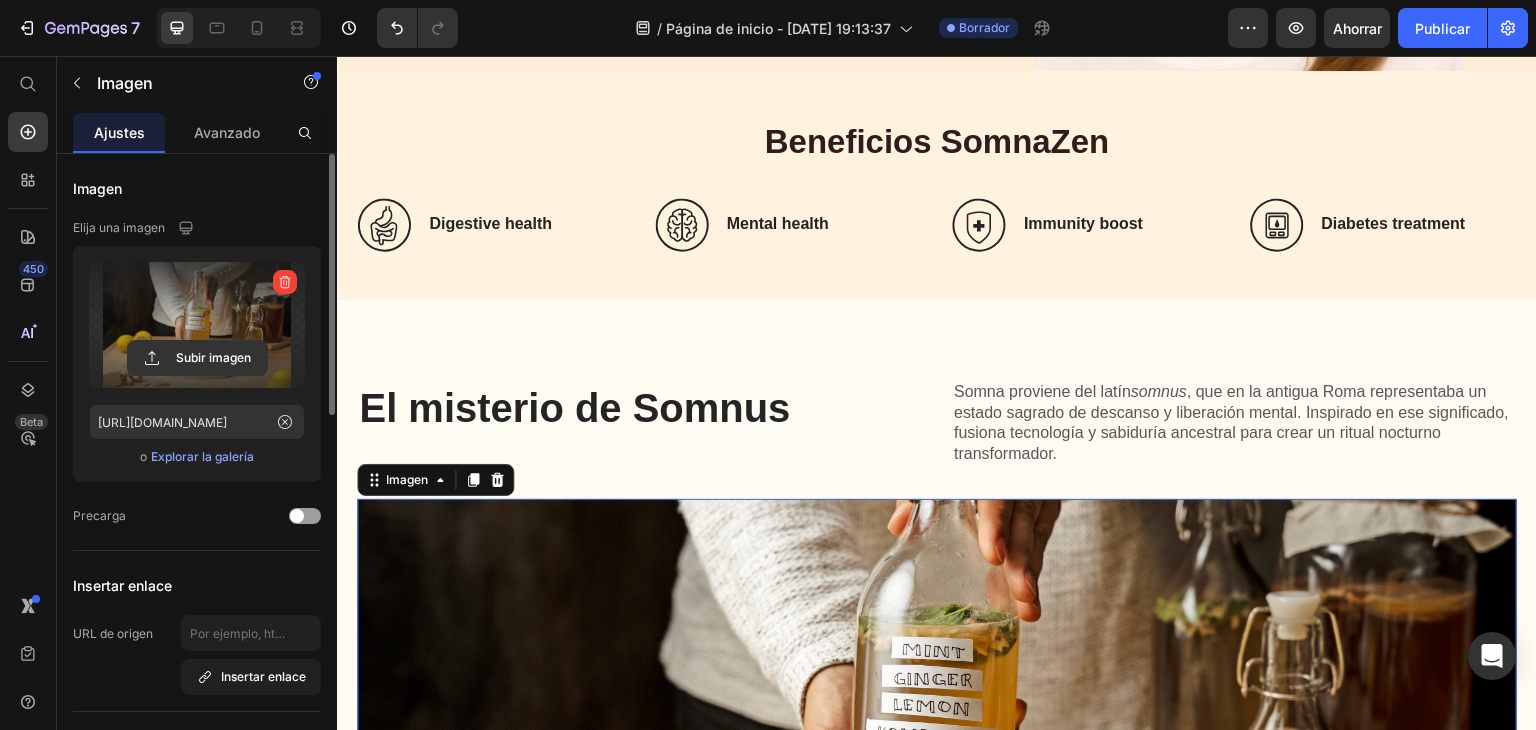 click 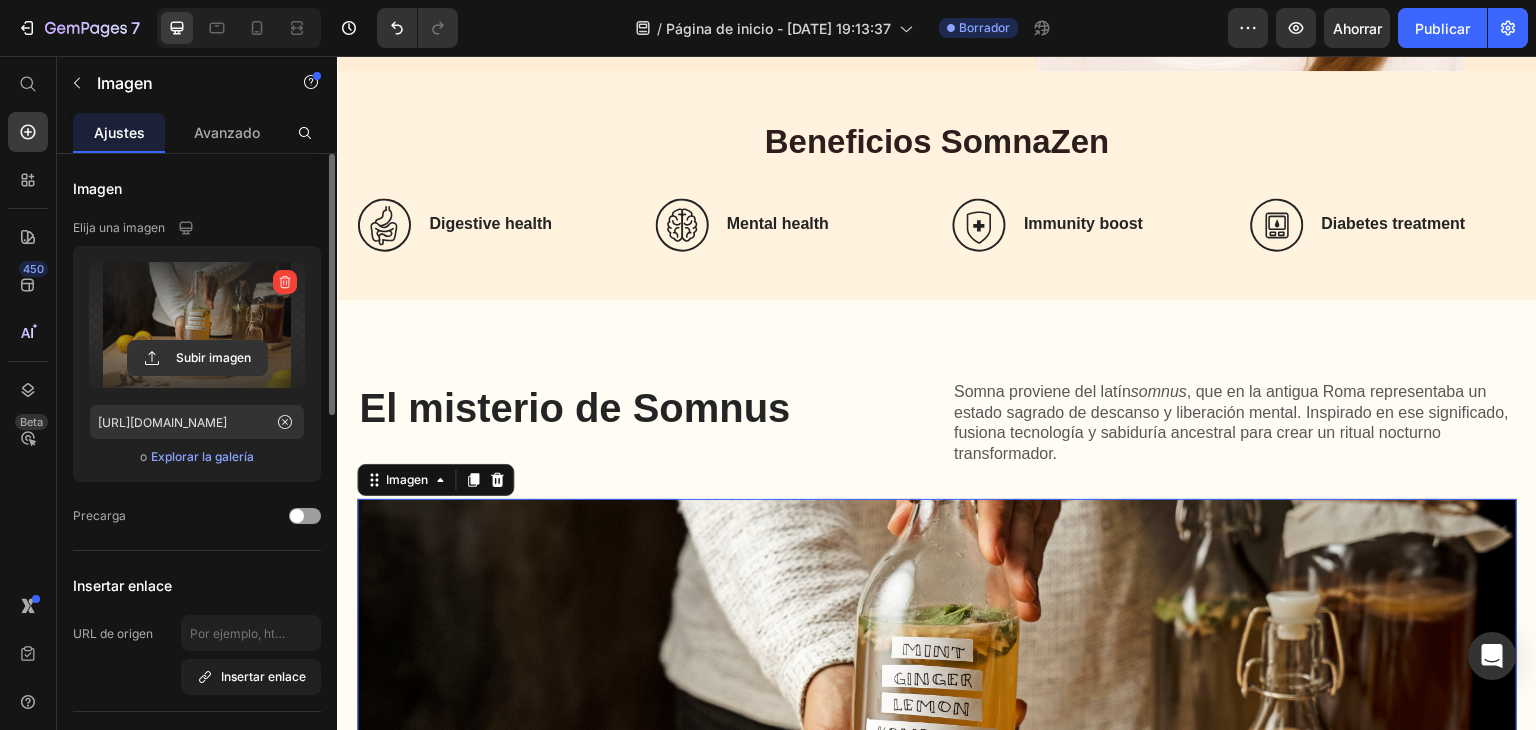 click 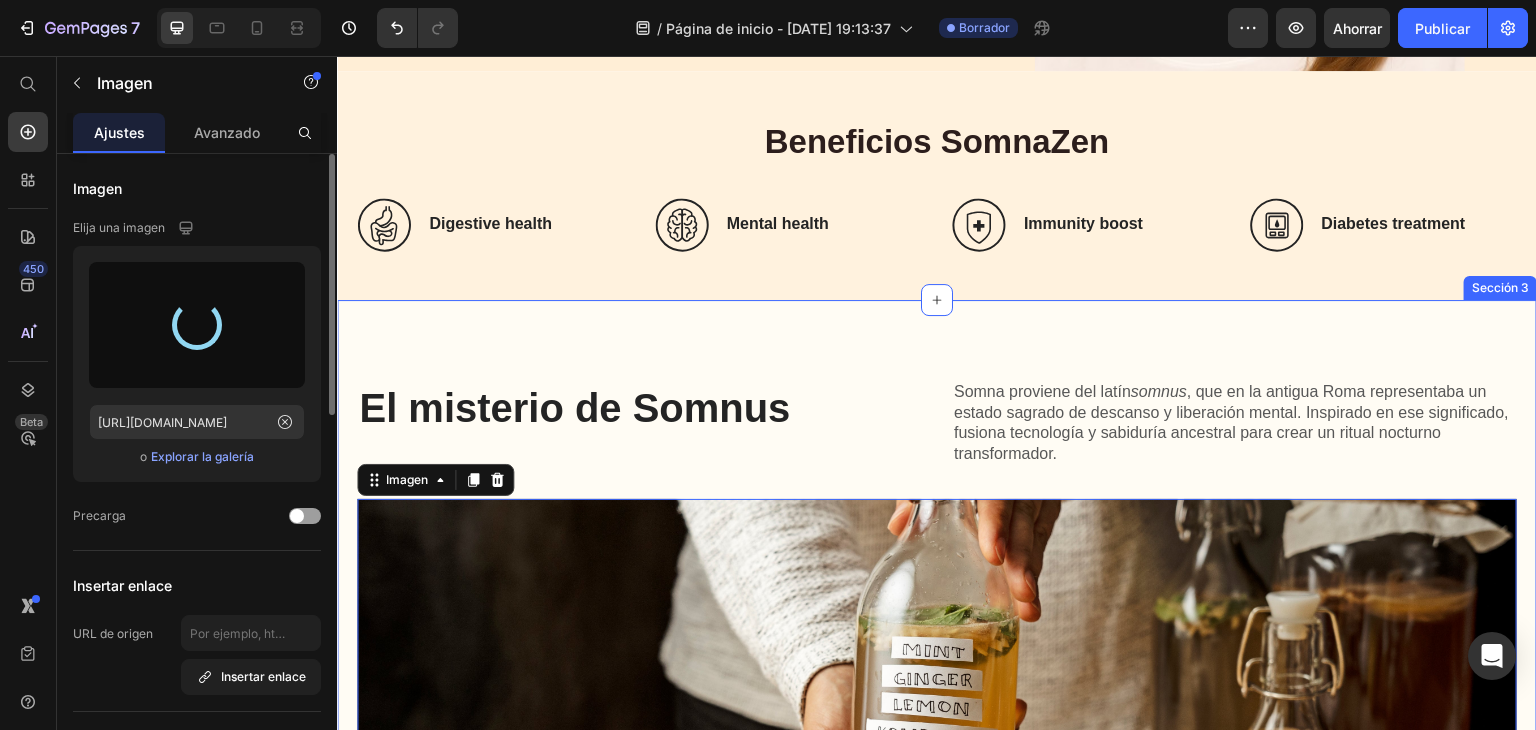 type on "https://cdn.shopify.com/s/files/1/0938/1245/7752/files/gempages_574869491029115748-c76d726a-7470-4300-b027-402085bf00be.jpg" 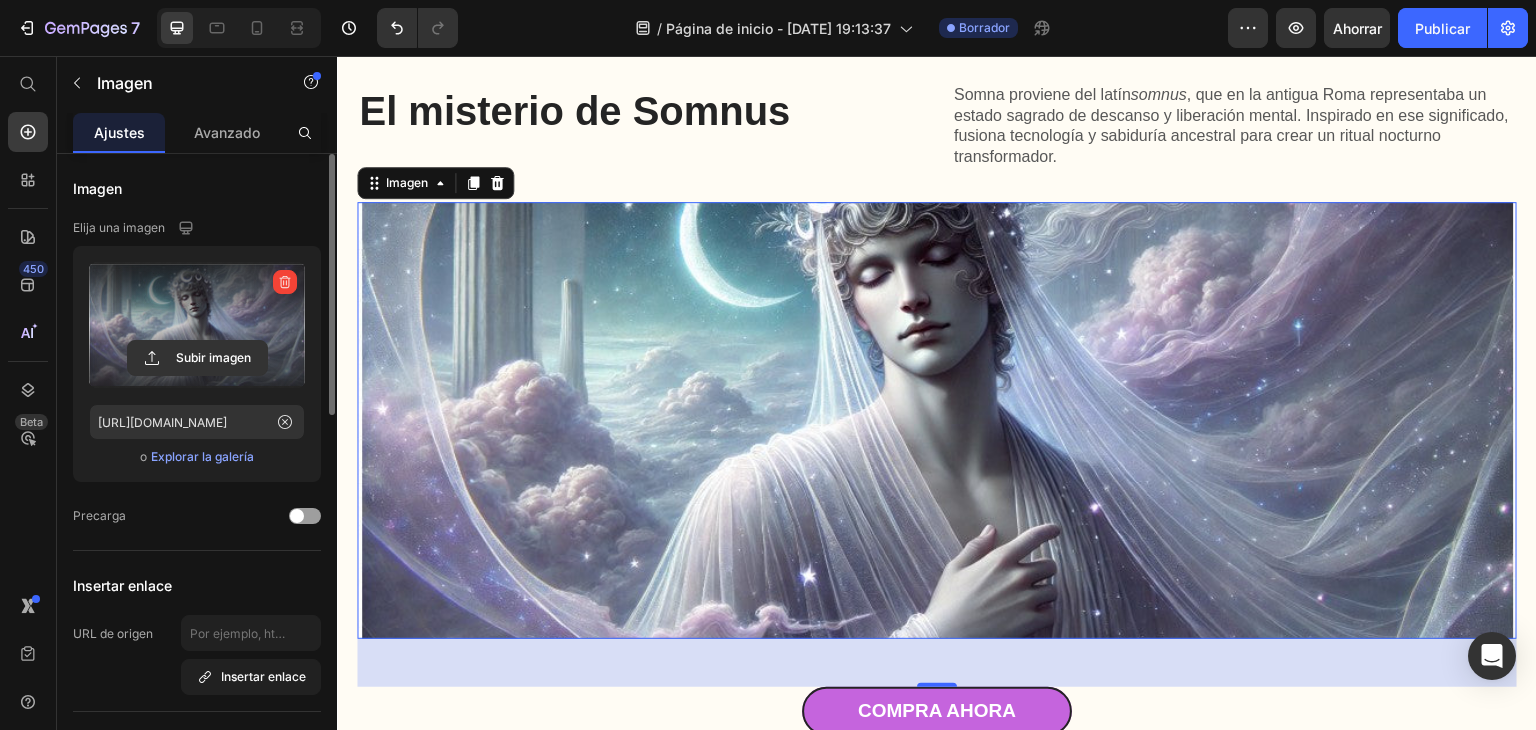 scroll, scrollTop: 900, scrollLeft: 0, axis: vertical 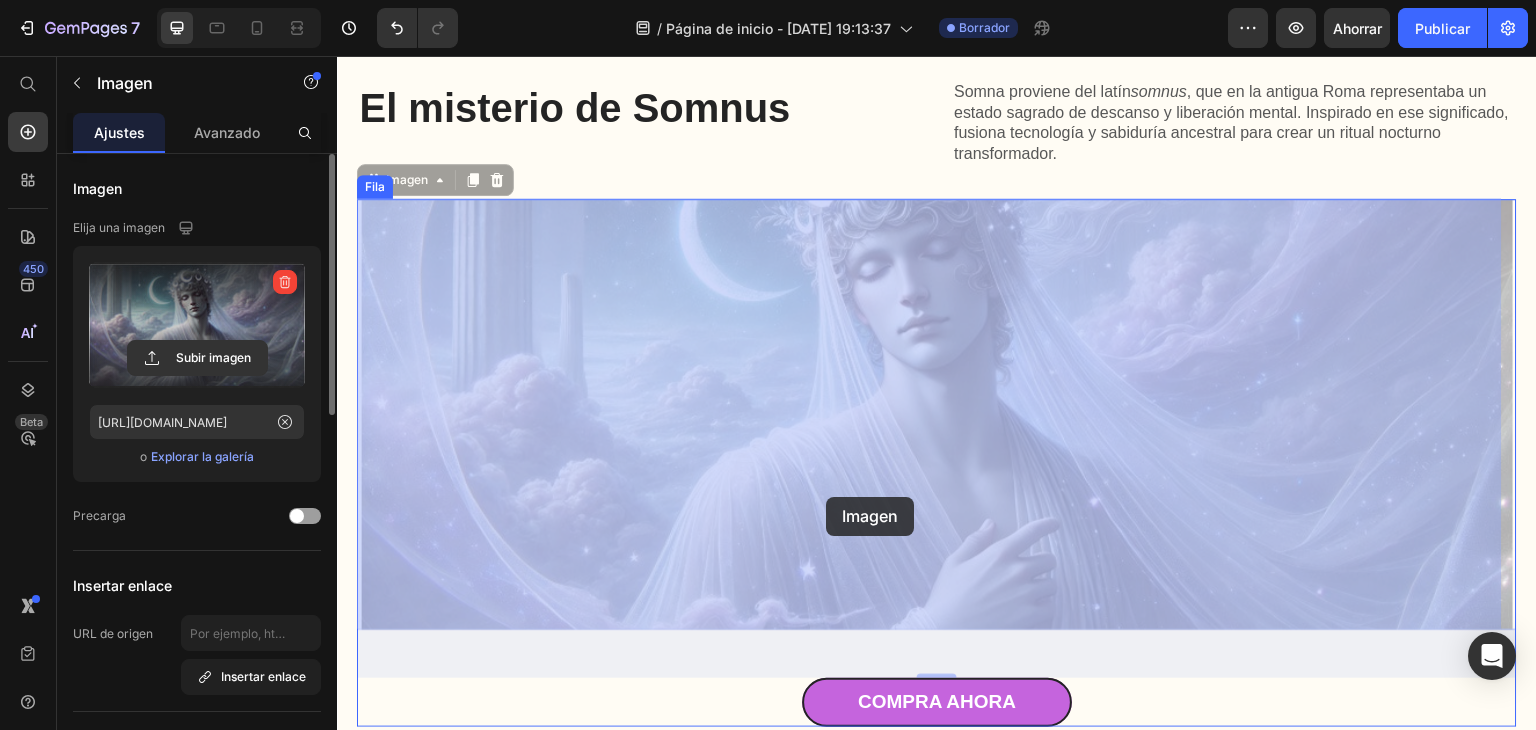 drag, startPoint x: 799, startPoint y: 414, endPoint x: 826, endPoint y: 498, distance: 88.23265 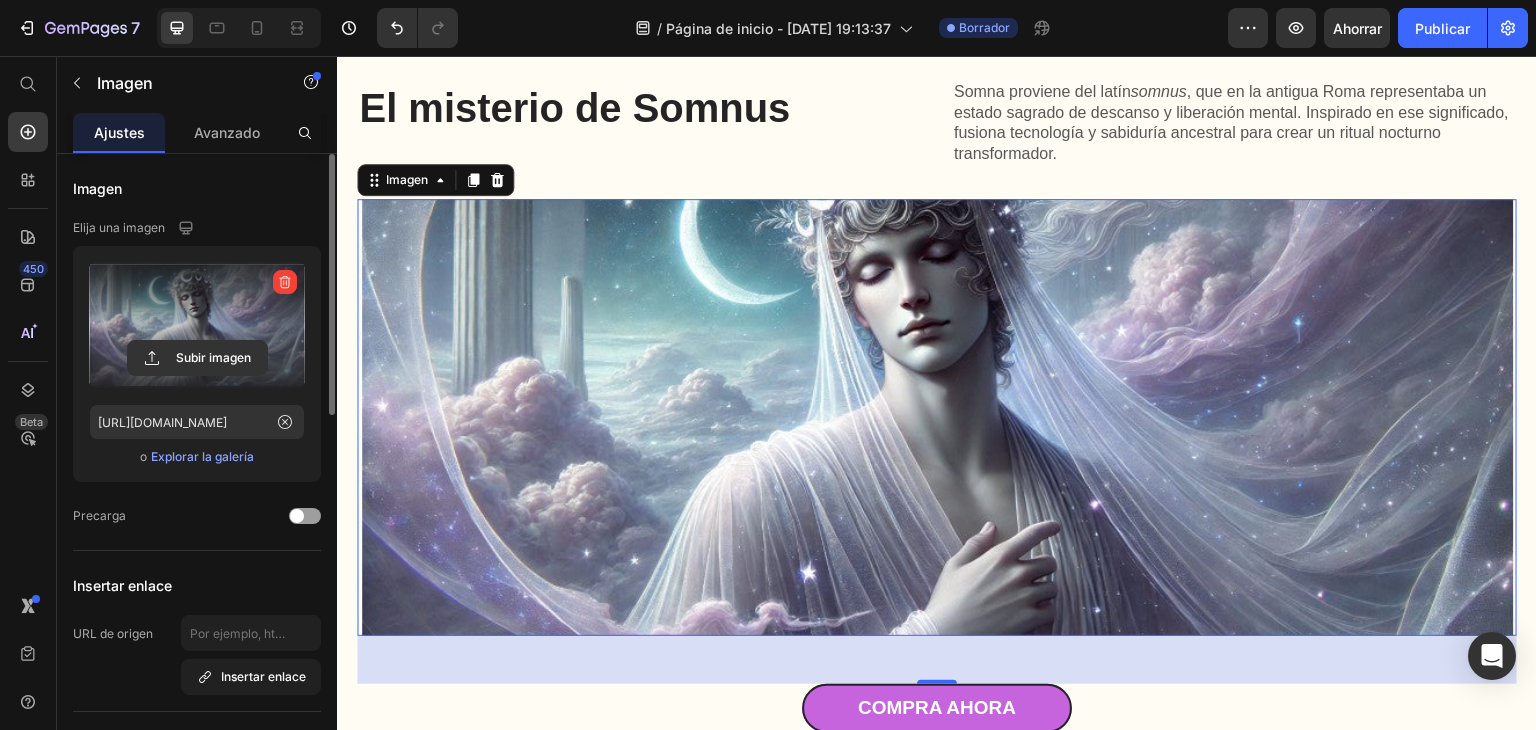 click at bounding box center (937, 417) 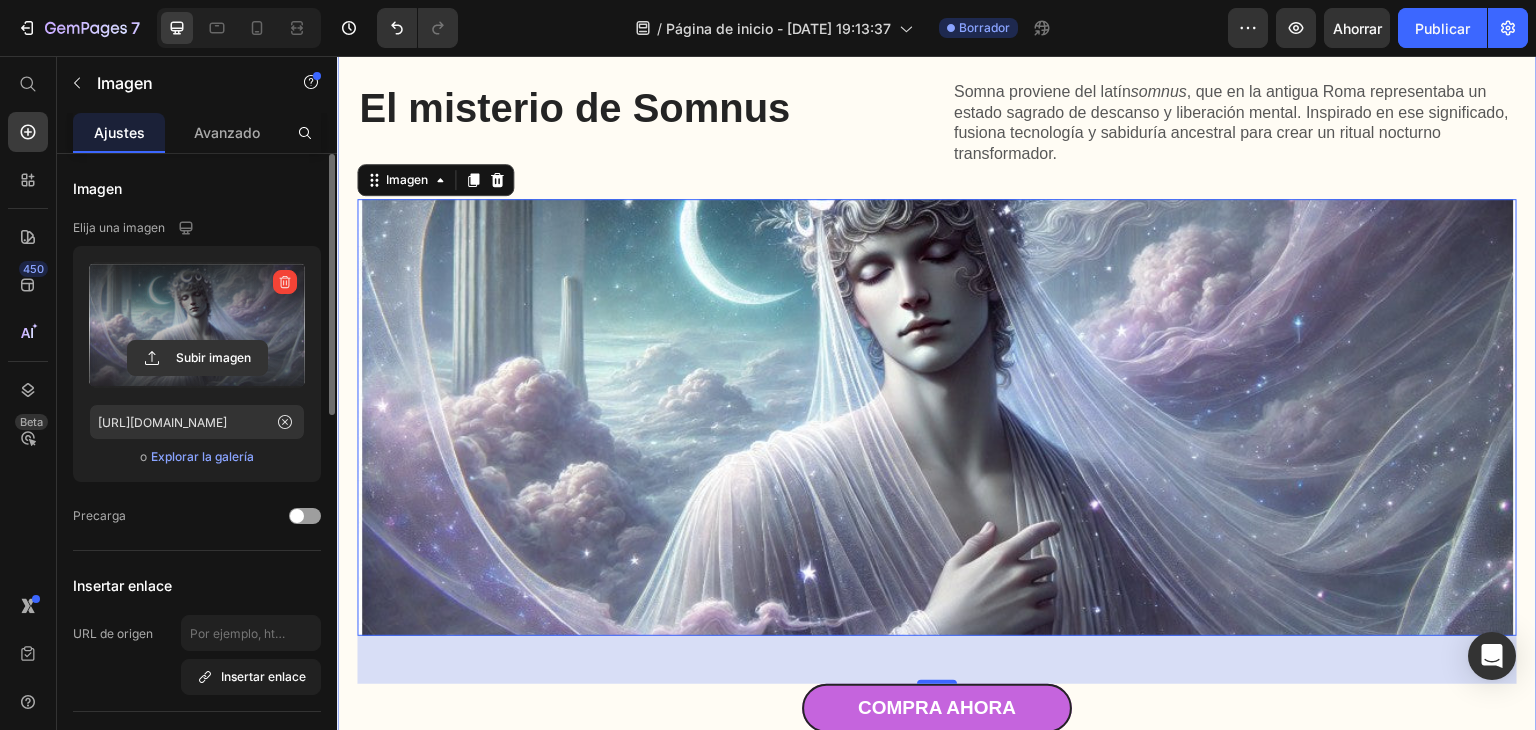 click on "El misterio de Somnus Título Somna proviene del latín  somnus , que en la antigua Roma representaba un estado sagrado de descanso y liberación mental. Inspirado en ese significado, fusiona tecnología y sabiduría ancestral para crear un ritual nocturno transformador.  Bloque de texto Fila Imagen   48 La kombucha es una bebida de té fermentado que se ha disfrutado durante siglos, con orígenes que se remontan a la antigua China y Rusia. Se crea fermentando té negro o verde endulzado con un cultivo simbiótico de bacterias y levaduras (SCOBY). Bloque de texto Compra ahora Botón Fila Sección 3" at bounding box center [937, 406] 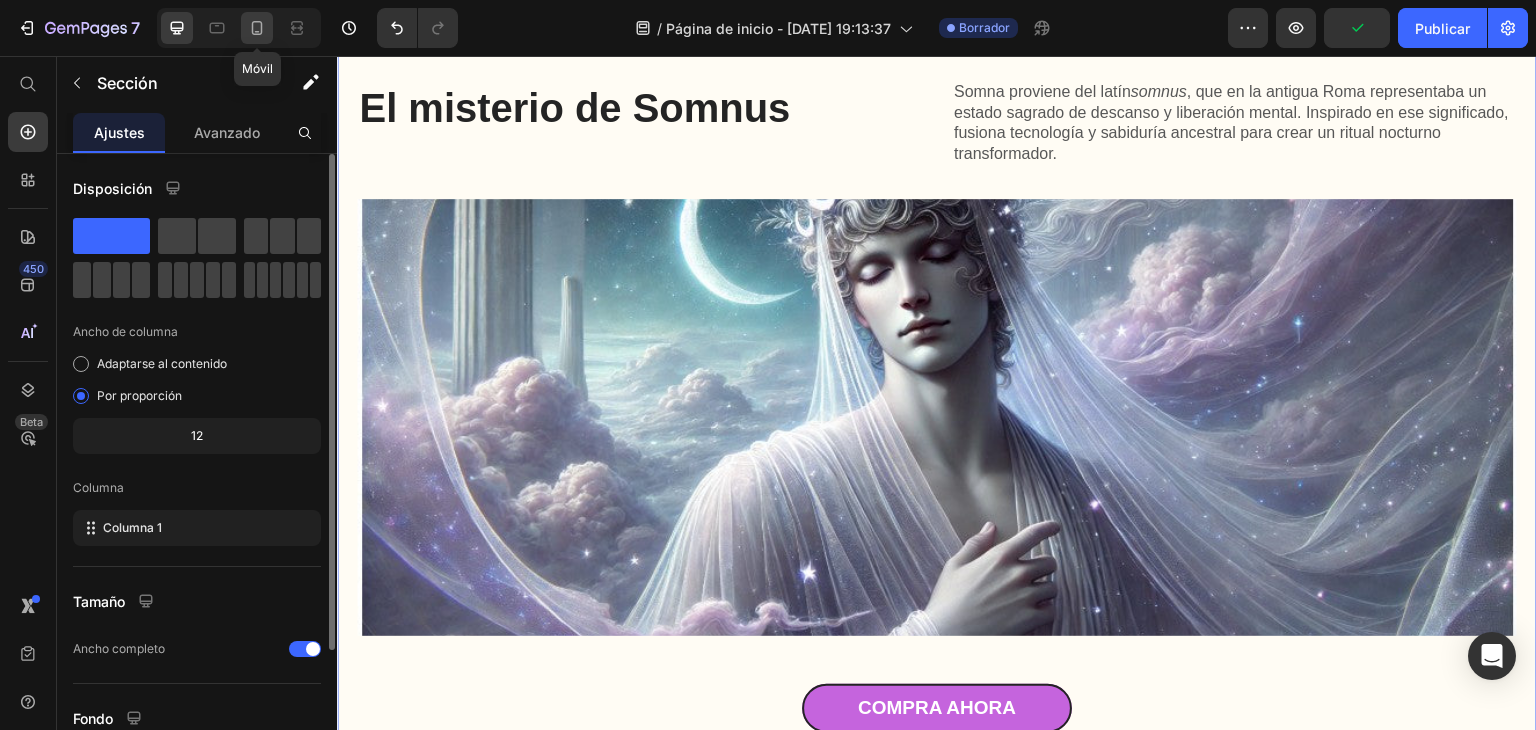 click 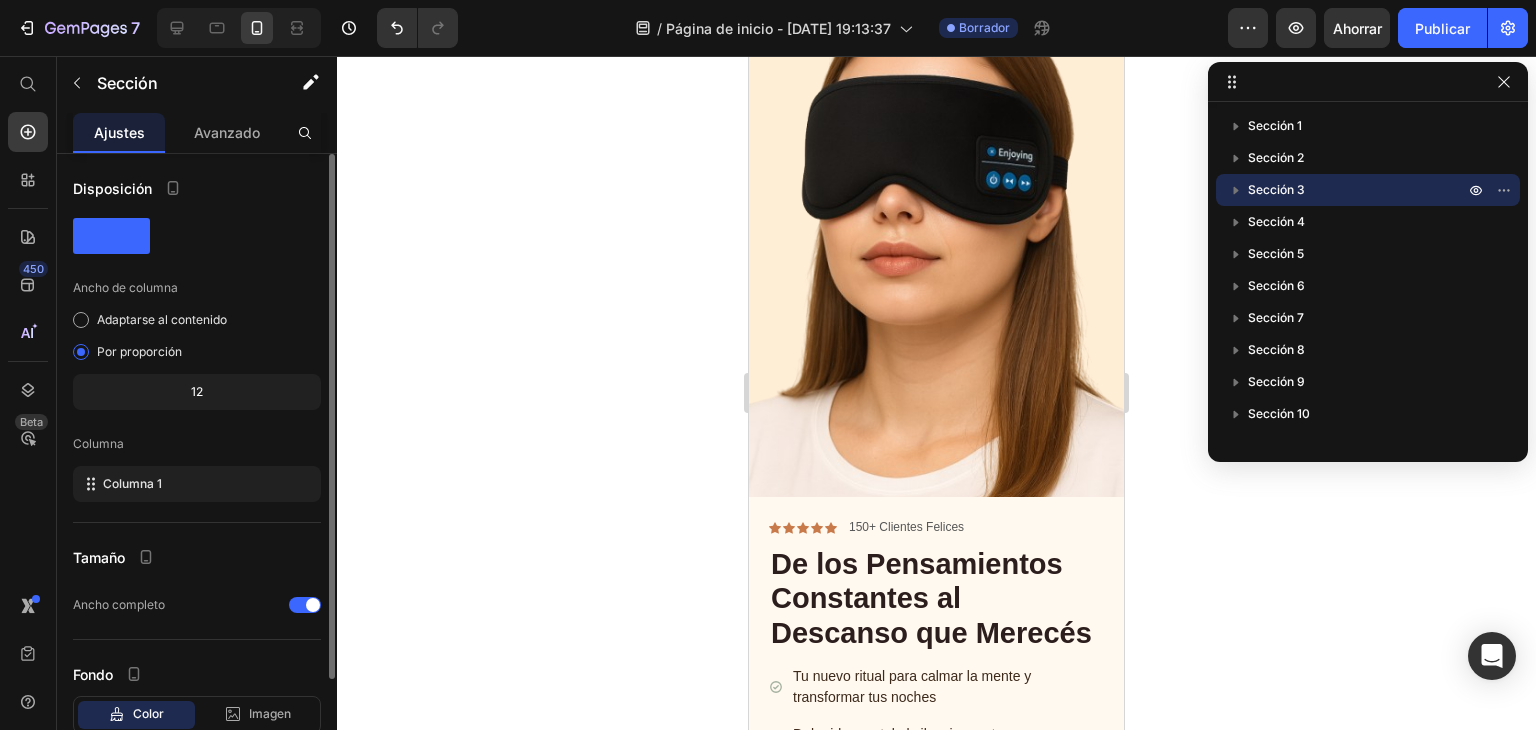 scroll, scrollTop: 0, scrollLeft: 0, axis: both 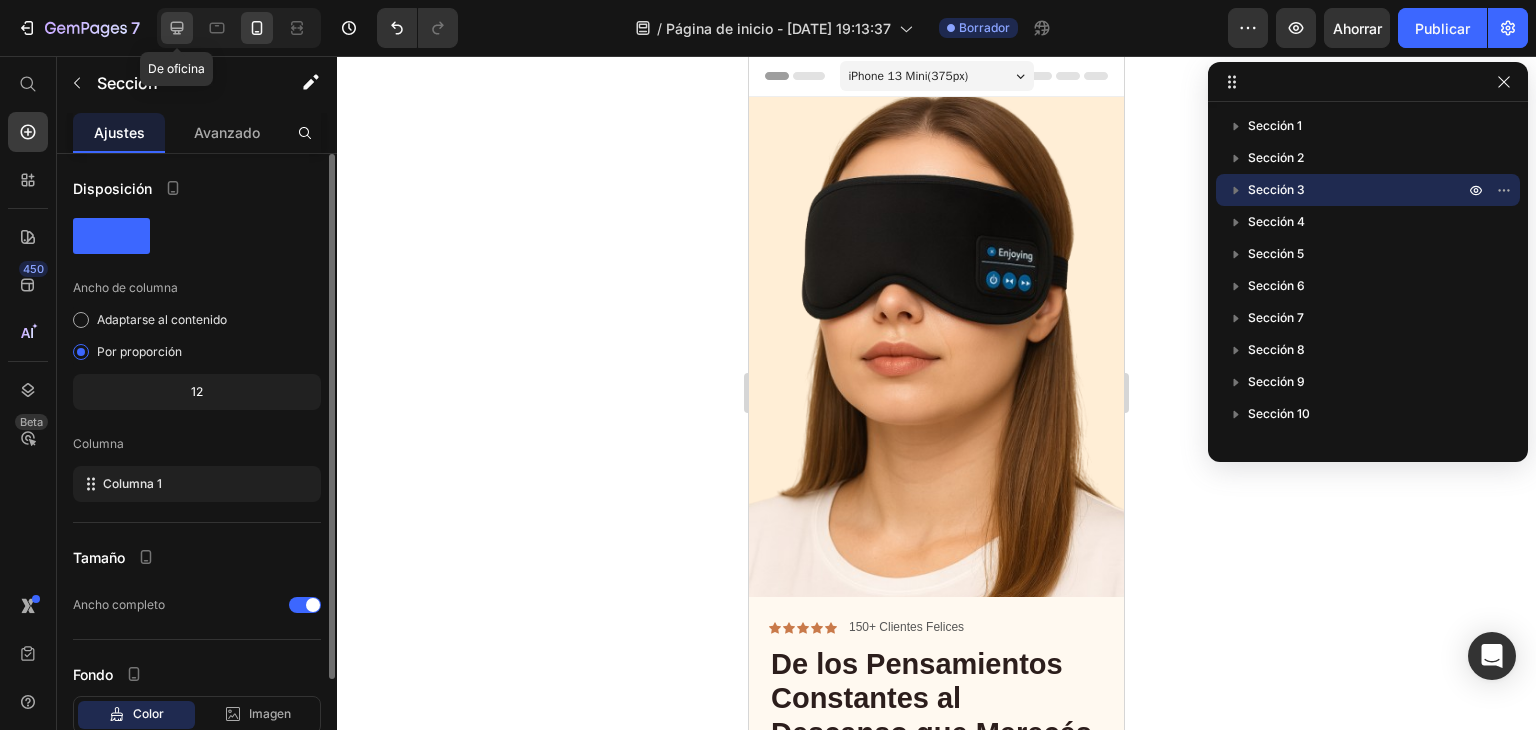 click 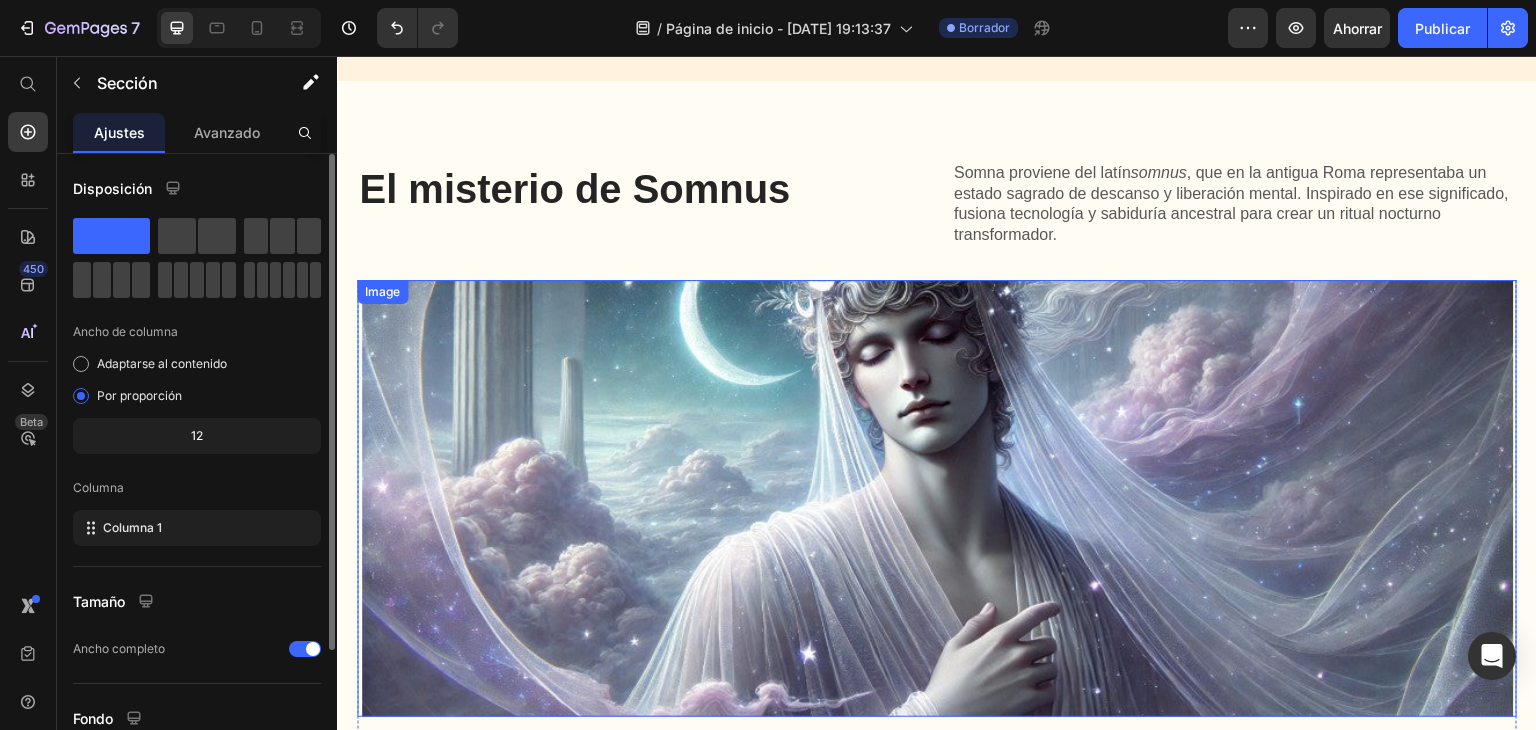 scroll, scrollTop: 790, scrollLeft: 0, axis: vertical 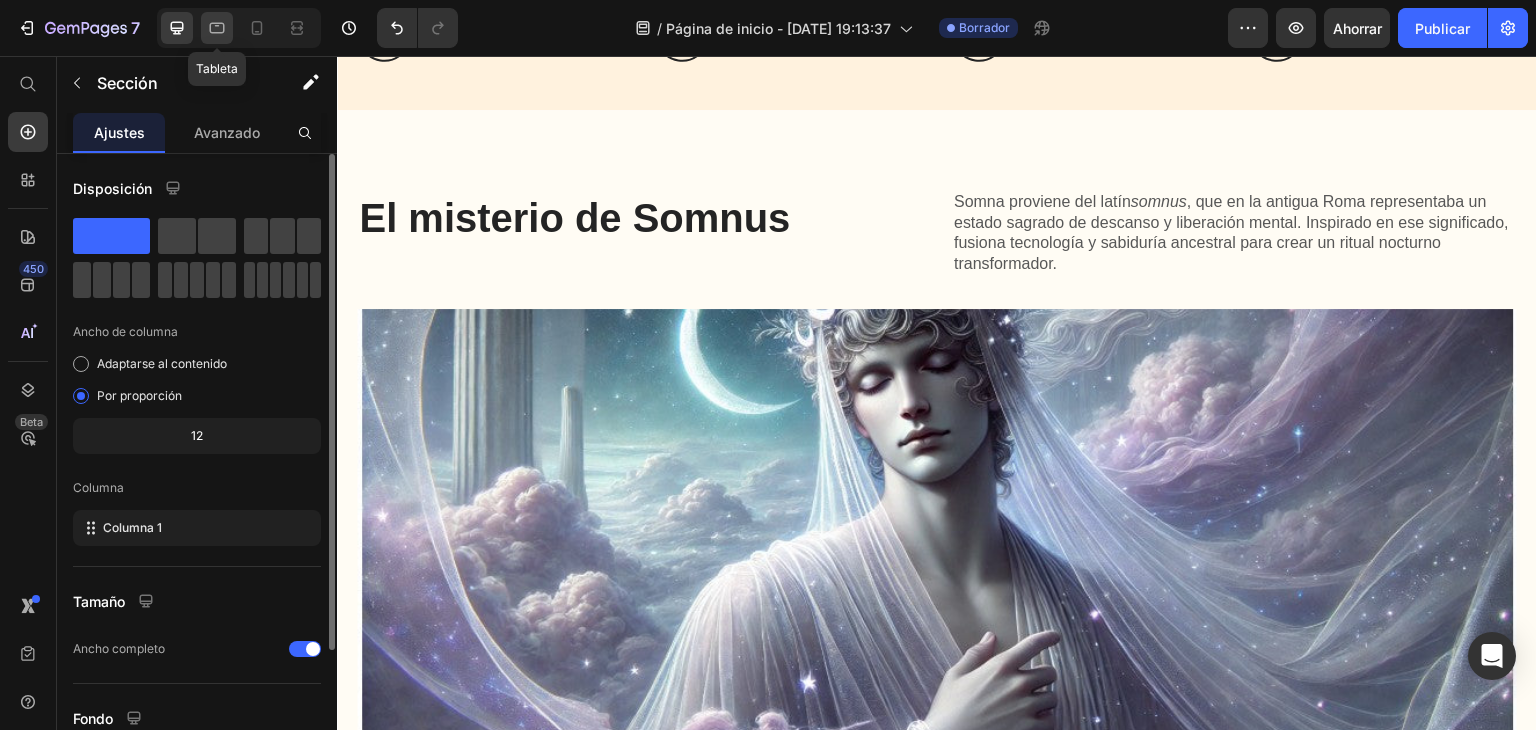 click 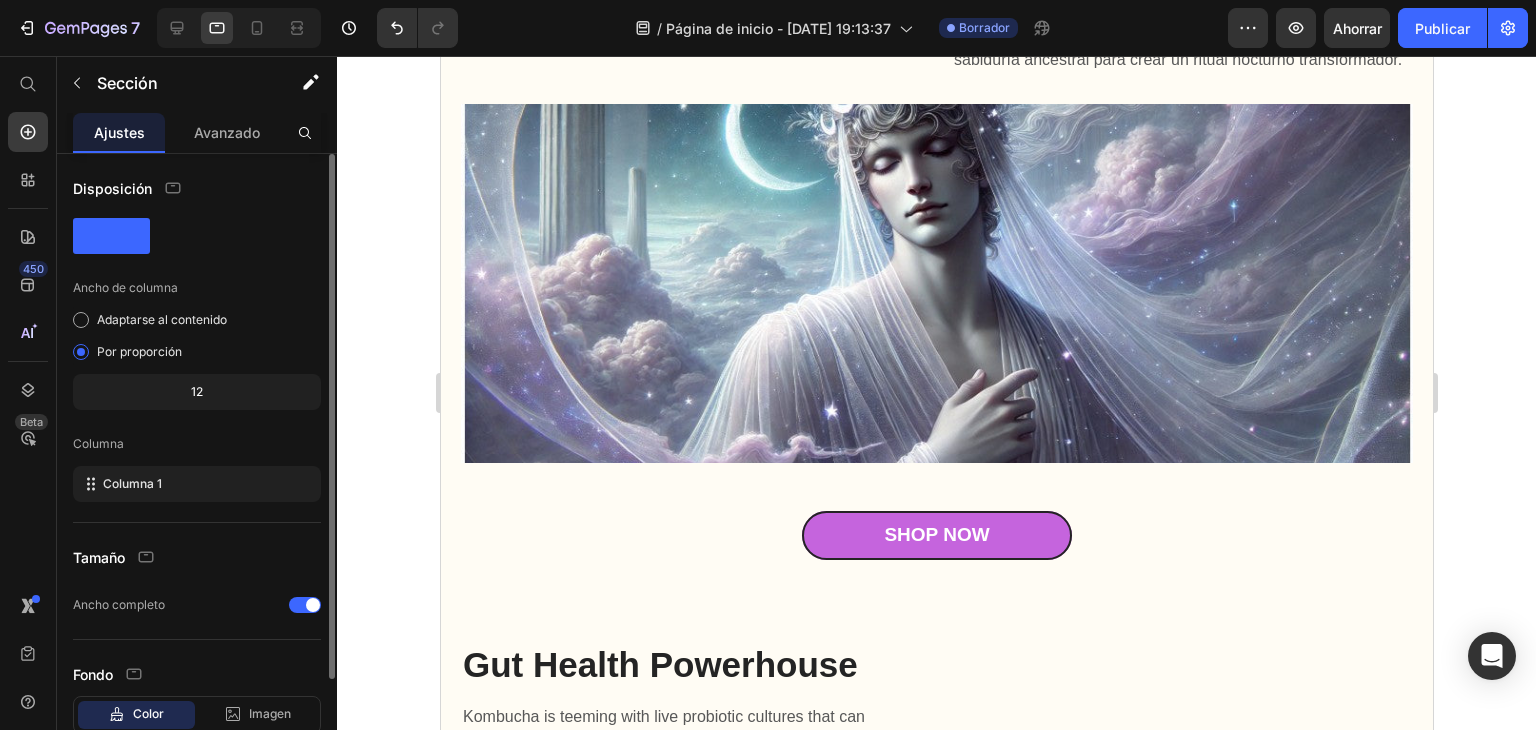 scroll, scrollTop: 1000, scrollLeft: 0, axis: vertical 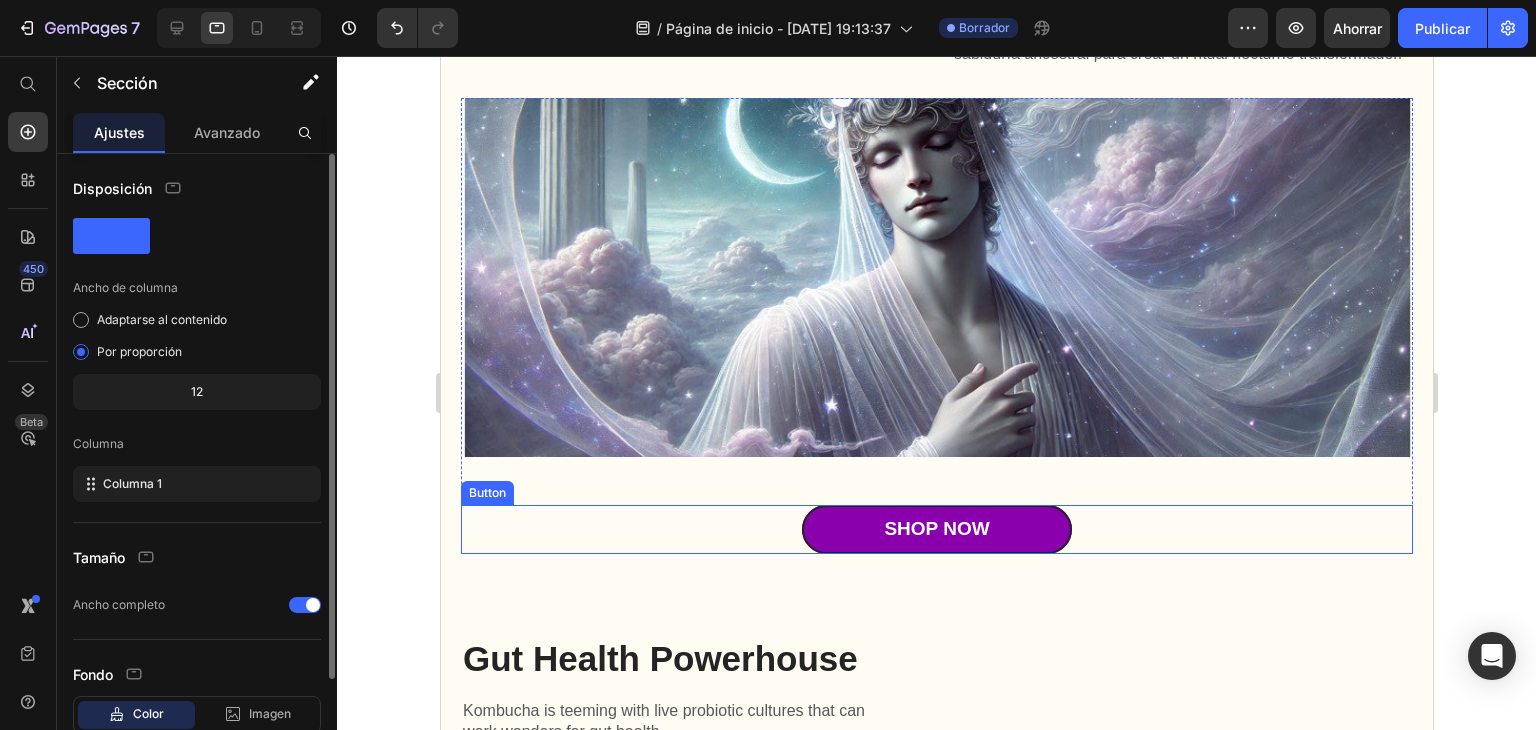 click on "Shop Now" at bounding box center [936, 529] 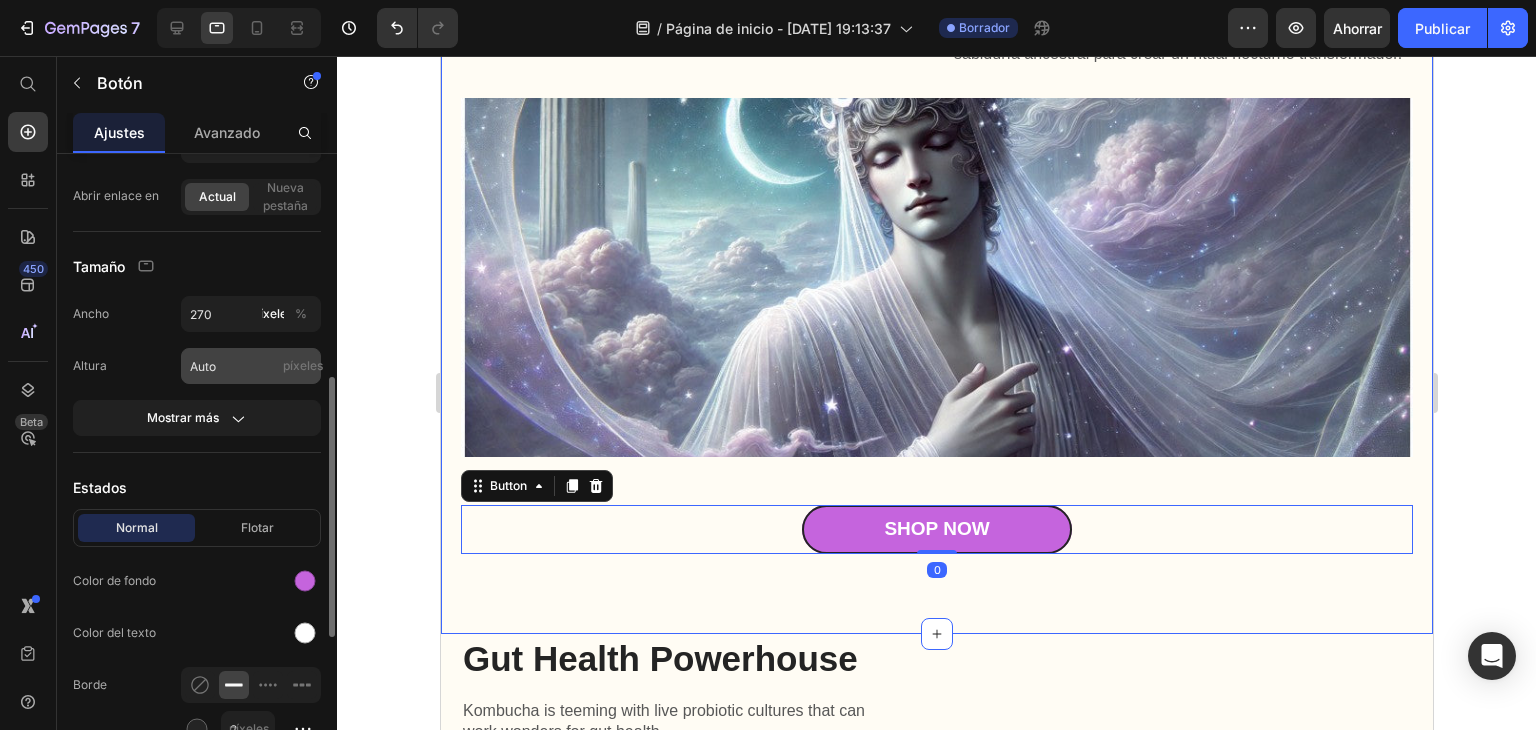 scroll, scrollTop: 300, scrollLeft: 0, axis: vertical 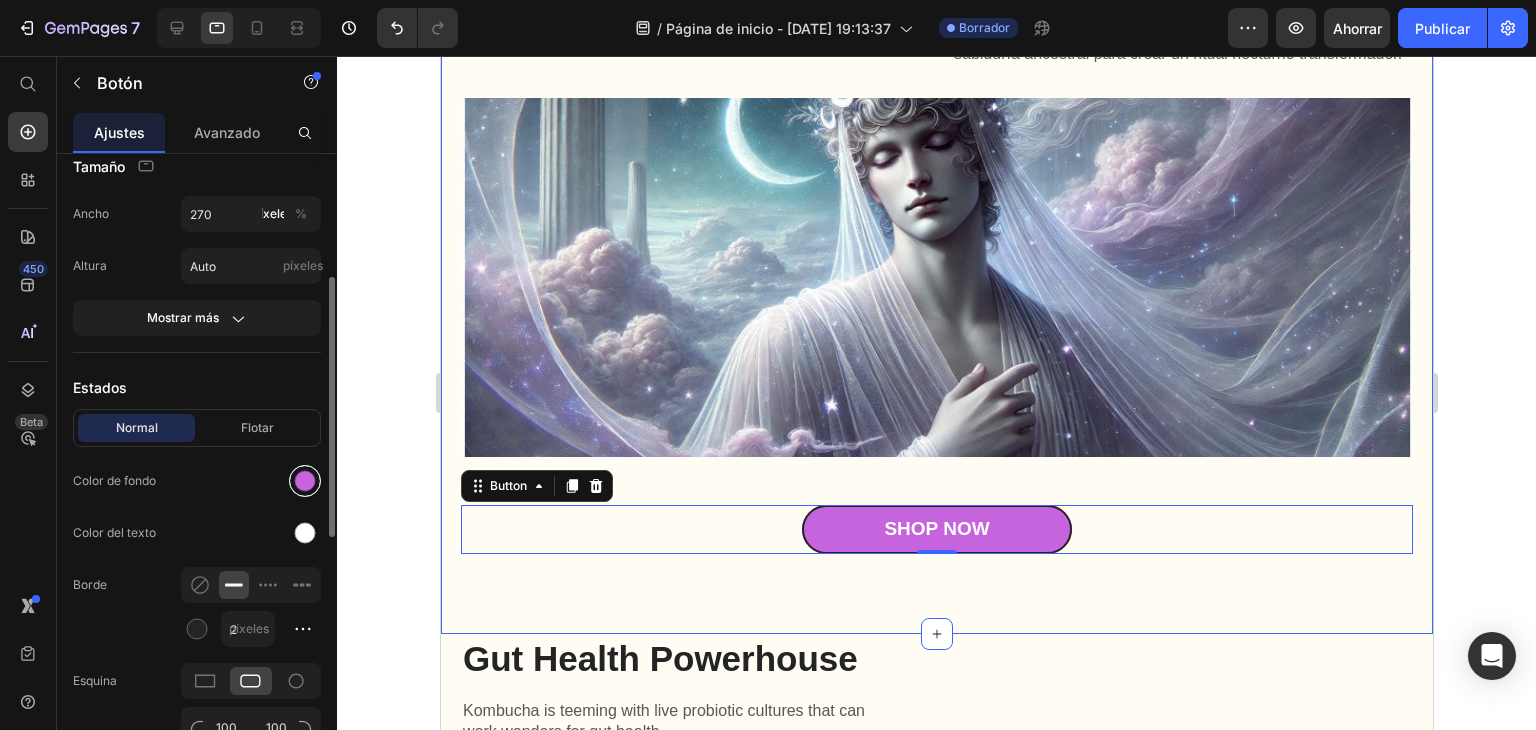 click at bounding box center [305, 481] 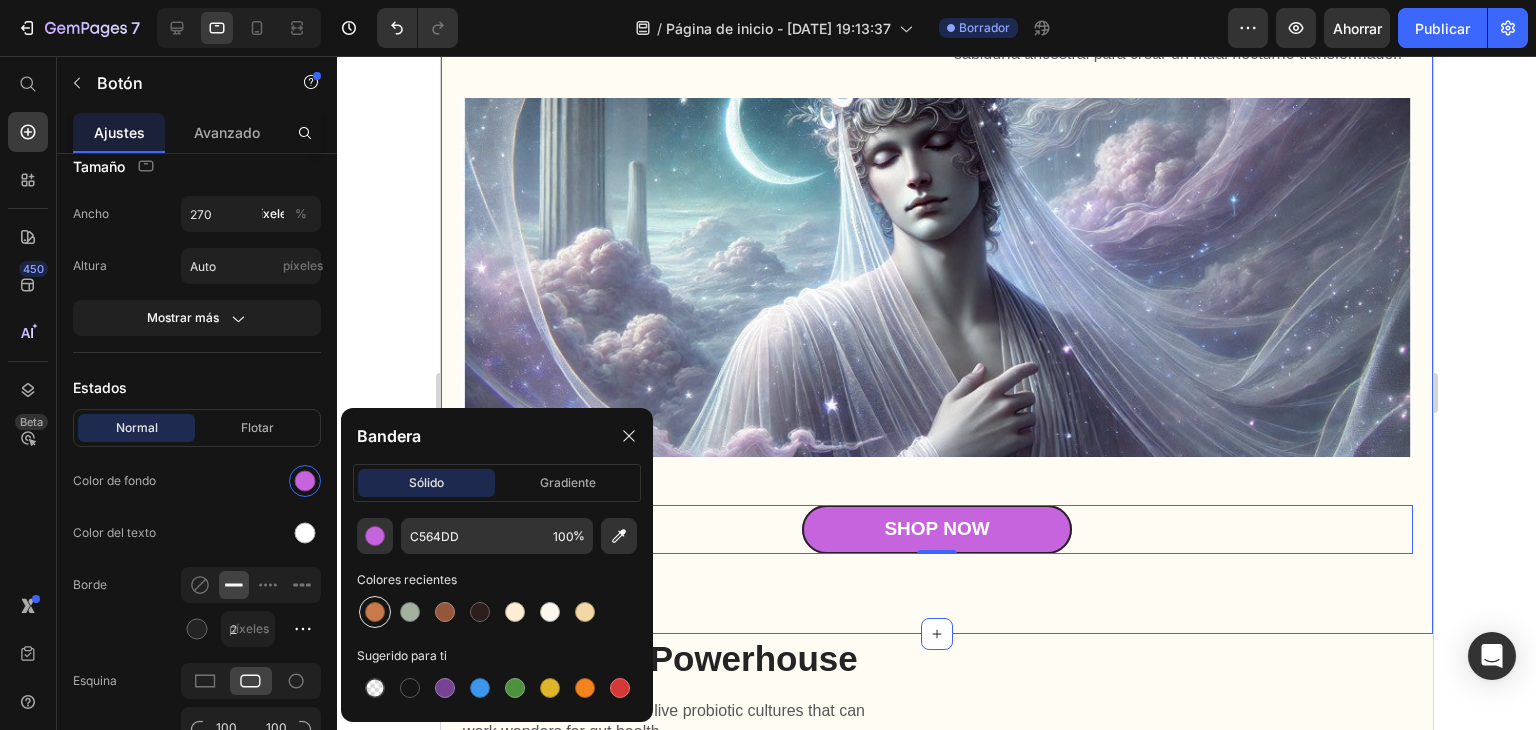 click at bounding box center [375, 612] 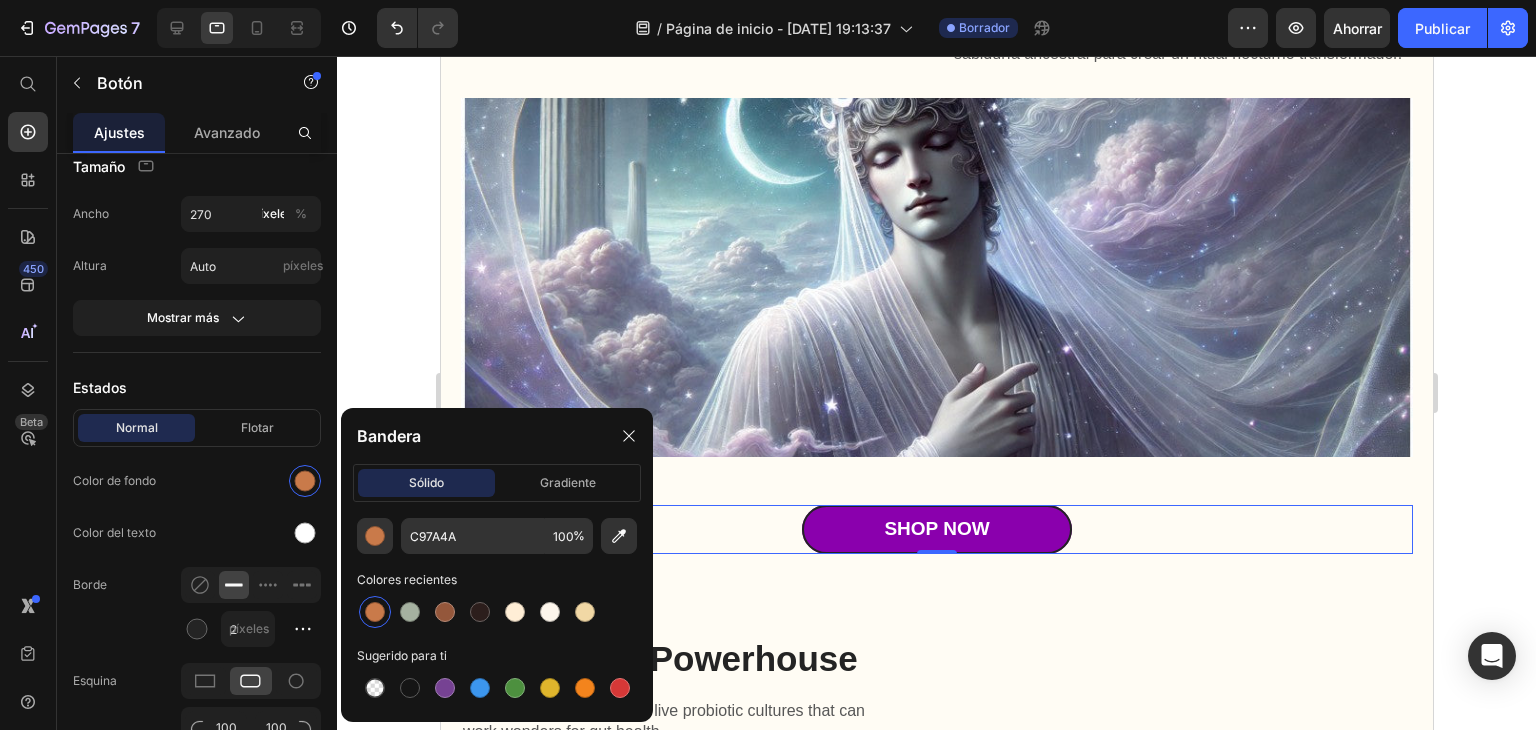 click on "Shop Now" at bounding box center (936, 529) 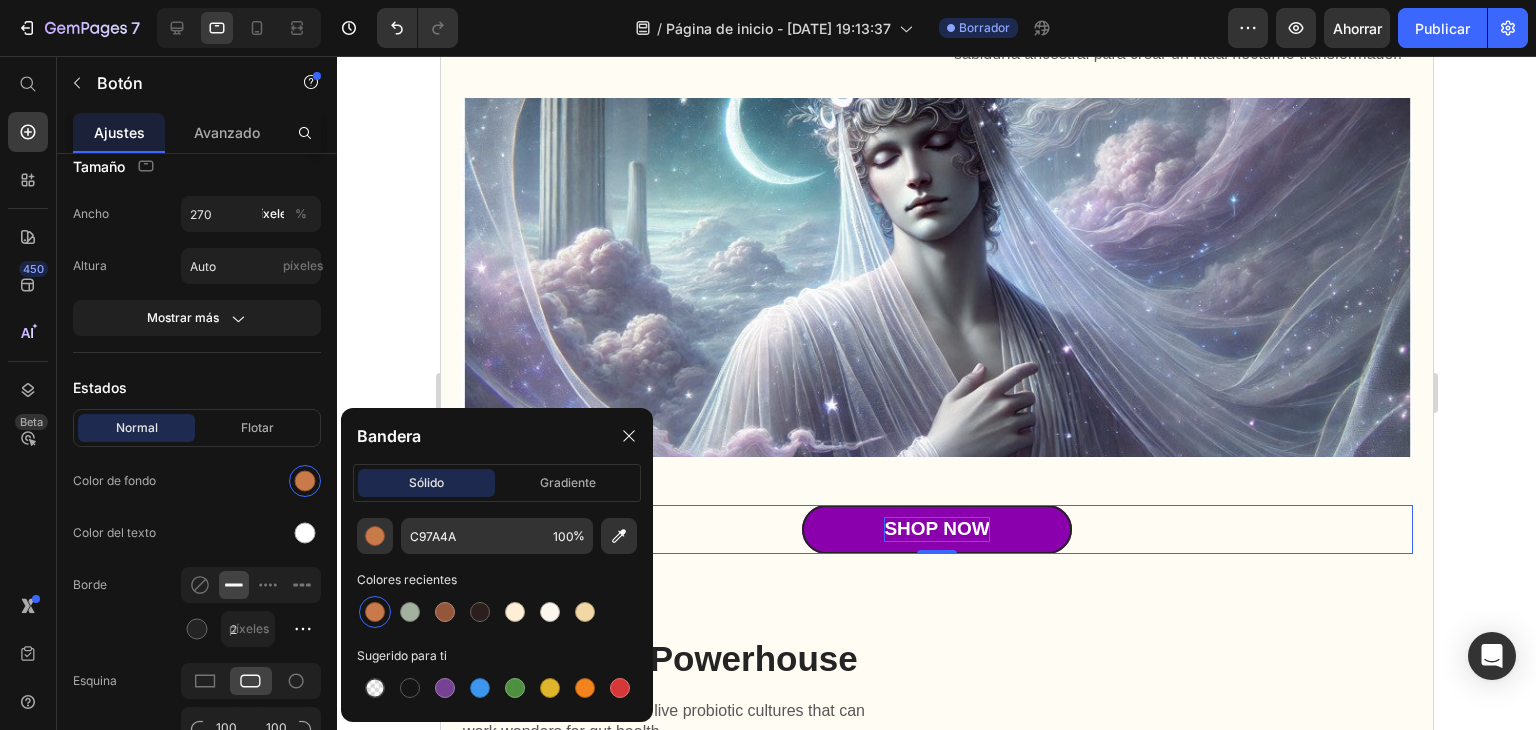 click on "Shop Now" at bounding box center [935, 529] 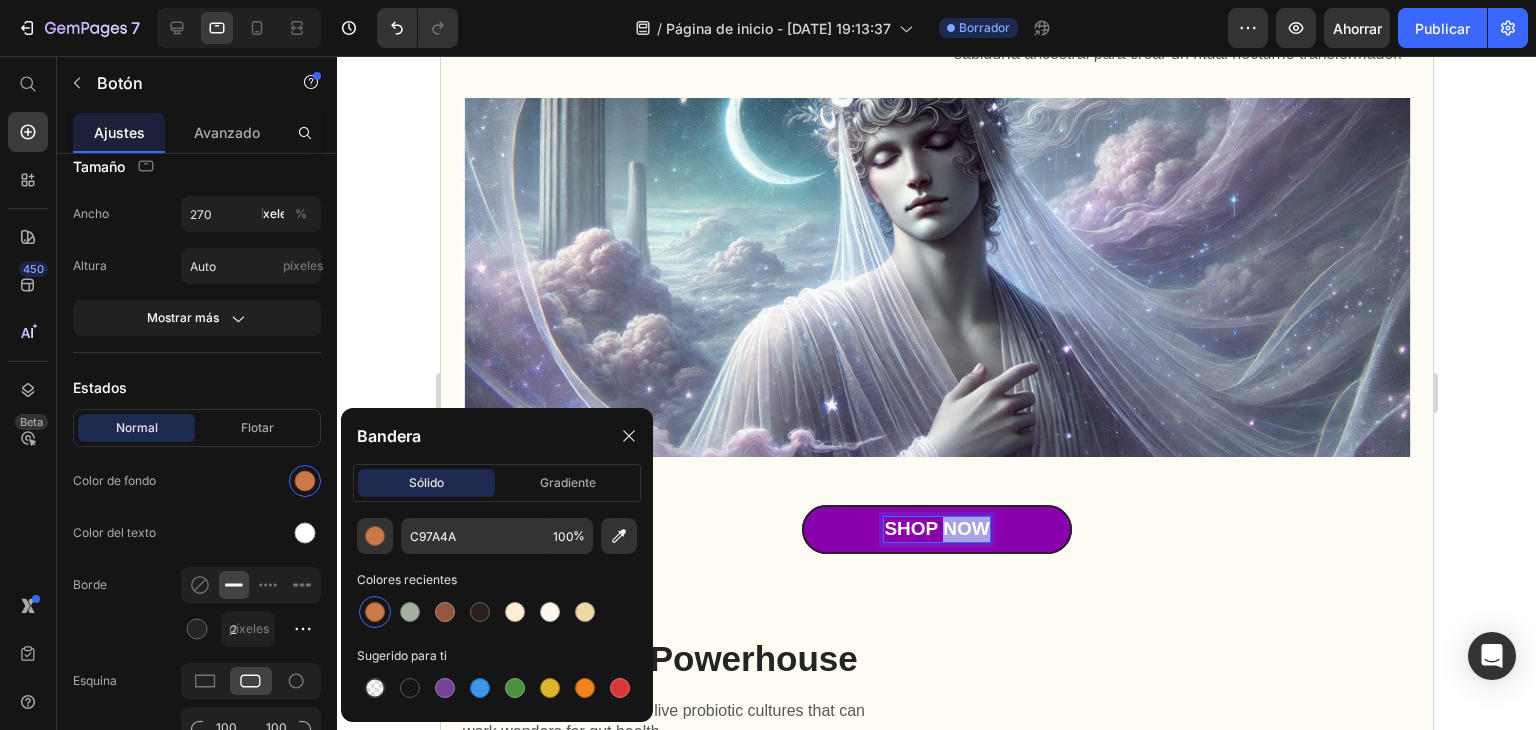 click on "Shop Now" at bounding box center (935, 529) 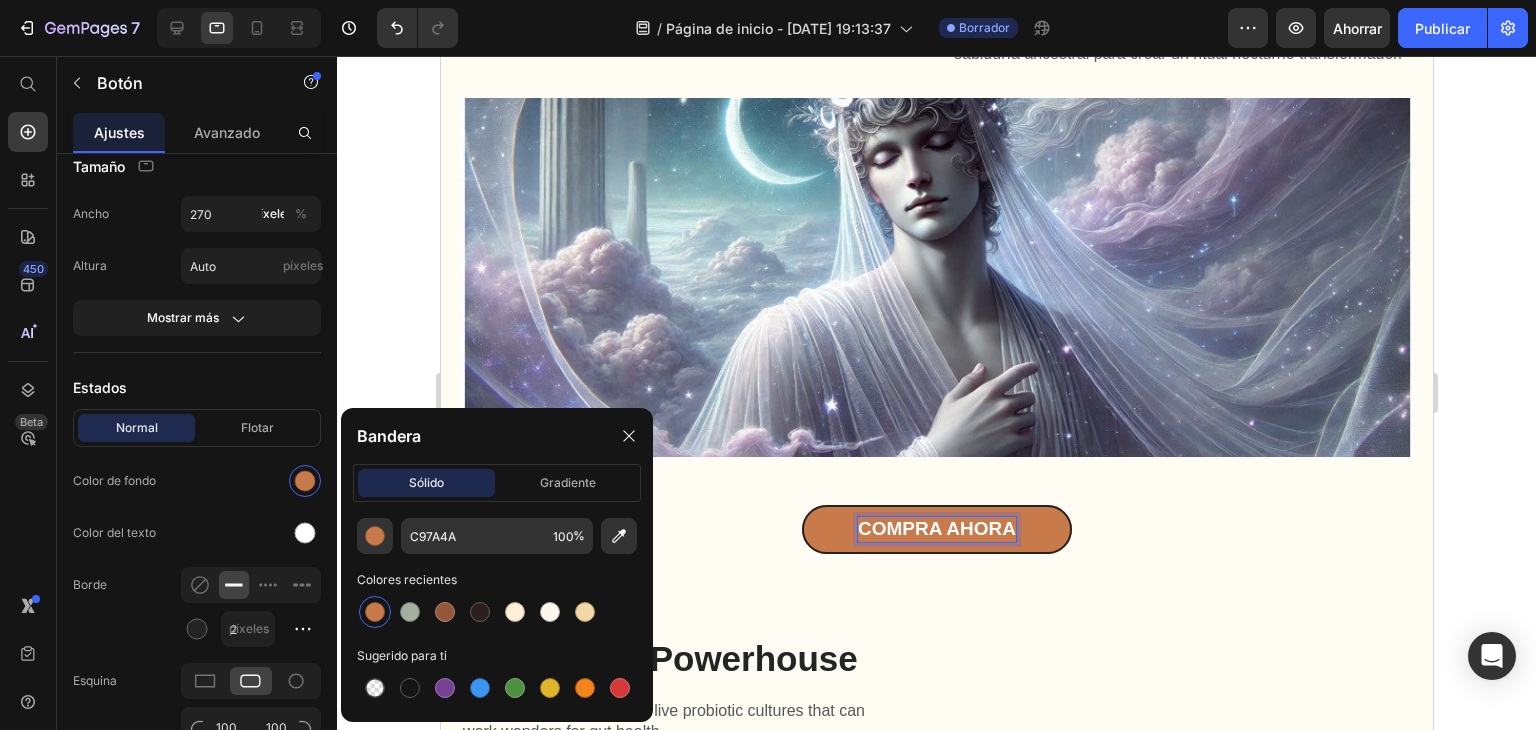 click 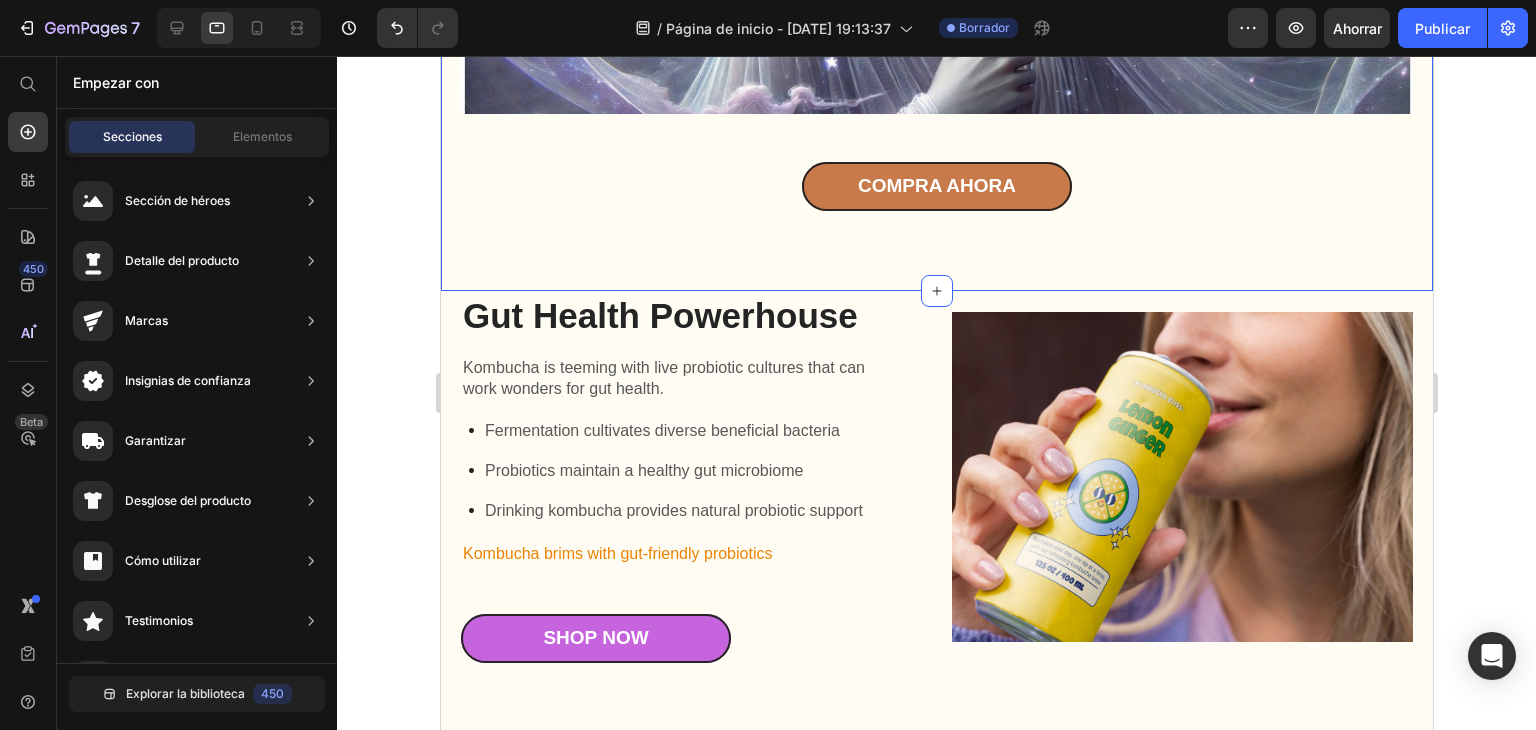 scroll, scrollTop: 1500, scrollLeft: 0, axis: vertical 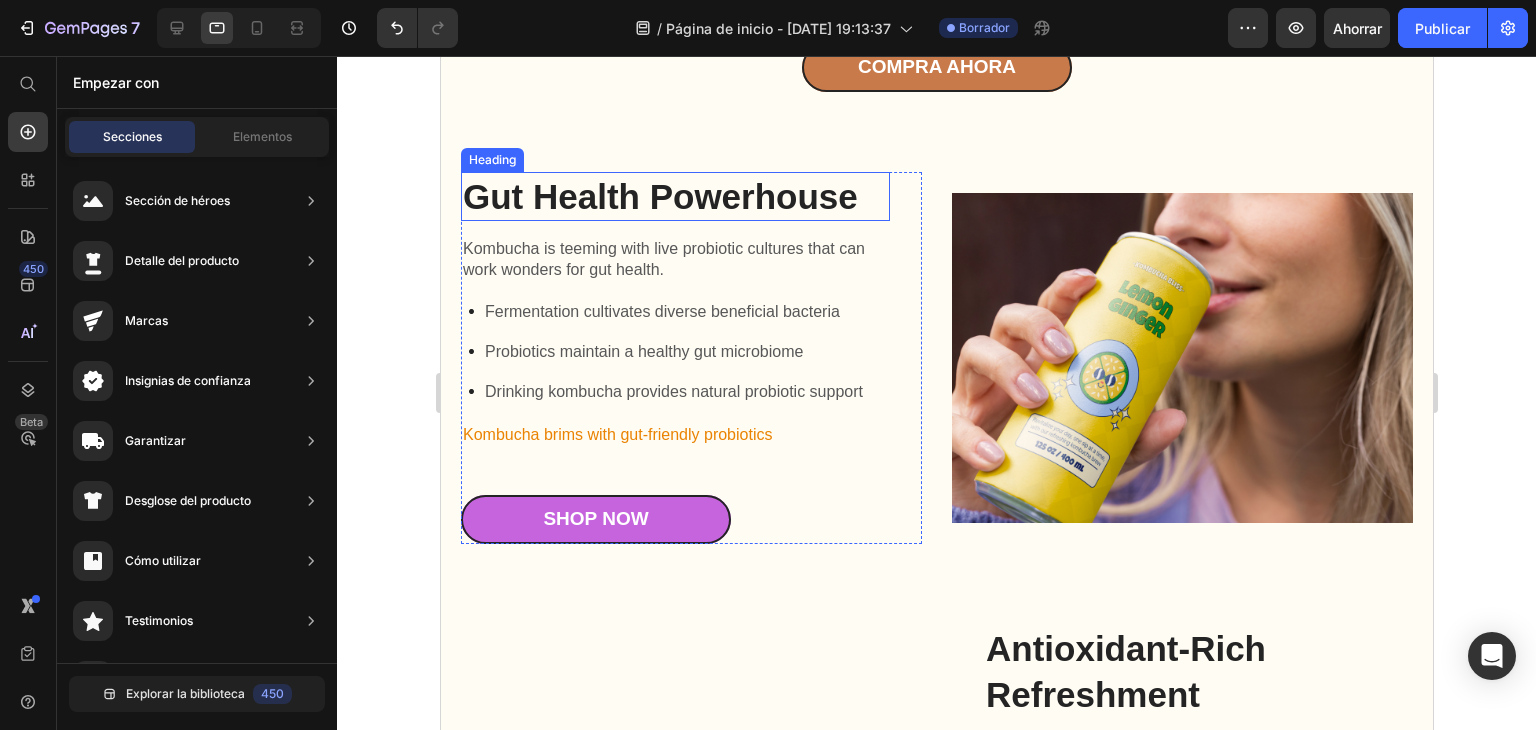 click on "Gut Health Powerhouse" at bounding box center (674, 197) 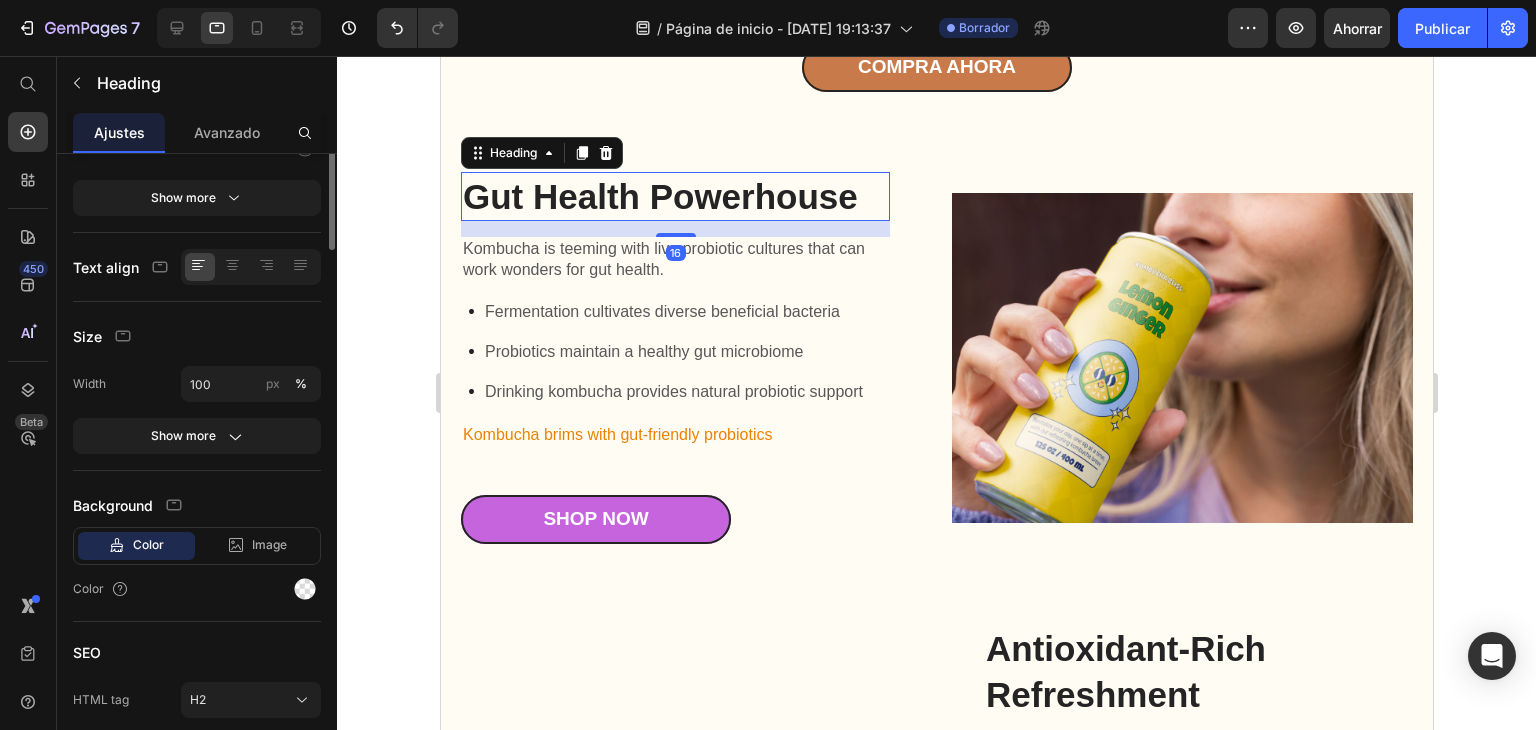 scroll, scrollTop: 0, scrollLeft: 0, axis: both 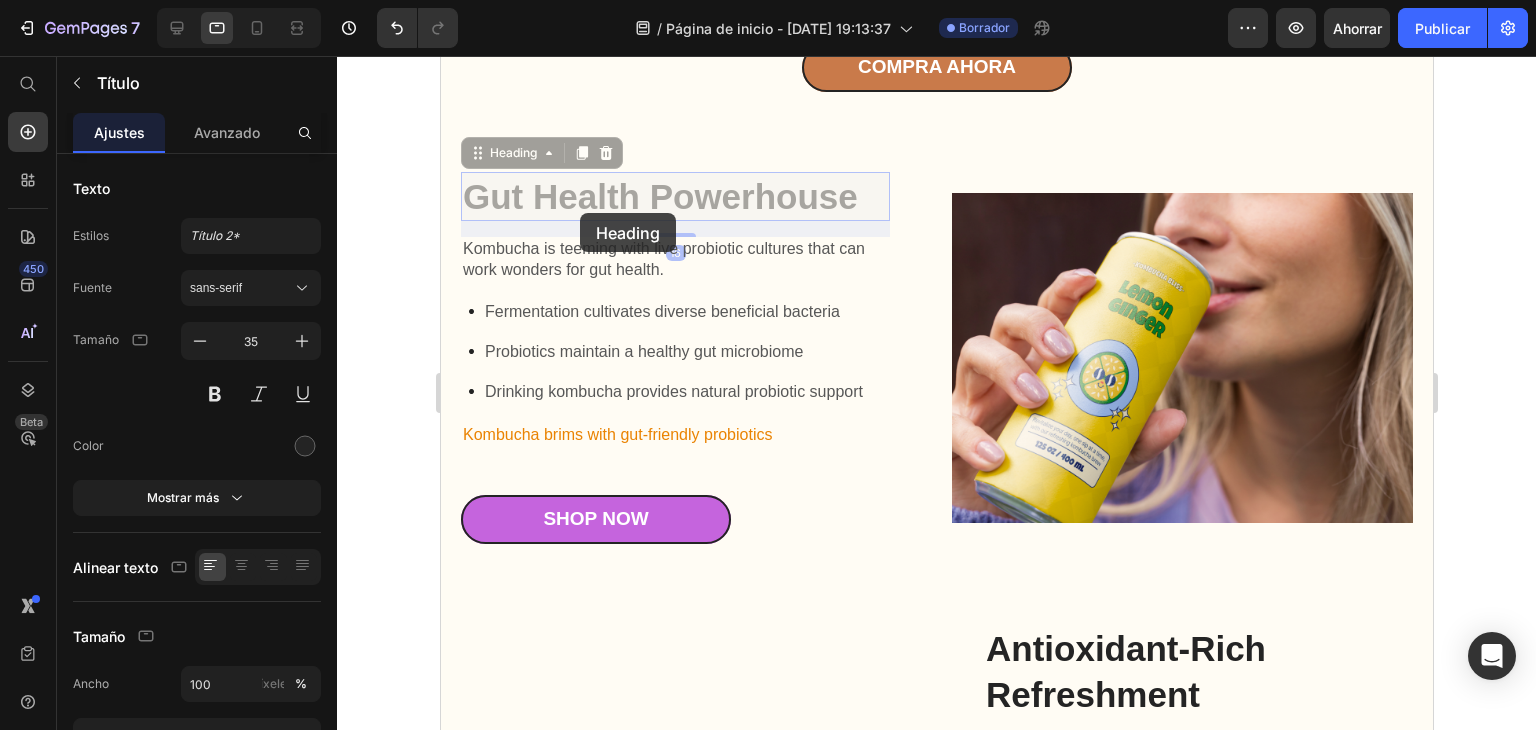 type on "16" 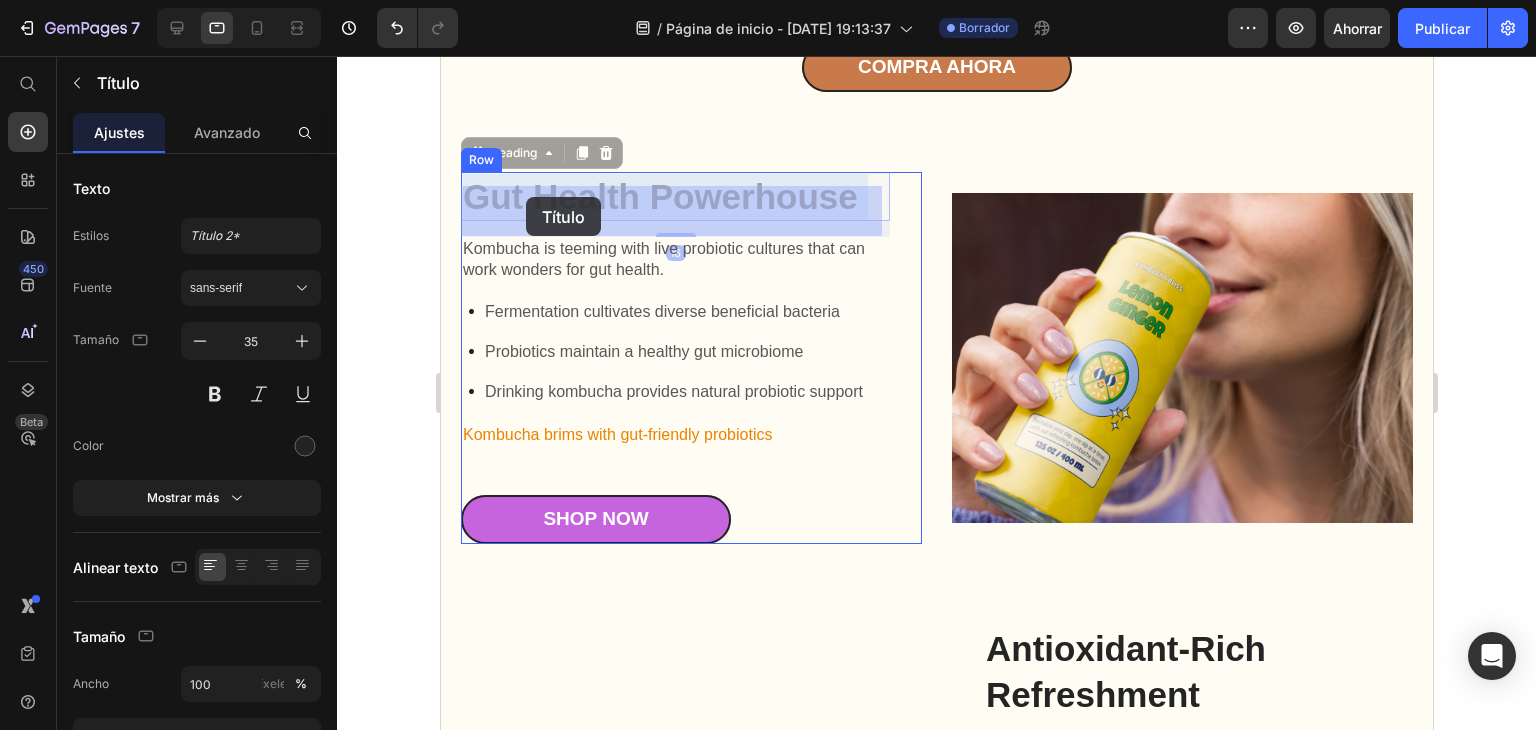 drag, startPoint x: 861, startPoint y: 217, endPoint x: 523, endPoint y: 202, distance: 338.33267 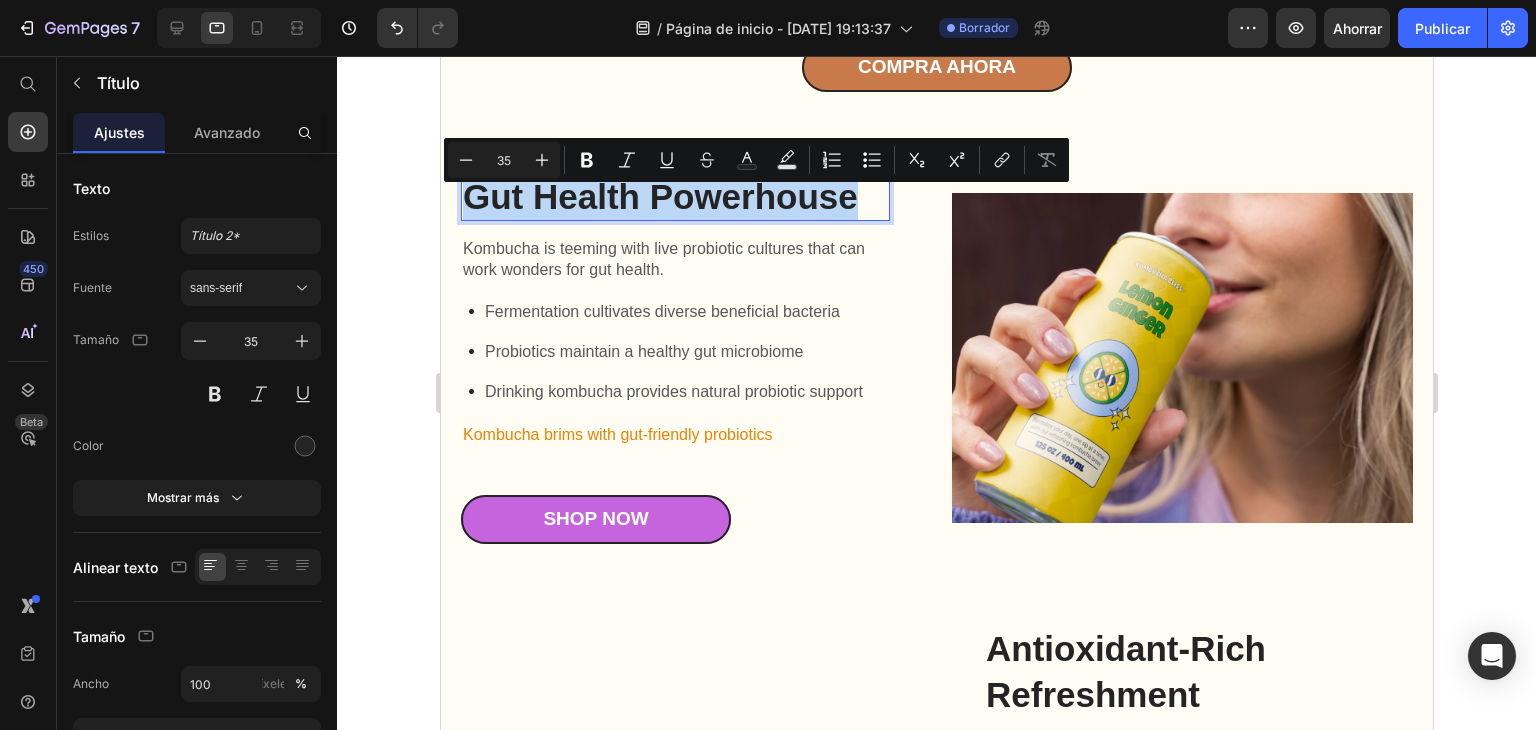 drag, startPoint x: 466, startPoint y: 218, endPoint x: 864, endPoint y: 223, distance: 398.0314 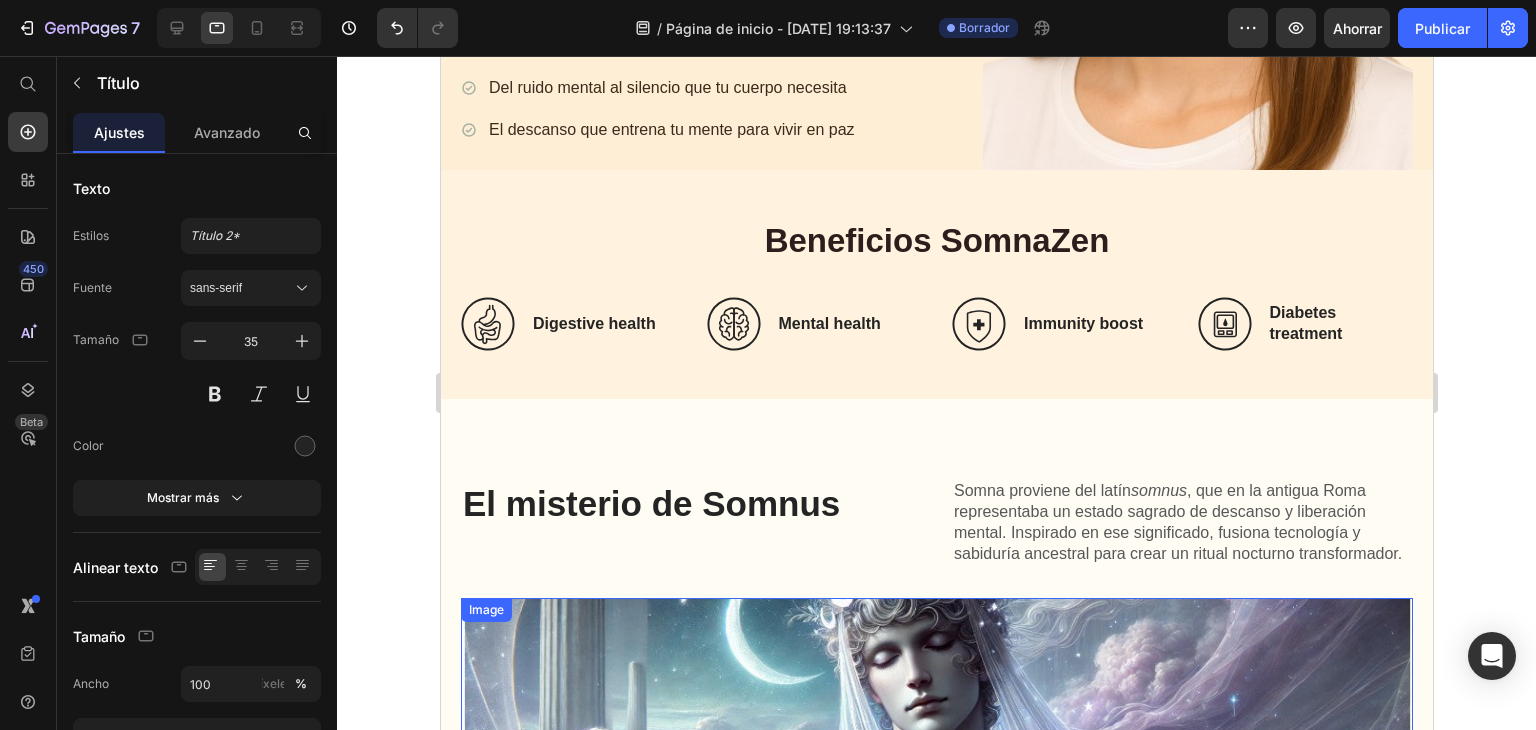type on "16" 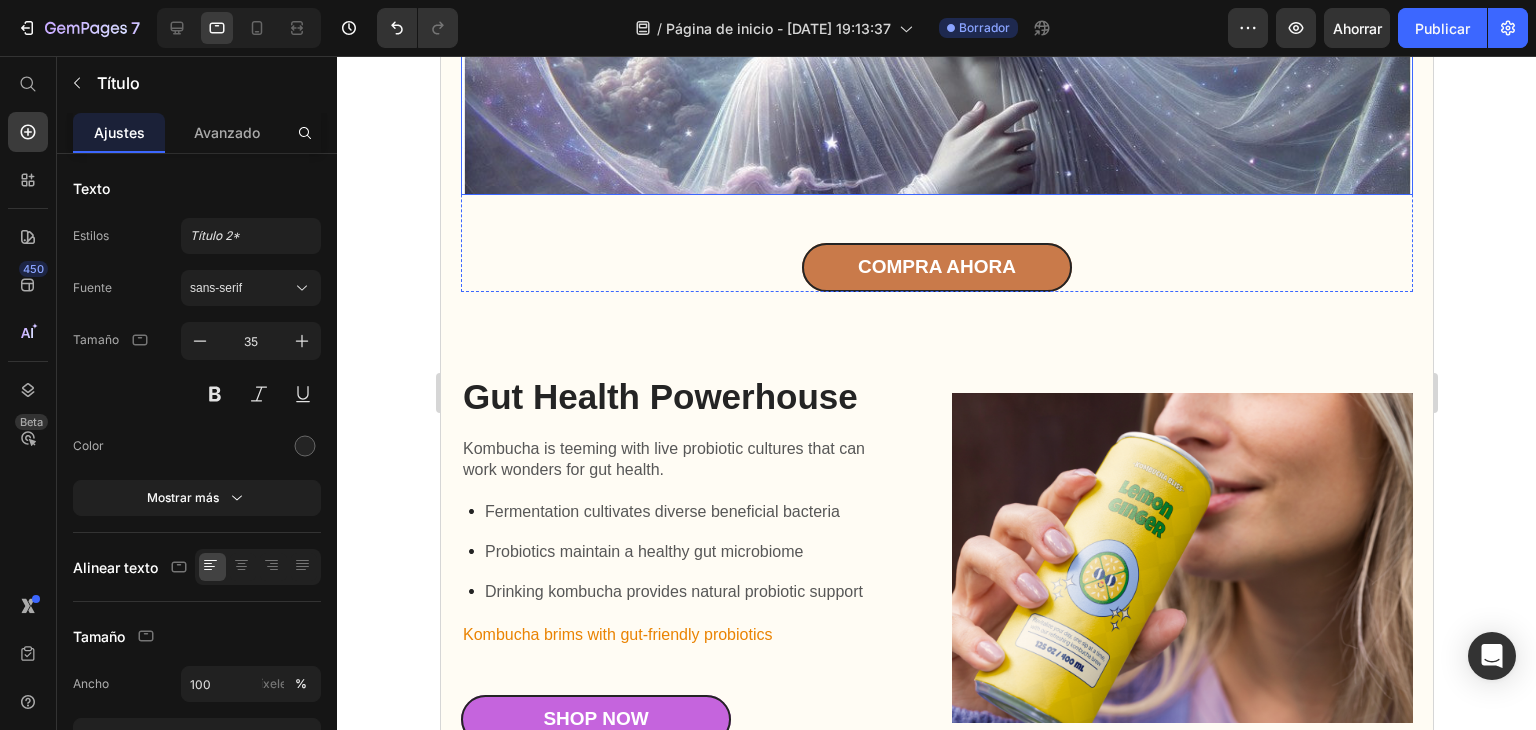 scroll, scrollTop: 1400, scrollLeft: 0, axis: vertical 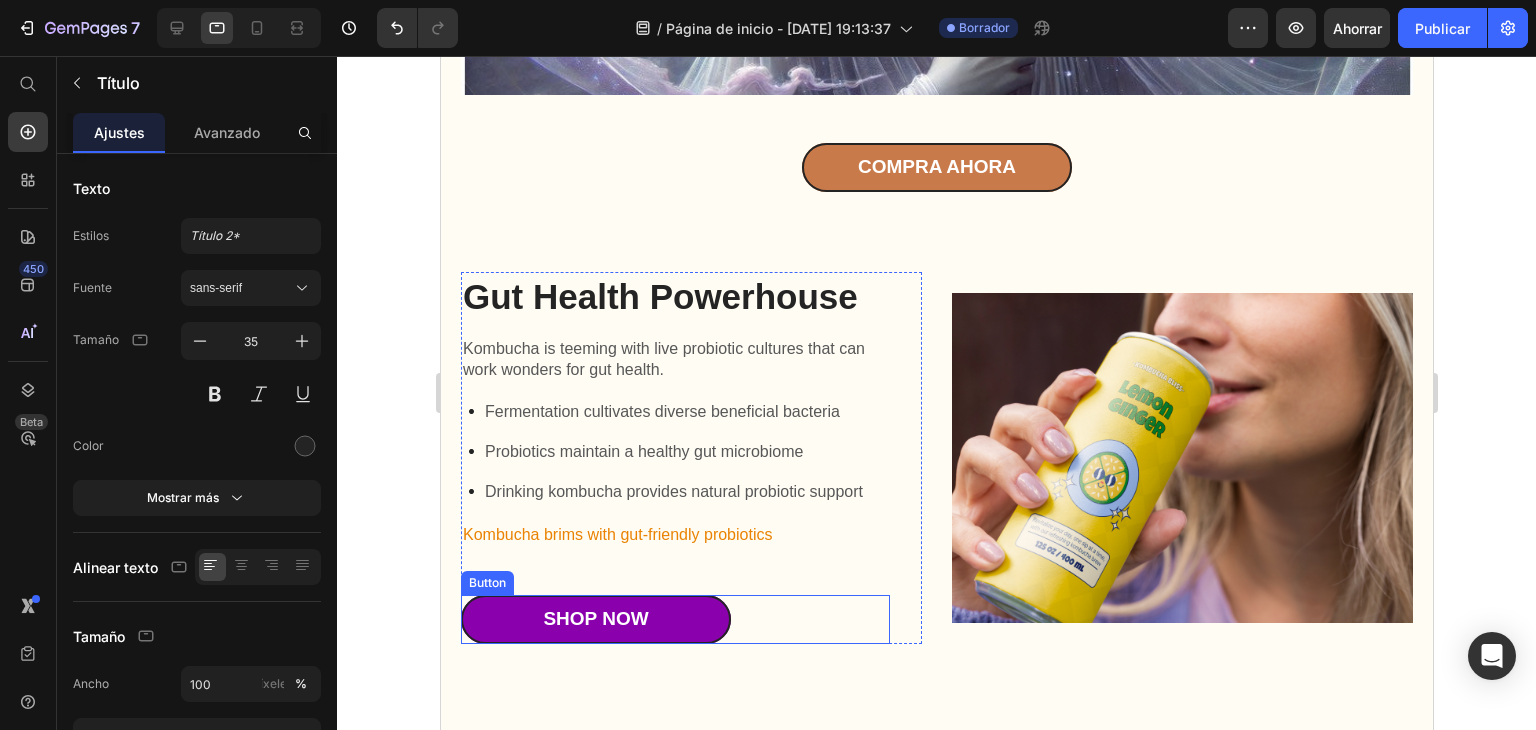 click on "Shop Now" at bounding box center [595, 619] 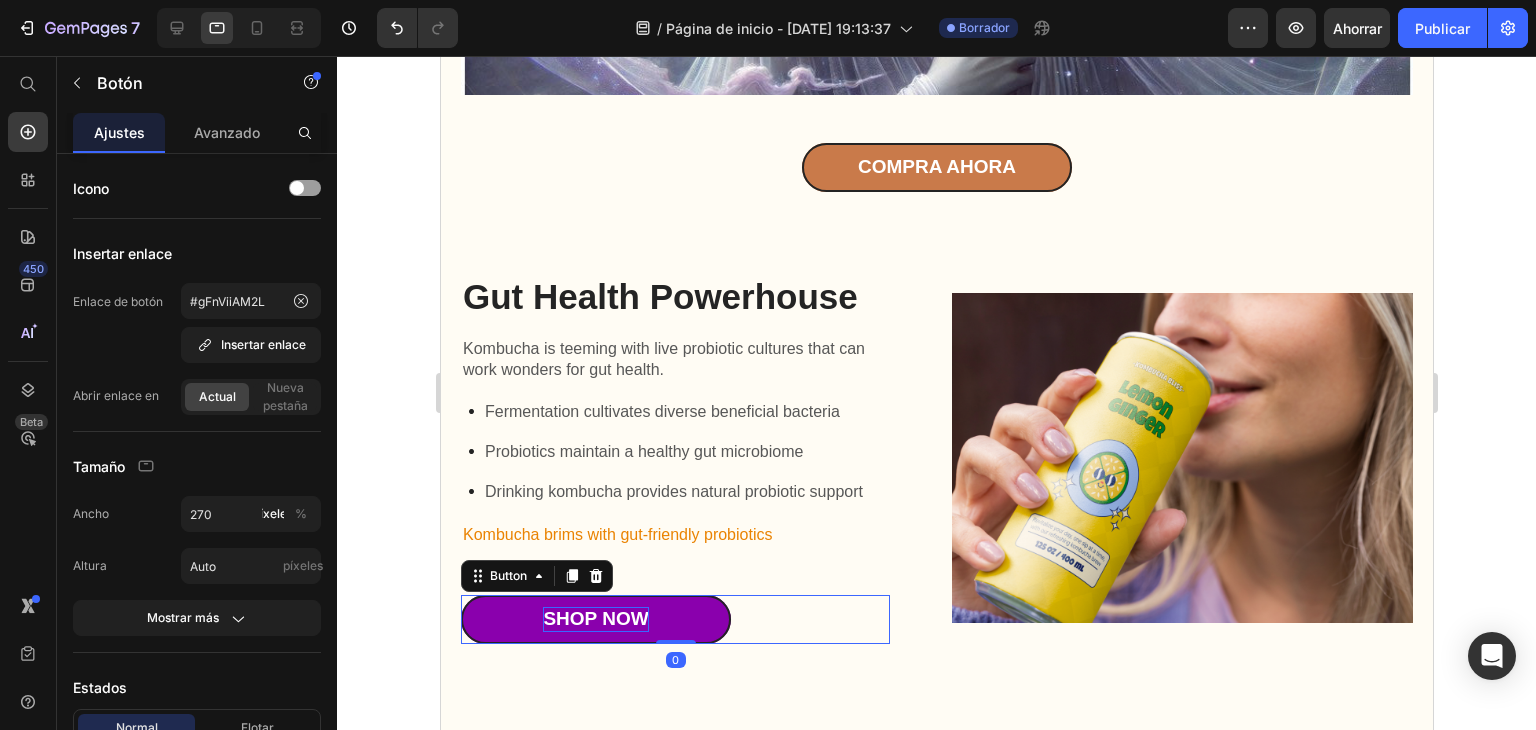 click on "Shop Now" at bounding box center (594, 619) 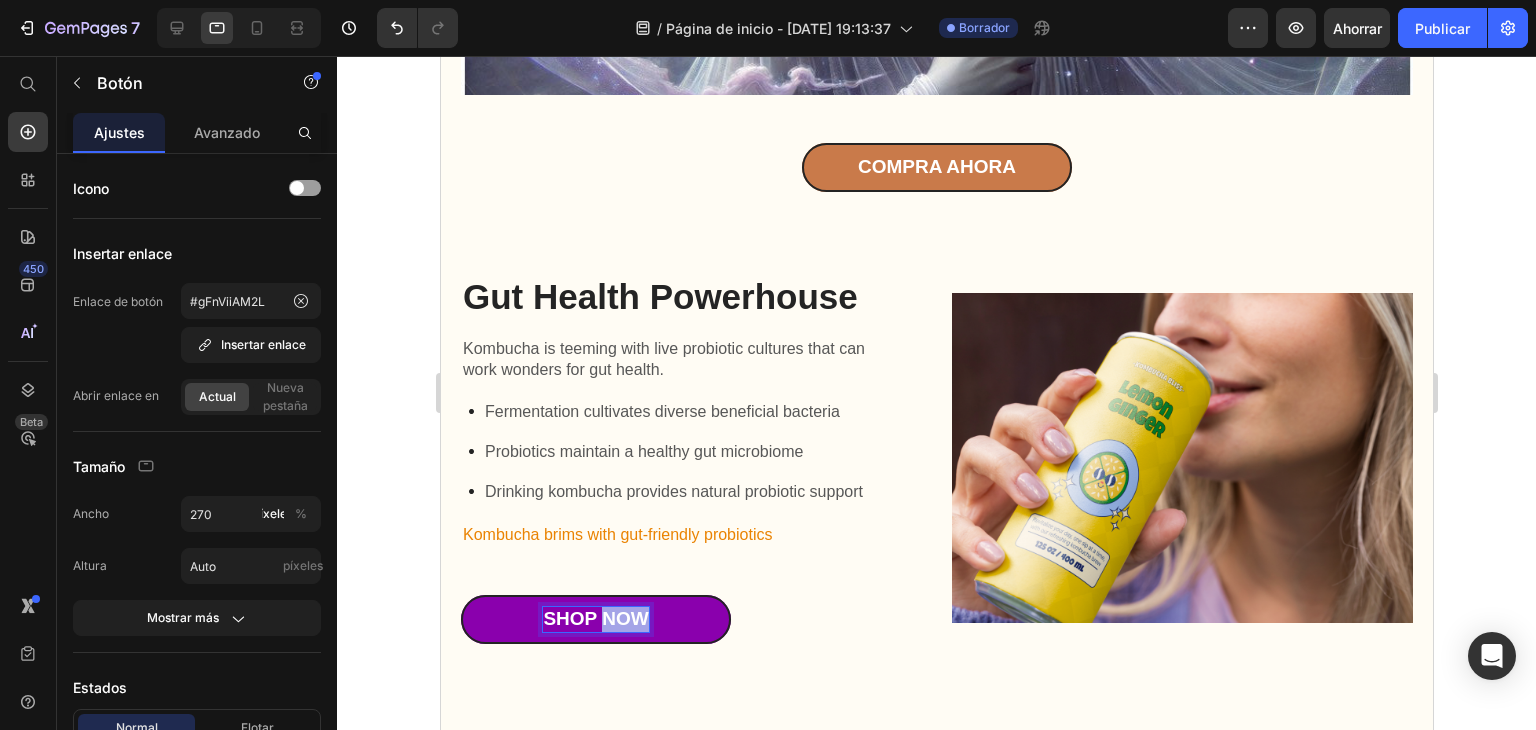 click on "Shop Now" at bounding box center [594, 619] 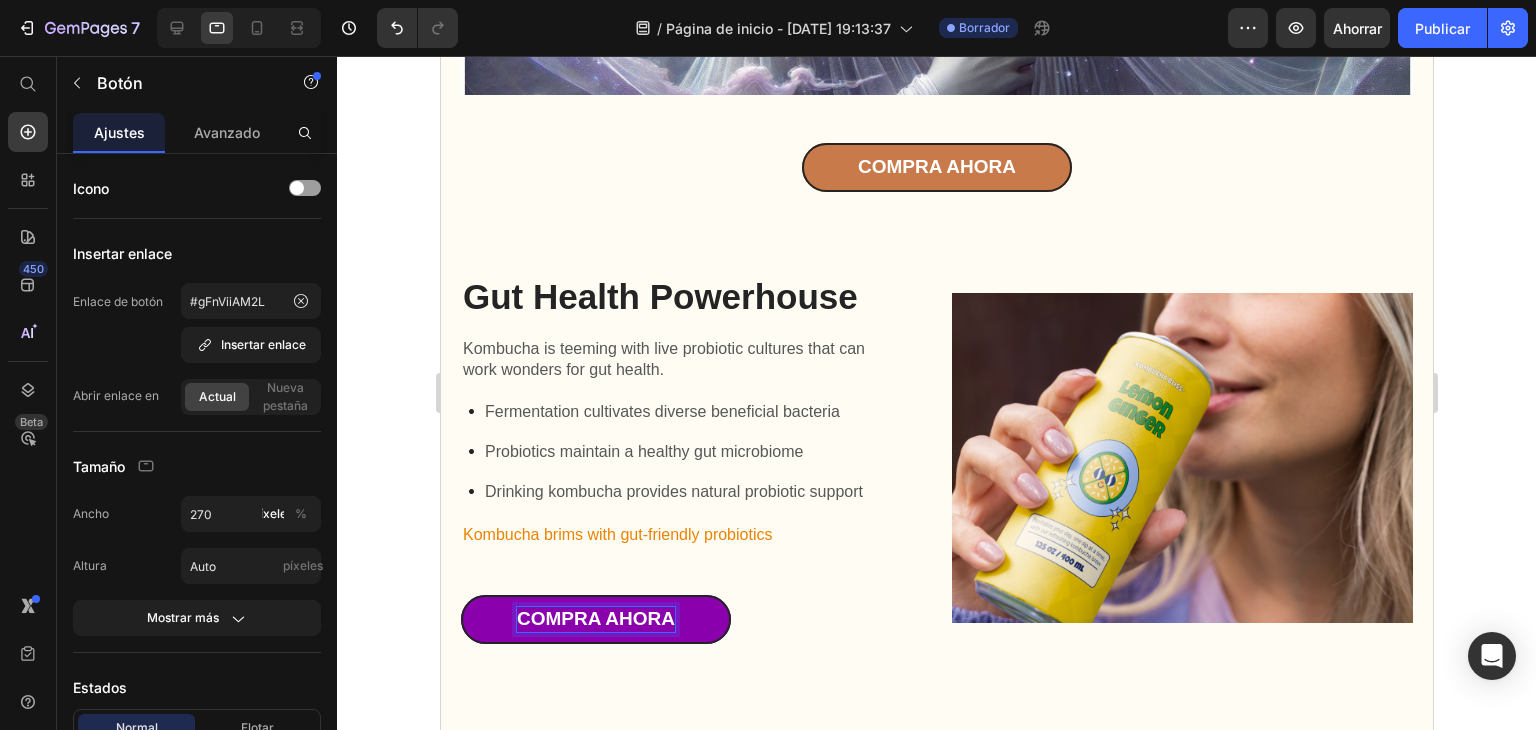 click on "COMPRA AHORA" at bounding box center (595, 619) 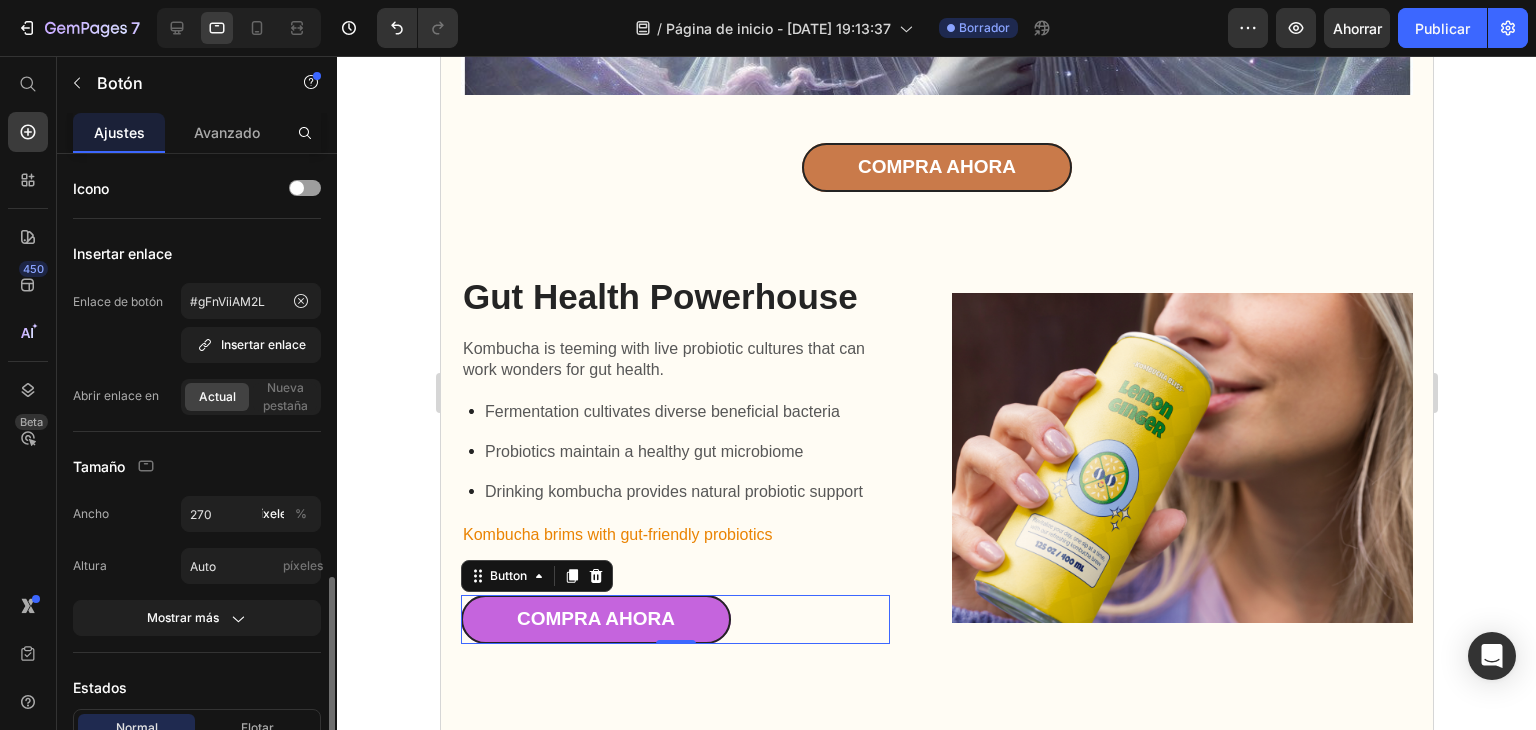 scroll, scrollTop: 300, scrollLeft: 0, axis: vertical 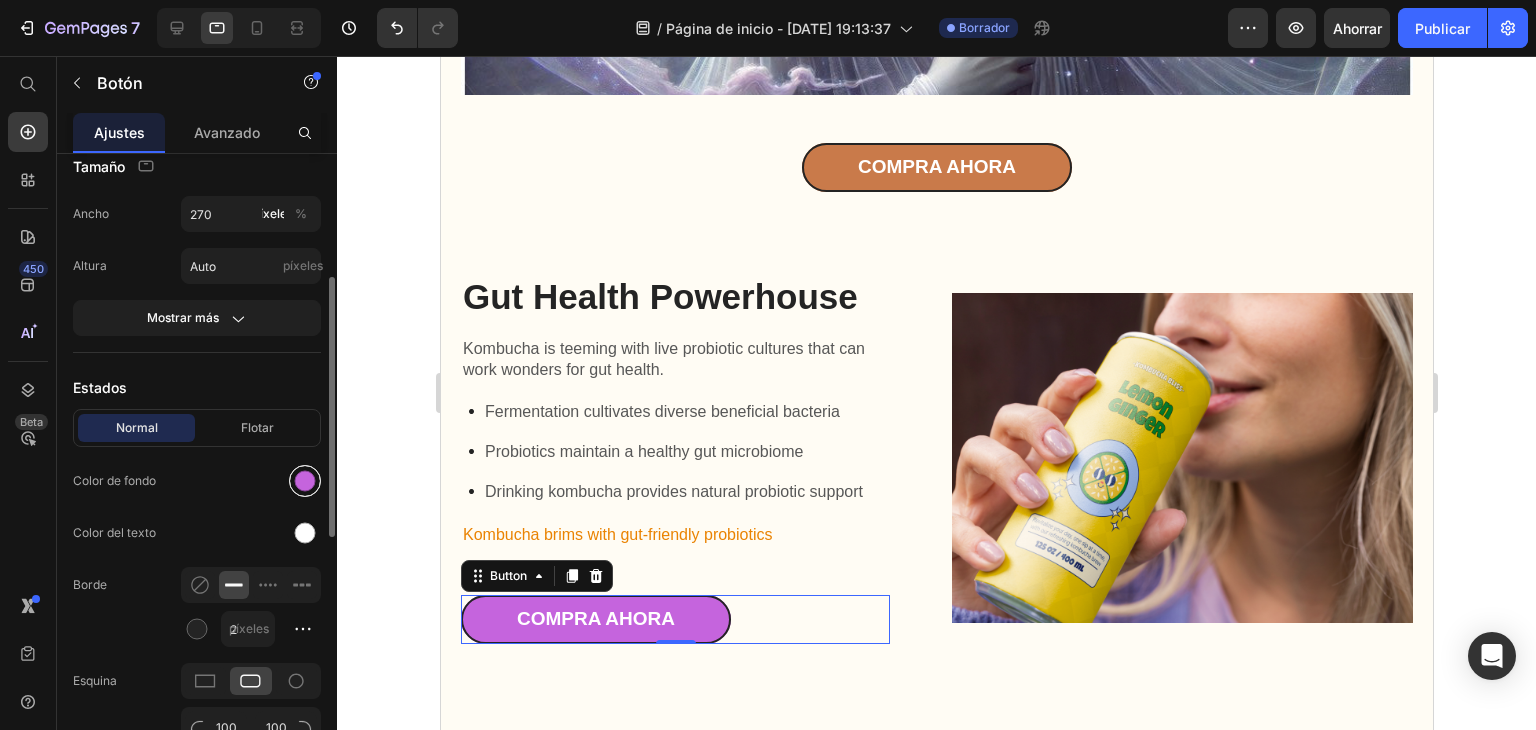 click at bounding box center (305, 481) 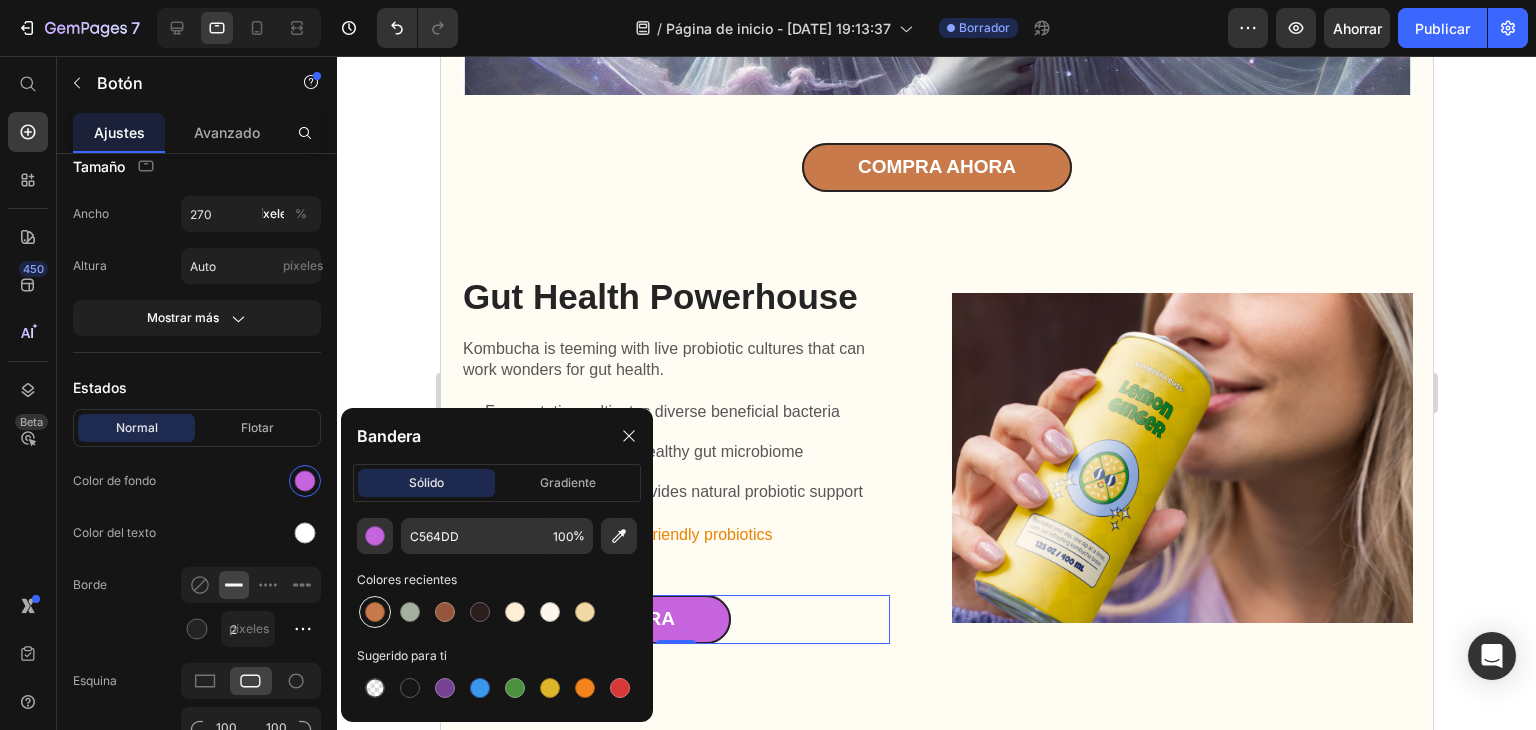 click at bounding box center [375, 612] 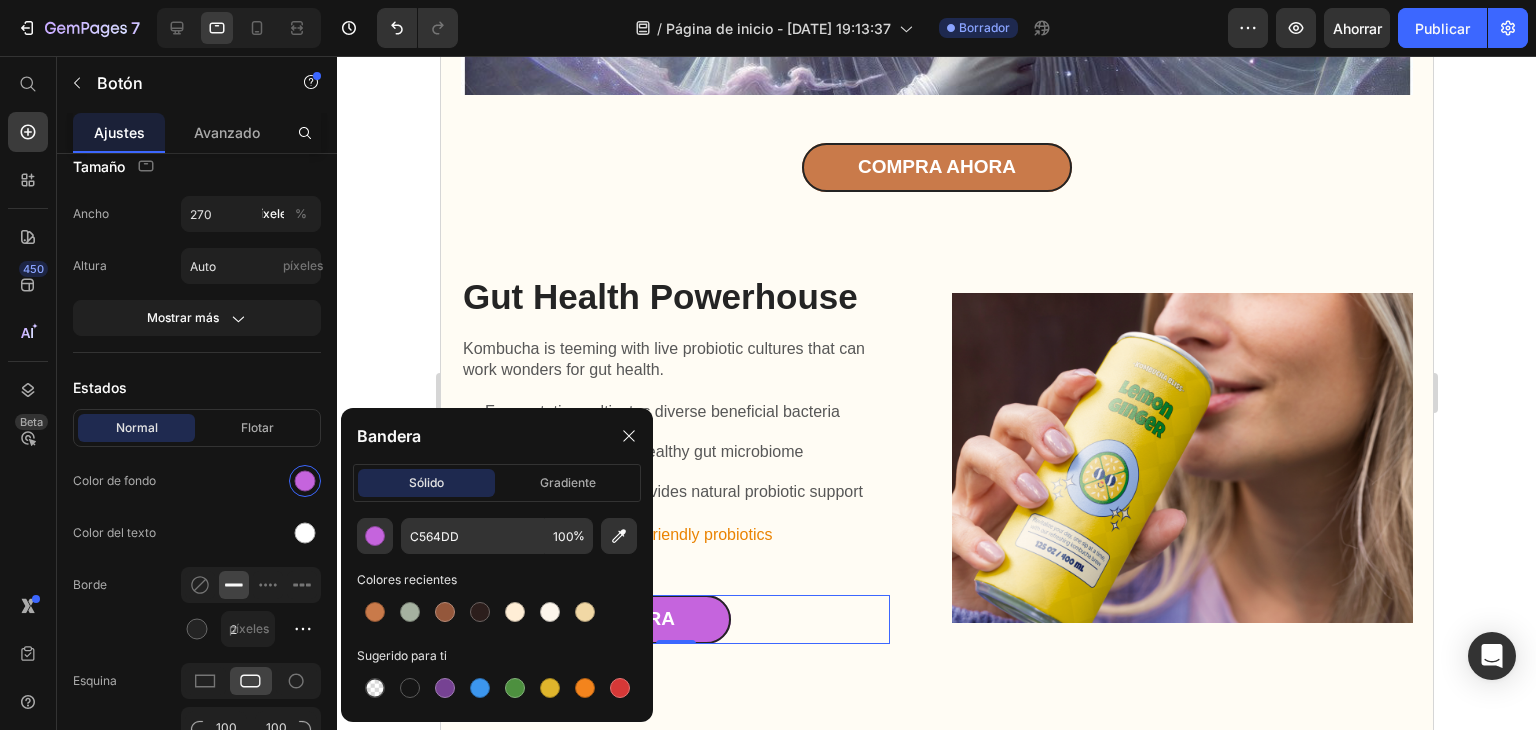 type on "C97A4A" 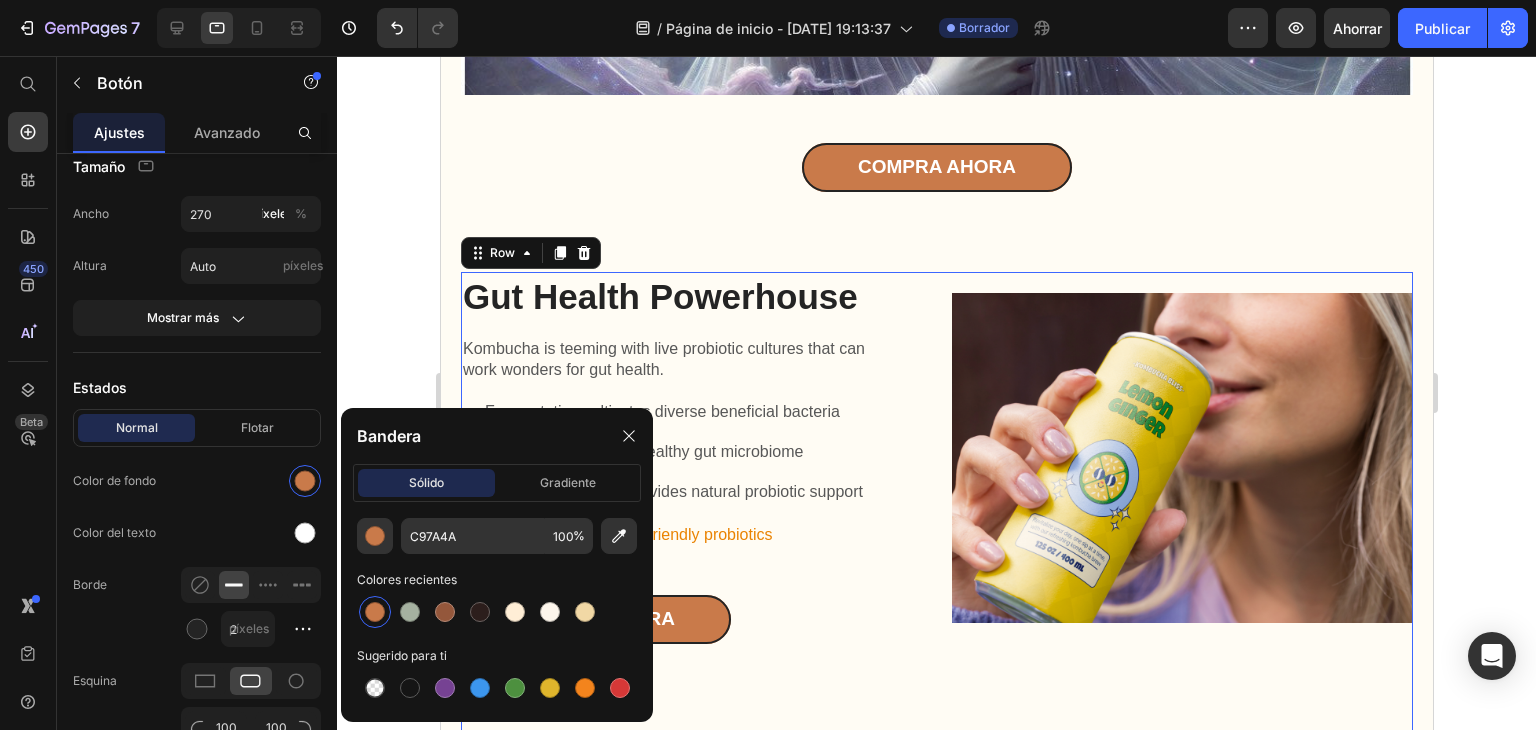 click on "Gut Health Powerhouse Heading Kombucha is teeming with live probiotic cultures that can work wonders for gut health. Text Block
Fermentation cultivates diverse beneficial bacteria
Probiotics maintain a healthy gut microbiome
Drinking kombucha provides natural probiotic support Item List Kombucha brims with gut-friendly probiotics Text Block COMPRA AHORA Button Row Image Row Antioxidant-Rich Refreshment Heading Beyond the gut-friendly probiotics, kombucha also contains an abundance of antioxidants. Text Block
Fermentation enhances the tea's polyphenols
Antioxidants protect against oxidative stress
This drink delivers an antioxidant boost Item List Kombucha is packed with potent antioxidants. Text Block Shop Now Button Row Image Row Natural Energy and Detox Support Heading Kombucha's unique blend of organic acids, B vitamins, and caffeine from the tea provides a gentle, steady energy boost. Text Block
Its probiotics and acids may aid natural detoxification
Item List Shop Now" at bounding box center (936, 967) 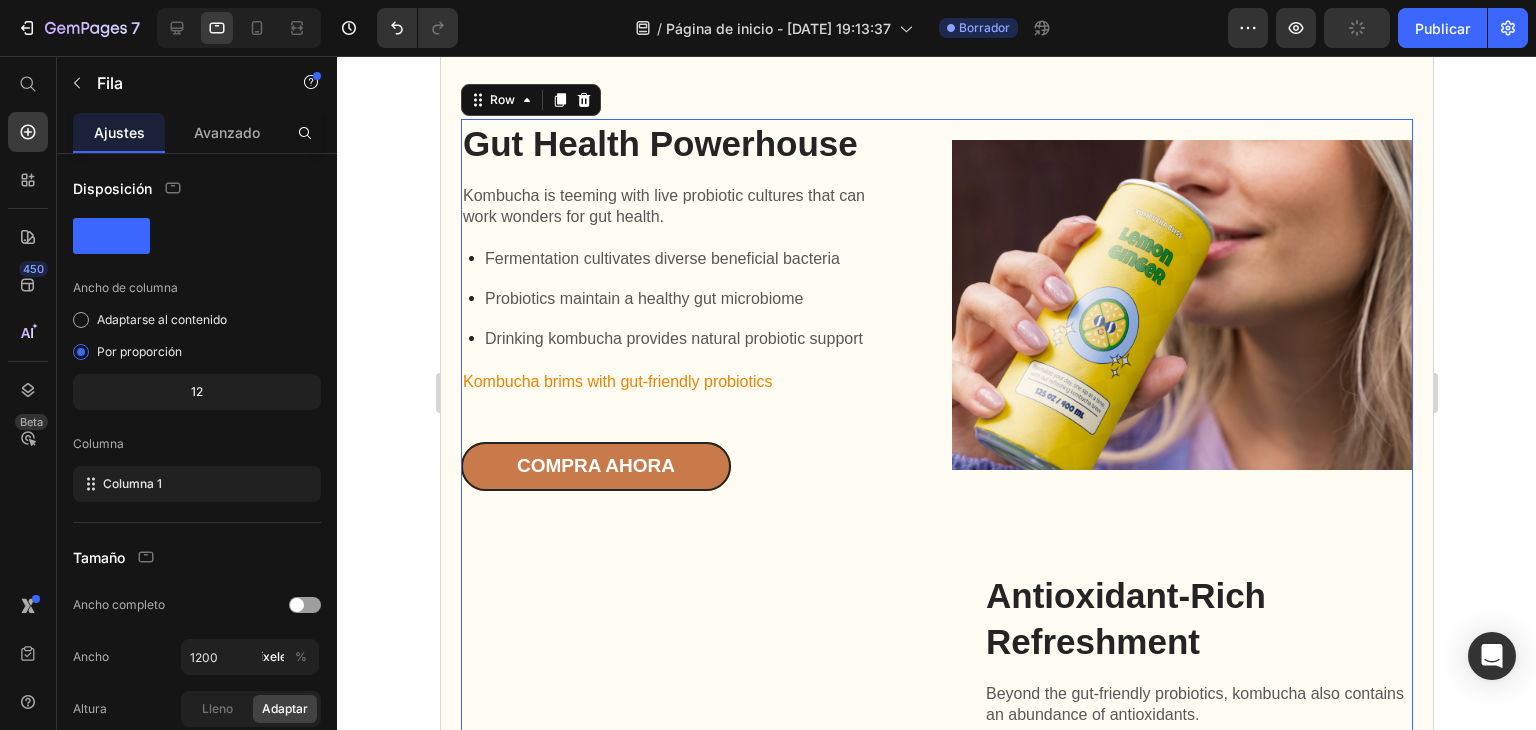 scroll, scrollTop: 1700, scrollLeft: 0, axis: vertical 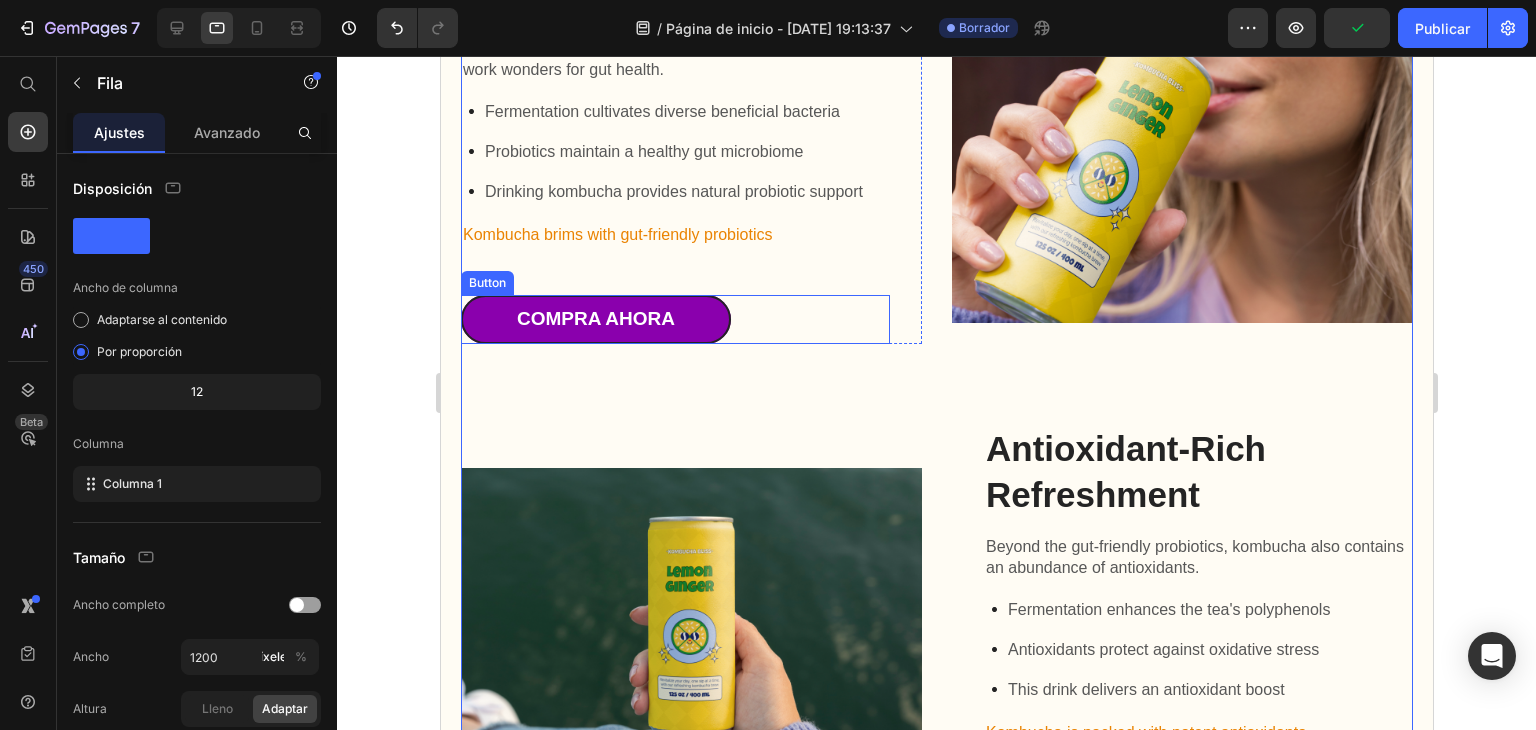 click on "COMPRA AHORA" at bounding box center [595, 319] 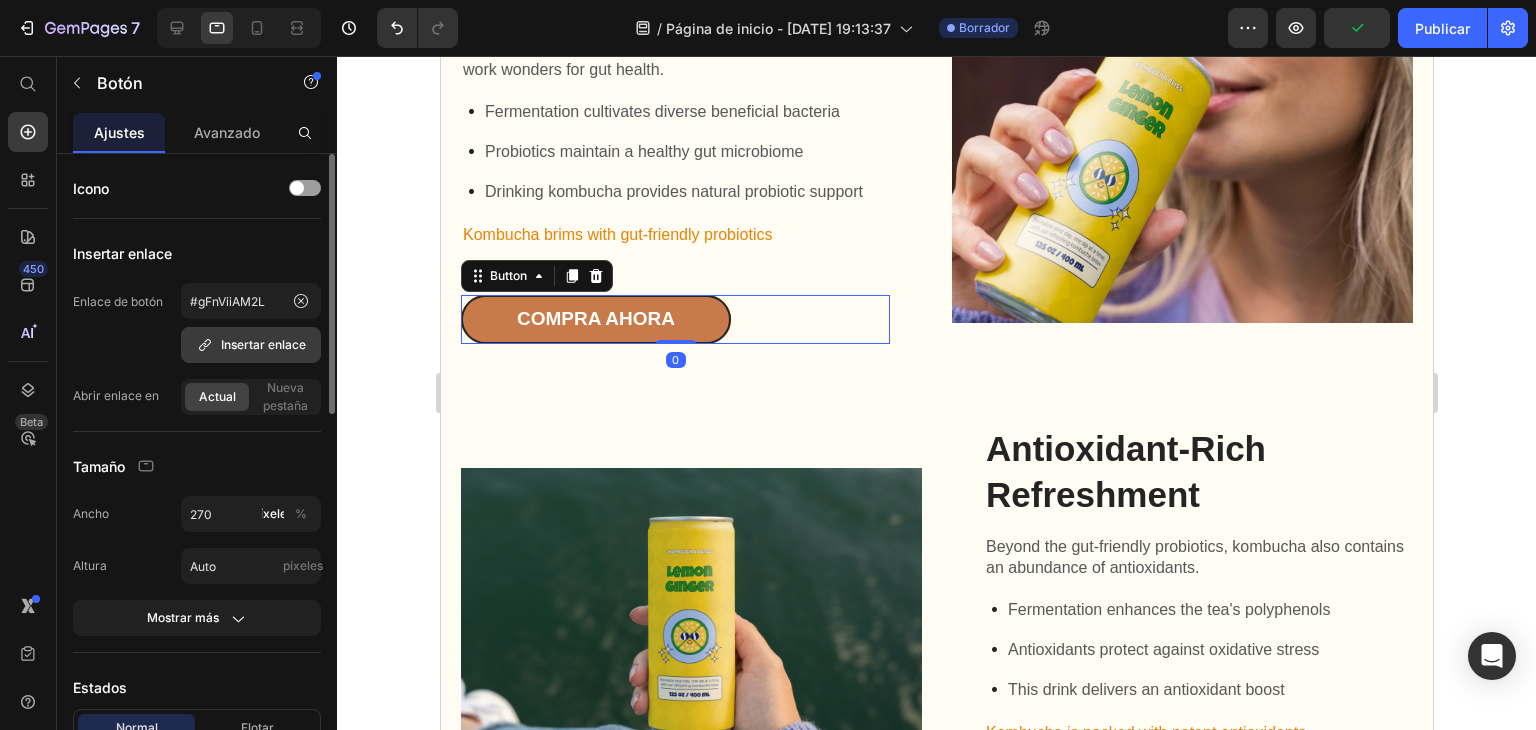 scroll, scrollTop: 200, scrollLeft: 0, axis: vertical 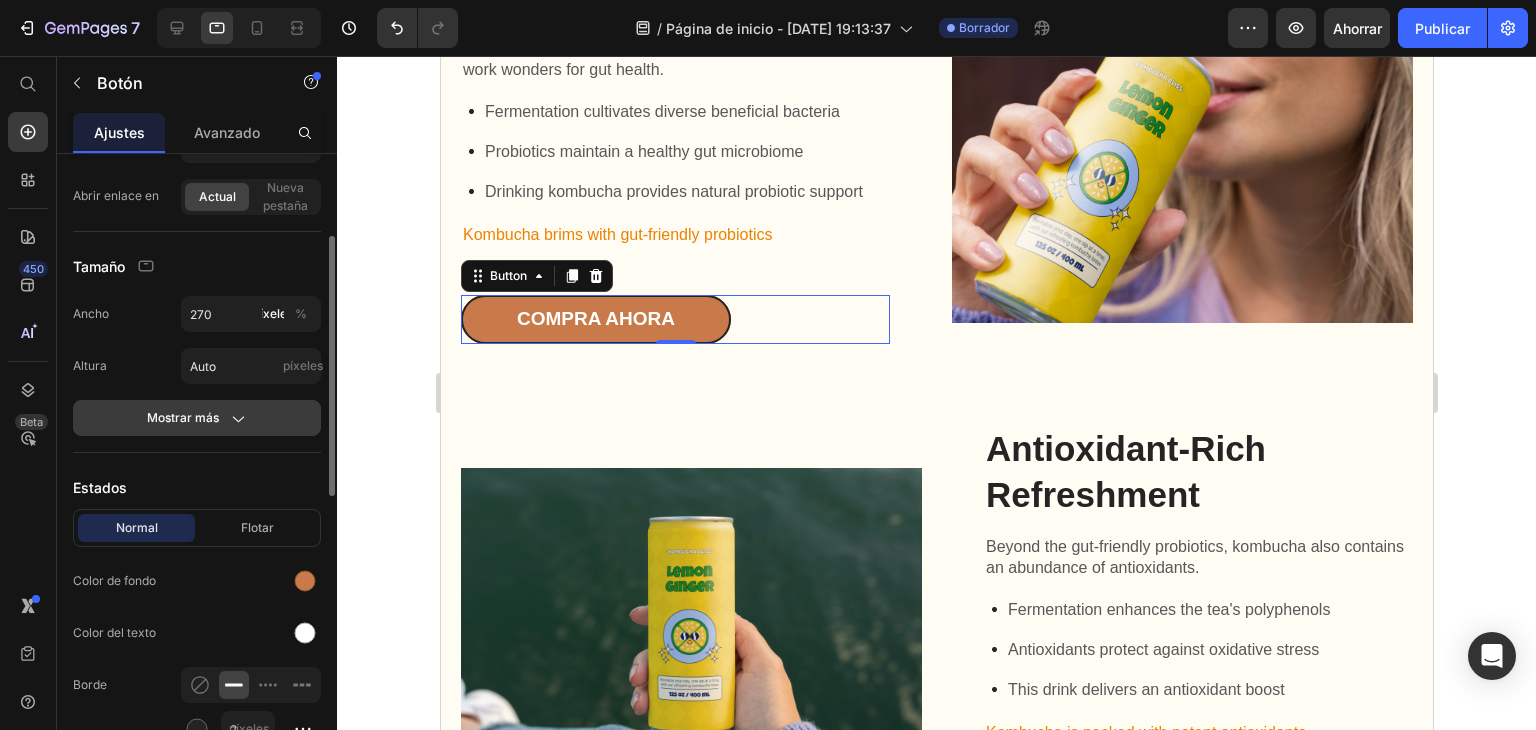 click on "Mostrar más" 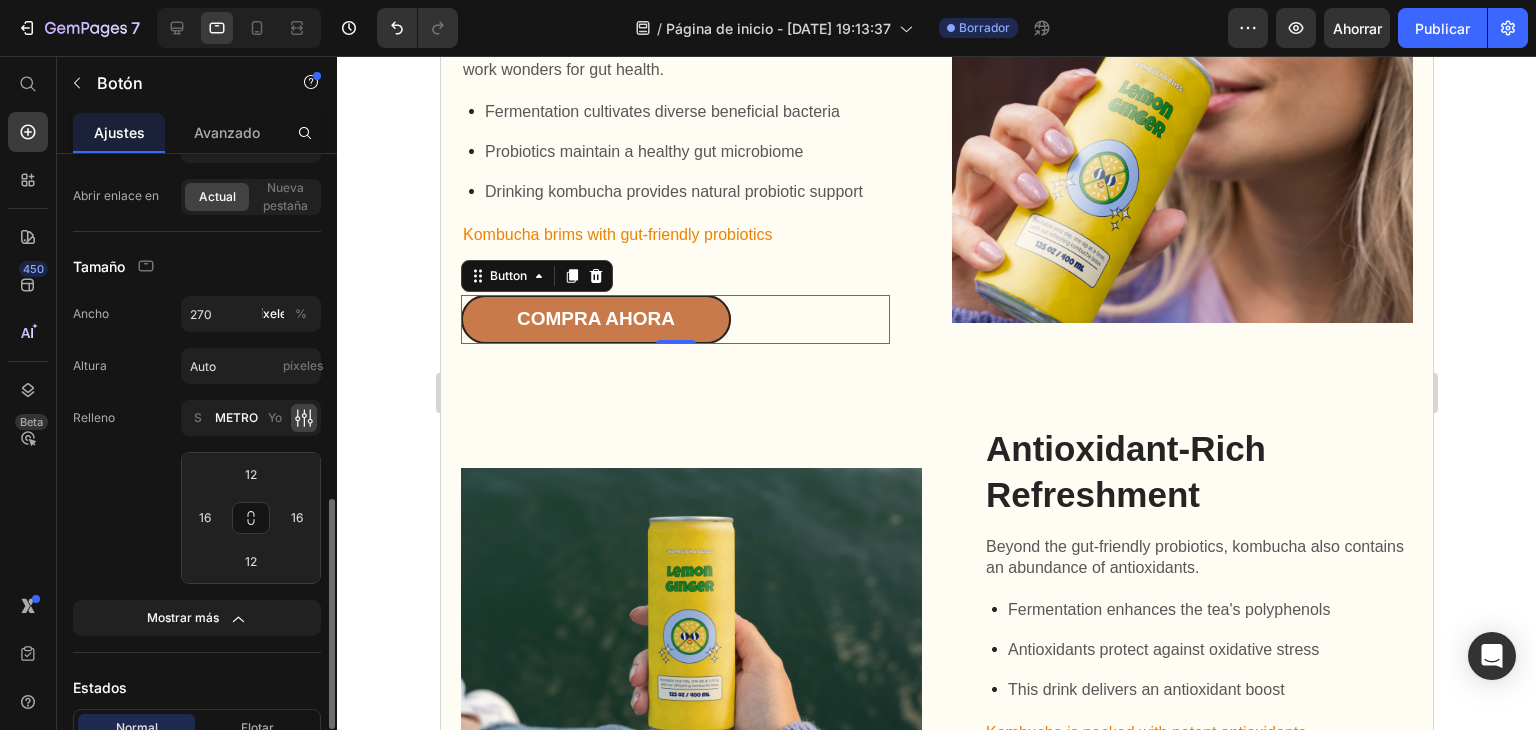 scroll, scrollTop: 500, scrollLeft: 0, axis: vertical 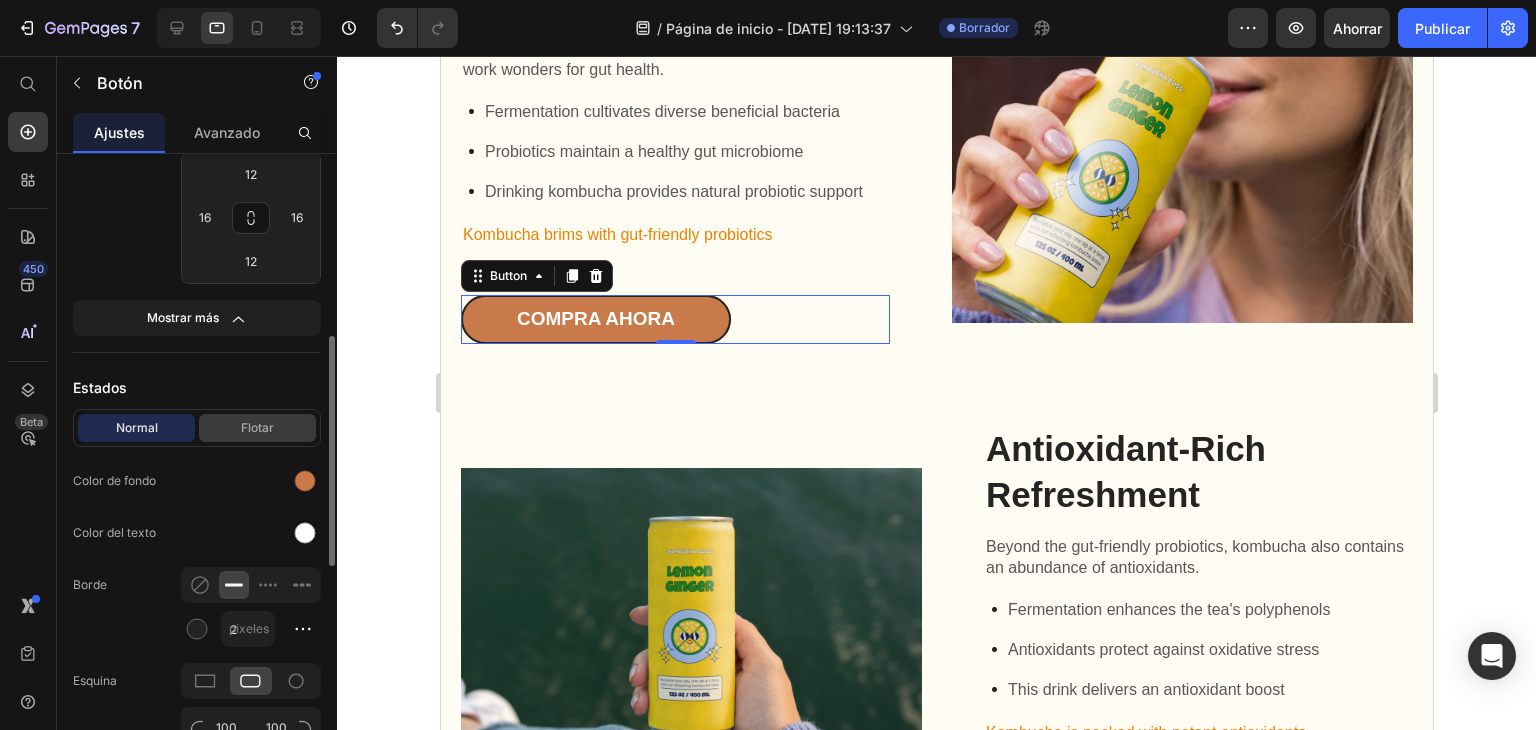 click on "Flotar" at bounding box center (257, 428) 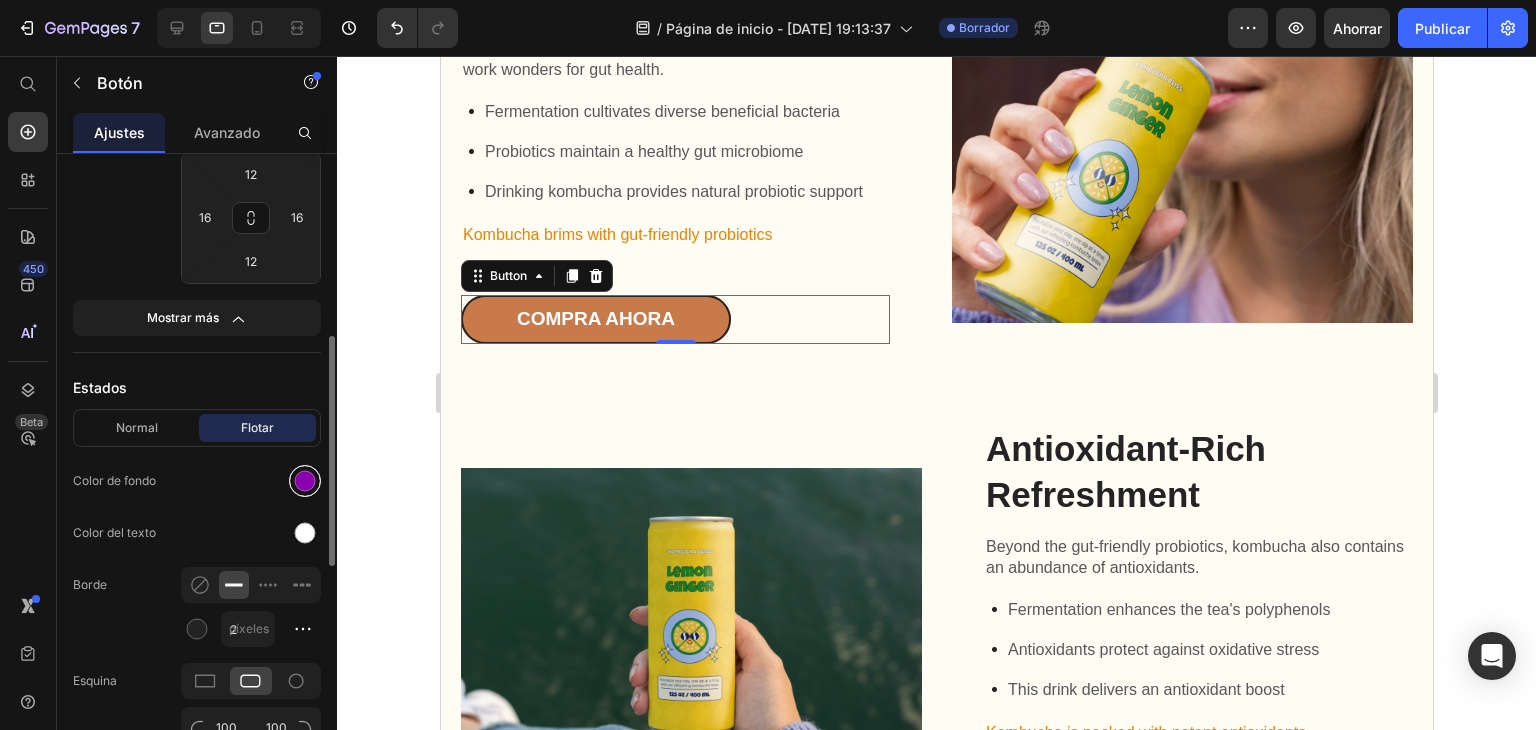 click at bounding box center (305, 481) 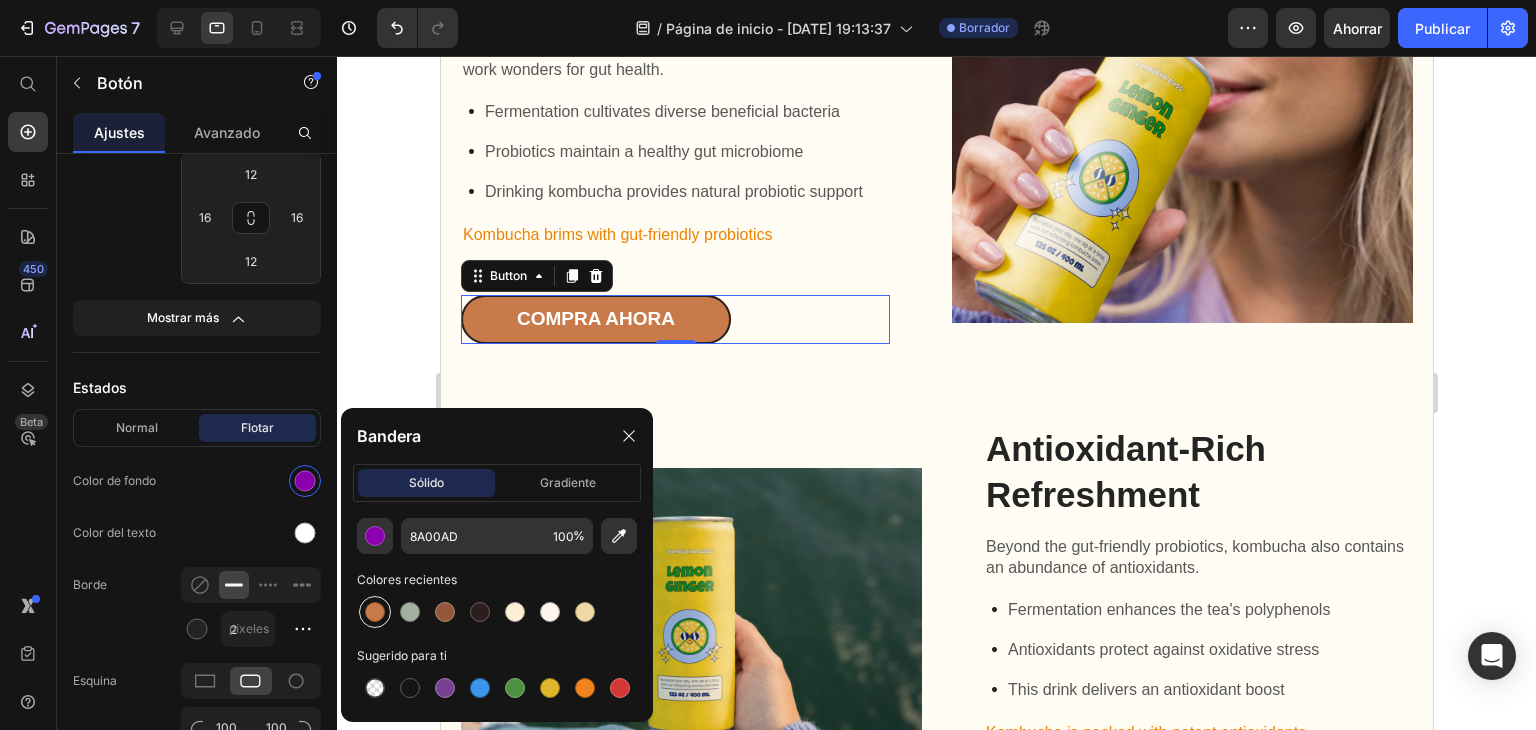 click at bounding box center (375, 612) 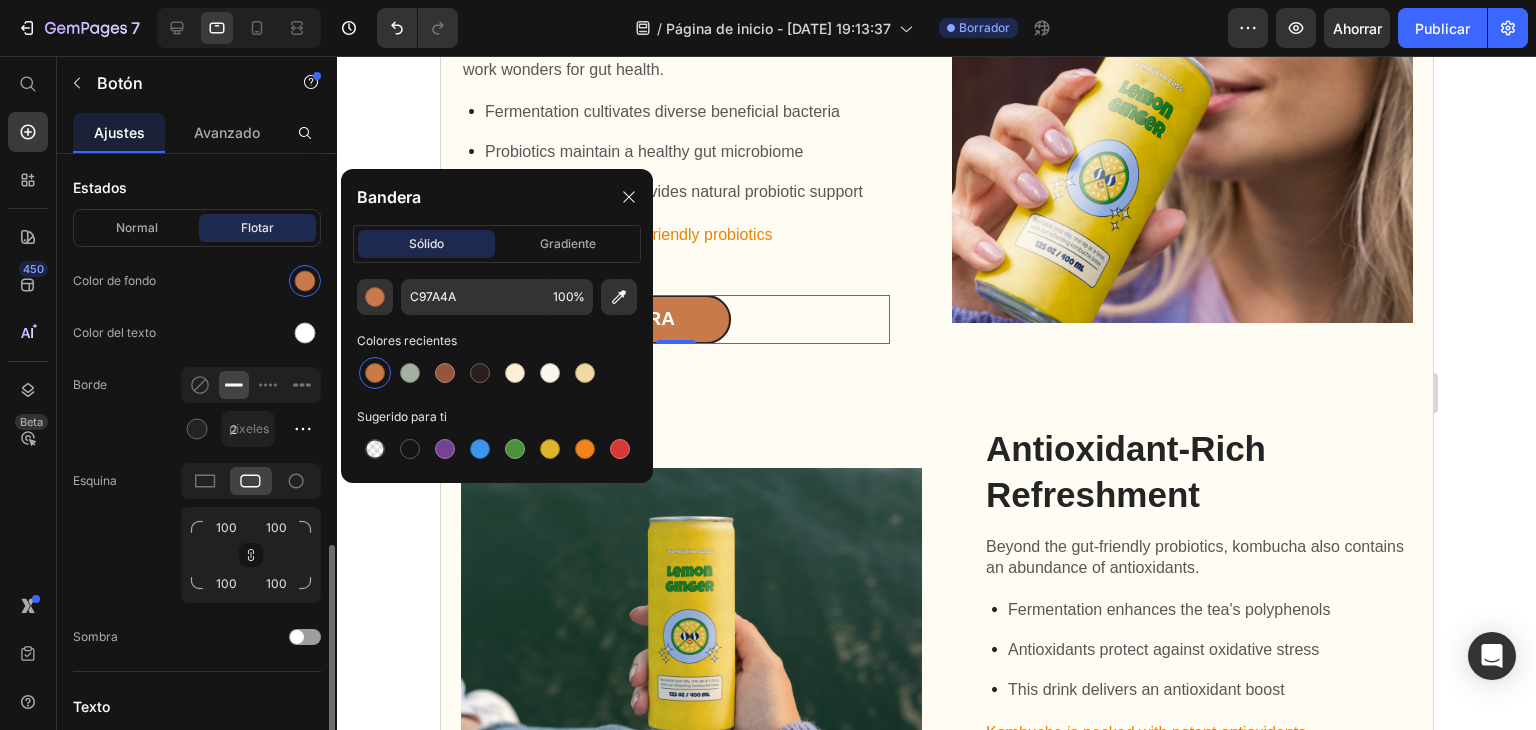 scroll, scrollTop: 800, scrollLeft: 0, axis: vertical 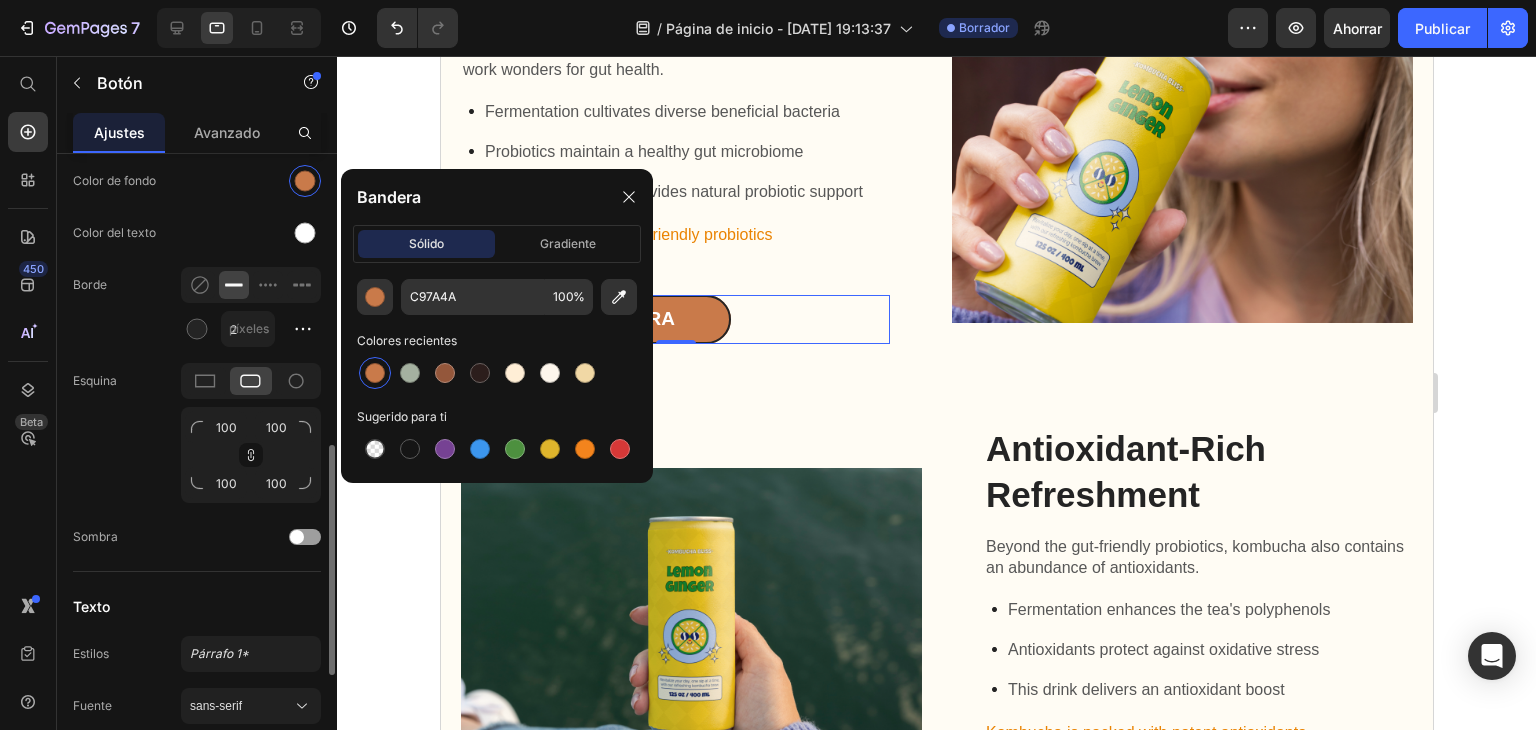 click 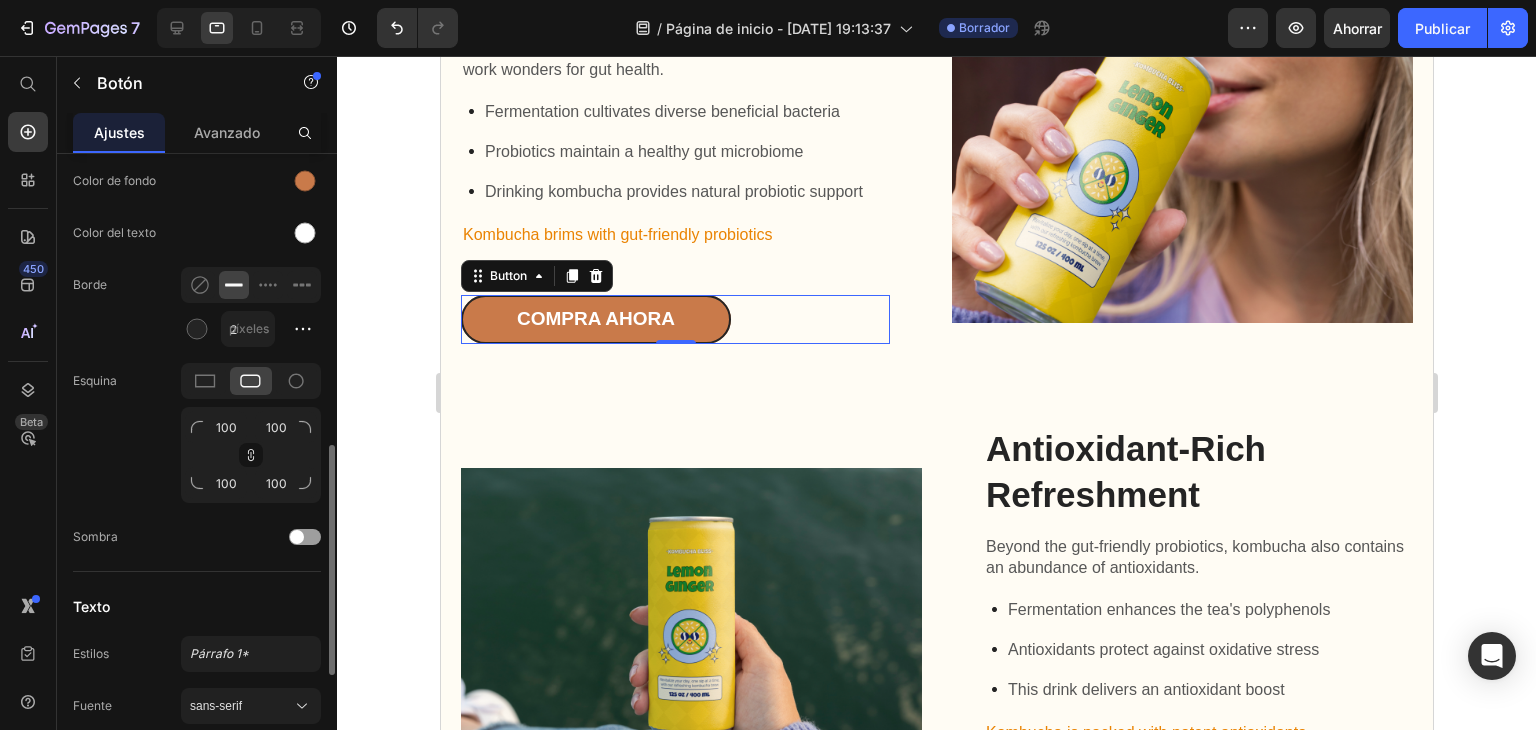 scroll, scrollTop: 600, scrollLeft: 0, axis: vertical 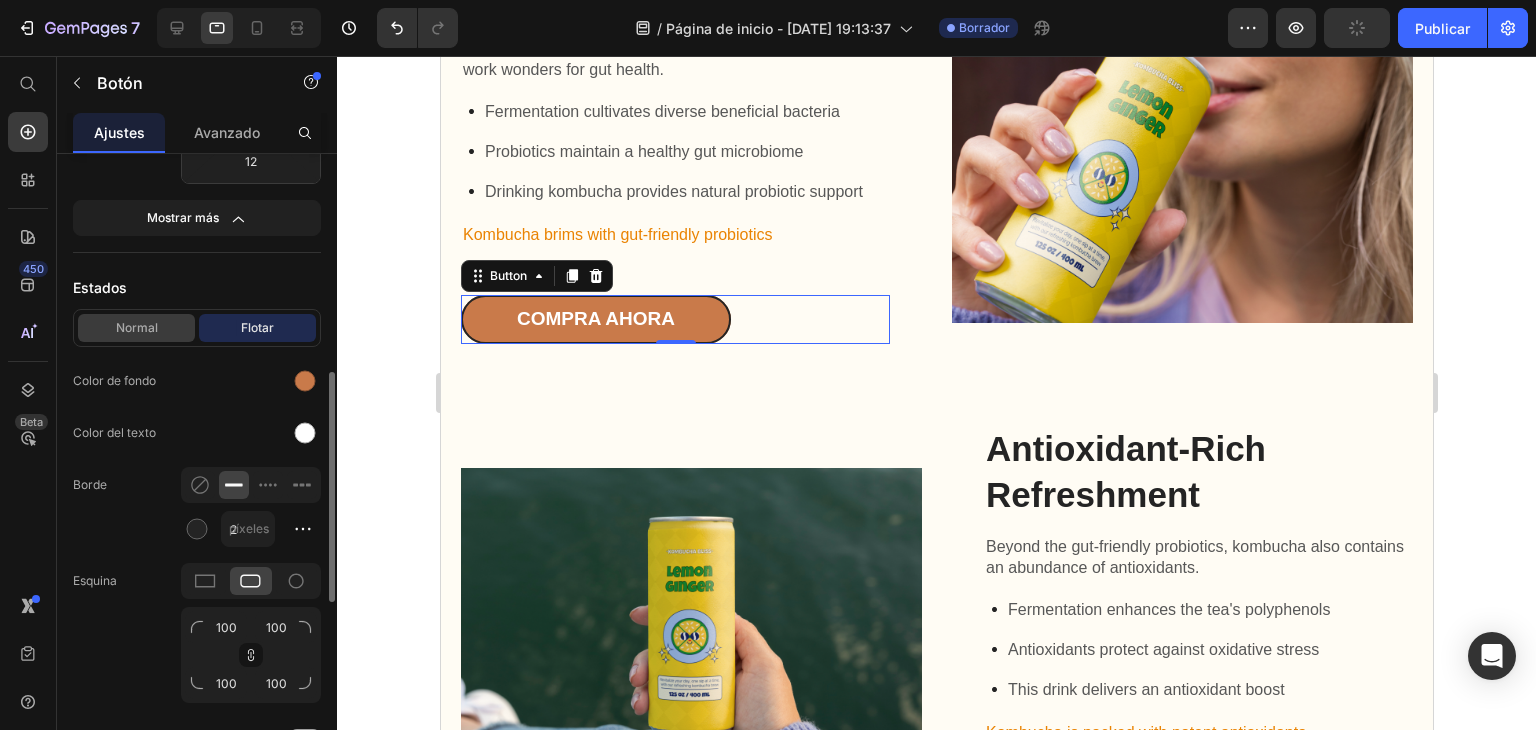 click on "Normal" at bounding box center [136, 328] 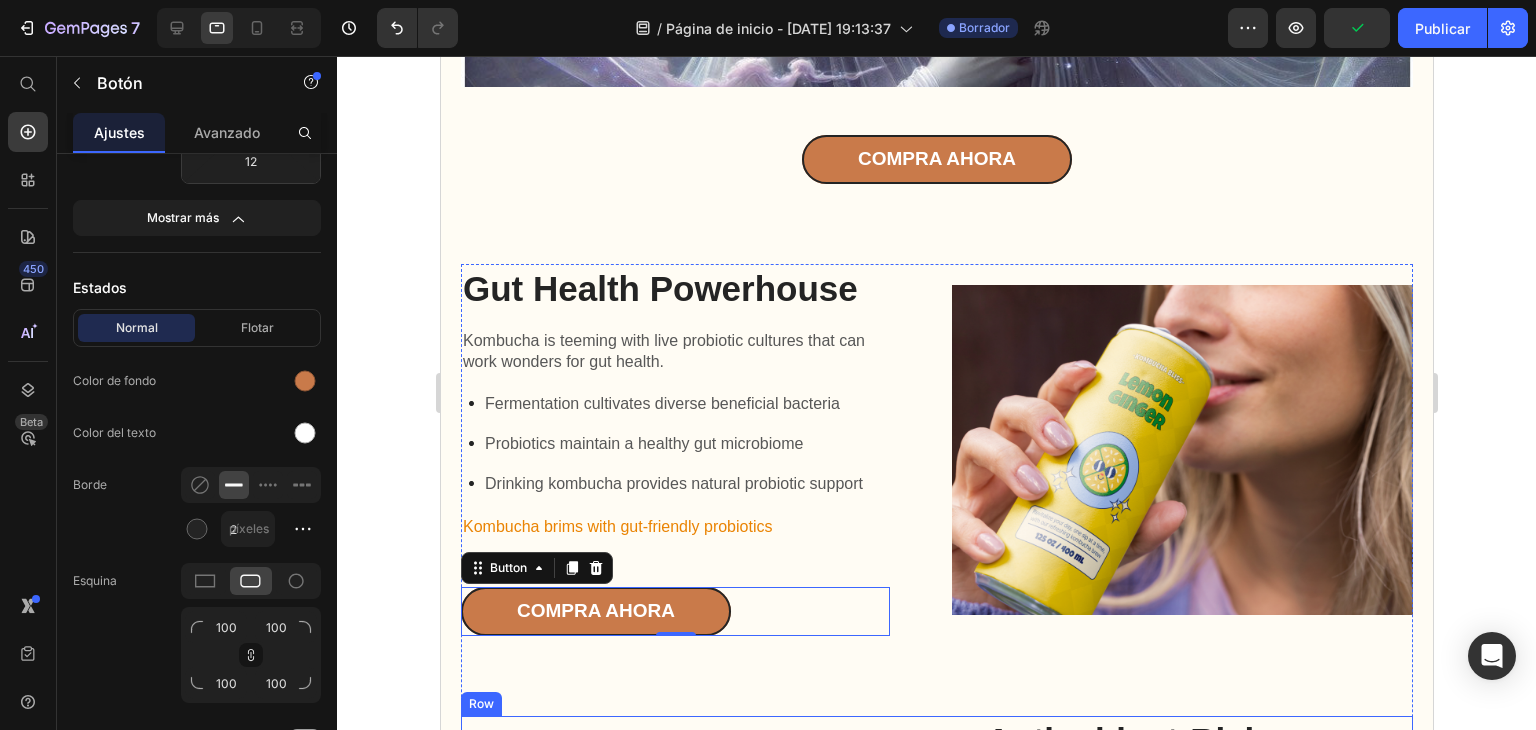 scroll, scrollTop: 1300, scrollLeft: 0, axis: vertical 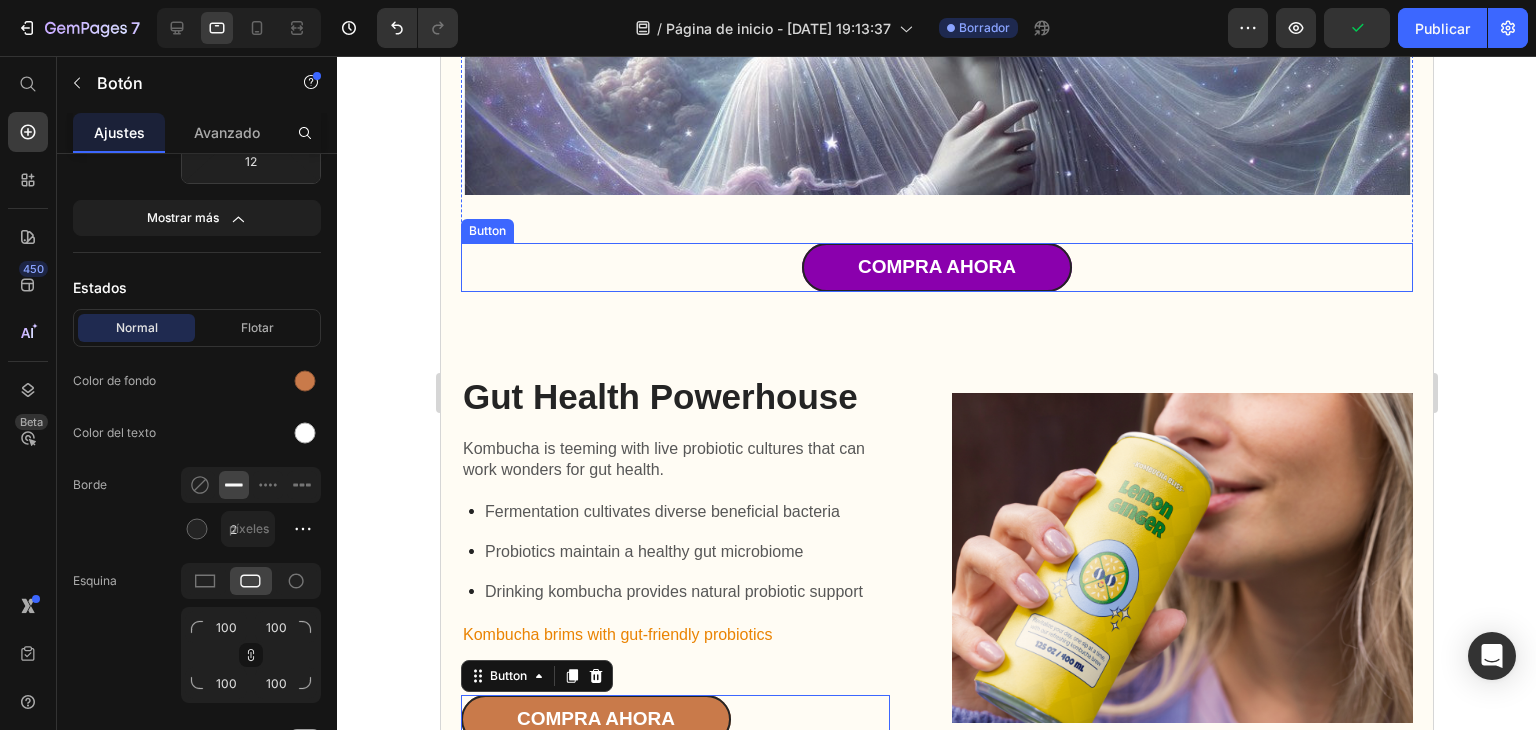 click on "compra ahora" at bounding box center (936, 267) 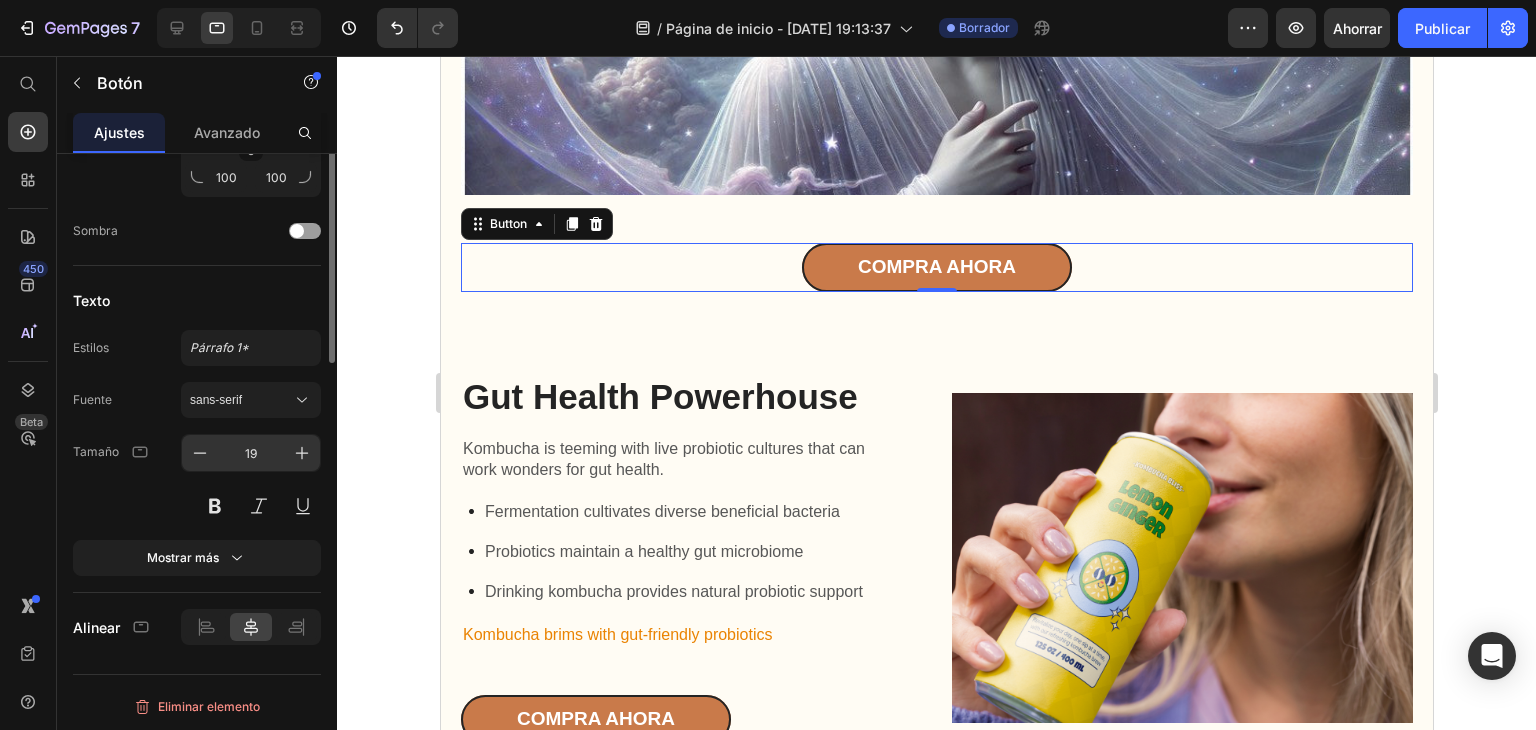 scroll, scrollTop: 406, scrollLeft: 0, axis: vertical 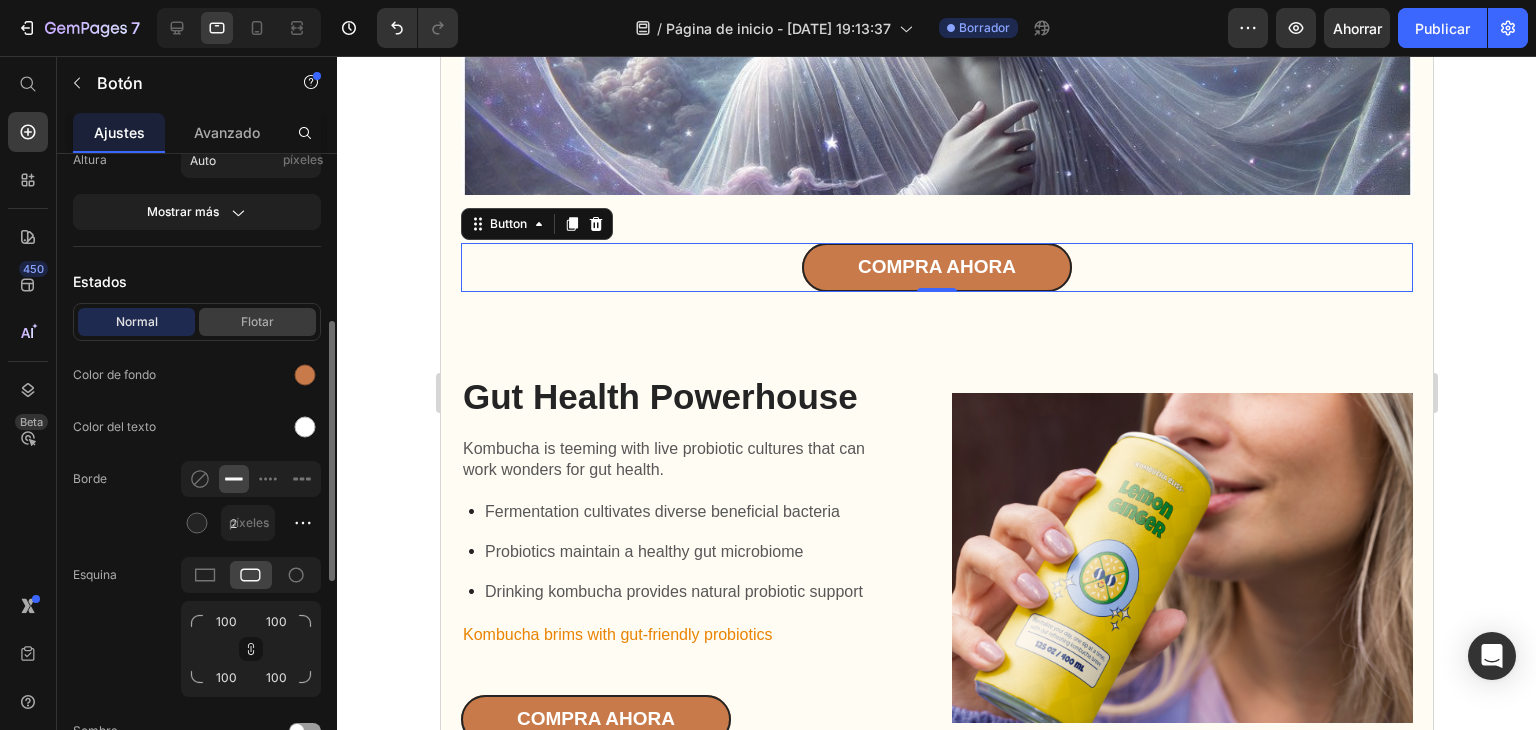 click on "Flotar" at bounding box center (257, 322) 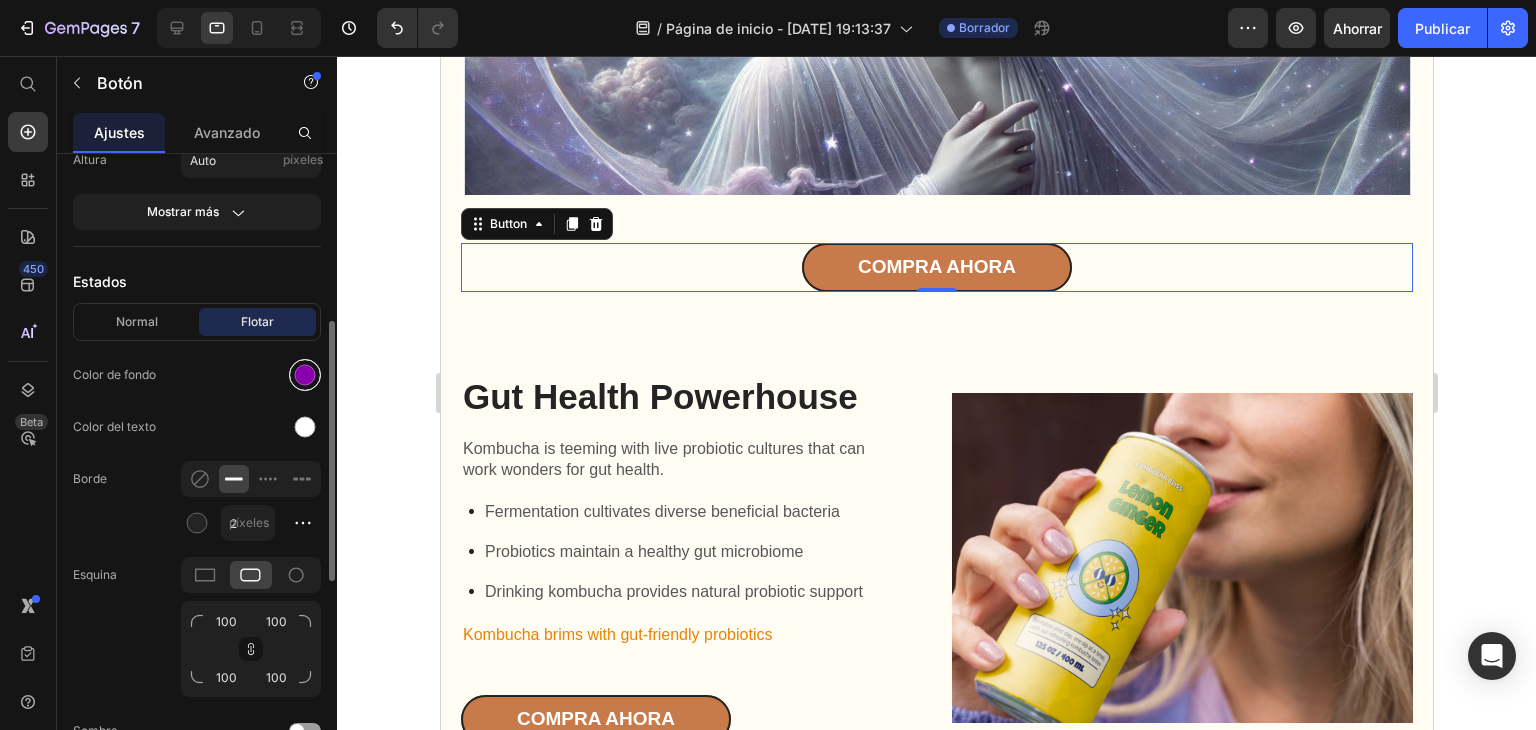 click at bounding box center (305, 375) 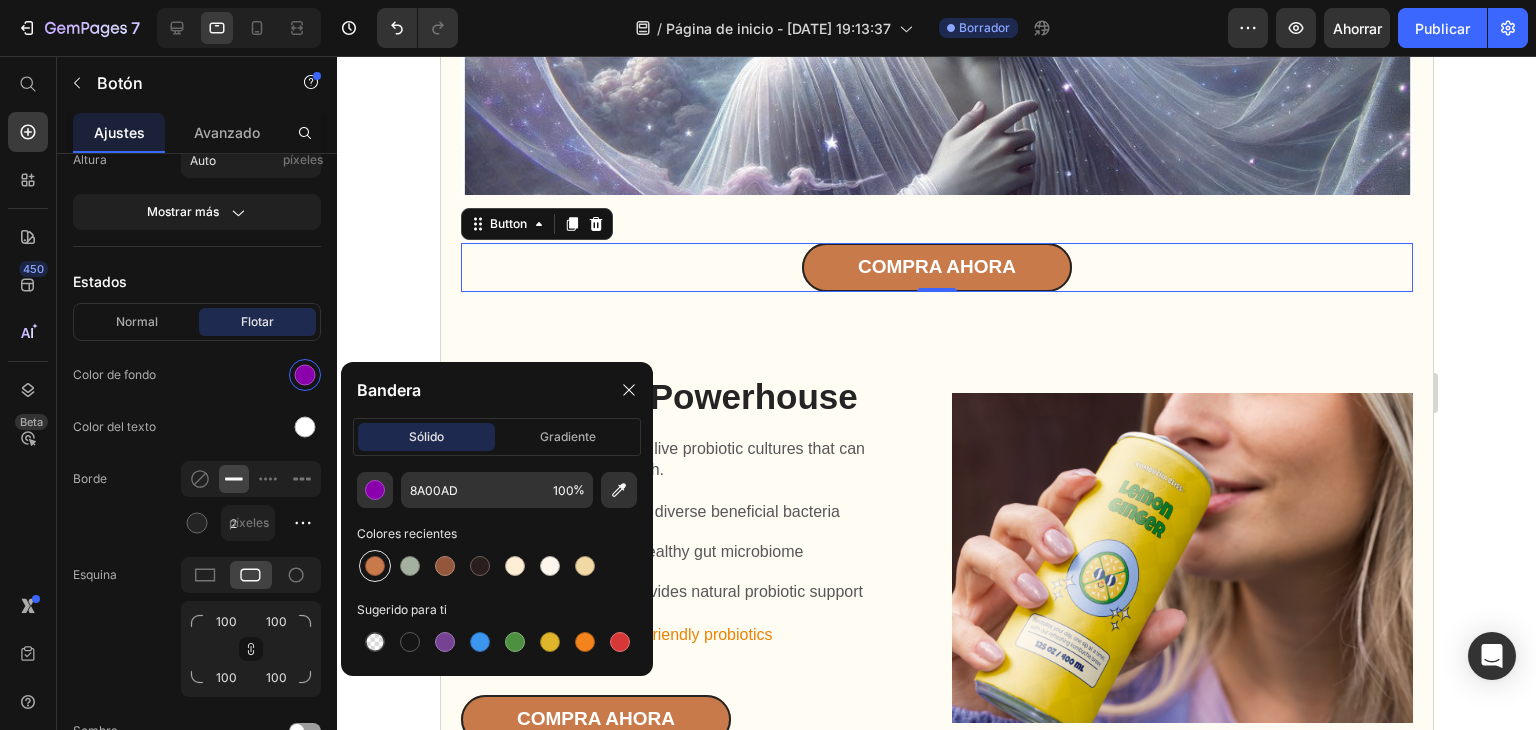 click at bounding box center [375, 566] 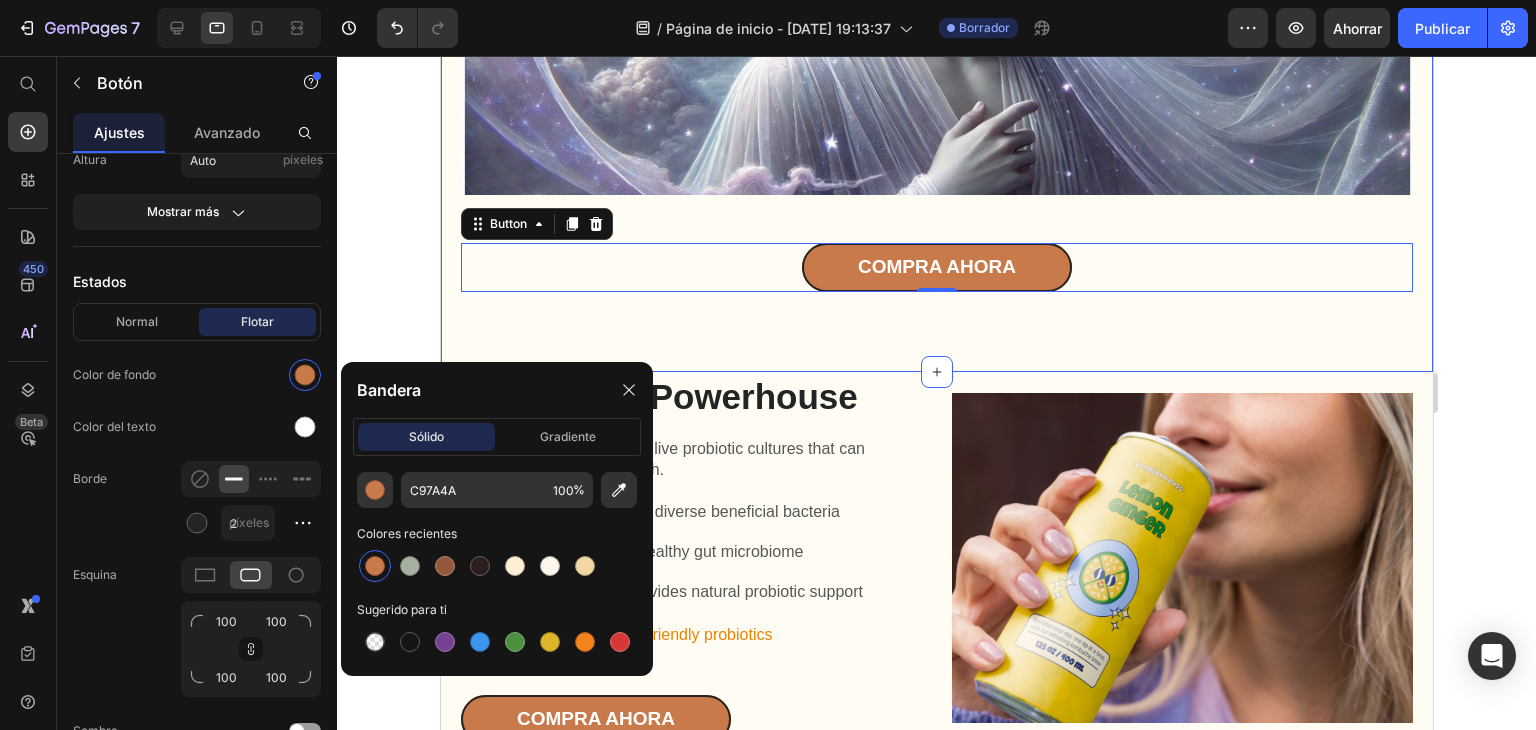 click 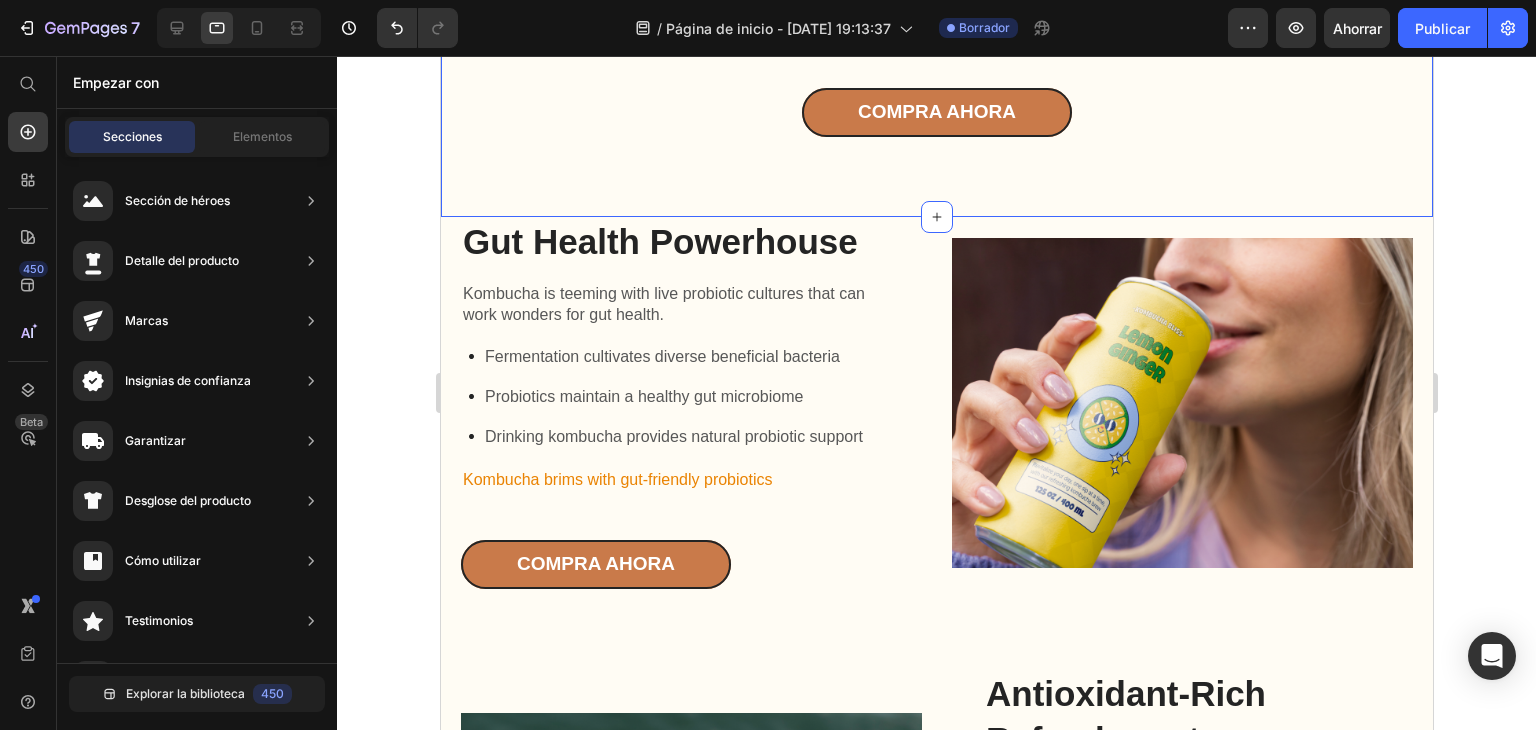 scroll, scrollTop: 1500, scrollLeft: 0, axis: vertical 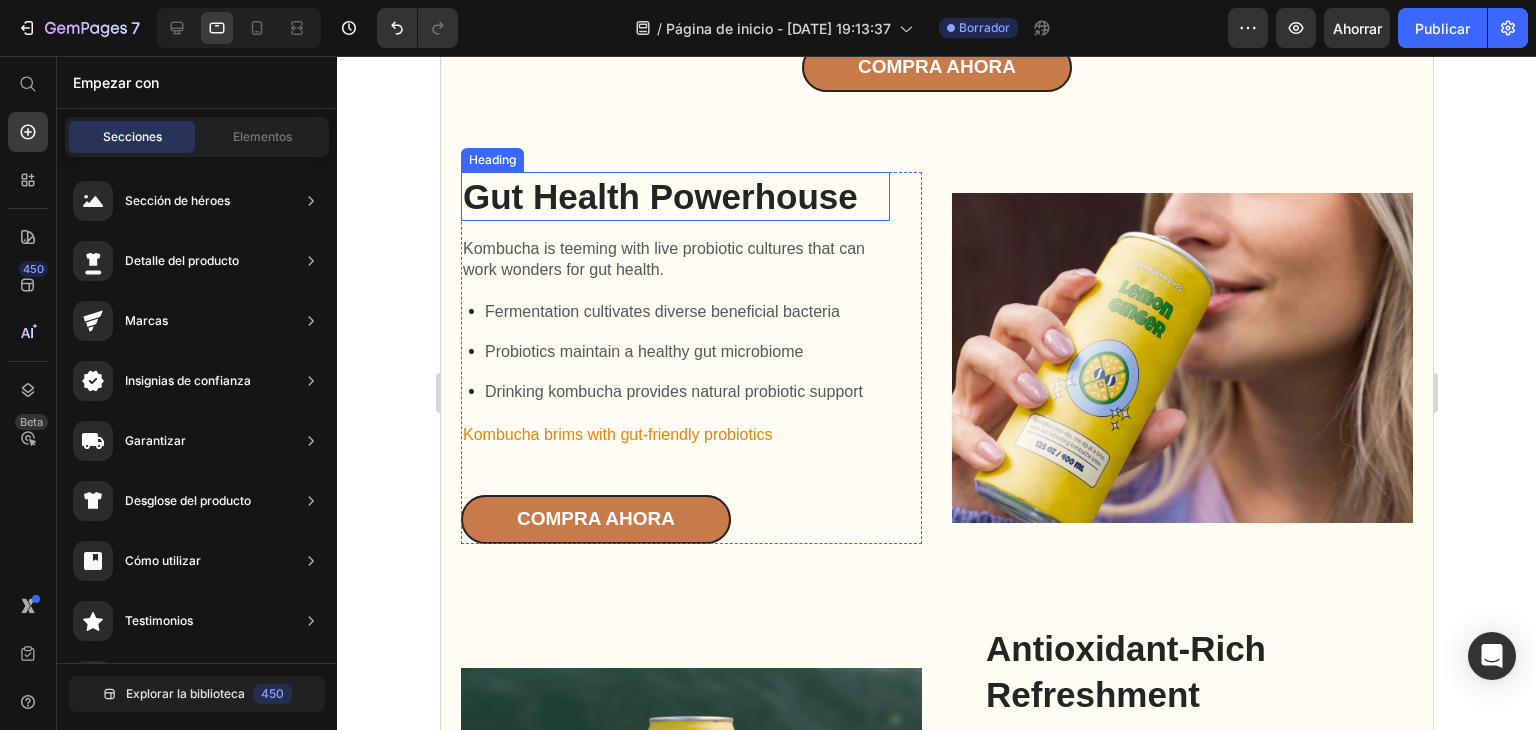 click on "Gut Health Powerhouse" at bounding box center (674, 197) 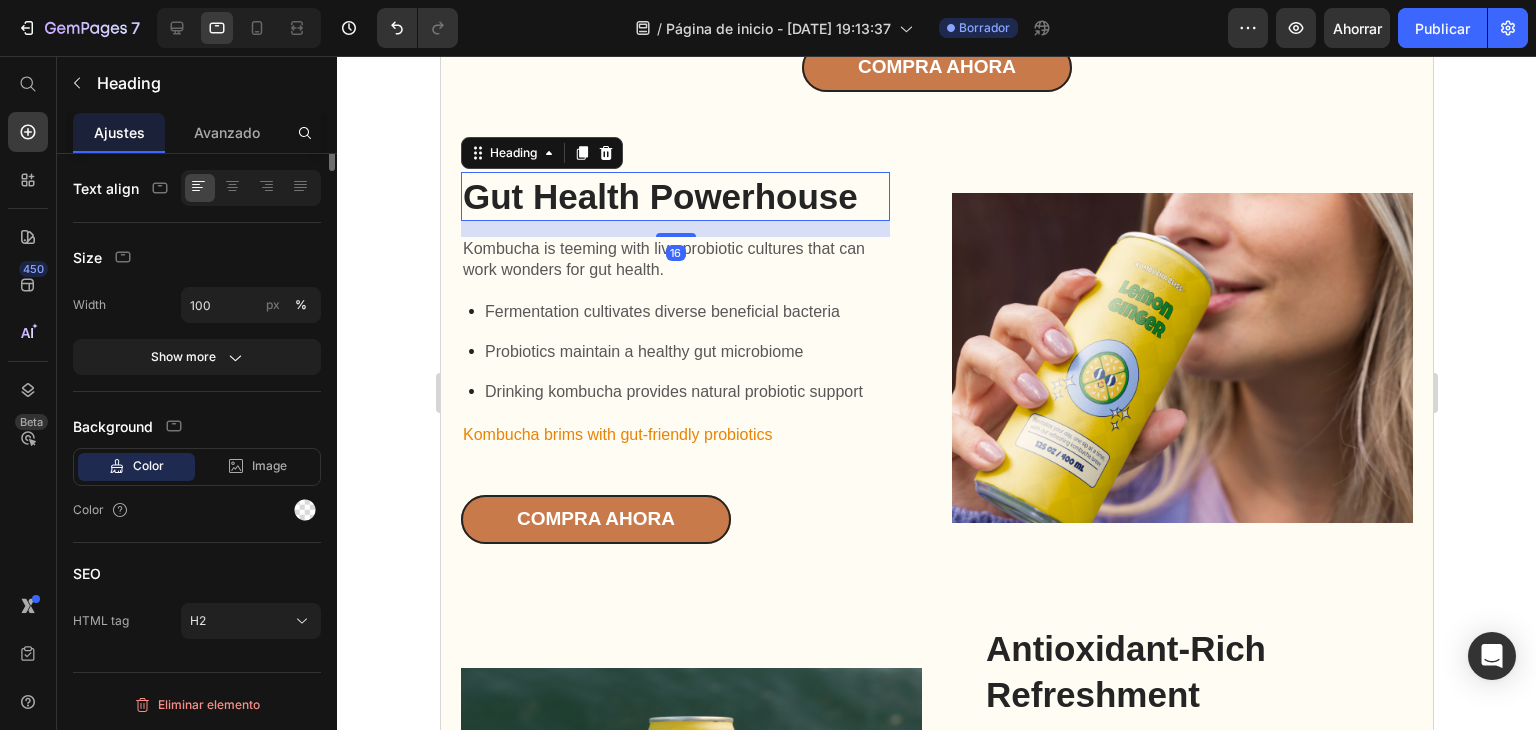 scroll, scrollTop: 0, scrollLeft: 0, axis: both 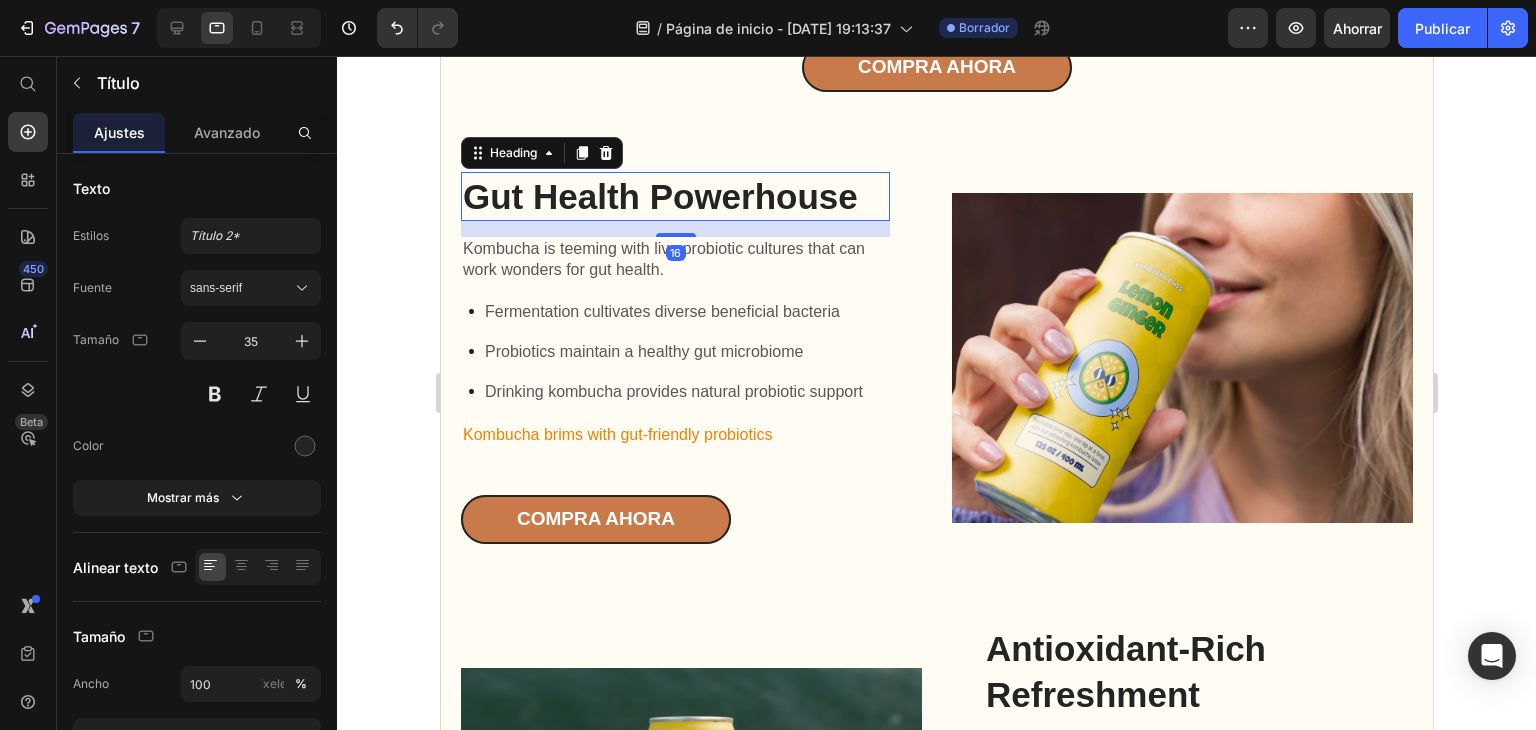 click on "Gut Health Powerhouse" at bounding box center [674, 197] 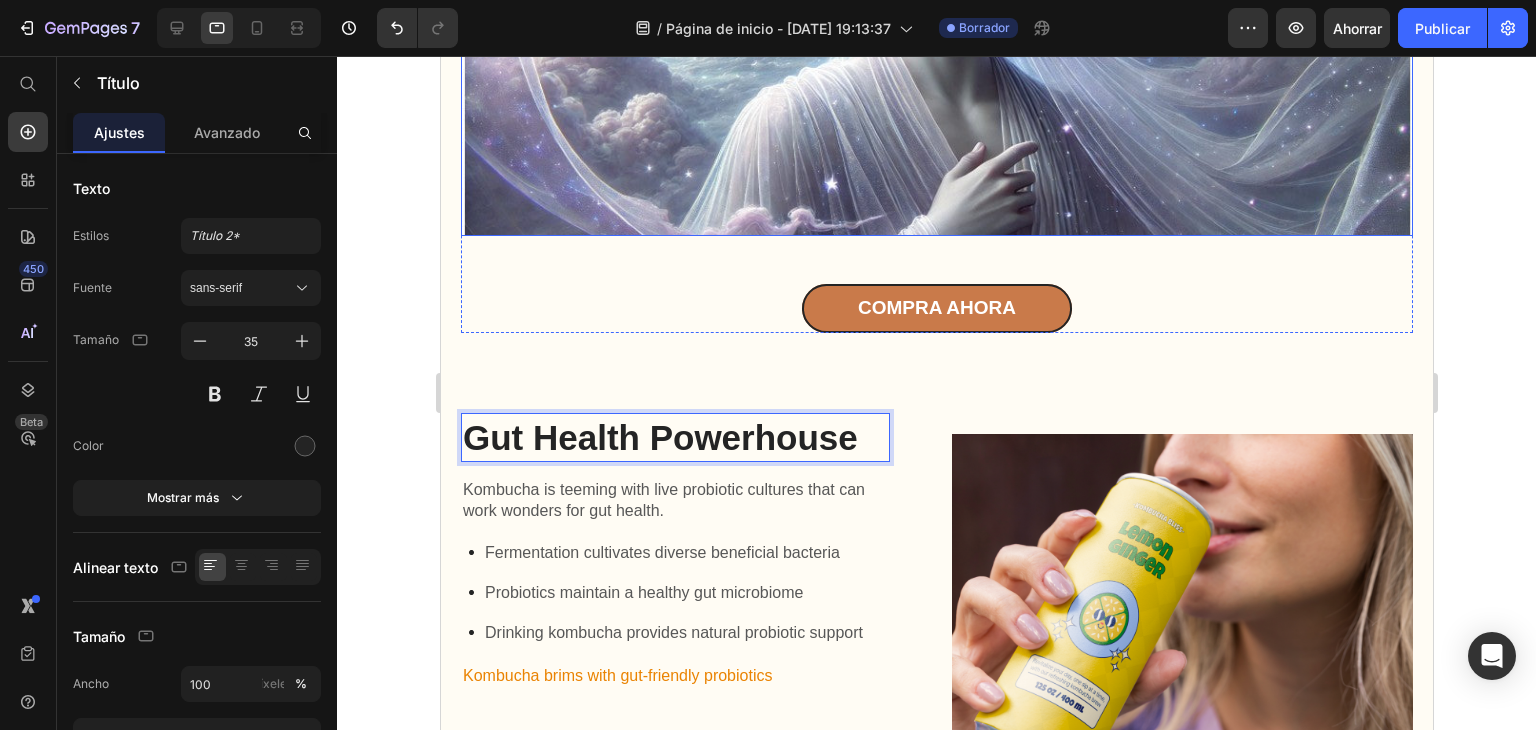 scroll, scrollTop: 1100, scrollLeft: 0, axis: vertical 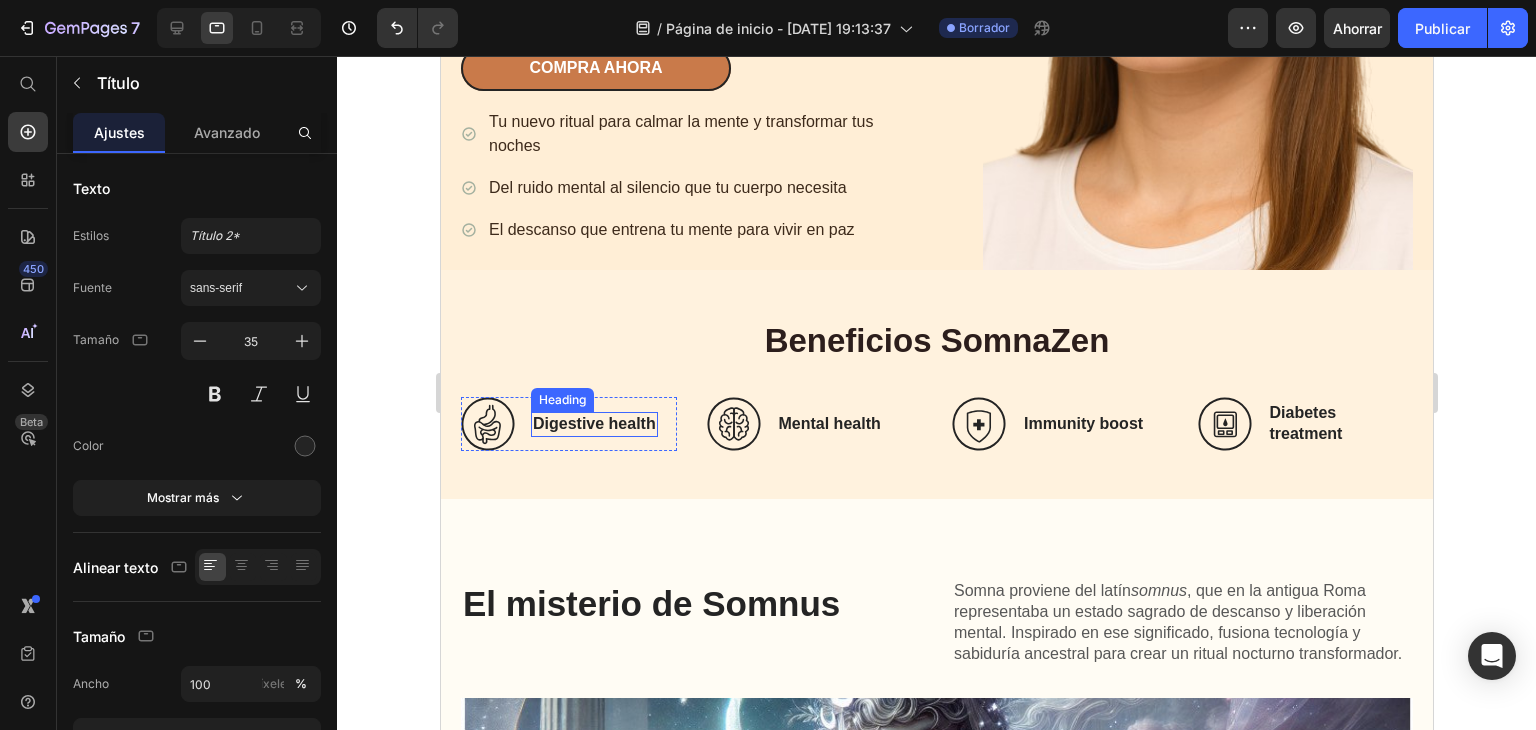 click on "Digestive health" at bounding box center [593, 424] 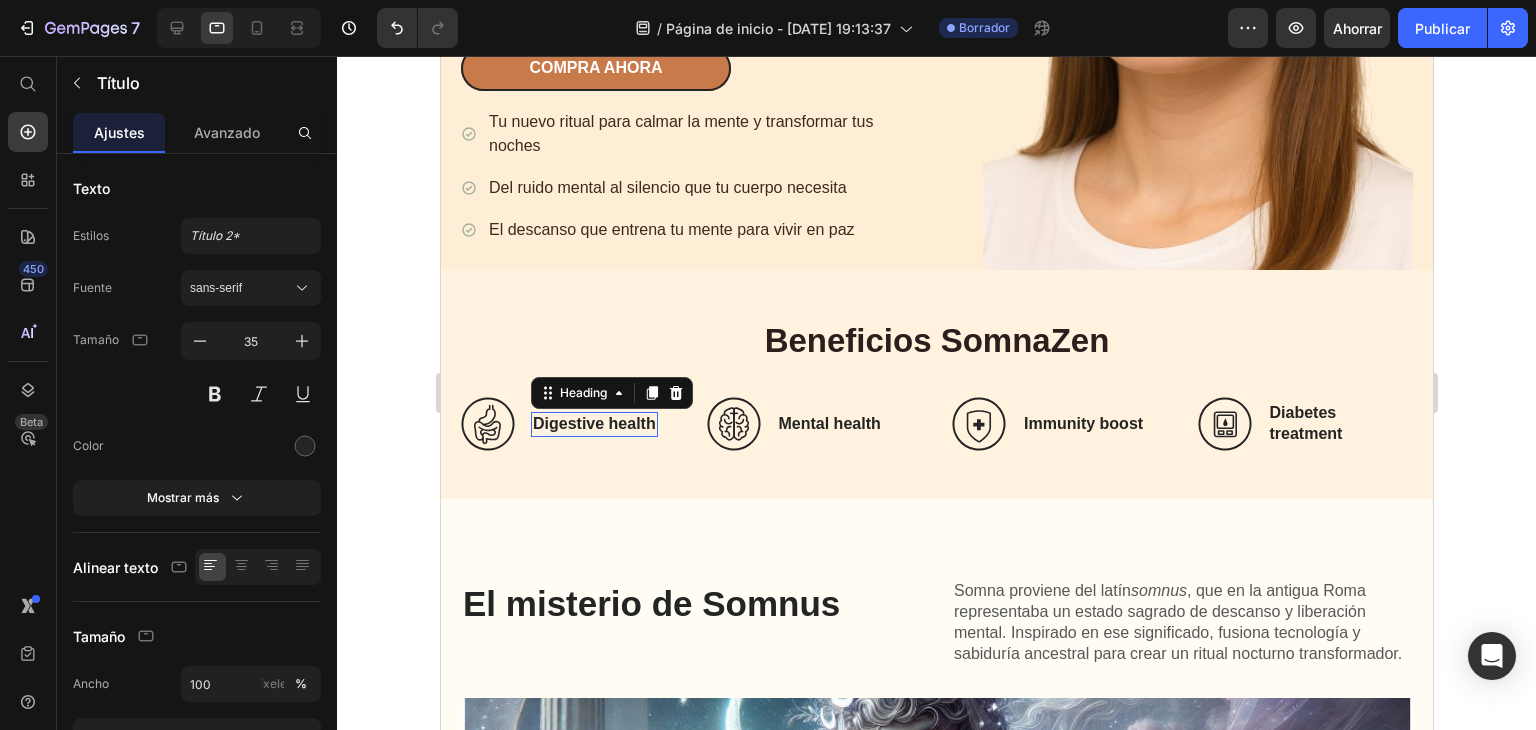 click on "Digestive health" at bounding box center [593, 424] 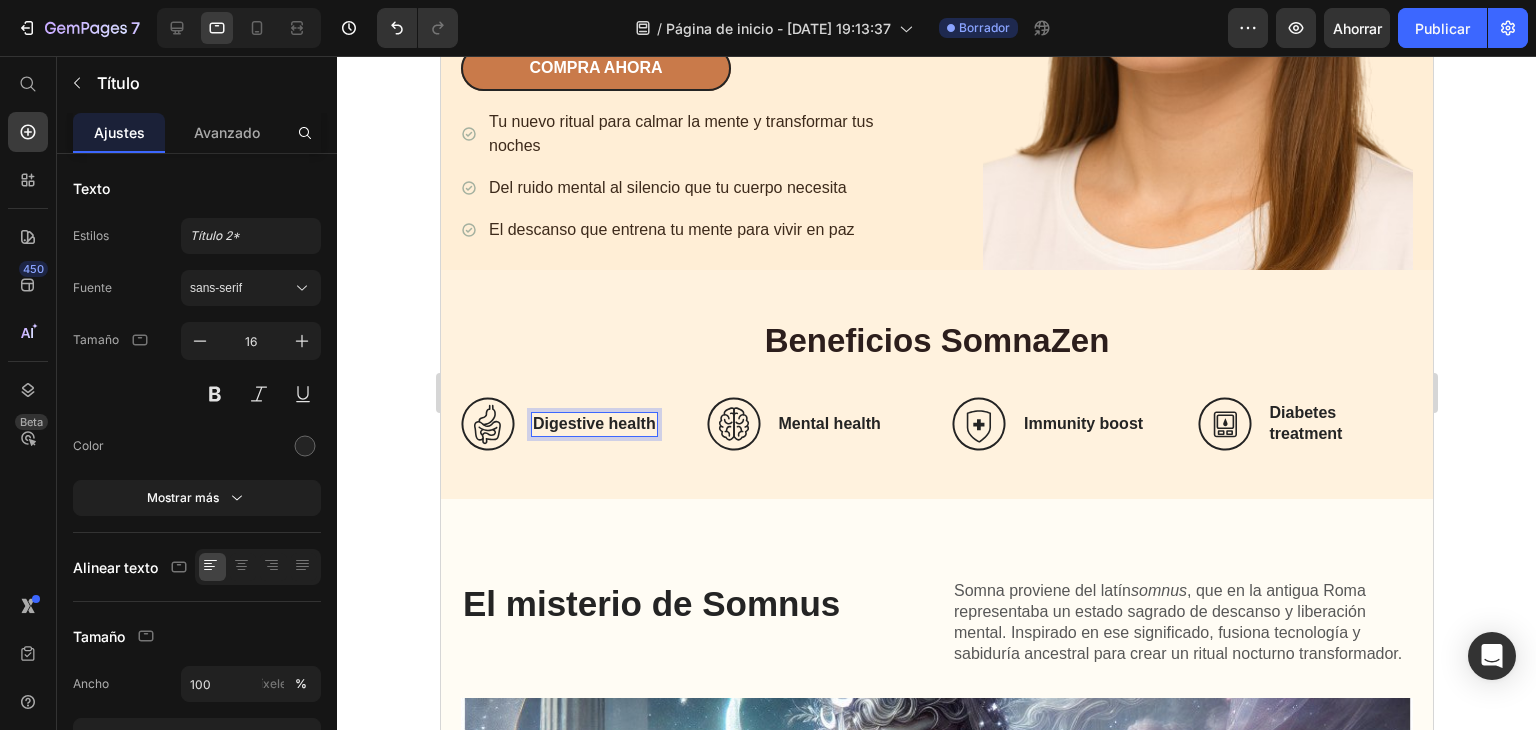 click on "Digestive health" at bounding box center (593, 424) 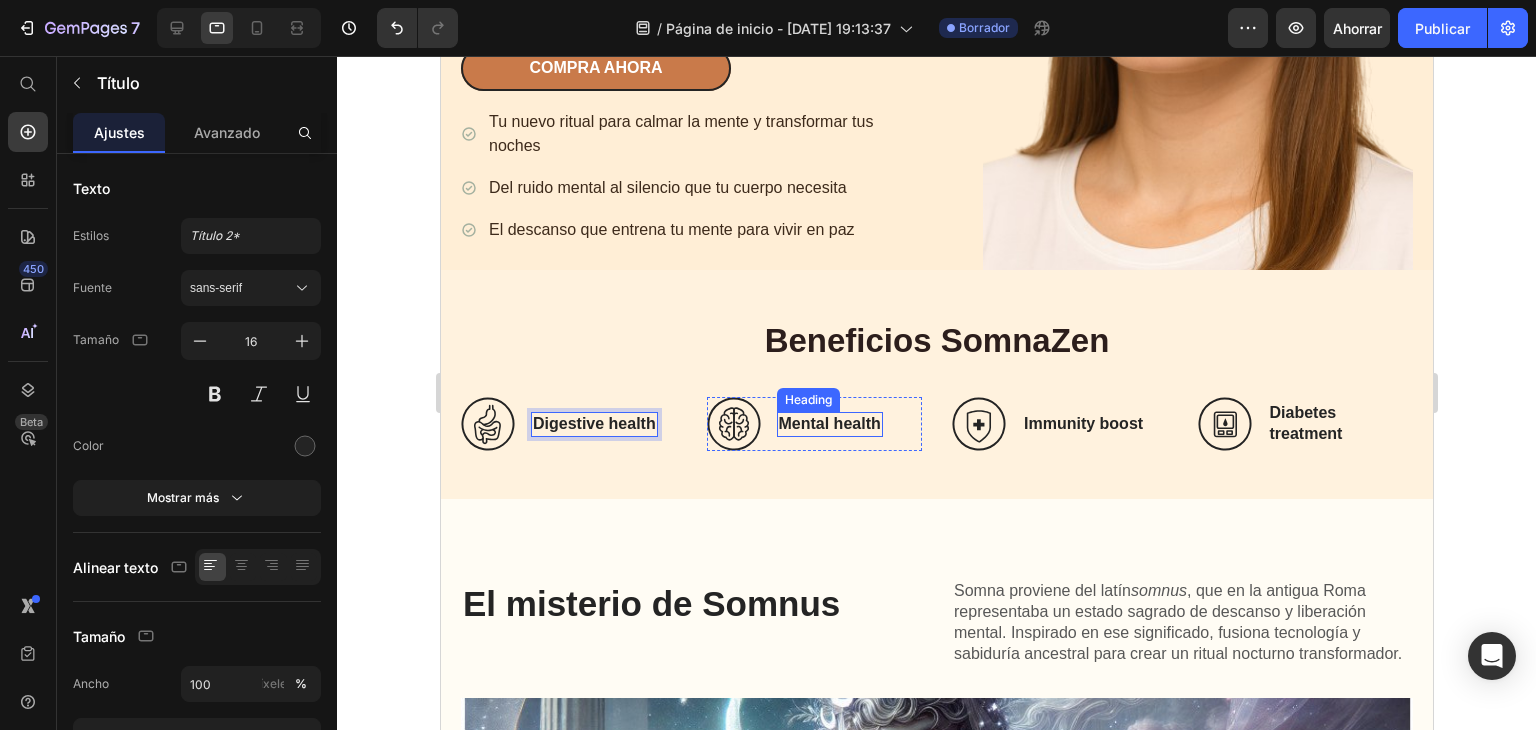 click on "Mental health" at bounding box center (829, 424) 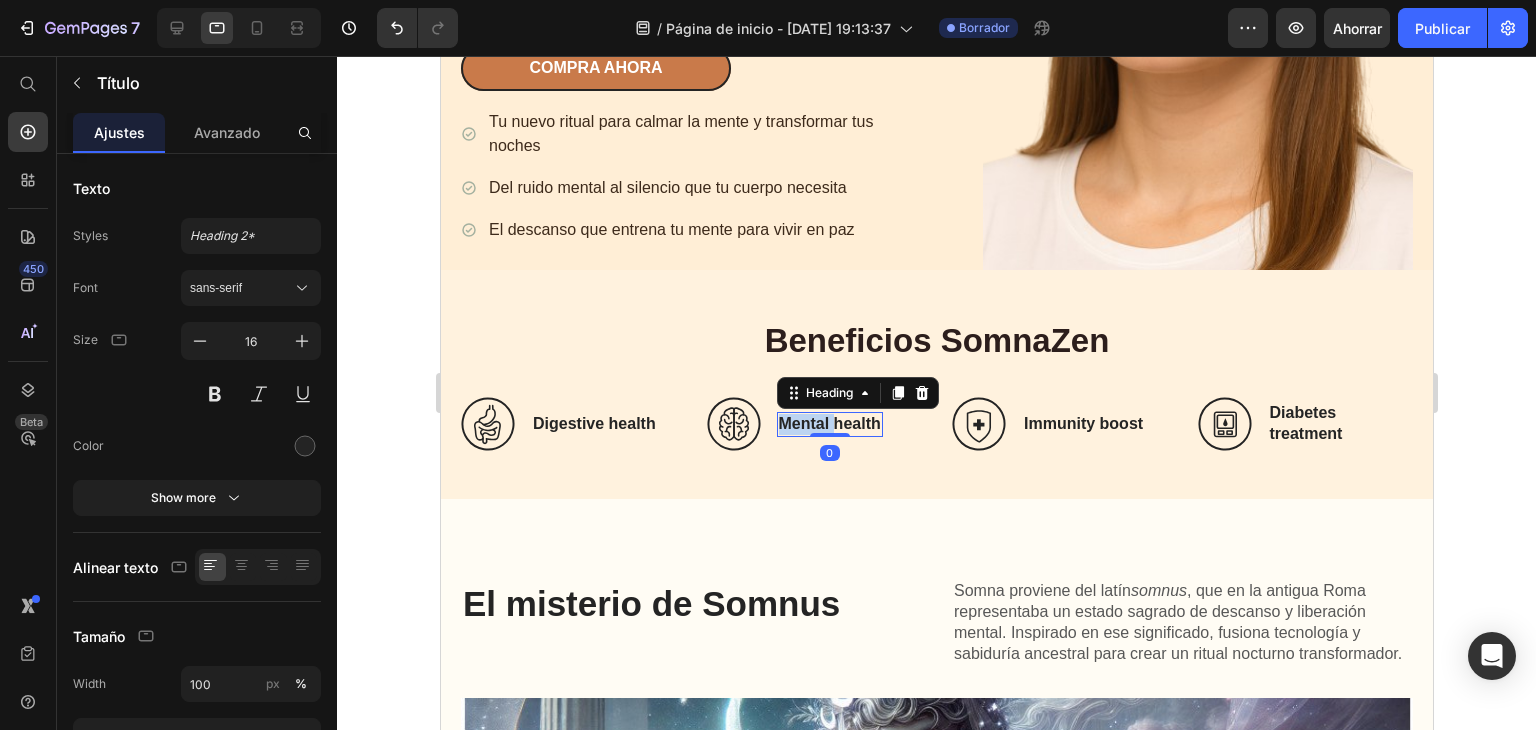 click on "Mental health" at bounding box center [829, 424] 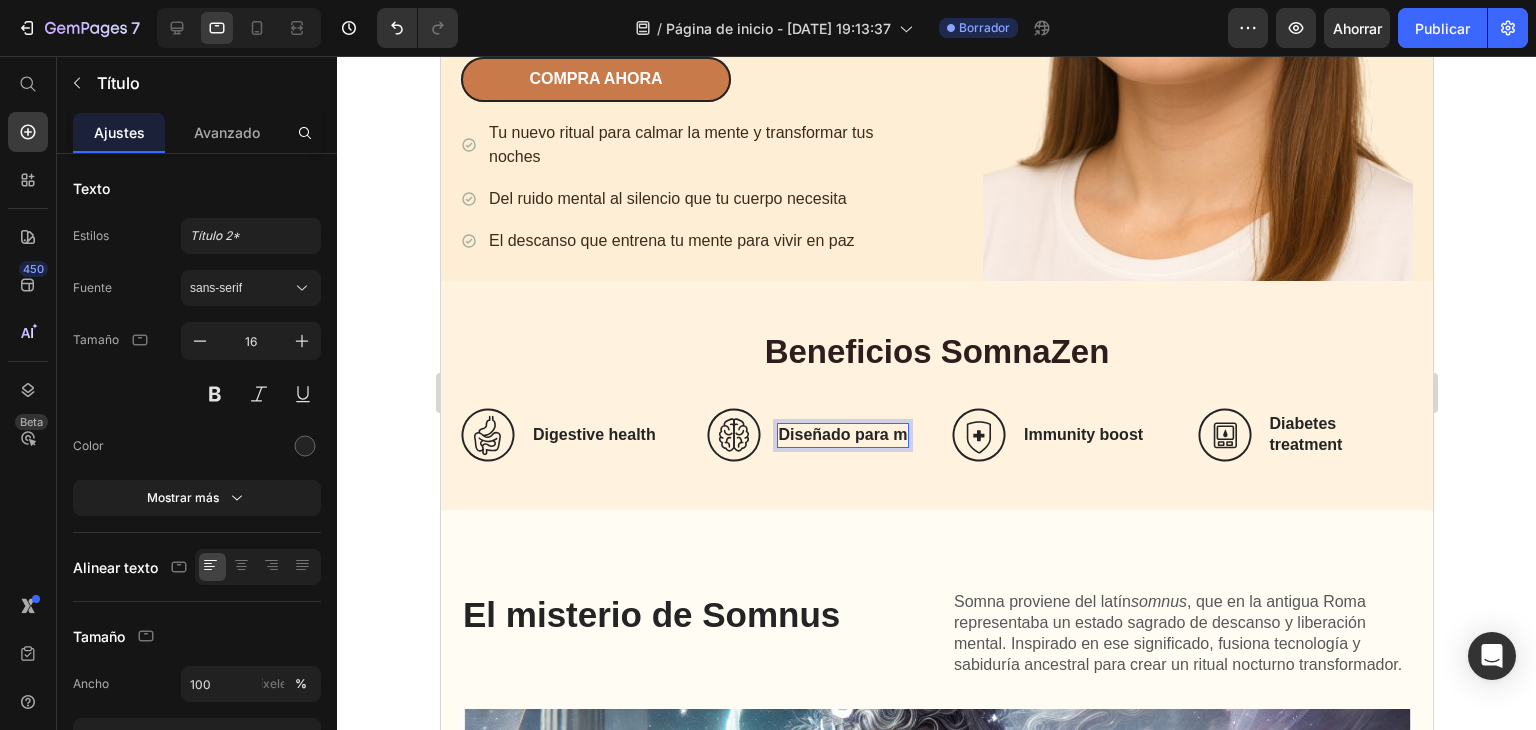 scroll, scrollTop: 379, scrollLeft: 0, axis: vertical 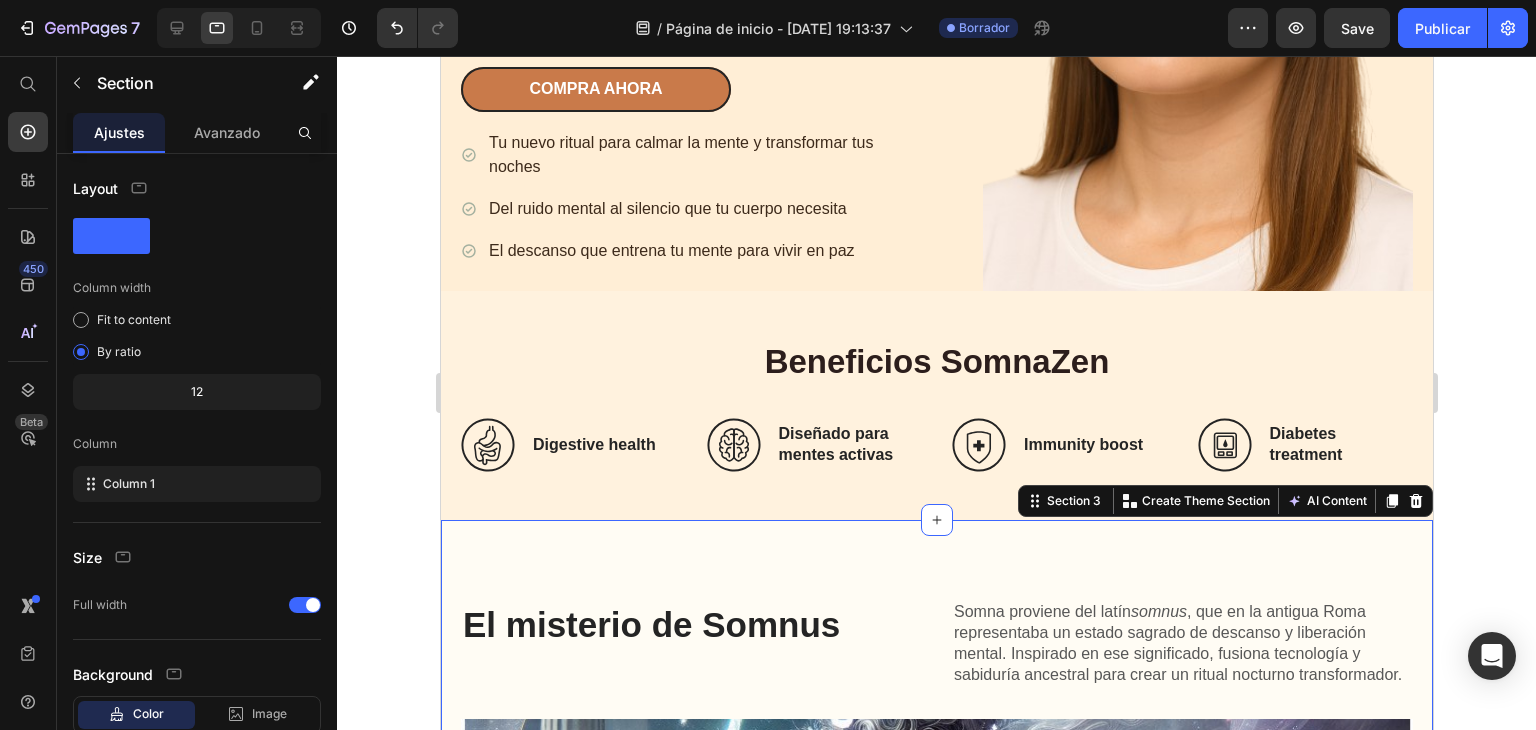 click on "El misterio de Somnus Heading Somna proviene del latín  somnus , que en la antigua Roma representaba un estado sagrado de descanso y liberación mental. Inspirado en ese significado, fusiona tecnología y sabiduría ancestral para crear un ritual nocturno transformador.  Text Block Row Image Kombucha is a fermented tea beverage that has been enjoyed for centuries, with roots tracing back to ancient China and Russia. It is created by fermenting sweetened black or green tea with a symbiotic culture of bacteria and yeast (SCOBY) Text Block compra ahora Button Row Section 3   You can create reusable sections Create Theme Section AI Content Write with GemAI What would you like to describe here? Tone and Voice Persuasive Product Show more Generate" at bounding box center [936, 887] 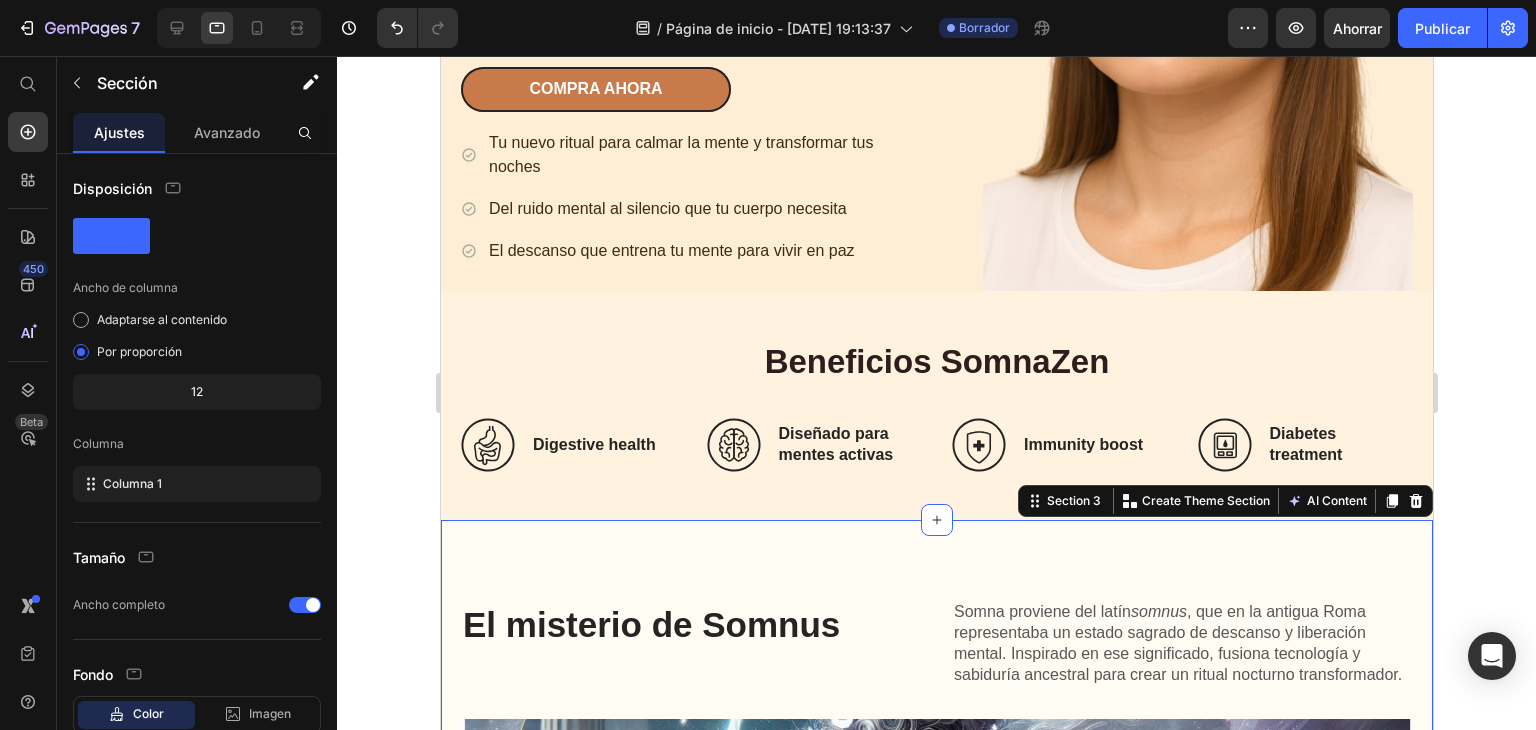 click 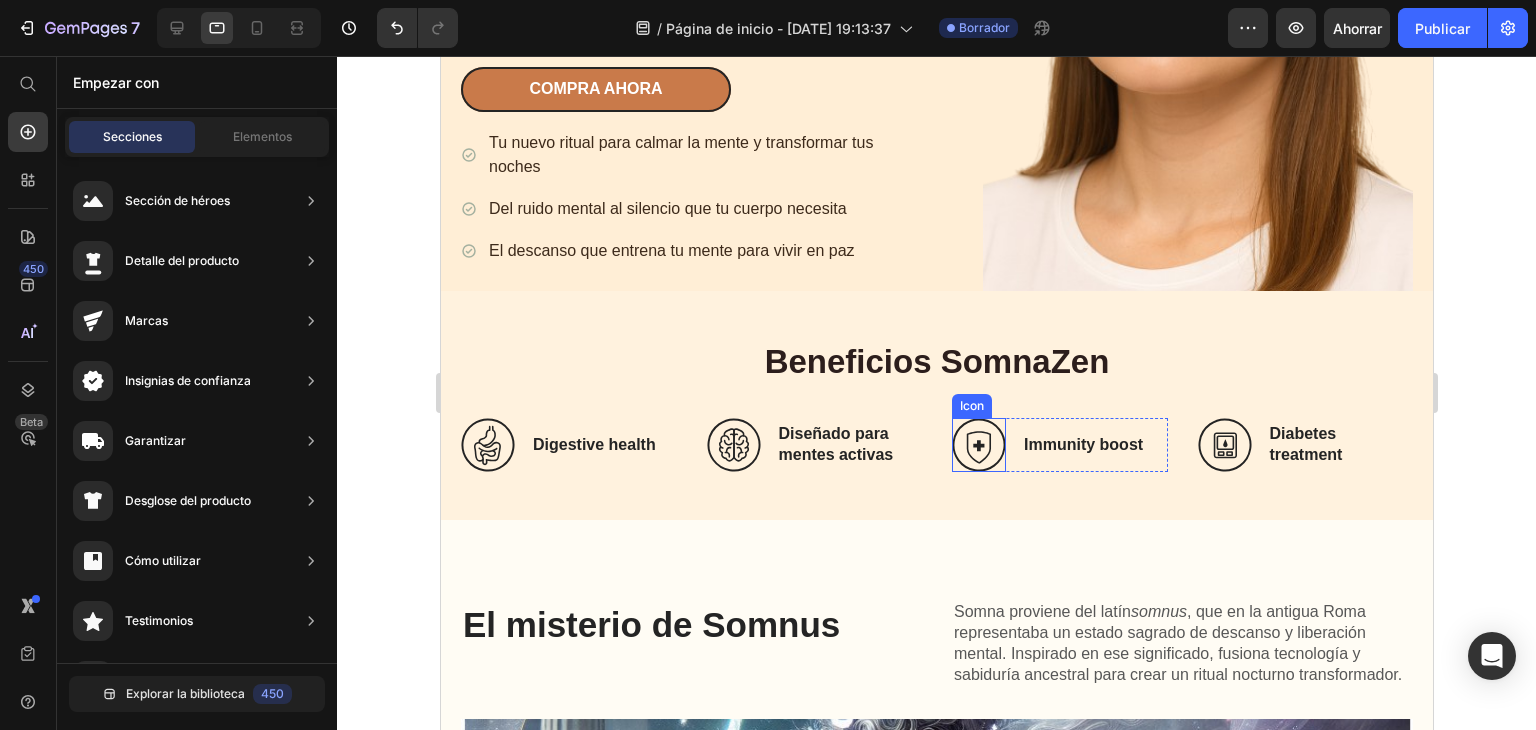 click 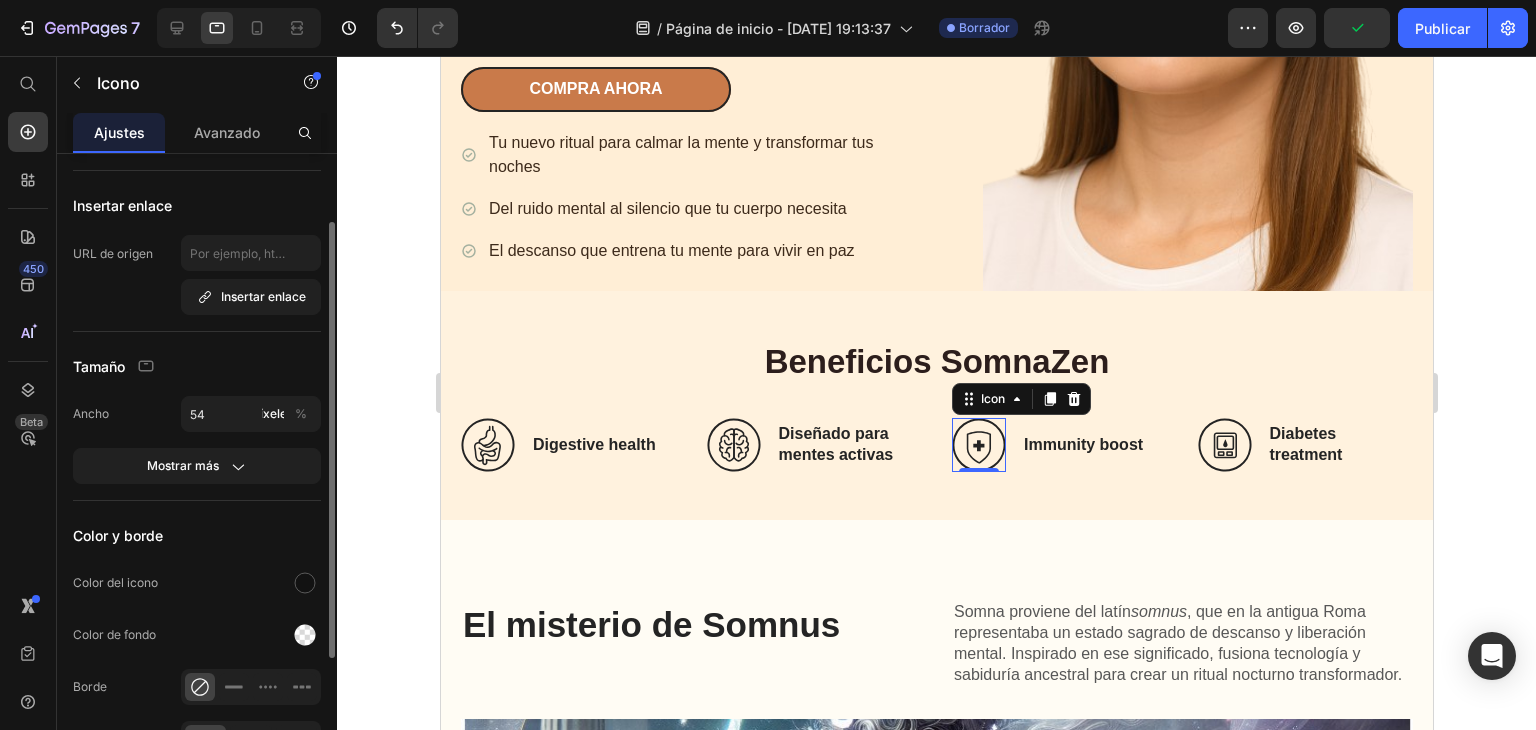 scroll, scrollTop: 0, scrollLeft: 0, axis: both 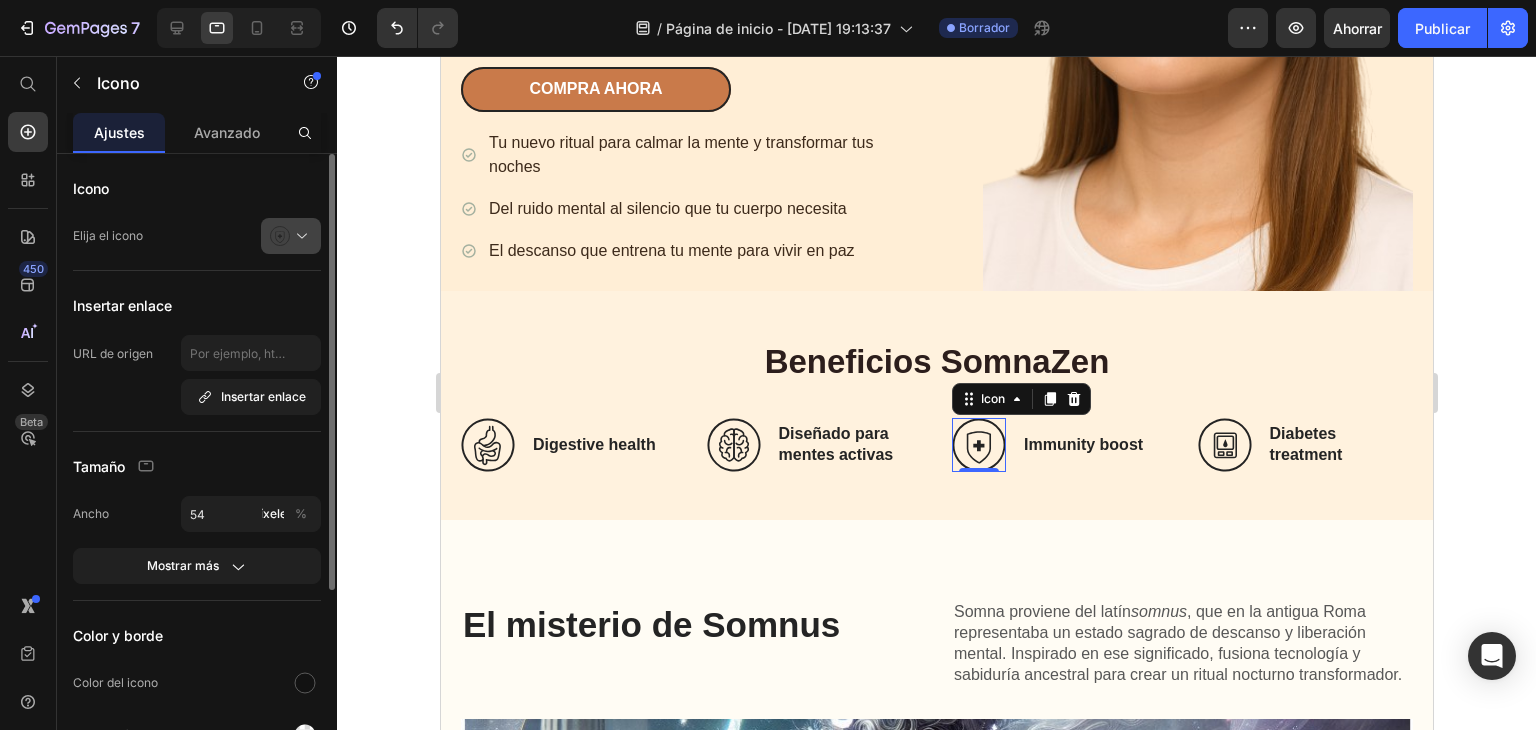click at bounding box center [299, 236] 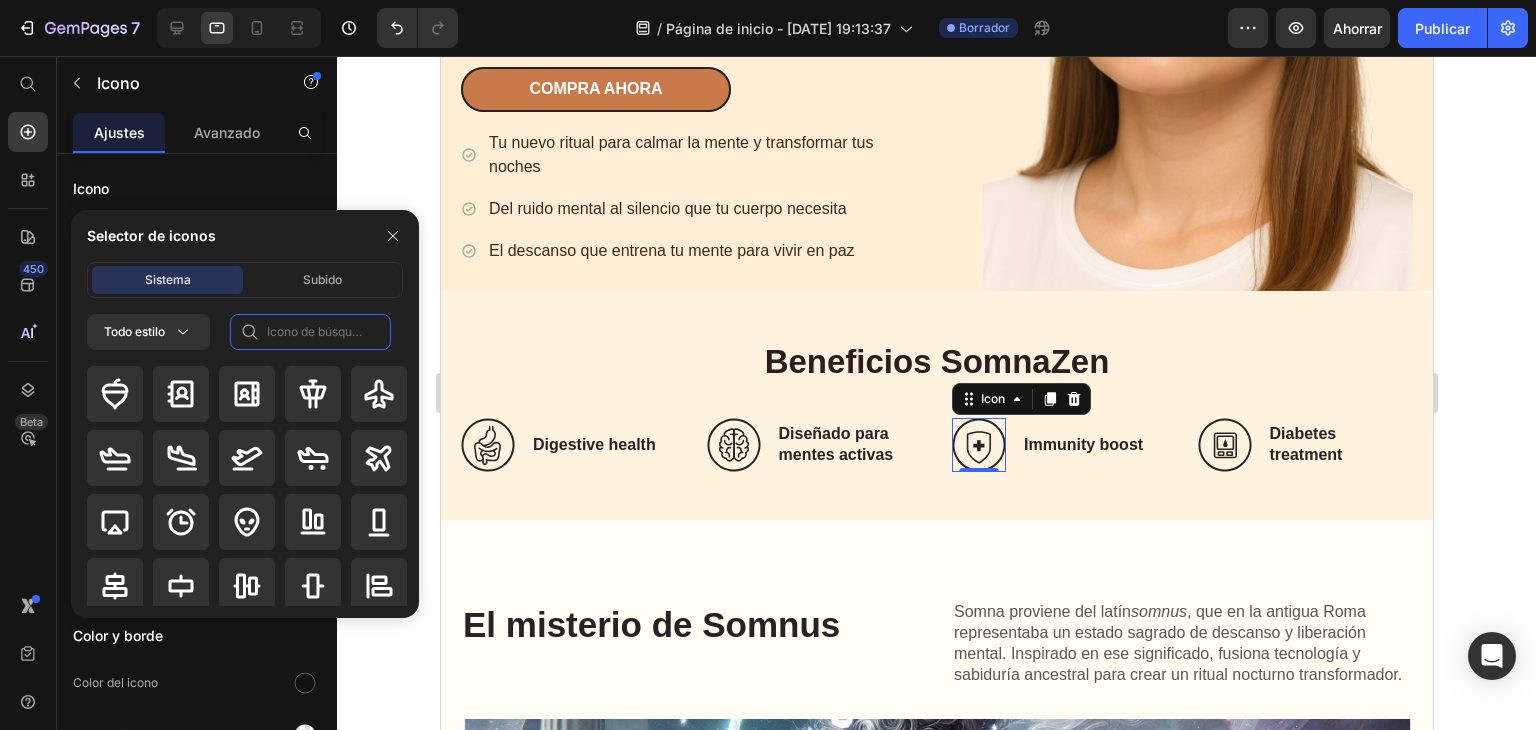 click 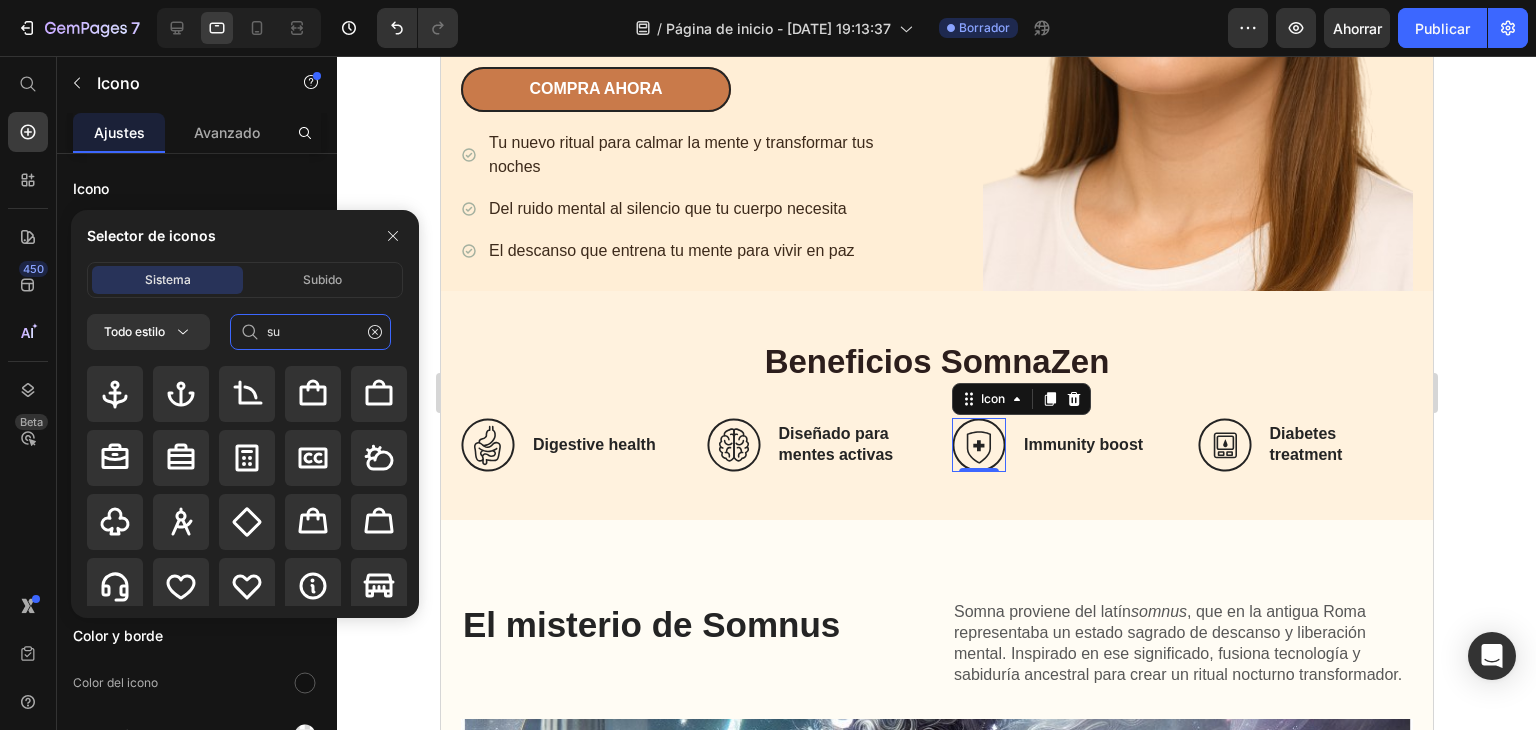 type on "s" 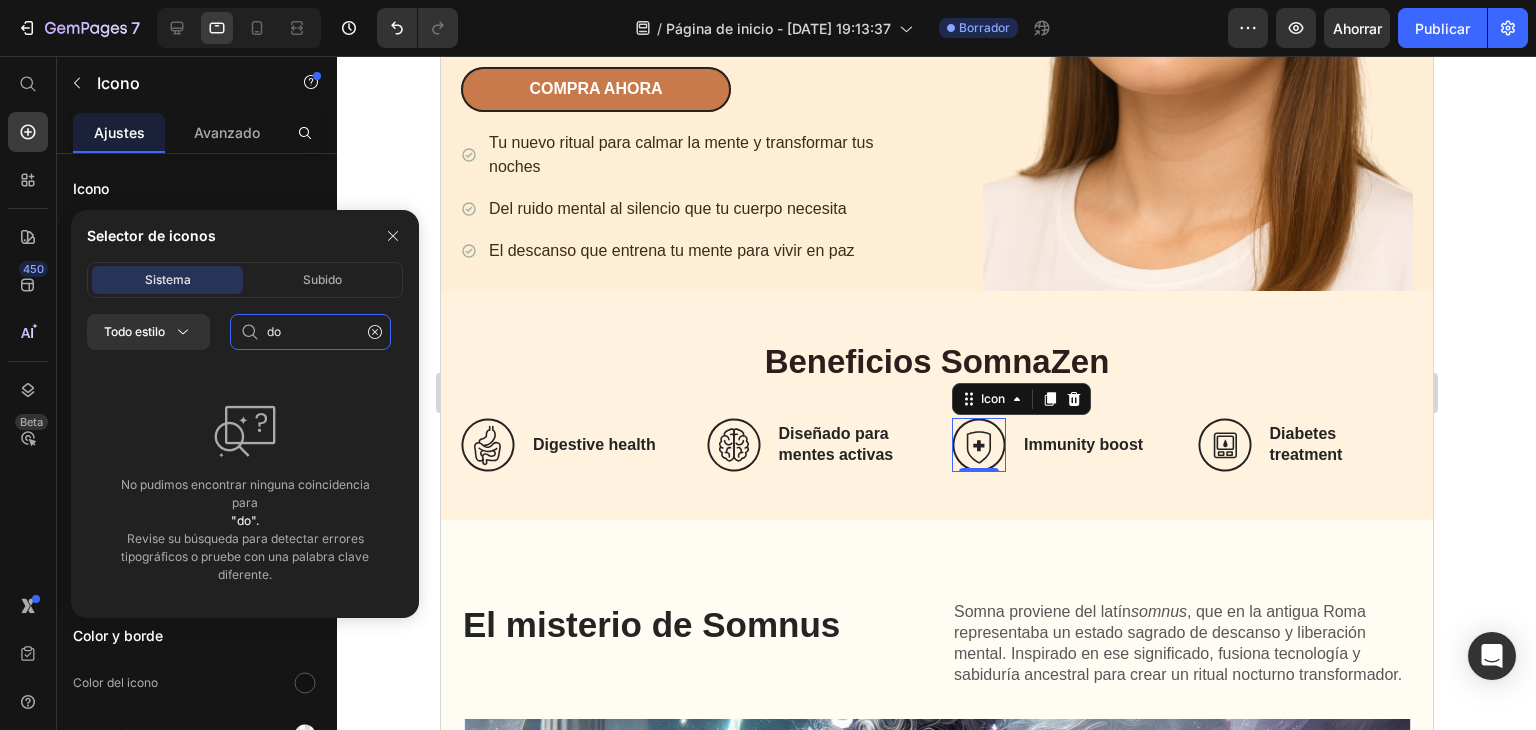 type on "d" 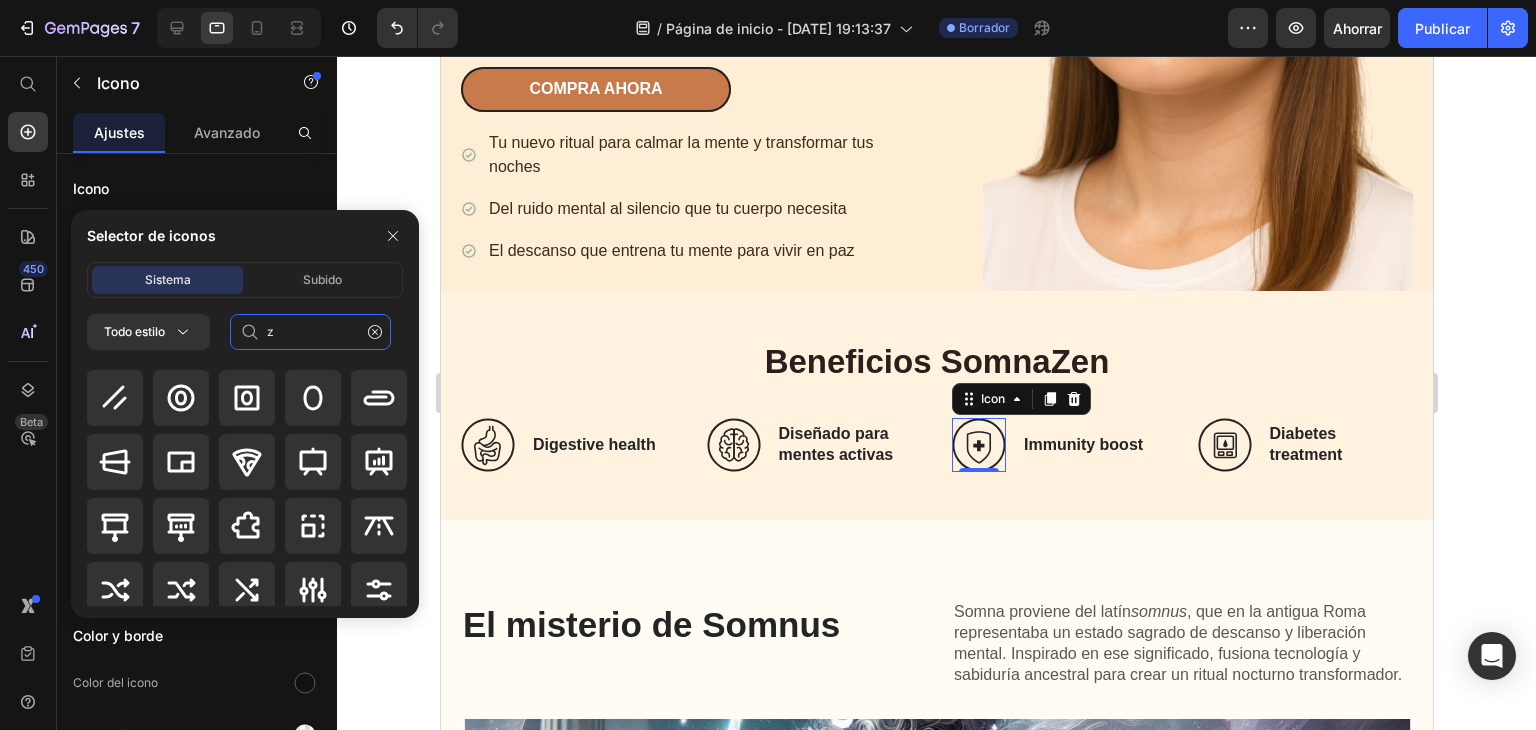 scroll, scrollTop: 628, scrollLeft: 0, axis: vertical 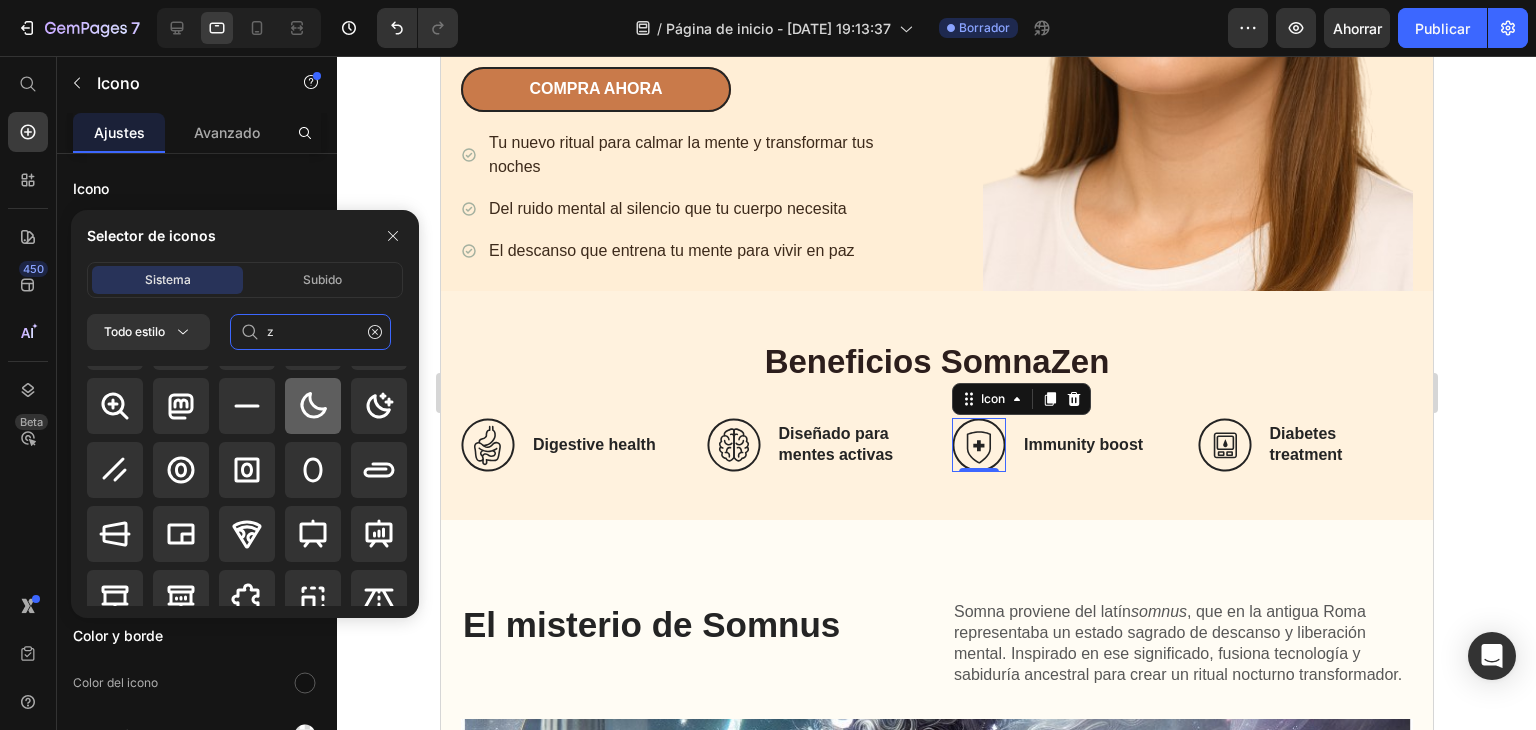 type on "z" 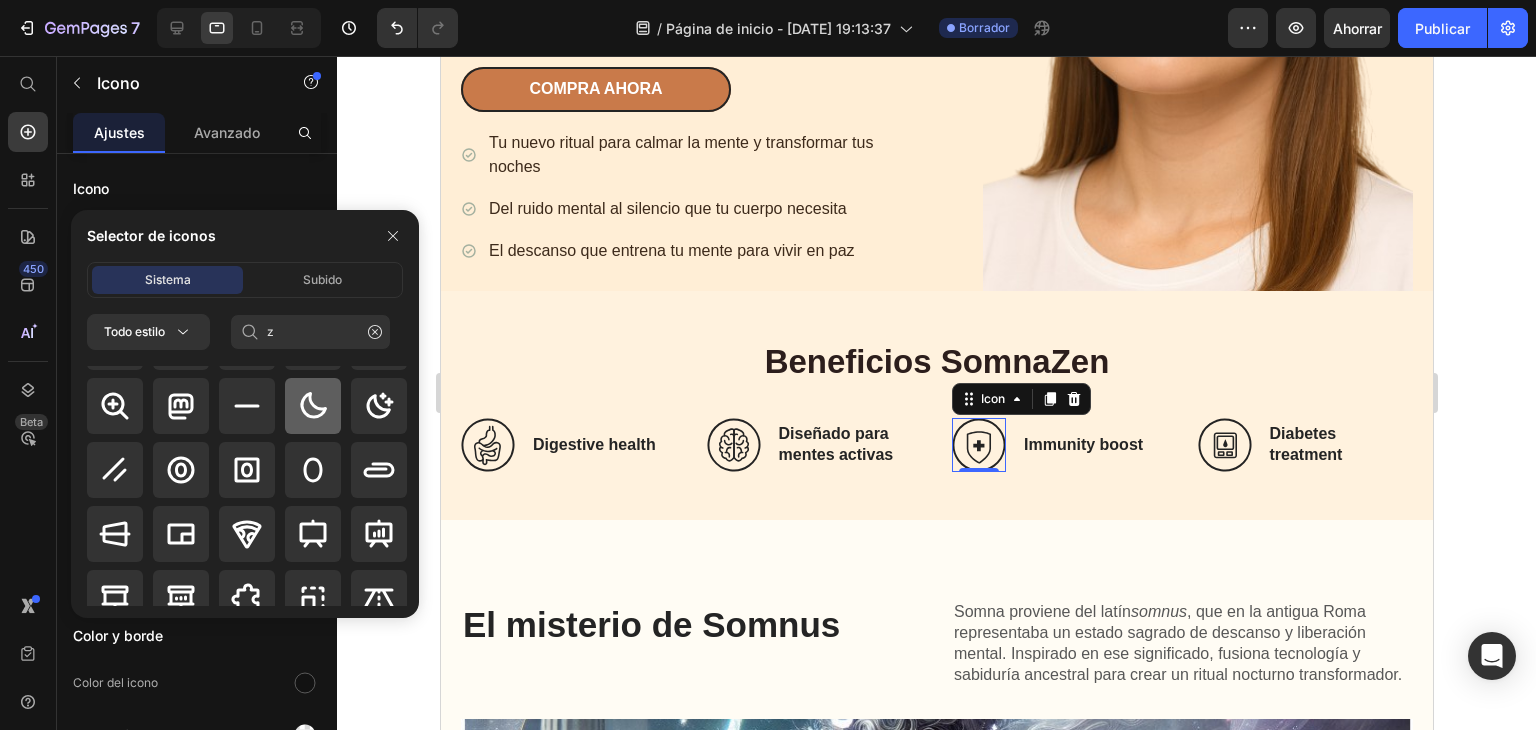 drag, startPoint x: 292, startPoint y: 404, endPoint x: 63, endPoint y: 344, distance: 236.7298 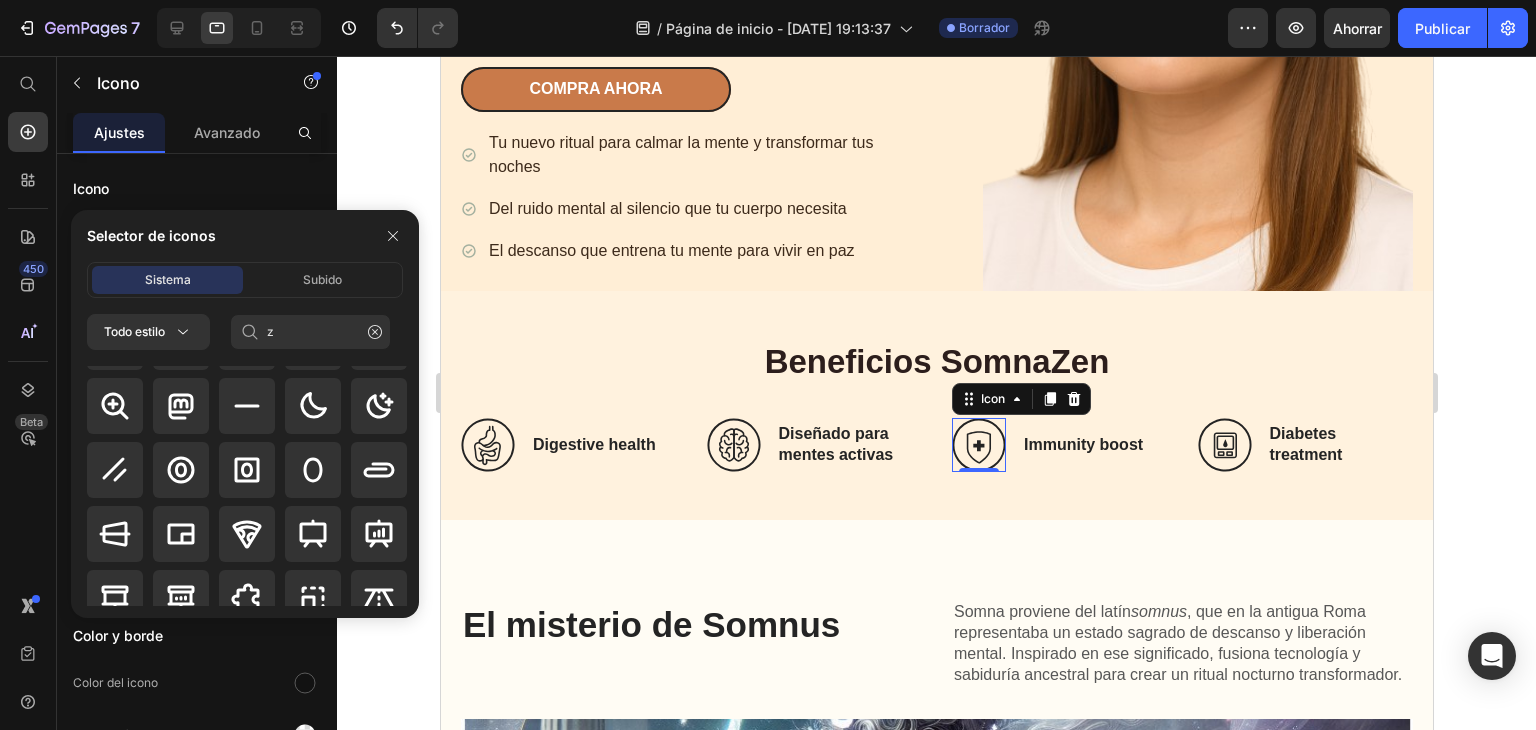 type 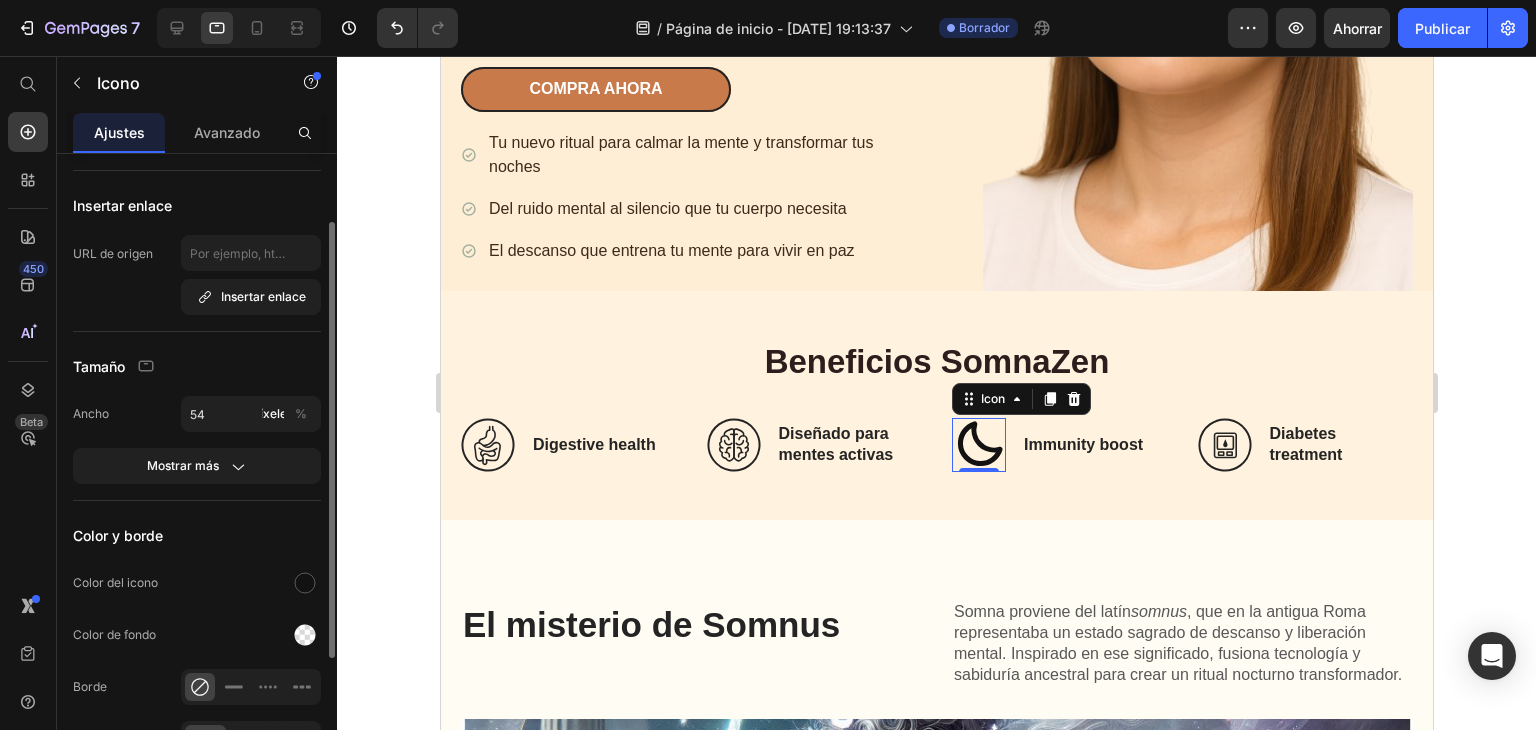 scroll, scrollTop: 200, scrollLeft: 0, axis: vertical 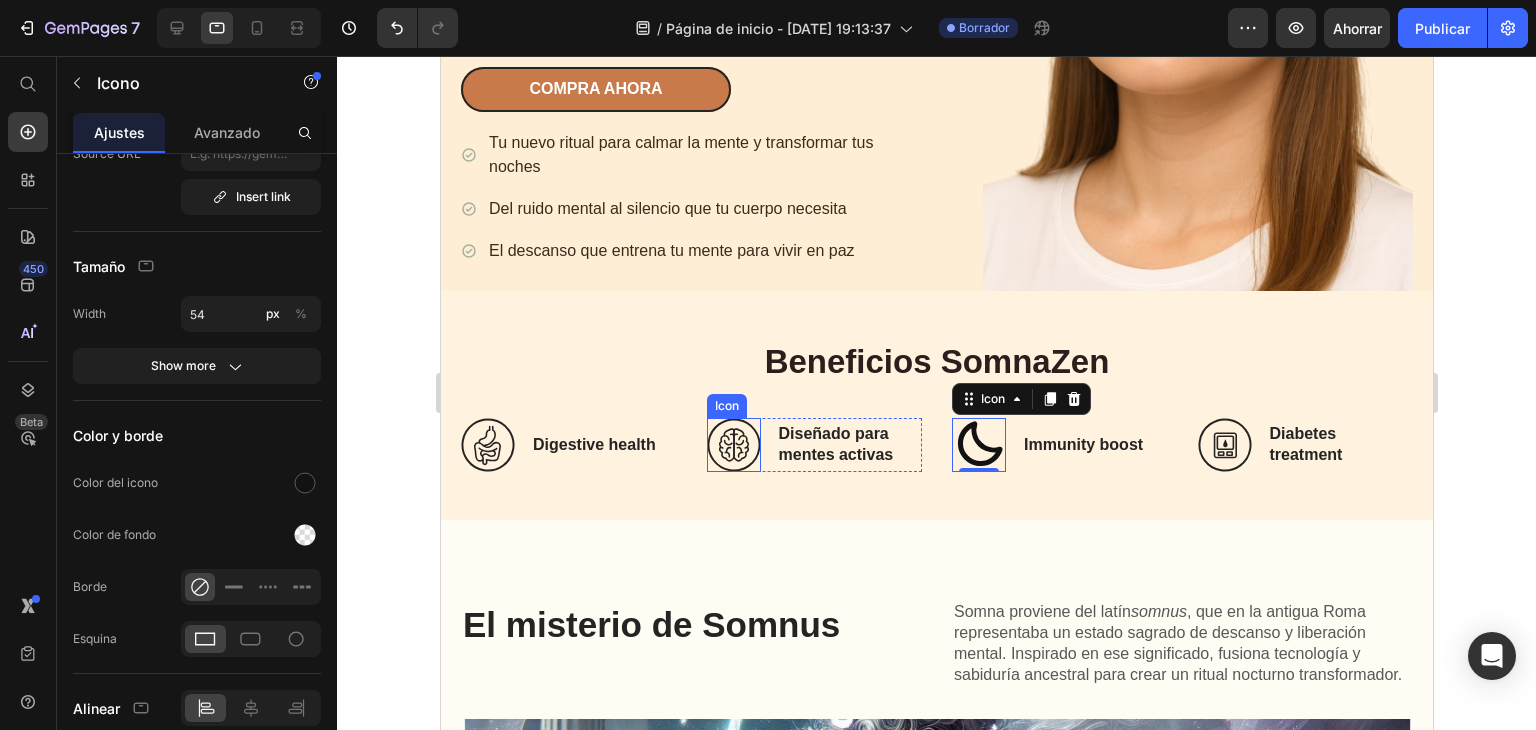 click on "Icon" at bounding box center [733, 445] 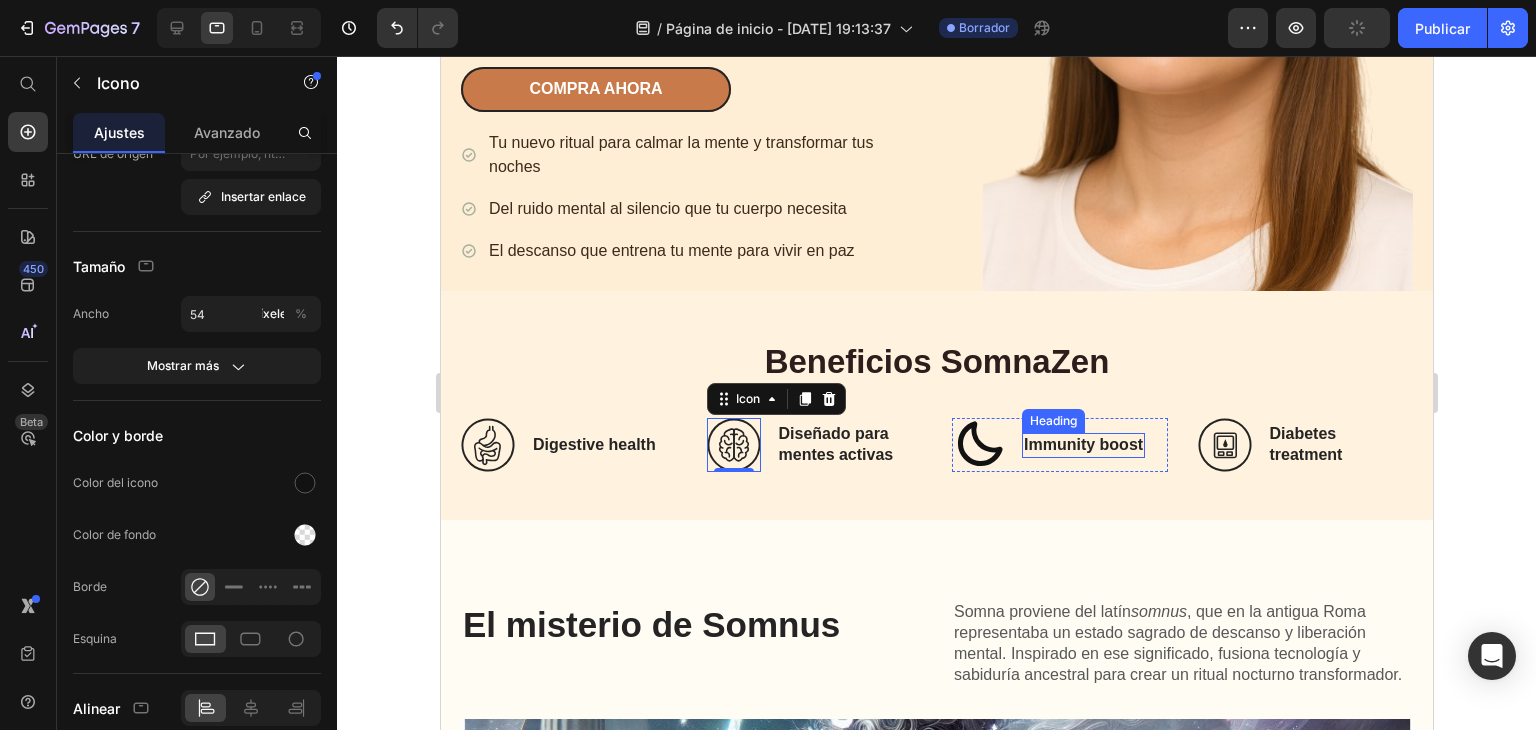 click 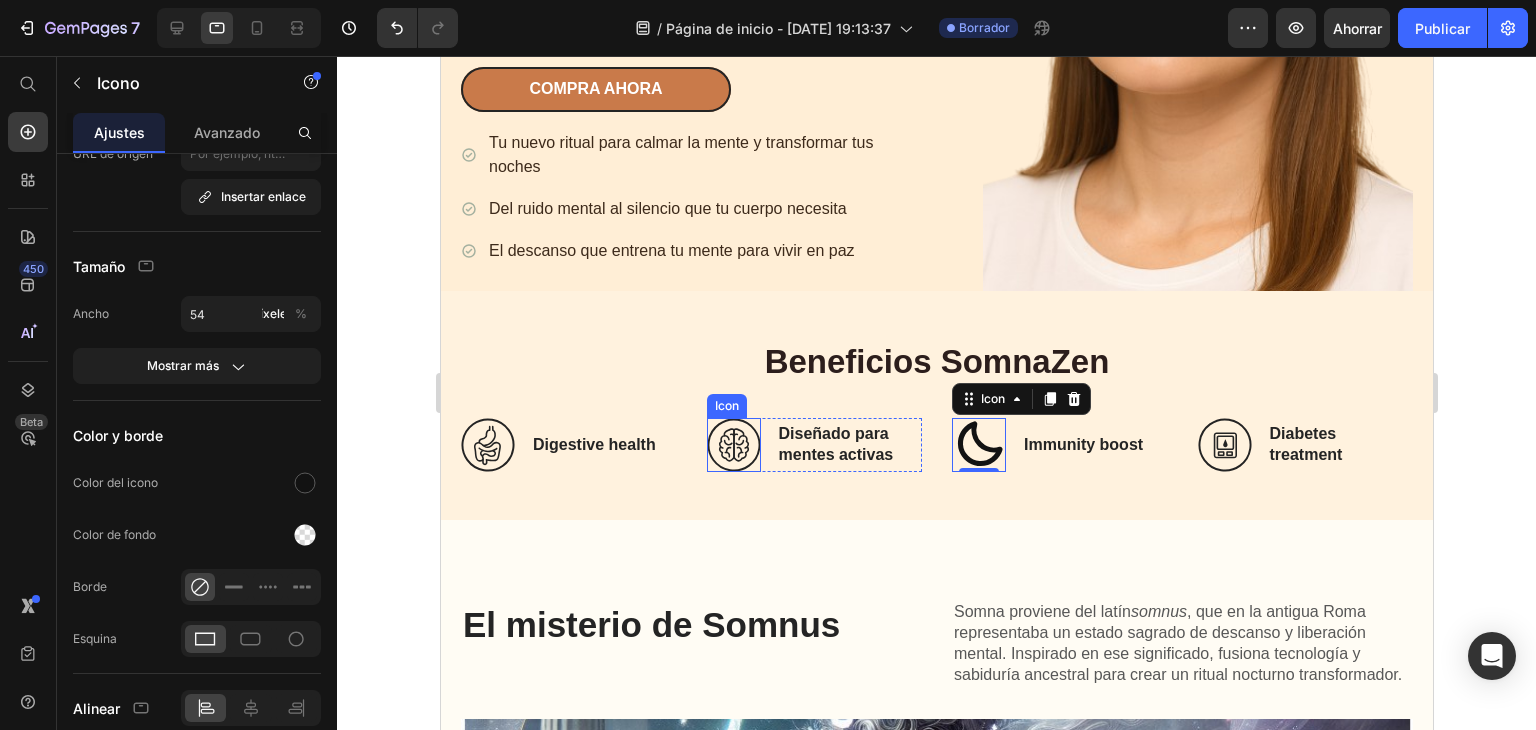 click 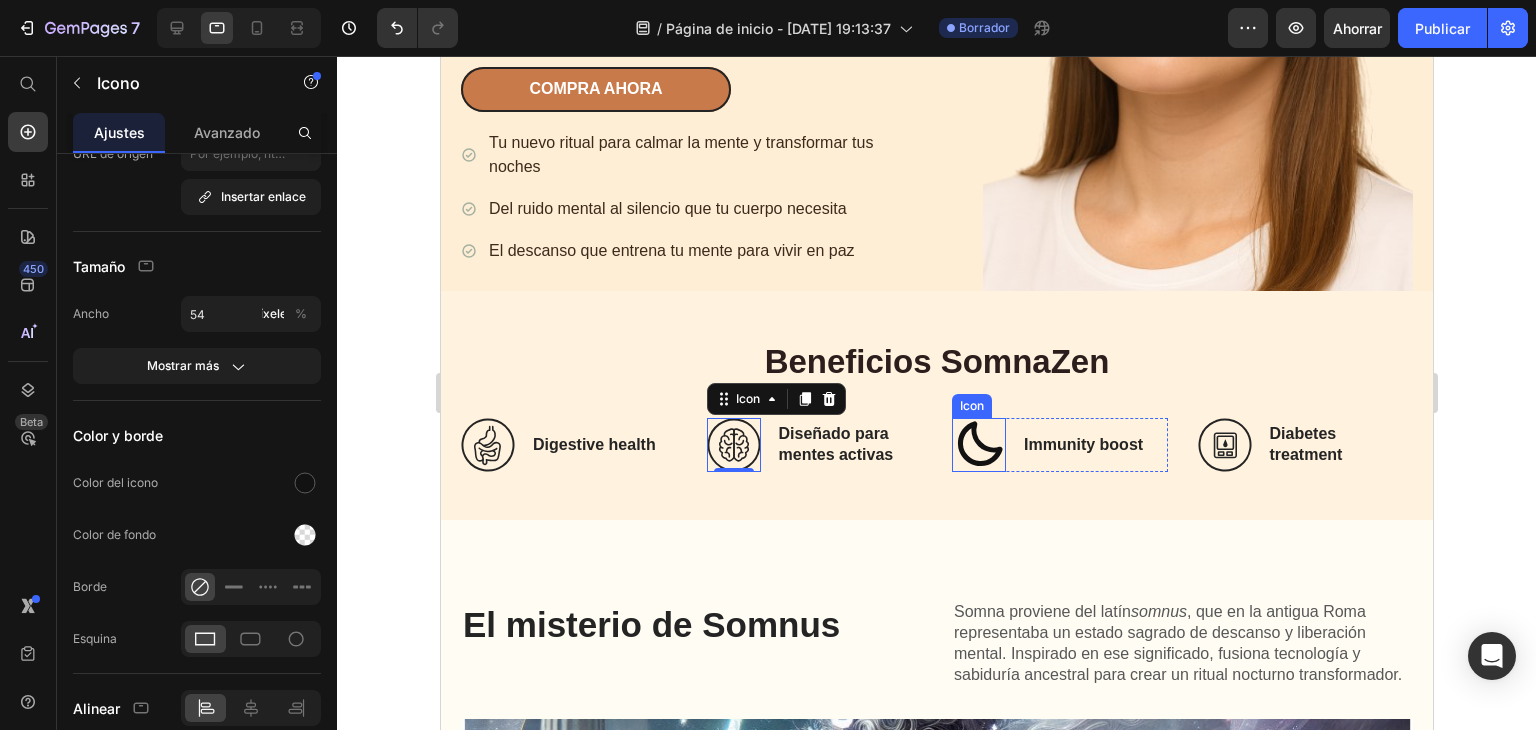 click 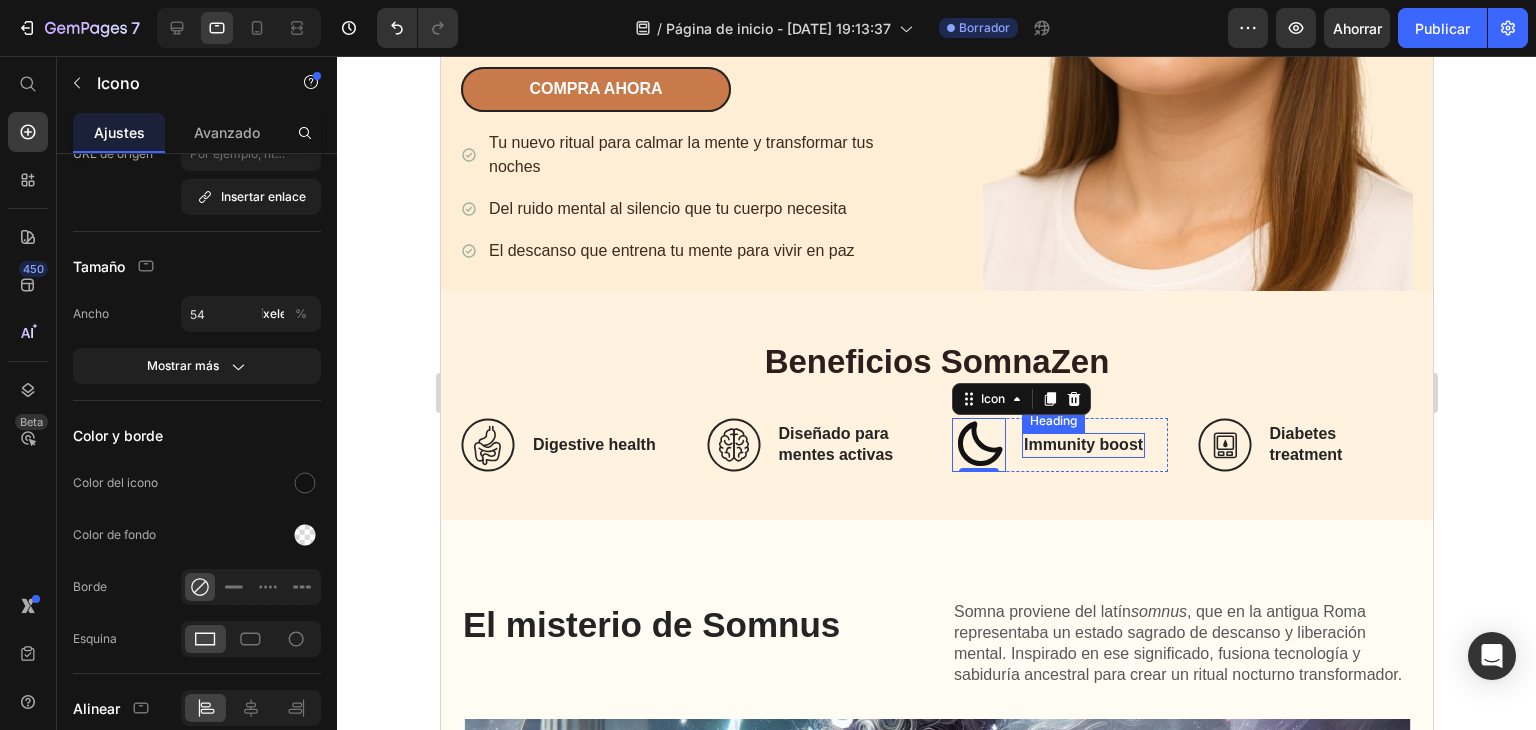 click on "Immunity boost" at bounding box center [1082, 445] 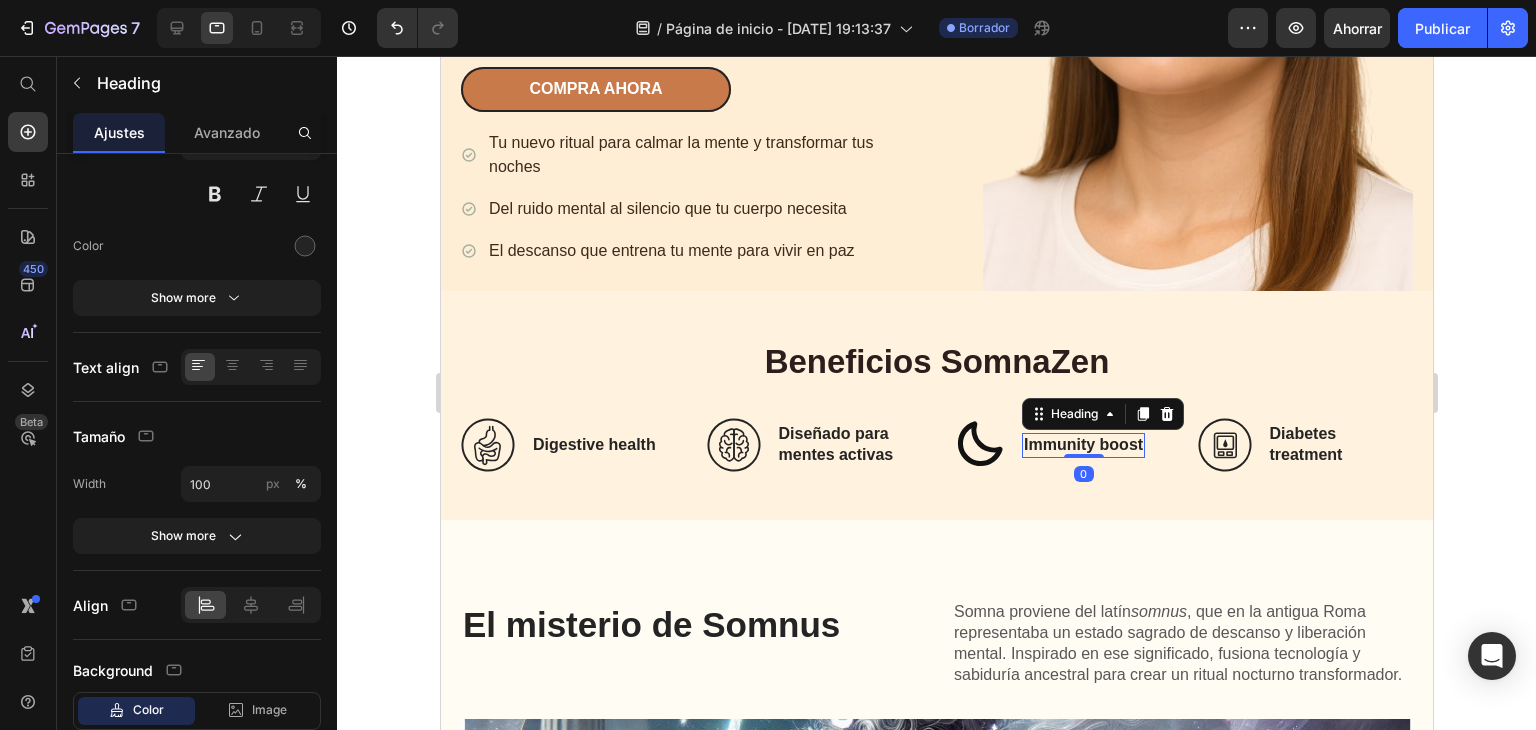 click on "Immunity boost" at bounding box center (1082, 445) 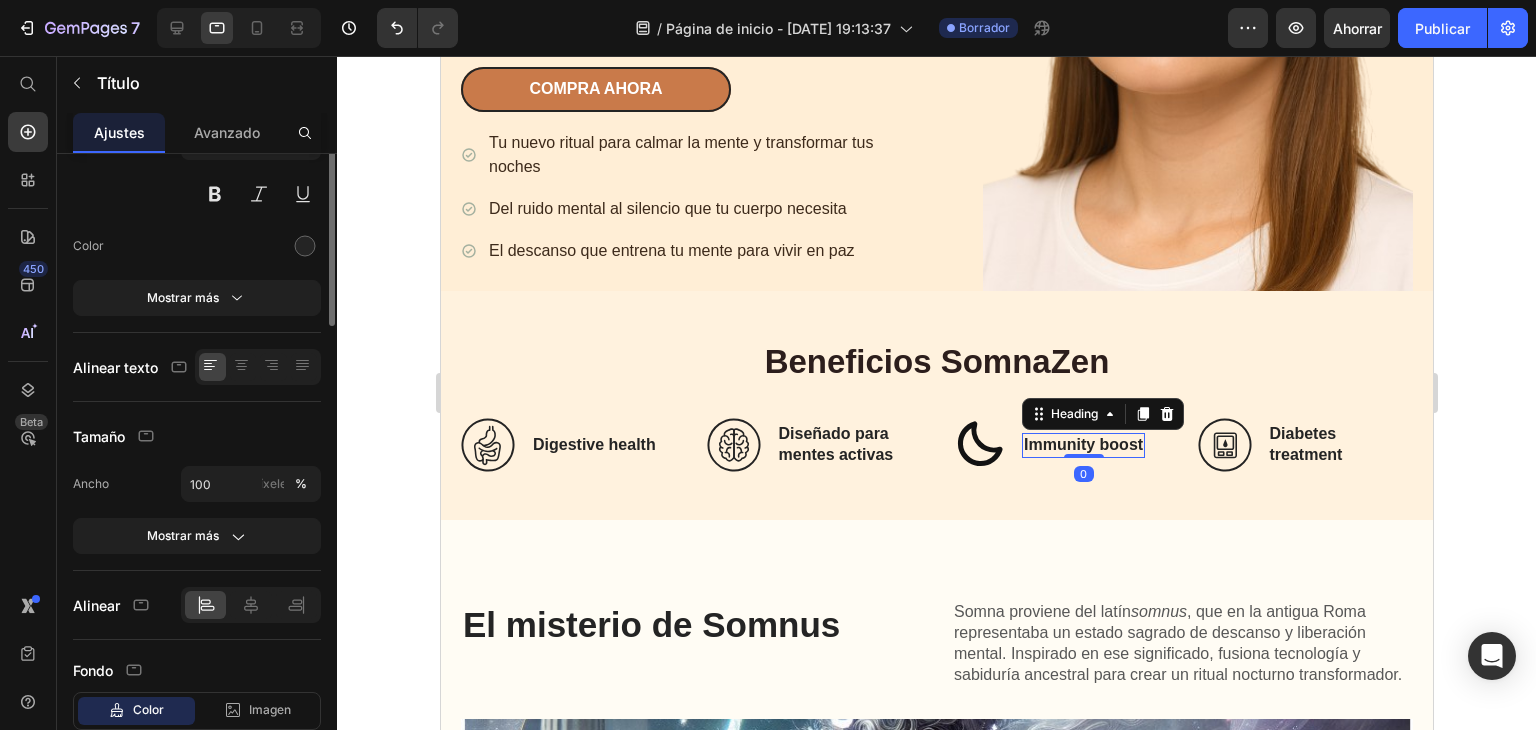 scroll, scrollTop: 0, scrollLeft: 0, axis: both 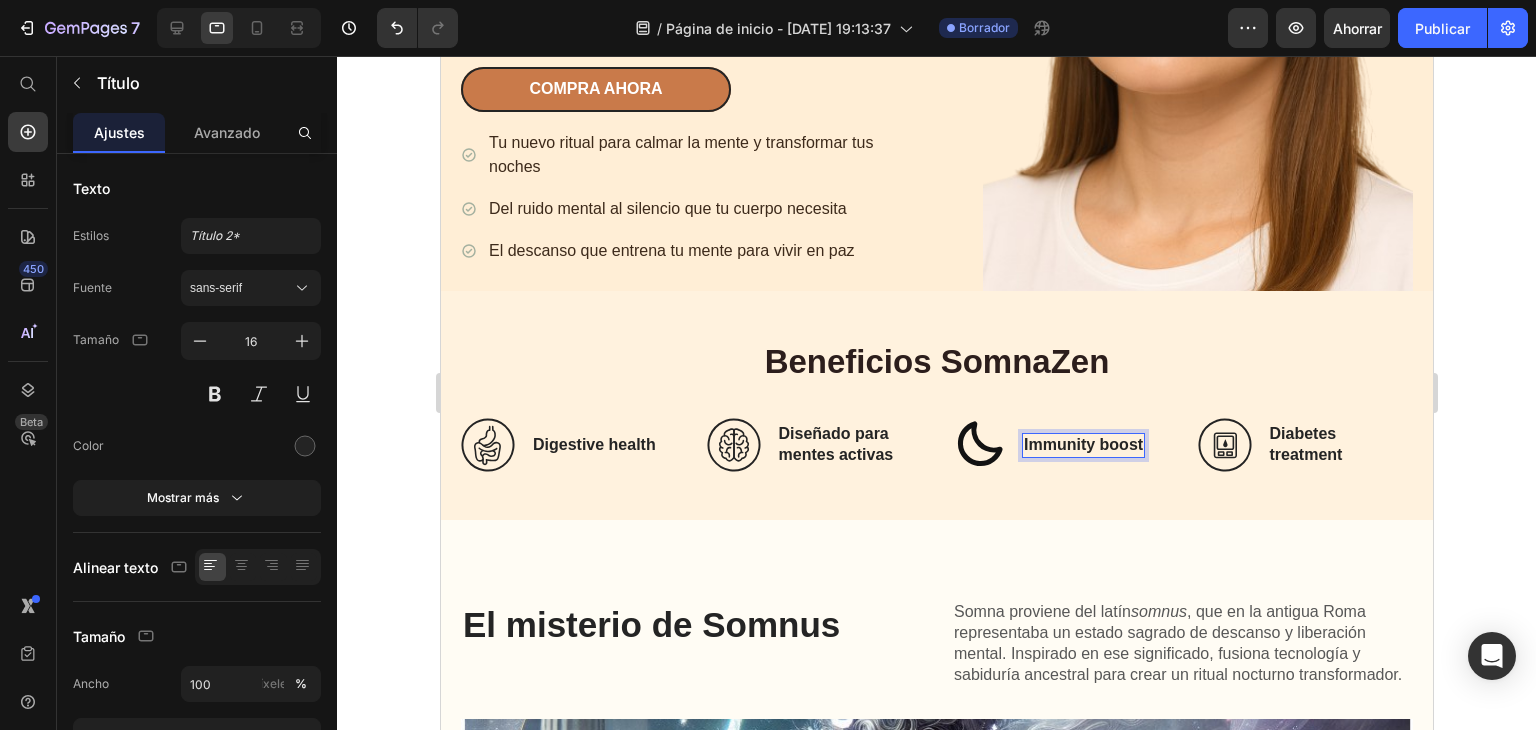 click on "Immunity boost" at bounding box center (1082, 445) 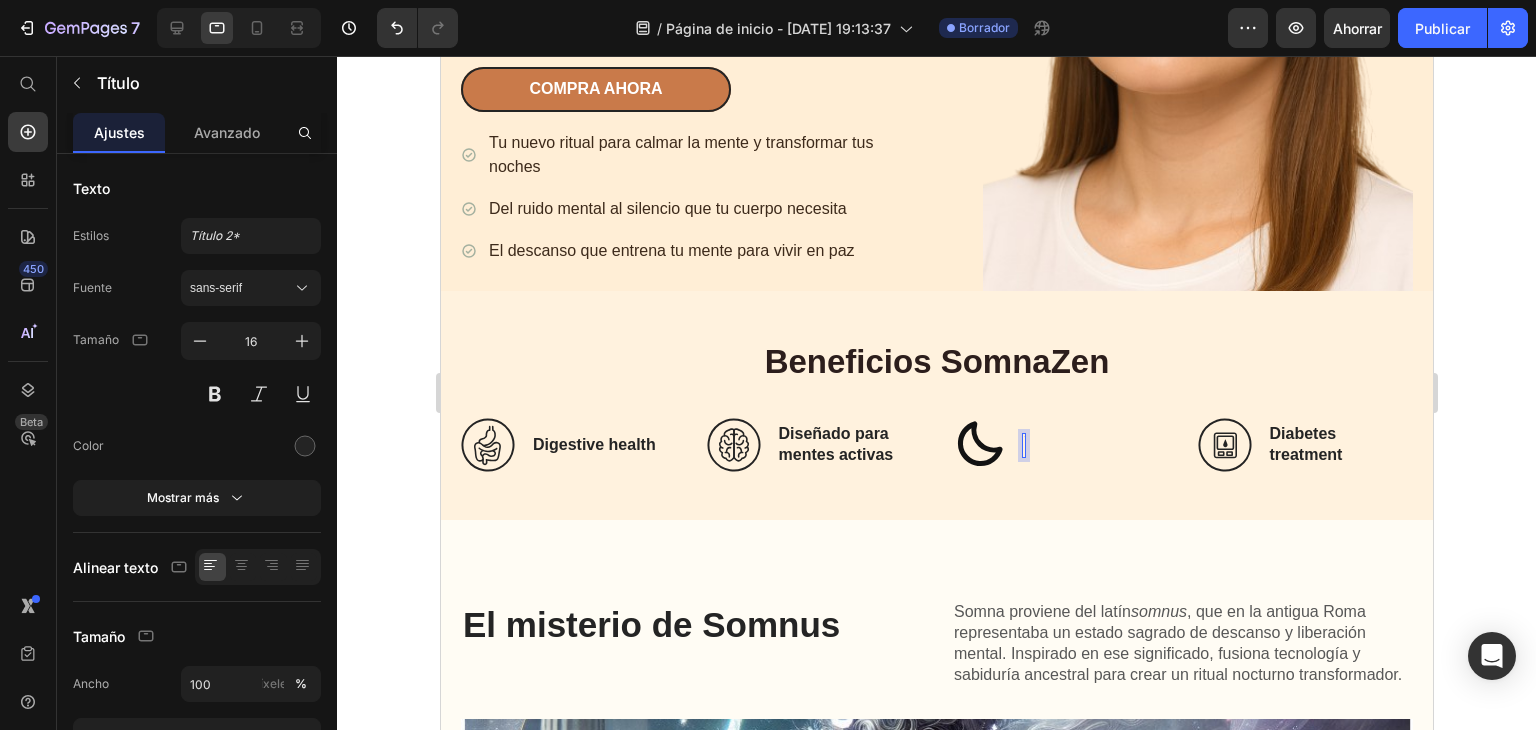 scroll, scrollTop: 368, scrollLeft: 0, axis: vertical 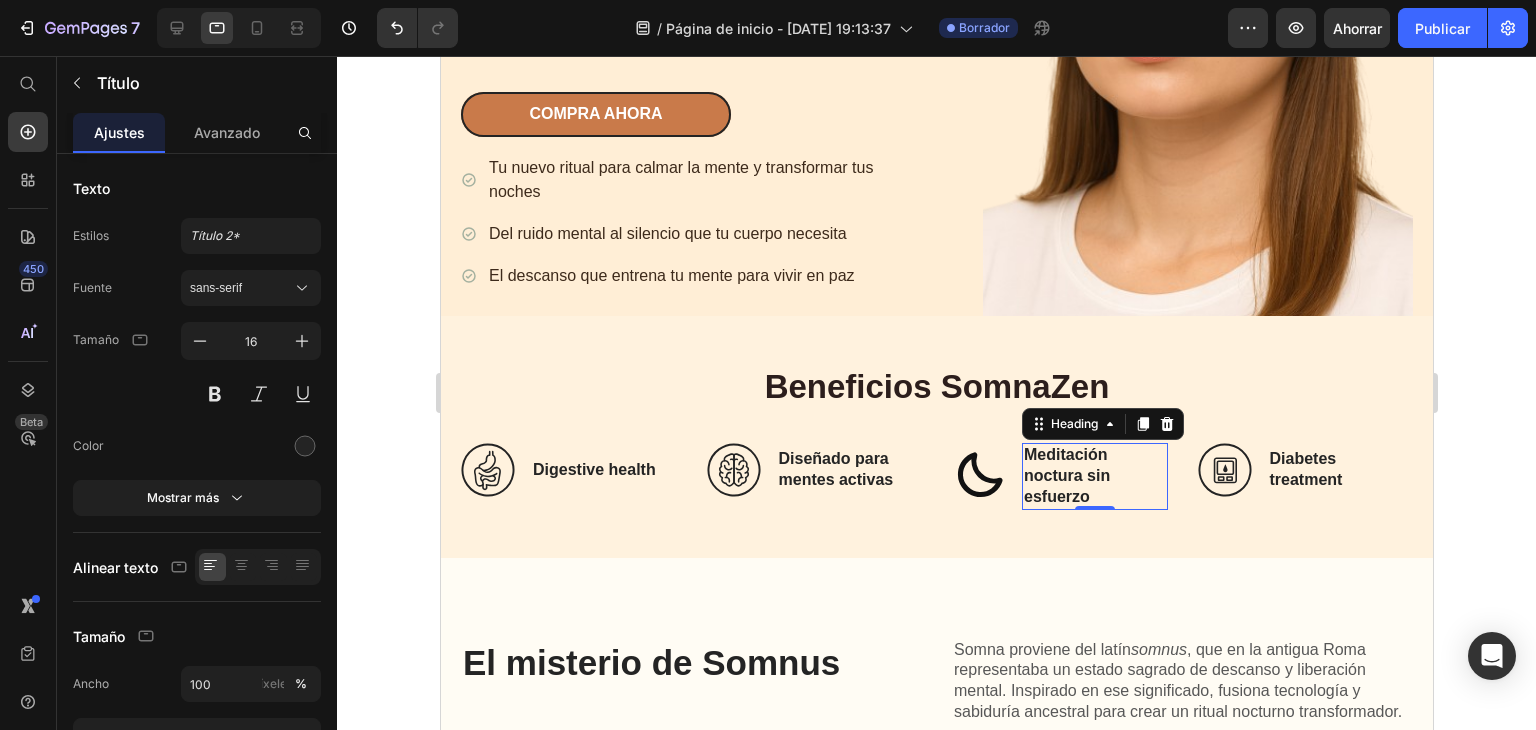 click 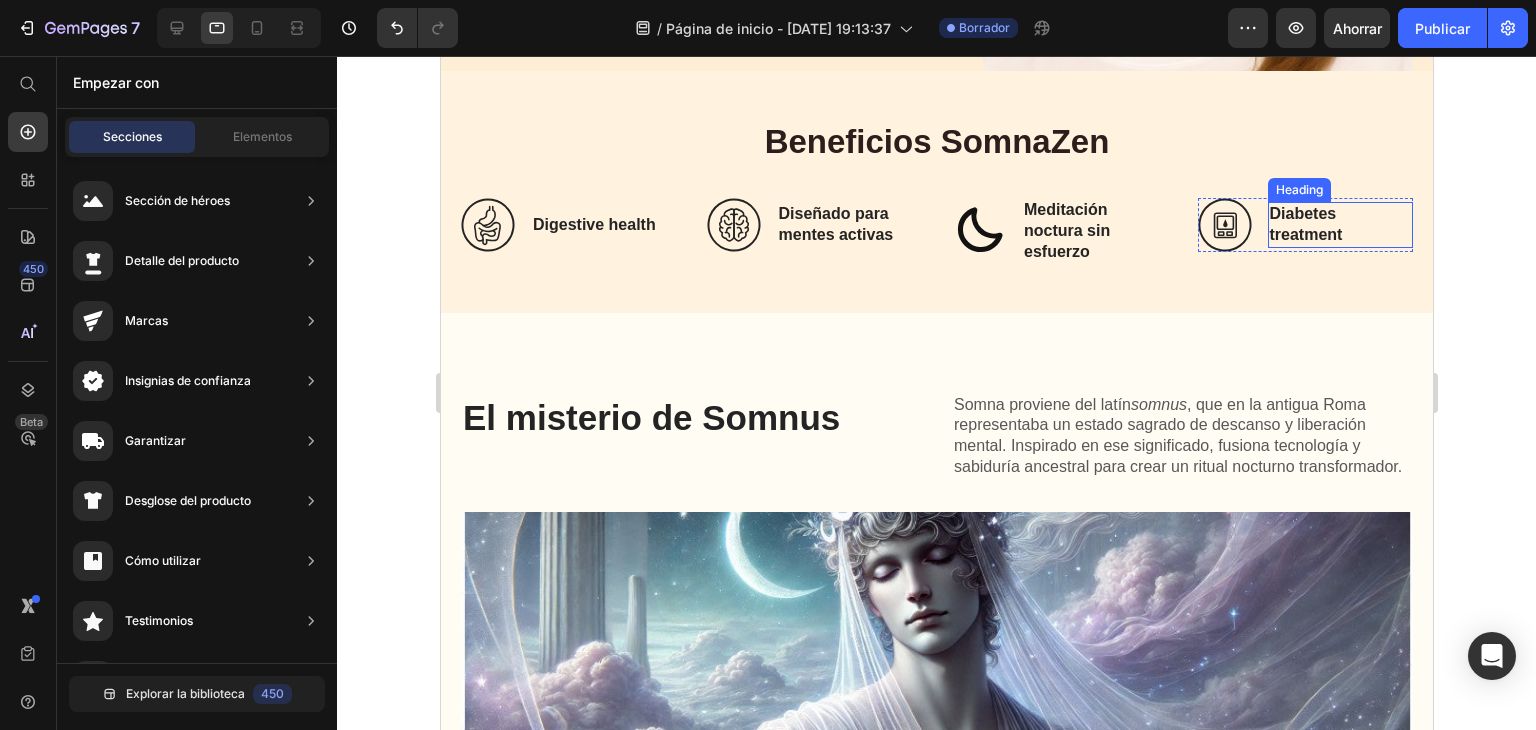 scroll, scrollTop: 600, scrollLeft: 0, axis: vertical 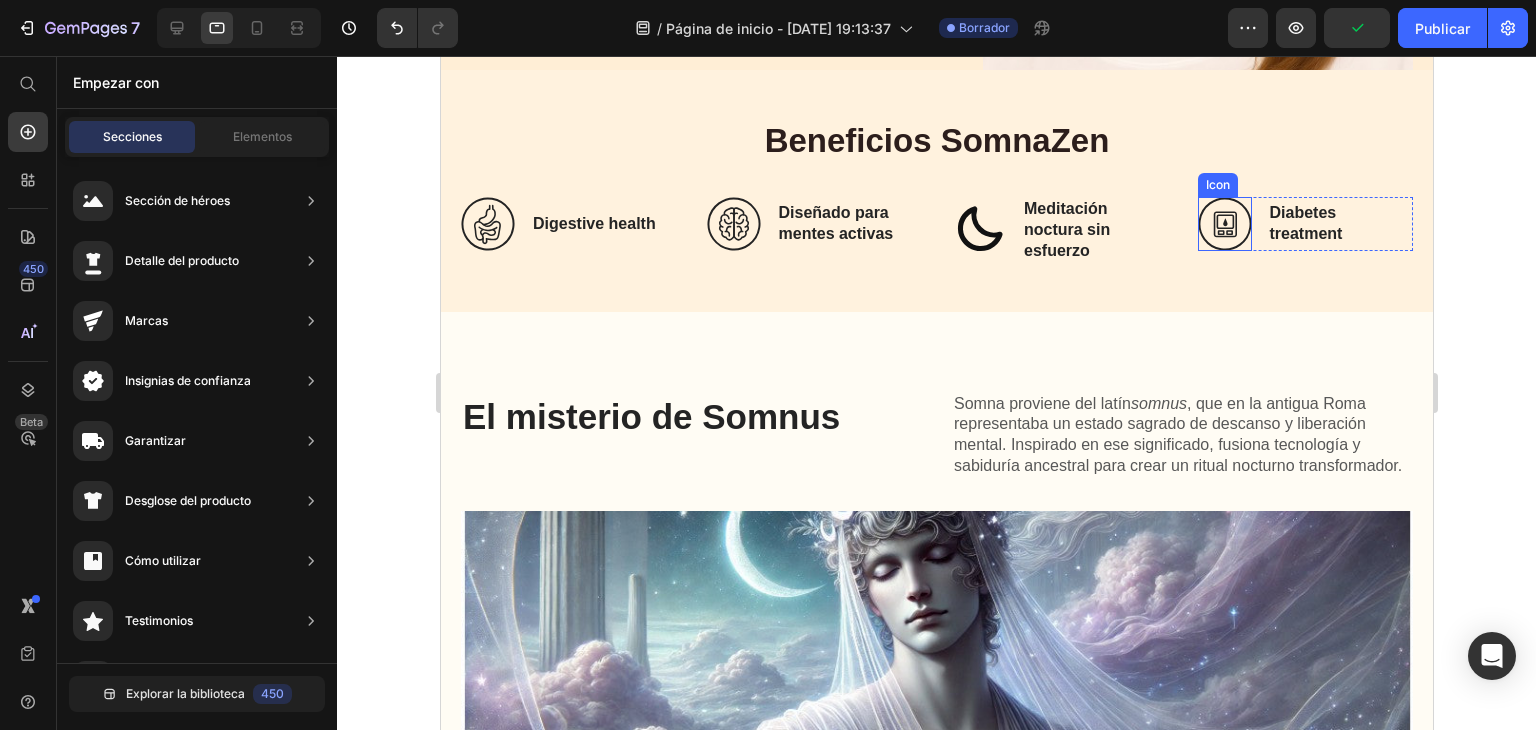 click 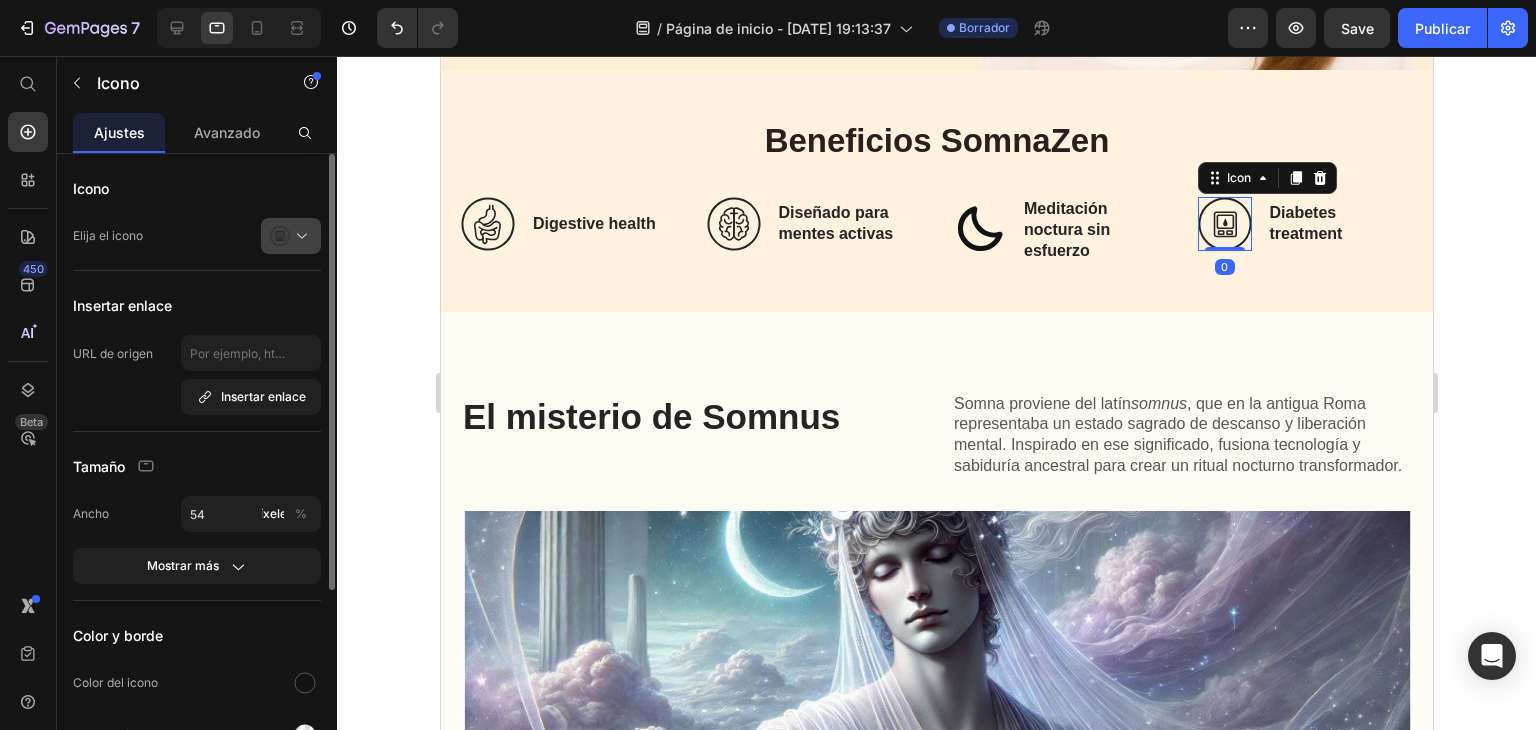click at bounding box center [299, 236] 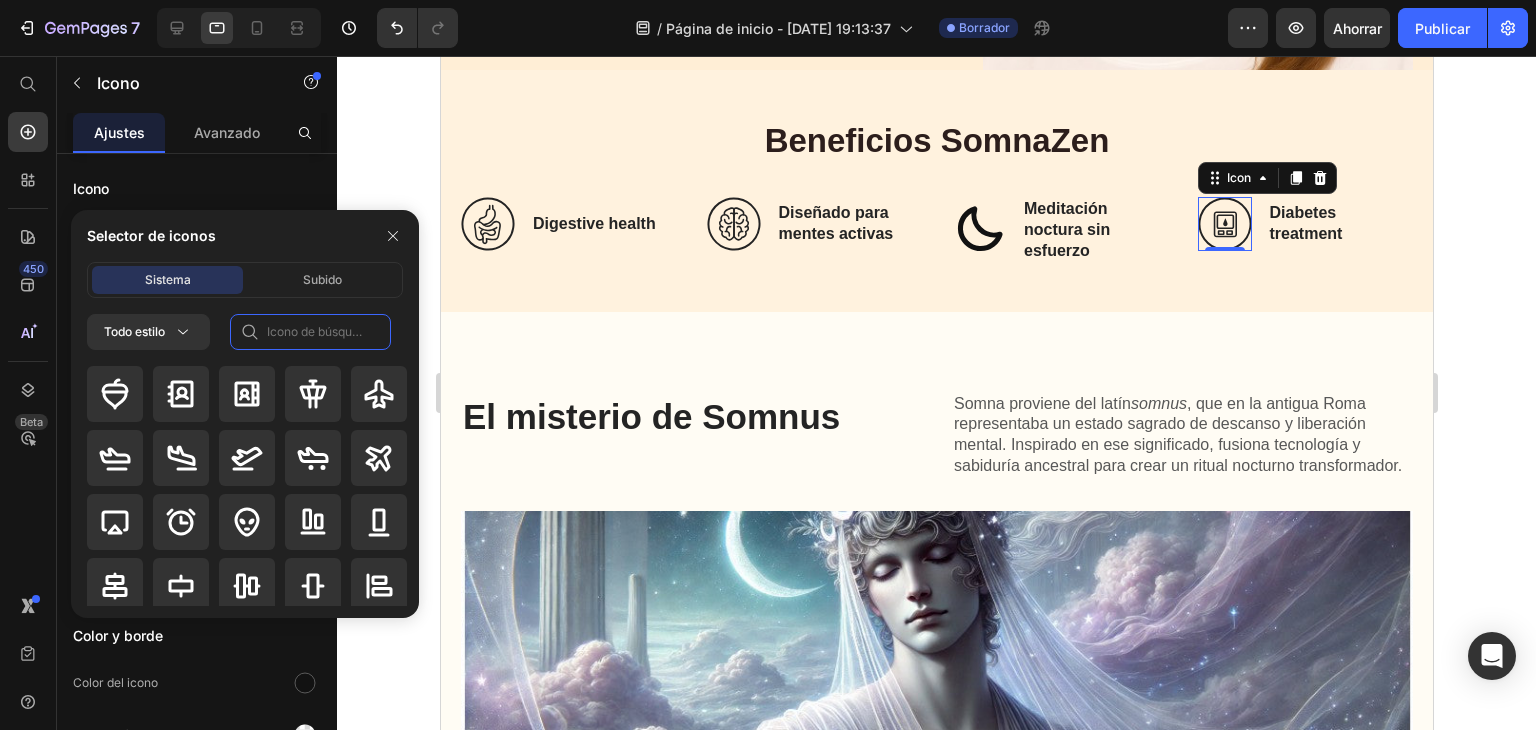 click 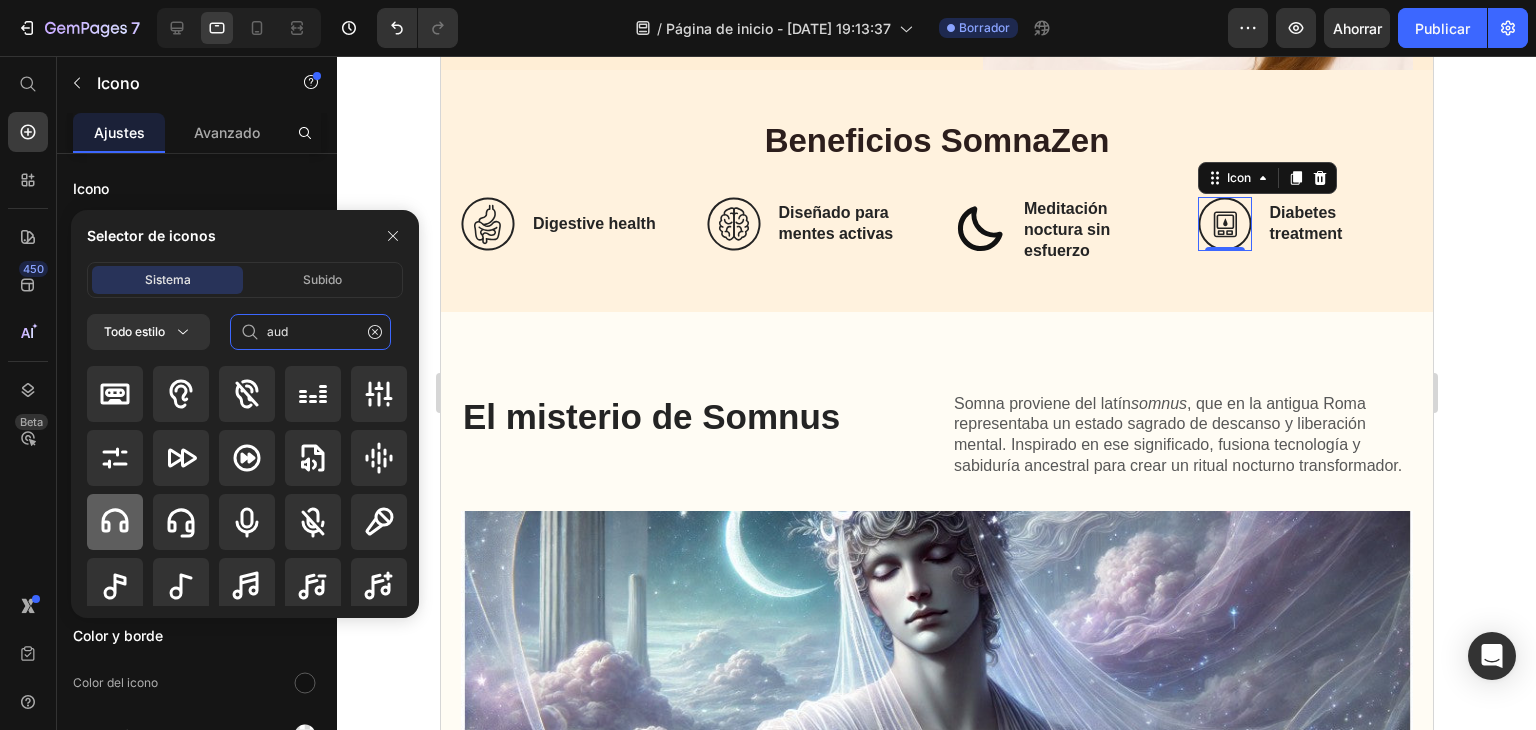 type on "aud" 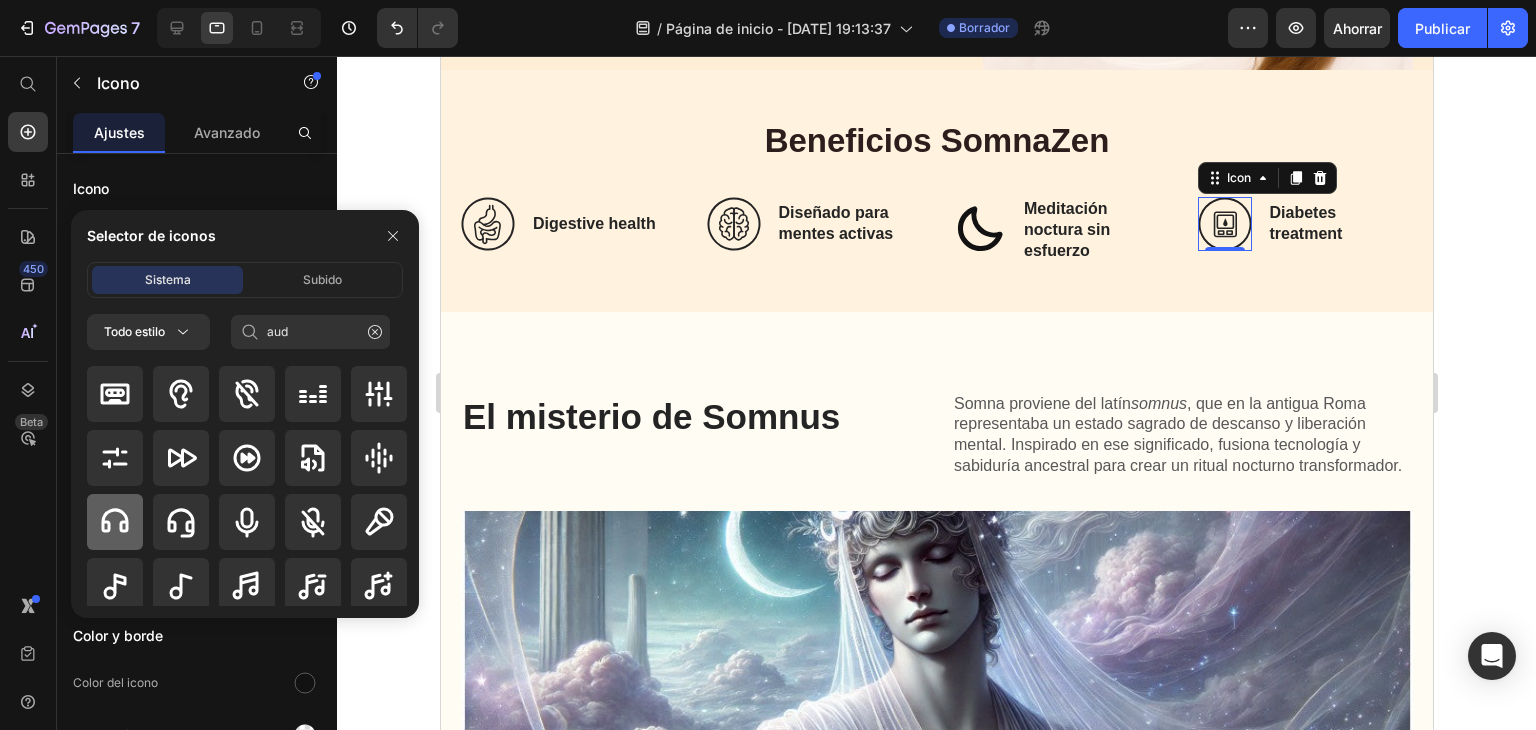 click 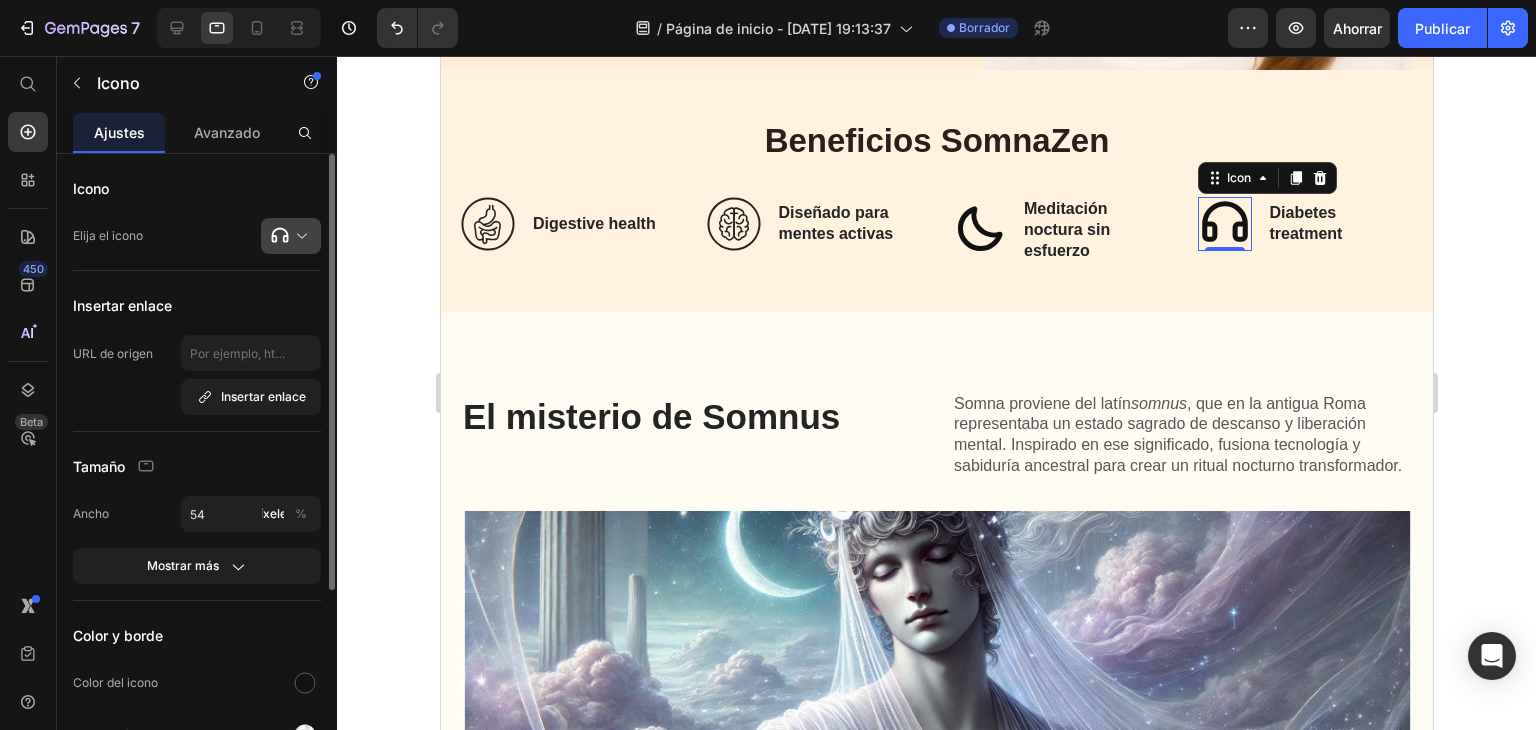 click at bounding box center [299, 236] 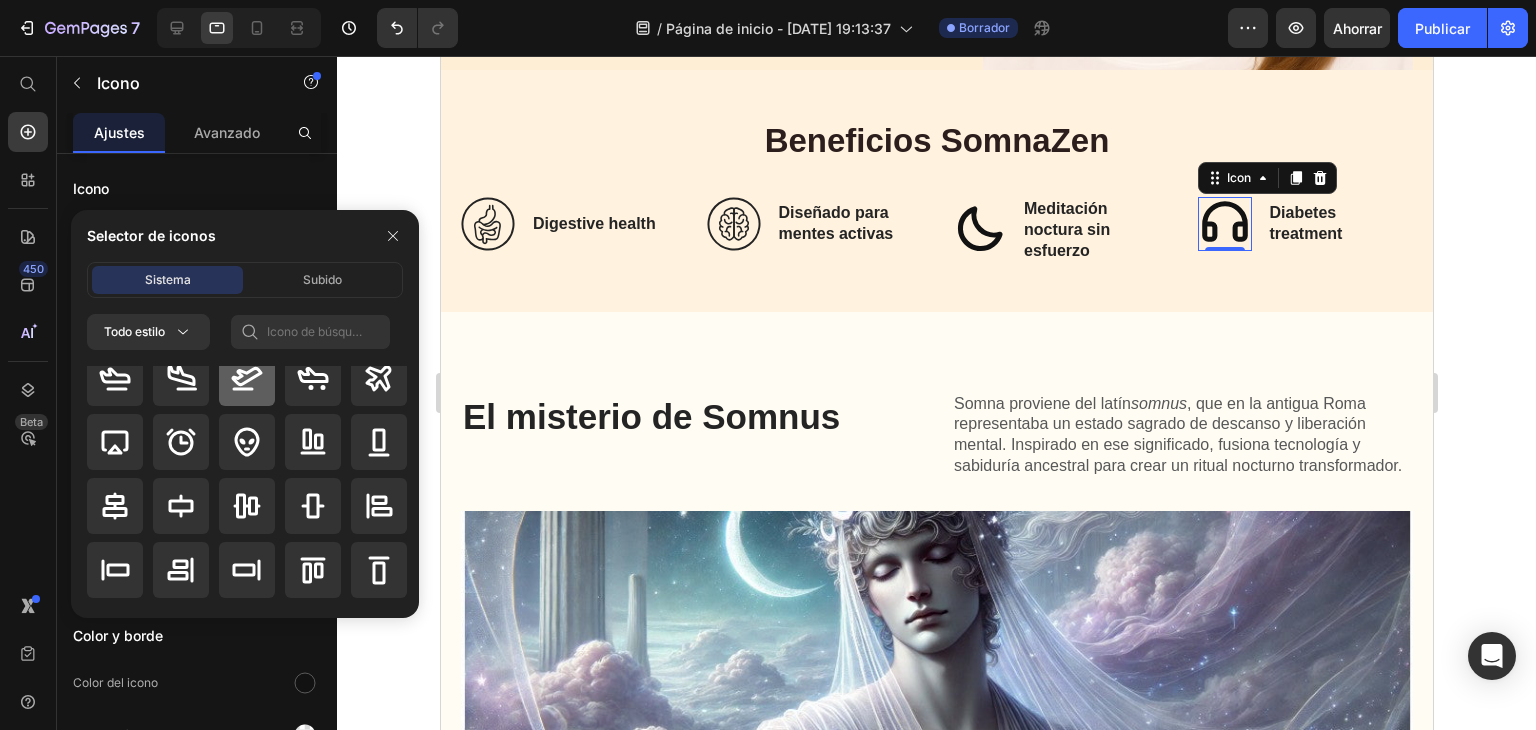 scroll, scrollTop: 100, scrollLeft: 0, axis: vertical 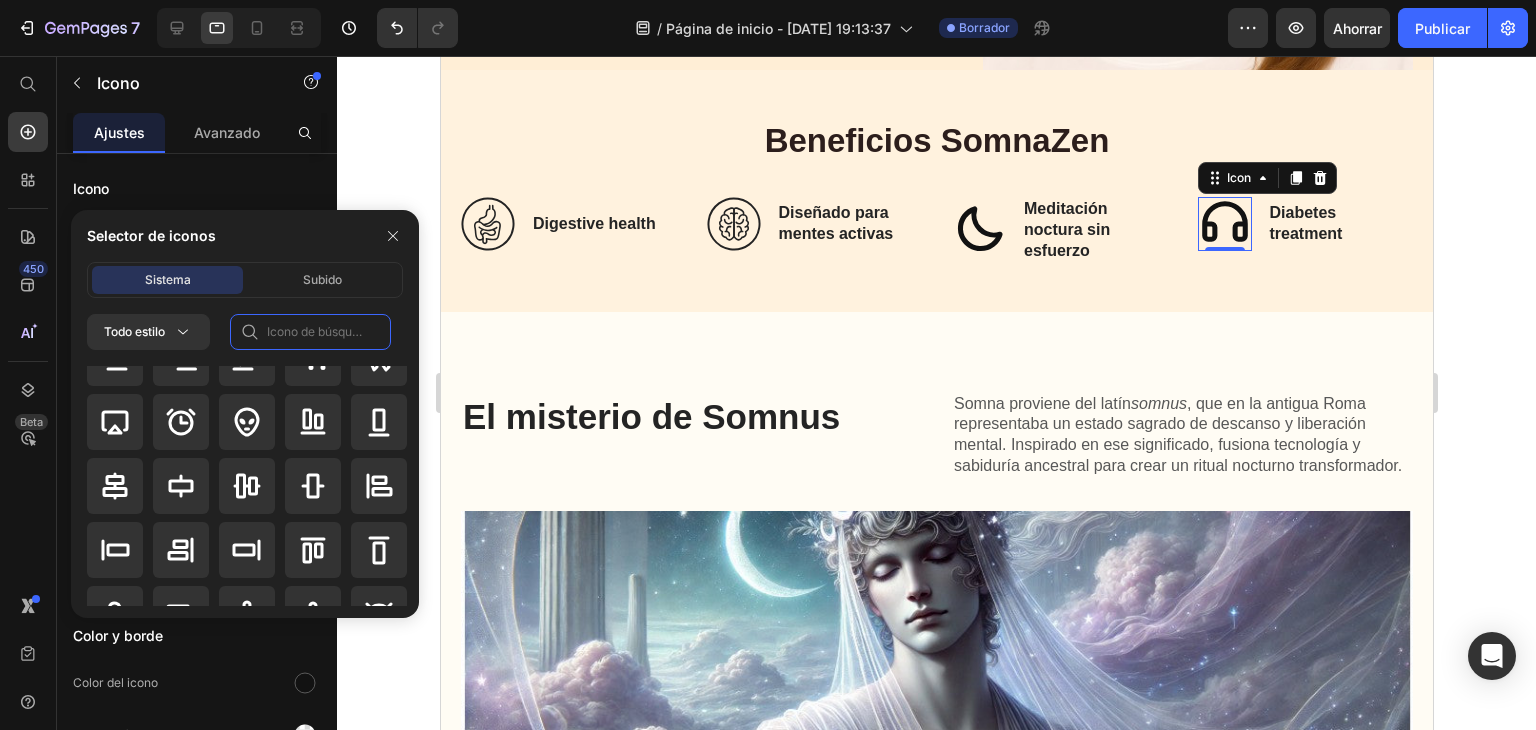 click 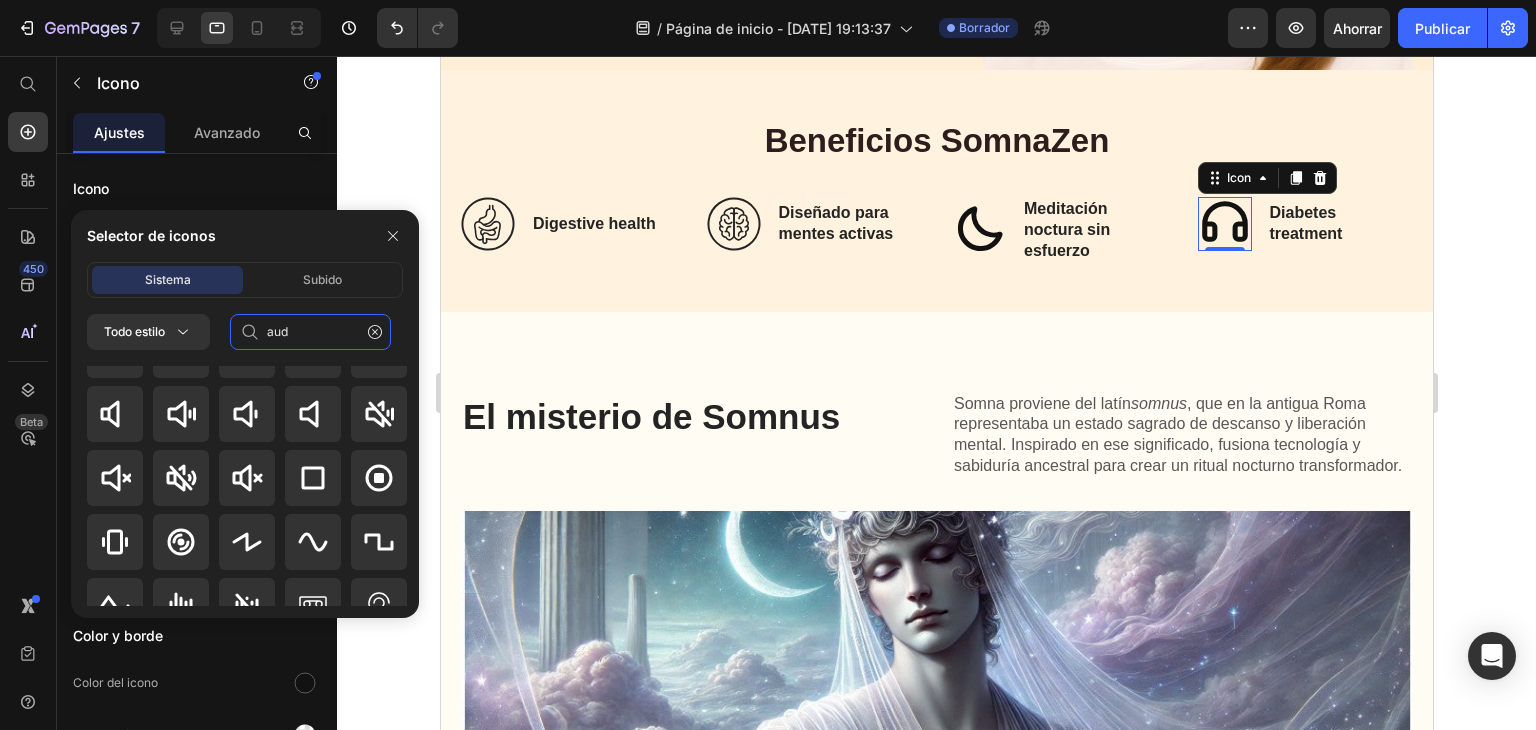 scroll, scrollTop: 700, scrollLeft: 0, axis: vertical 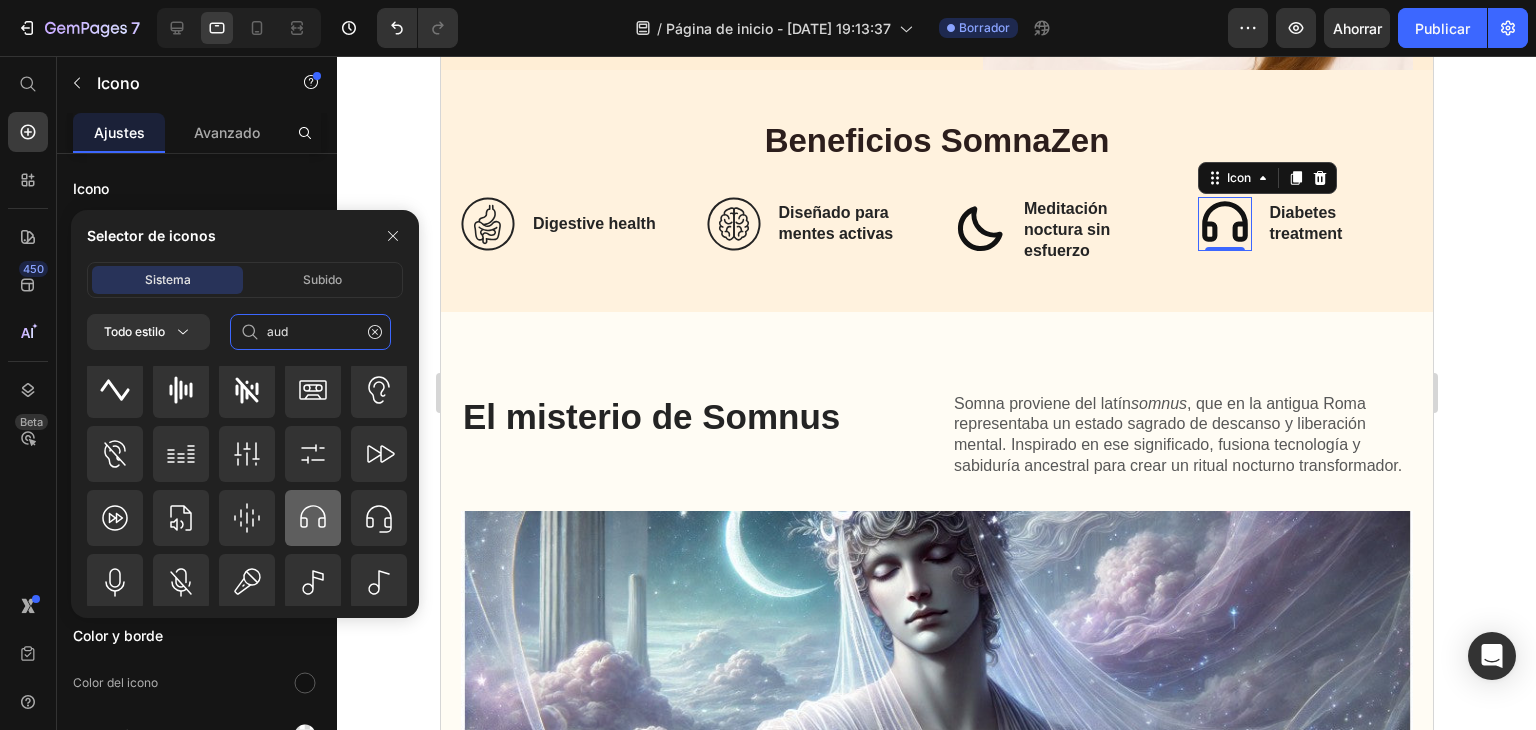 type on "aud" 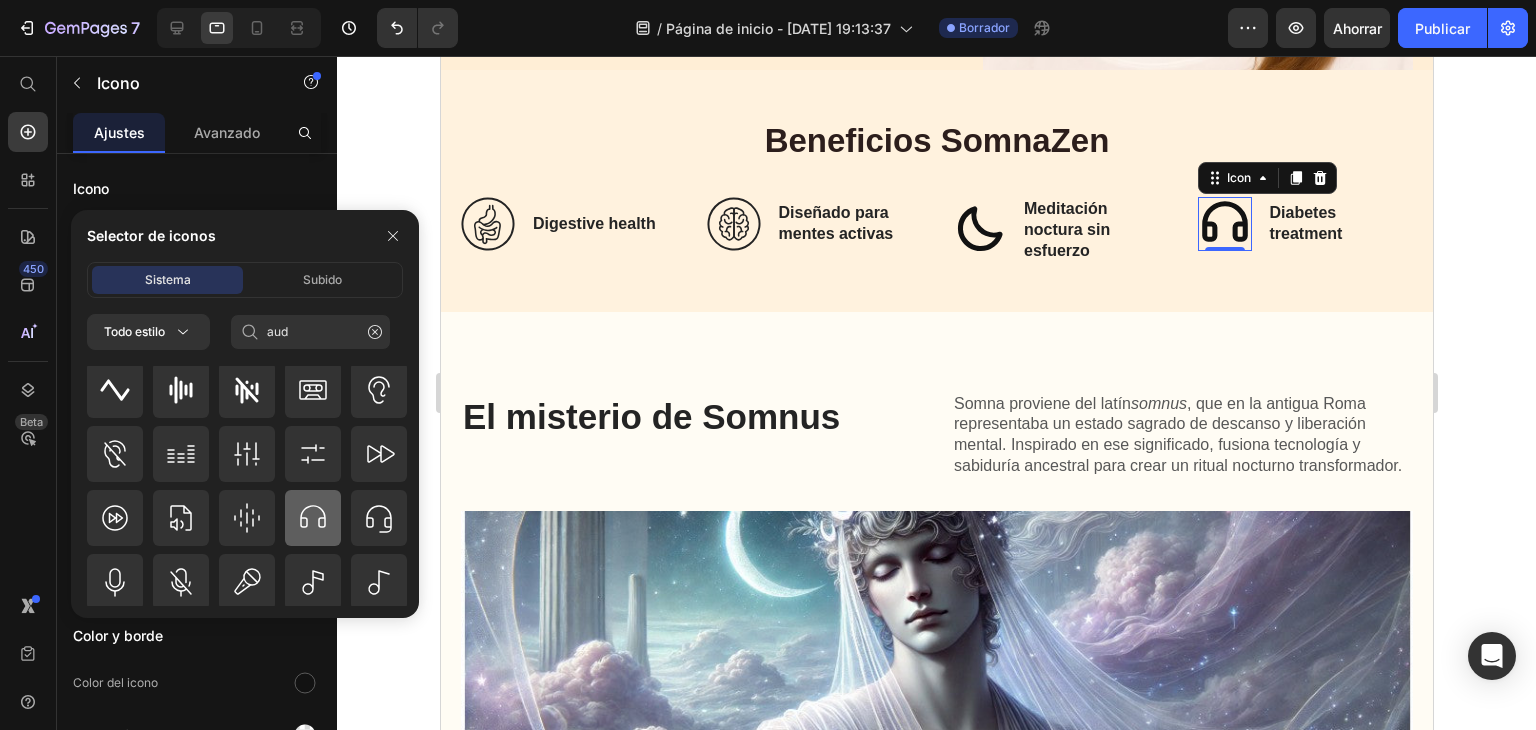 click 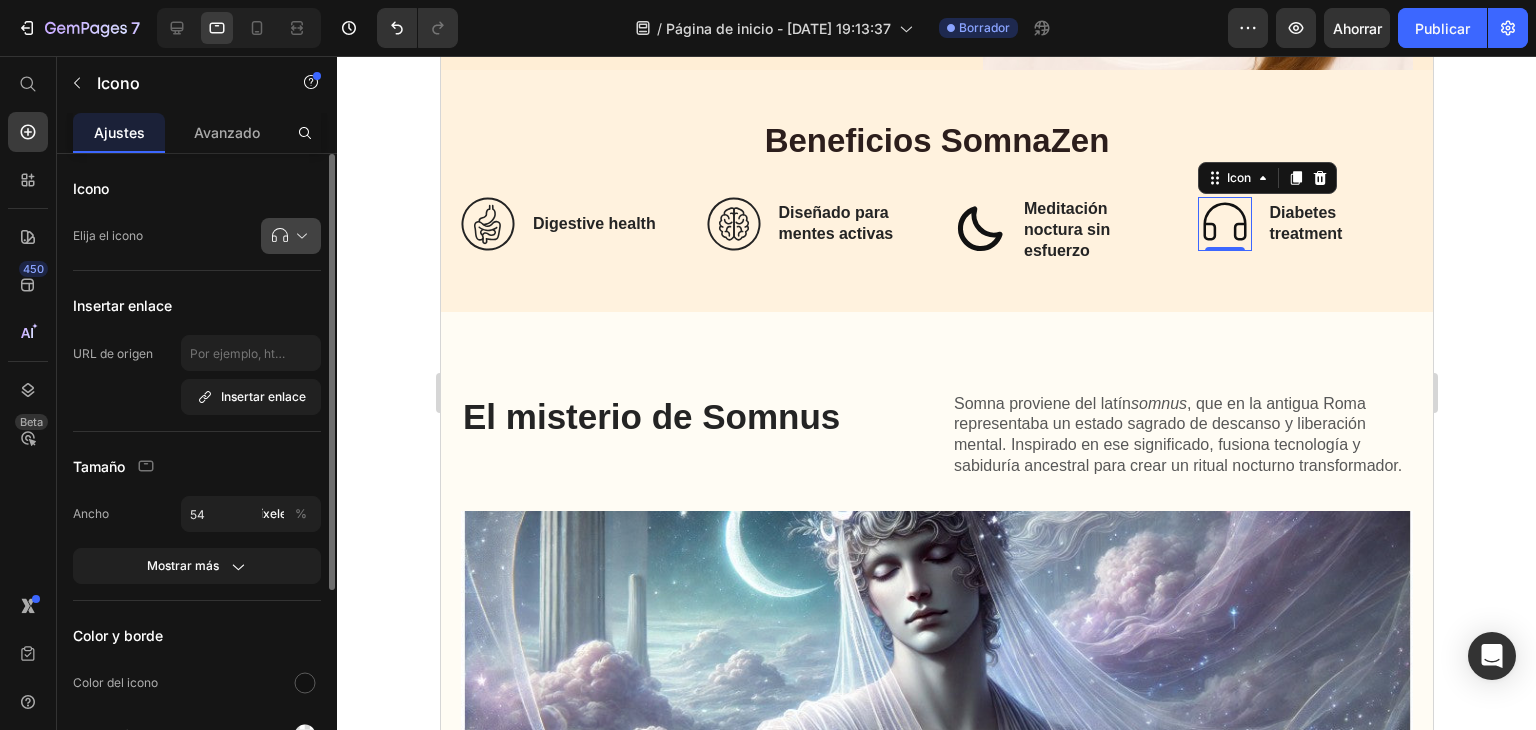 click at bounding box center (299, 236) 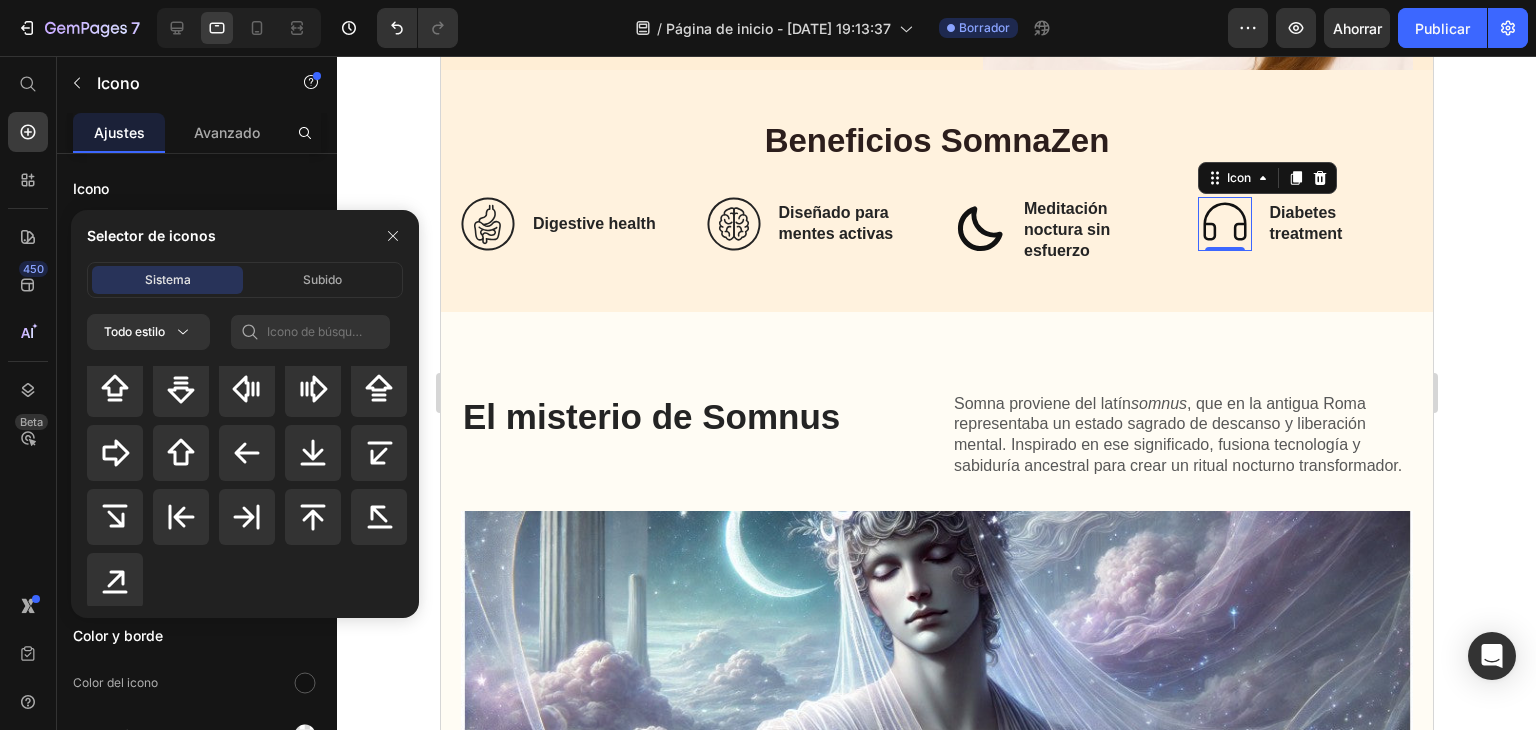 scroll, scrollTop: 928, scrollLeft: 0, axis: vertical 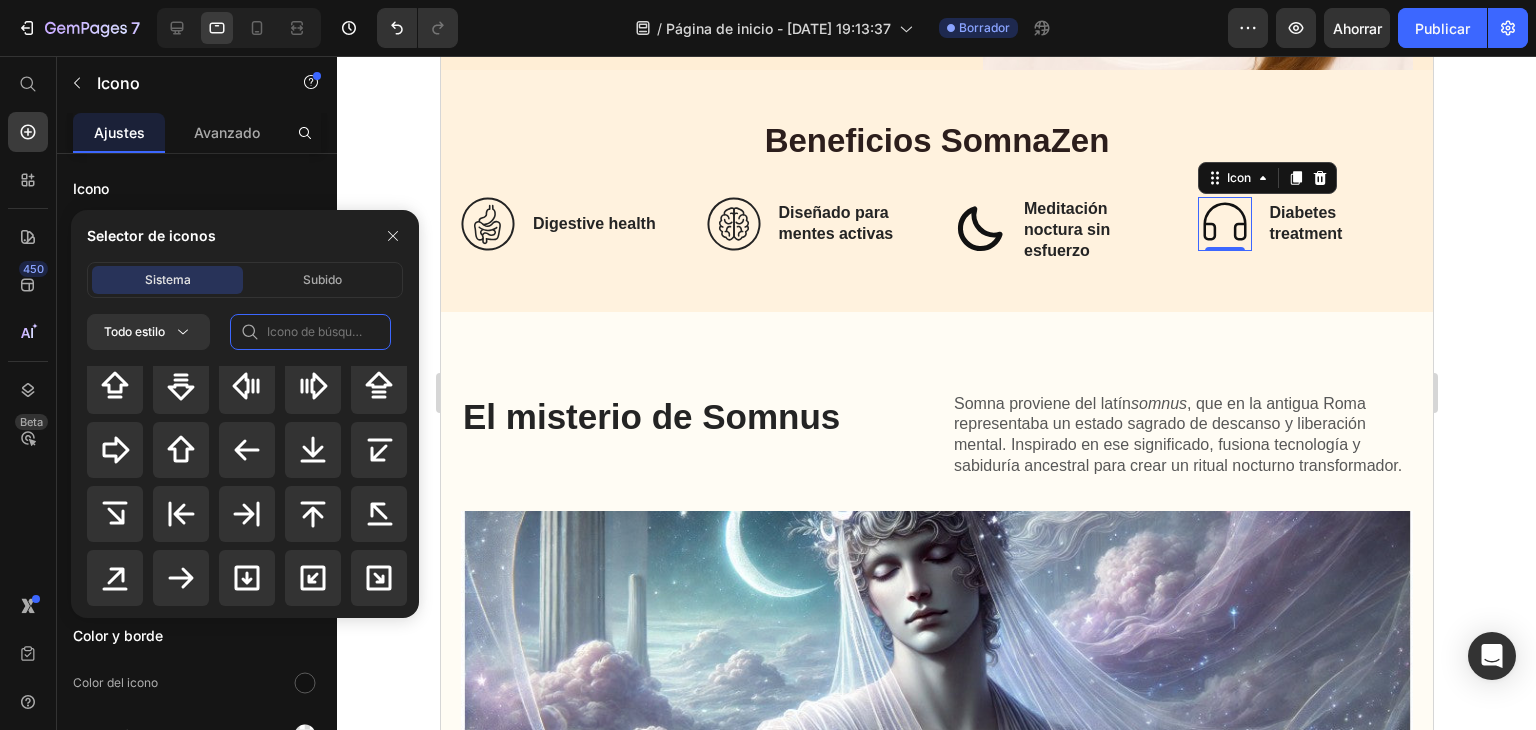 click 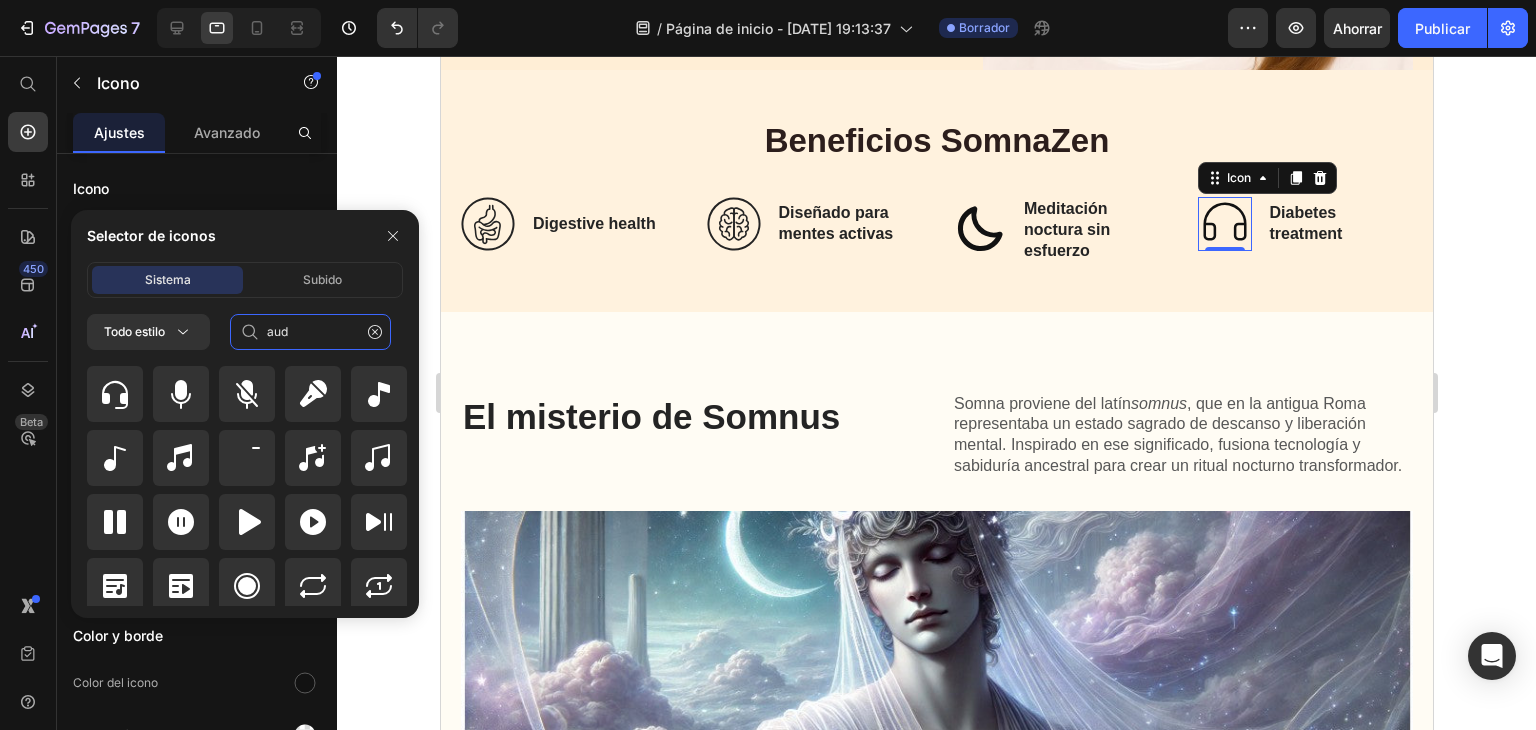 scroll, scrollTop: 2164, scrollLeft: 0, axis: vertical 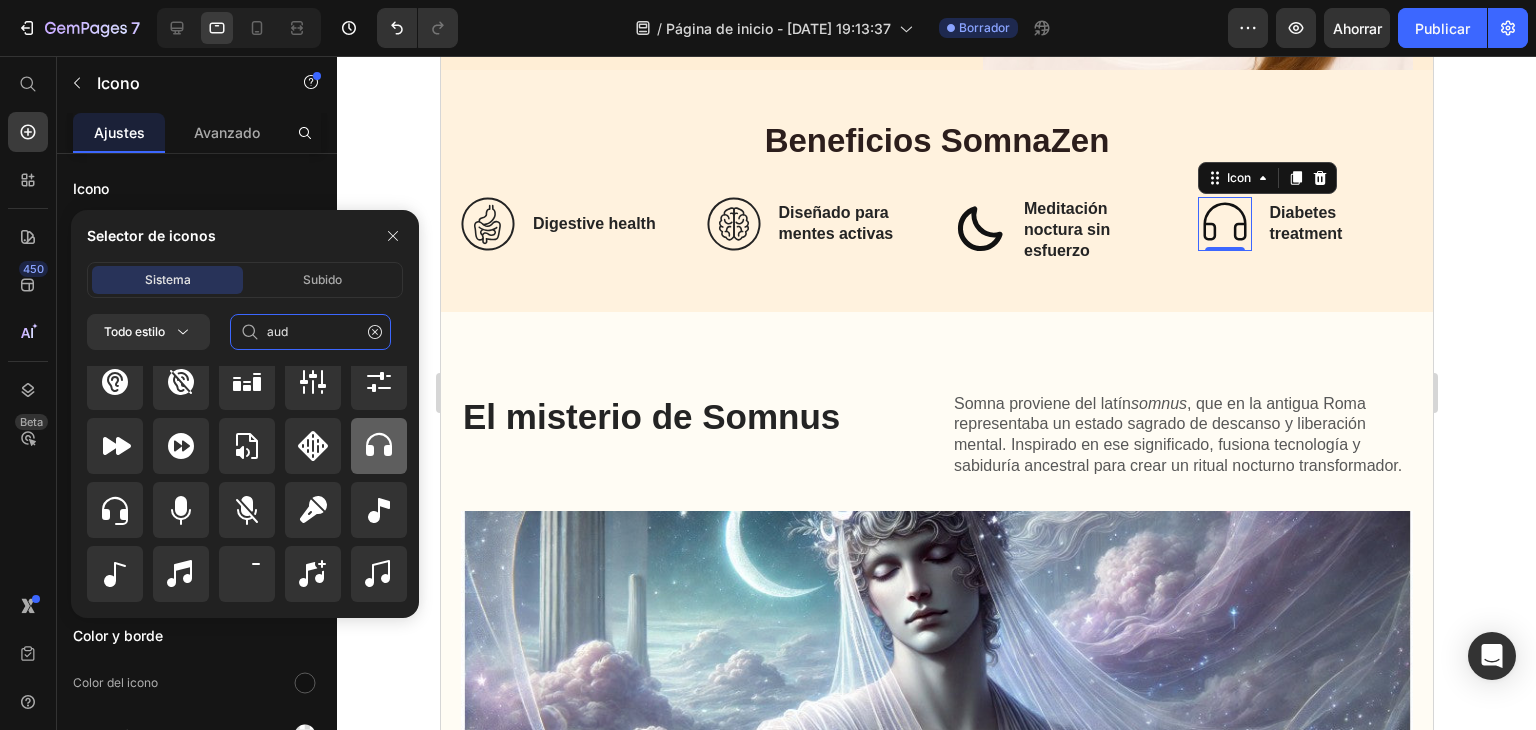 type on "aud" 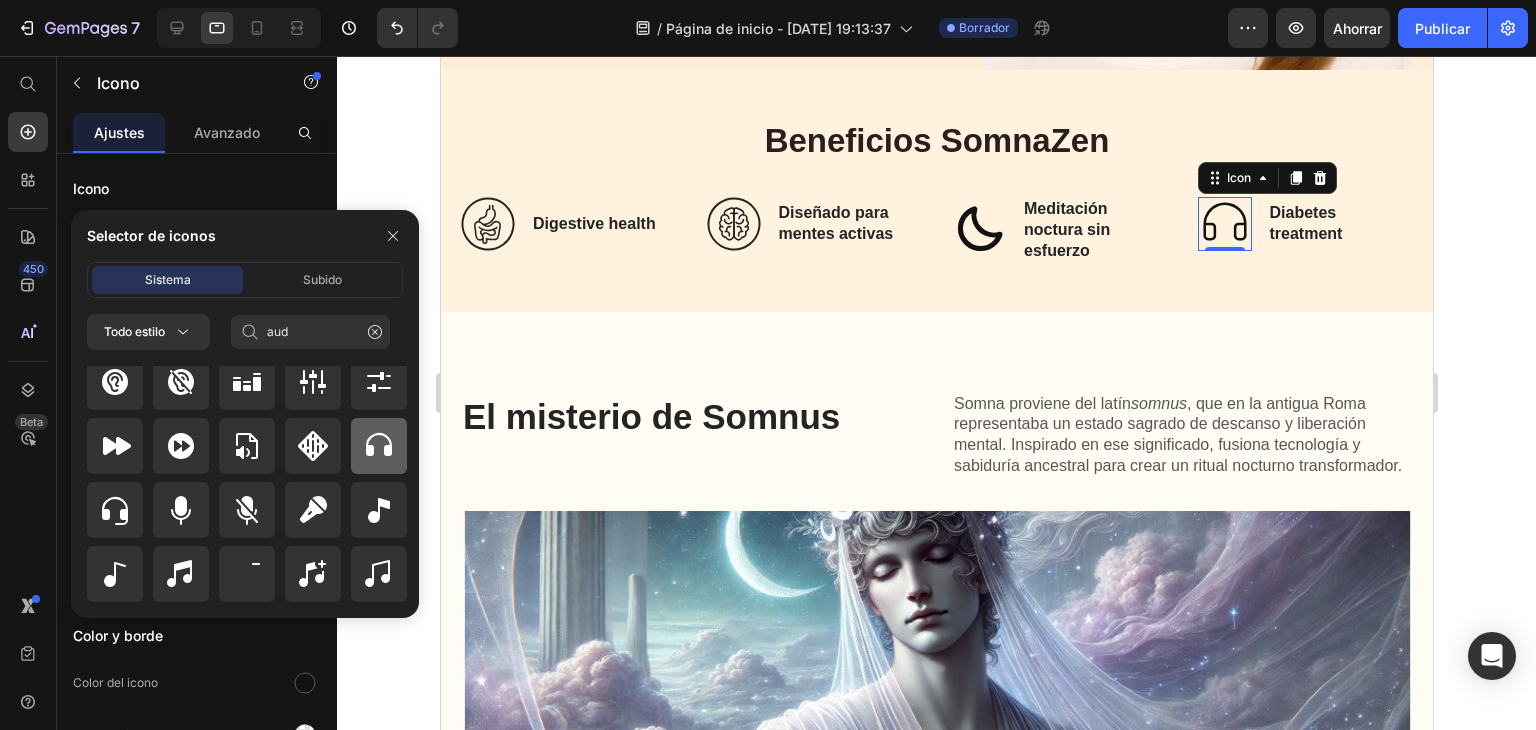click 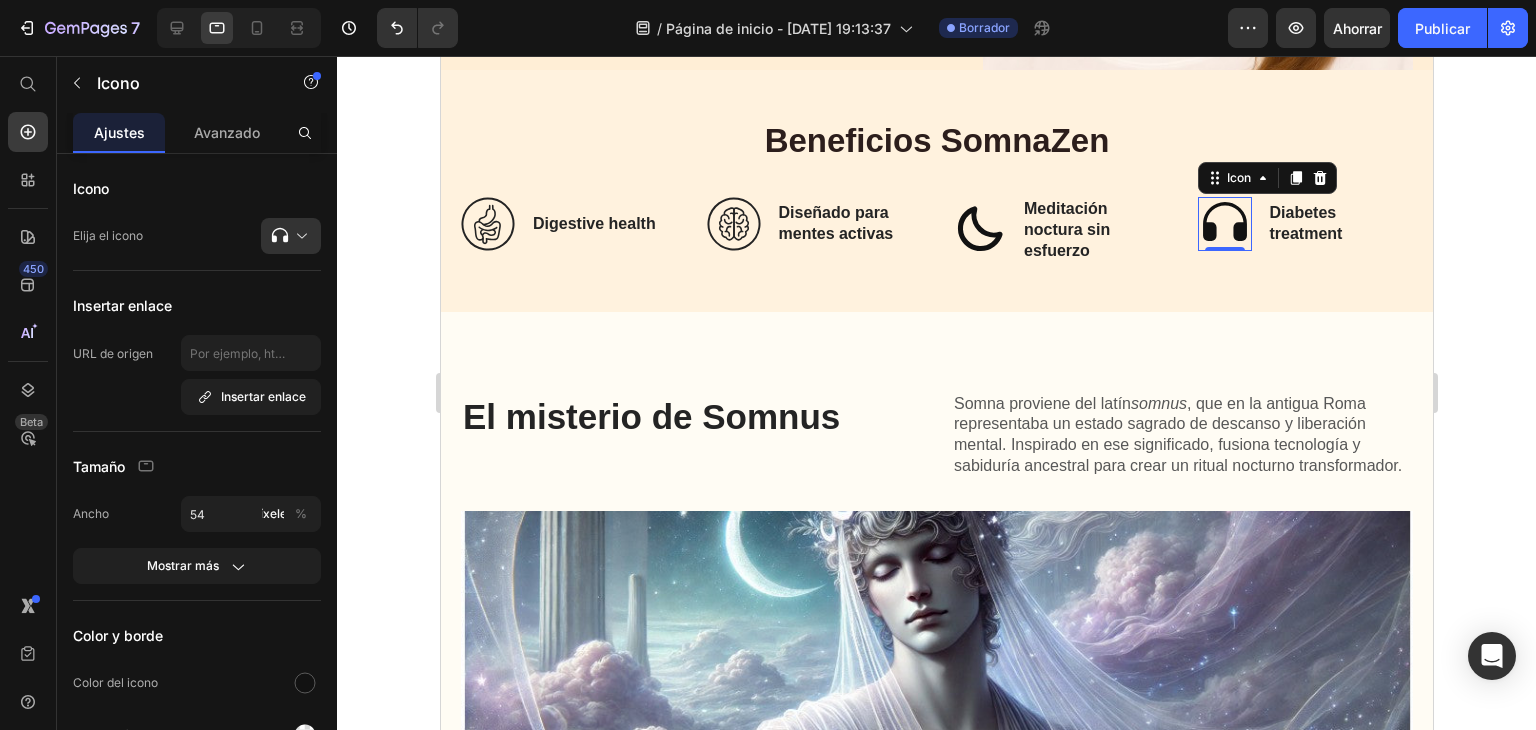 scroll, scrollTop: 1968, scrollLeft: 0, axis: vertical 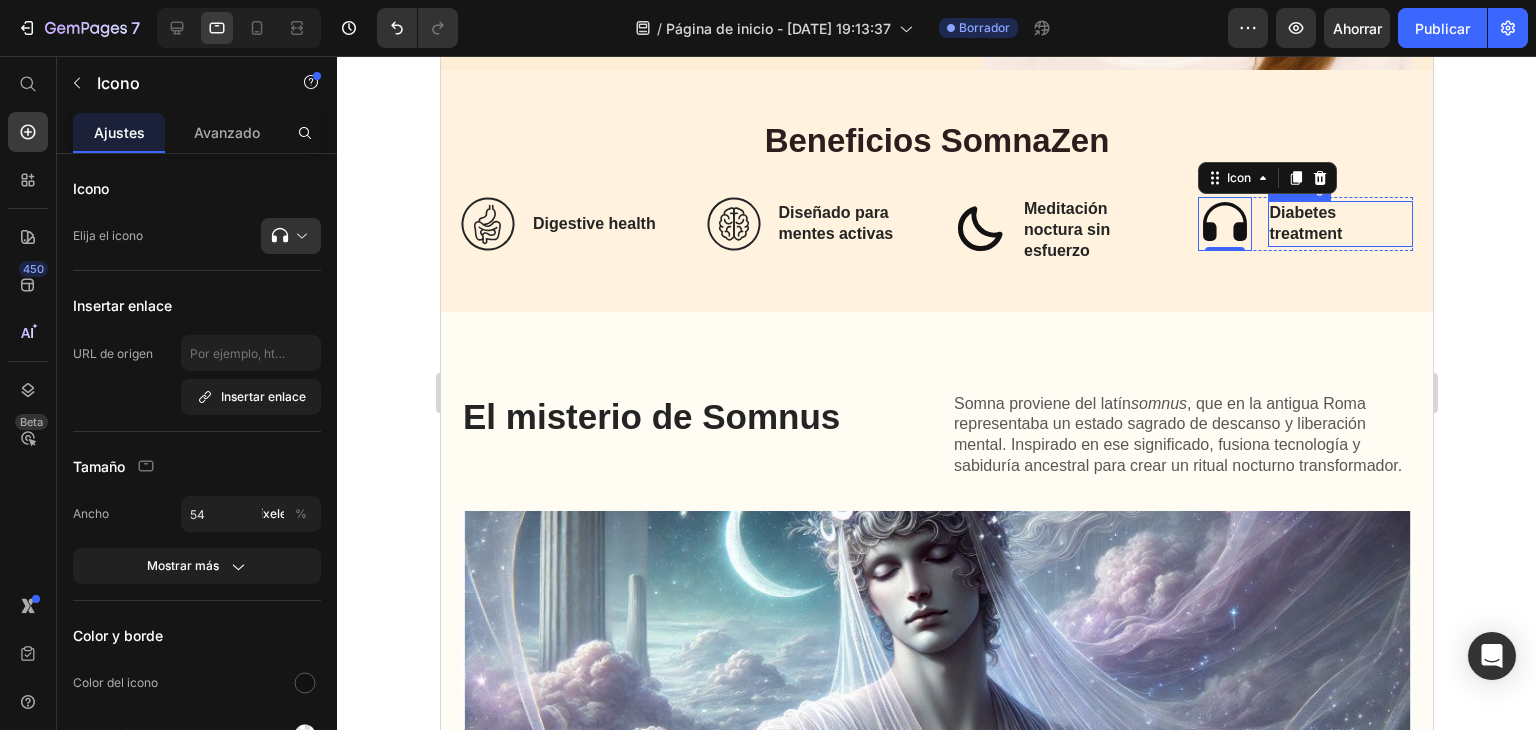 click on "Diabetes treatment" at bounding box center (1340, 224) 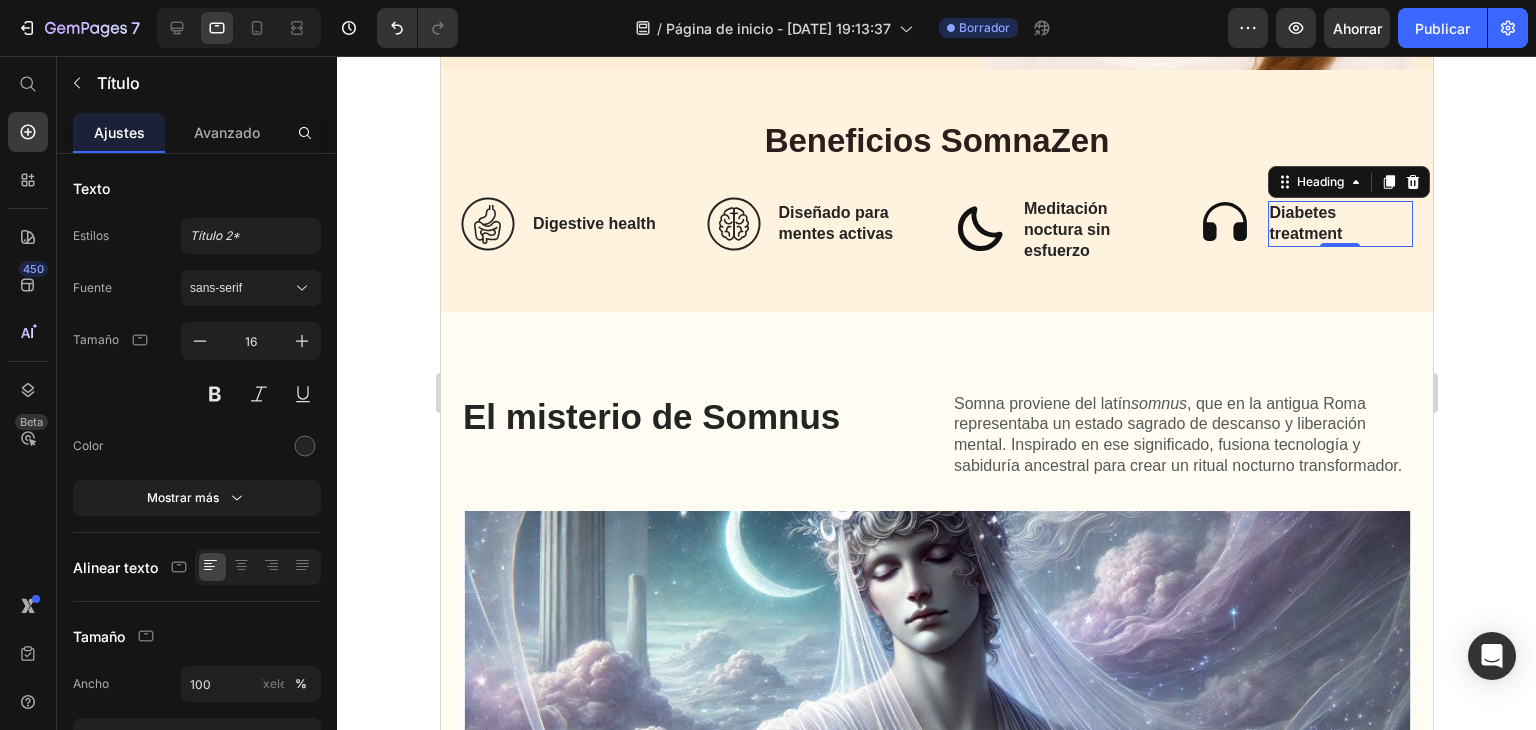 click on "Diabetes treatment" at bounding box center (1340, 224) 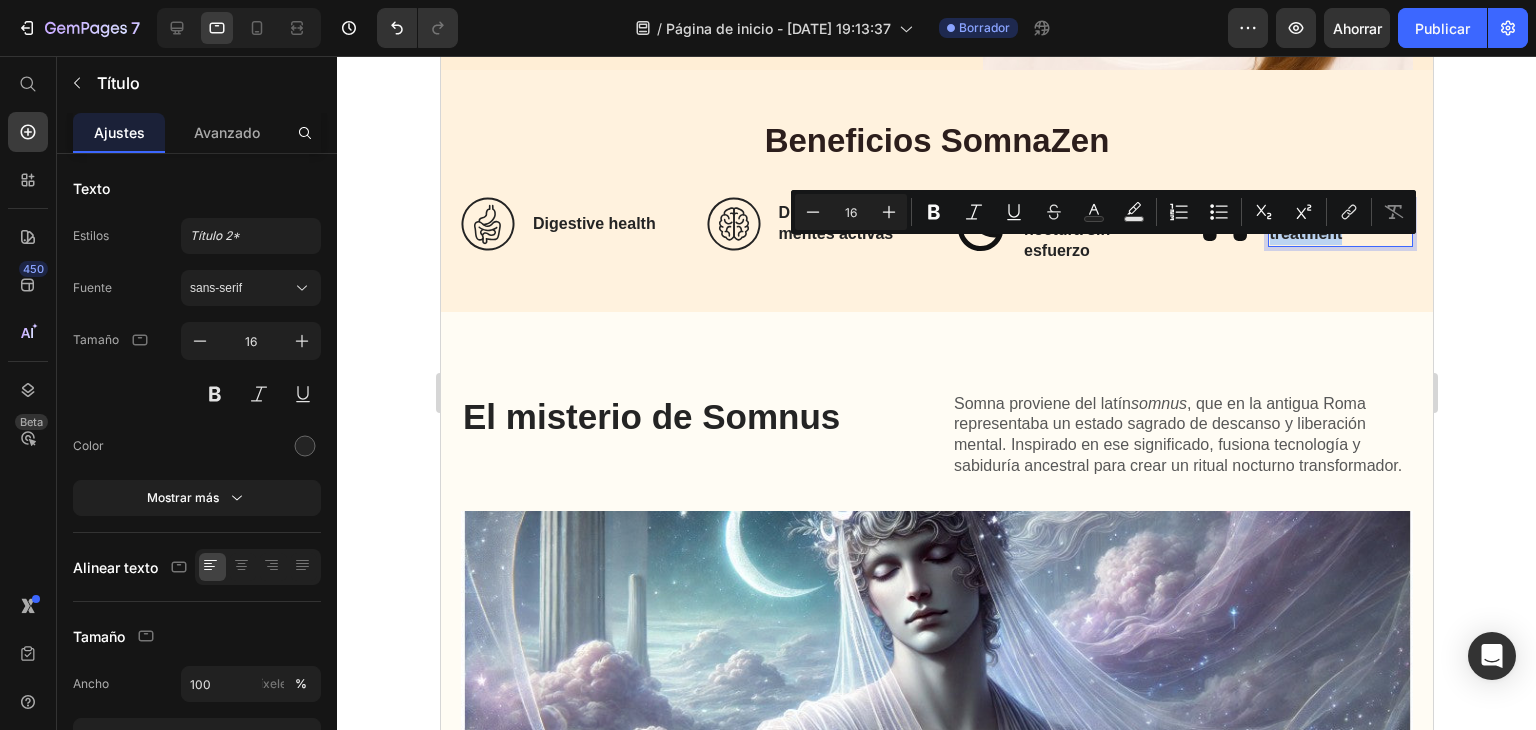 drag, startPoint x: 1338, startPoint y: 269, endPoint x: 1260, endPoint y: 257, distance: 78.91768 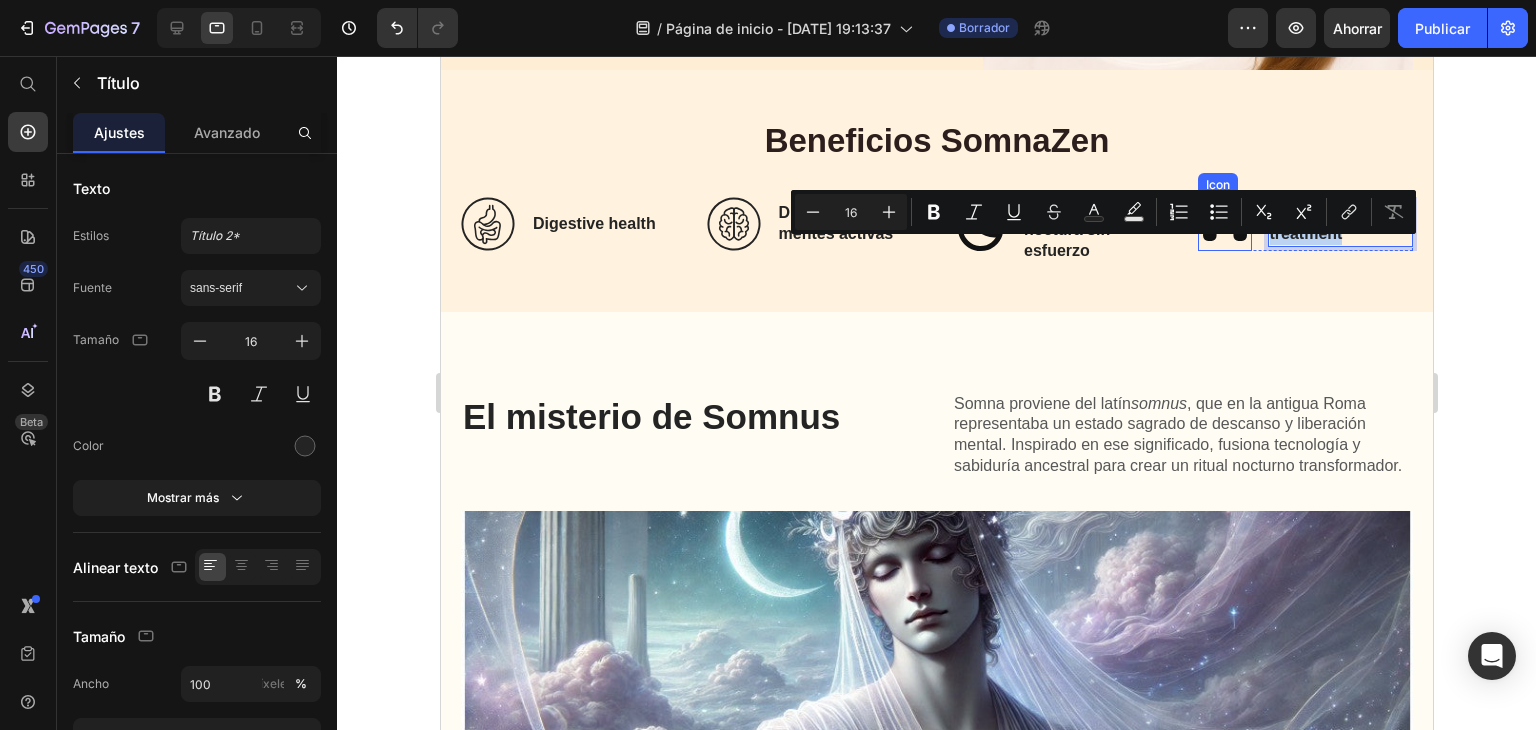 click 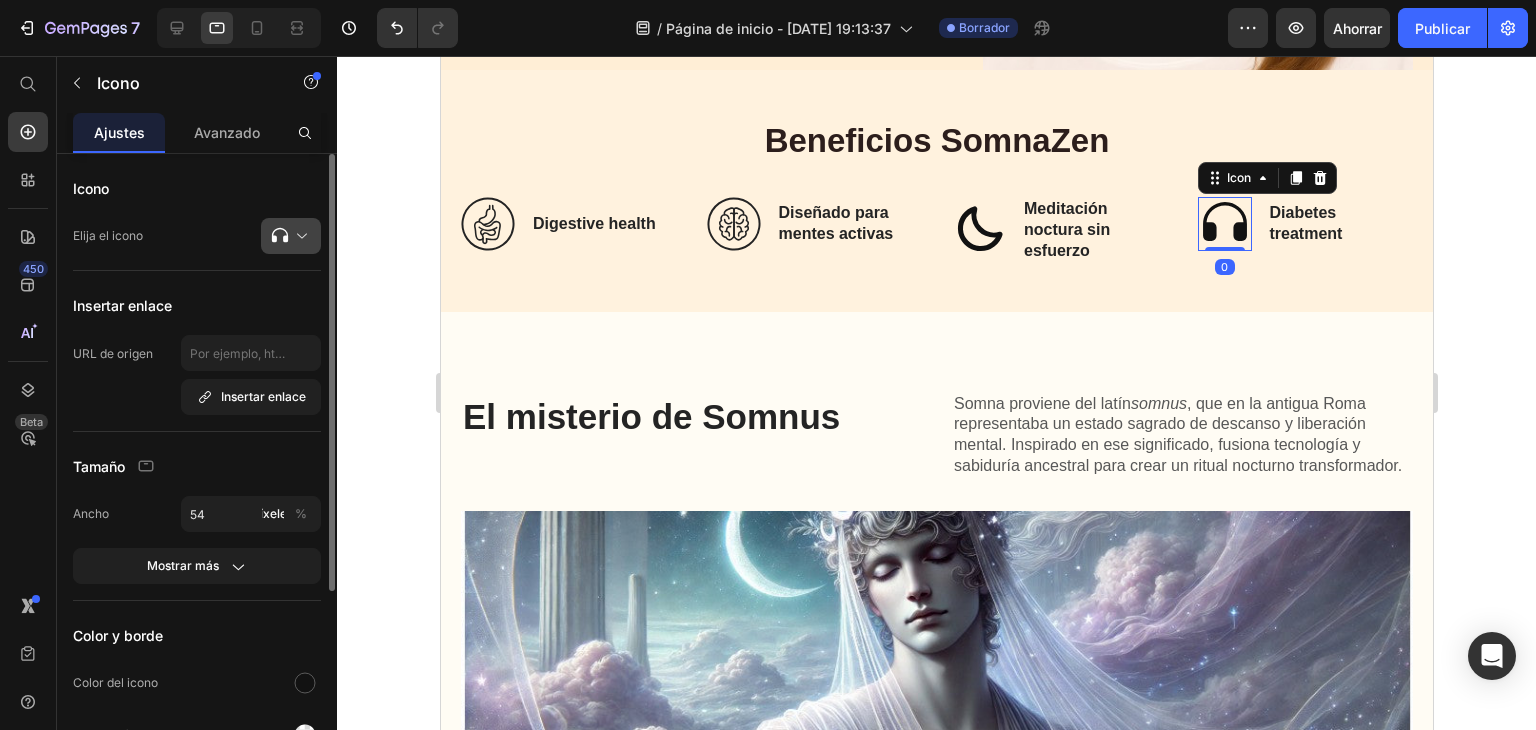 click at bounding box center (299, 236) 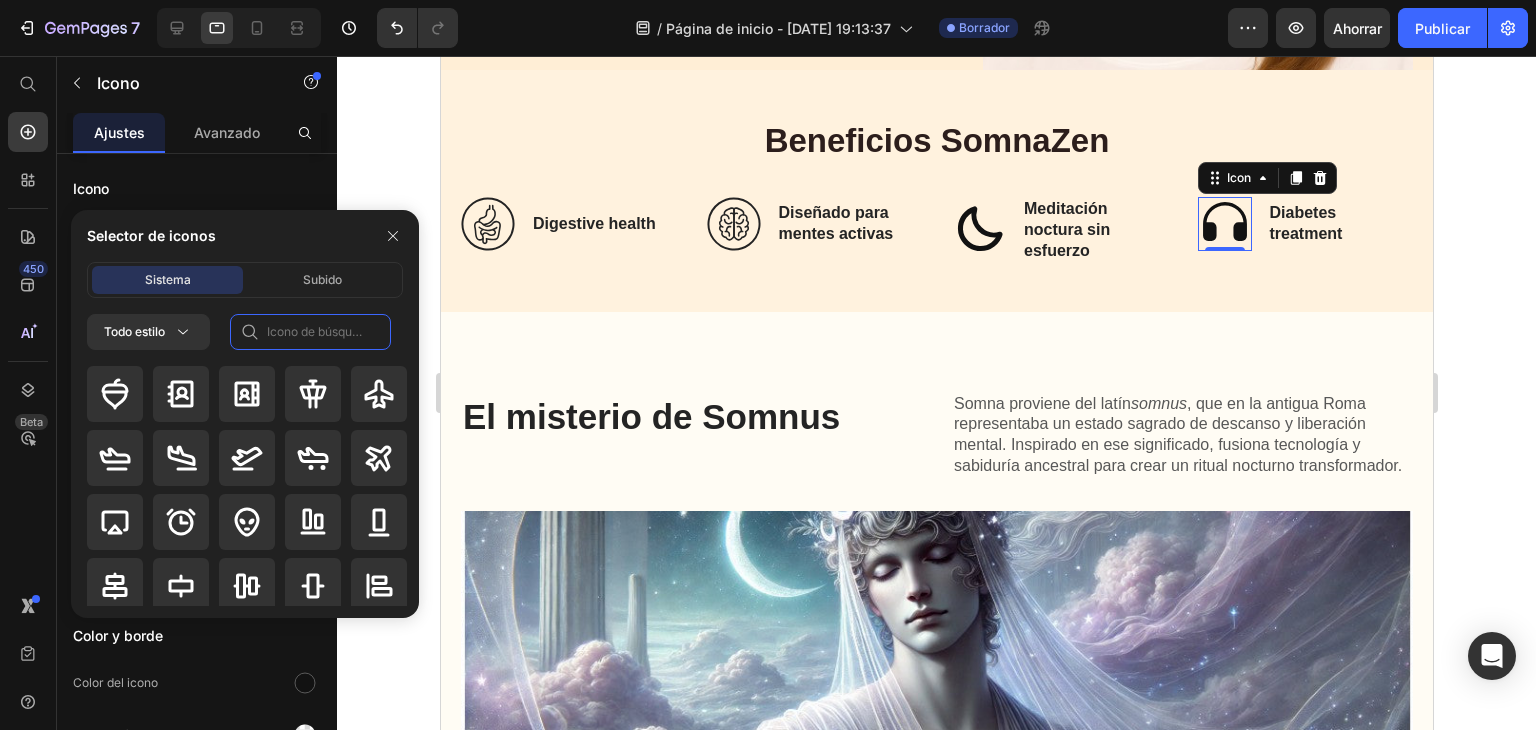 click 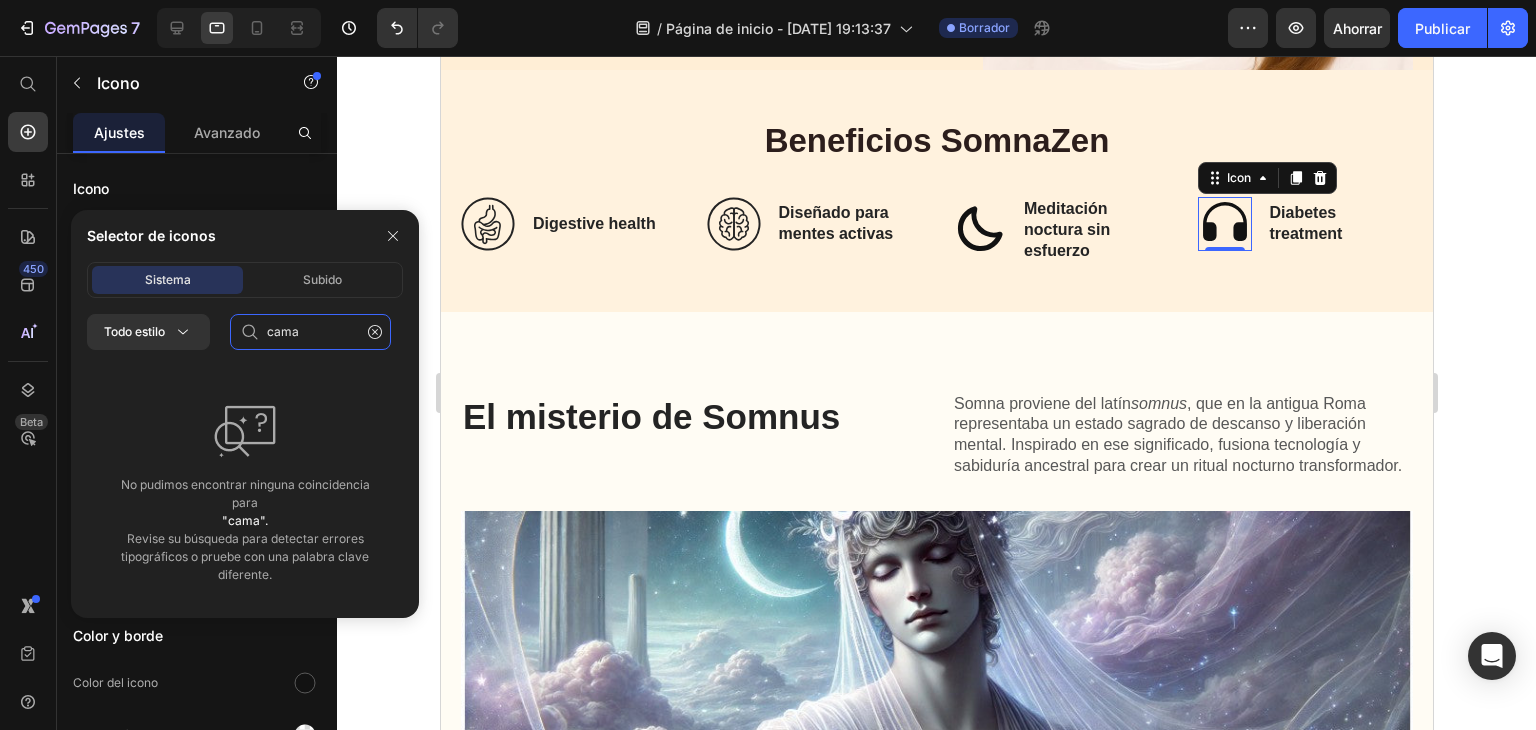 type on "cam" 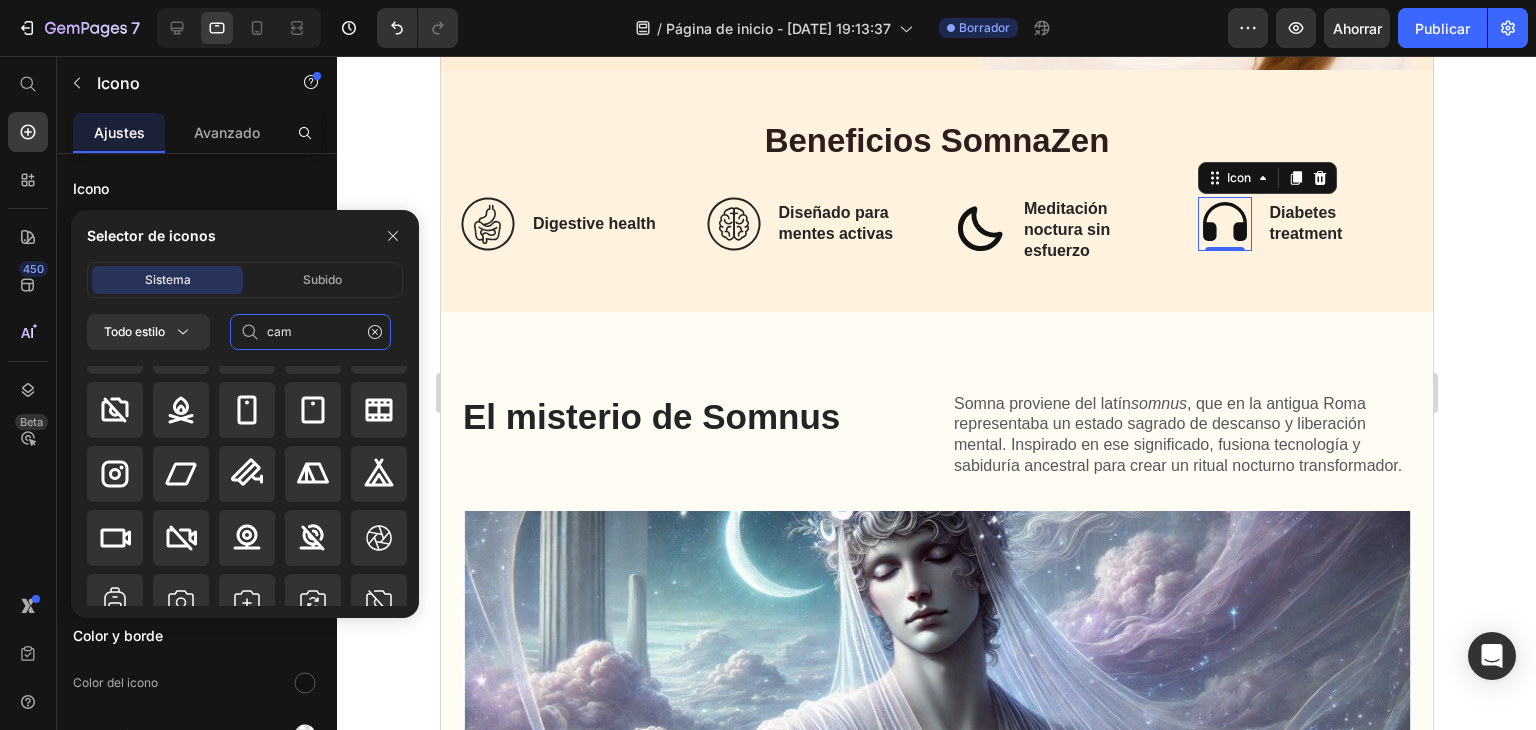 scroll, scrollTop: 0, scrollLeft: 0, axis: both 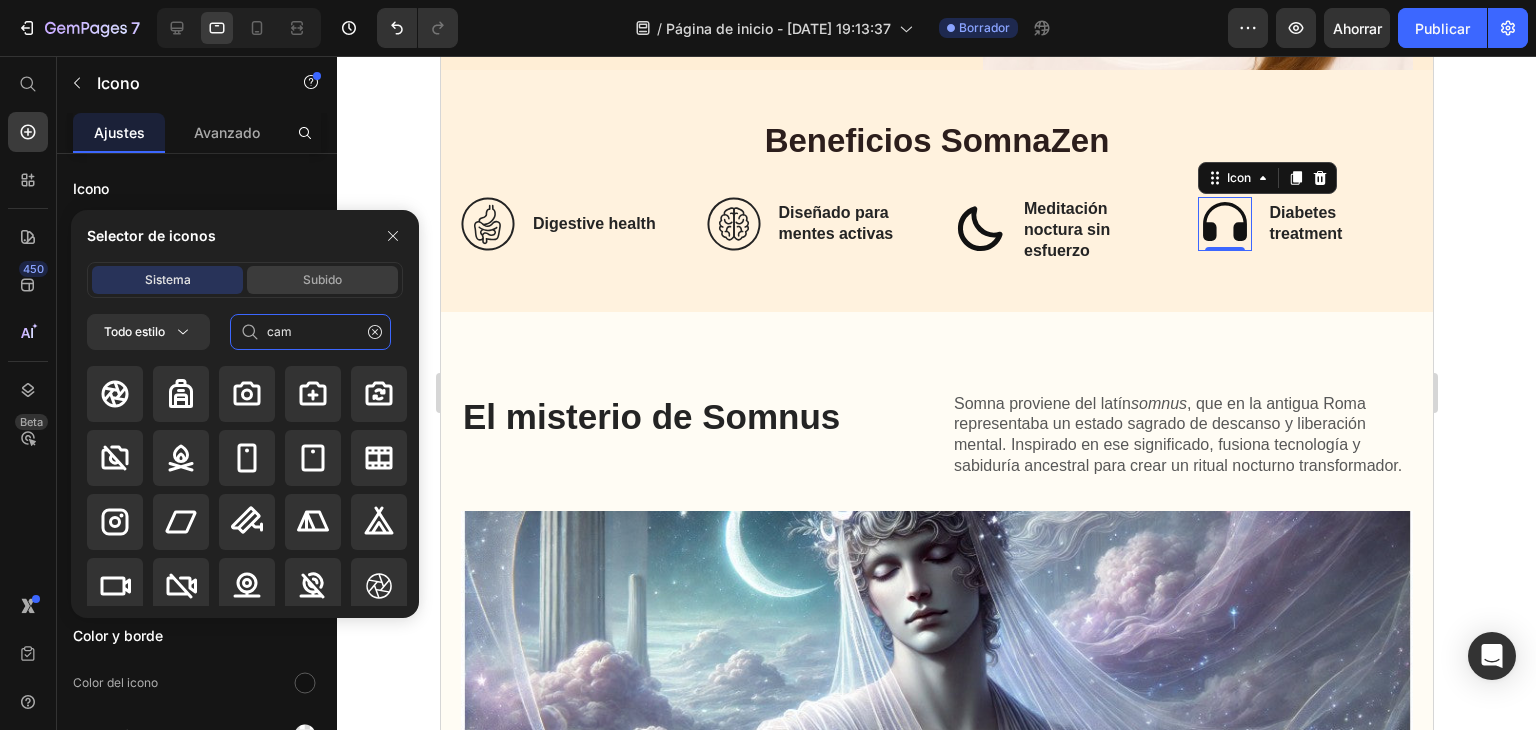 click on "Subido" at bounding box center (322, 280) 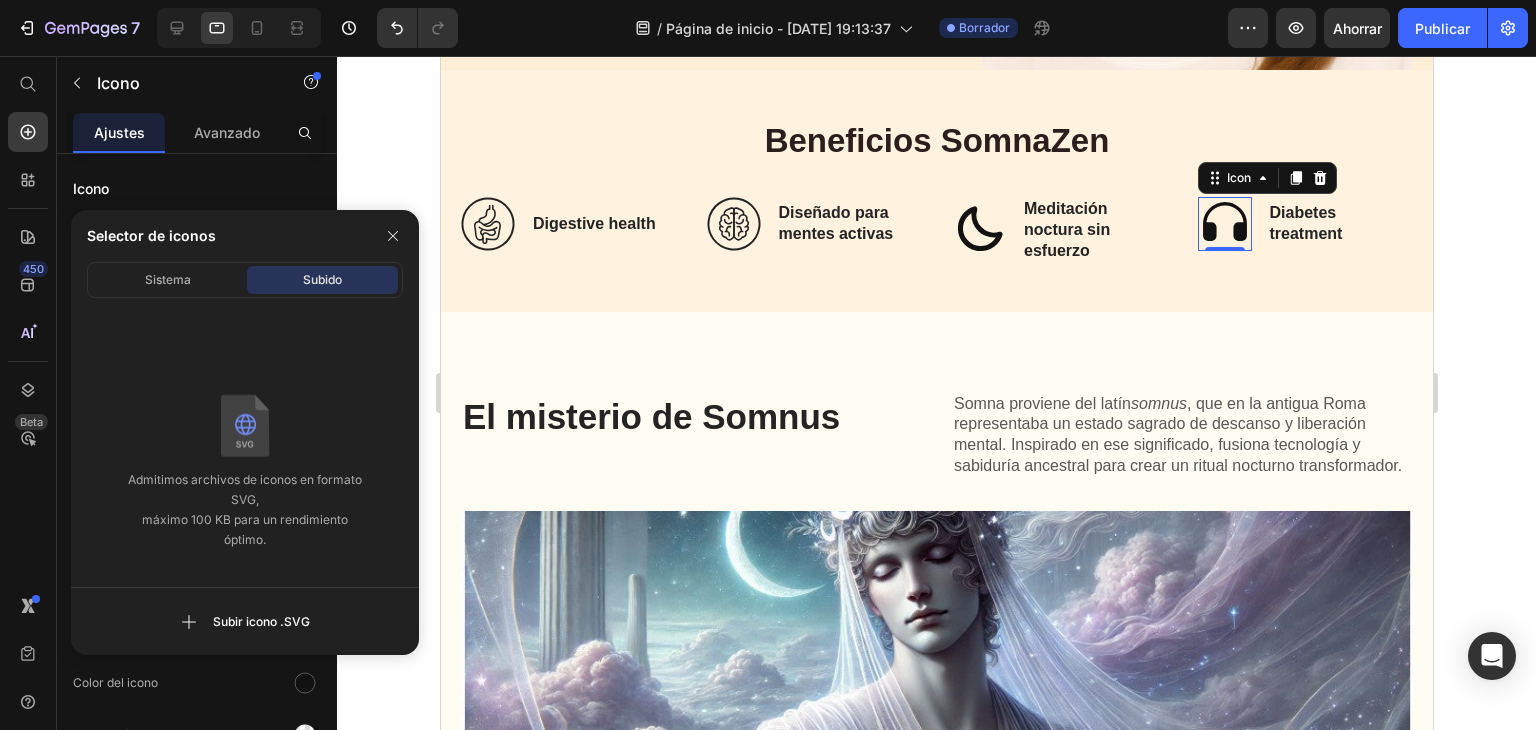 click on "Sistema Subido Admitimos archivos de iconos en formato SVG,  máximo 100 KB para un rendimiento óptimo. Subir icono .SVG" at bounding box center (245, 458) 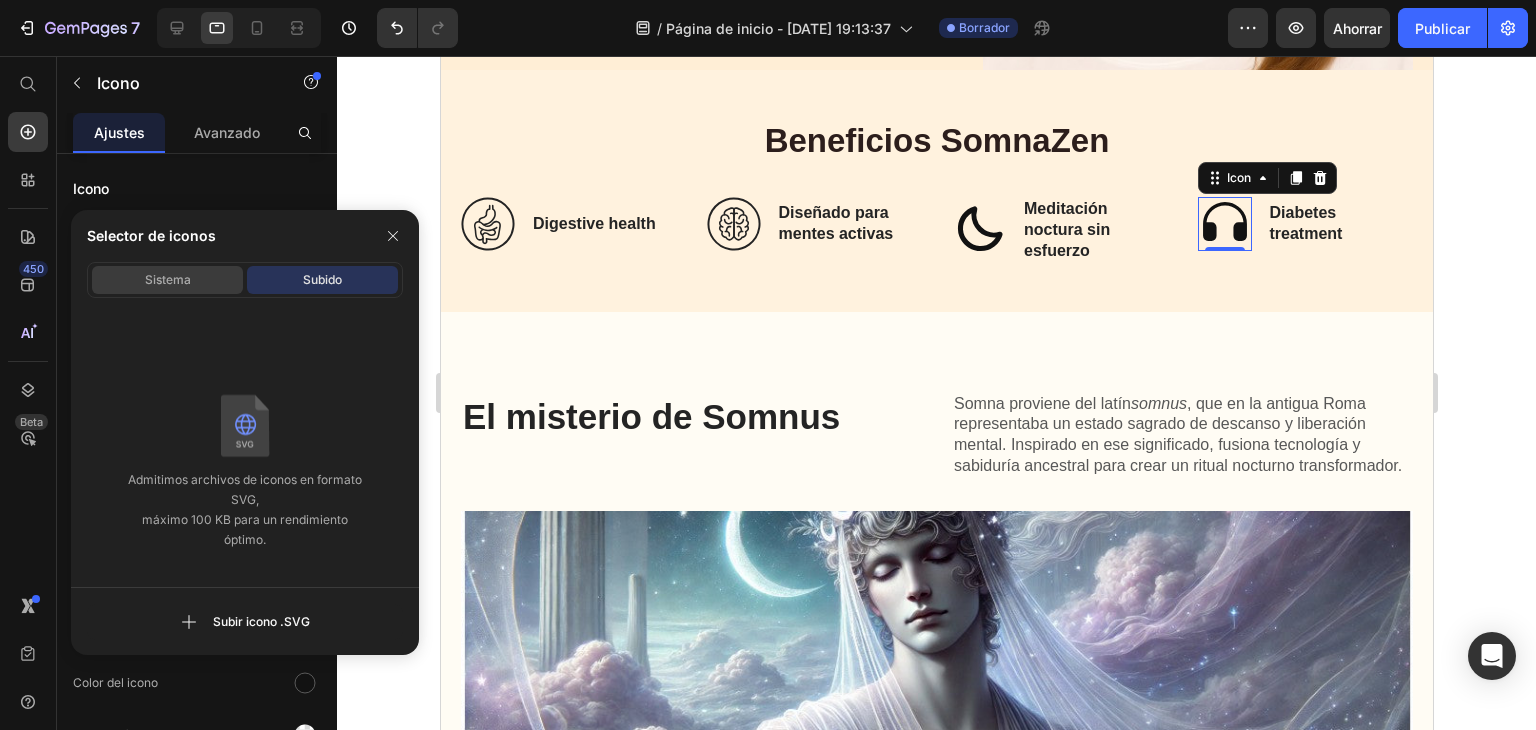 click on "Sistema" at bounding box center (168, 279) 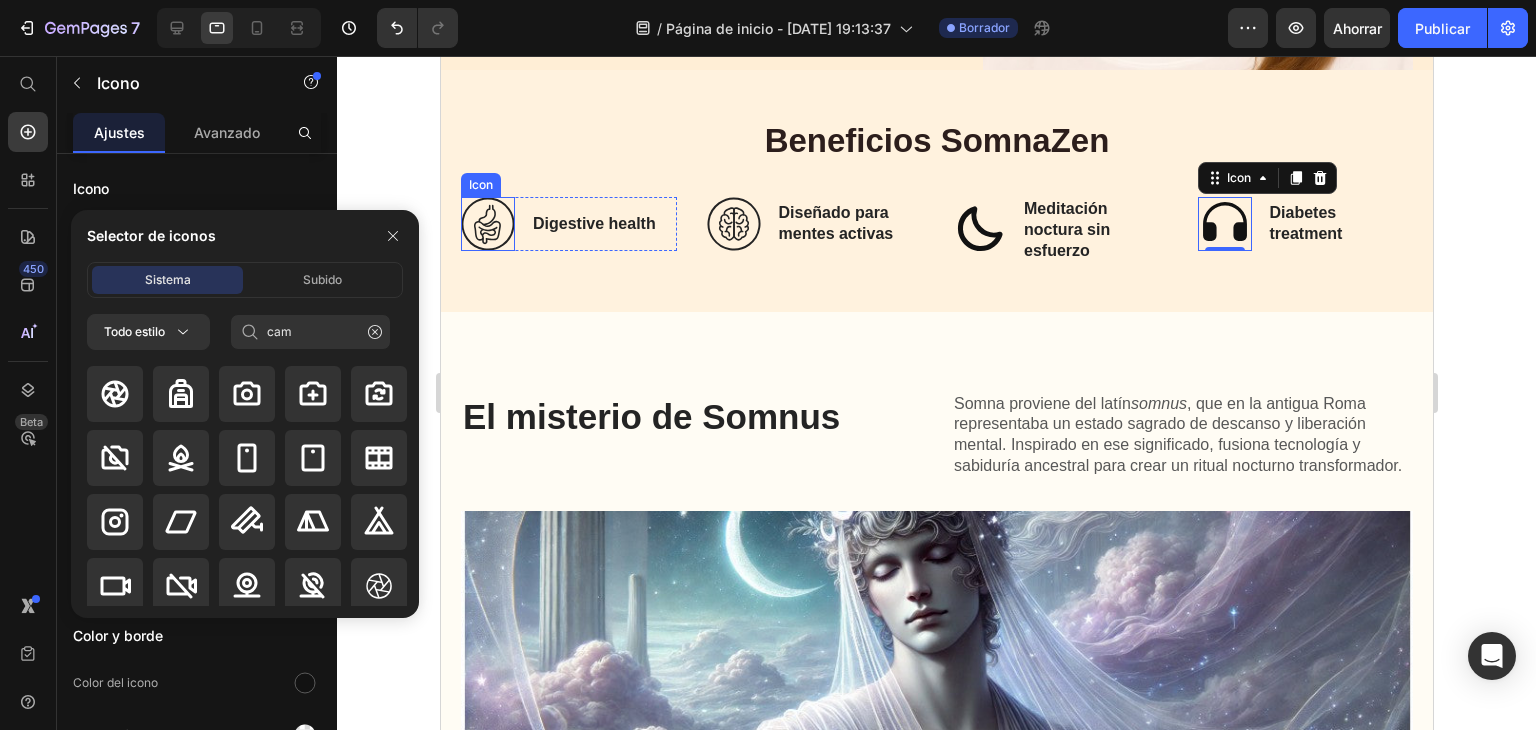 type 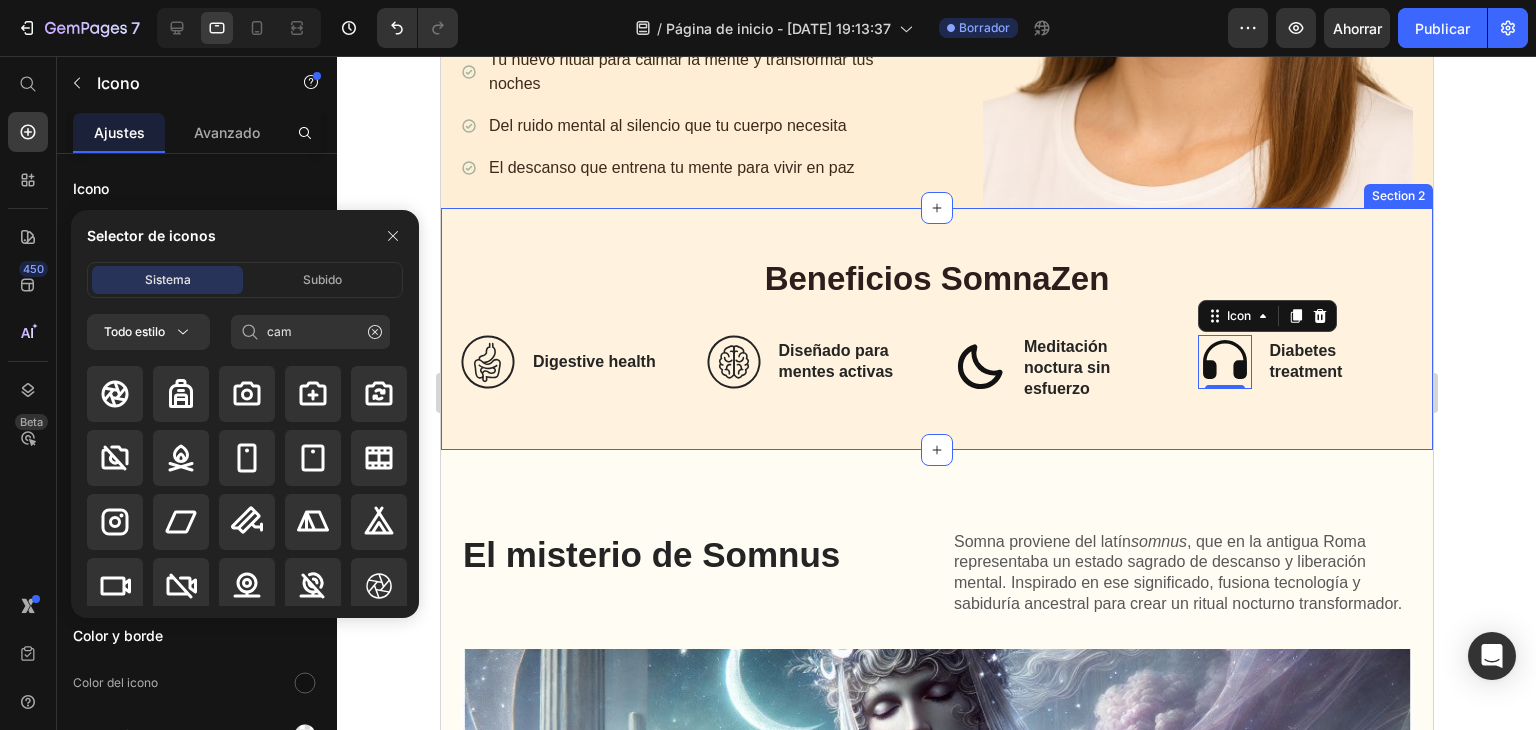 scroll, scrollTop: 500, scrollLeft: 0, axis: vertical 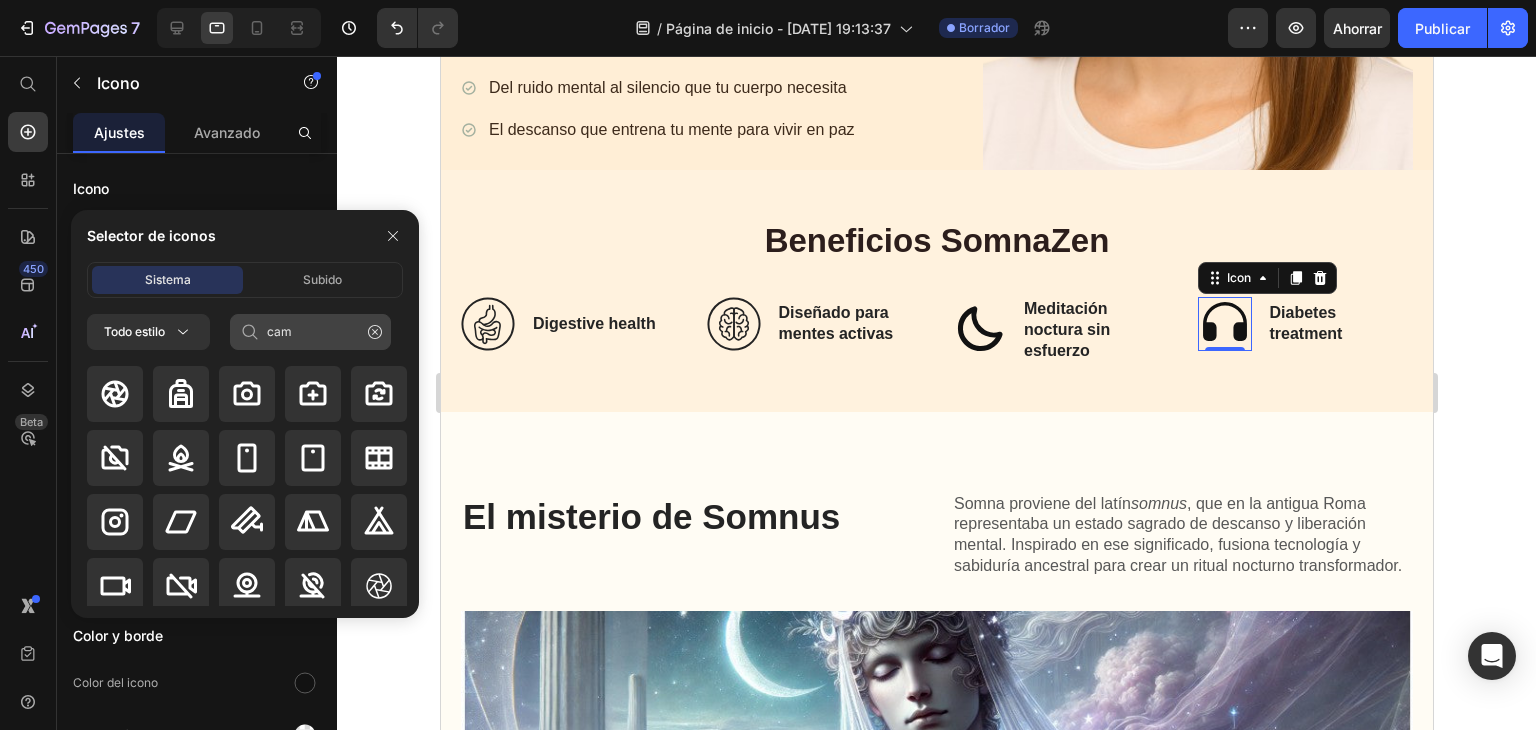 click 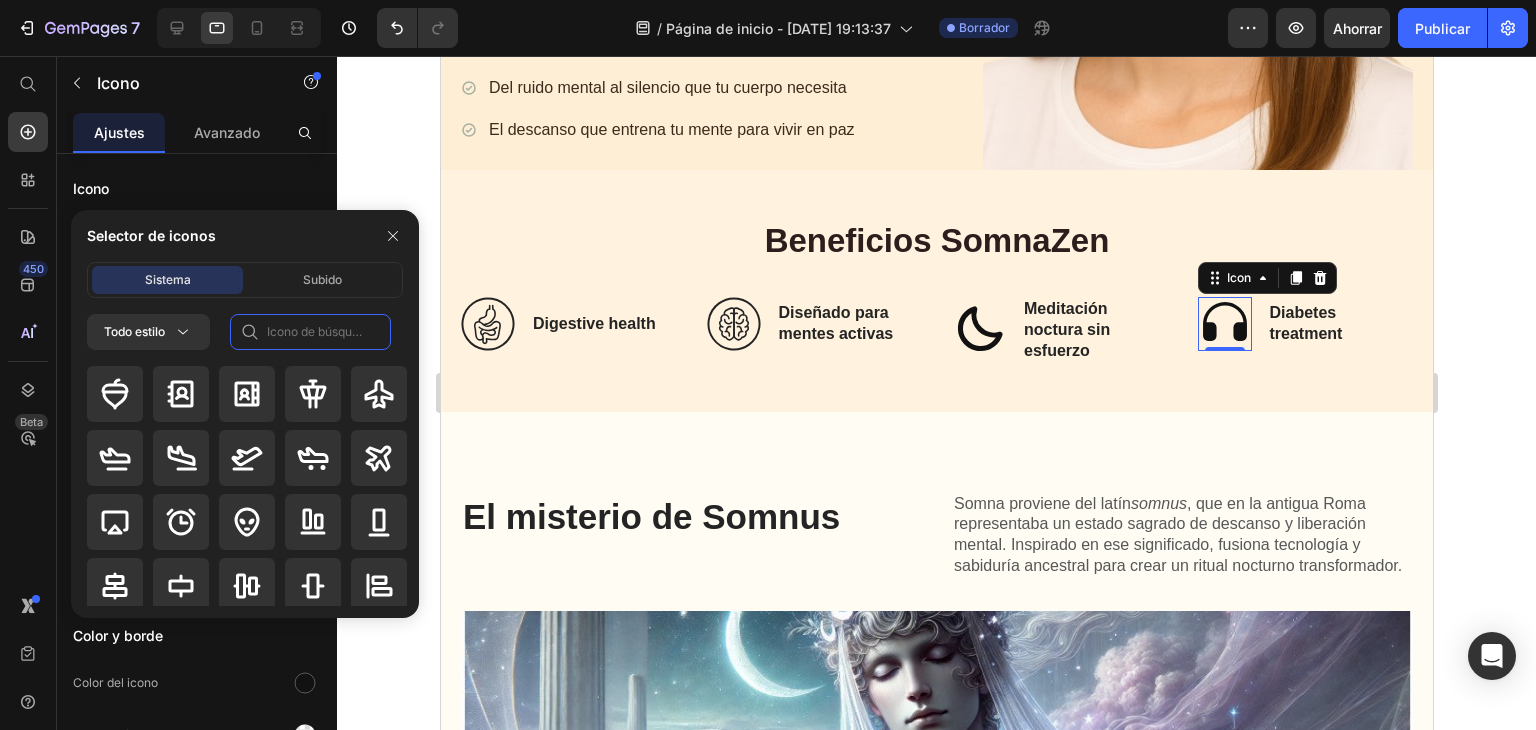 click 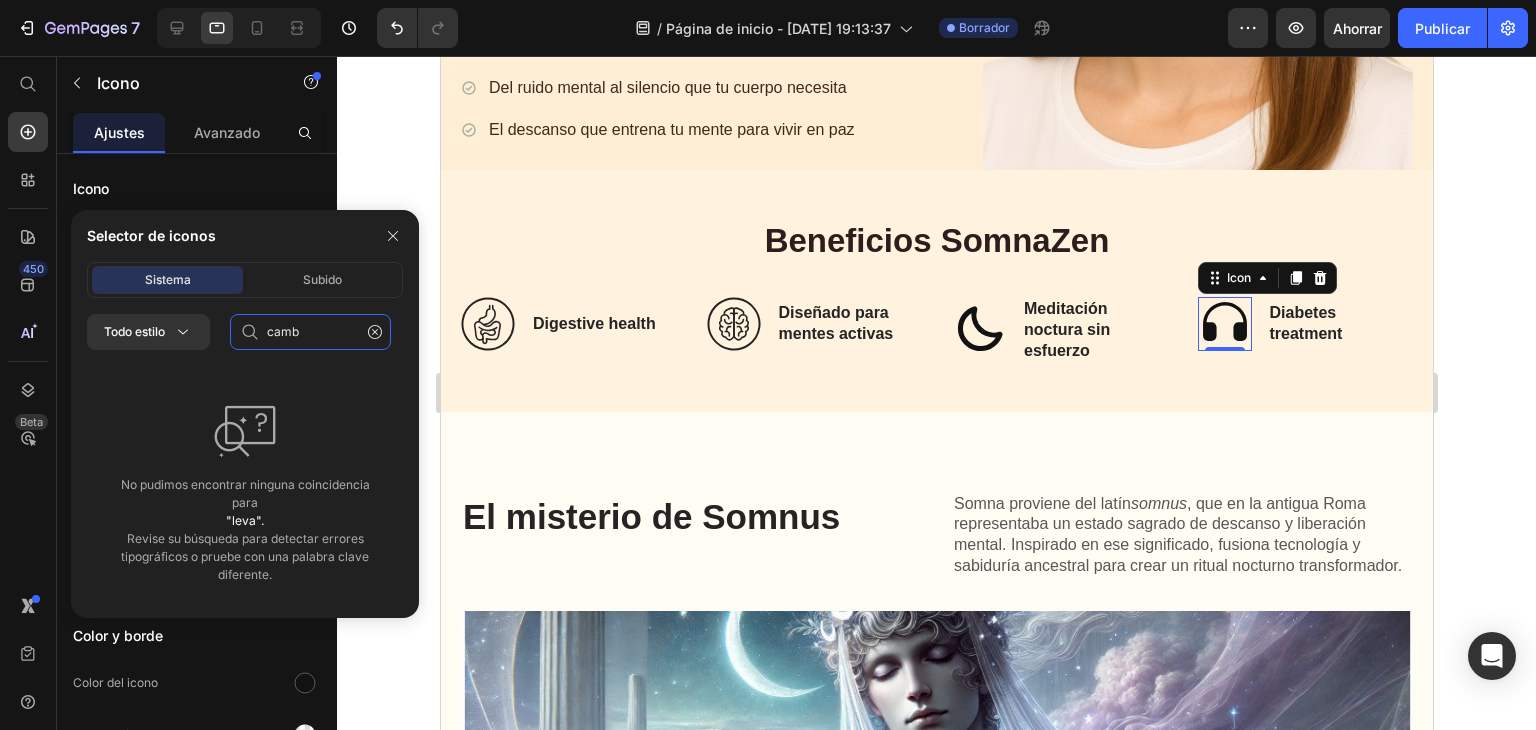 type on "cam" 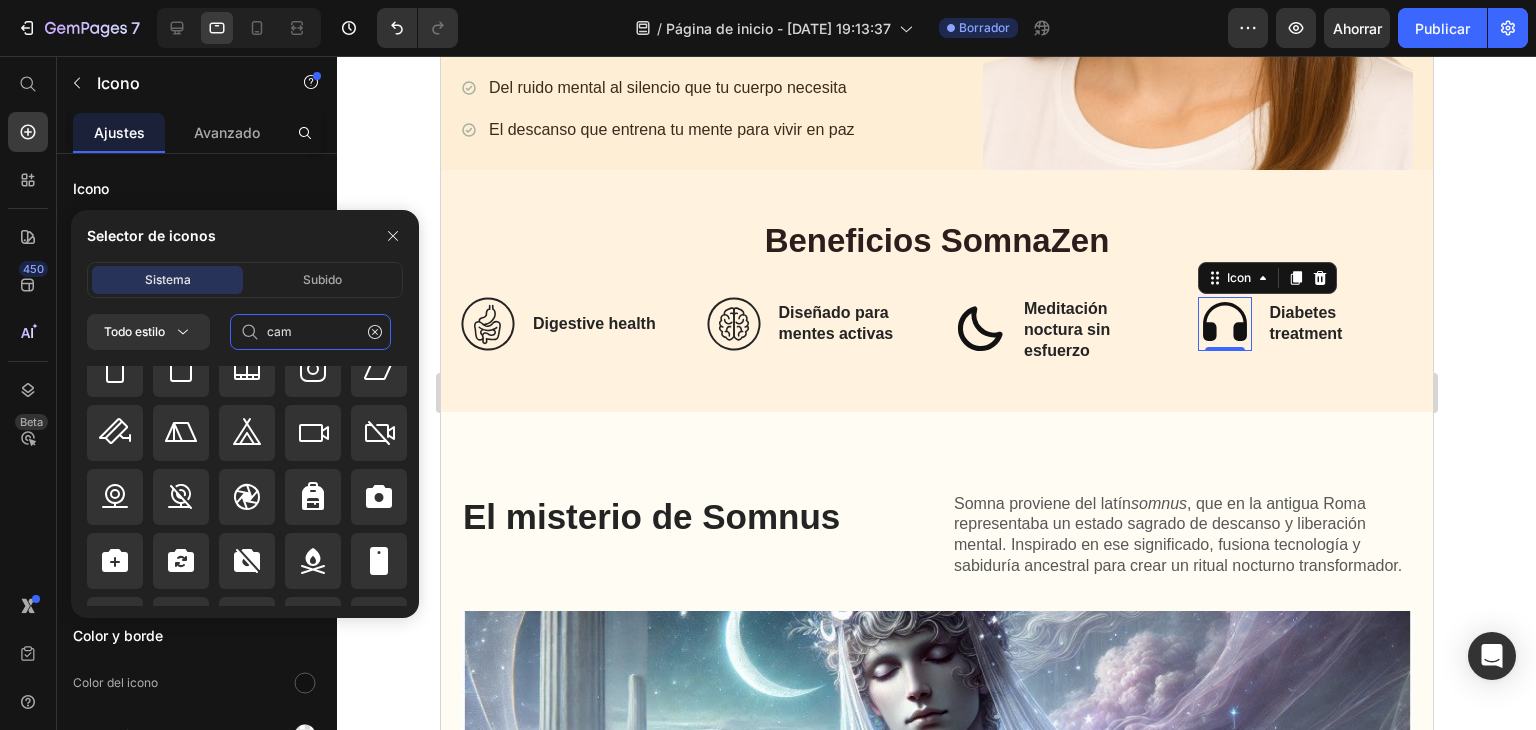 scroll, scrollTop: 704, scrollLeft: 0, axis: vertical 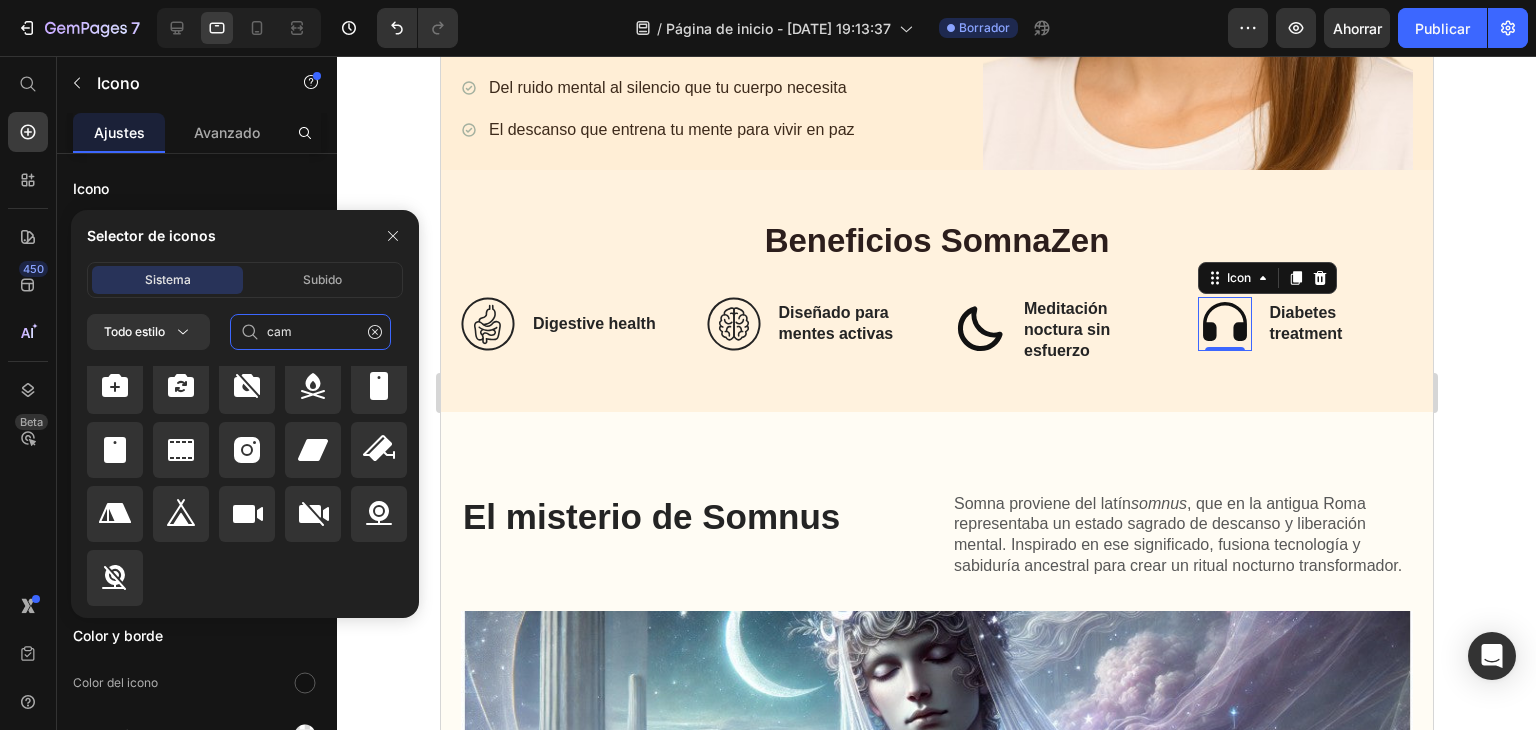 drag, startPoint x: 301, startPoint y: 341, endPoint x: 248, endPoint y: 343, distance: 53.037724 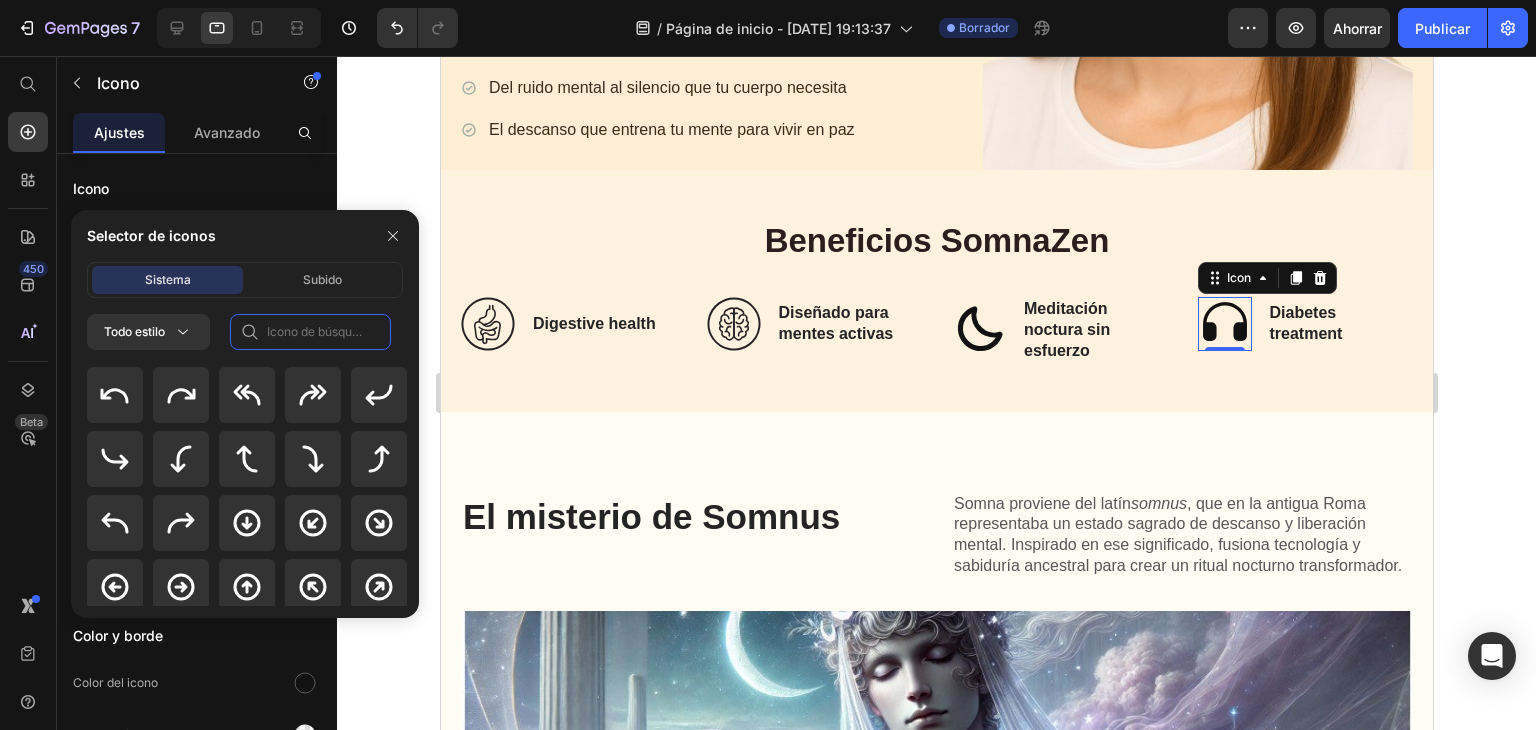 scroll, scrollTop: 500, scrollLeft: 0, axis: vertical 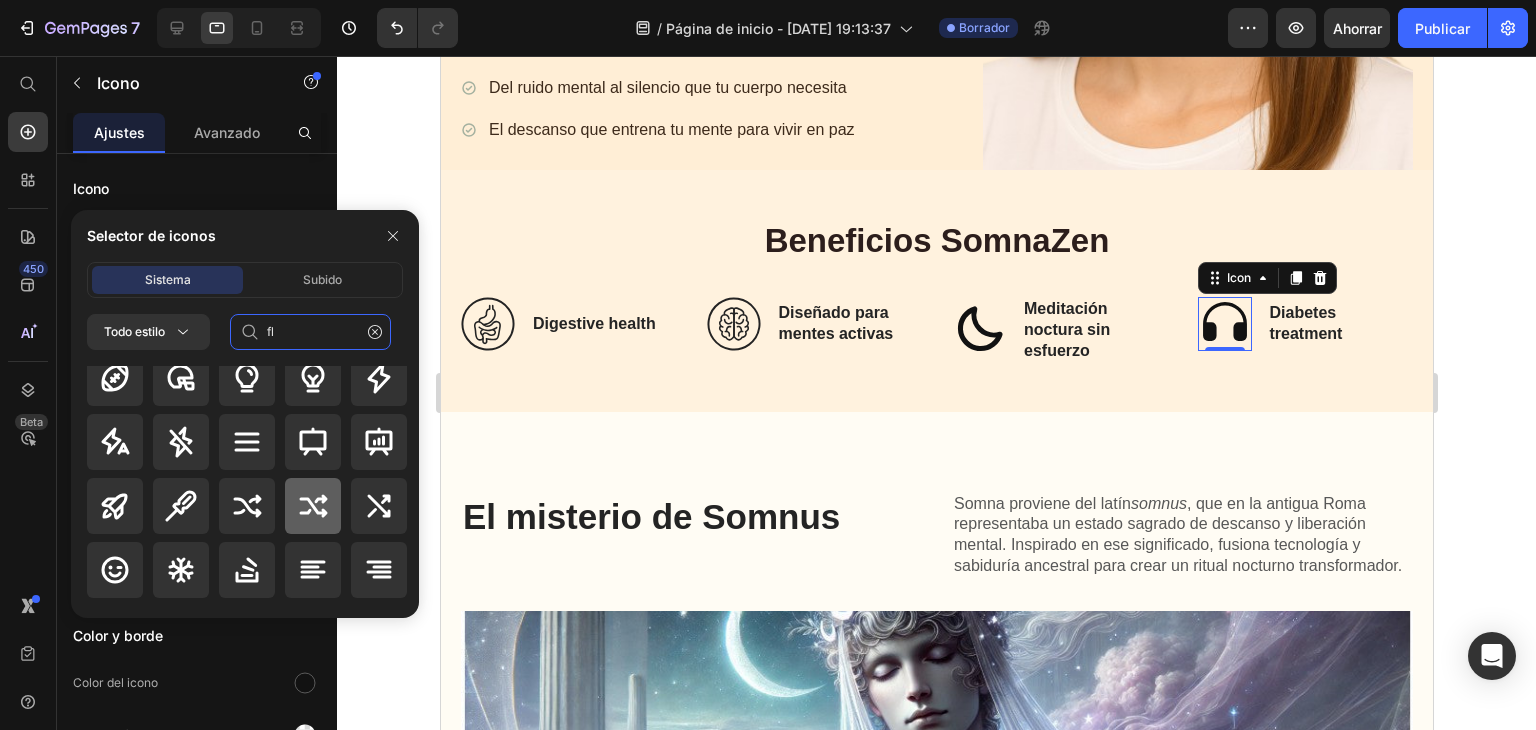 type on "fl" 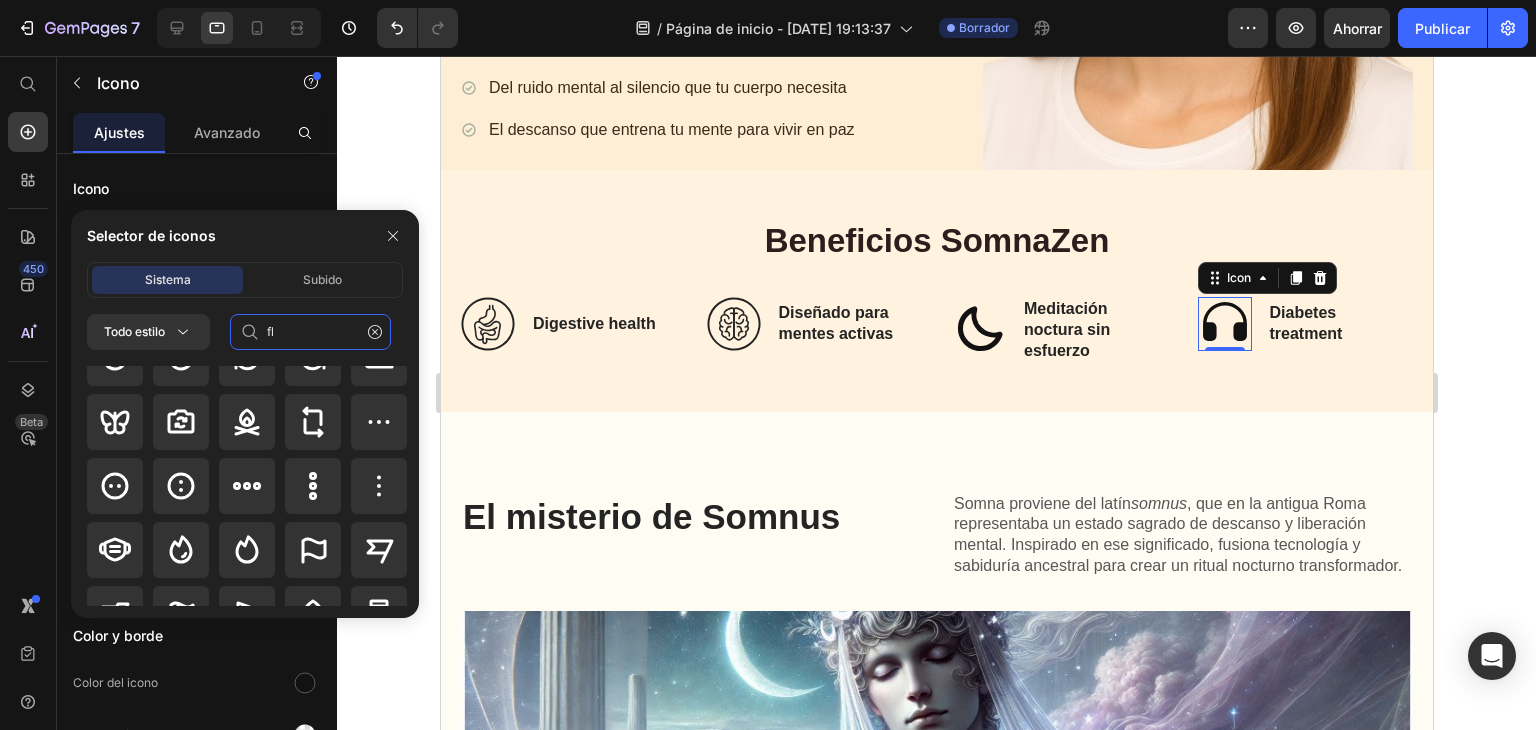 scroll, scrollTop: 200, scrollLeft: 0, axis: vertical 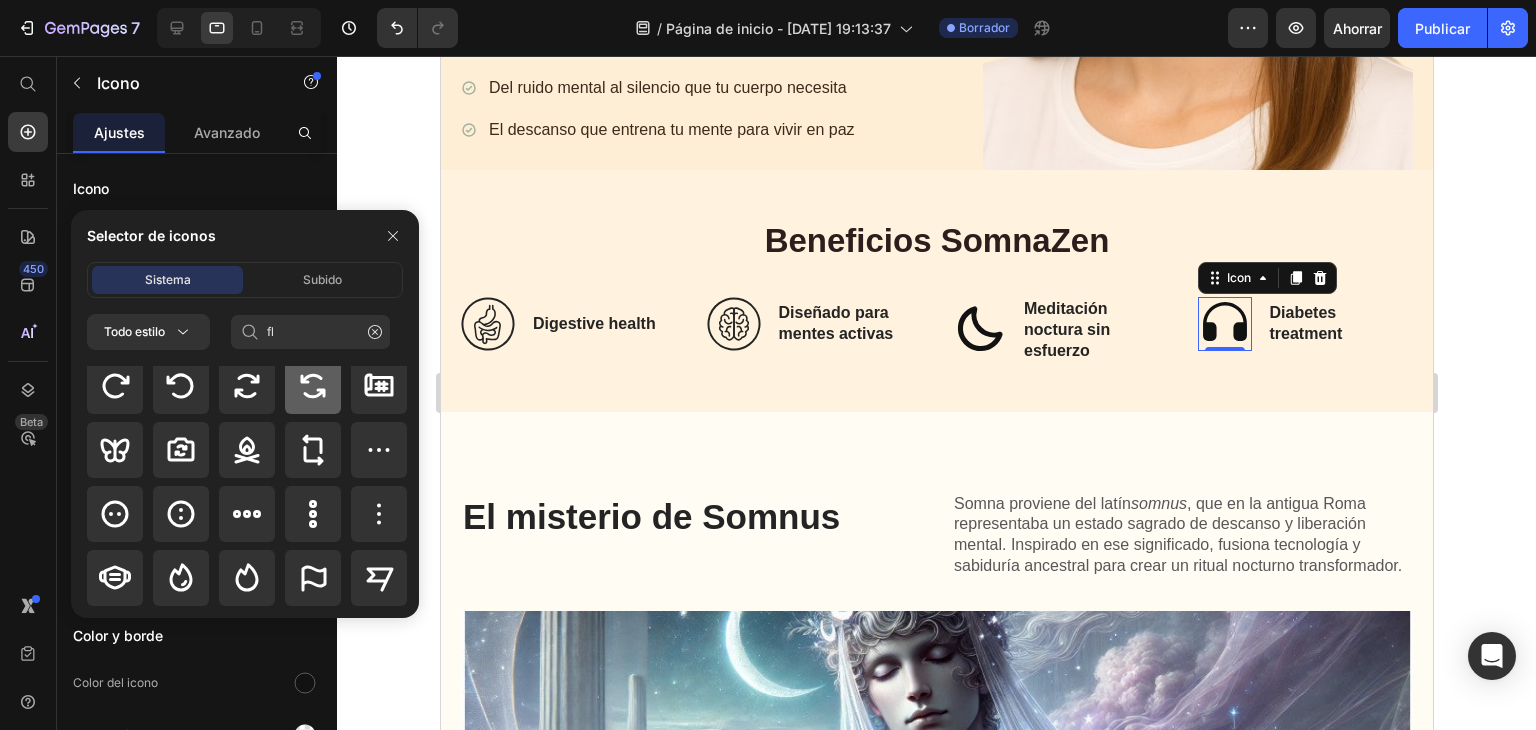 click 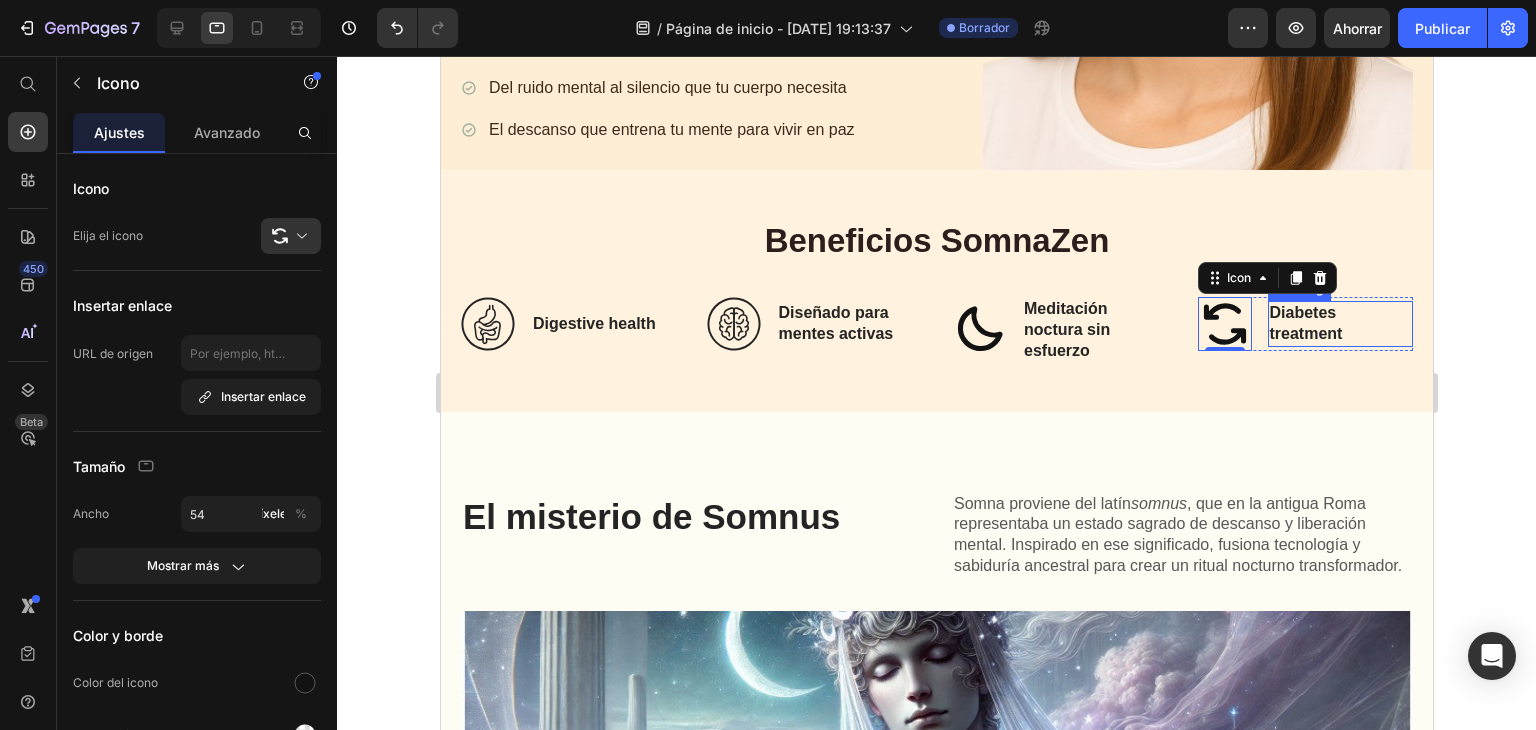 click on "Diabetes treatment" at bounding box center (1340, 324) 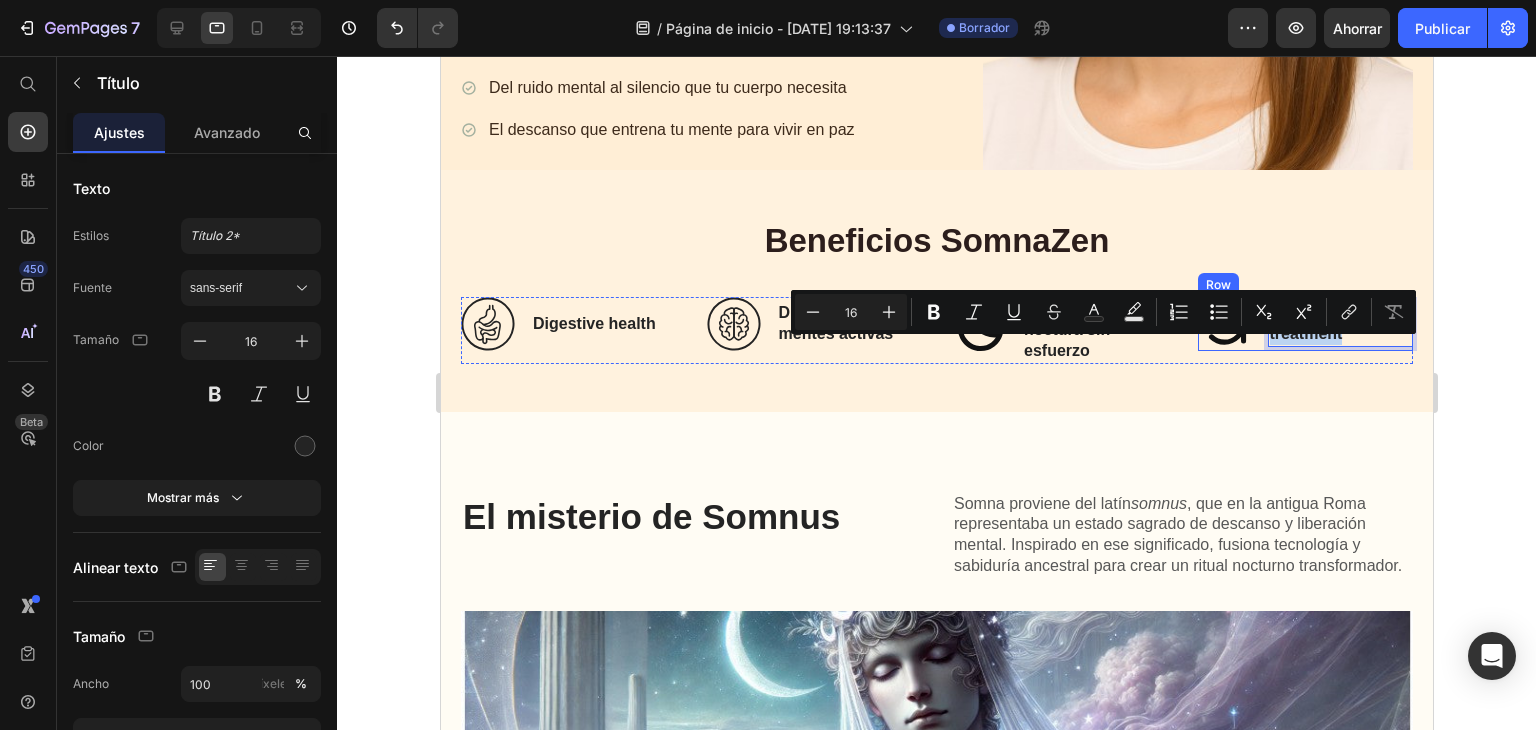 drag, startPoint x: 1329, startPoint y: 370, endPoint x: 1245, endPoint y: 352, distance: 85.90693 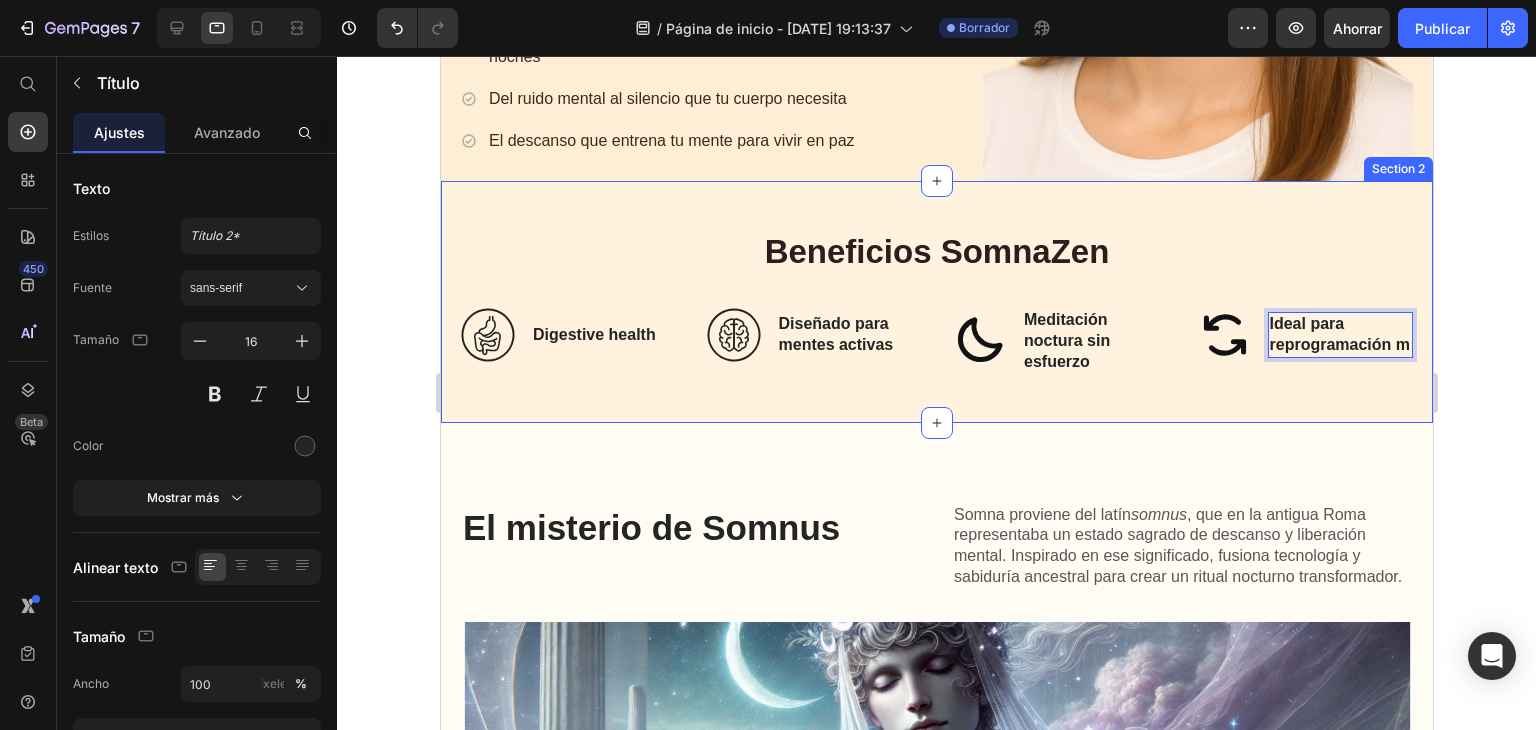scroll, scrollTop: 485, scrollLeft: 0, axis: vertical 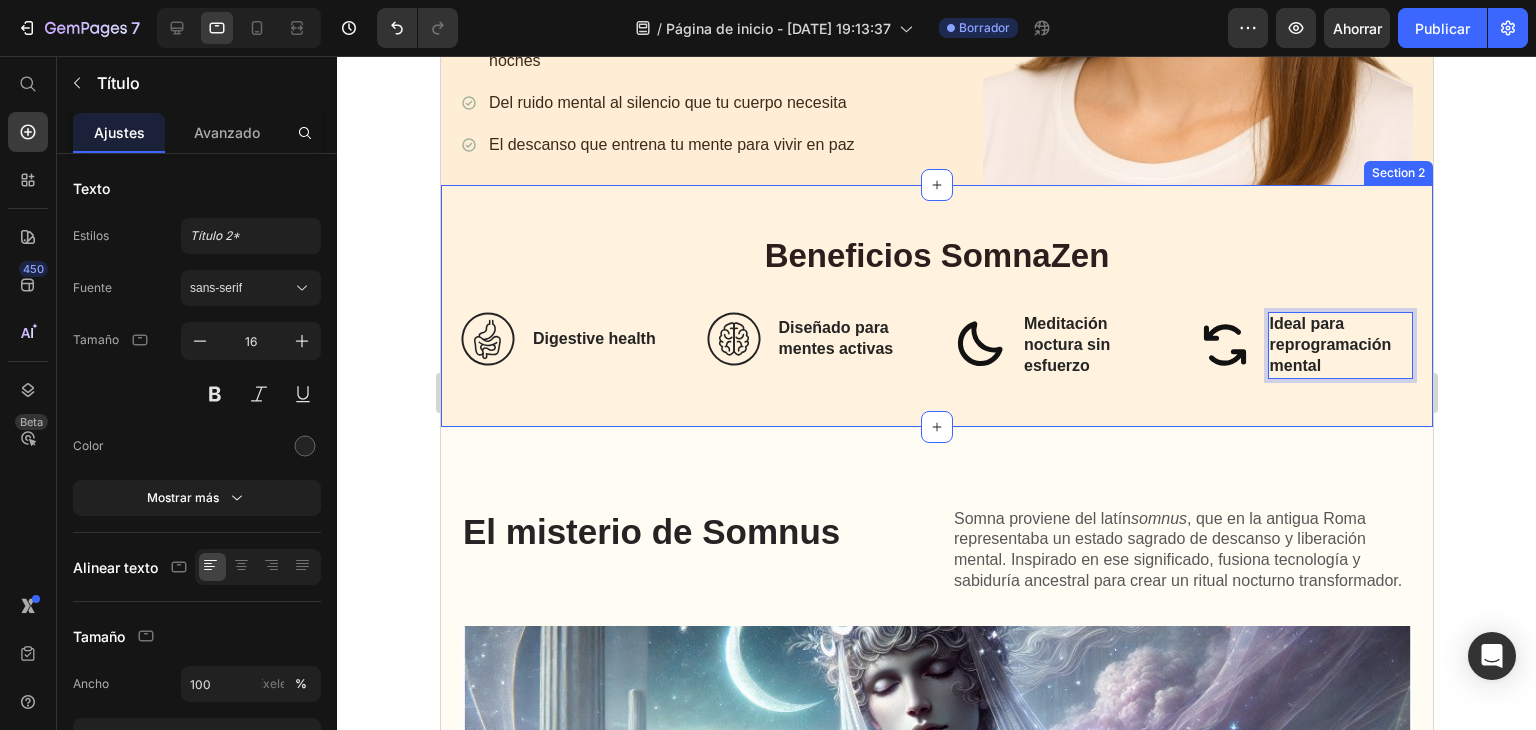 click on "Beneficios SomnaZen Heading
Icon Digestive health Heading Row
Icon Diseñado para mentes activas Heading Row
Icon Meditación noctura sin esfuerzo Heading Row
Icon Ideal para reprogramación mental Heading   0 Row Row Row Section 2" at bounding box center [936, 305] 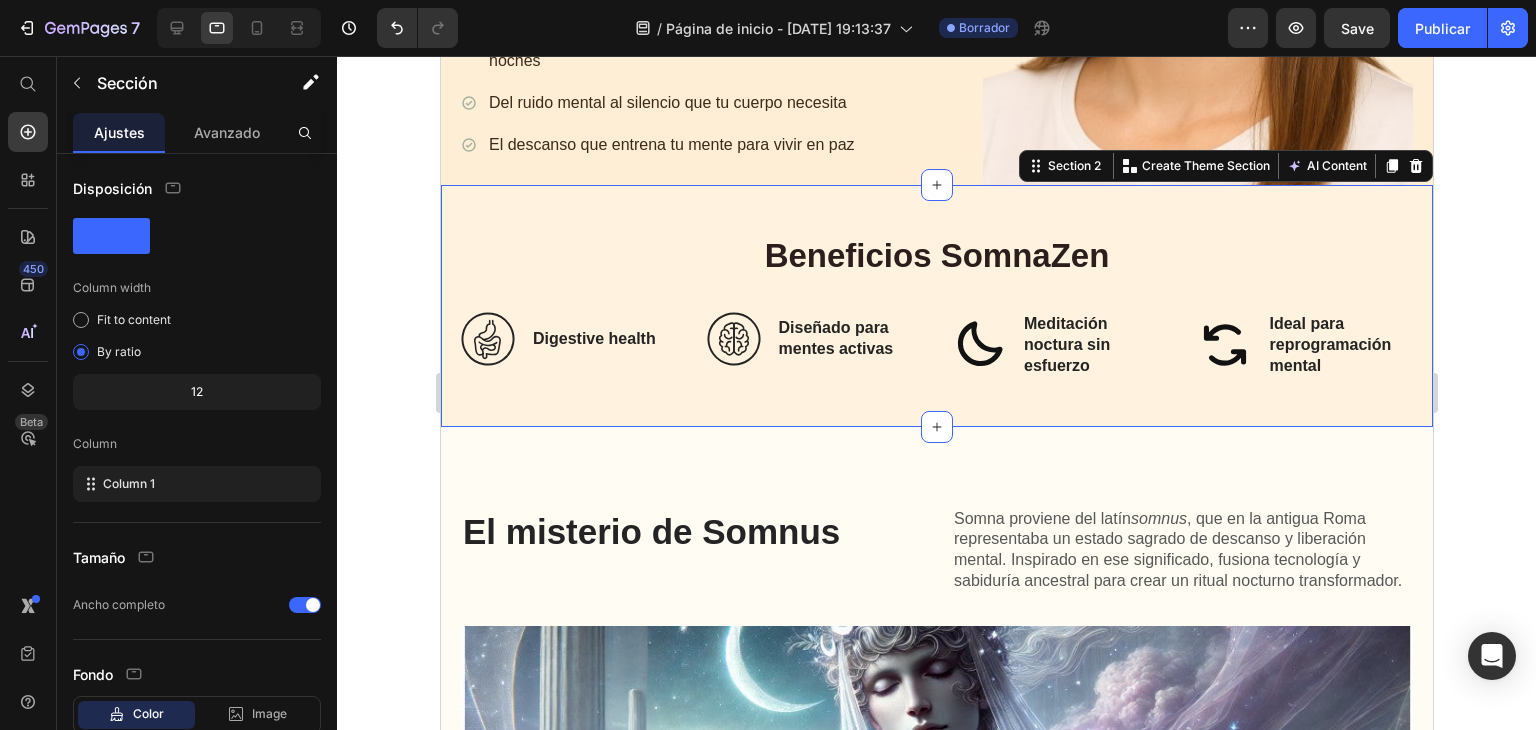 click on "Beneficios SomnaZen Heading
Icon Digestive health Heading Row
Icon Diseñado para mentes activas Heading Row
Icon Meditación noctura sin esfuerzo Heading Row
Icon Ideal para reprogramación mental Heading Row Row Row Section 2   You can create reusable sections Create Theme Section AI Content Write with GemAI What would you like to describe here? Tone and Voice Persuasive Product Somna- Silencia tu mente. Programa tu descanso Show more Generate" at bounding box center (936, 305) 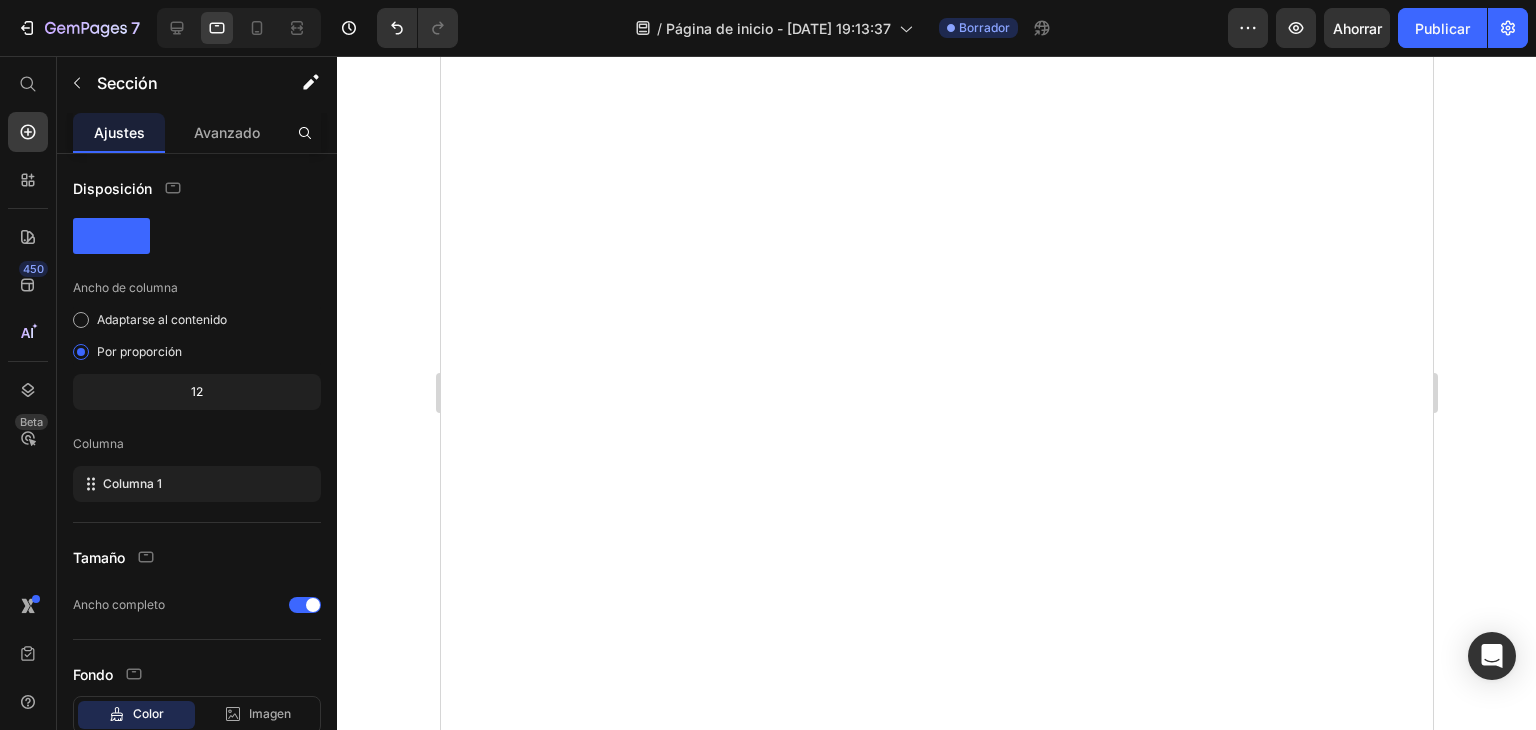 scroll, scrollTop: 0, scrollLeft: 0, axis: both 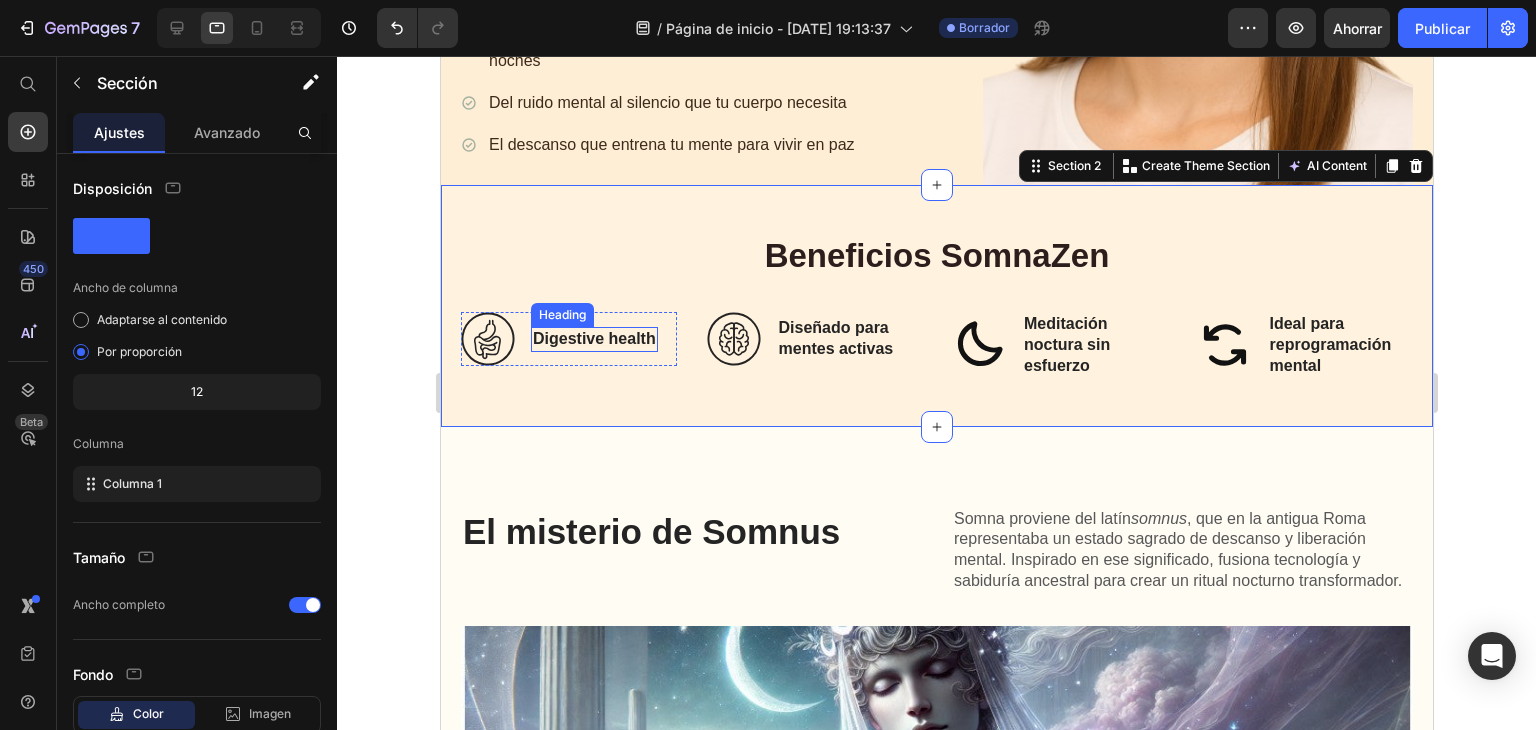 click on "Digestive health" at bounding box center (593, 339) 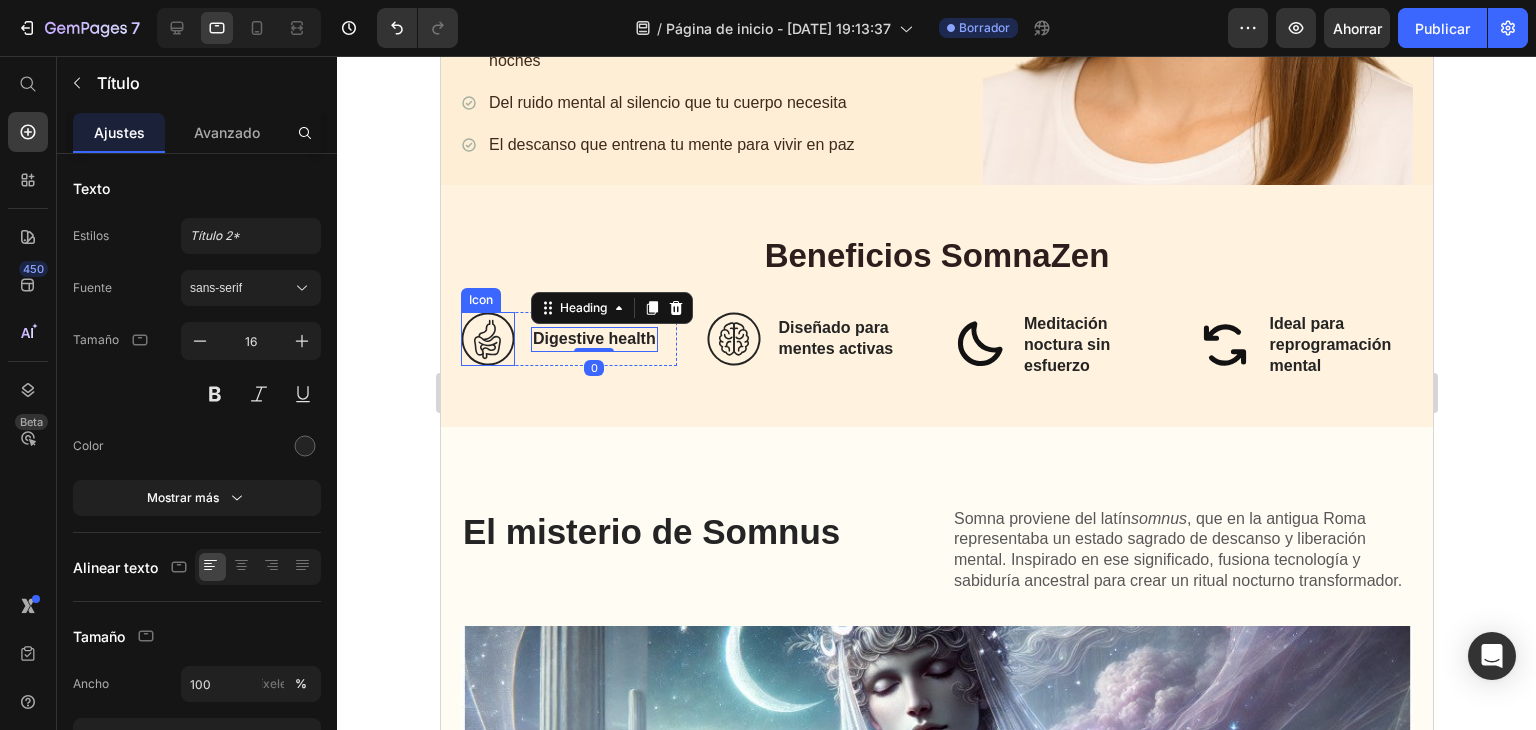 click 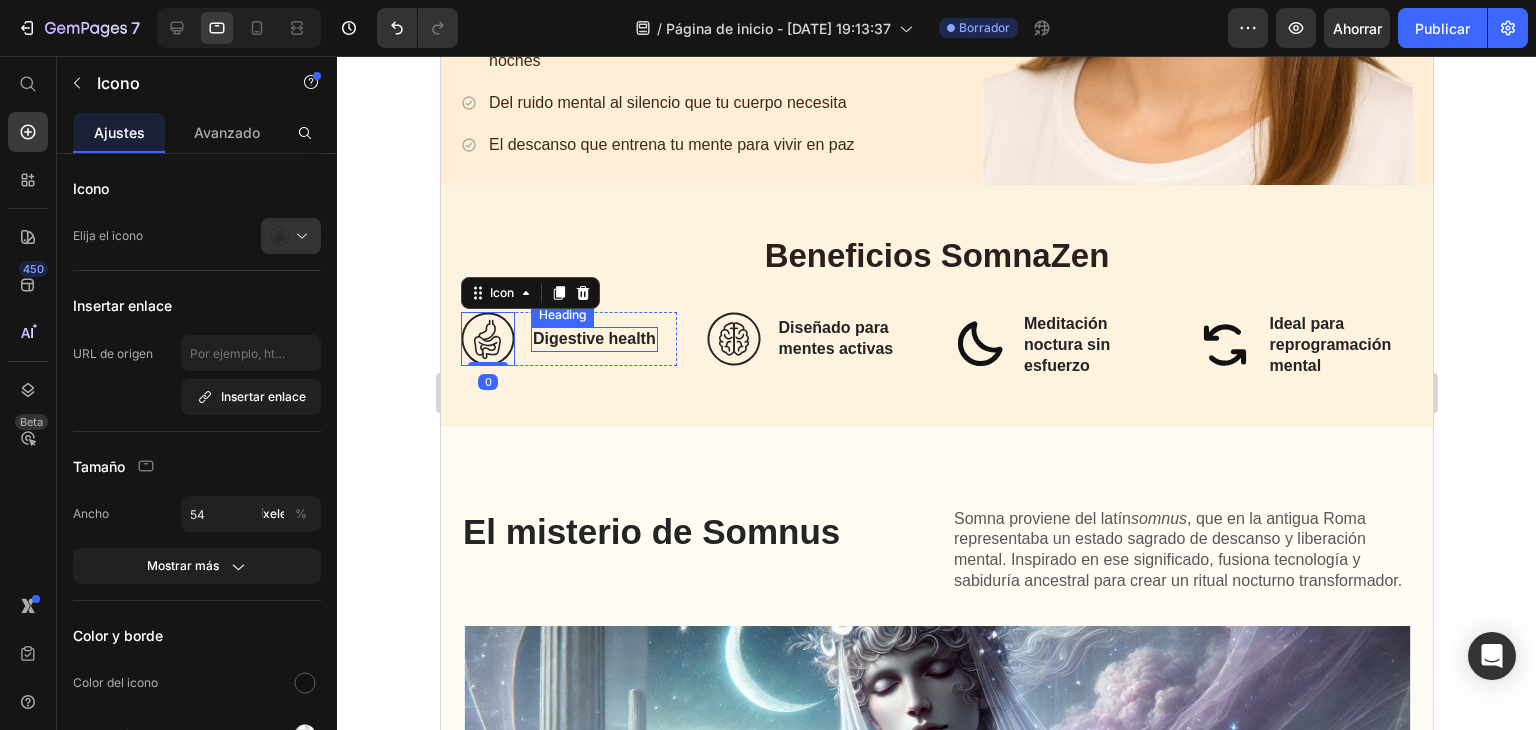 click on "Digestive health" at bounding box center (593, 339) 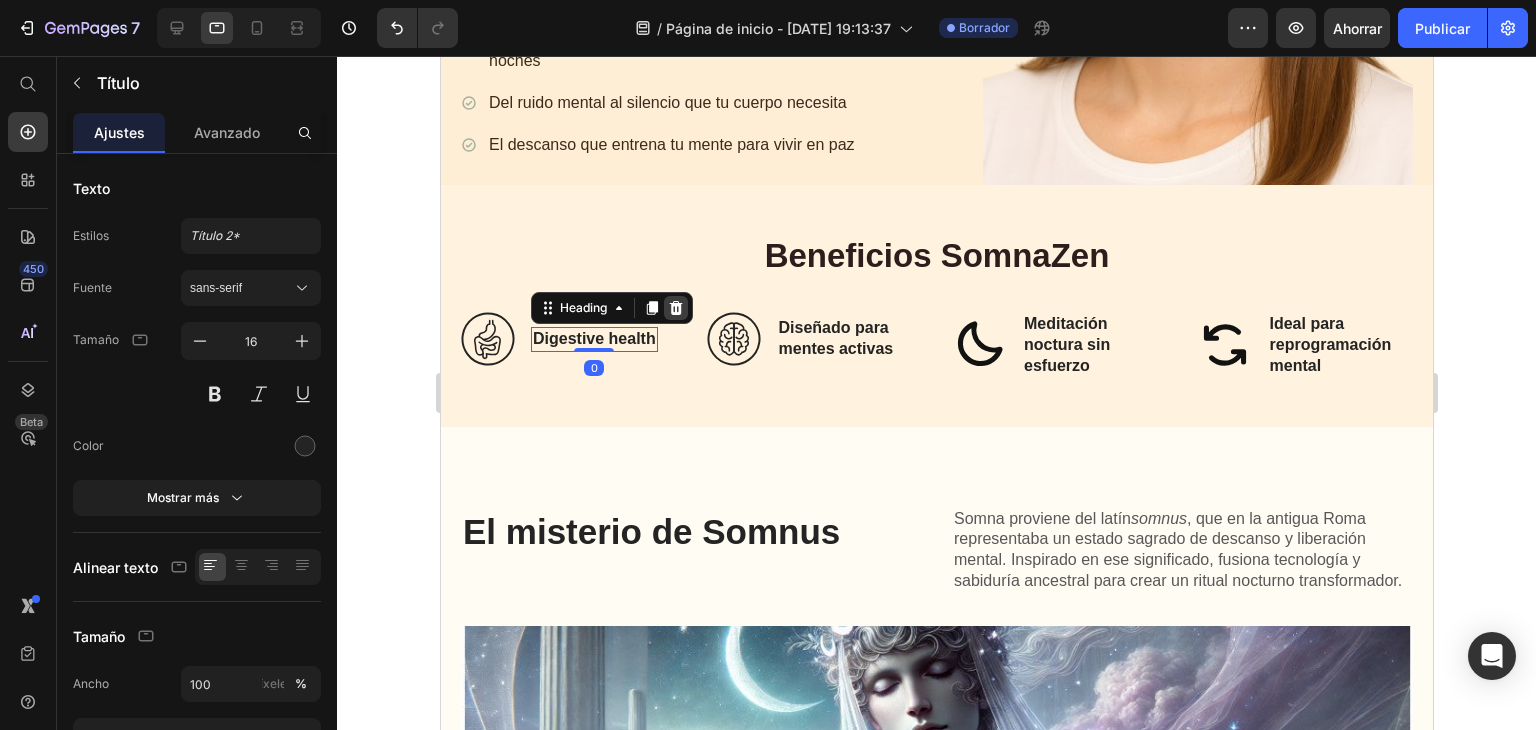 click 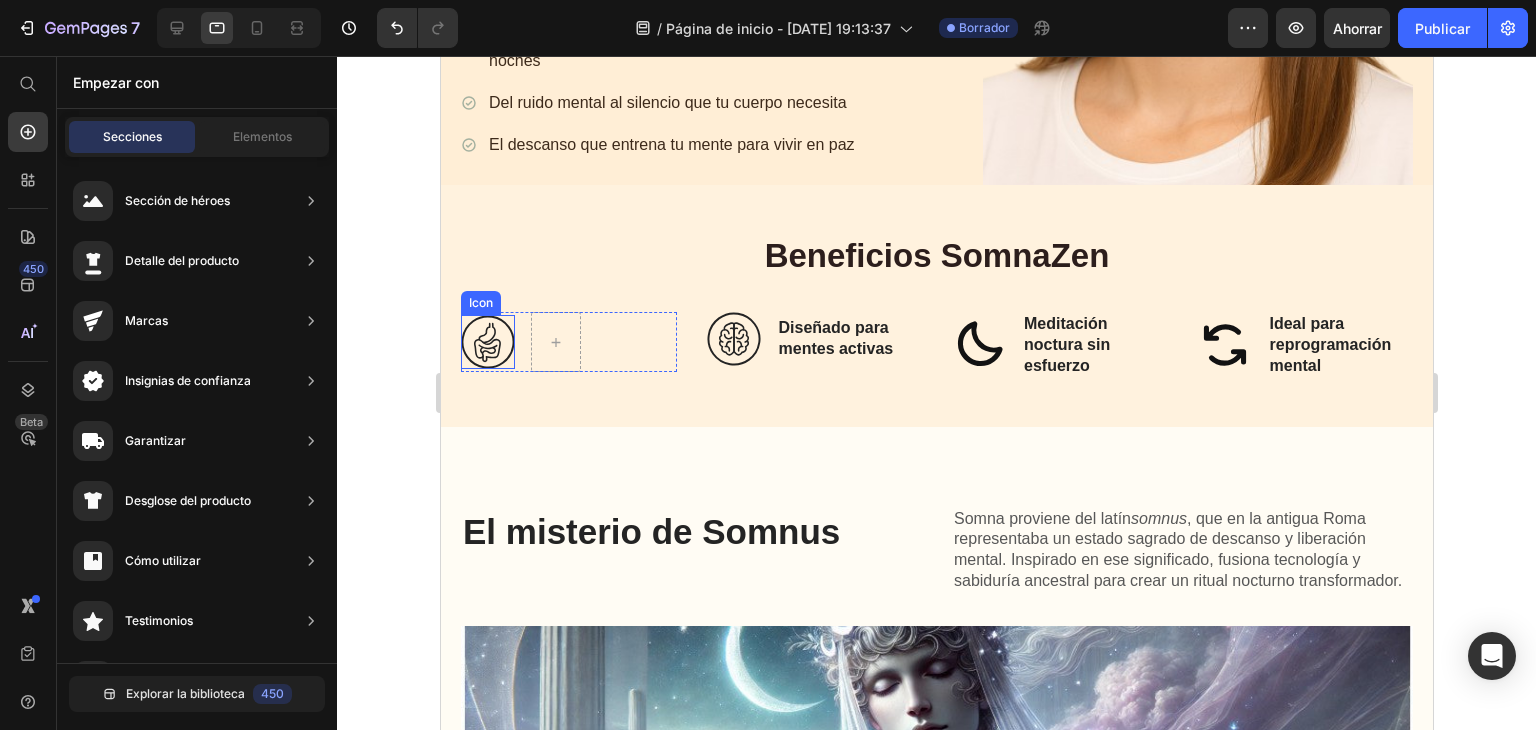 click 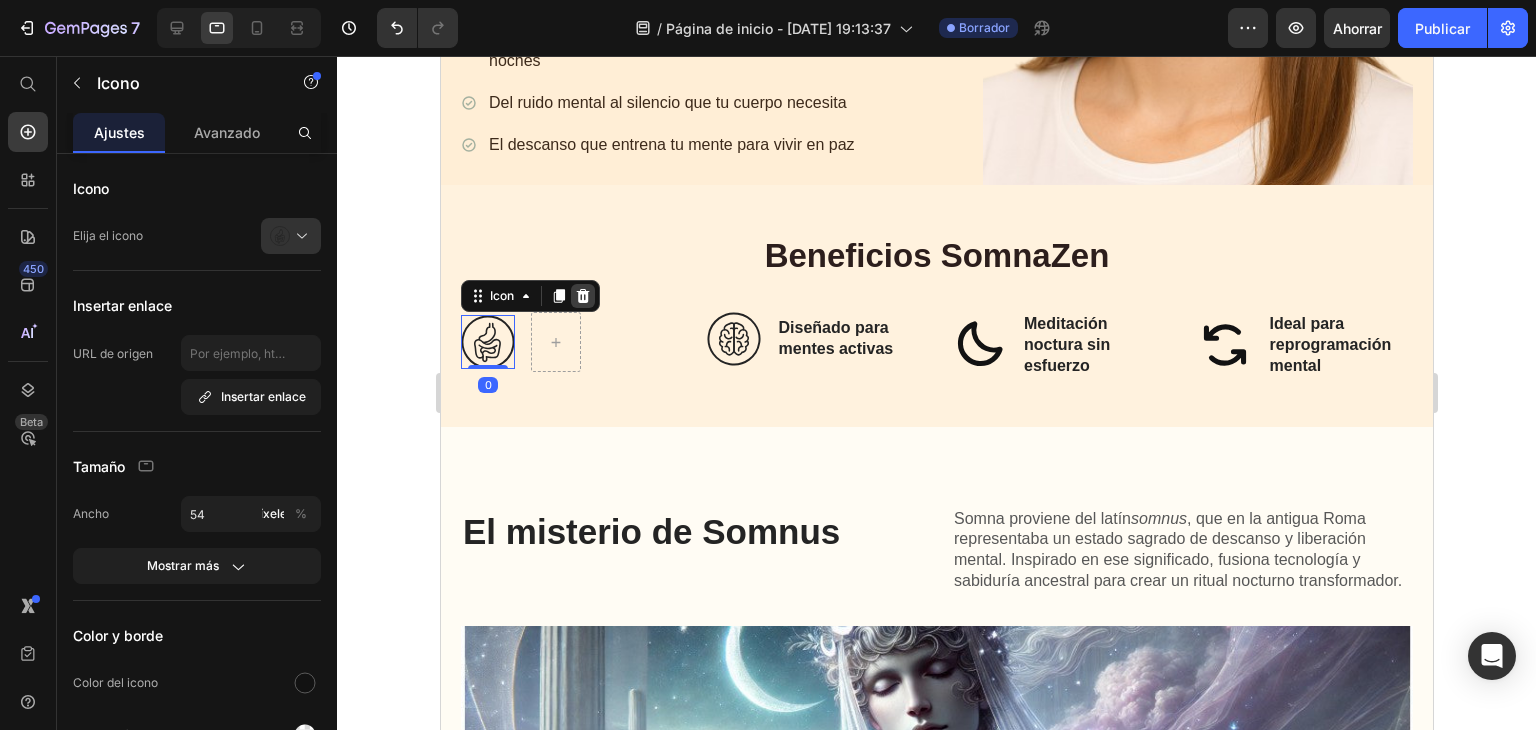 click 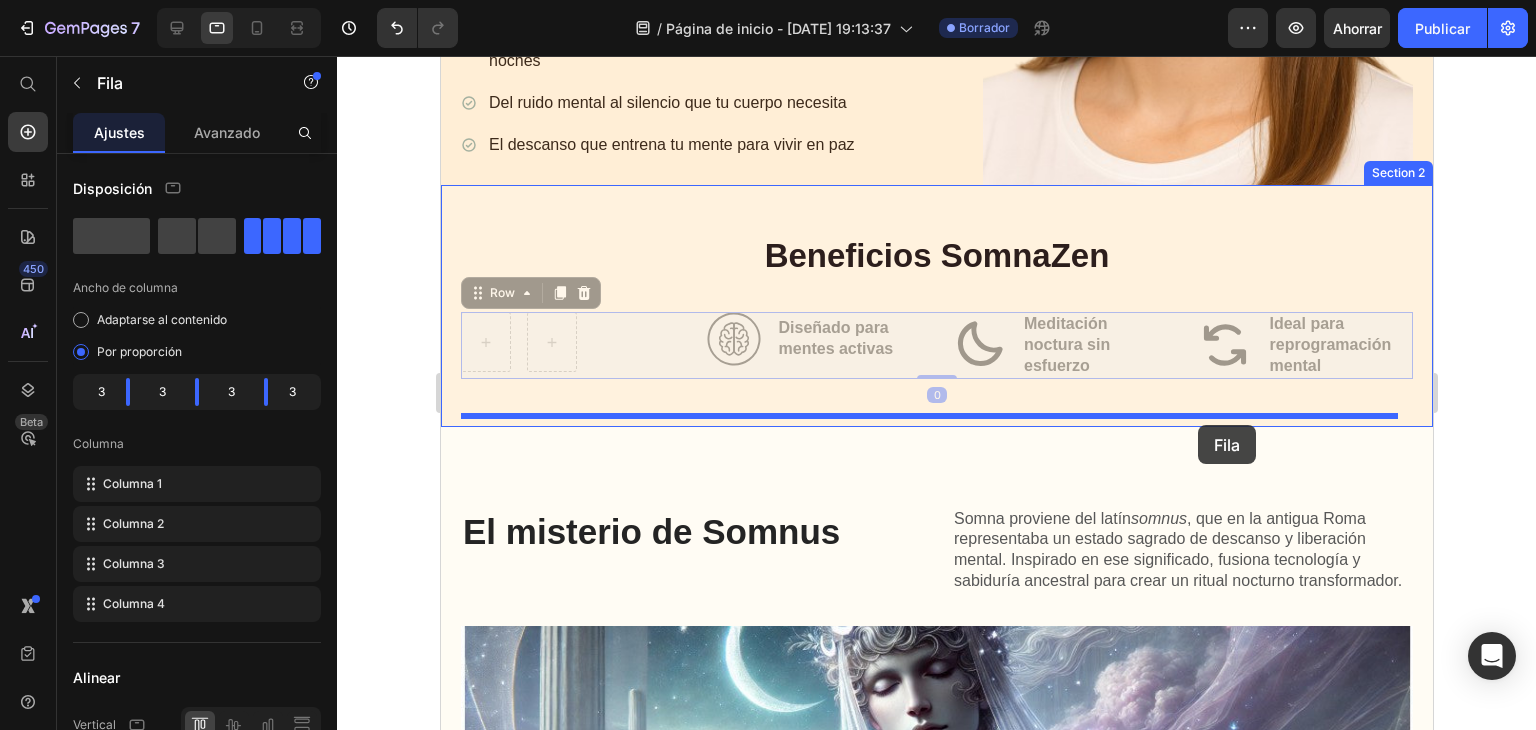 drag, startPoint x: 680, startPoint y: 385, endPoint x: 678, endPoint y: 325, distance: 60.033325 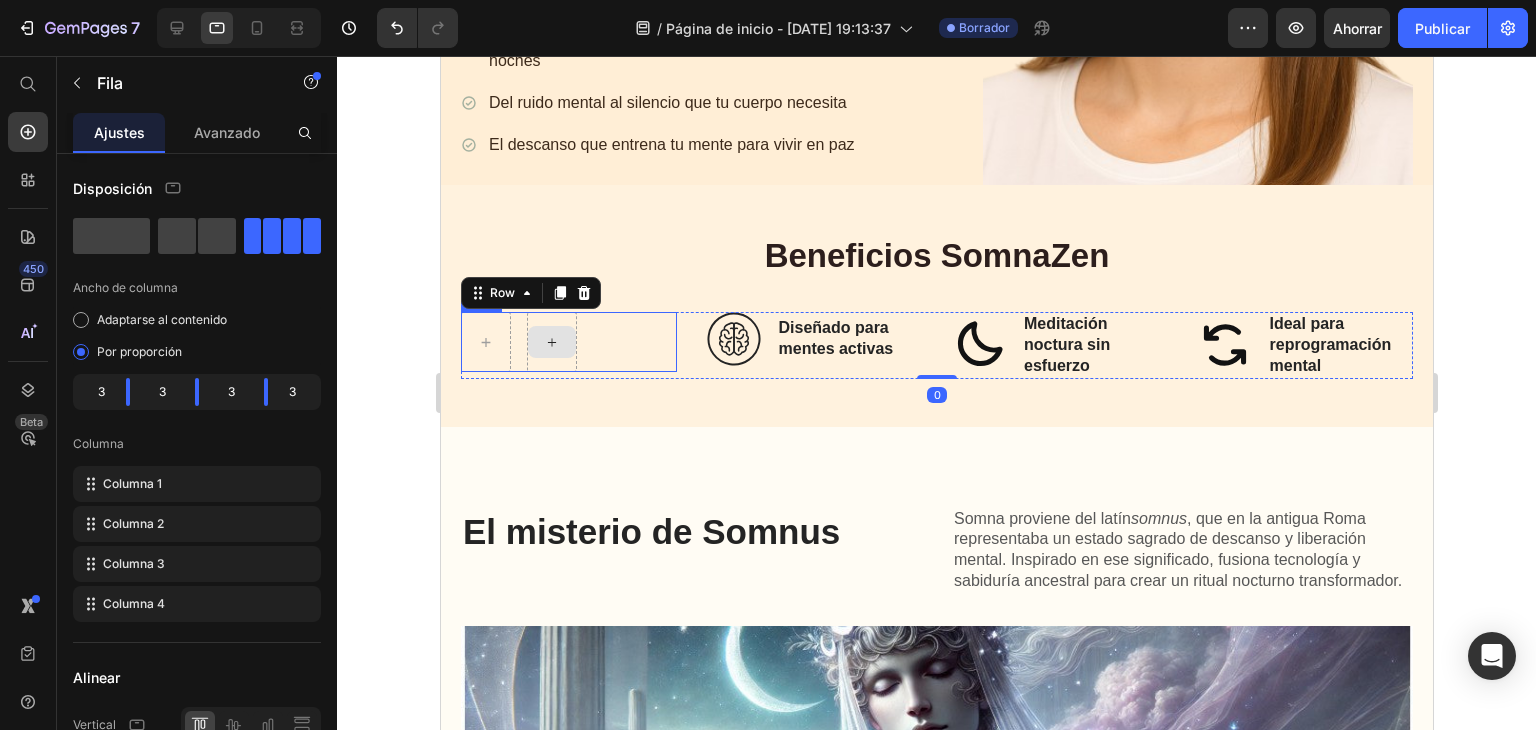 click 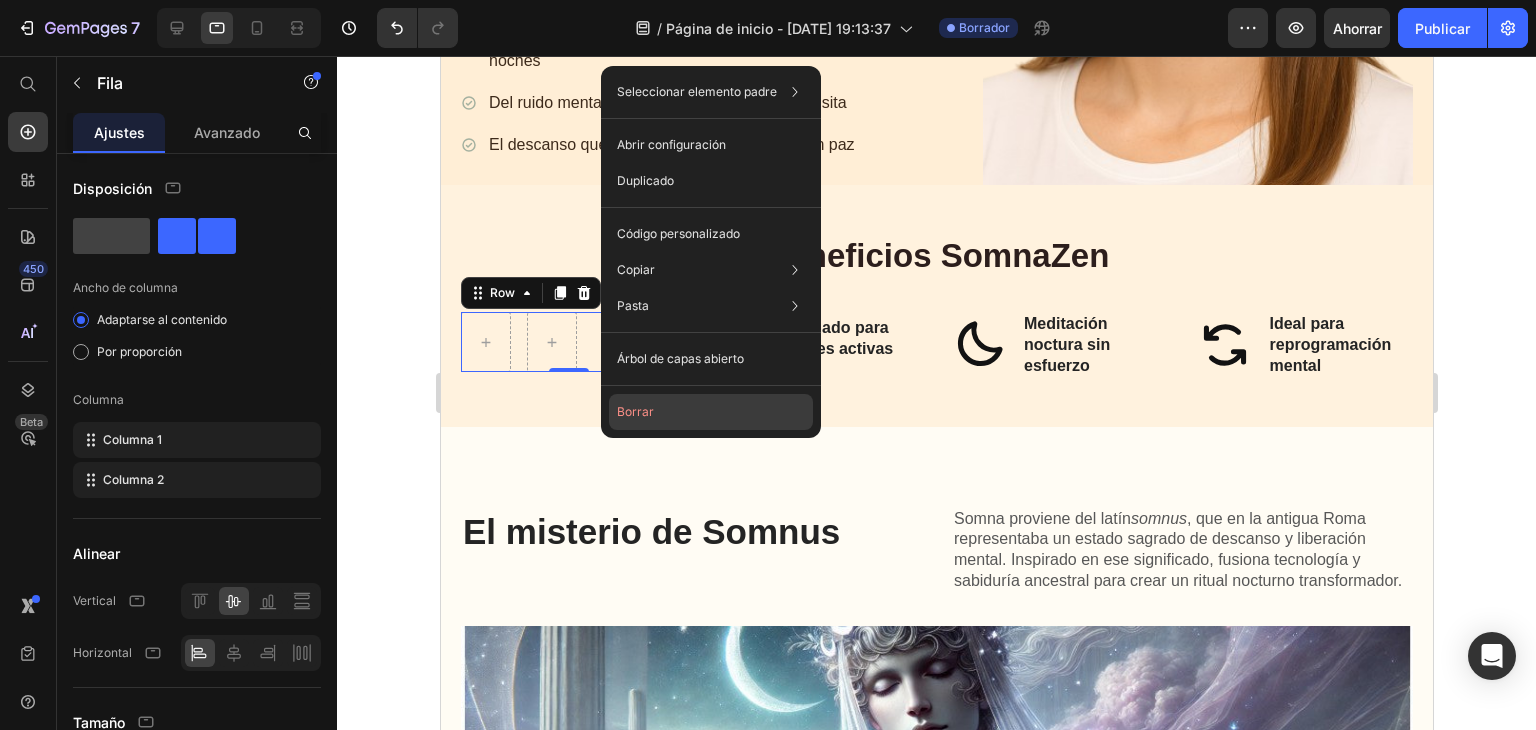 click on "Borrar" at bounding box center [635, 411] 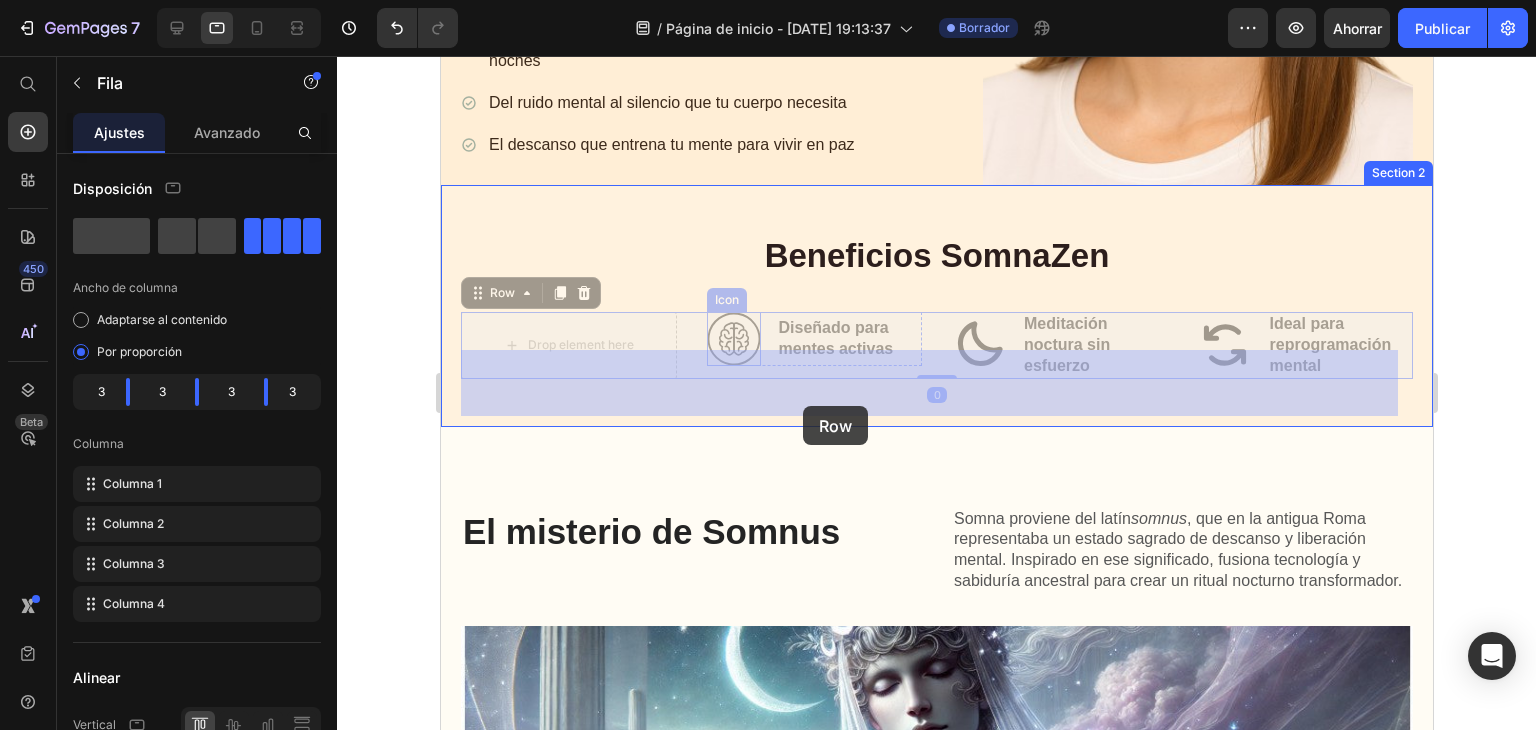 drag, startPoint x: 691, startPoint y: 380, endPoint x: 738, endPoint y: 385, distance: 47.26521 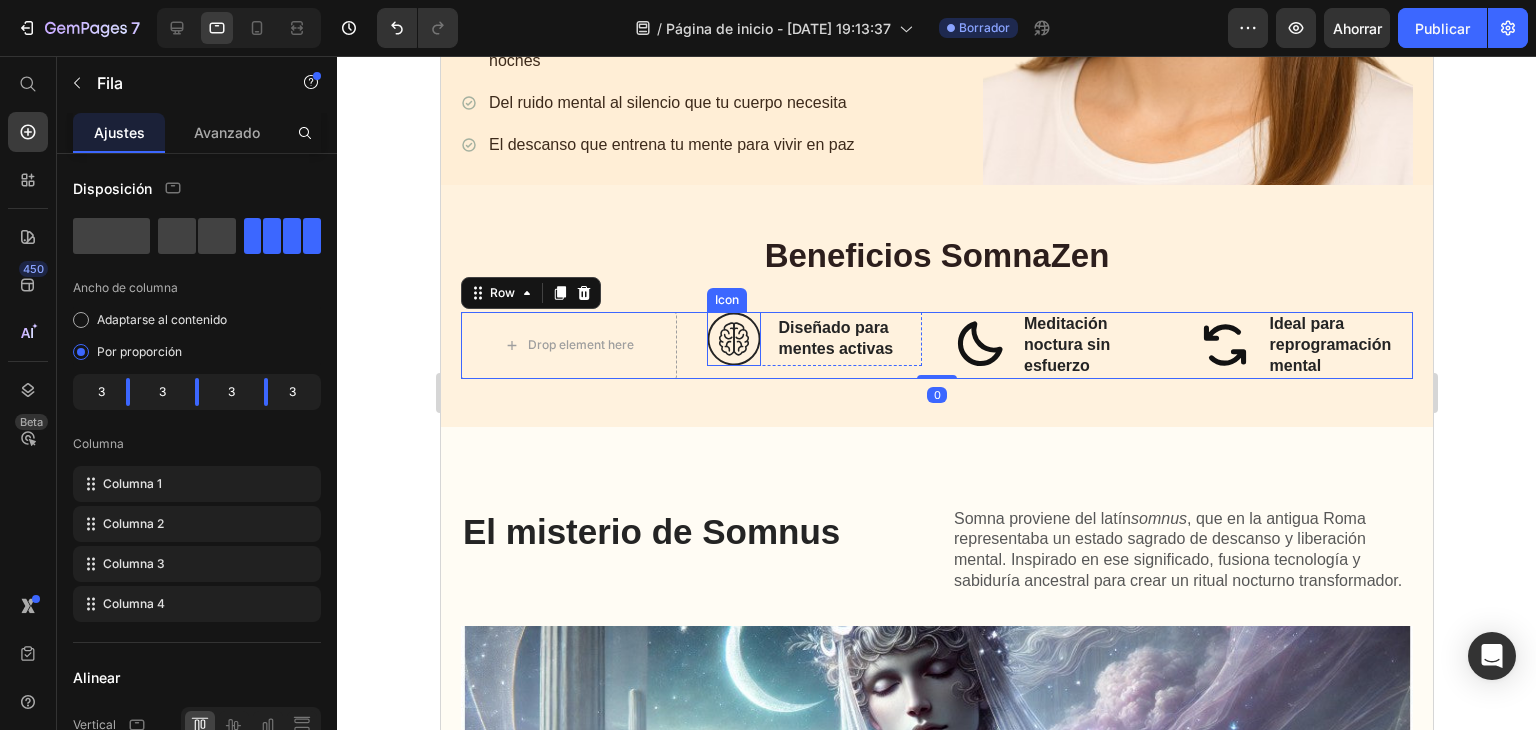 click 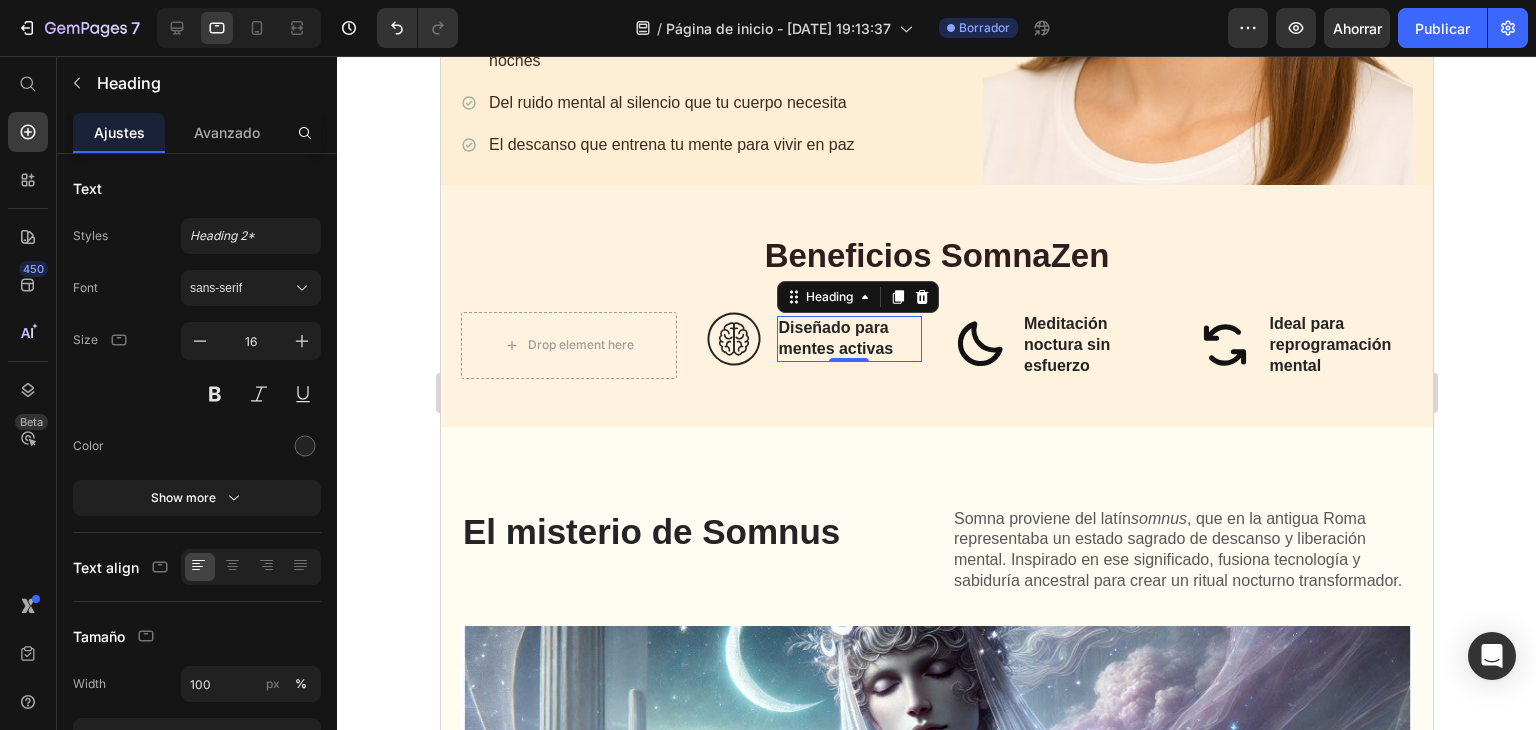 click on "Diseñado para mentes activas Heading   0" at bounding box center [849, 339] 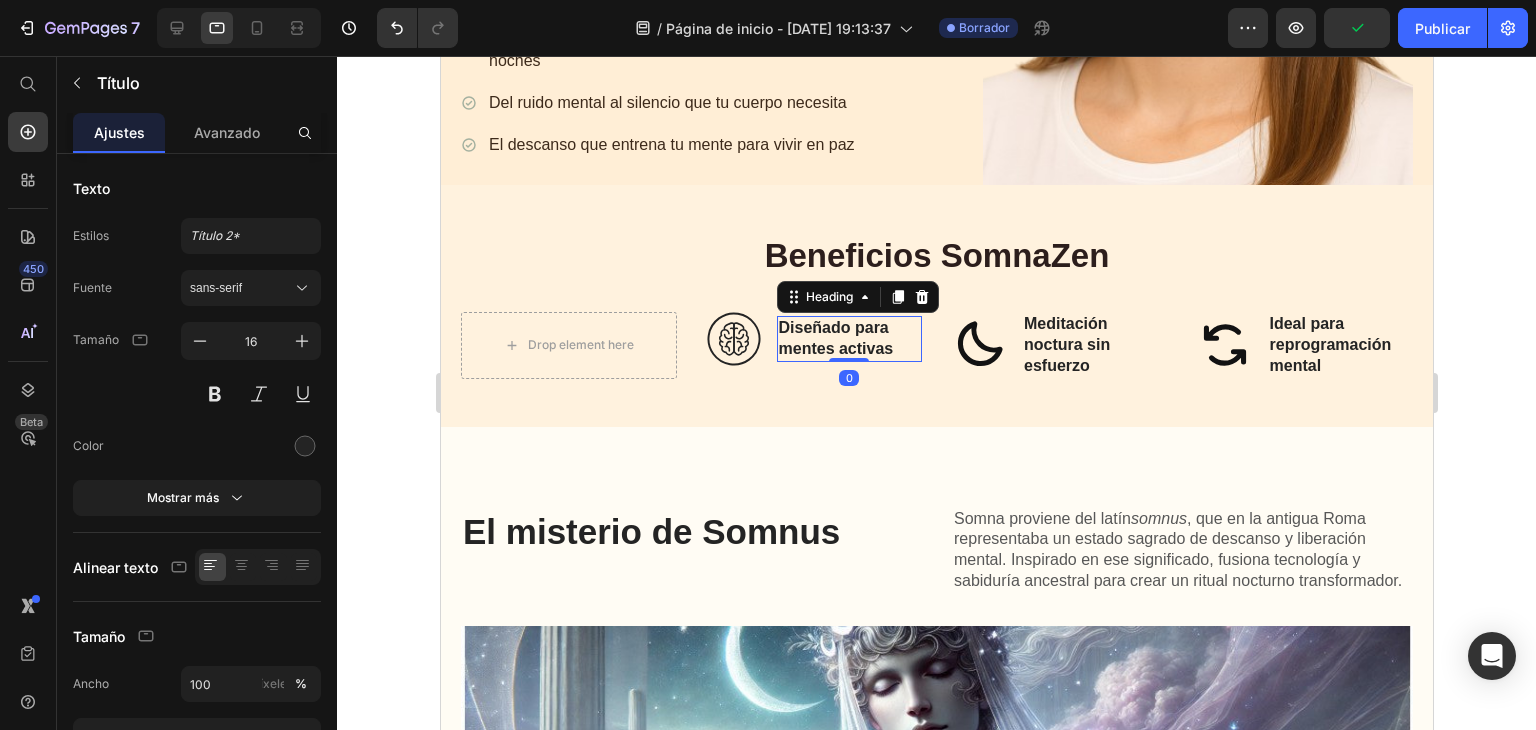 click 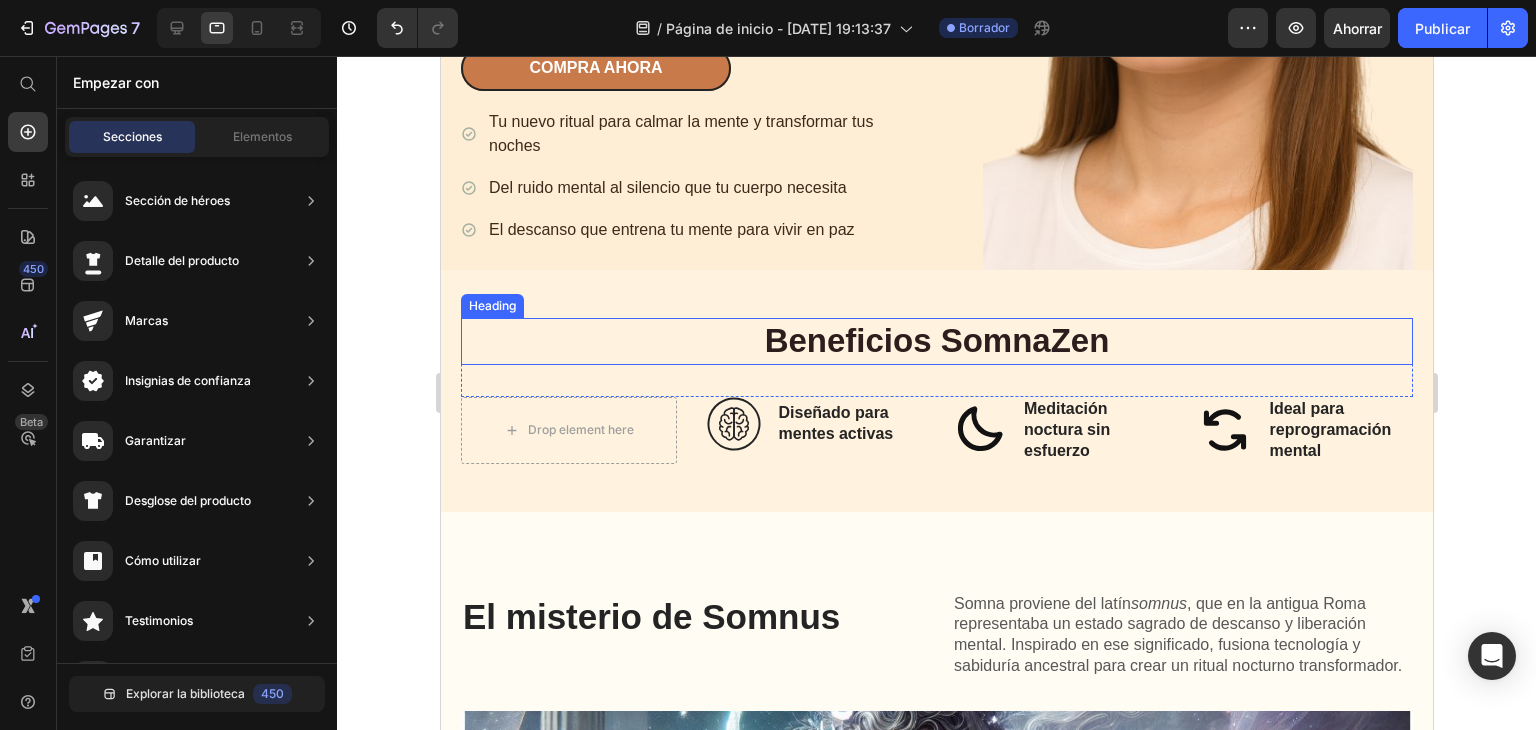 scroll, scrollTop: 700, scrollLeft: 0, axis: vertical 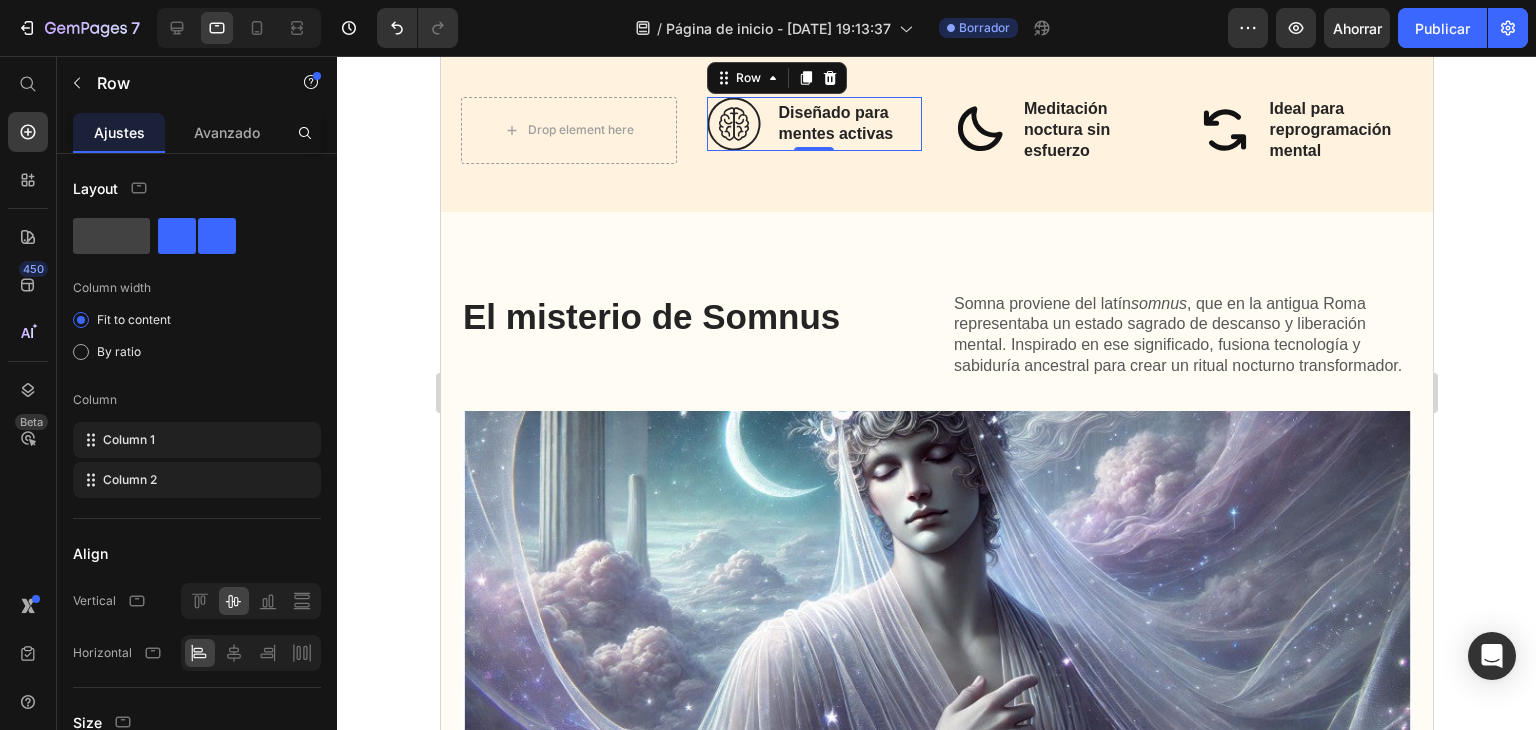 click on "Icon Diseñado para mentes activas Heading Row   0" at bounding box center [814, 124] 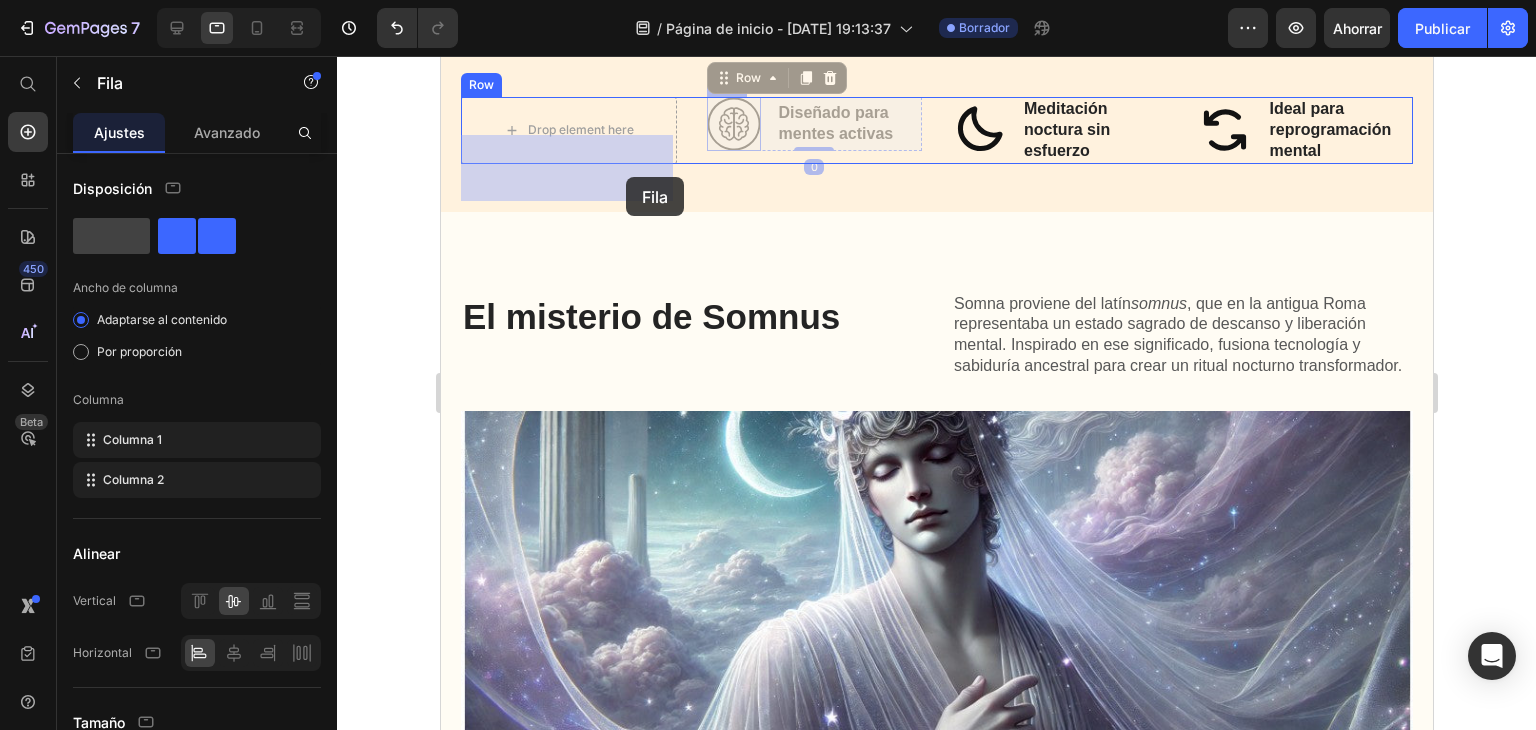 drag, startPoint x: 761, startPoint y: 177, endPoint x: 625, endPoint y: 177, distance: 136 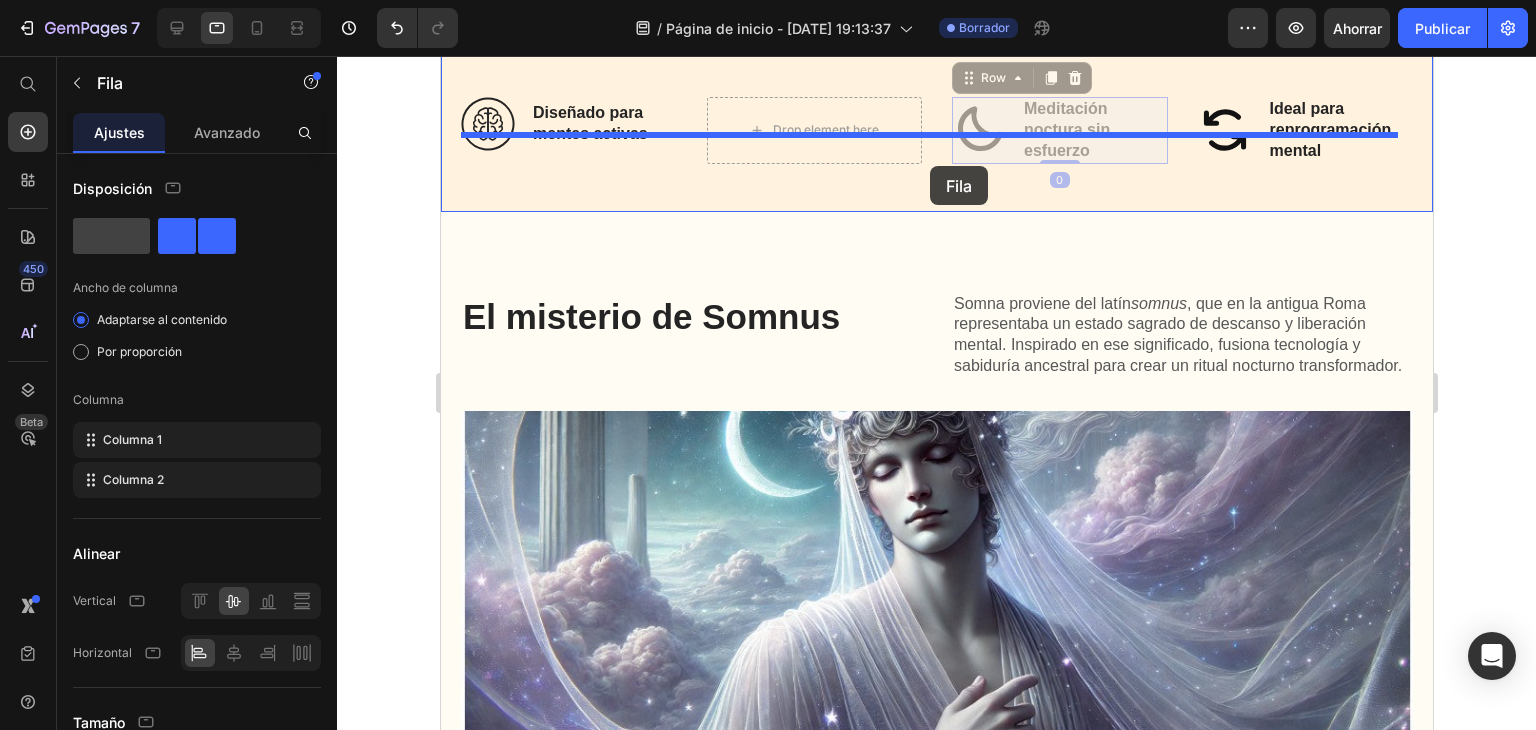 drag, startPoint x: 1012, startPoint y: 198, endPoint x: 929, endPoint y: 166, distance: 88.95505 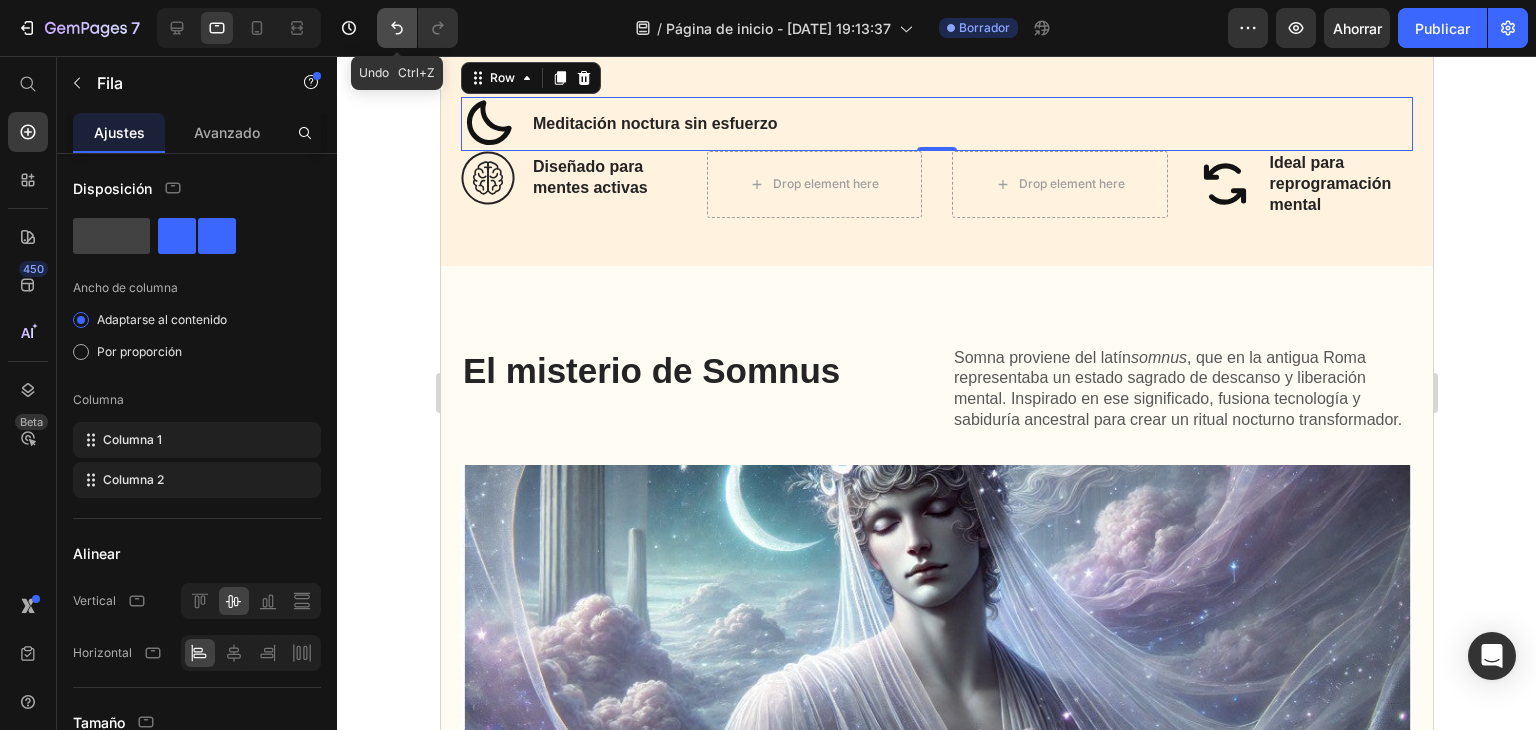 click 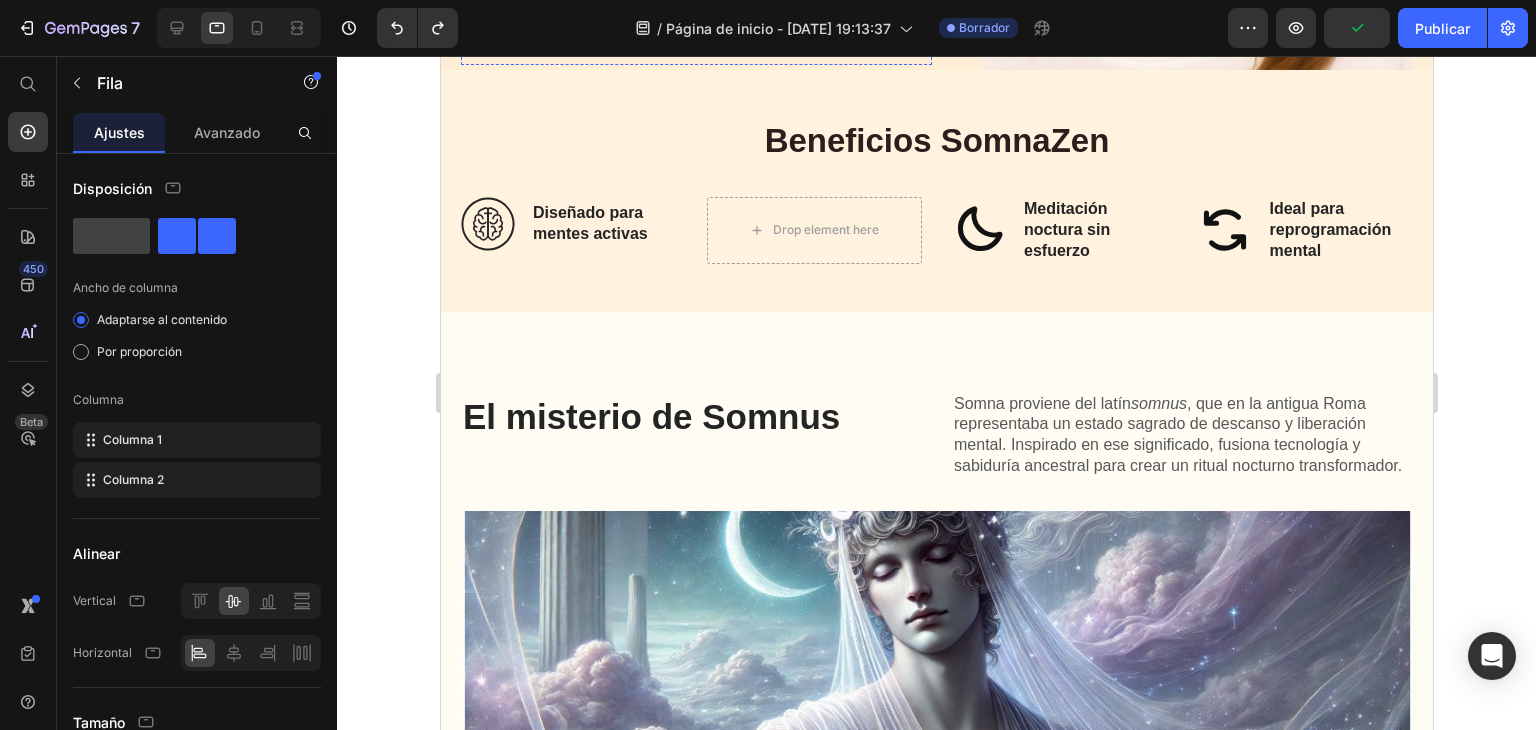 scroll, scrollTop: 400, scrollLeft: 0, axis: vertical 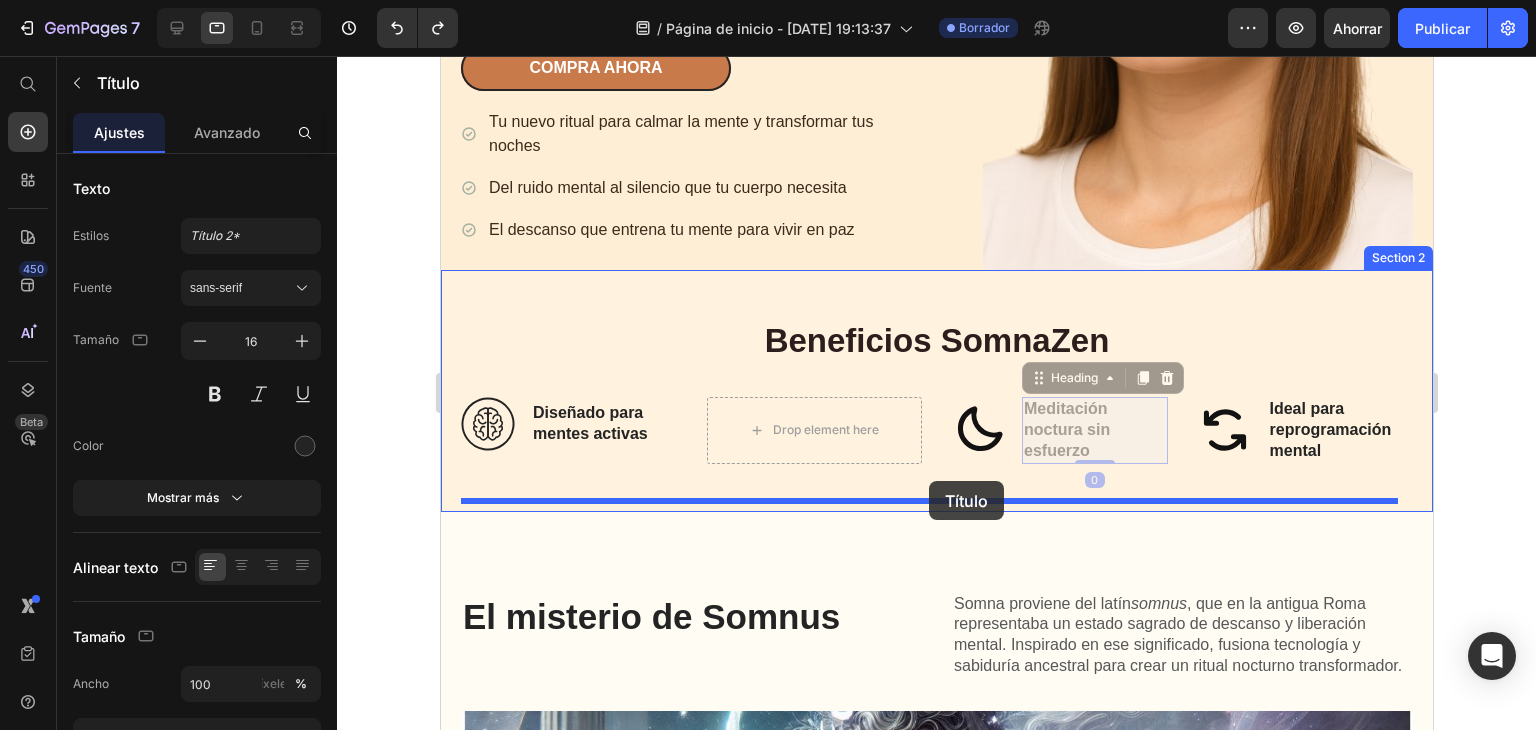 drag, startPoint x: 1078, startPoint y: 501, endPoint x: 928, endPoint y: 481, distance: 151.32745 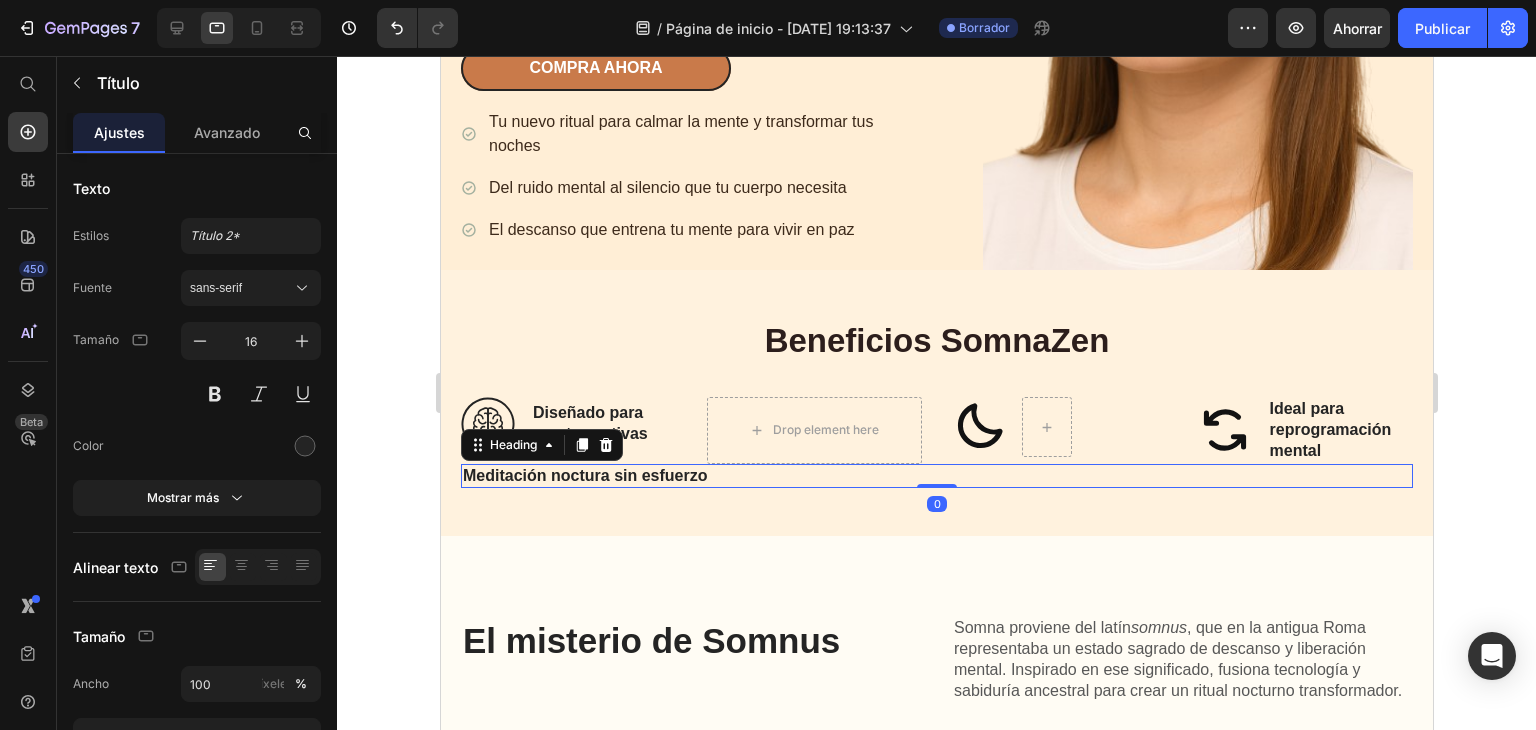 click at bounding box center [413, 28] 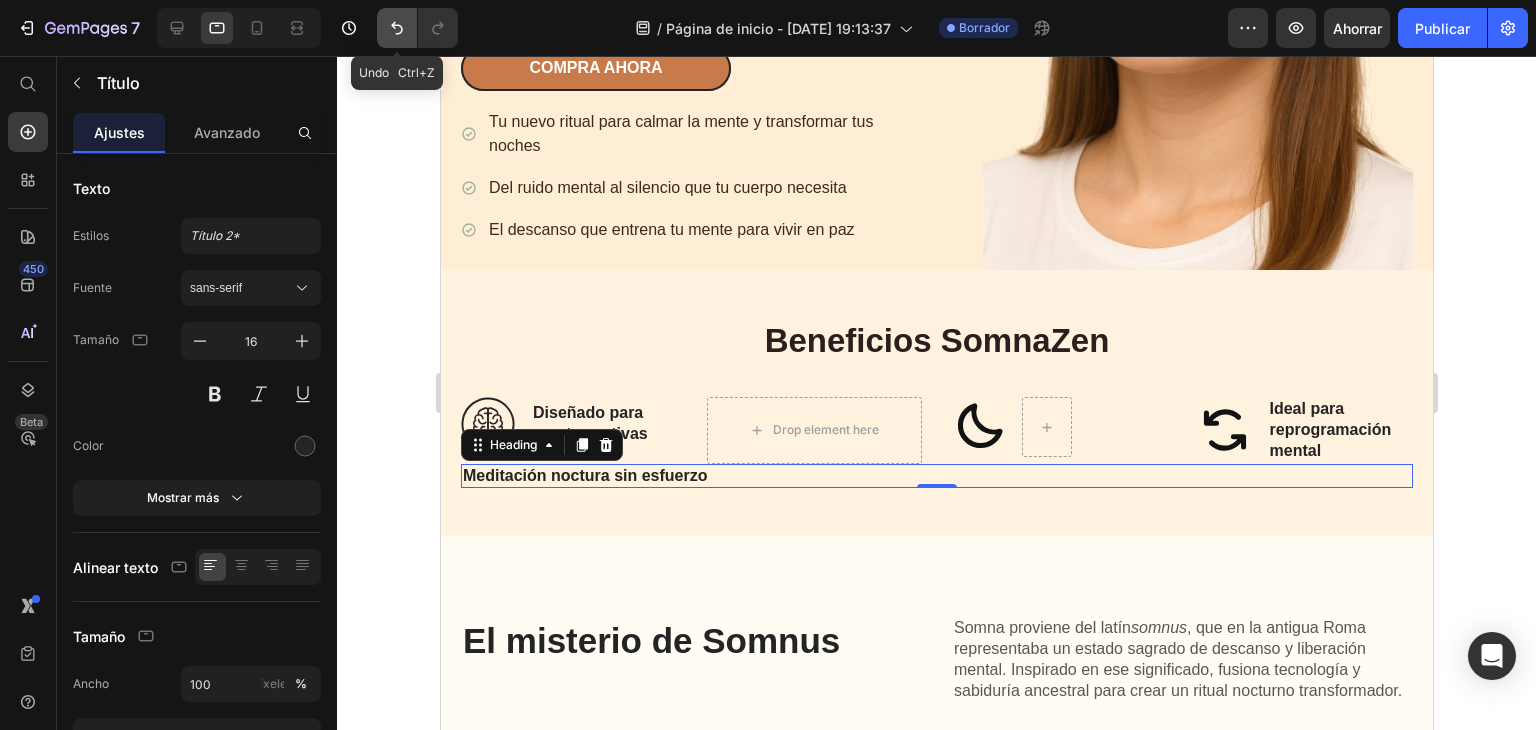 click 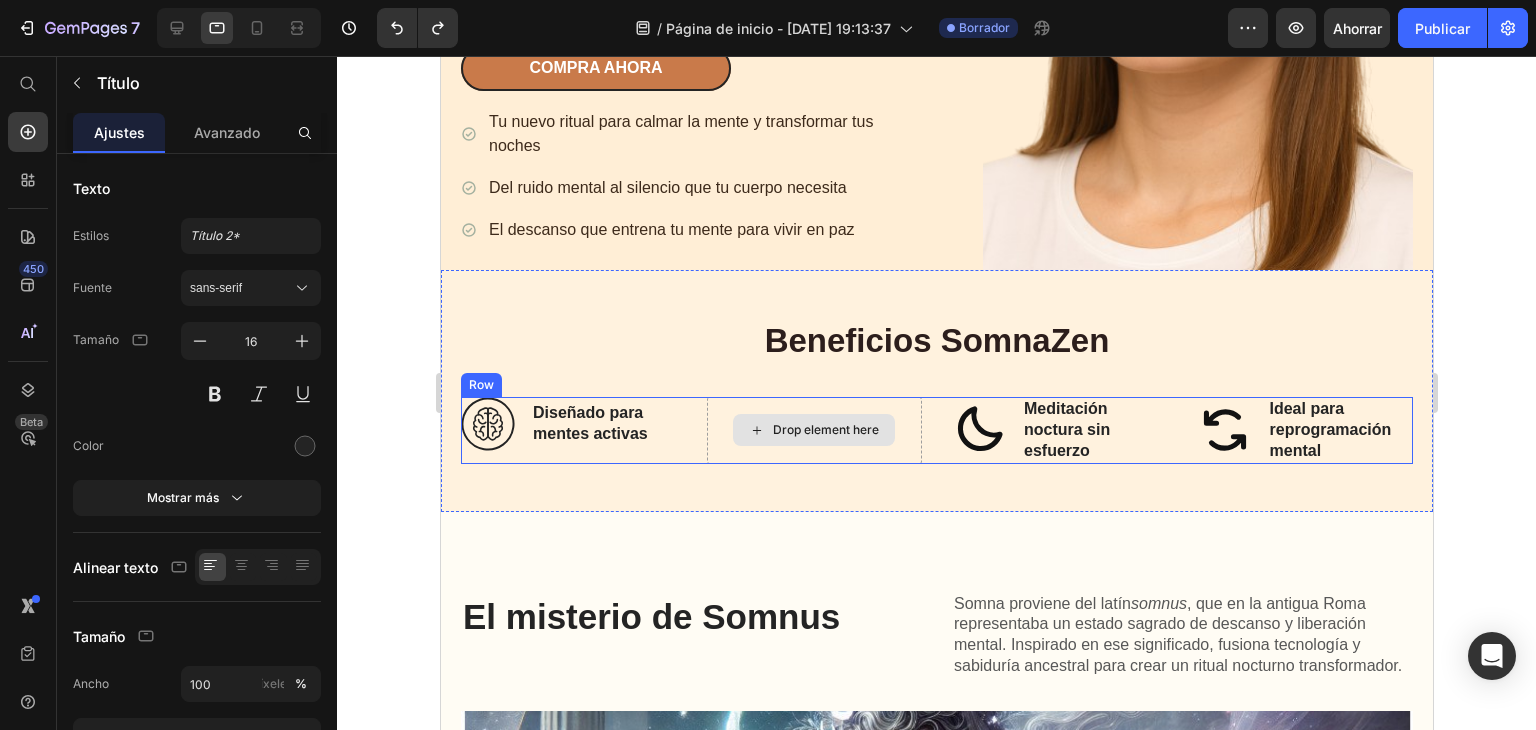 type 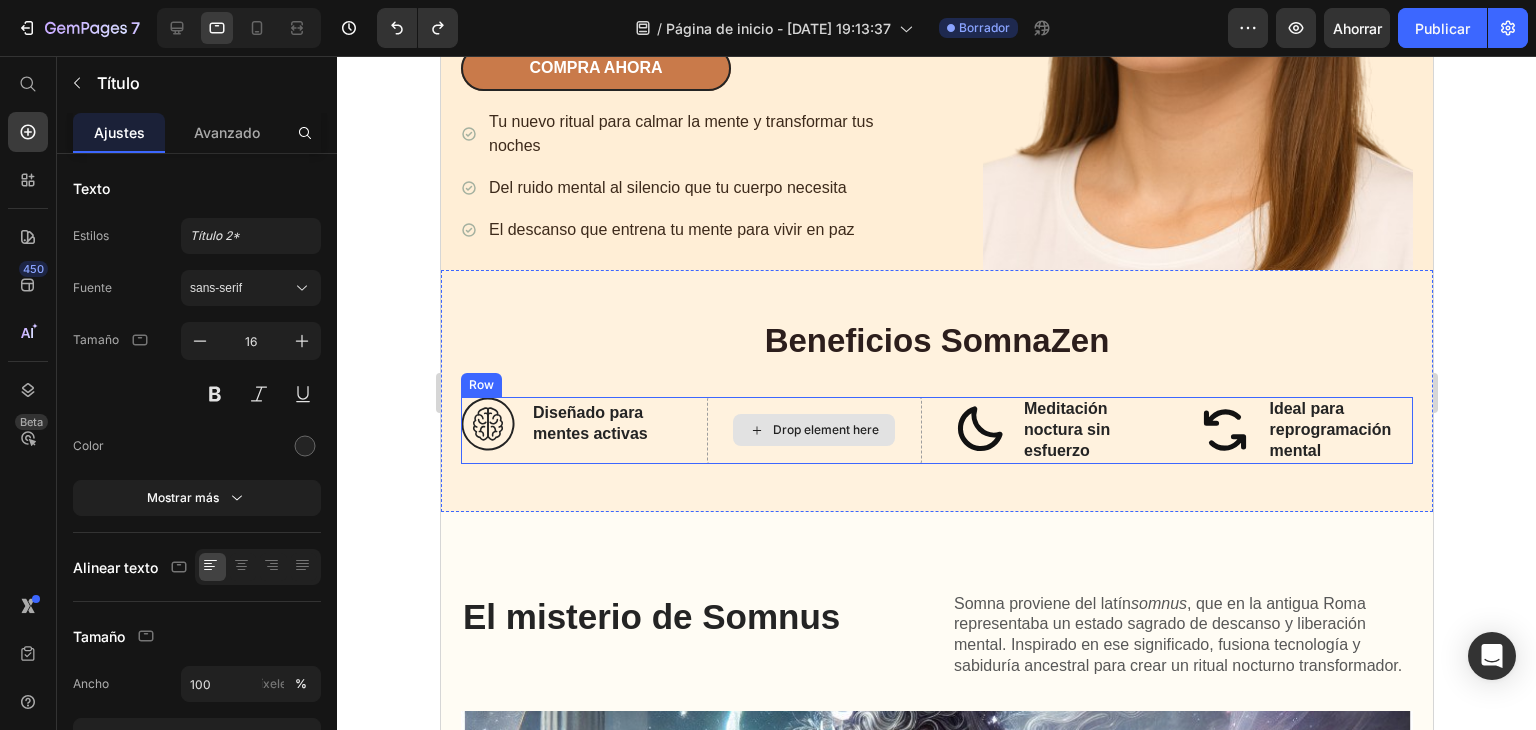 click on "Drop element here" at bounding box center (825, 430) 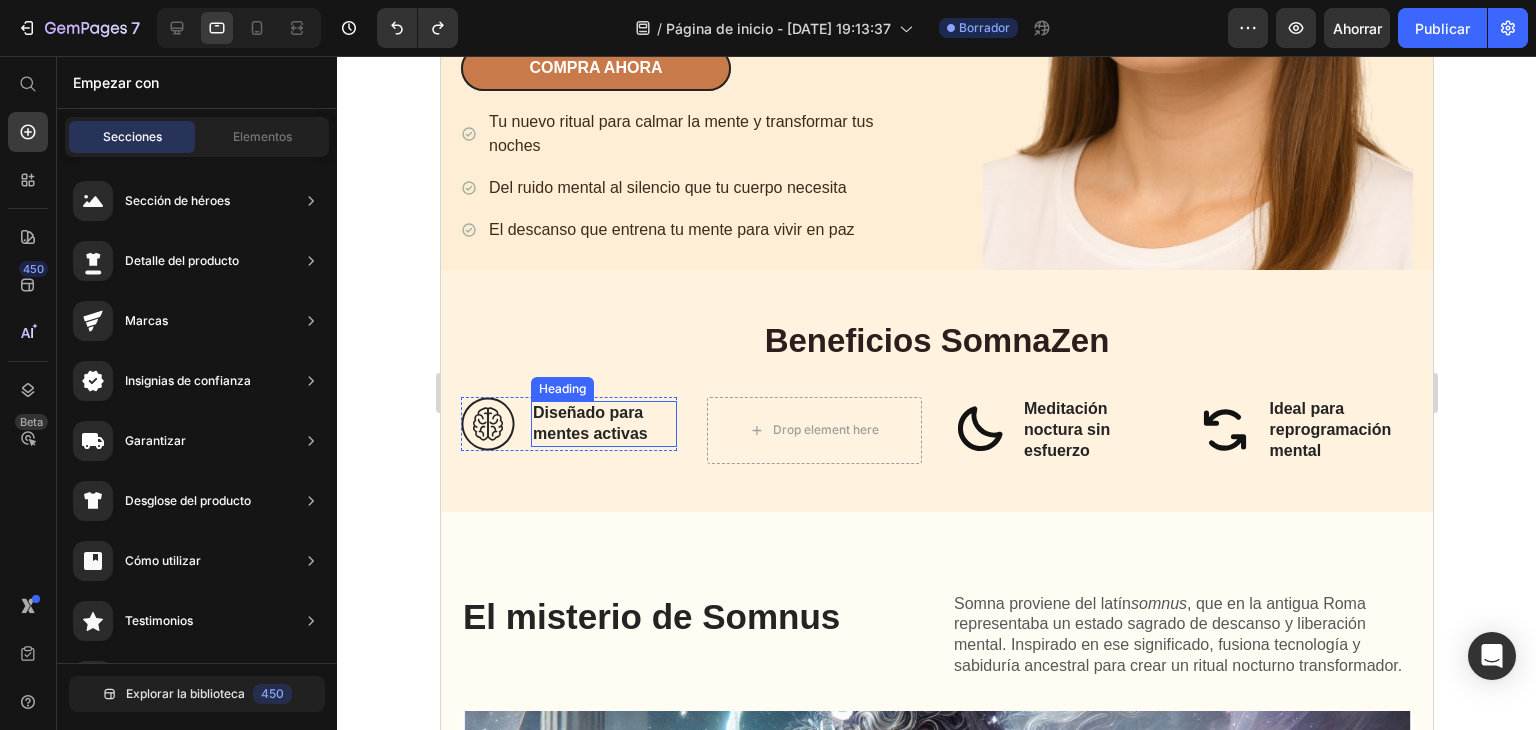 click on "Diseñado para mentes activas" at bounding box center (603, 424) 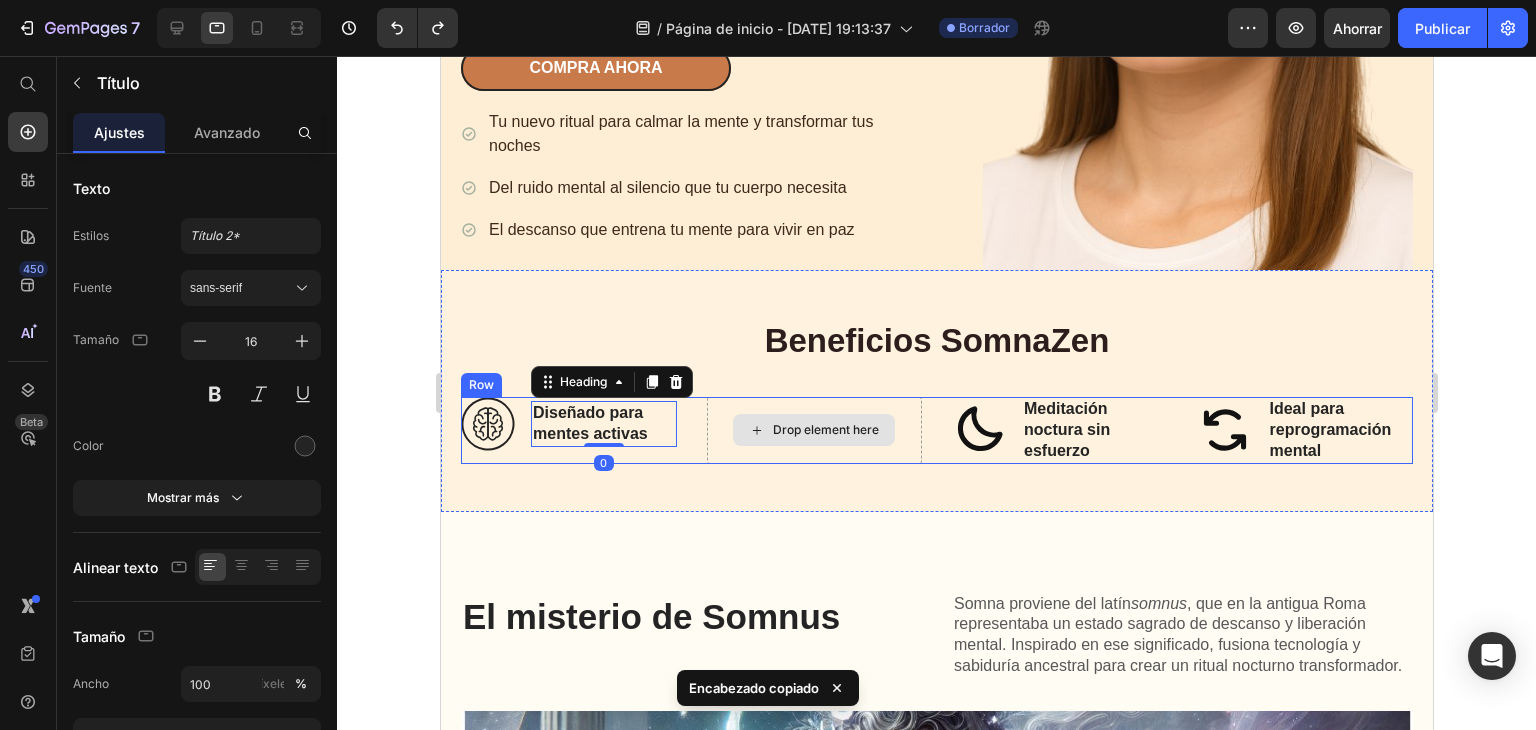 click on "Drop element here" at bounding box center (825, 430) 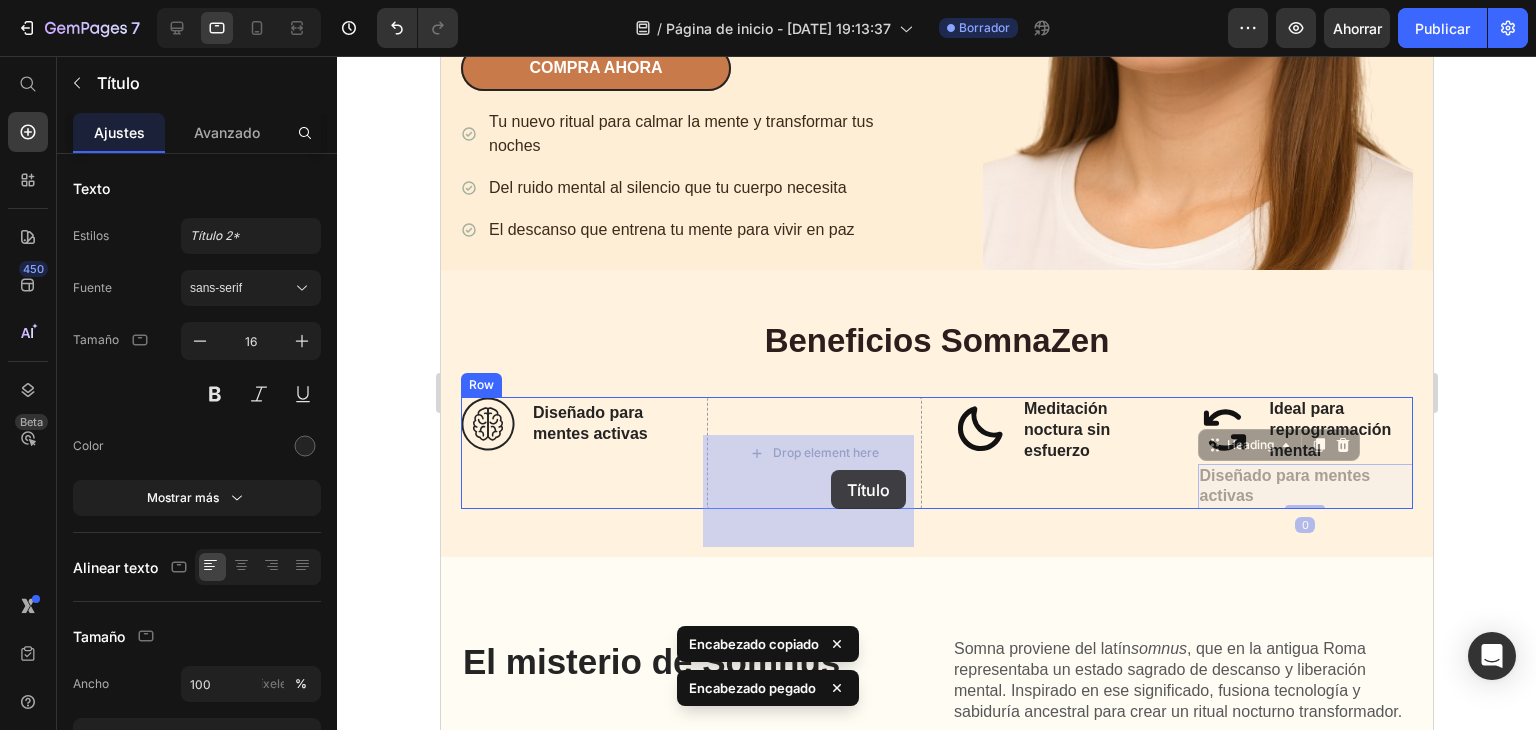 drag, startPoint x: 1251, startPoint y: 529, endPoint x: 830, endPoint y: 470, distance: 425.1141 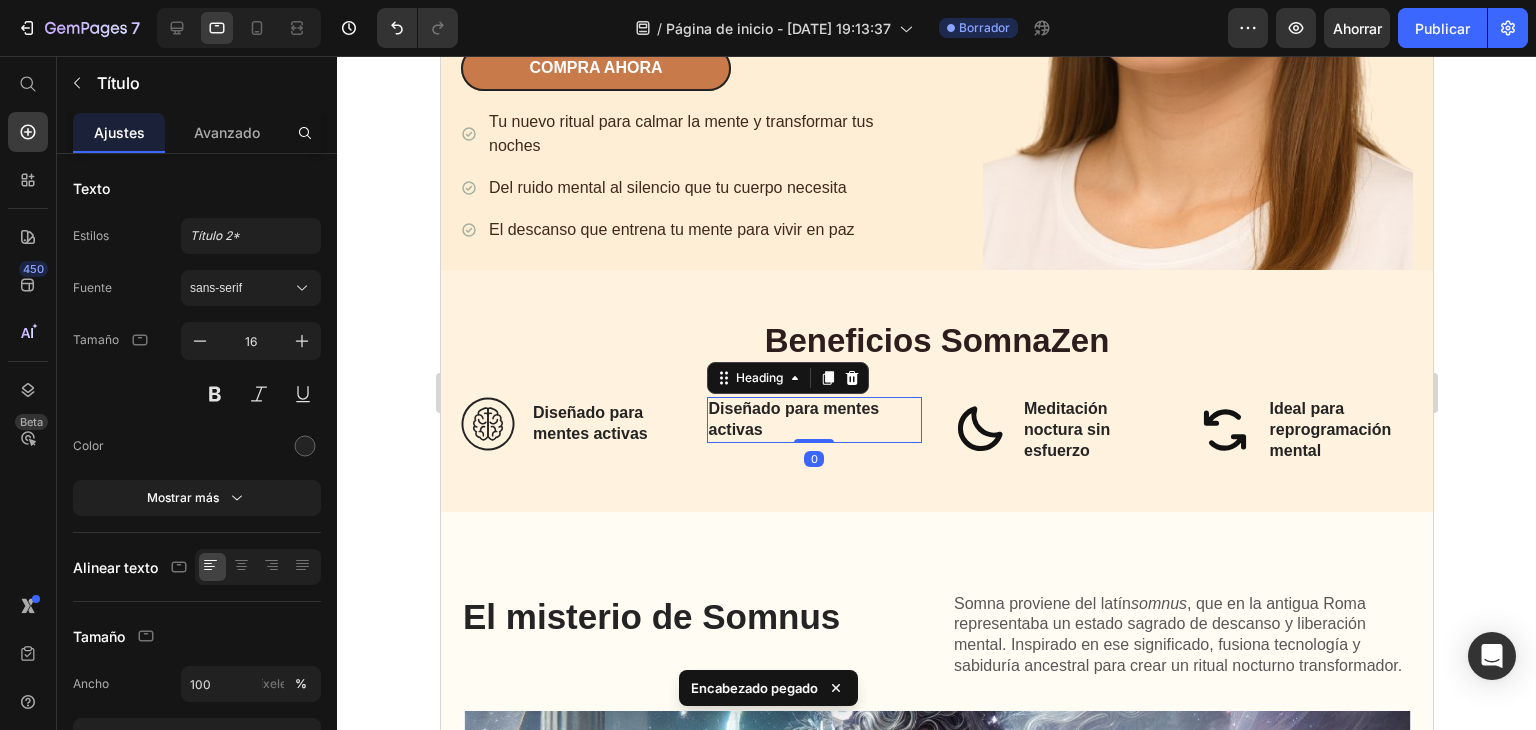 click on "Diseñado para mentes activas" at bounding box center (814, 420) 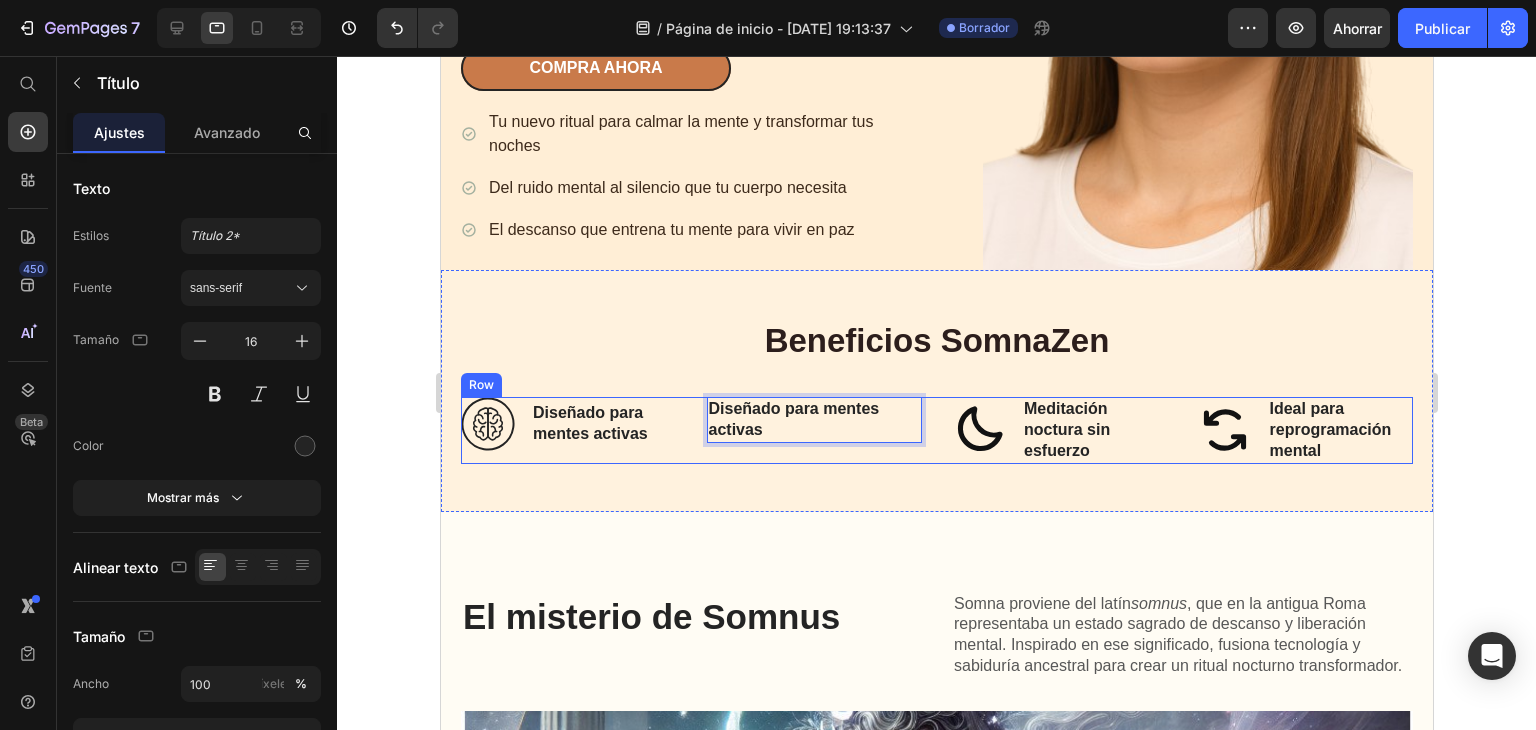 drag, startPoint x: 822, startPoint y: 465, endPoint x: 833, endPoint y: 472, distance: 13.038404 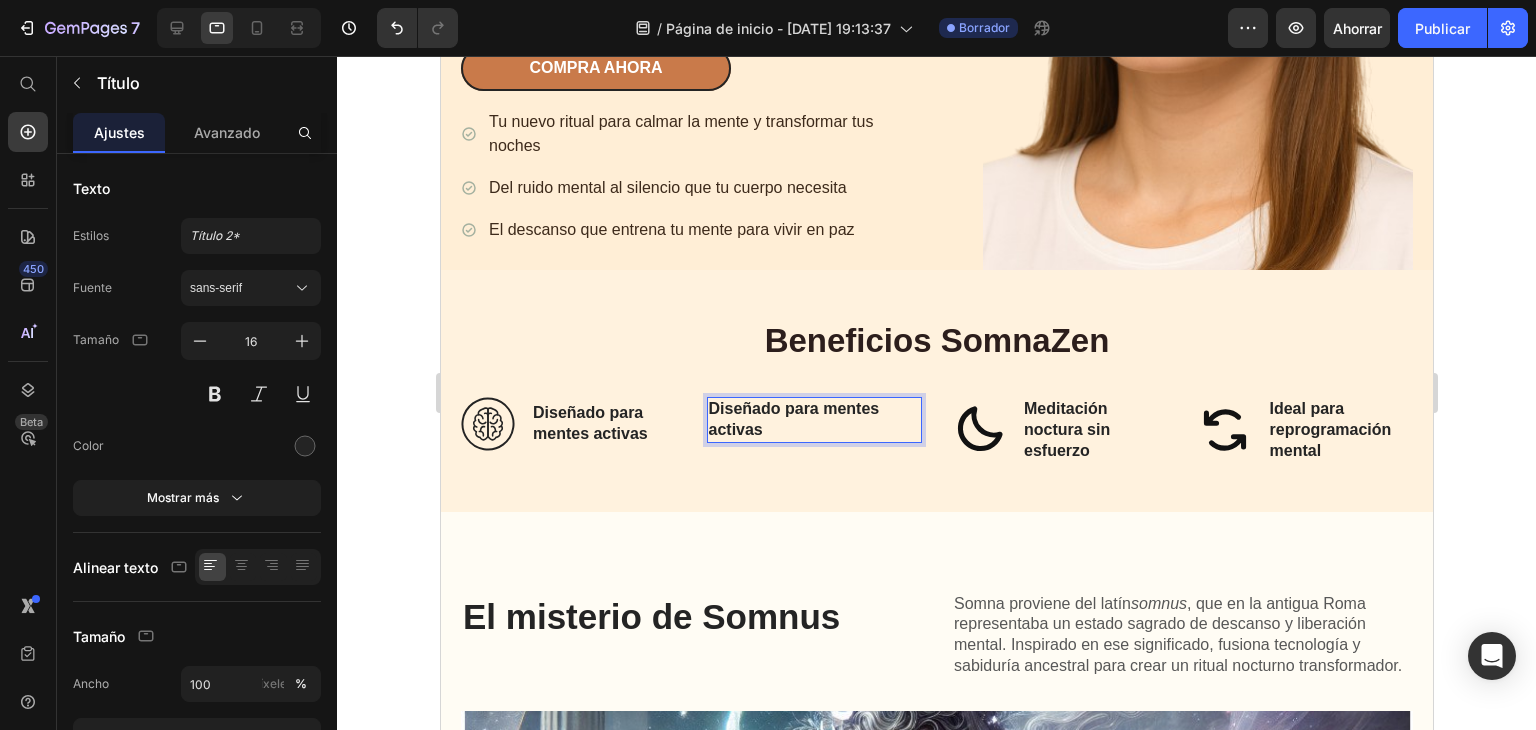 click on "Diseñado para mentes activas" at bounding box center [814, 420] 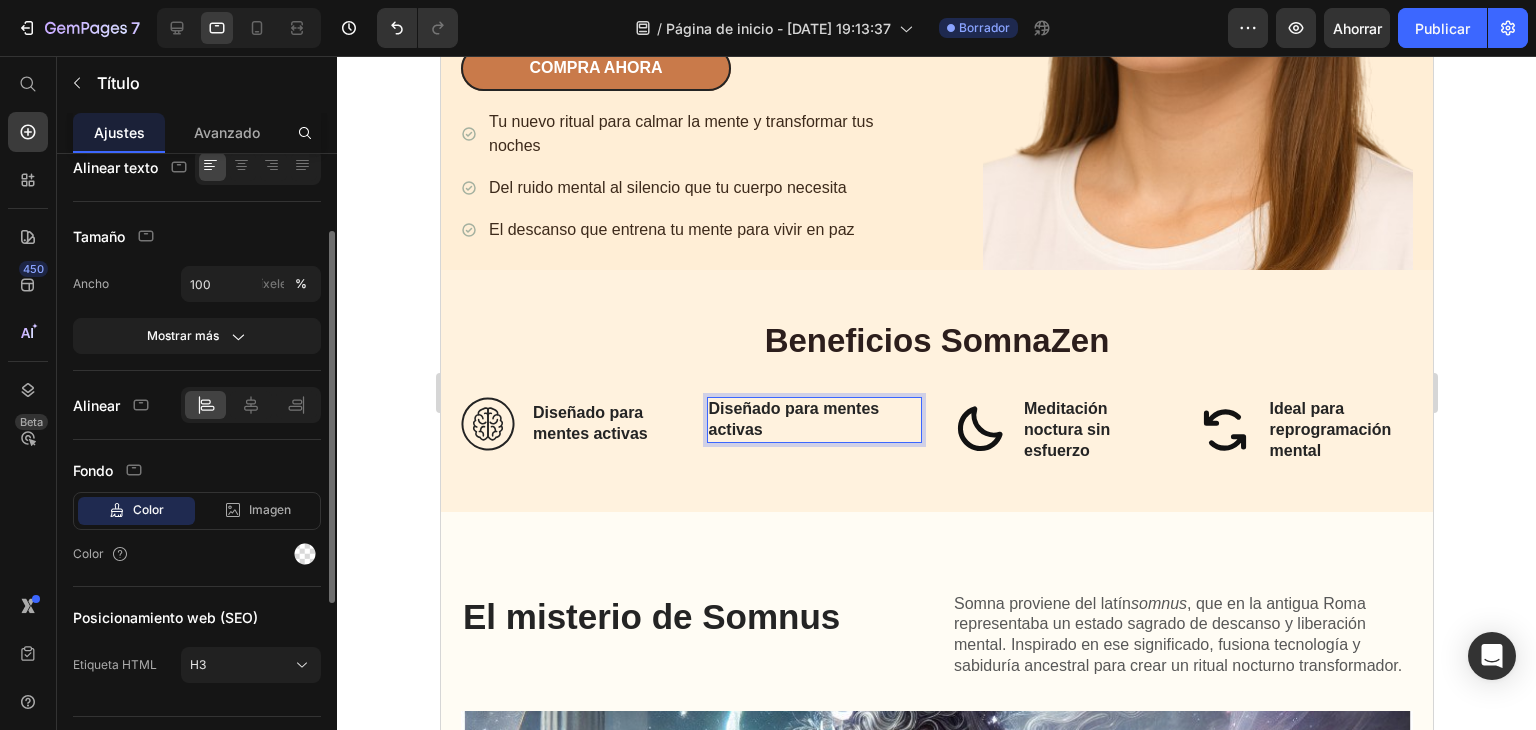 scroll, scrollTop: 441, scrollLeft: 0, axis: vertical 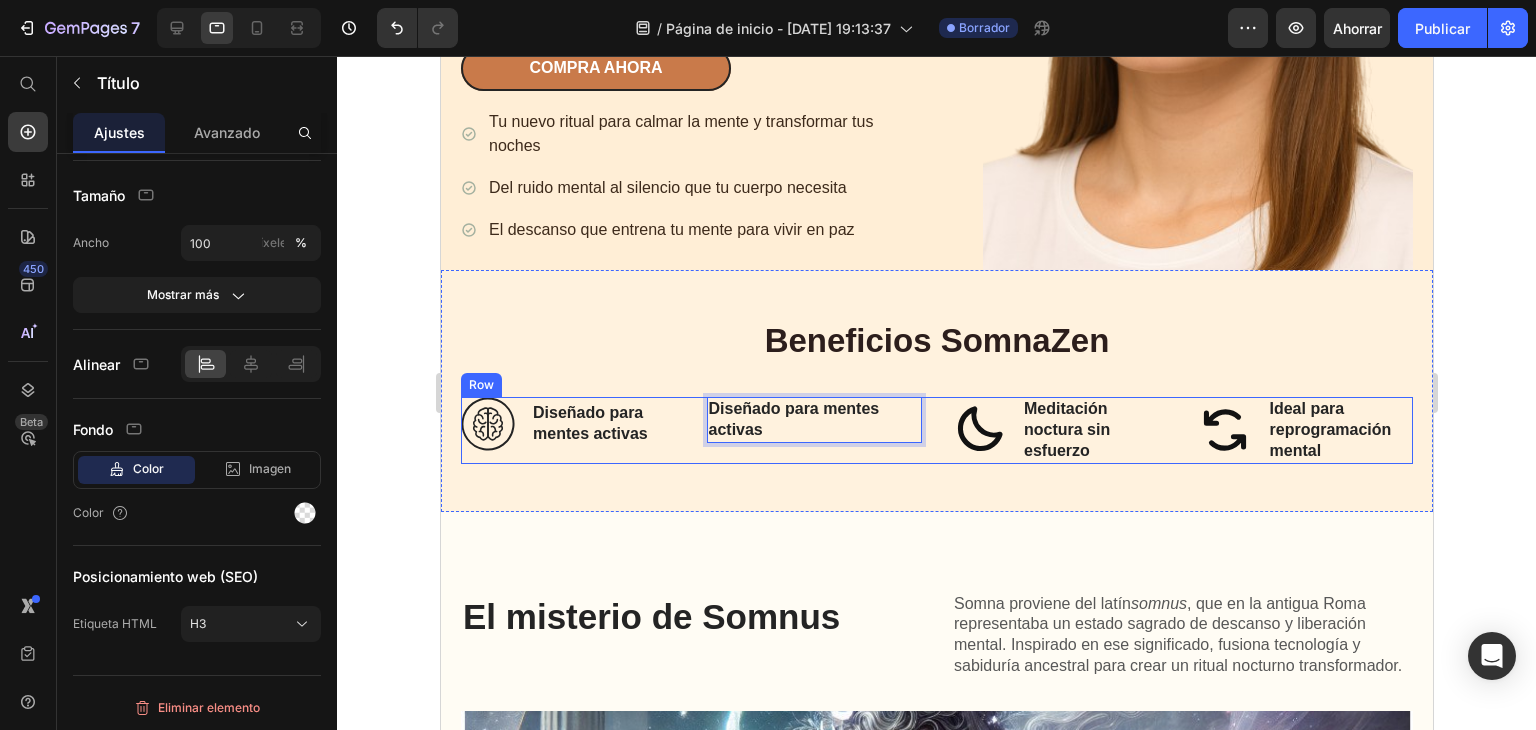 drag, startPoint x: 785, startPoint y: 471, endPoint x: 785, endPoint y: 493, distance: 22 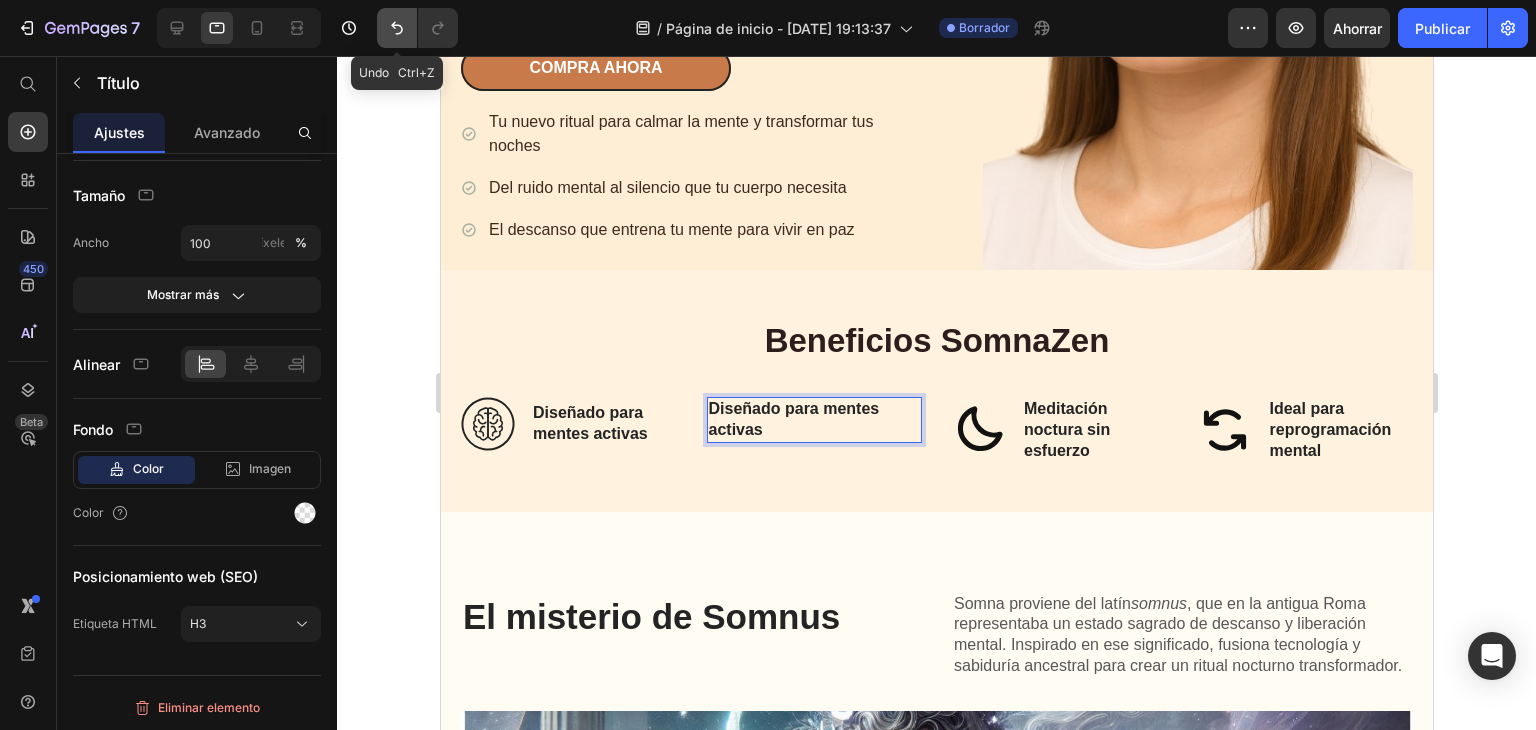 click 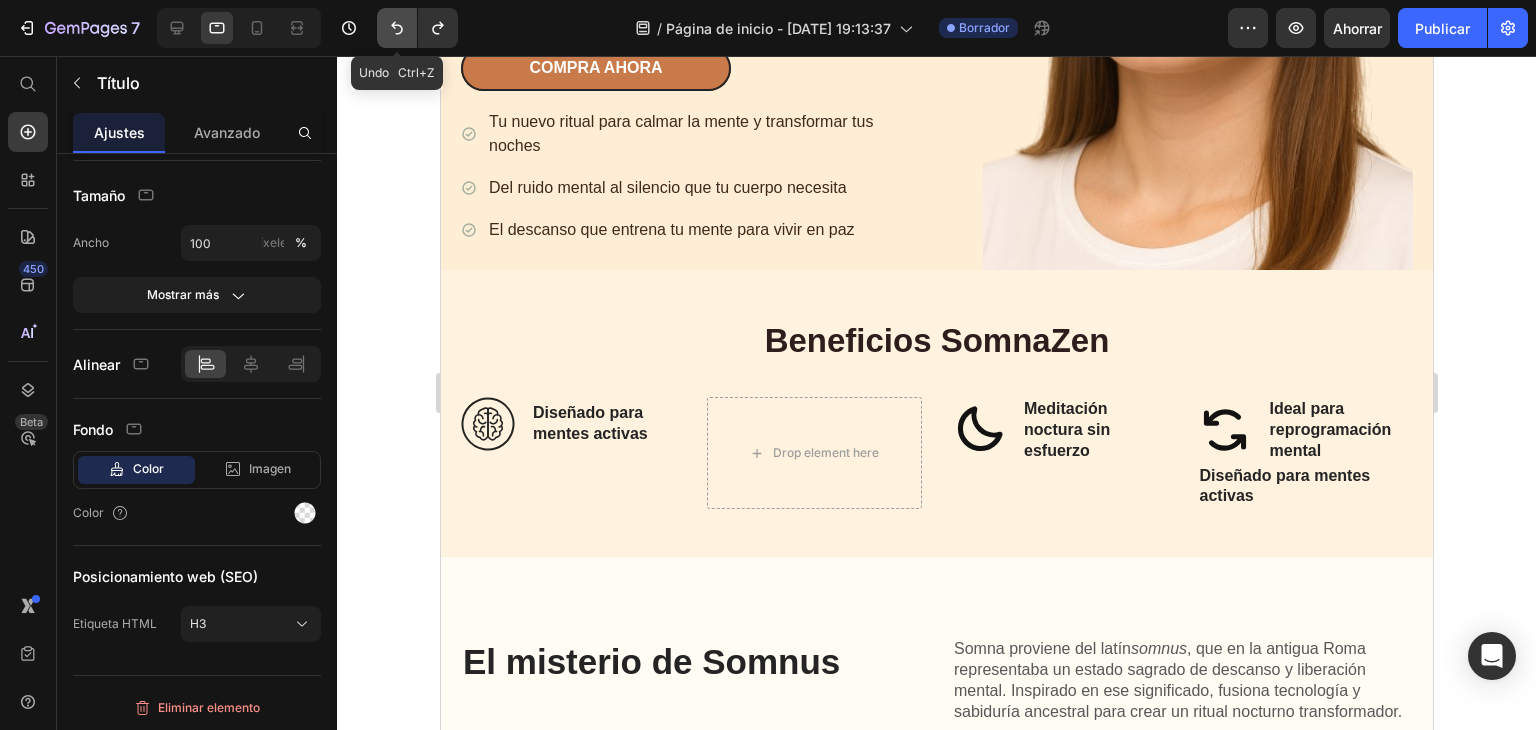 click 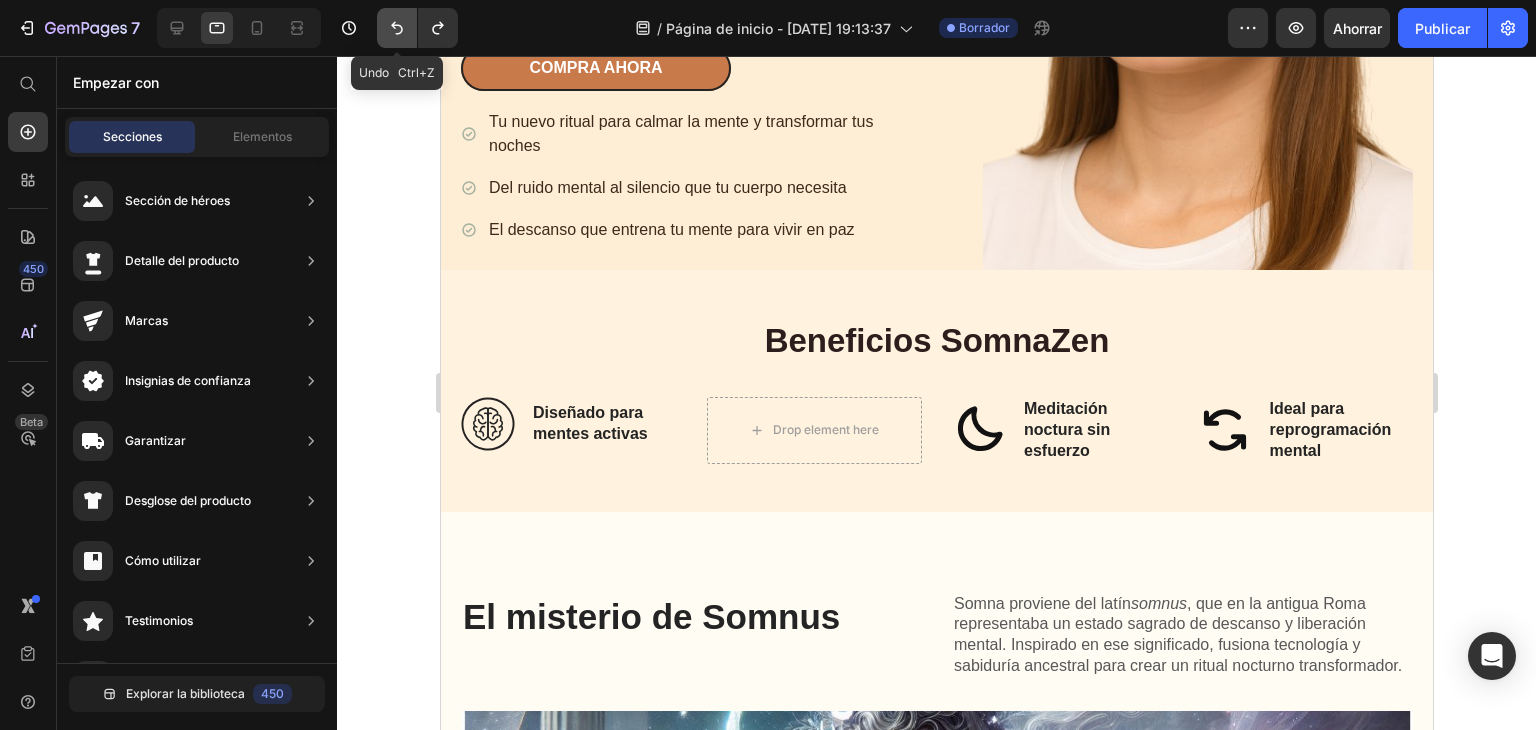 click 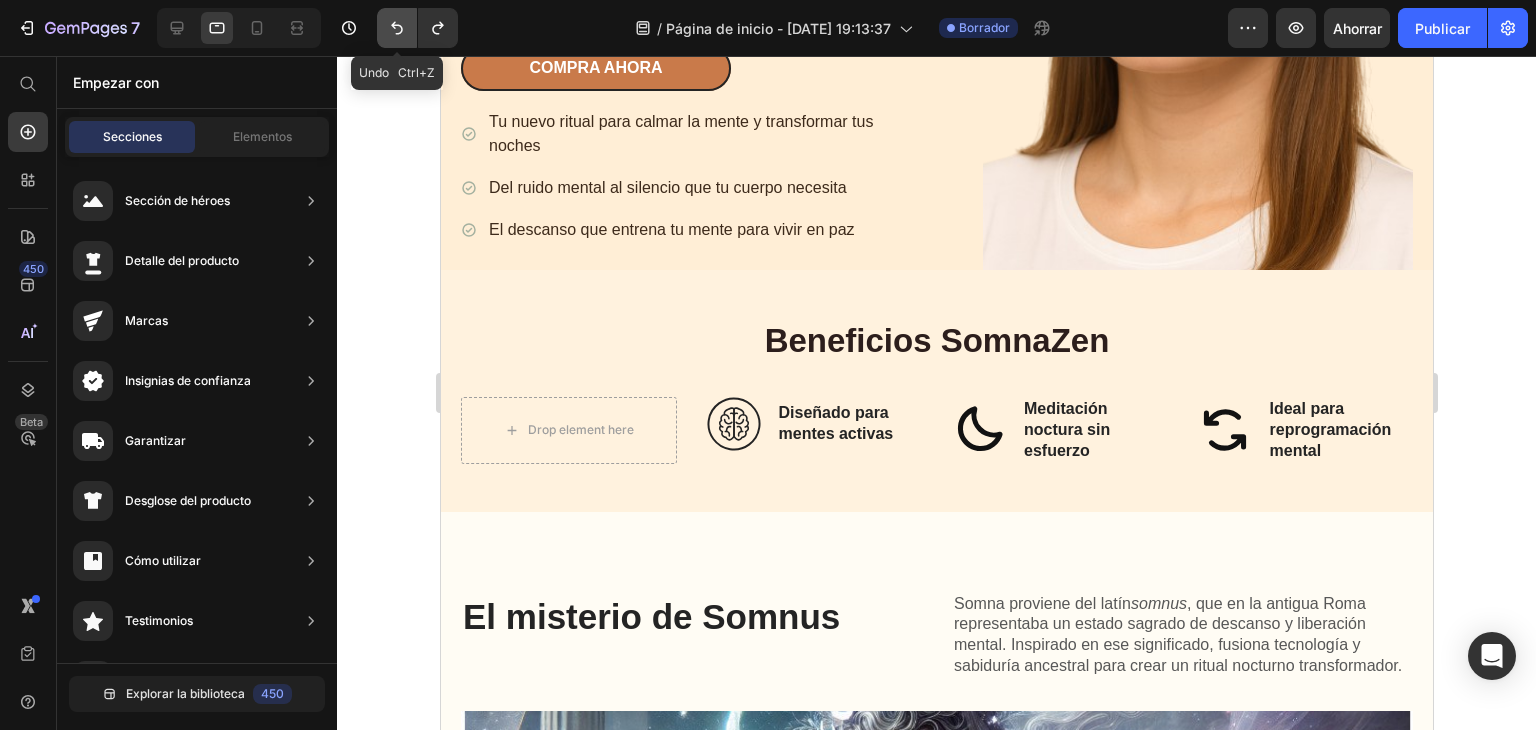 click 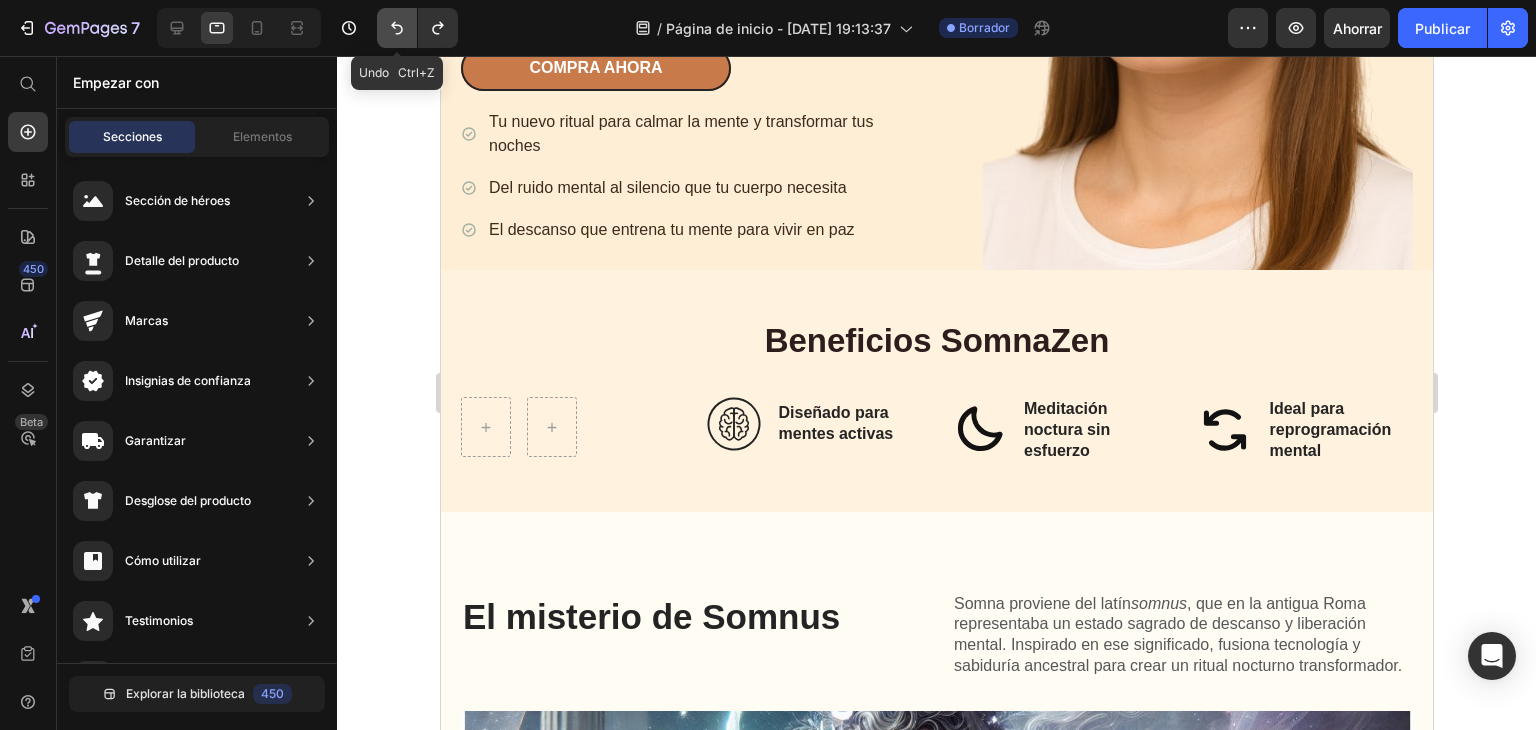 click 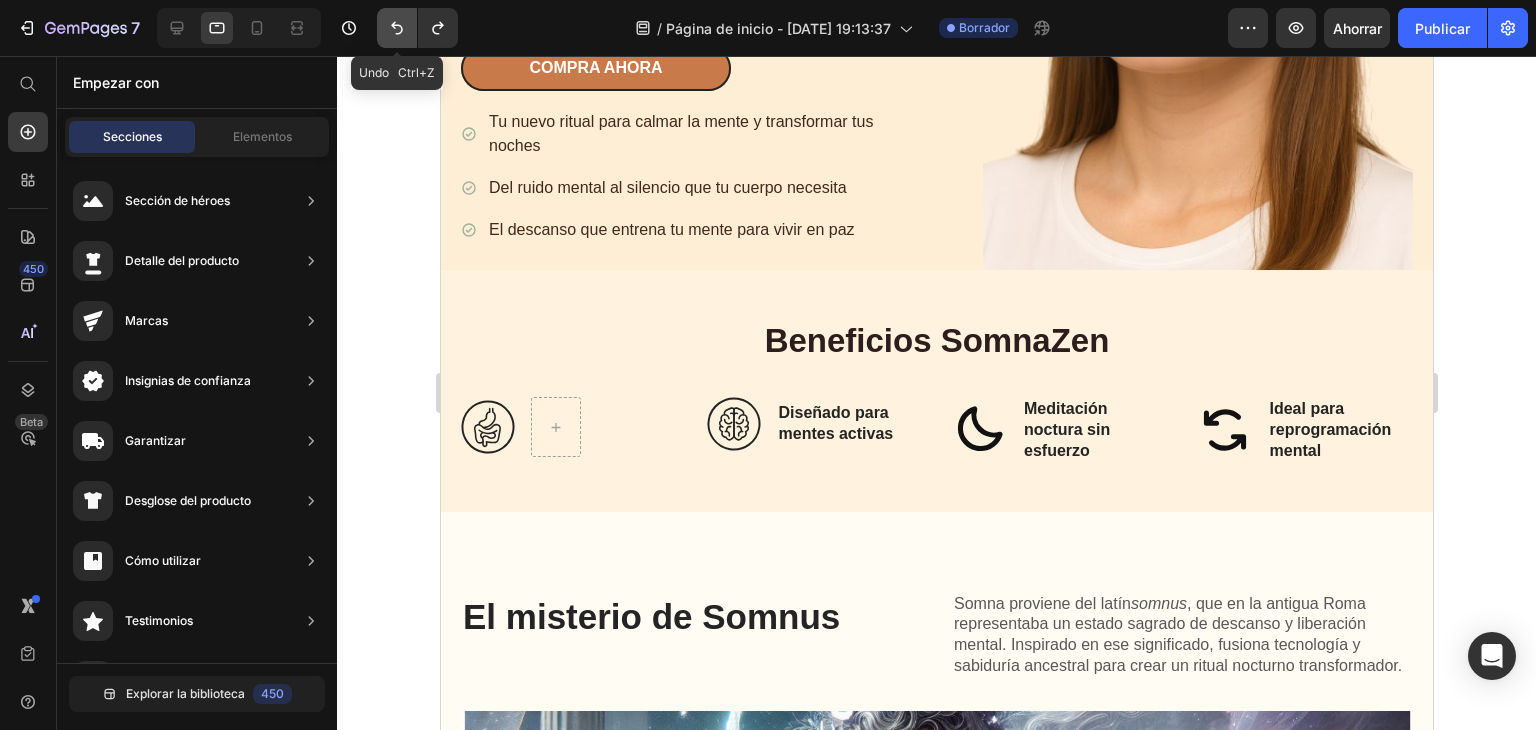 click 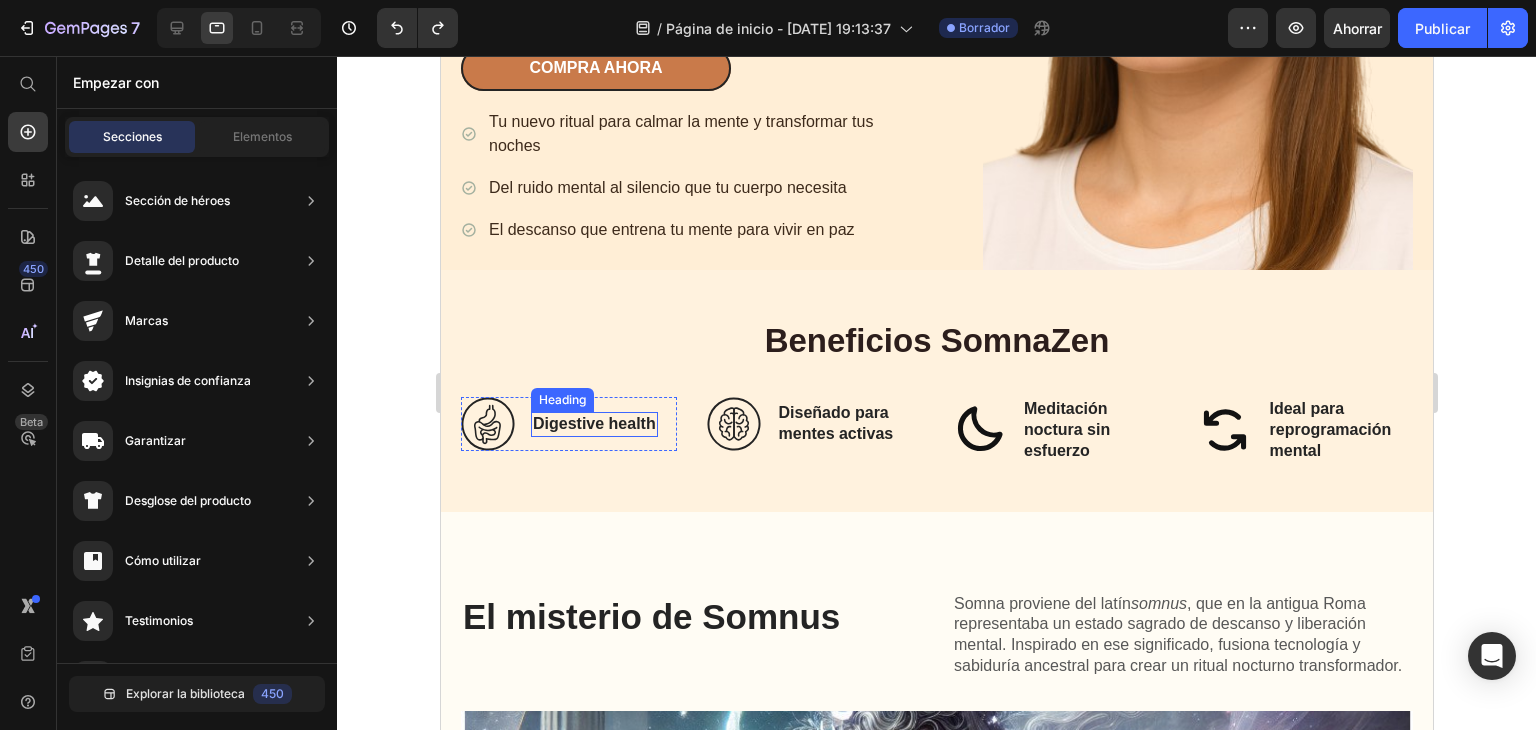 click on "Digestive health" at bounding box center [593, 424] 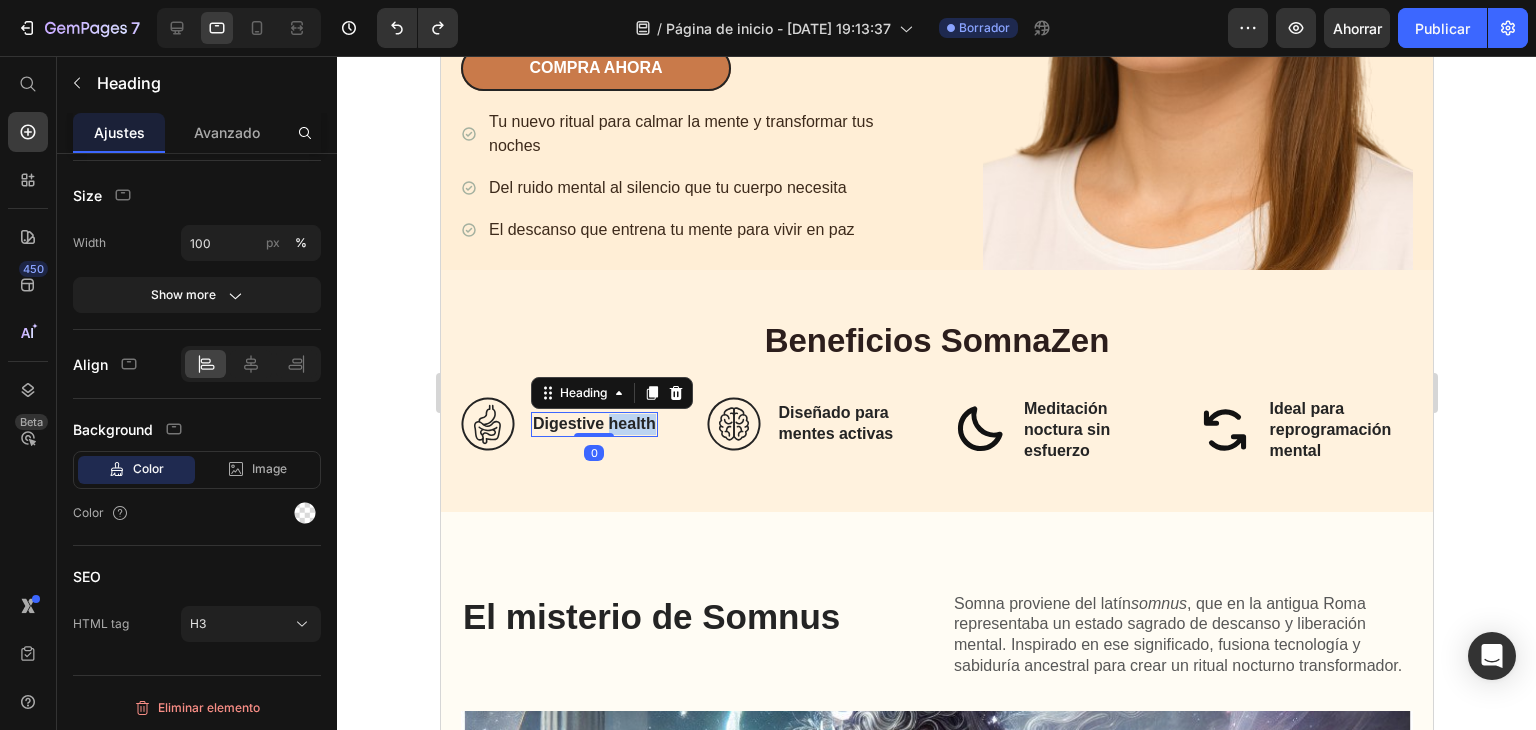 click on "Digestive health" at bounding box center [593, 424] 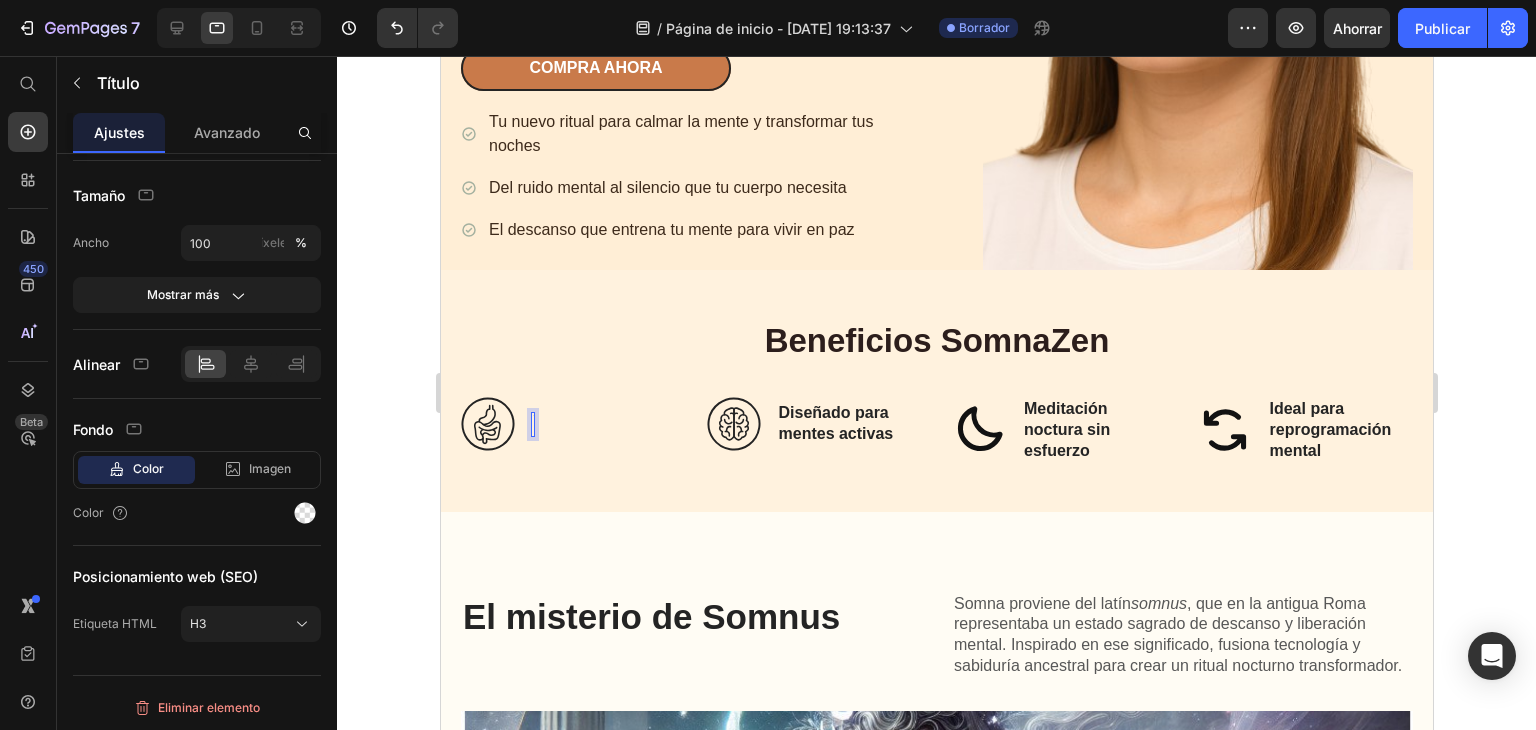 scroll, scrollTop: 389, scrollLeft: 0, axis: vertical 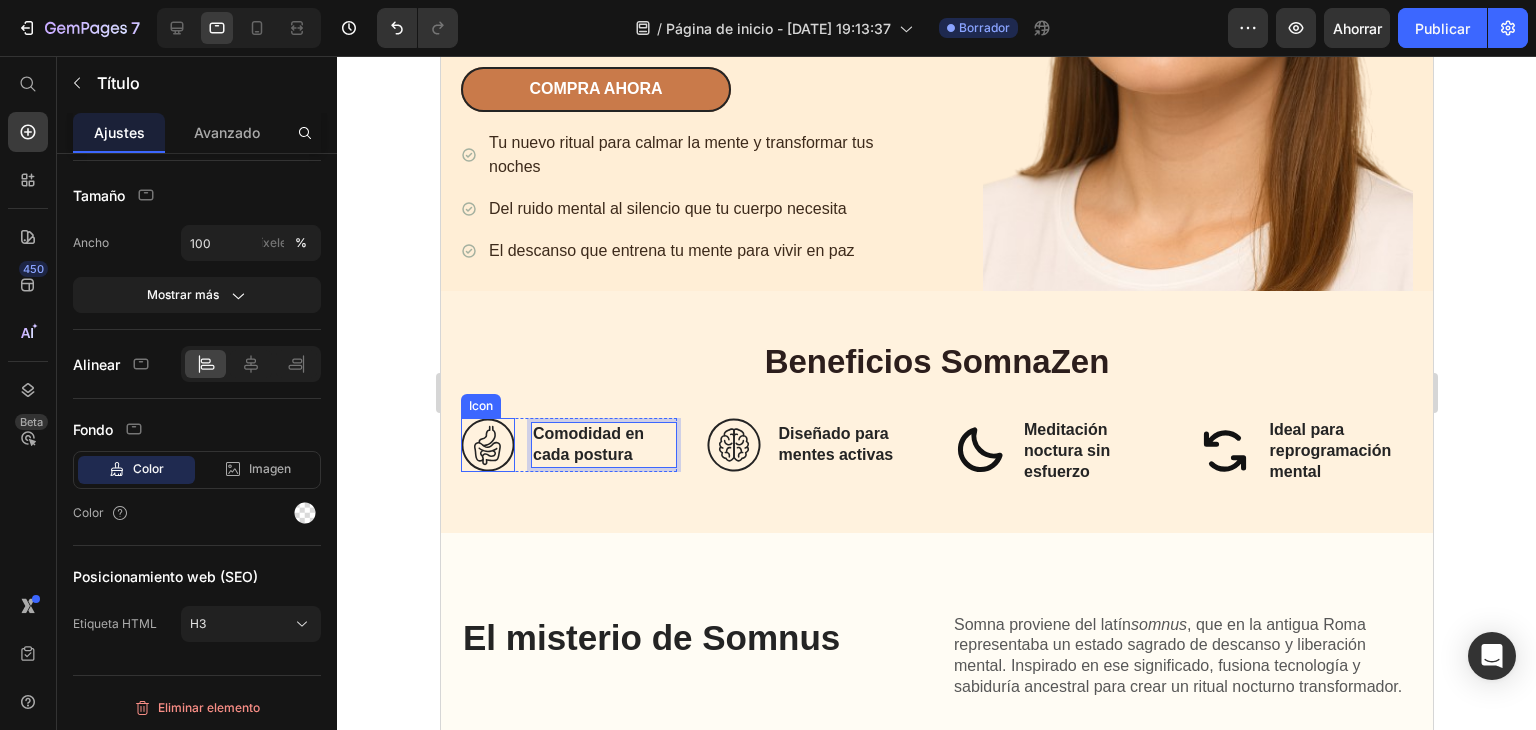 click 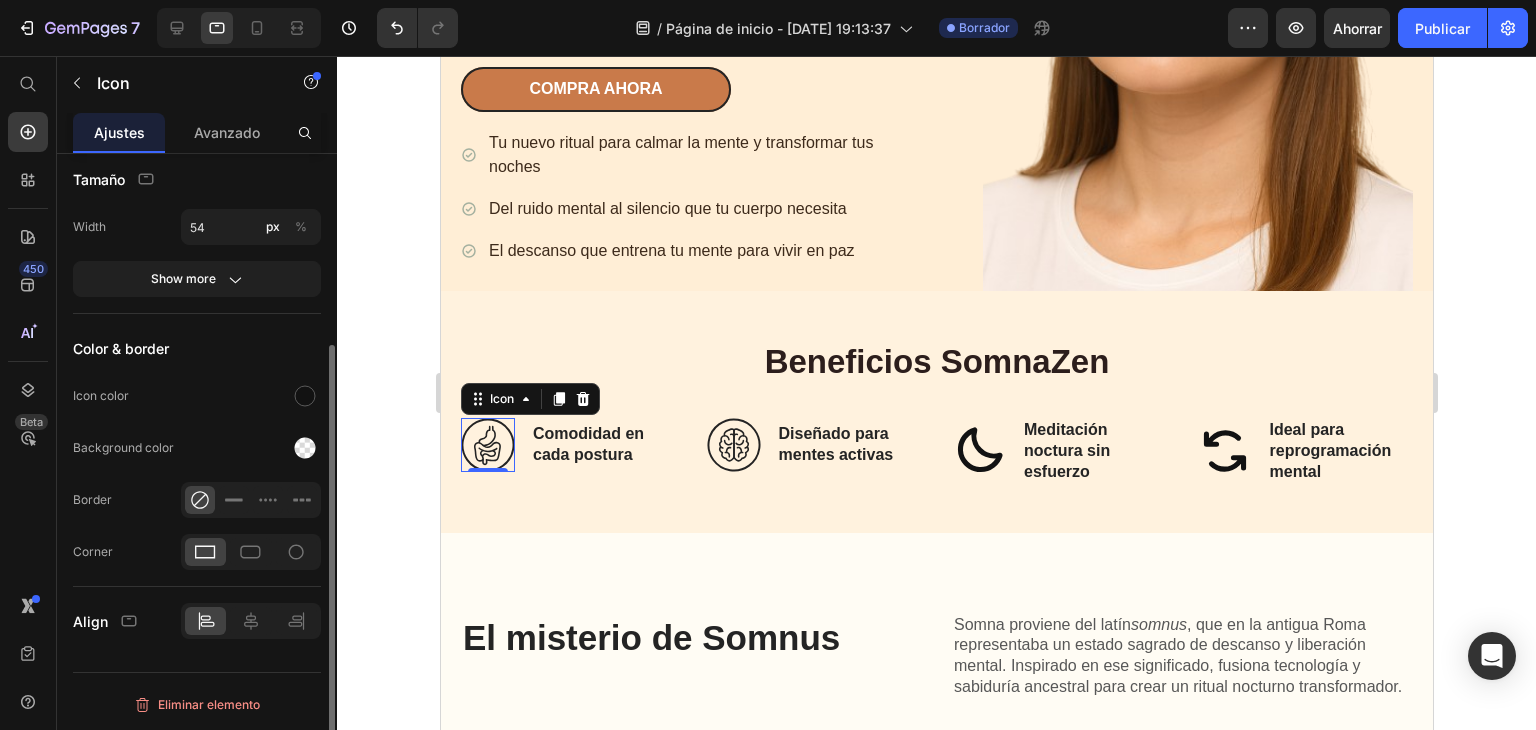 scroll, scrollTop: 0, scrollLeft: 0, axis: both 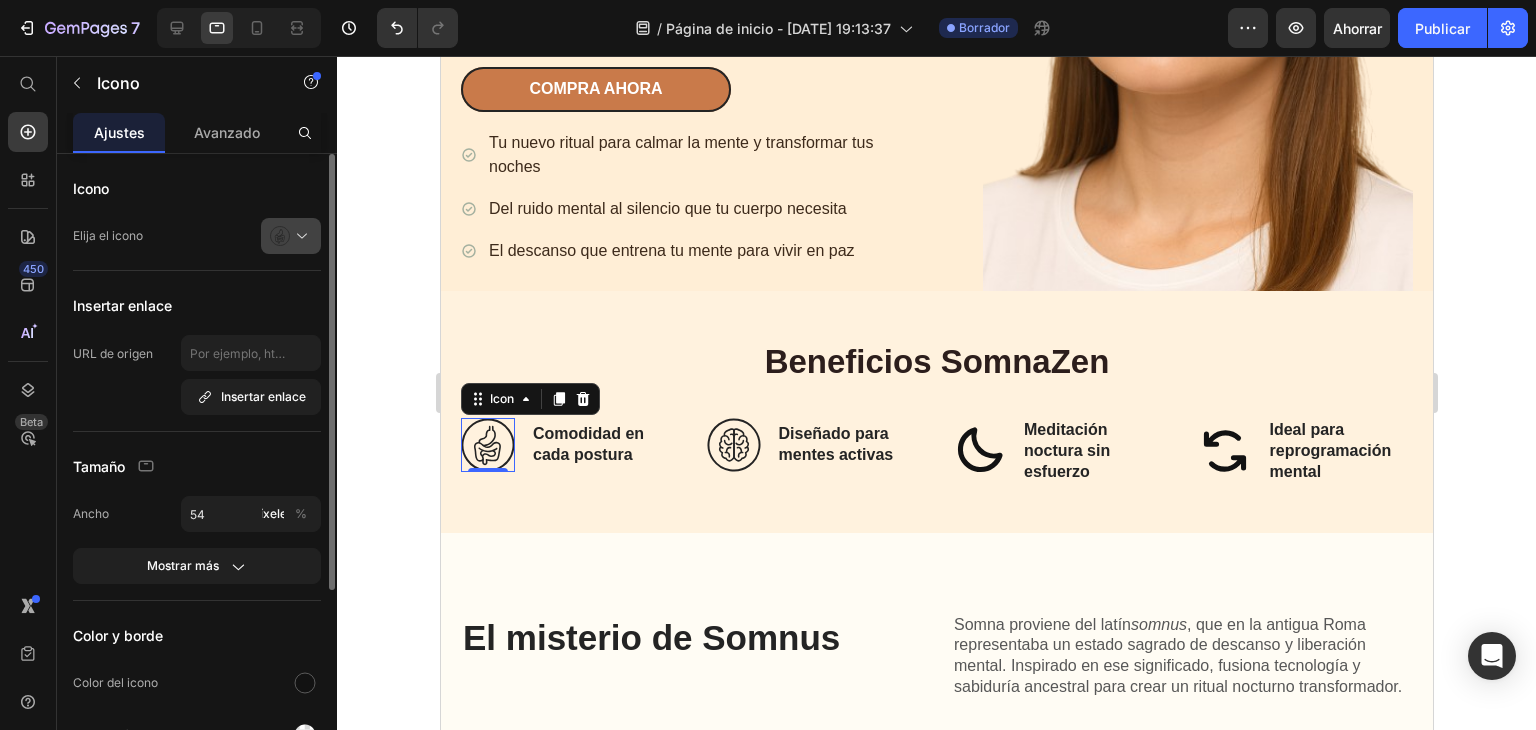 click at bounding box center (299, 236) 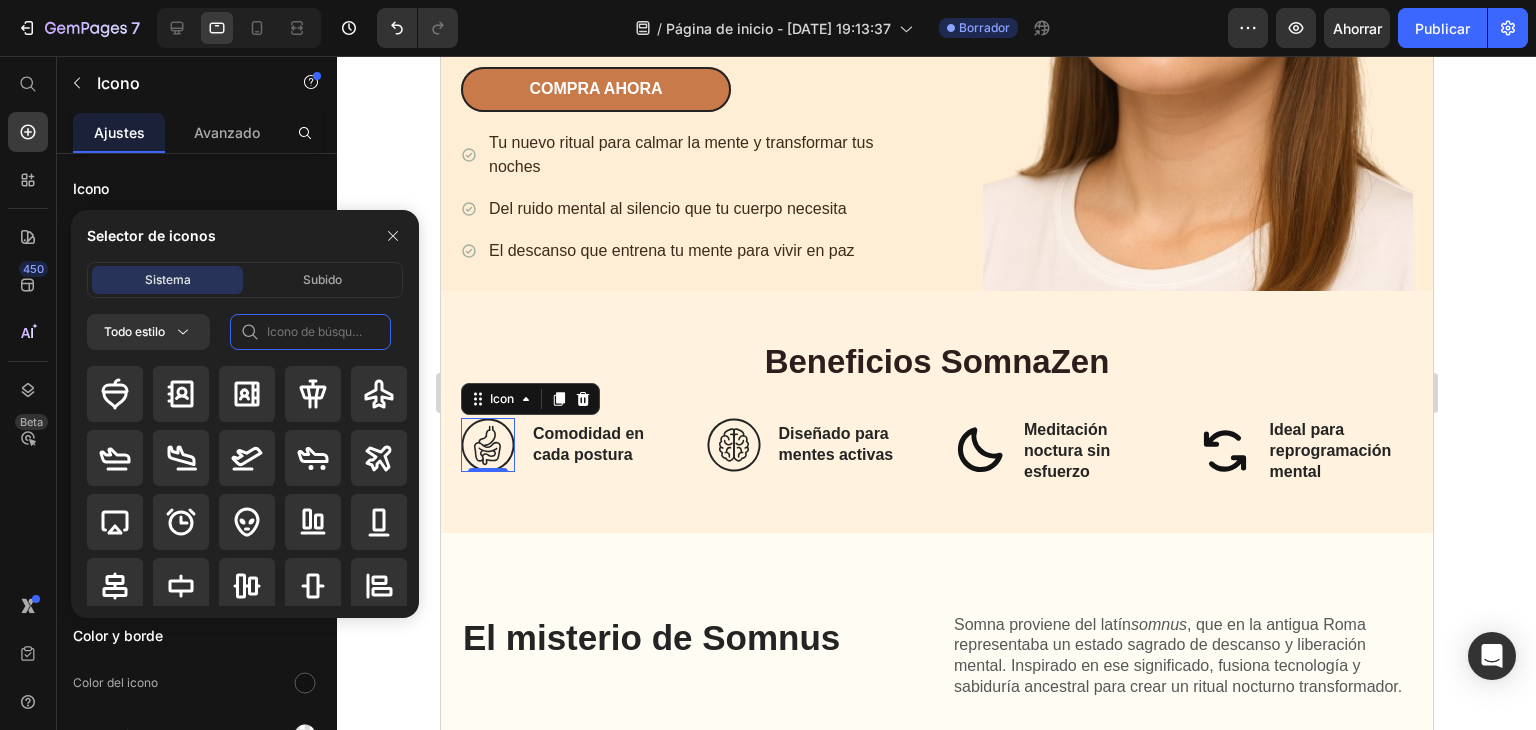 click 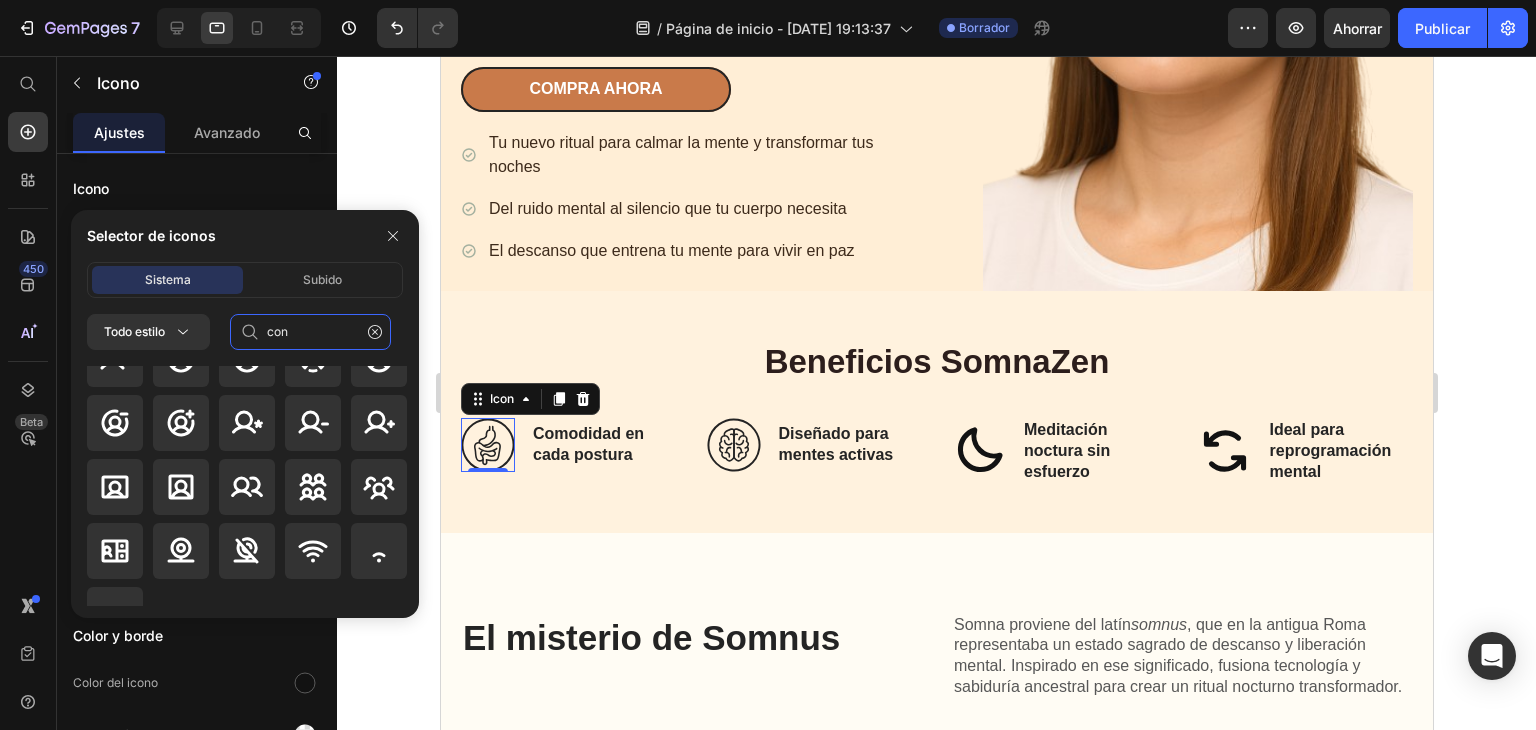 scroll, scrollTop: 900, scrollLeft: 0, axis: vertical 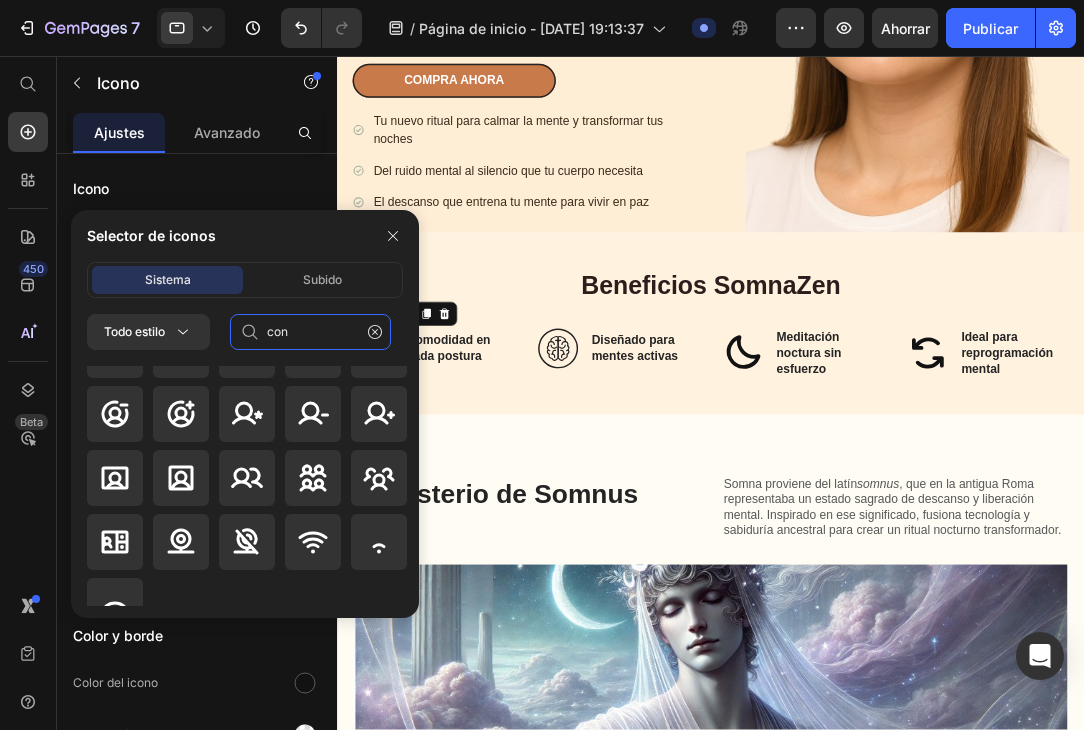 type on "con" 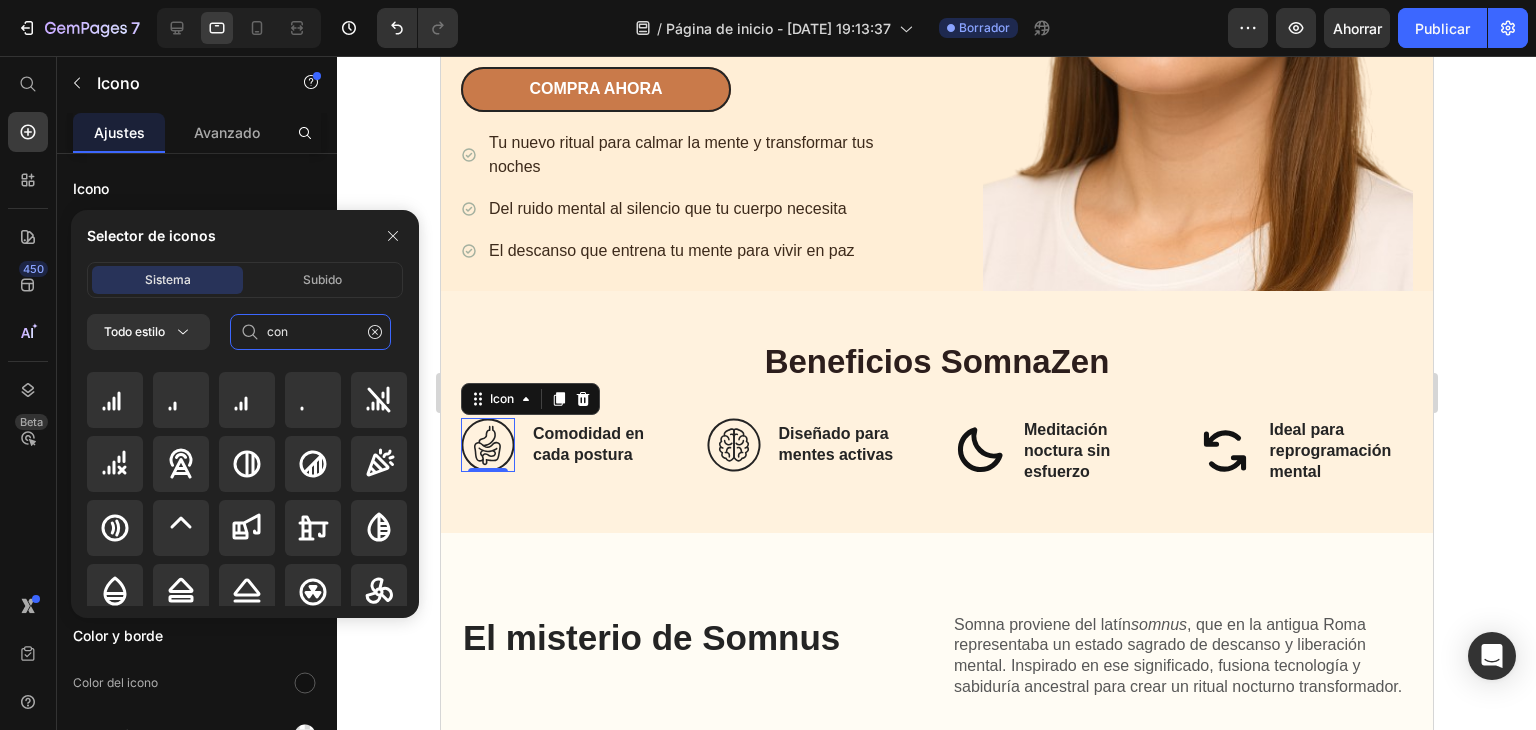 scroll, scrollTop: 0, scrollLeft: 0, axis: both 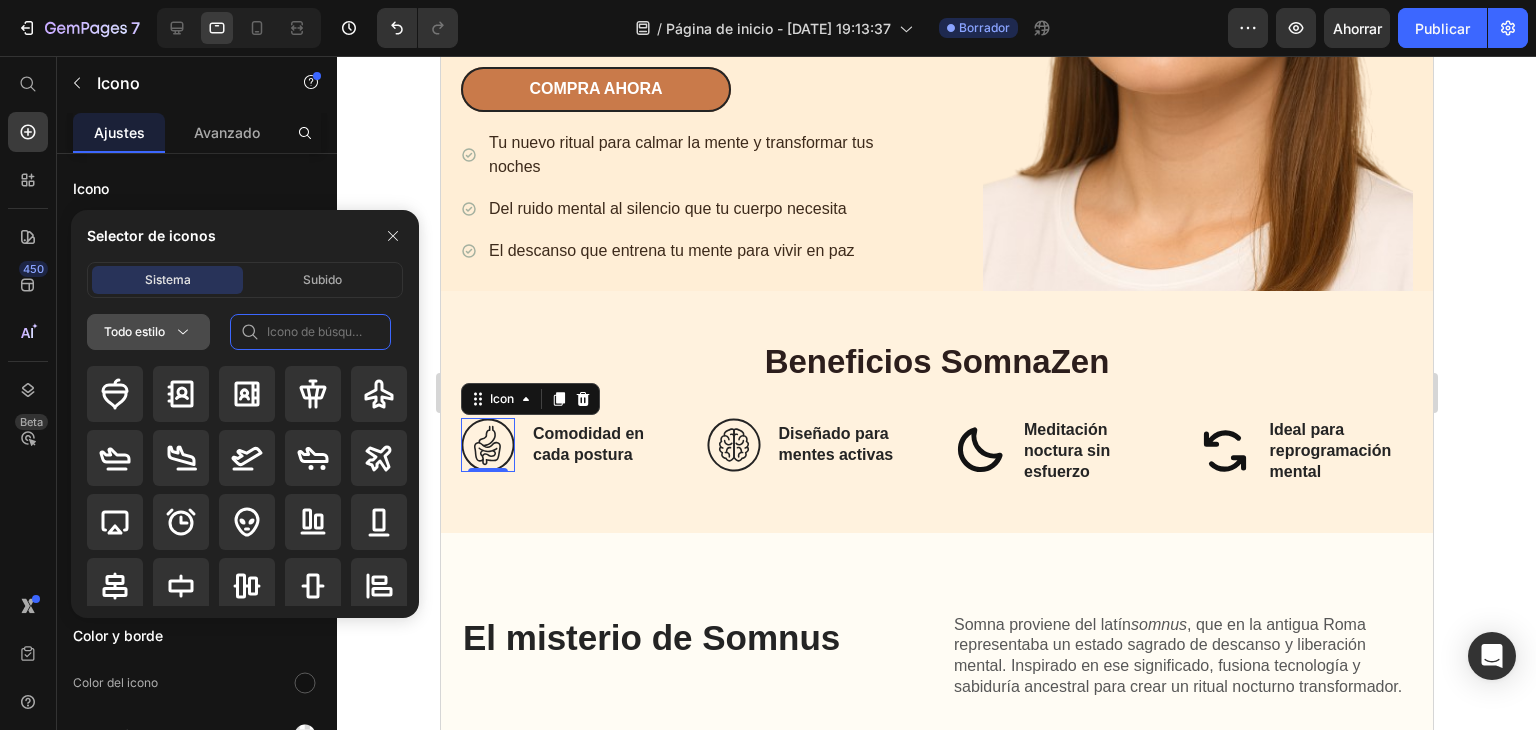 click 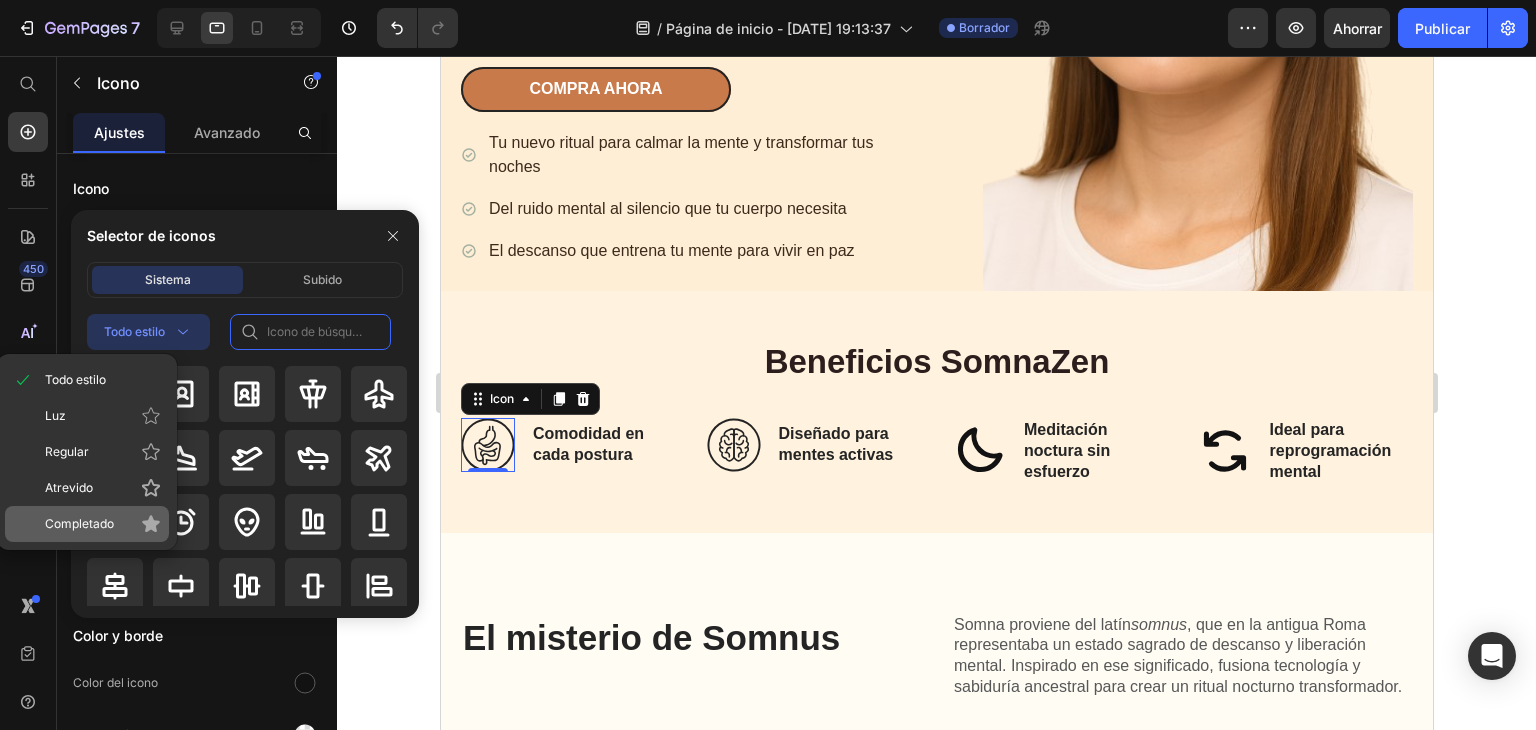 type 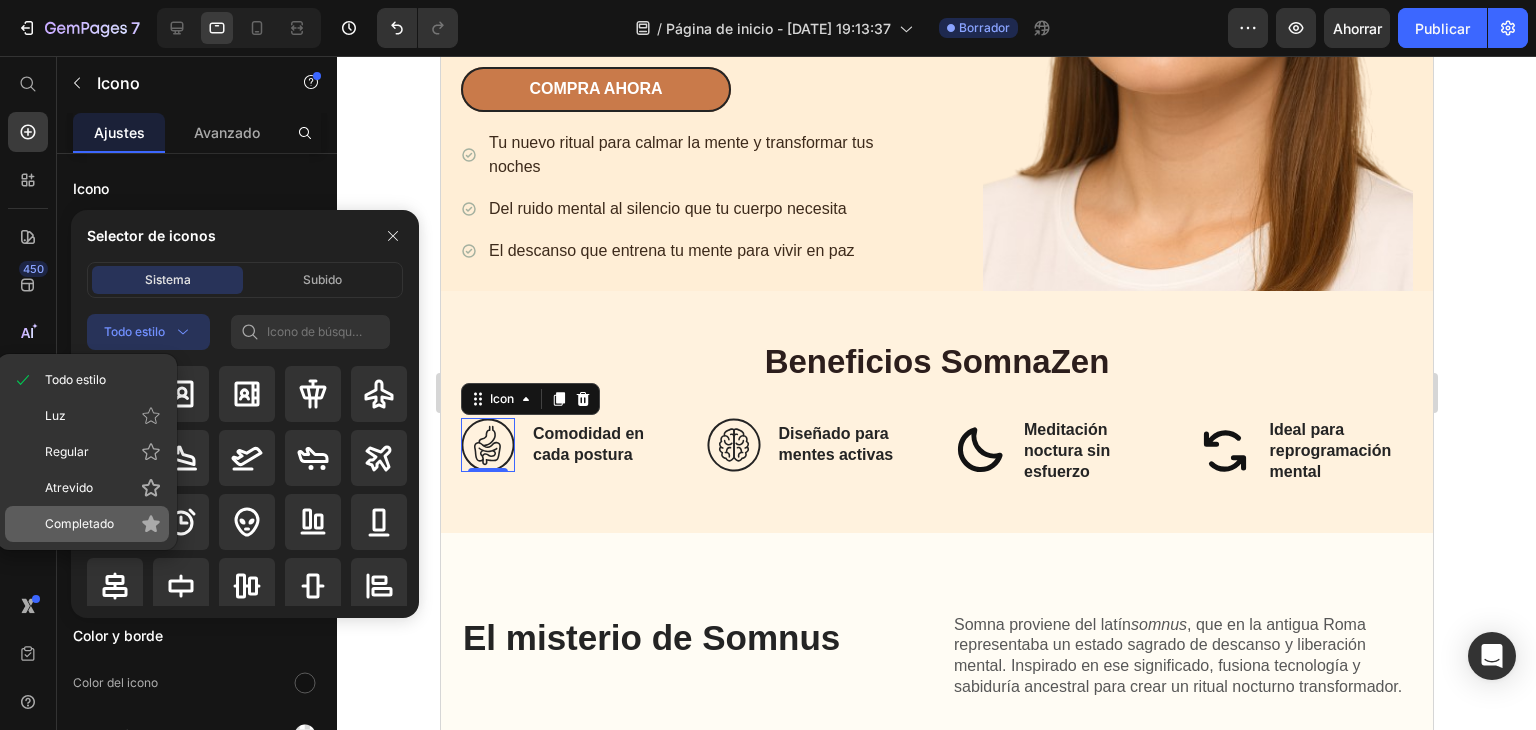 click on "Completado" at bounding box center [79, 523] 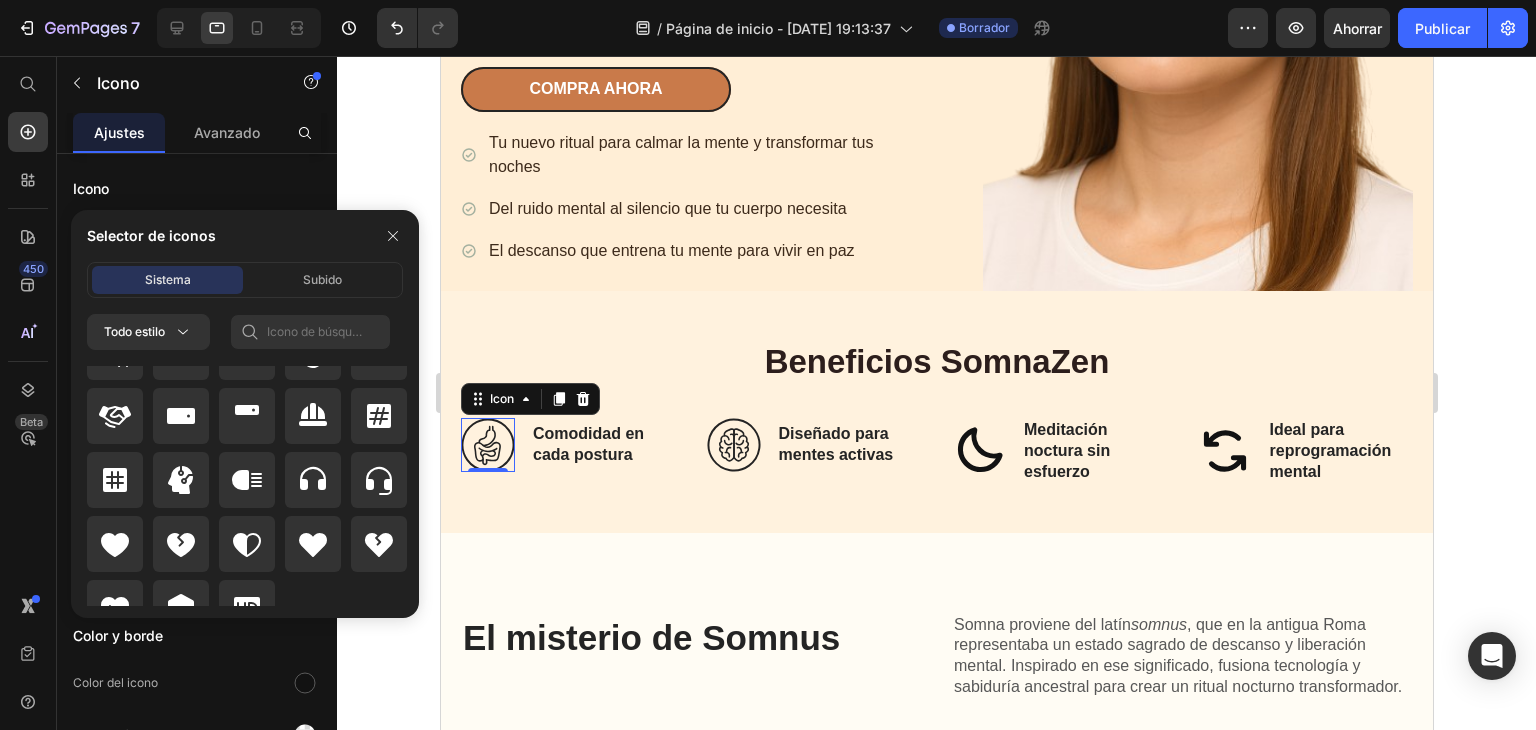 scroll, scrollTop: 8432, scrollLeft: 0, axis: vertical 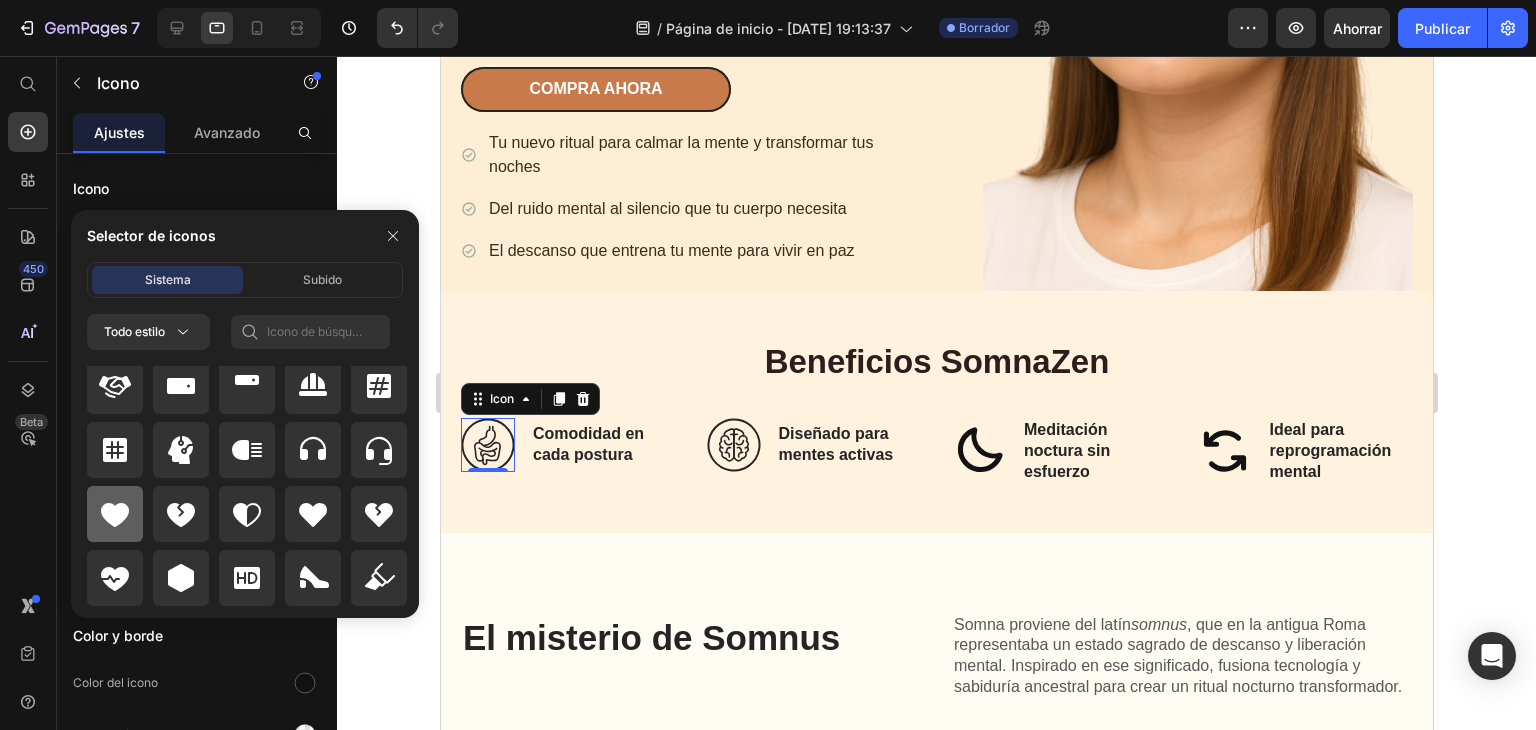 click 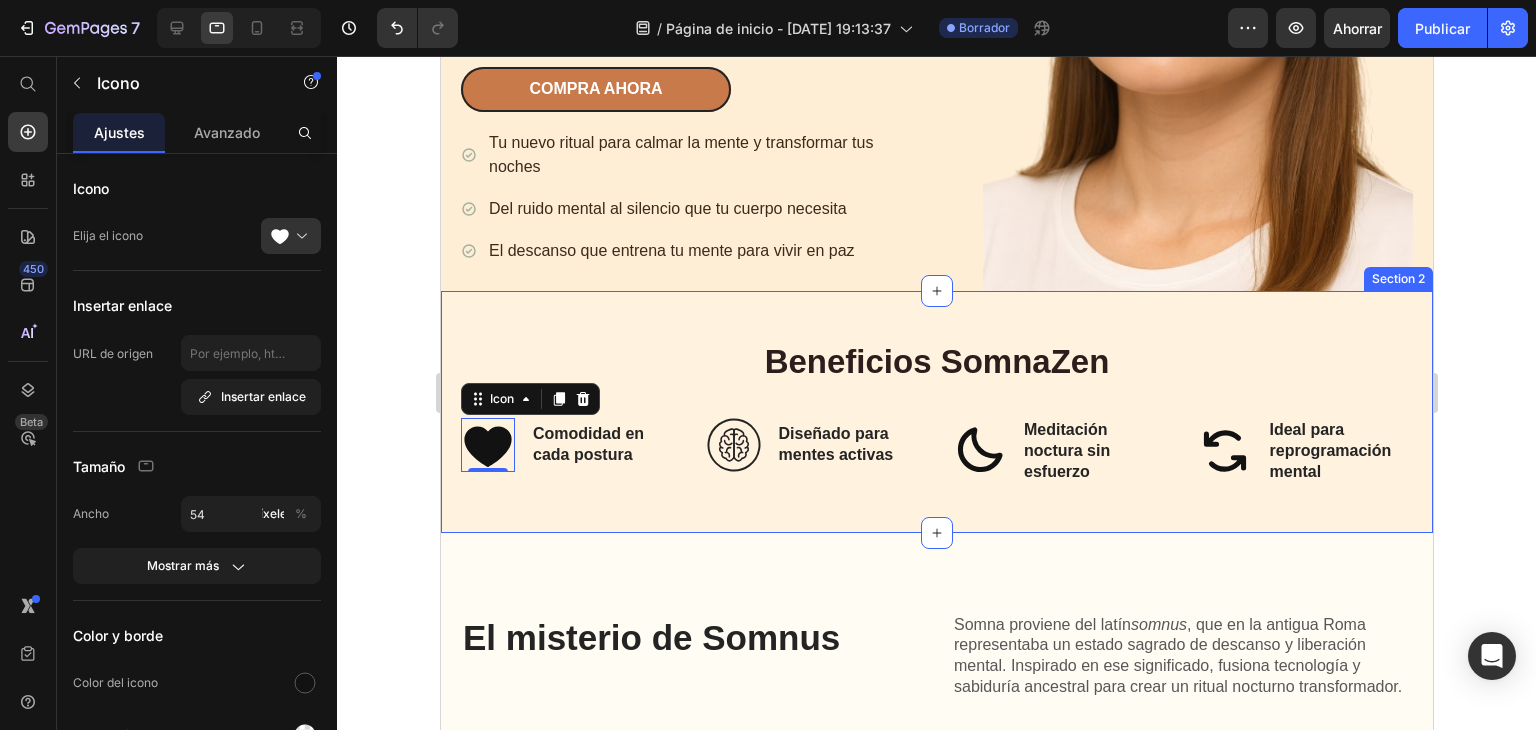 click 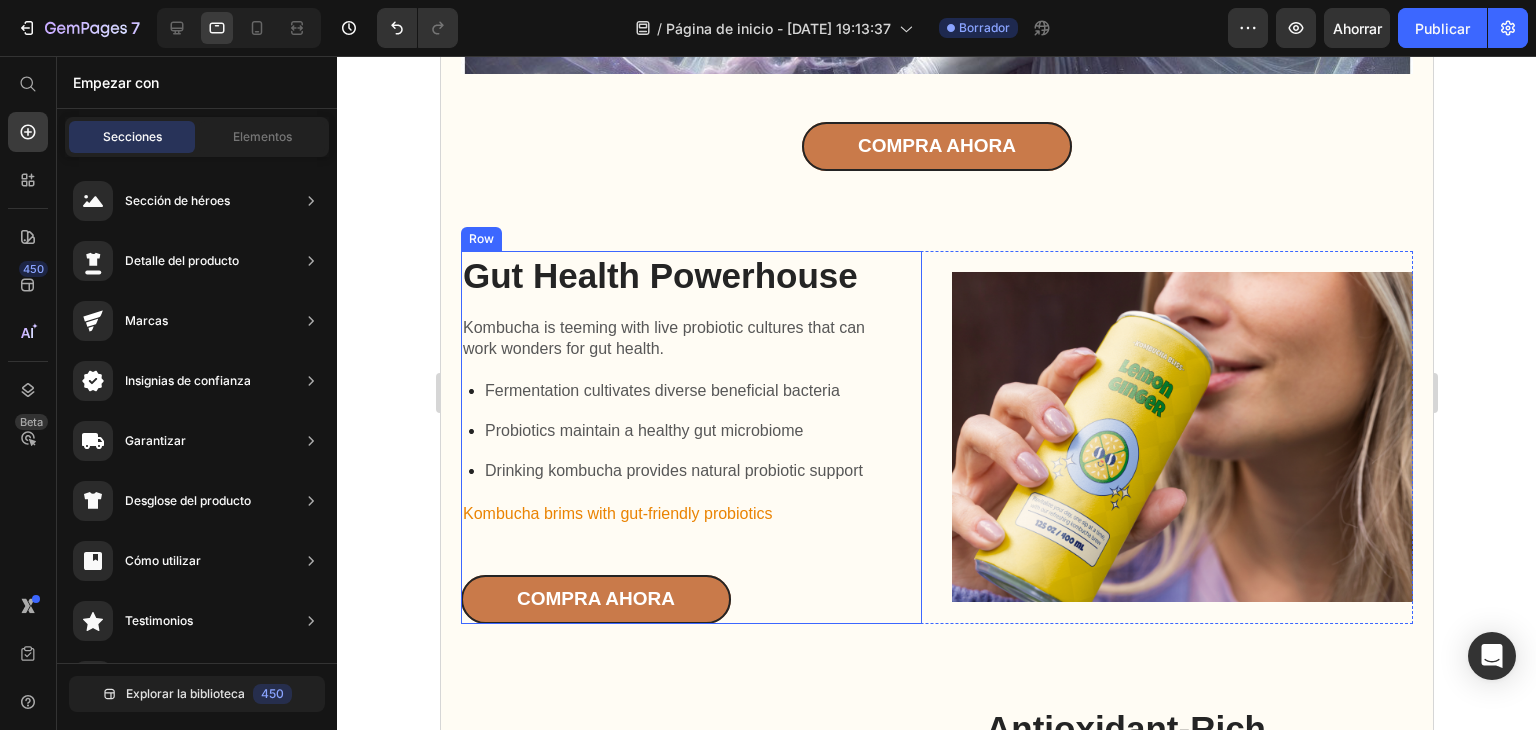 scroll, scrollTop: 1400, scrollLeft: 0, axis: vertical 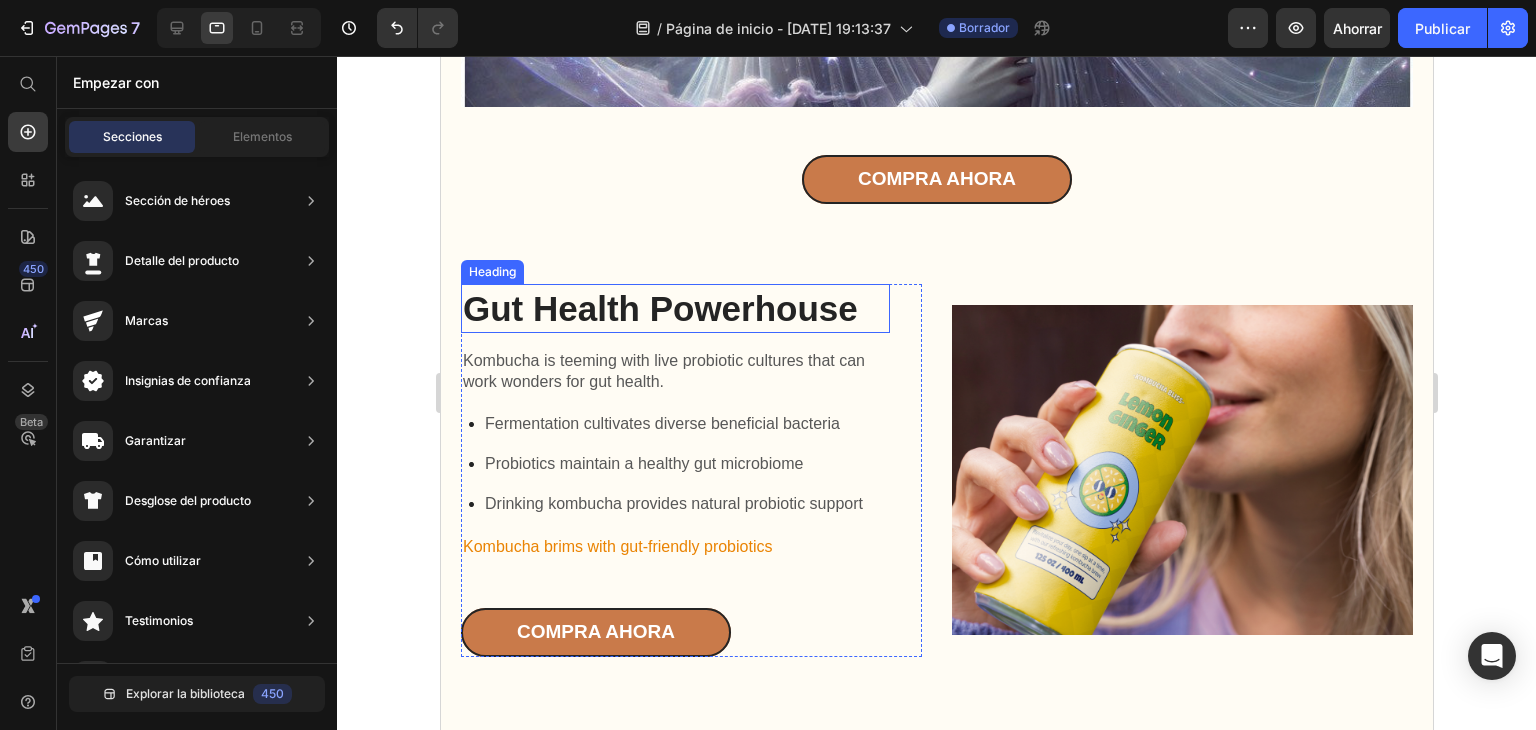 click on "Gut Health Powerhouse" at bounding box center [674, 309] 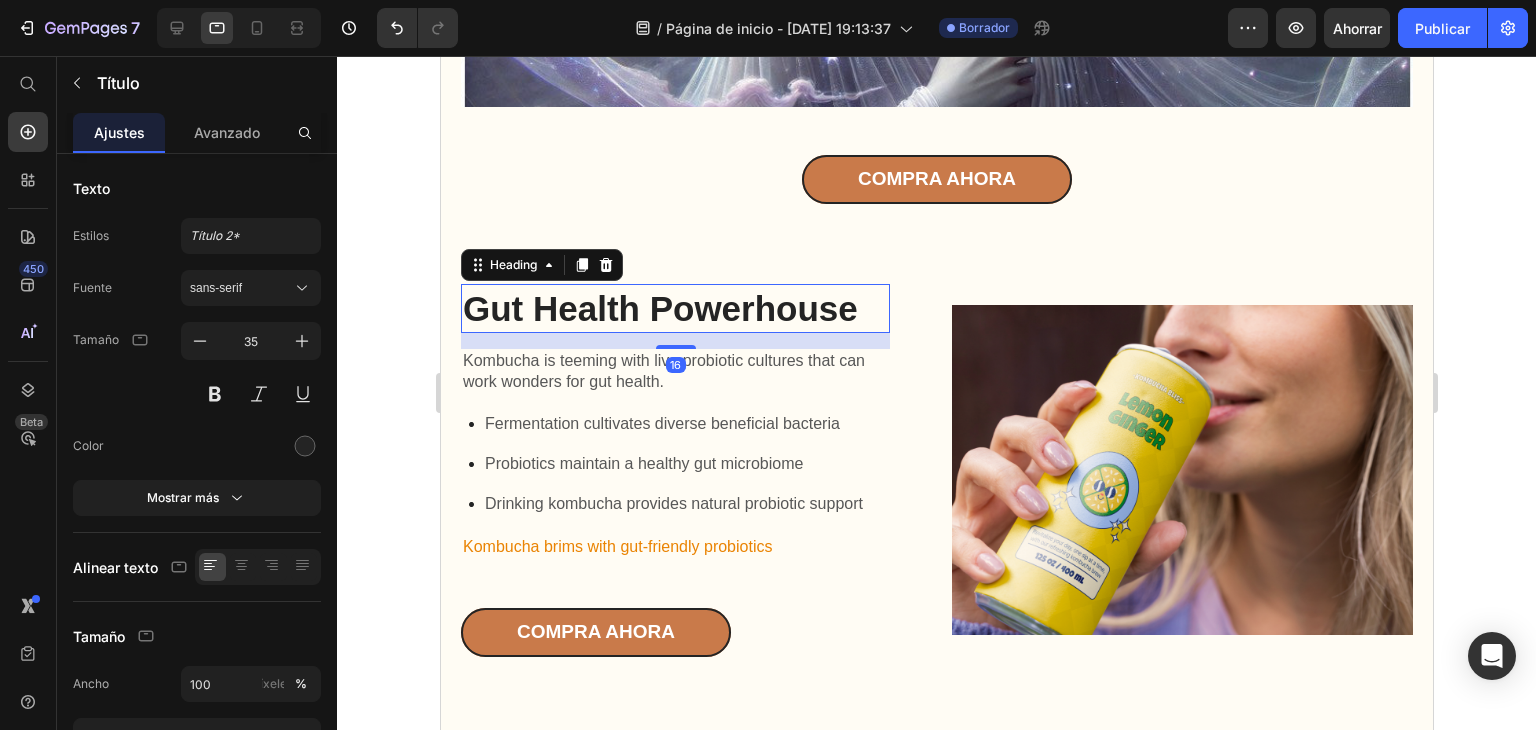 click on "Gut Health Powerhouse" at bounding box center (674, 309) 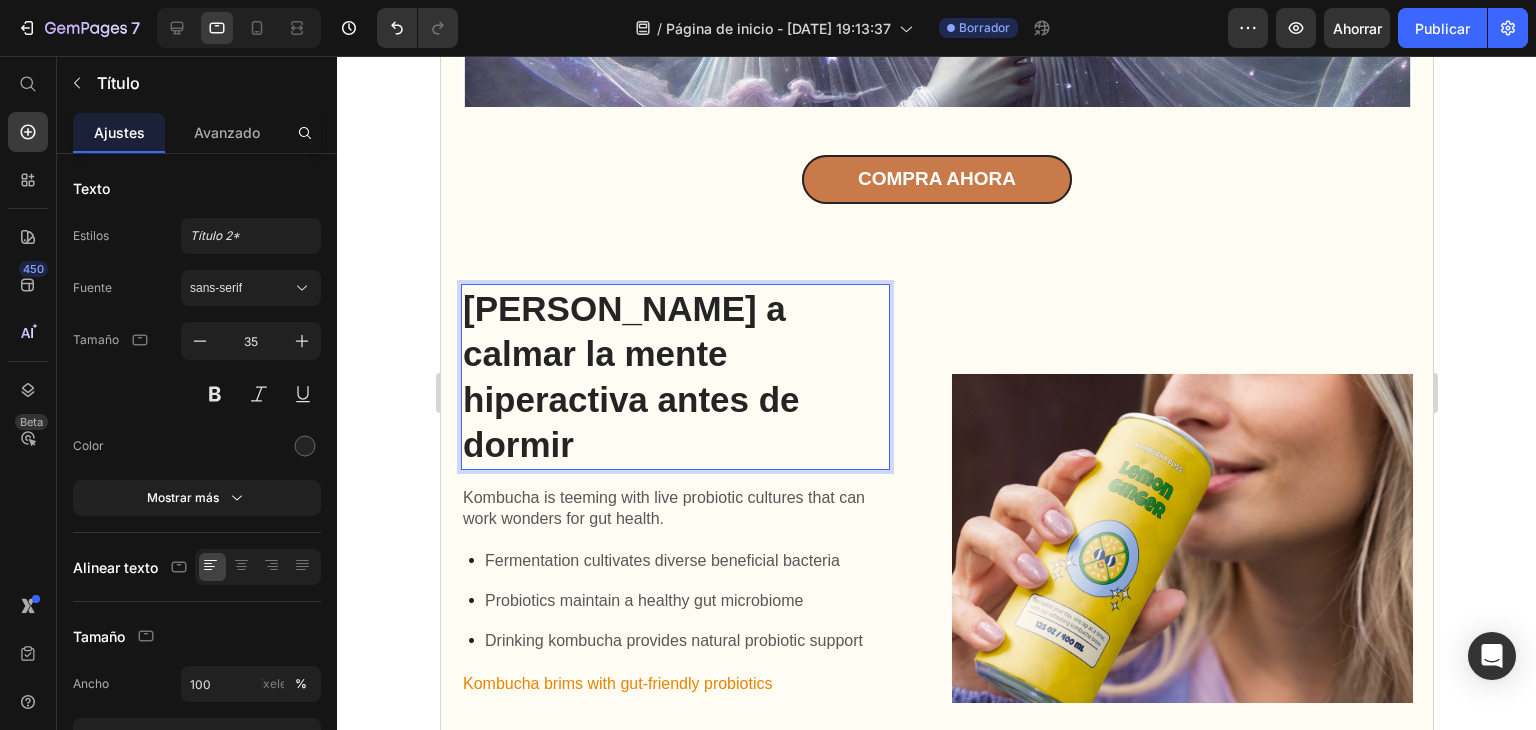 click 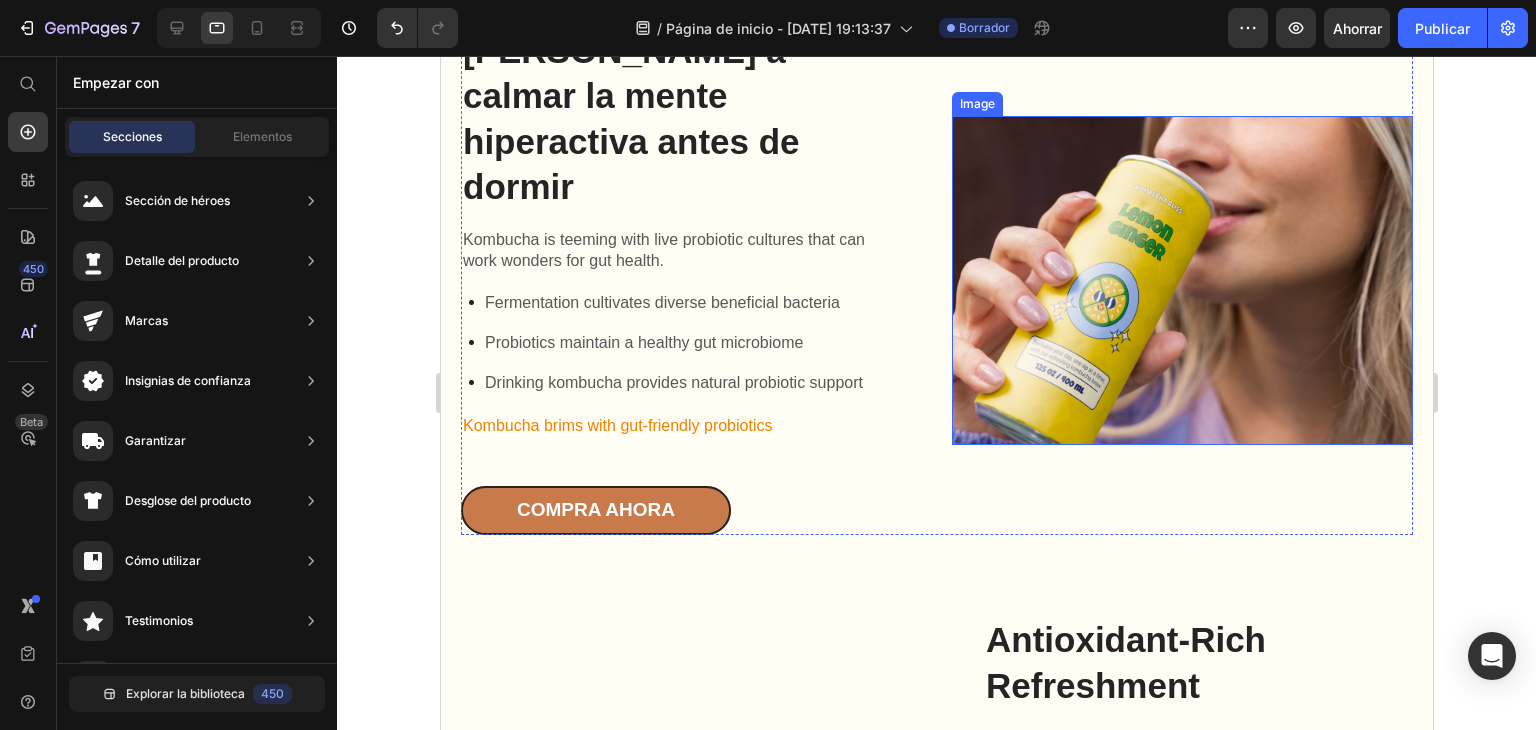 scroll, scrollTop: 1400, scrollLeft: 0, axis: vertical 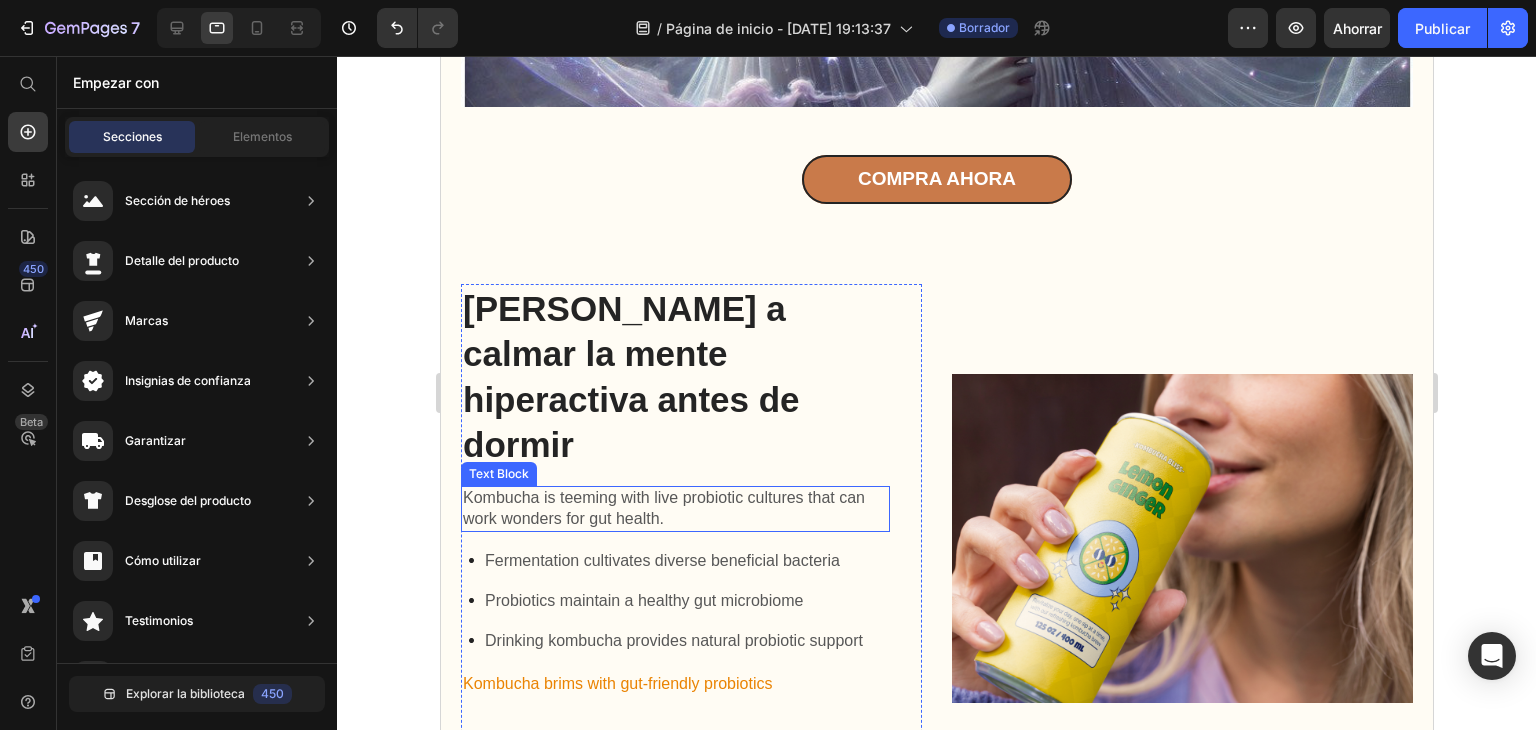 click on "Kombucha is teeming with live probiotic cultures that can work wonders for gut health." at bounding box center [674, 509] 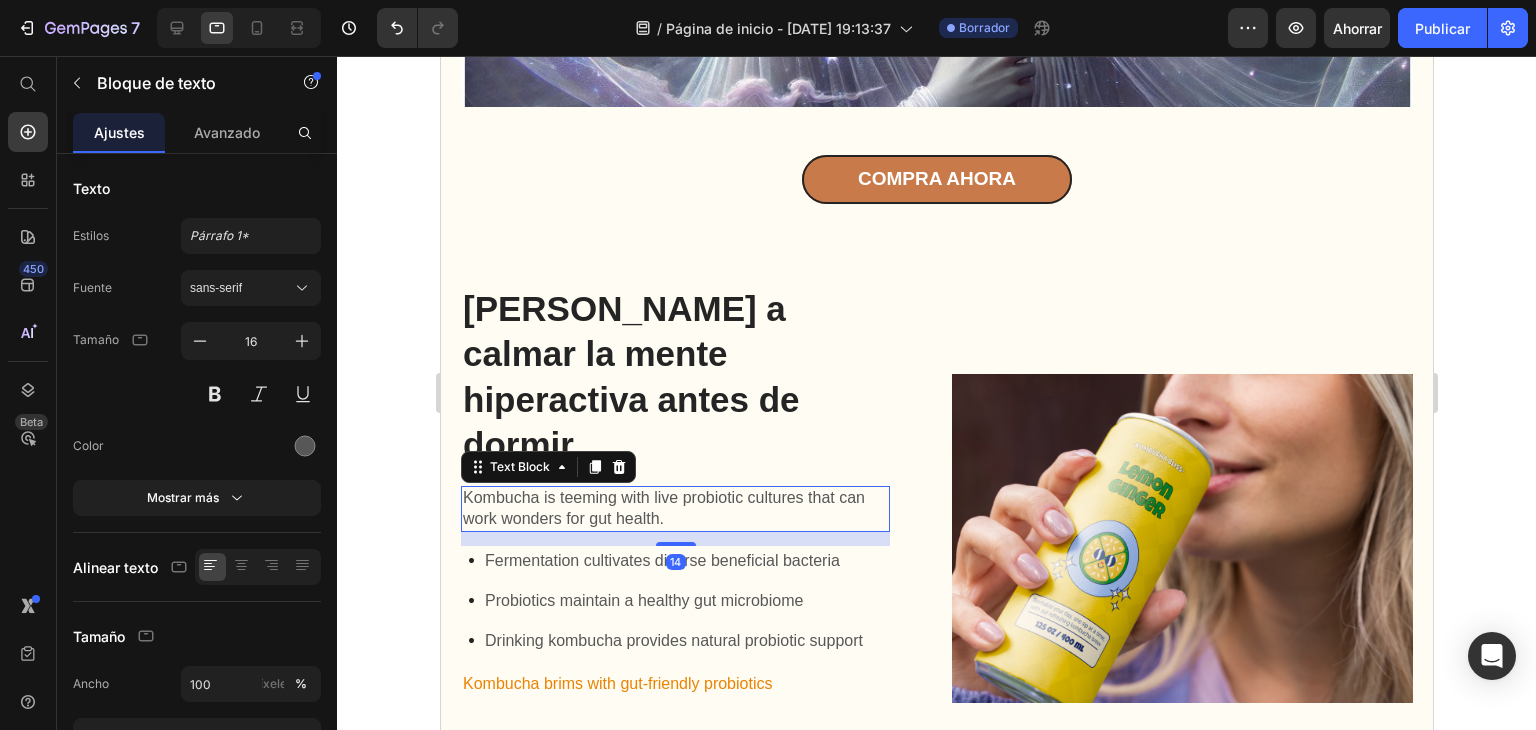 click on "Kombucha is teeming with live probiotic cultures that can work wonders for gut health." at bounding box center (674, 509) 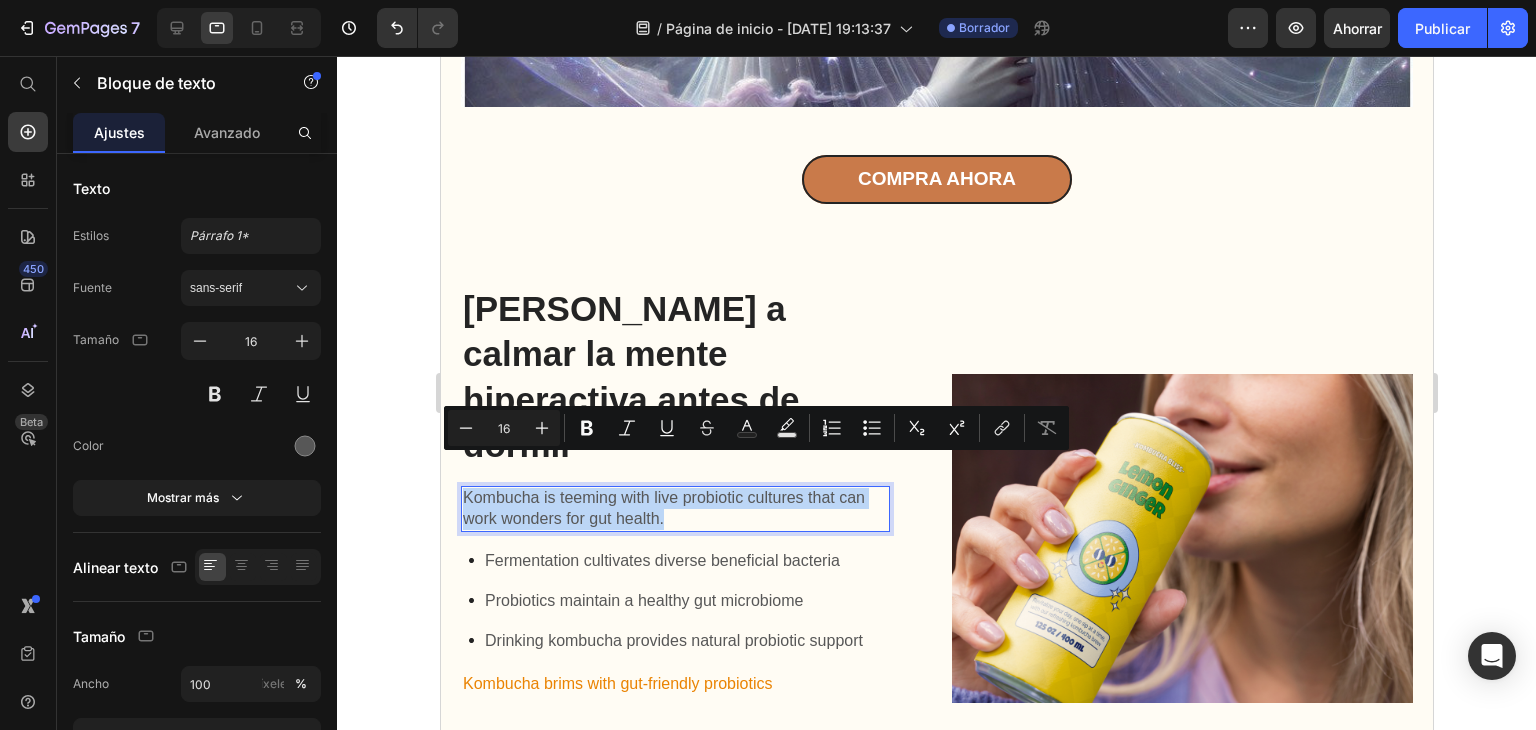 drag, startPoint x: 665, startPoint y: 490, endPoint x: 464, endPoint y: 473, distance: 201.71762 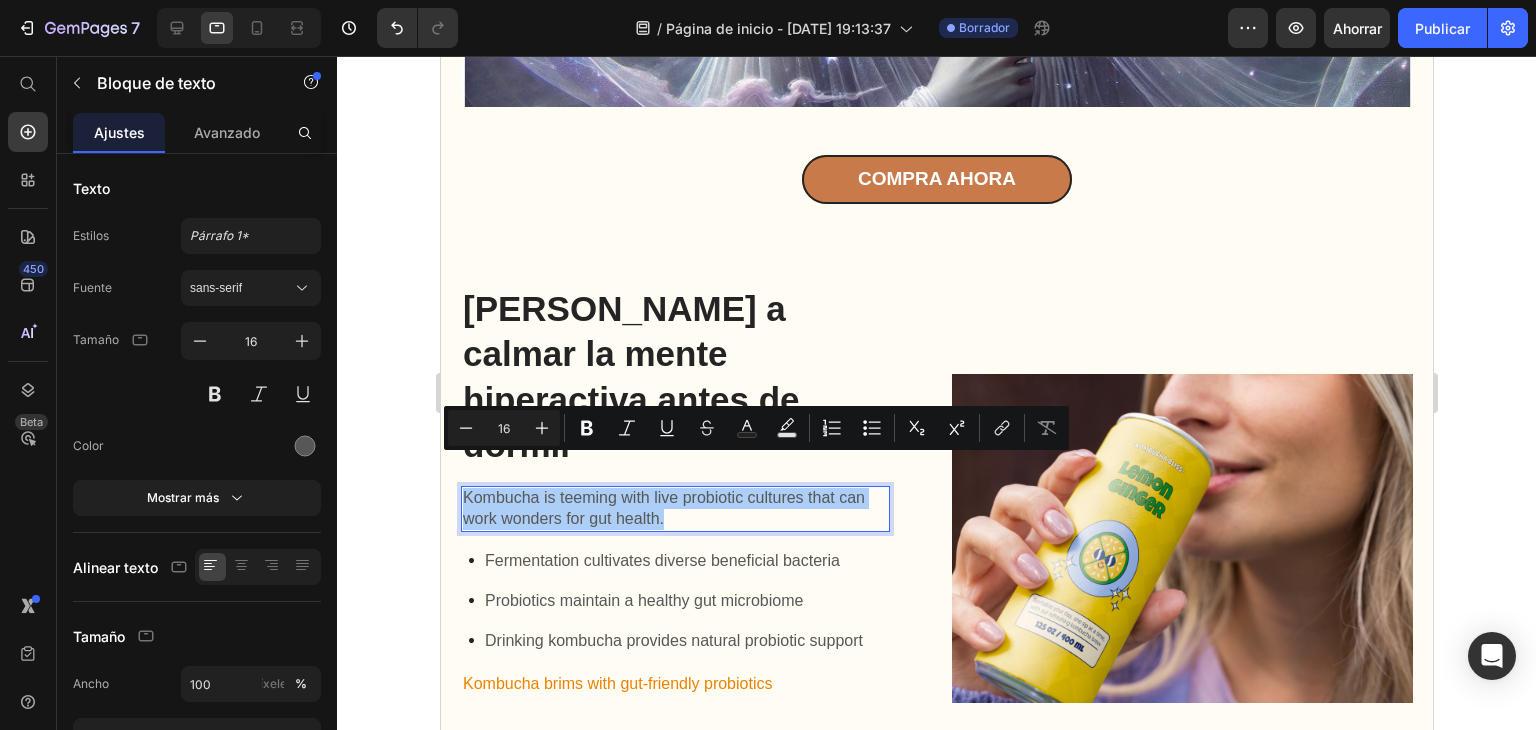 click 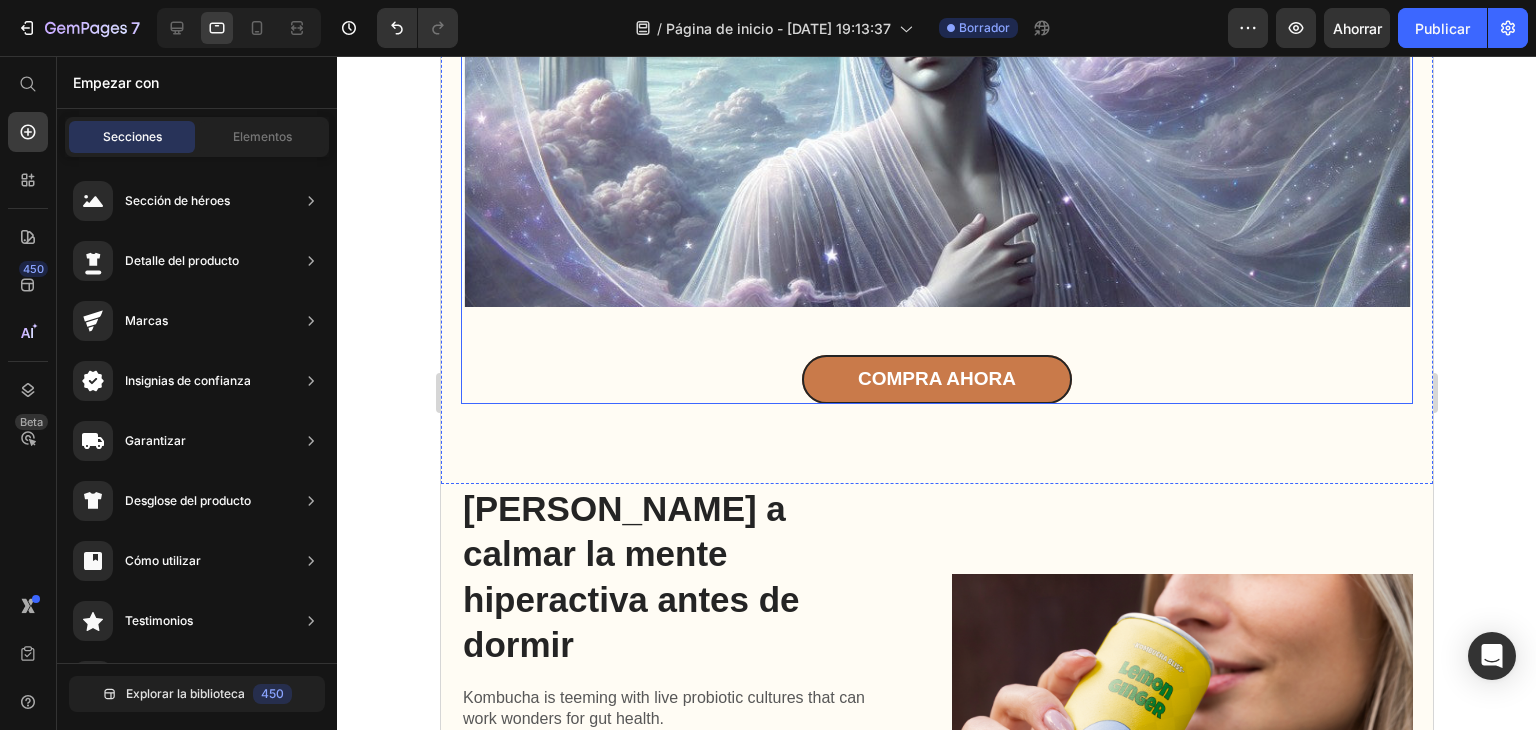 scroll, scrollTop: 1400, scrollLeft: 0, axis: vertical 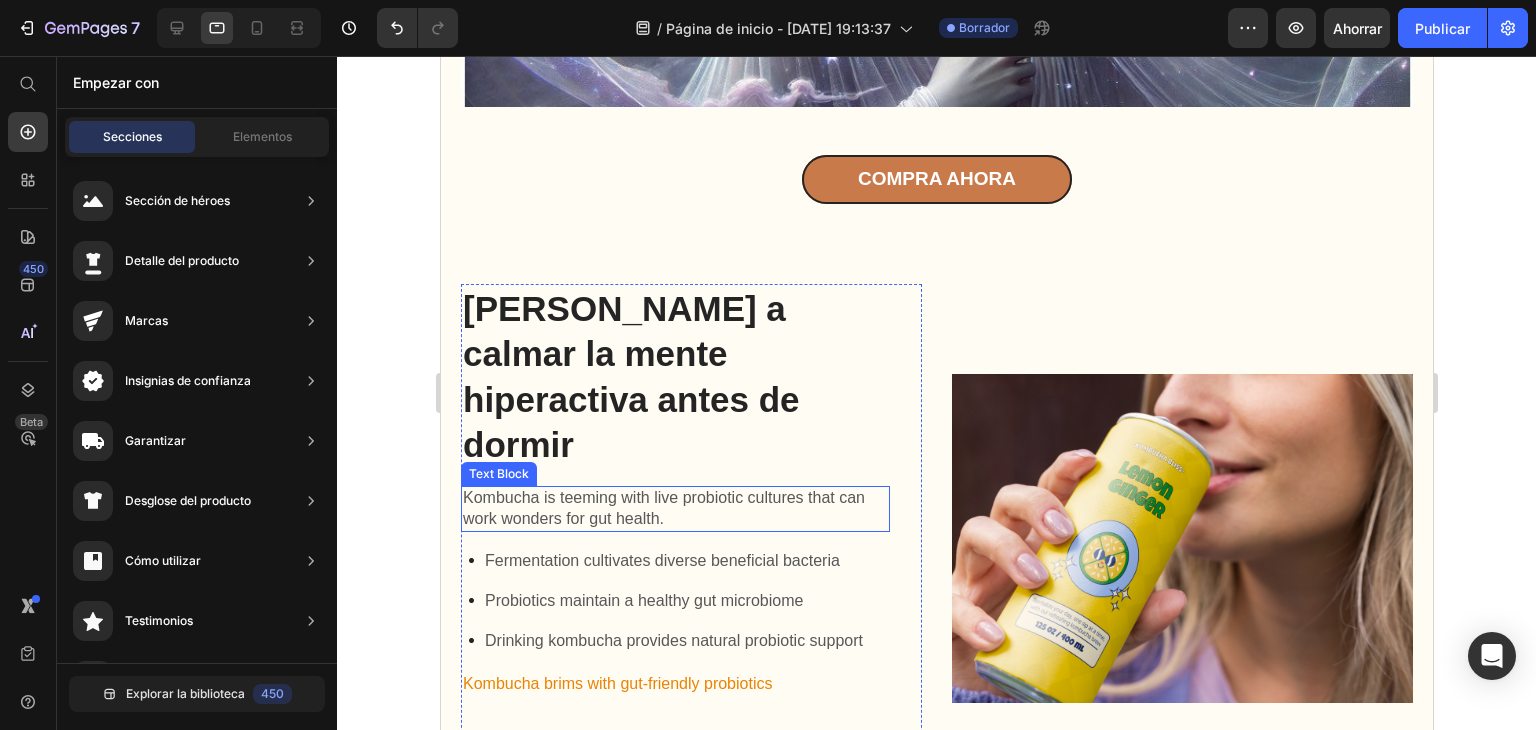 click on "Kombucha is teeming with live probiotic cultures that can work wonders for gut health." at bounding box center (674, 509) 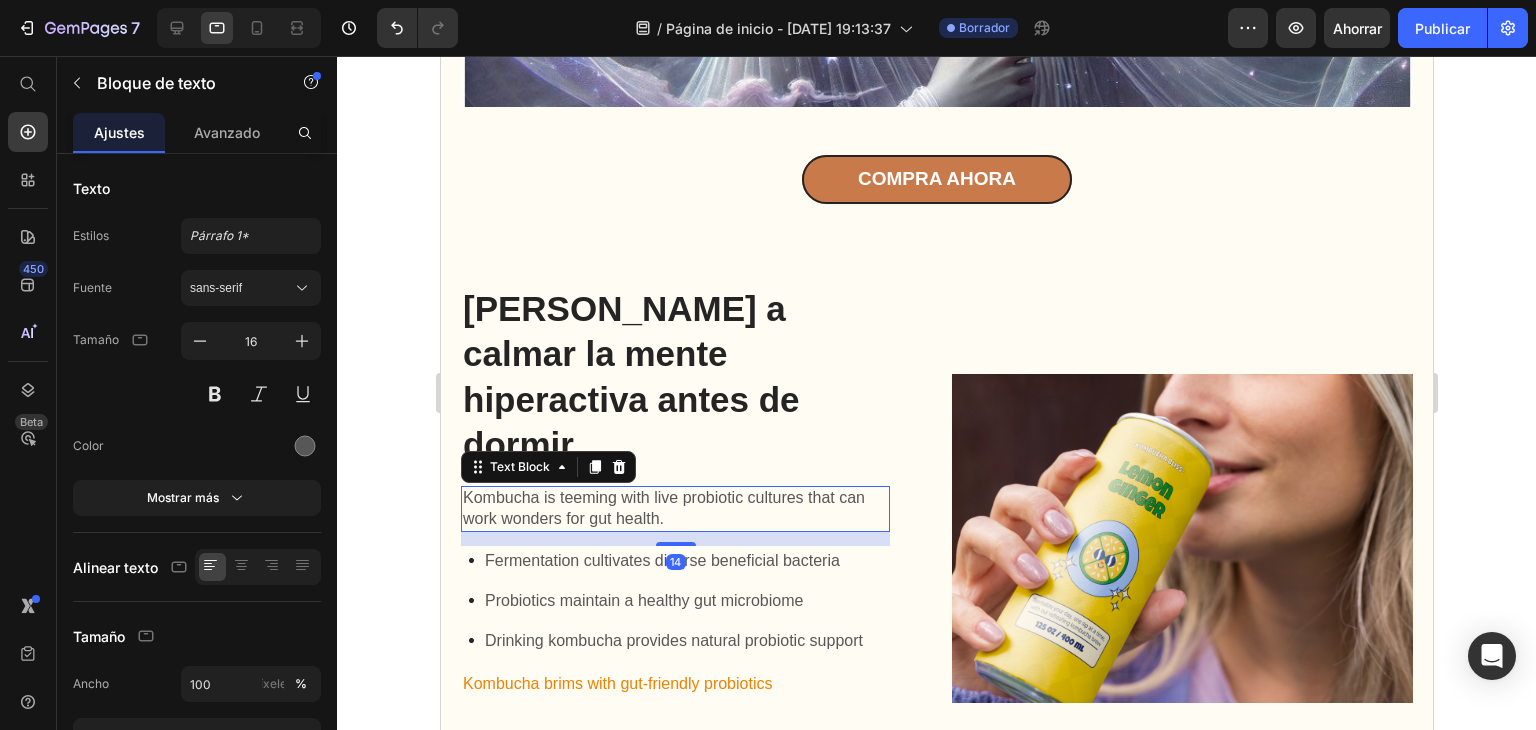 click on "Kombucha is teeming with live probiotic cultures that can work wonders for gut health." at bounding box center (674, 509) 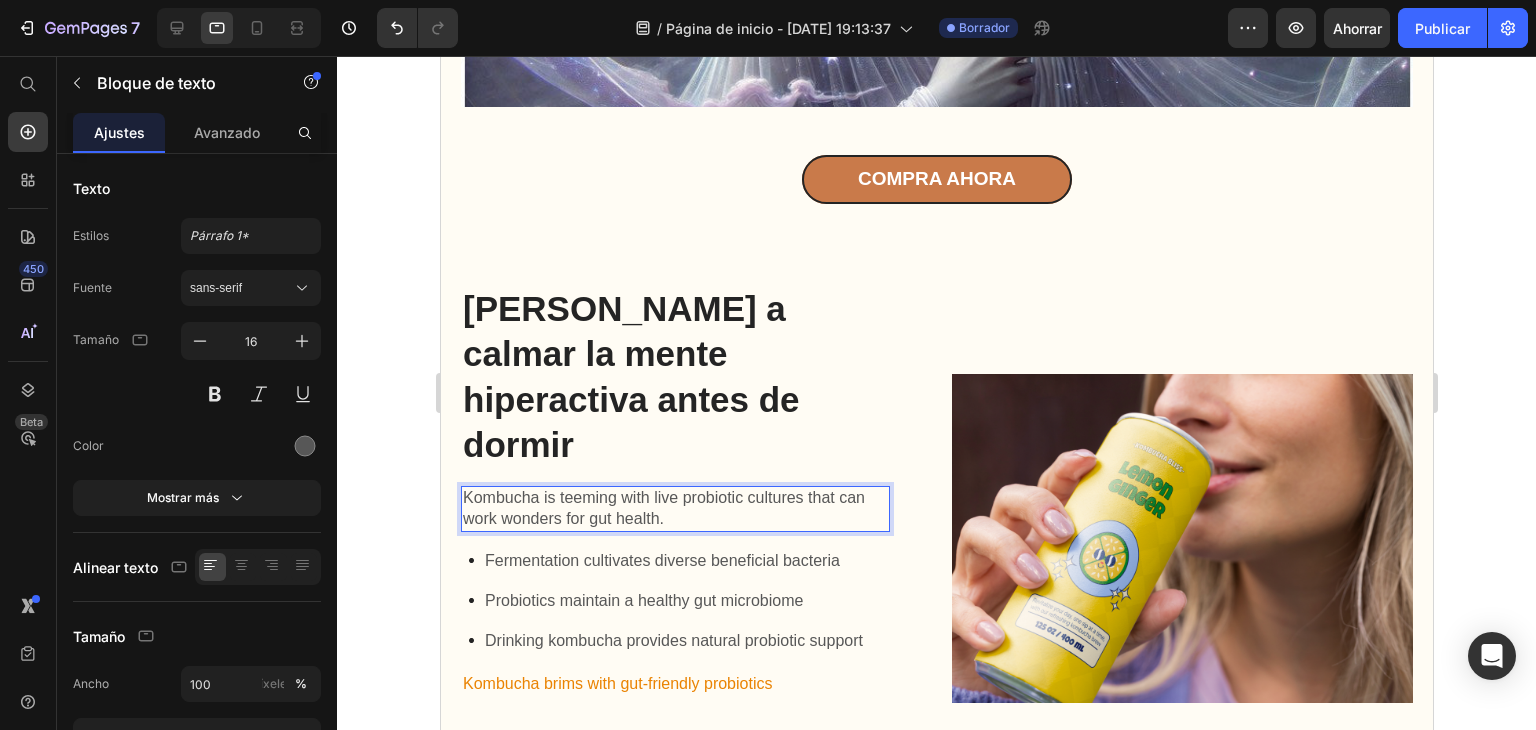 click on "Kombucha is teeming with live probiotic cultures that can work wonders for gut health." at bounding box center [674, 509] 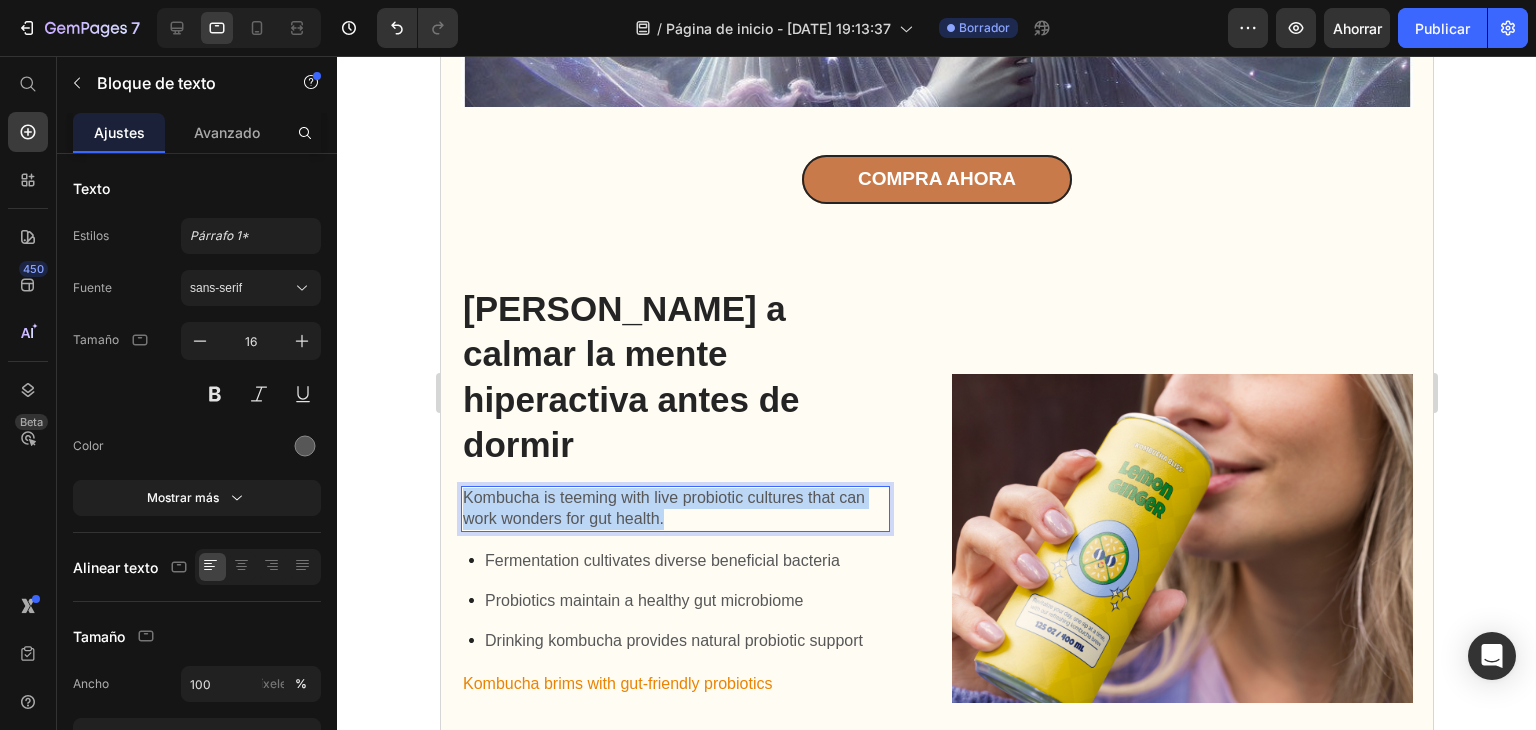 drag, startPoint x: 662, startPoint y: 487, endPoint x: 466, endPoint y: 473, distance: 196.49936 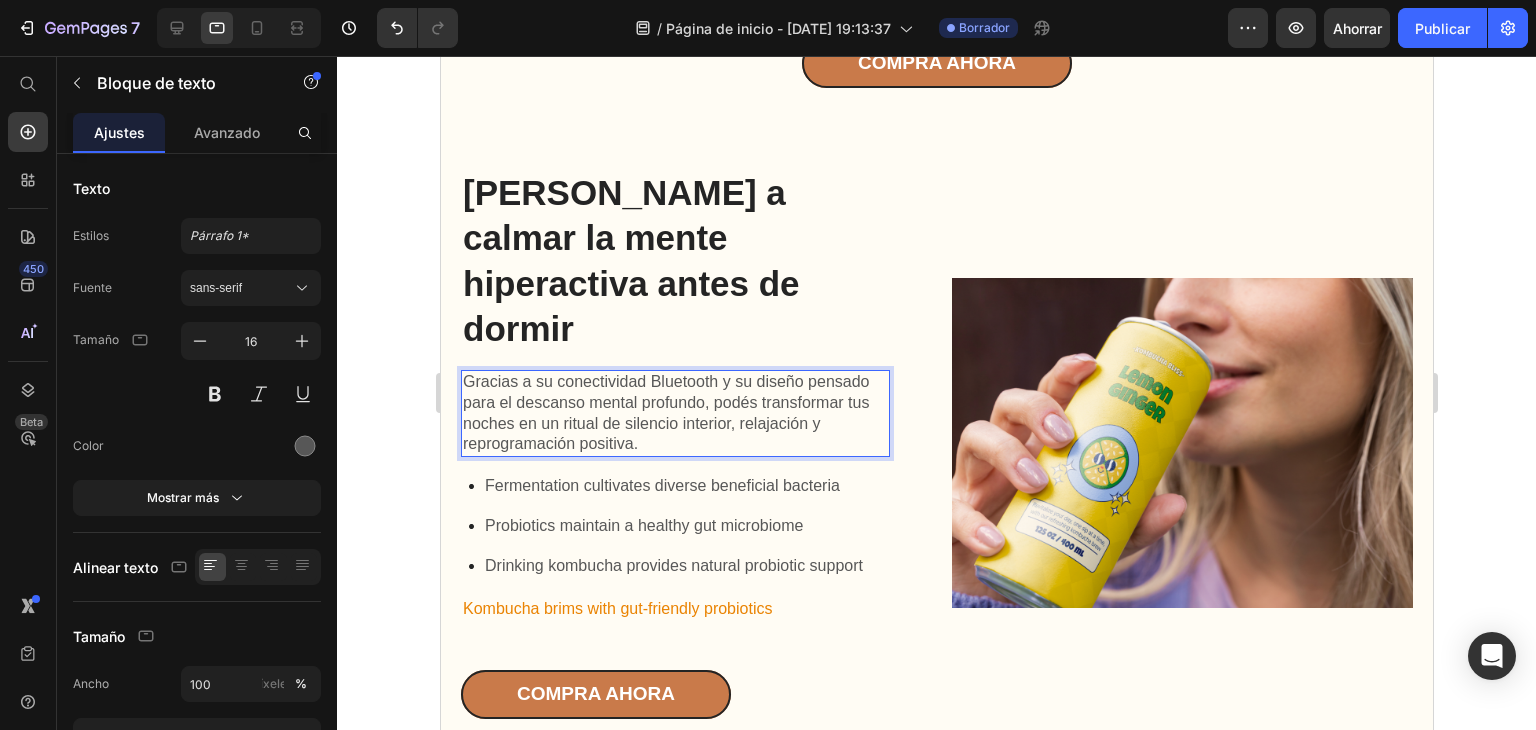 scroll, scrollTop: 1600, scrollLeft: 0, axis: vertical 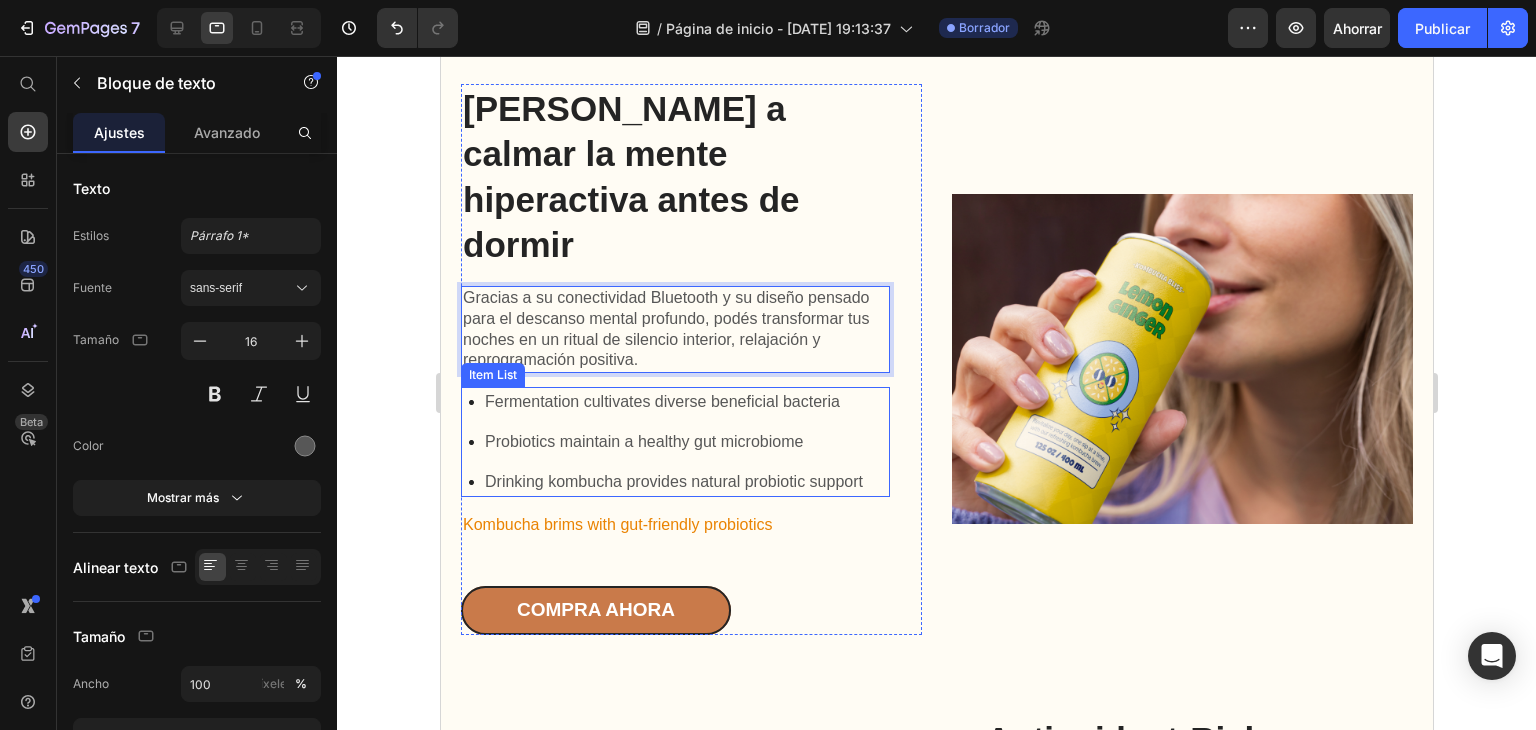click on "Fermentation cultivates diverse beneficial bacteria" at bounding box center [673, 402] 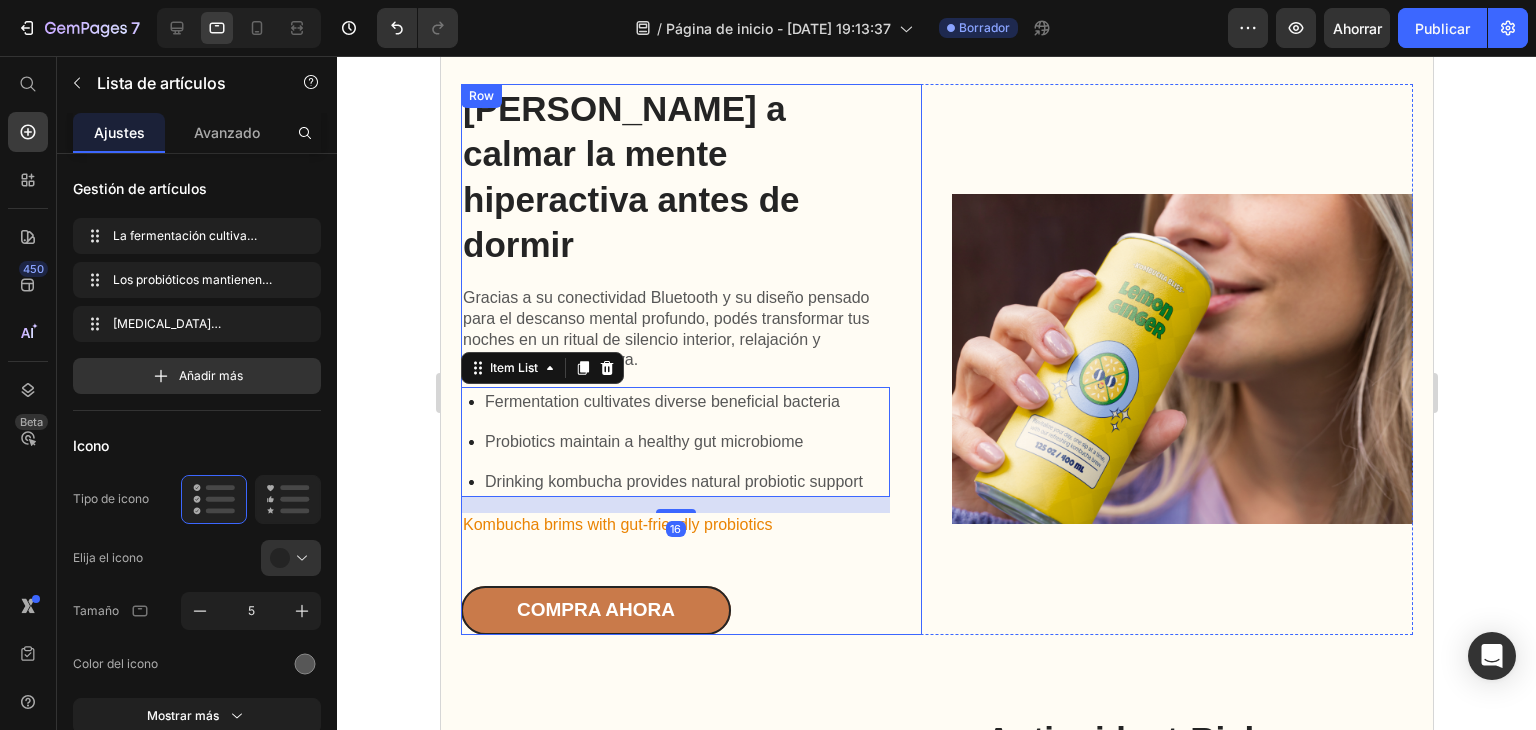 click on "Fermentation cultivates diverse beneficial bacteria" at bounding box center [673, 402] 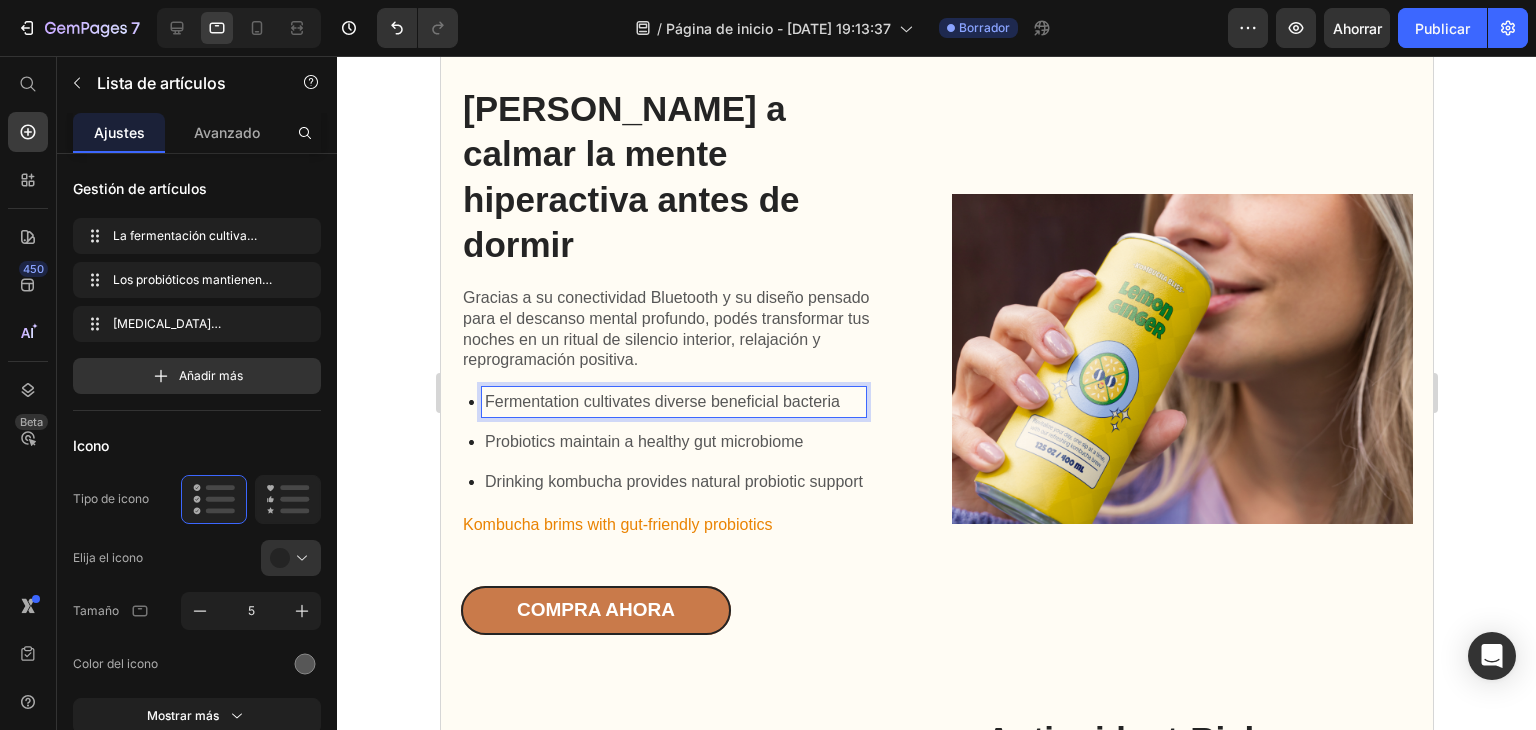 click on "Fermentation cultivates diverse beneficial bacteria" at bounding box center [673, 402] 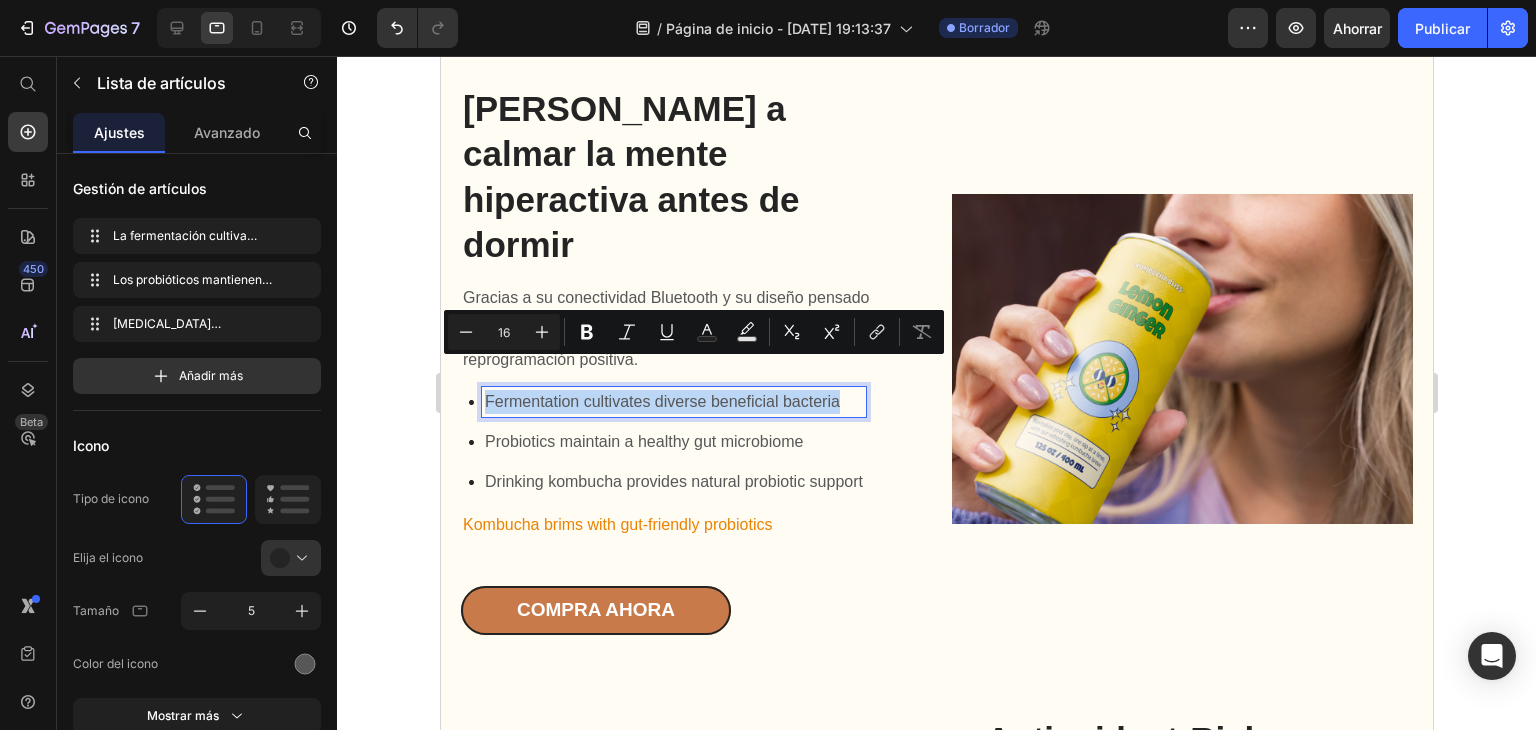 drag, startPoint x: 856, startPoint y: 373, endPoint x: 473, endPoint y: 386, distance: 383.22055 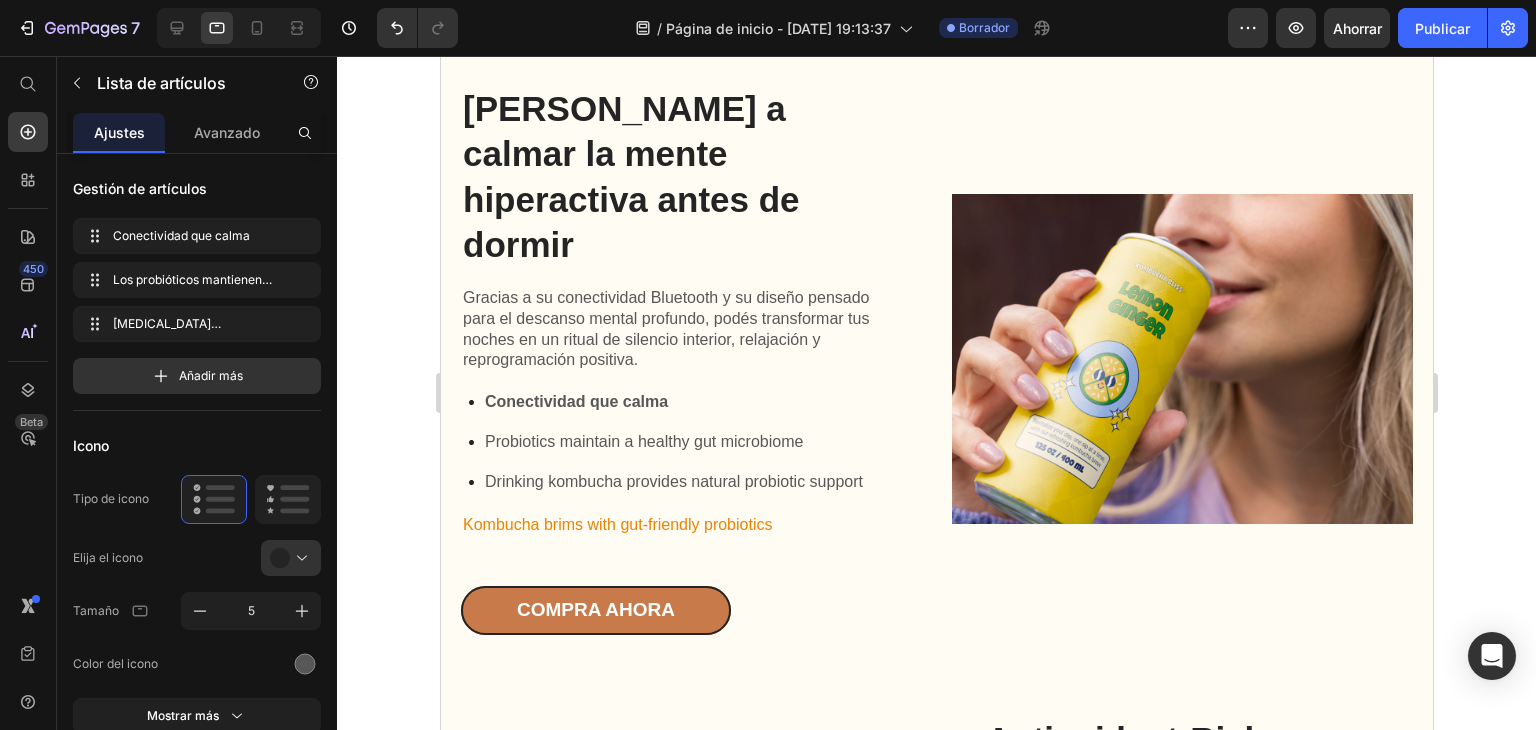 click on "Probiotics maintain a healthy gut microbiome" at bounding box center (673, 442) 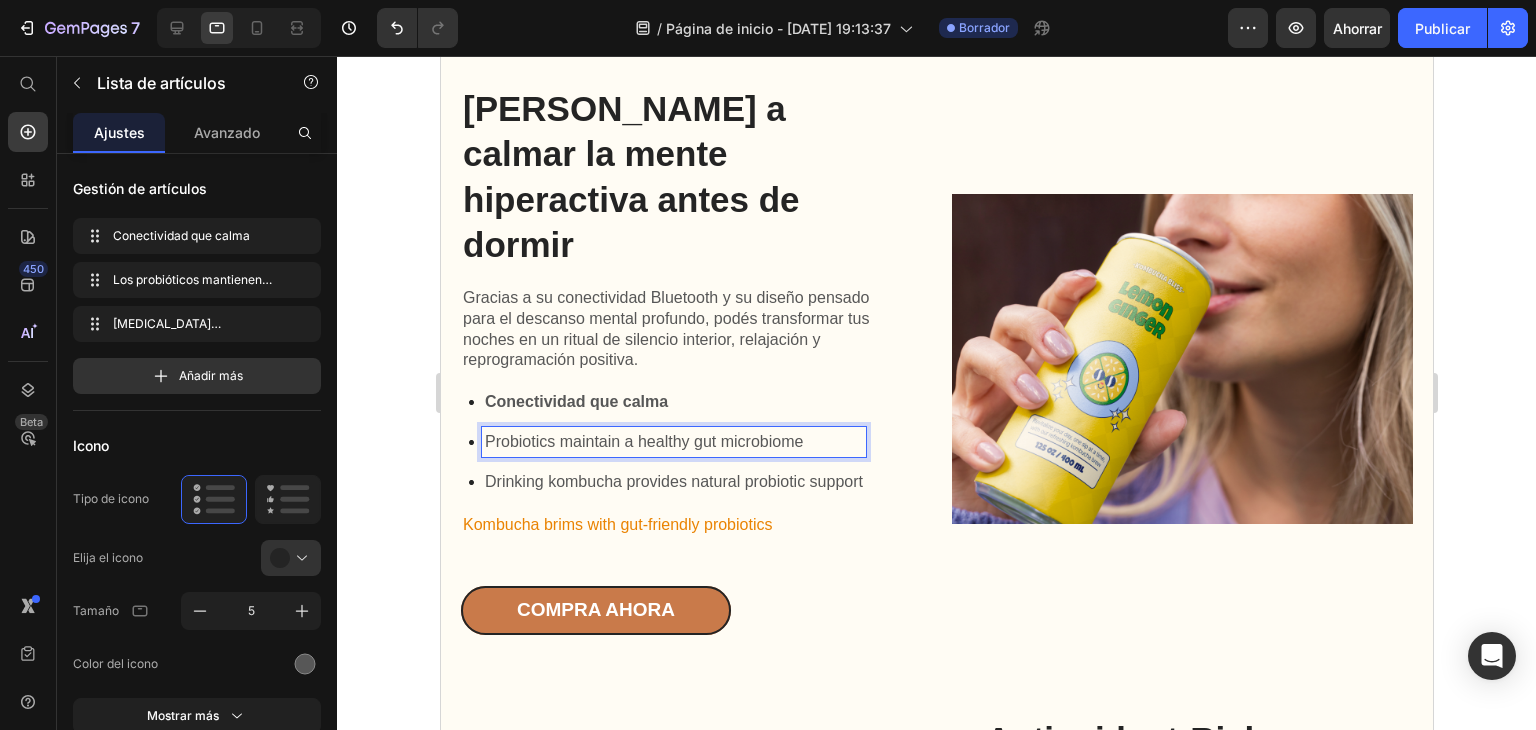 click on "Probiotics maintain a healthy gut microbiome" at bounding box center (673, 442) 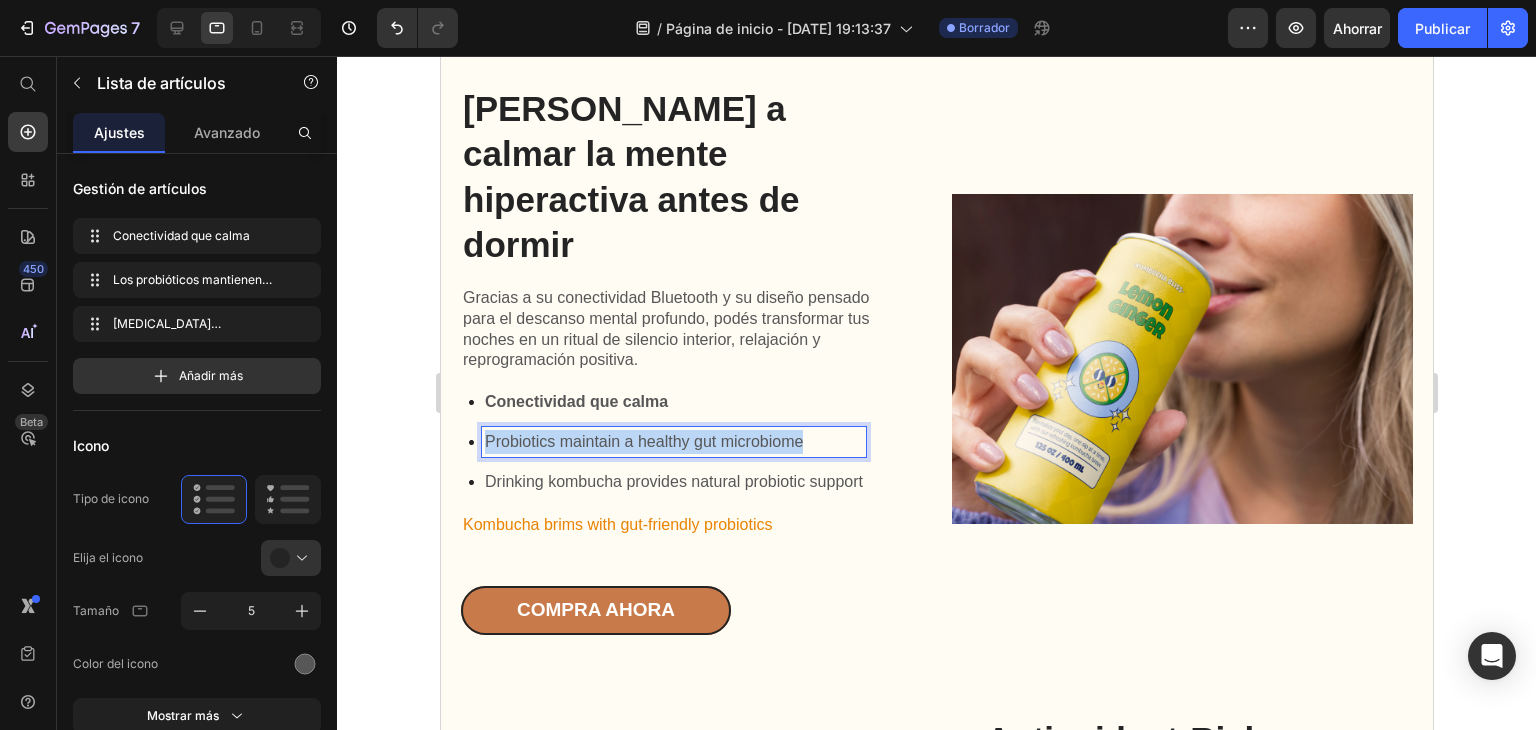 drag, startPoint x: 820, startPoint y: 420, endPoint x: 485, endPoint y: 412, distance: 335.09552 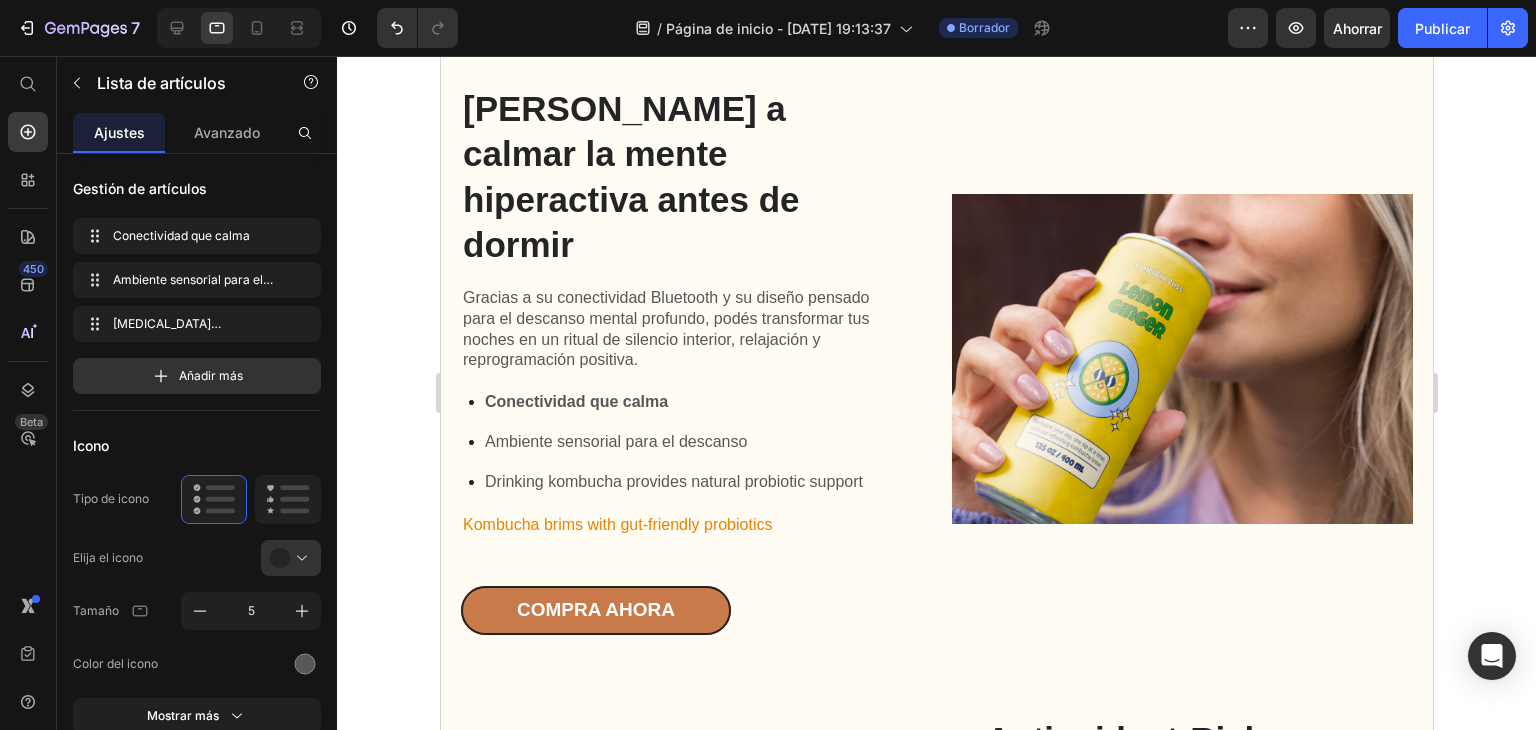 click on "Drinking kombucha provides natural probiotic support" at bounding box center (673, 482) 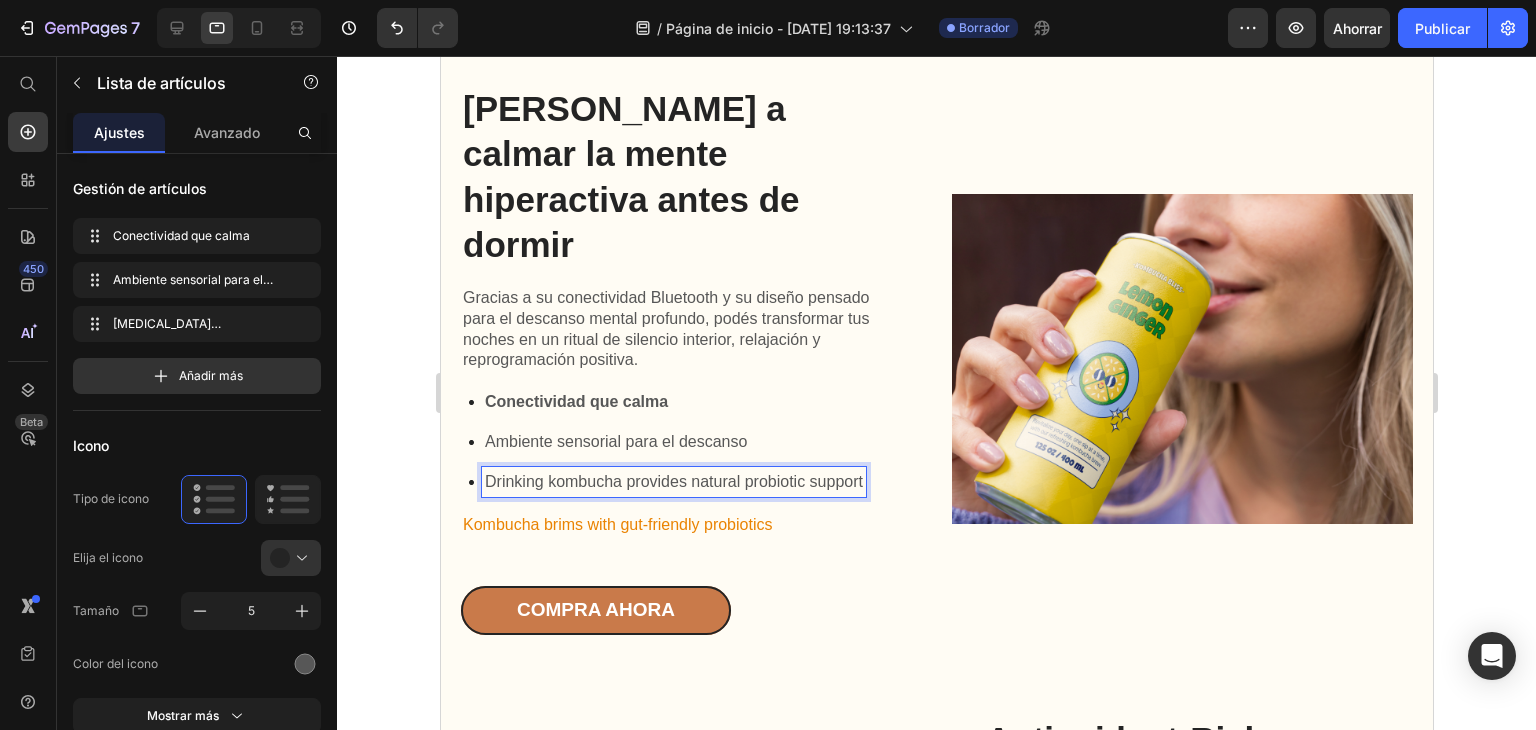 click on "Drinking kombucha provides natural probiotic support" at bounding box center [673, 482] 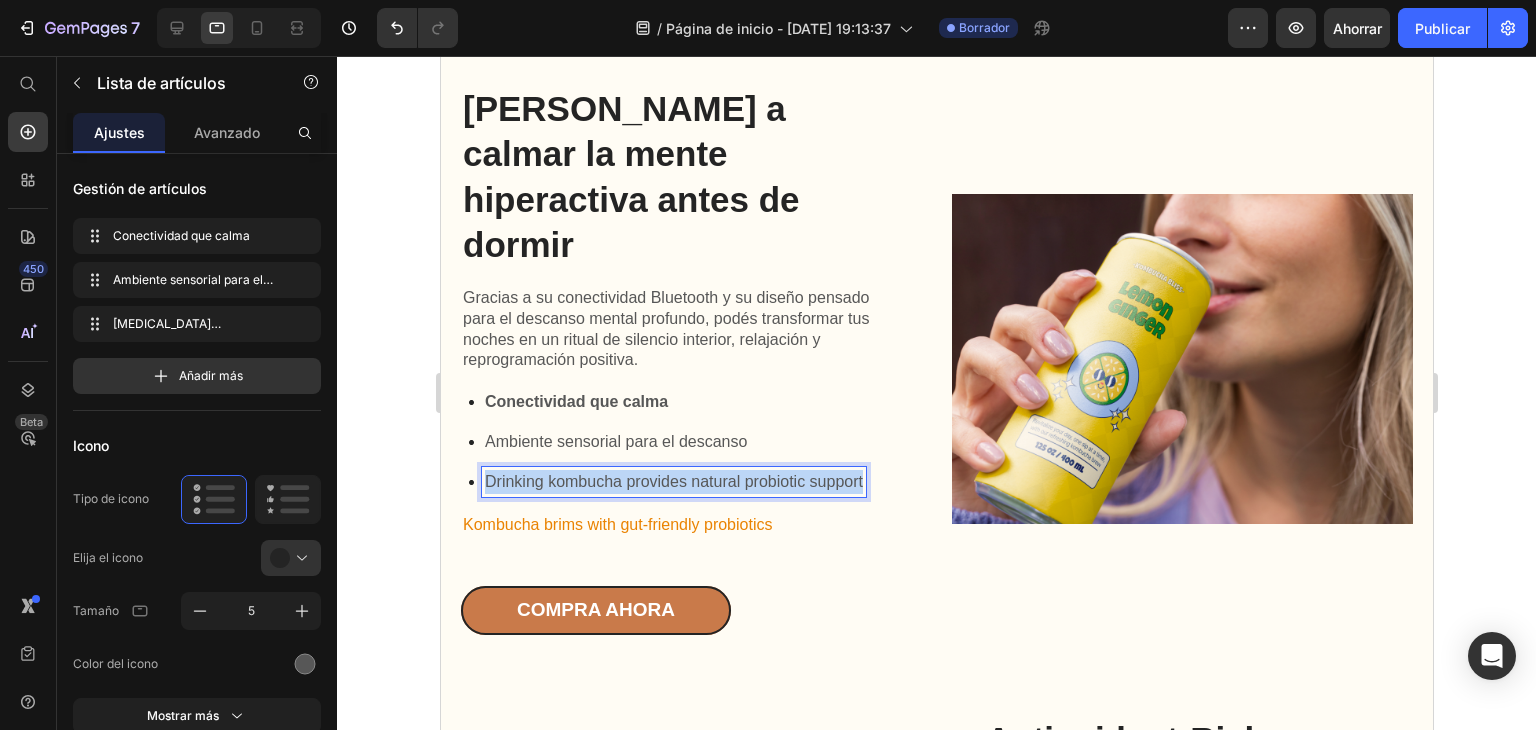 drag, startPoint x: 861, startPoint y: 454, endPoint x: 466, endPoint y: 453, distance: 395.00125 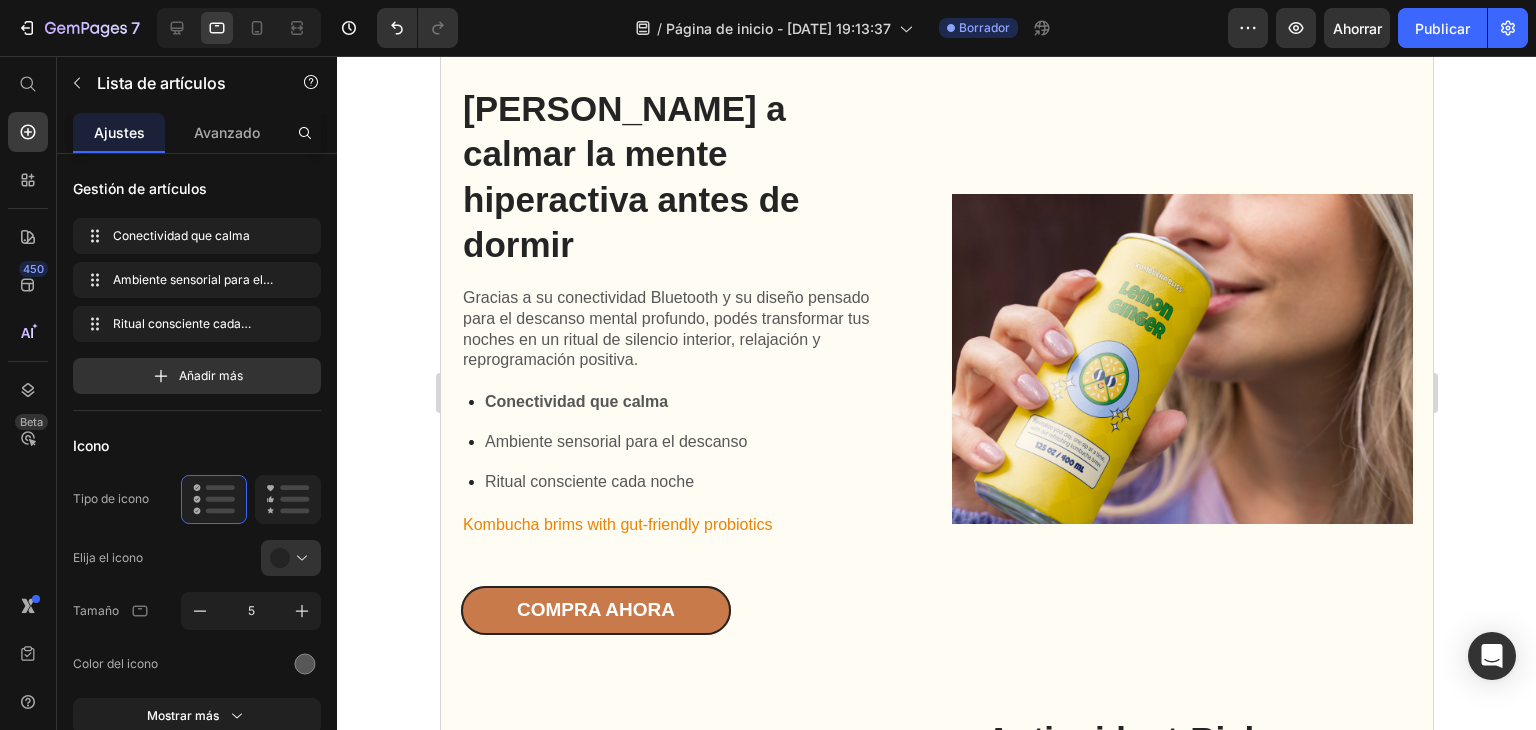click on "Conectividad que calma
Ambiente sensorial para el descanso
Ritual consciente cada noche" at bounding box center [678, 442] 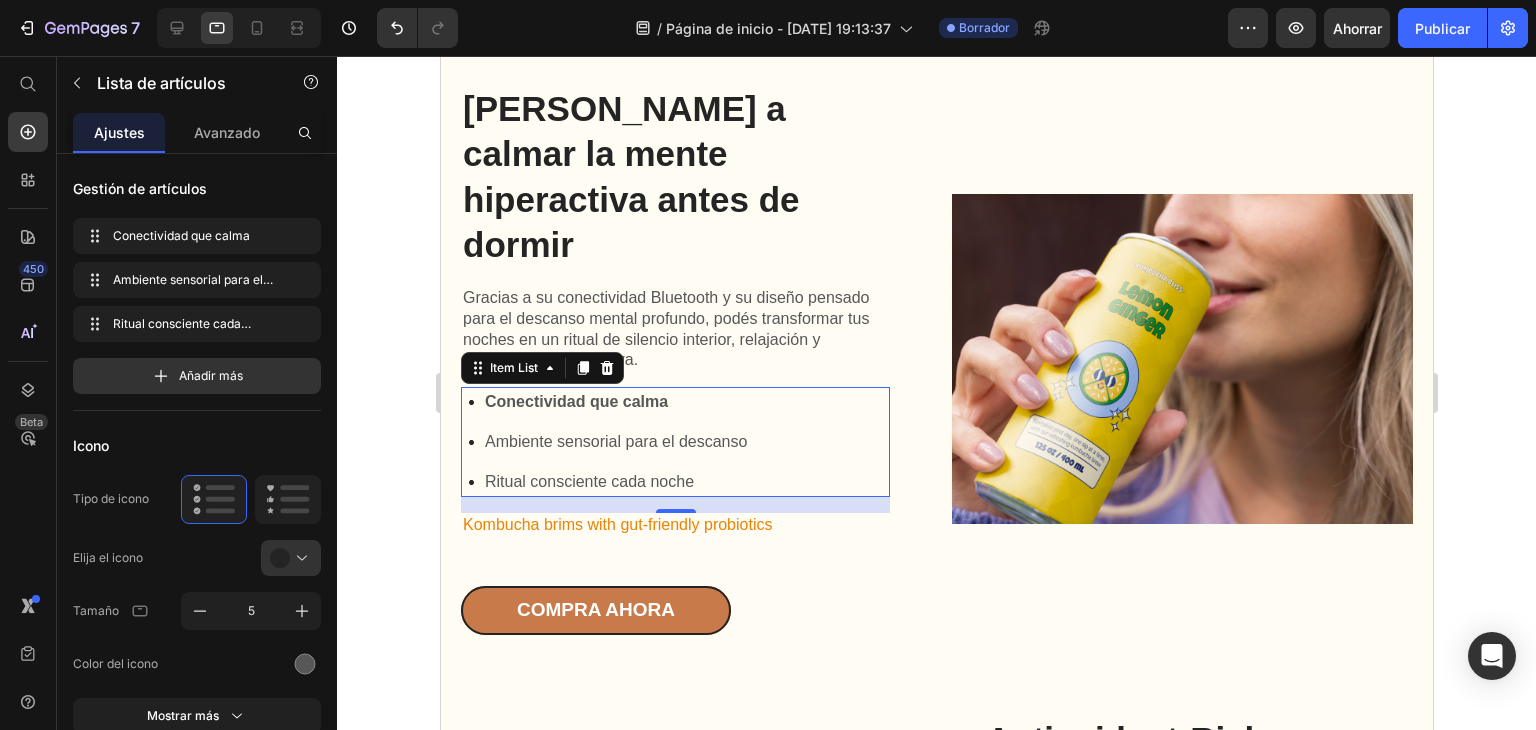 click on "Ritual consciente cada noche" at bounding box center (615, 482) 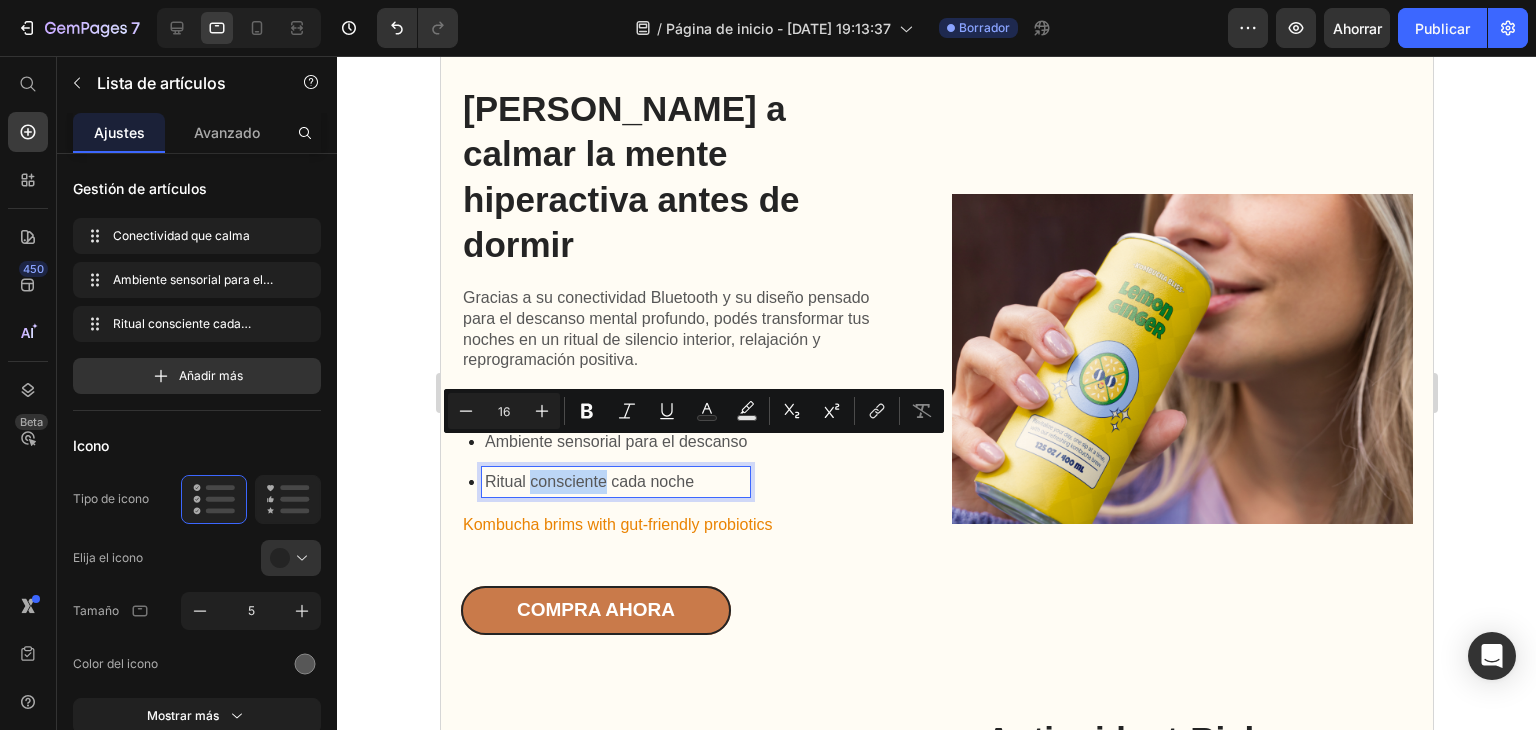 drag, startPoint x: 593, startPoint y: 455, endPoint x: 744, endPoint y: 496, distance: 156.46725 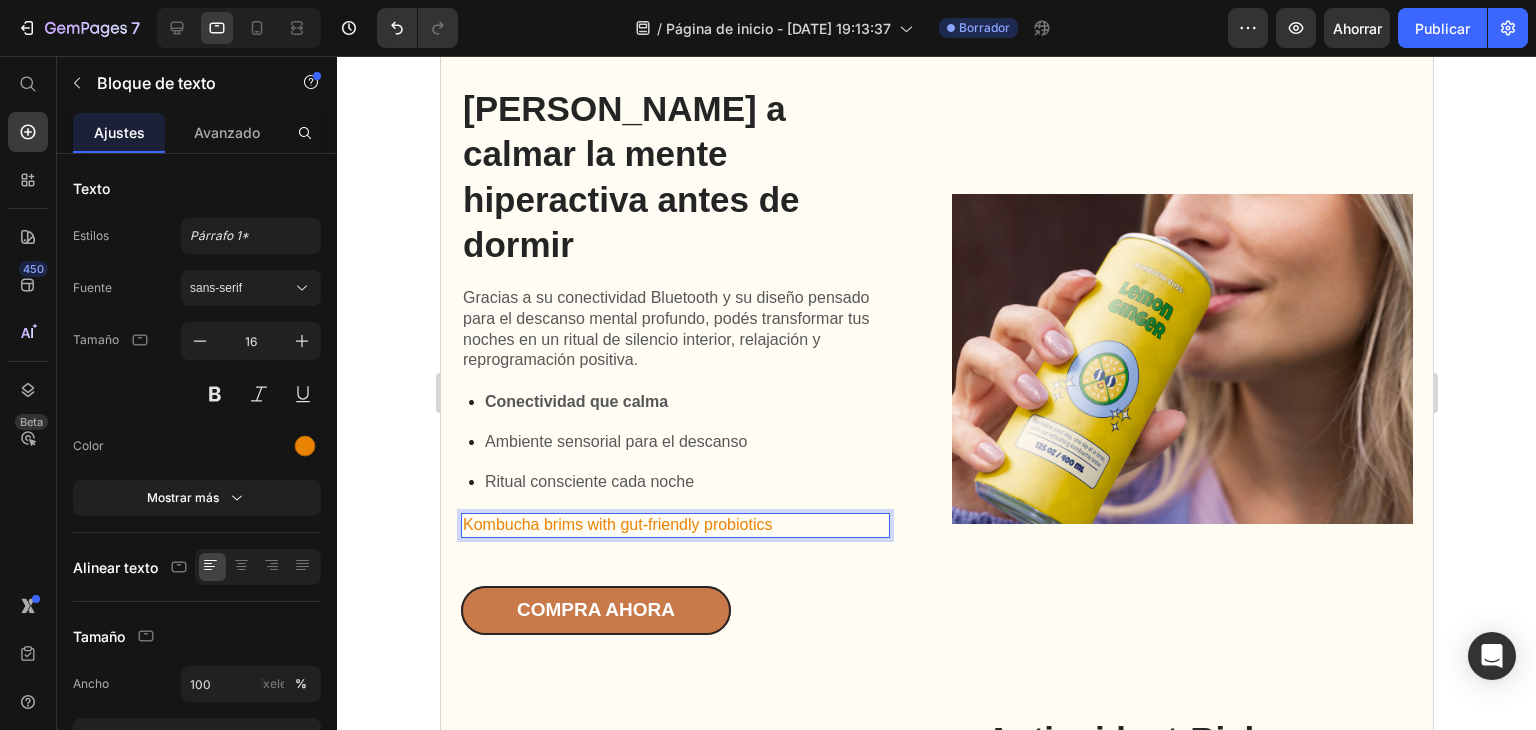 click on "Kombucha brims with gut-friendly probiotics" at bounding box center [674, 525] 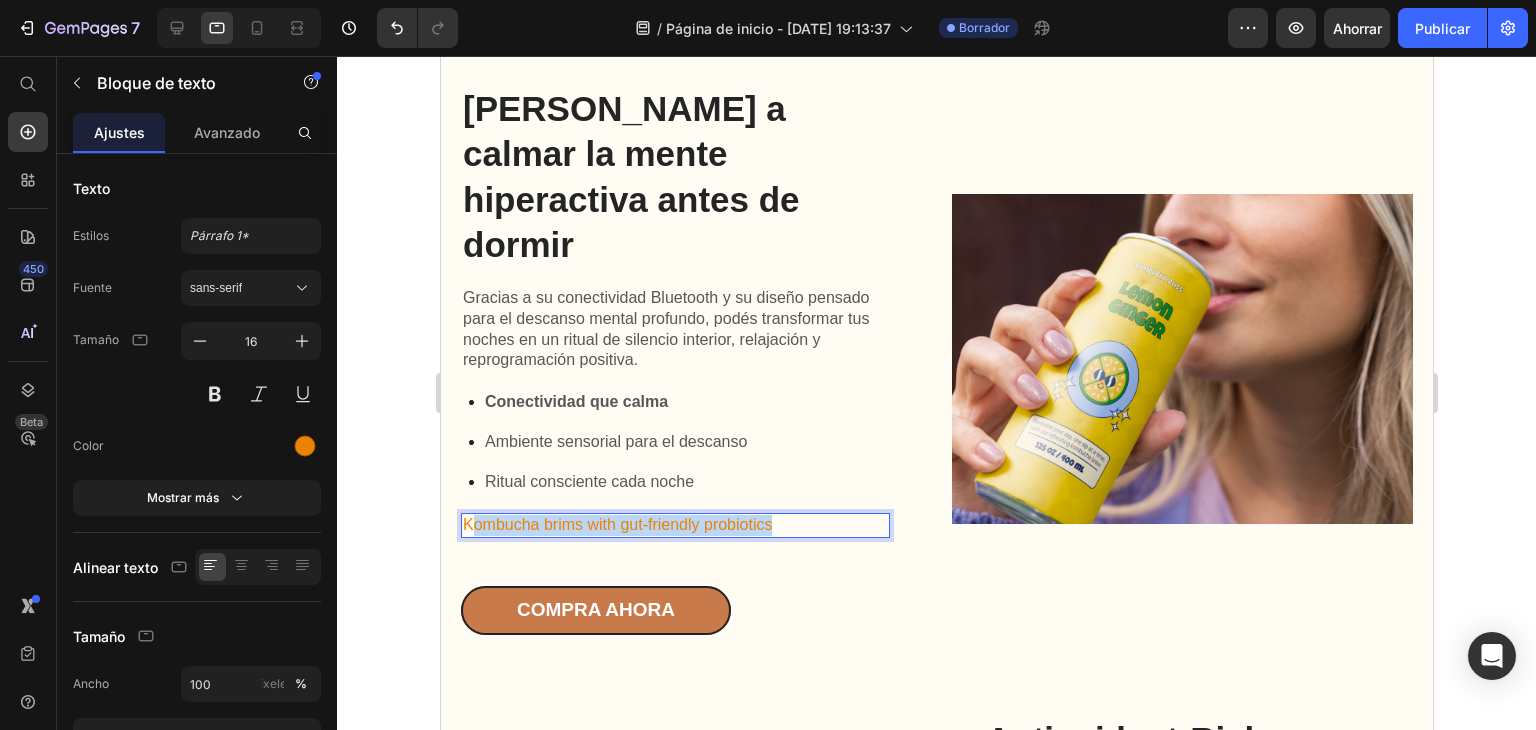 drag, startPoint x: 788, startPoint y: 500, endPoint x: 471, endPoint y: 501, distance: 317.0016 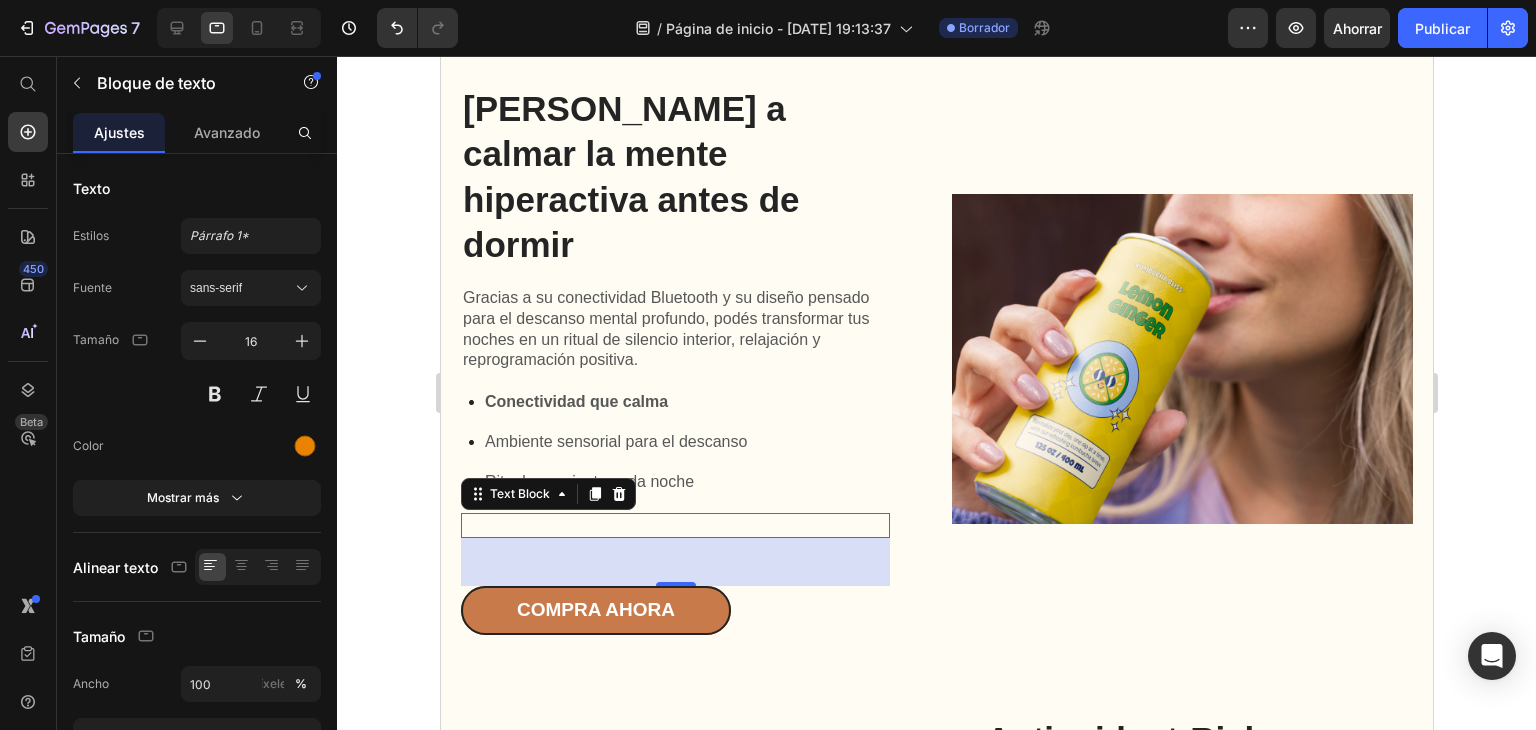 click 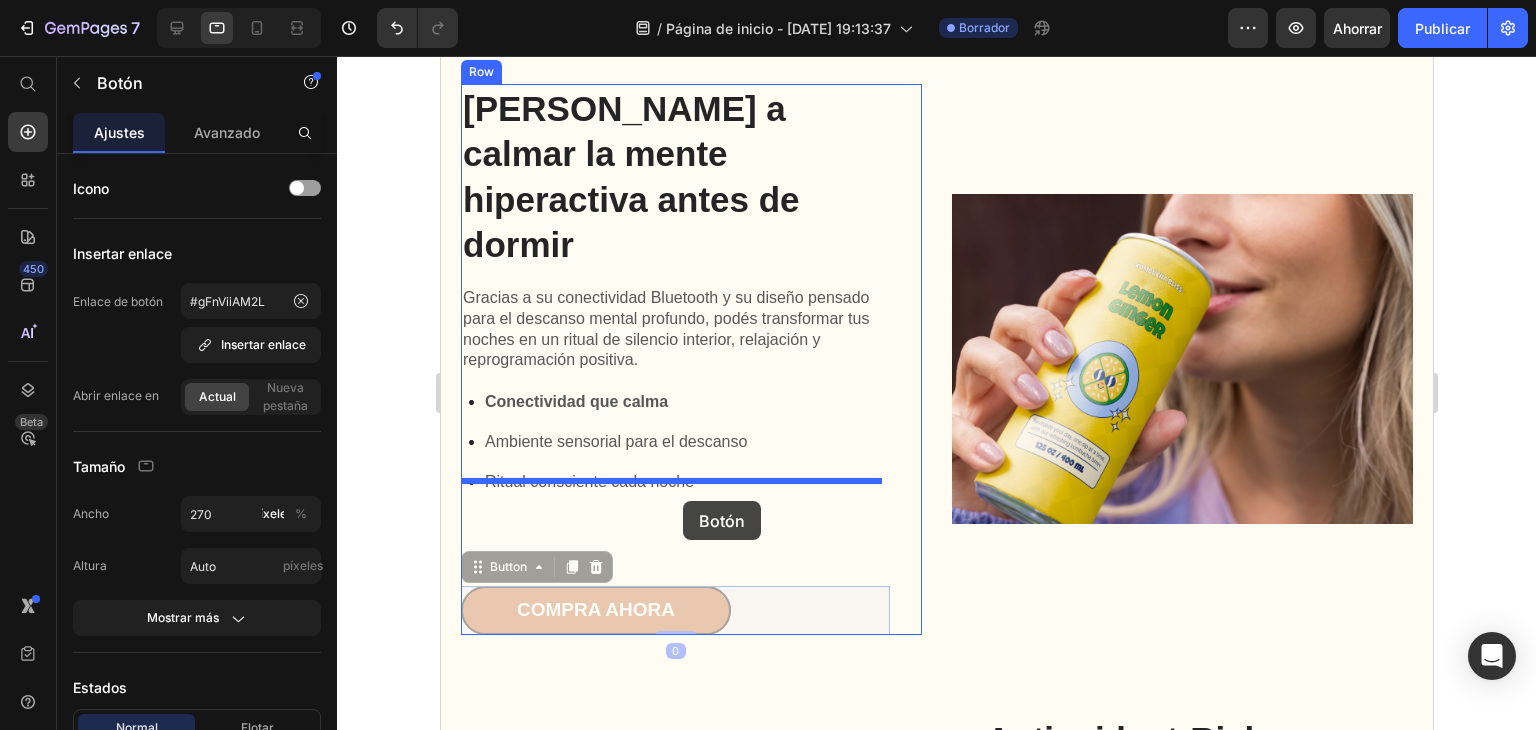 drag, startPoint x: 689, startPoint y: 578, endPoint x: 683, endPoint y: 501, distance: 77.23341 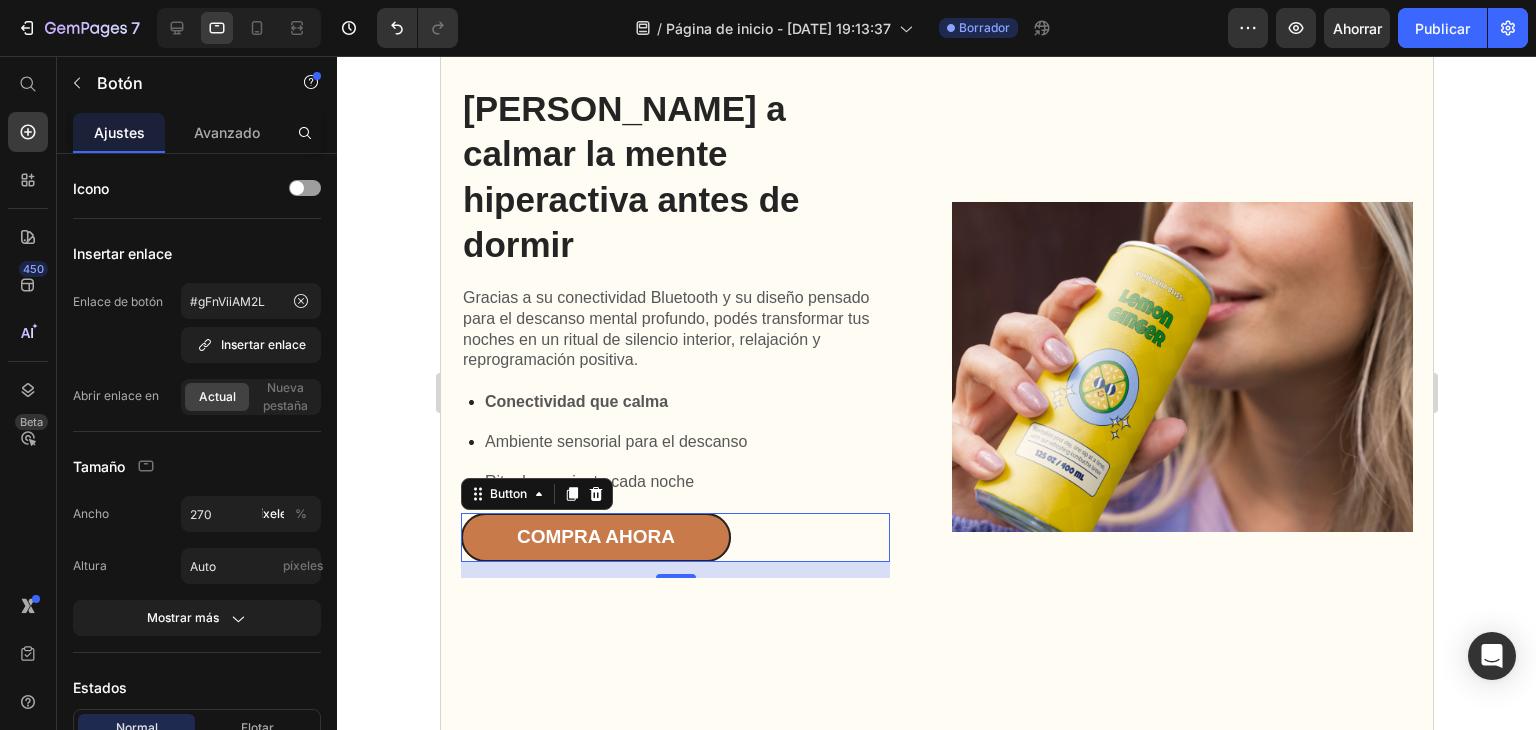 click 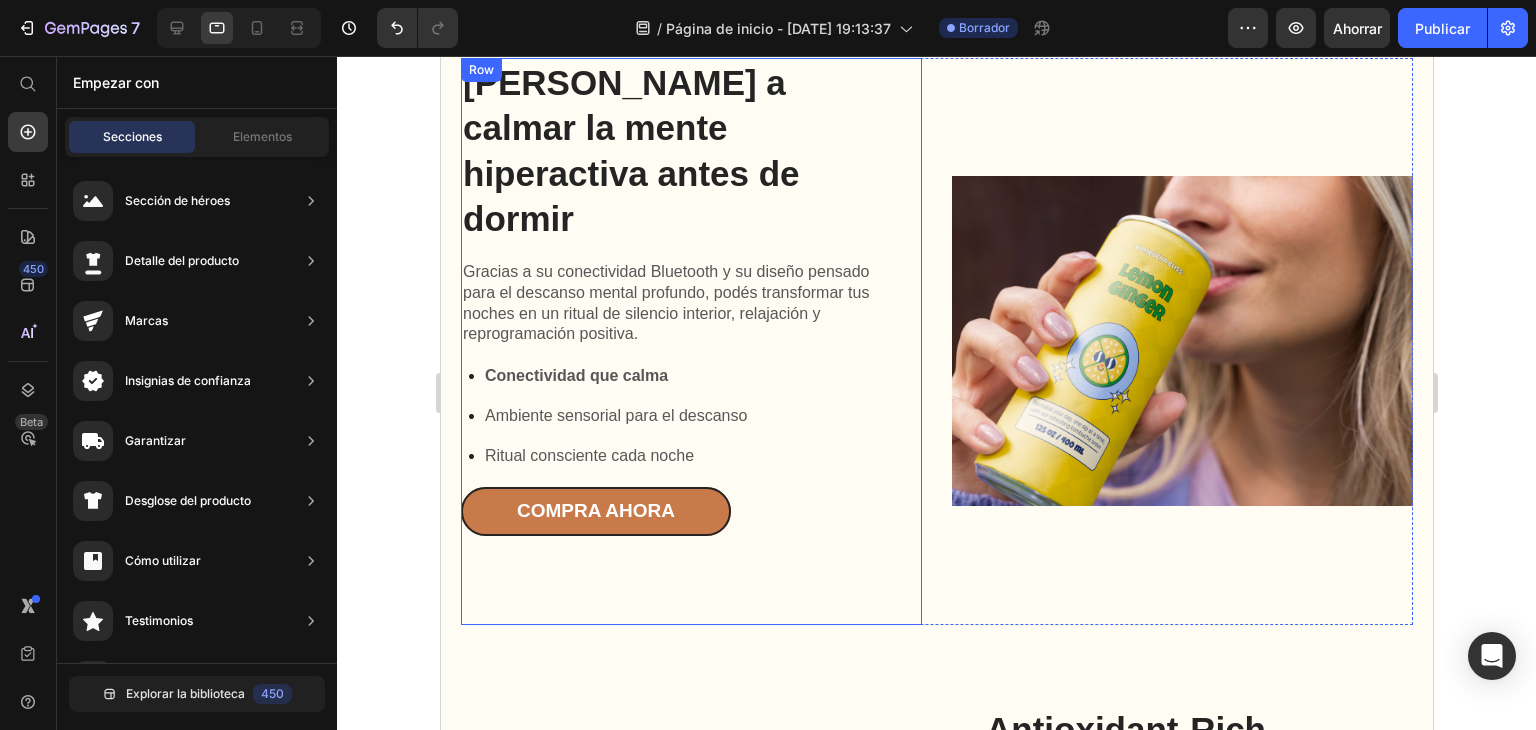 scroll, scrollTop: 1600, scrollLeft: 0, axis: vertical 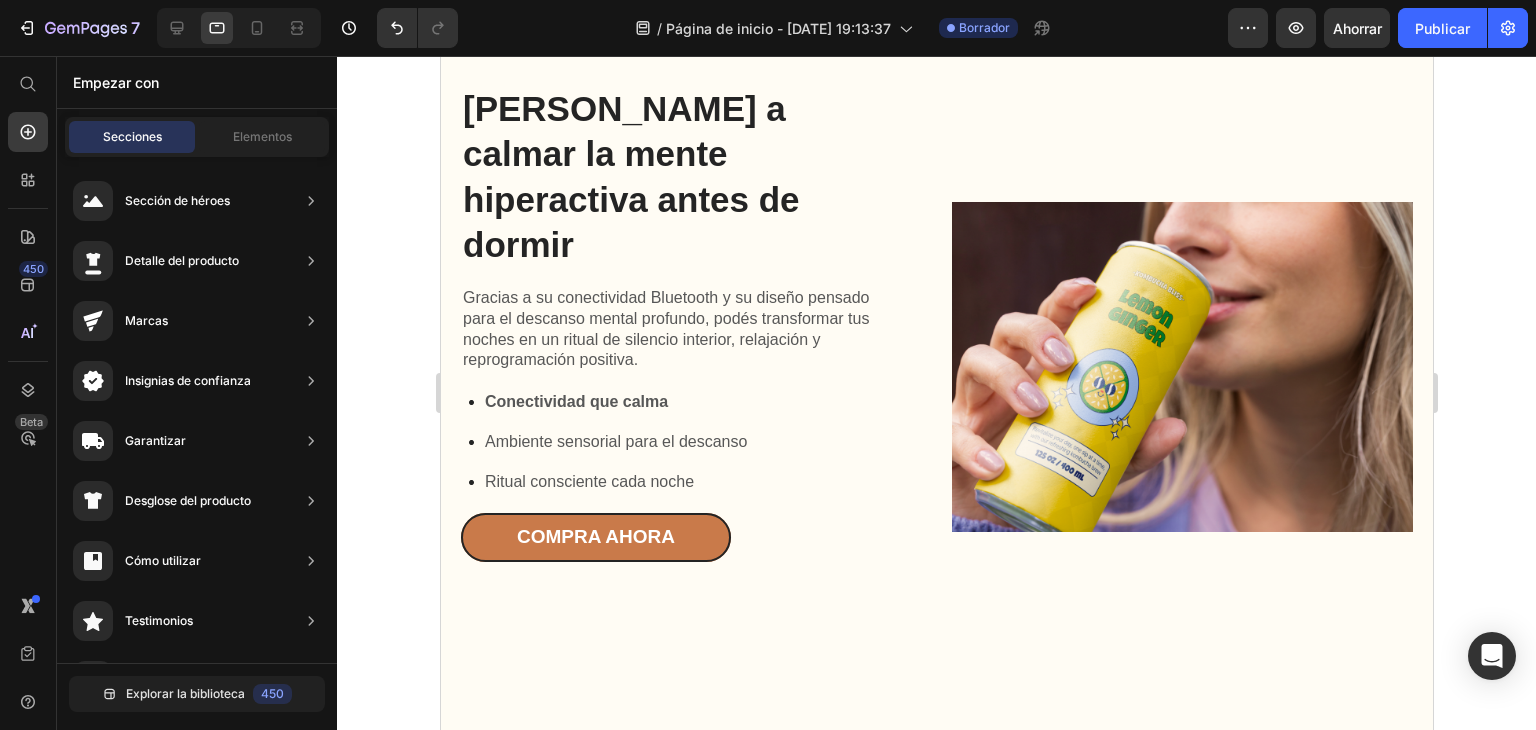 click 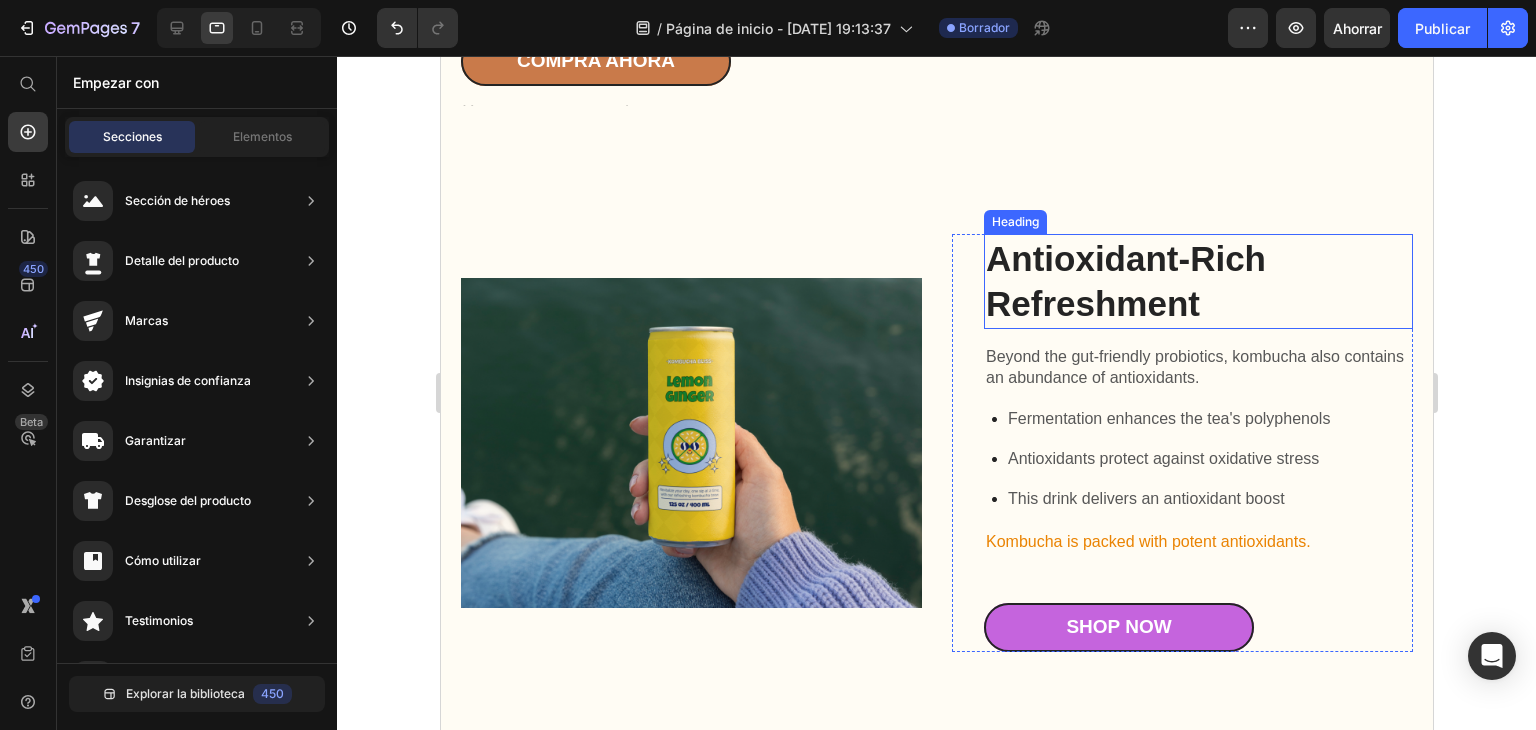 scroll, scrollTop: 2079, scrollLeft: 0, axis: vertical 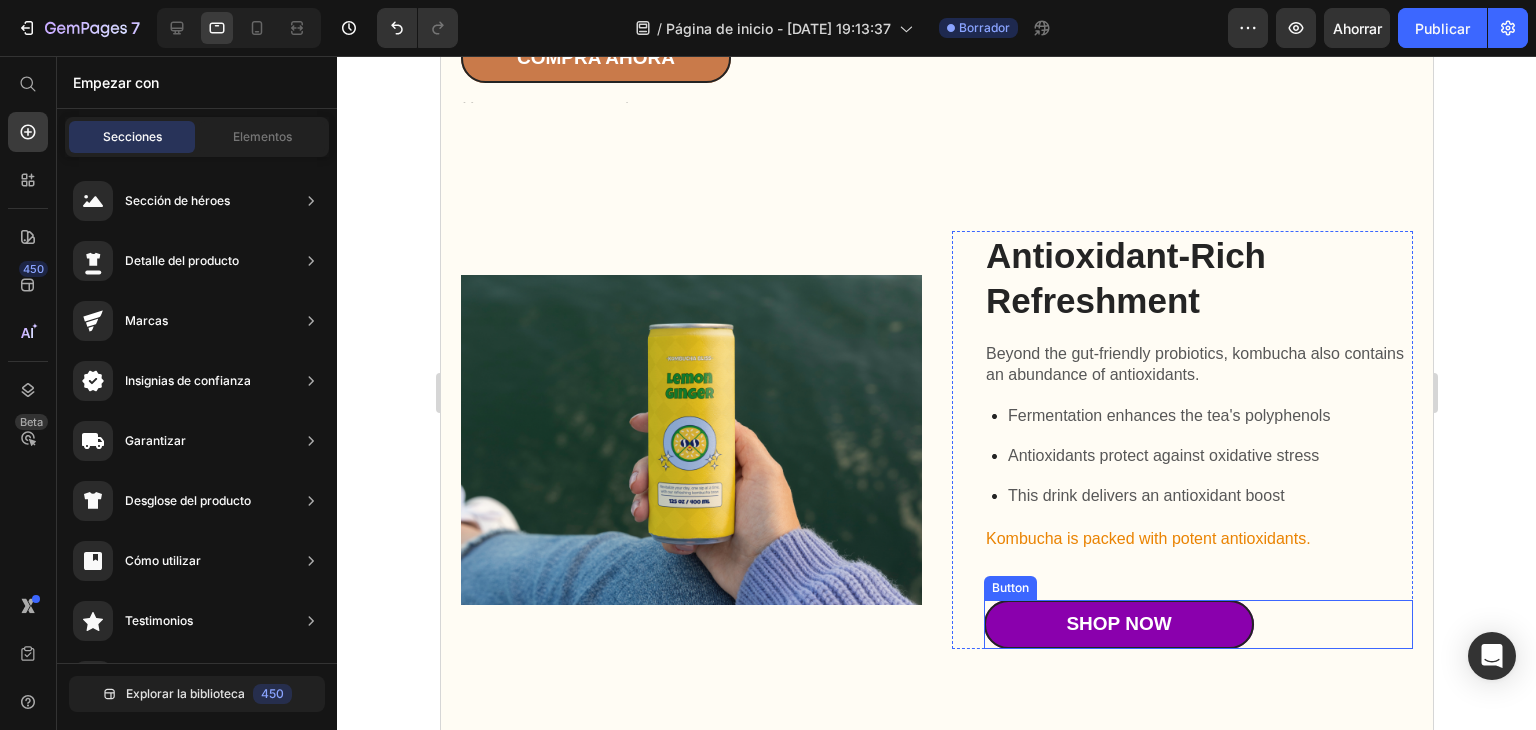 click on "Shop Now" at bounding box center (1118, 624) 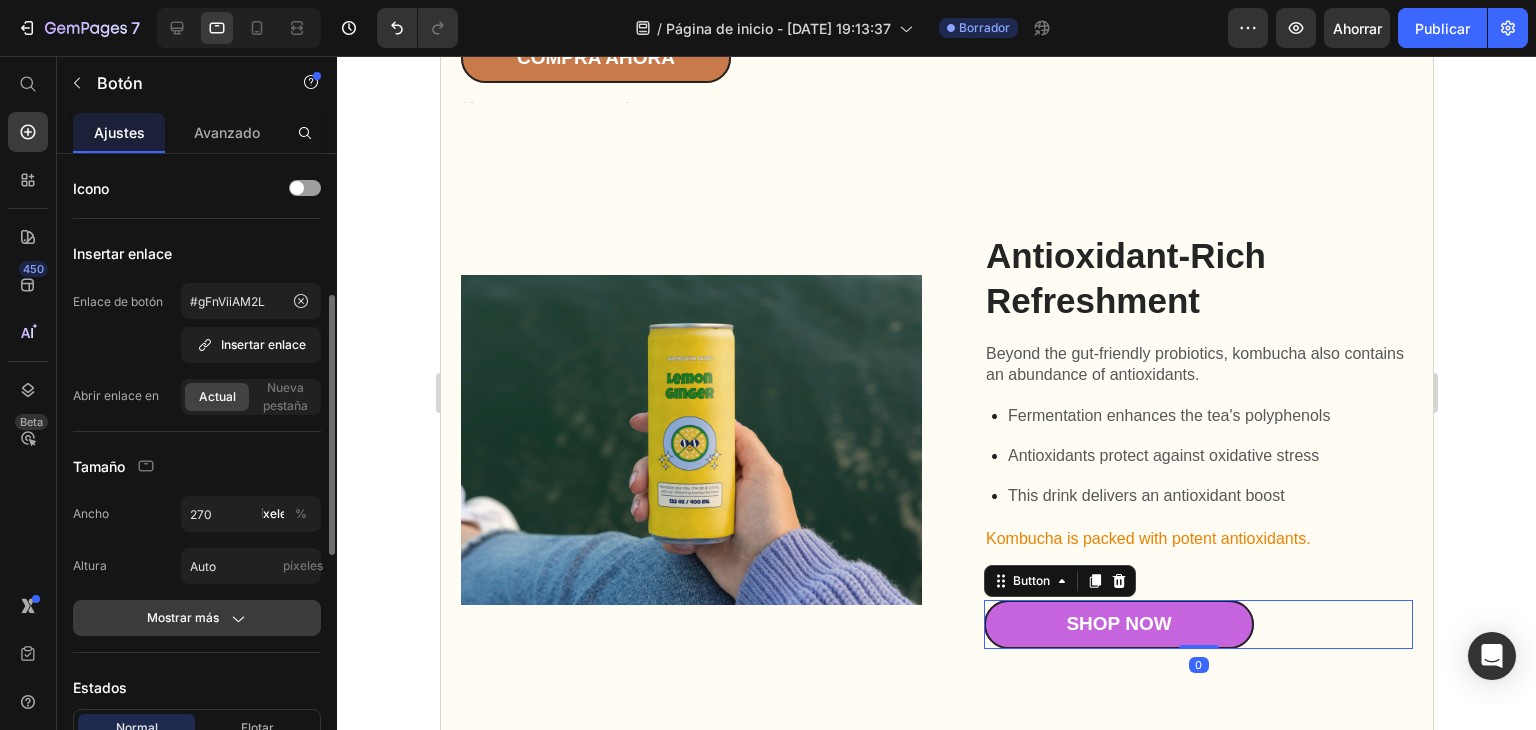 scroll, scrollTop: 200, scrollLeft: 0, axis: vertical 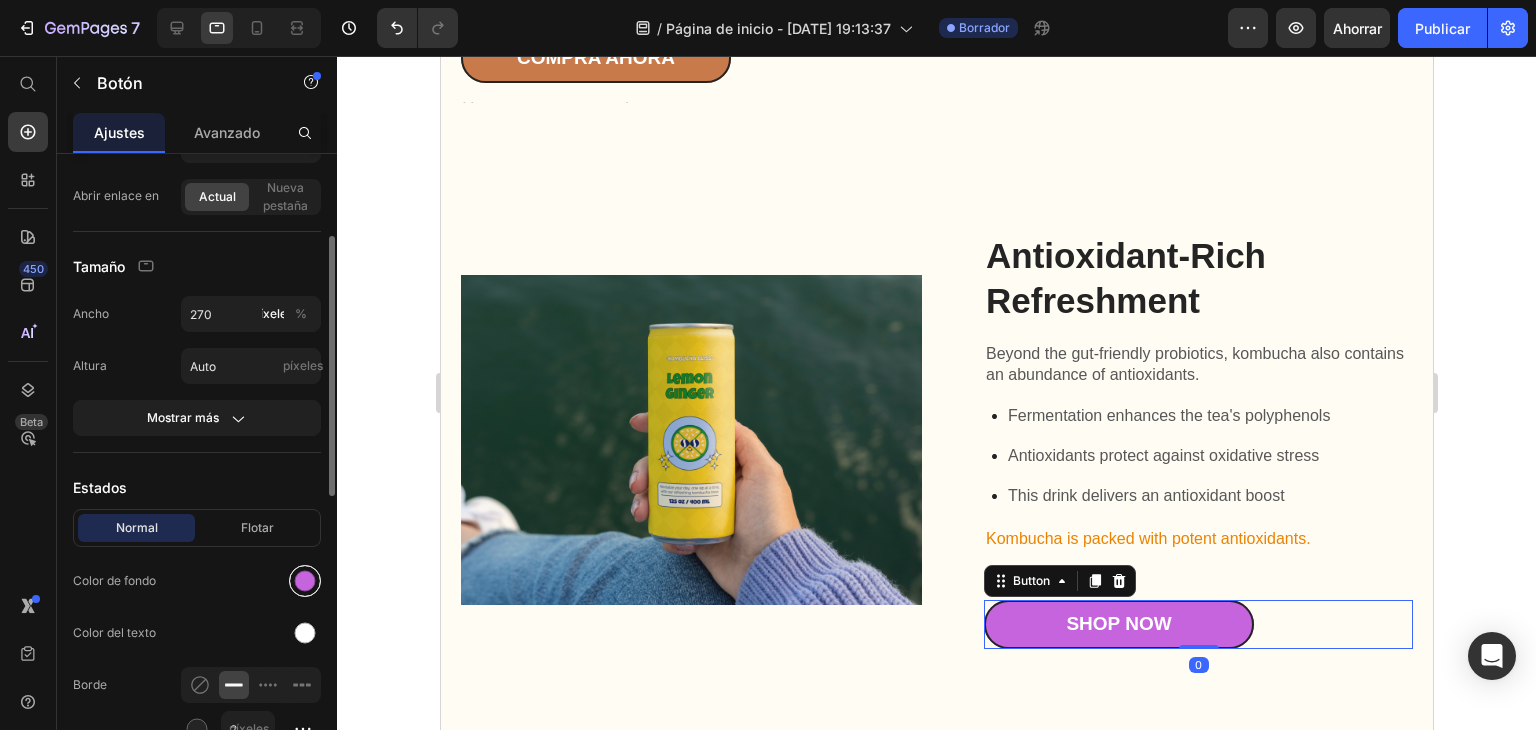 click at bounding box center [305, 581] 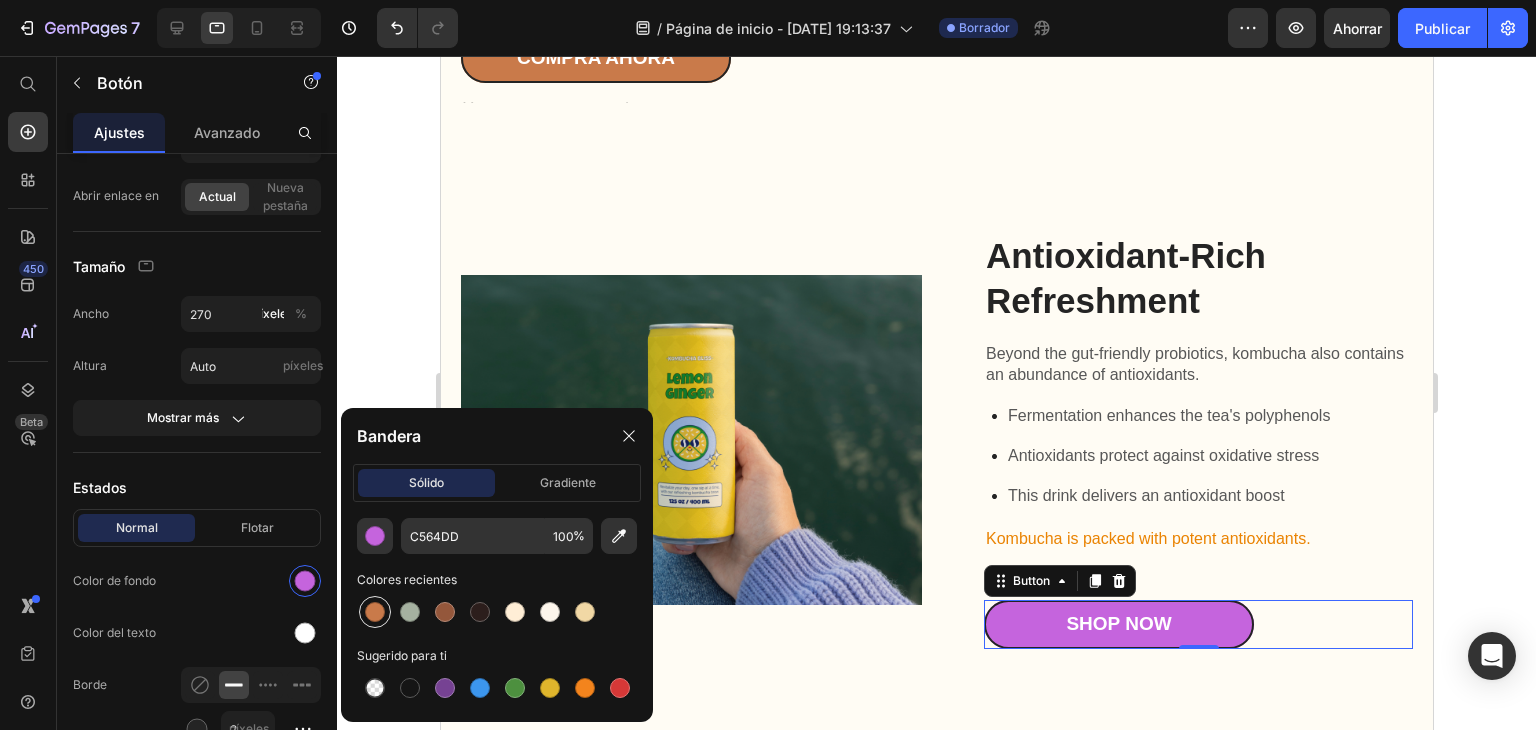 click at bounding box center (375, 612) 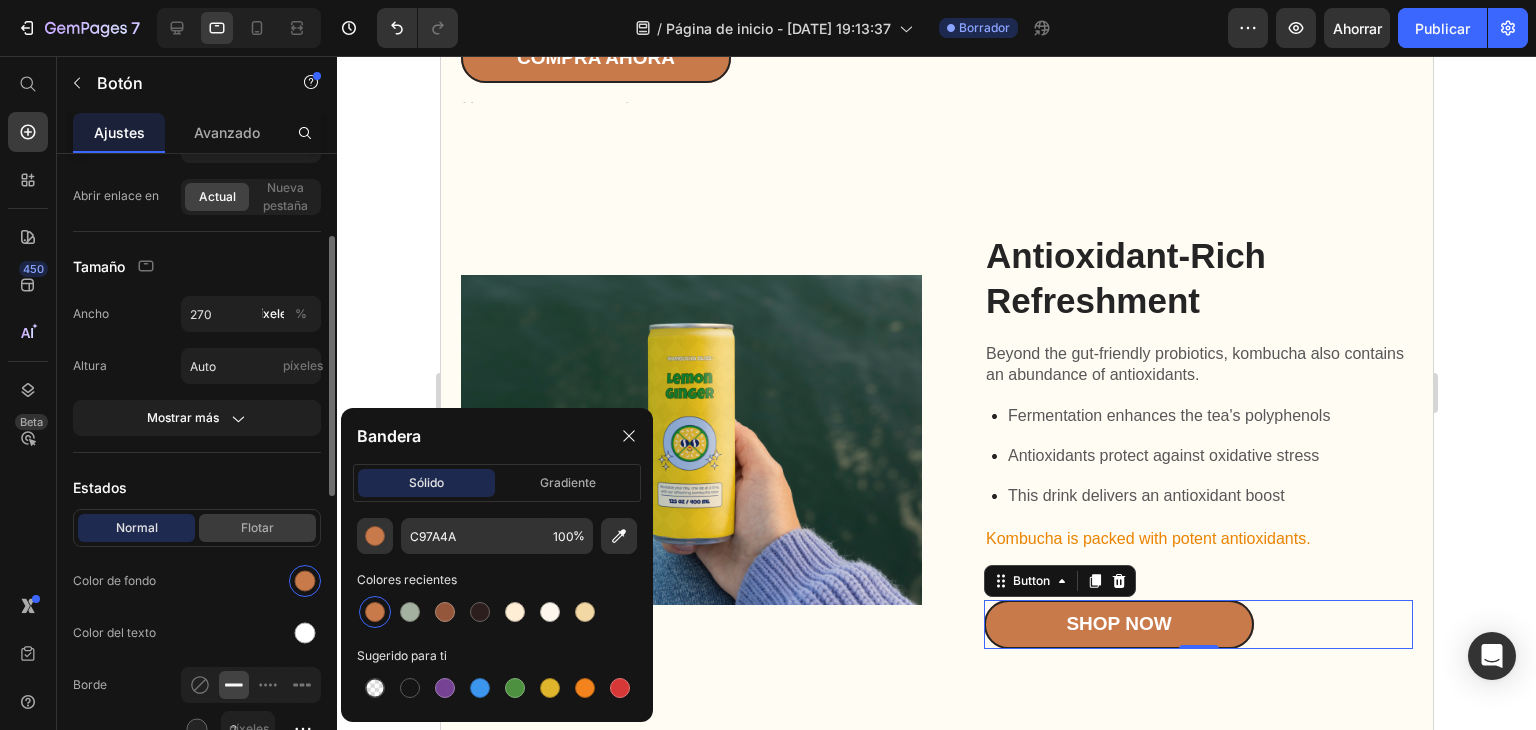 drag, startPoint x: 288, startPoint y: 526, endPoint x: 295, endPoint y: 534, distance: 10.630146 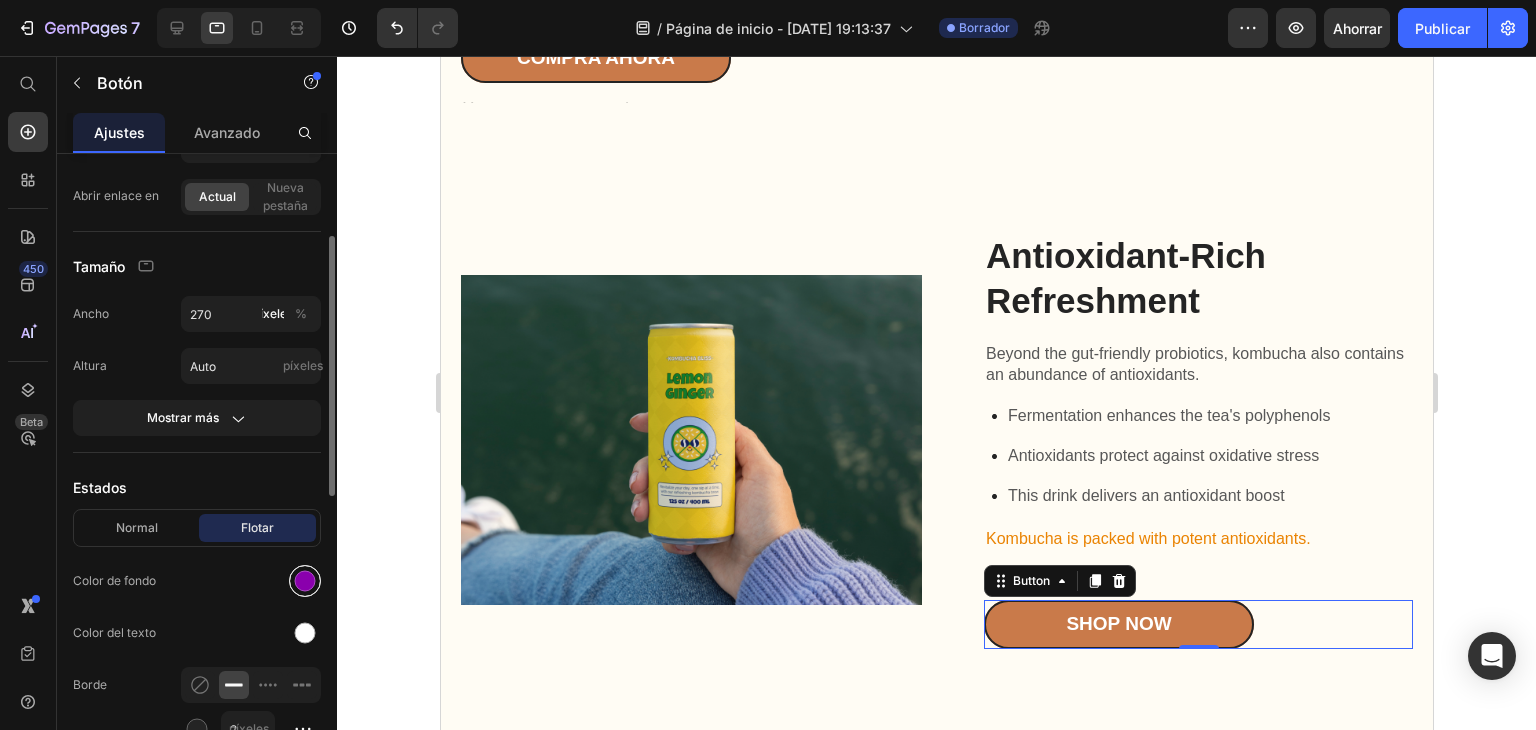 click at bounding box center (305, 581) 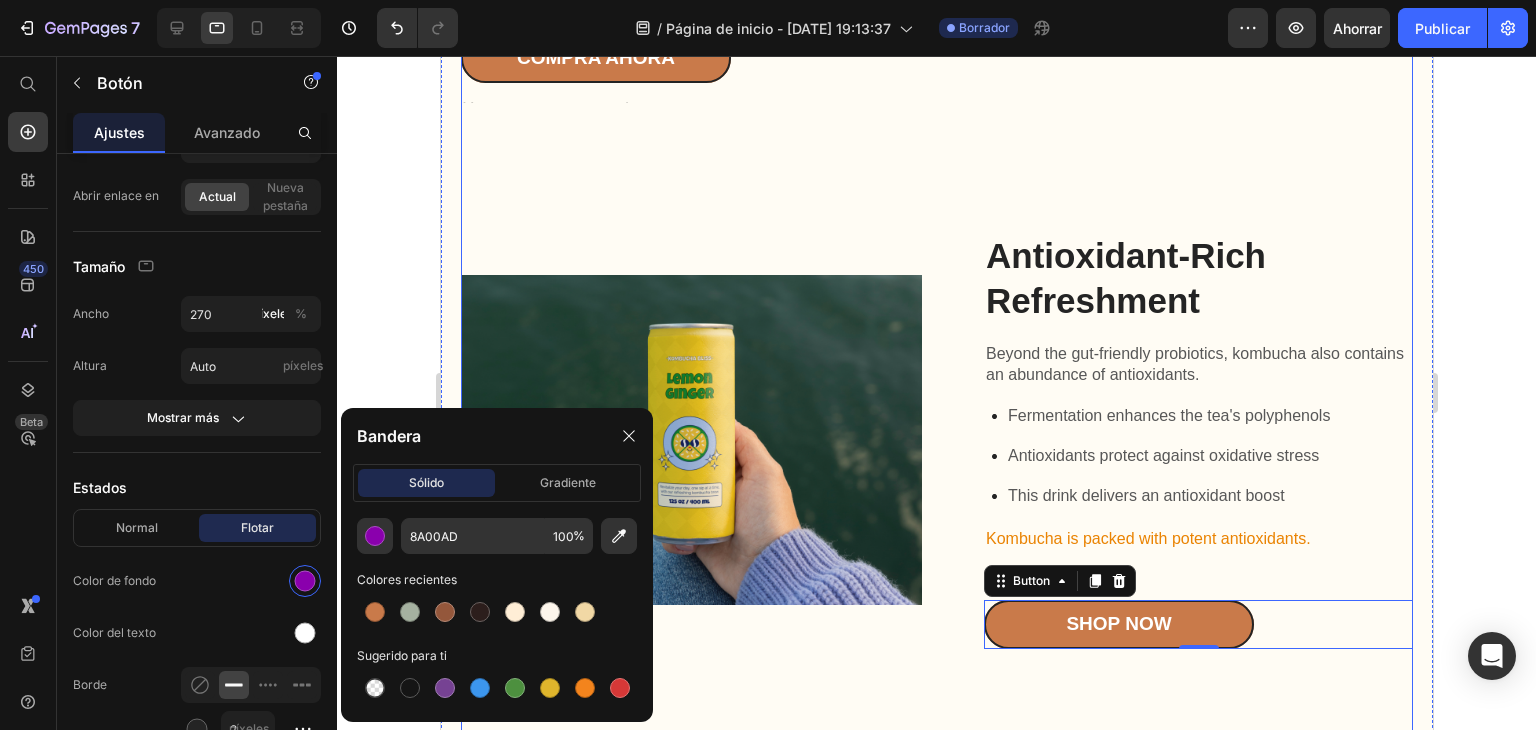 click on "Ayuda a calmar la mente hiperactiva antes de dormir Heading Gracias a su conectividad Bluetooth y su diseño pensado para el descanso mental profundo, podés transformar tus noches en un ritual de silencio interior, relajación y reprogramación positiva. Text Block
Conectividad que calma
Ambiente sensorial para el descanso
Ritual consciente cada noche Item List COMPRA AHORA Button Text Block Row Image Row Antioxidant-Rich Refreshment Heading Beyond the gut-friendly probiotics, kombucha also contains an abundance of antioxidants. Text Block
Fermentation enhances the tea's polyphenols
Antioxidants protect against oxidative stress
This drink delivers an antioxidant boost Item List Kombucha is packed with potent antioxidants. Text Block Shop Now Button   0 Row Image Row Natural Energy and Detox Support Heading Kombucha's unique blend of organic acids, B vitamins, and caffeine from the tea provides a gentle, steady energy boost. Text Block
Item List Text Block Shop Now Button" at bounding box center (936, 386) 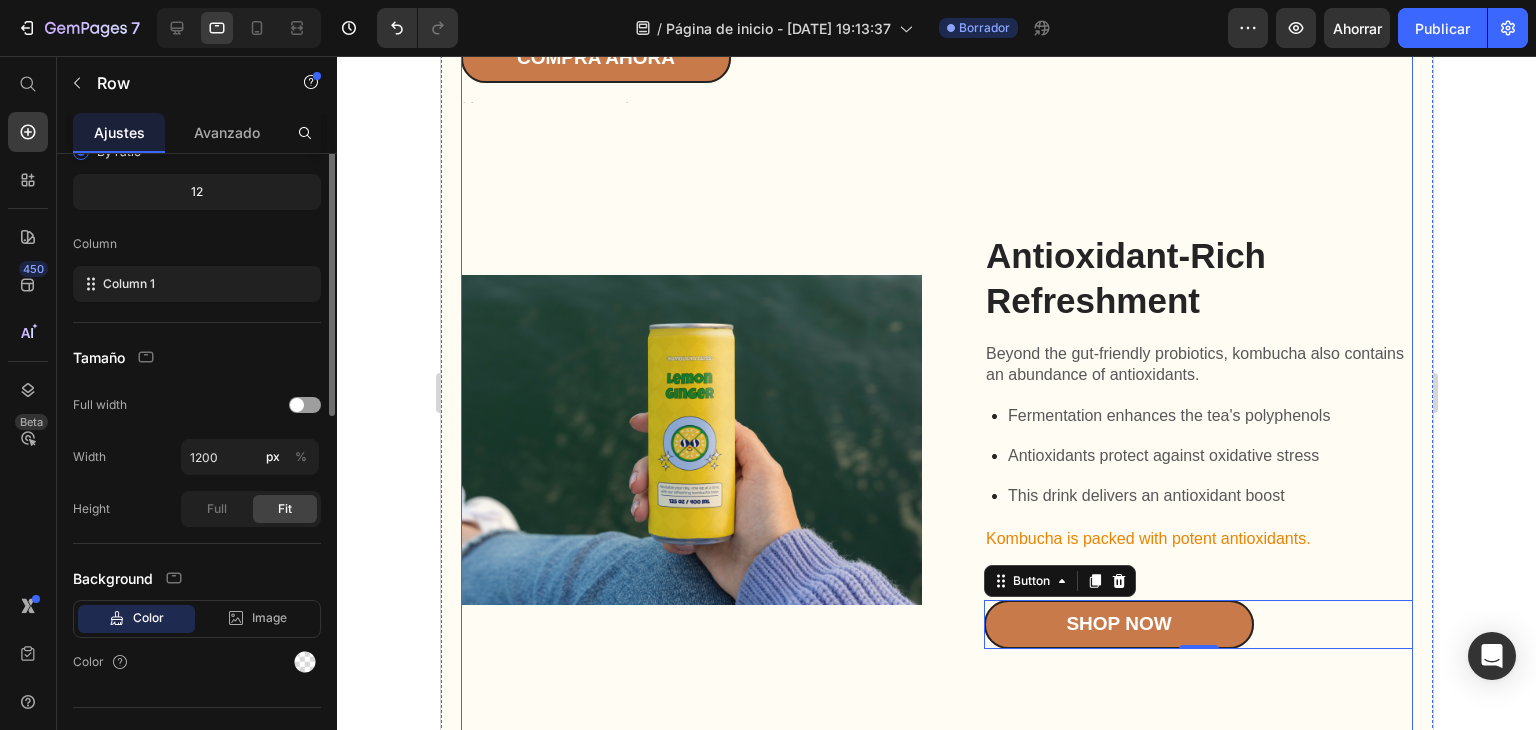 scroll, scrollTop: 0, scrollLeft: 0, axis: both 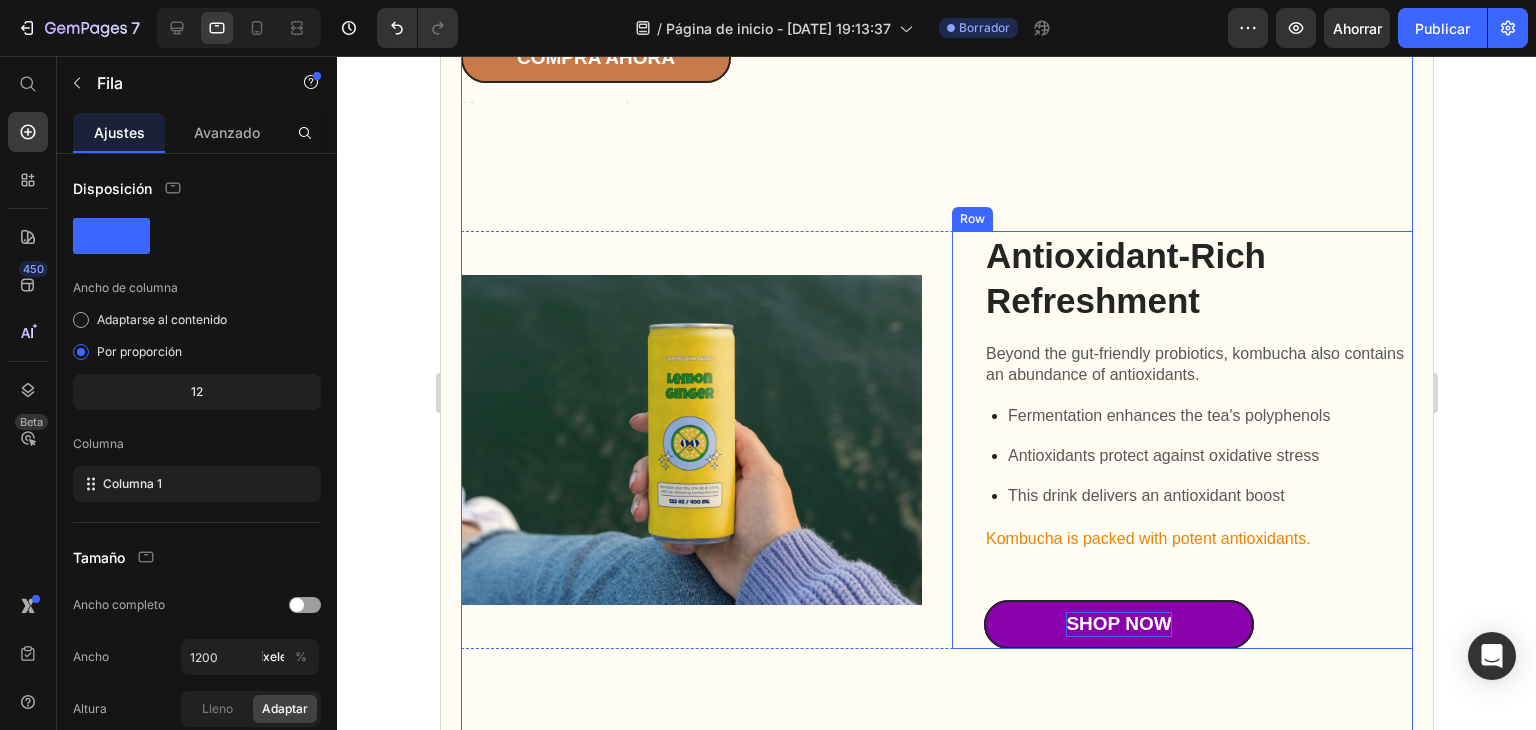 click on "Shop Now" at bounding box center (1117, 624) 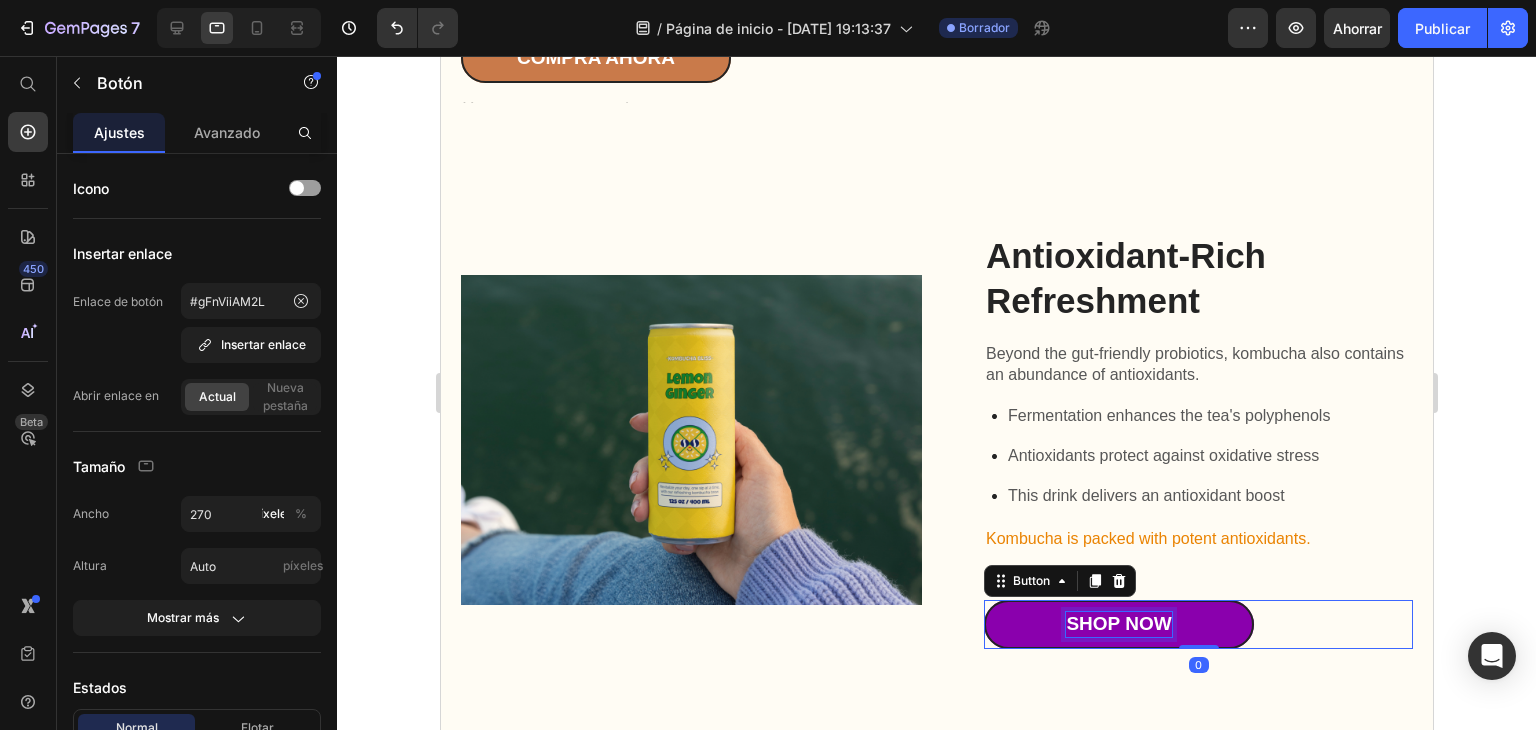 click on "Shop Now" at bounding box center [1117, 624] 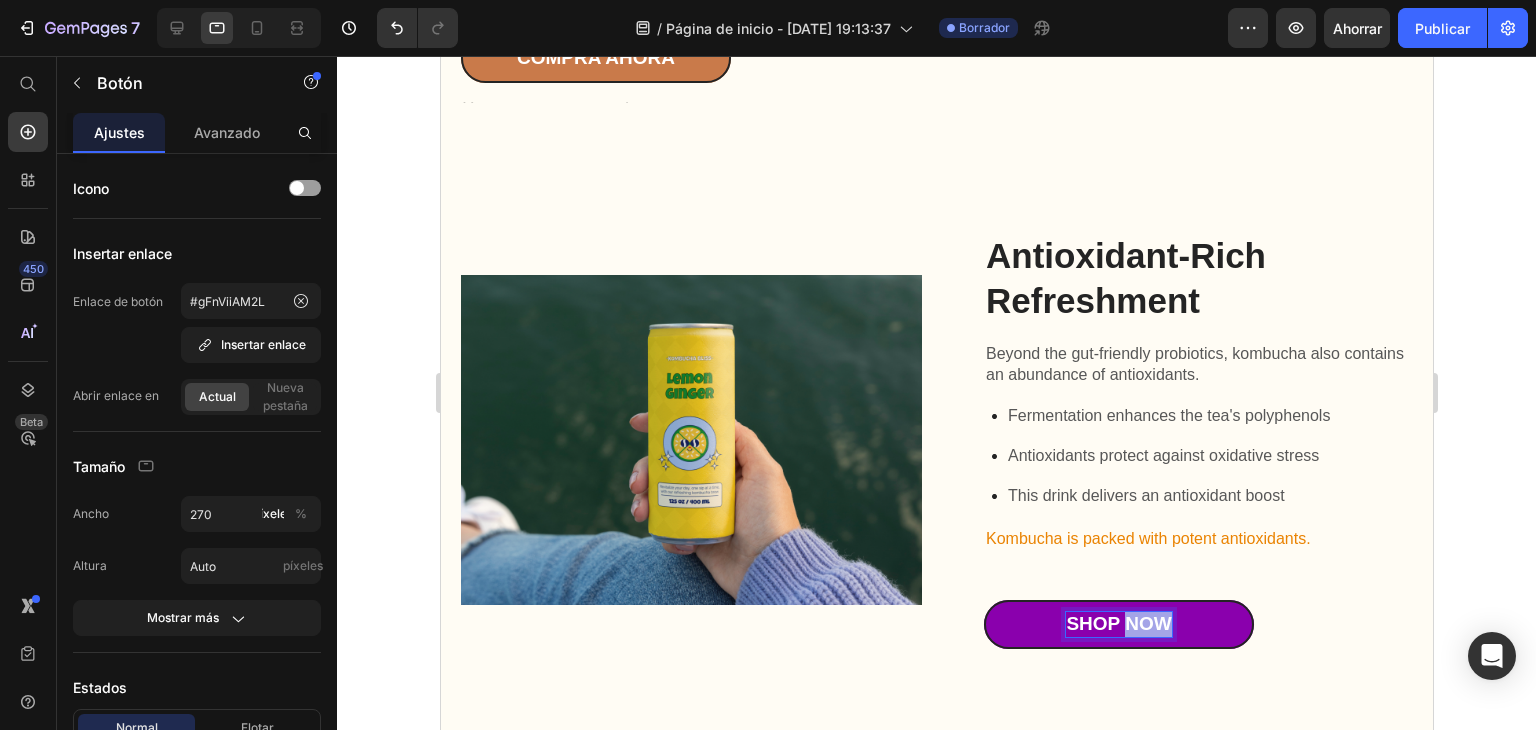 click on "Shop Now" at bounding box center [1117, 624] 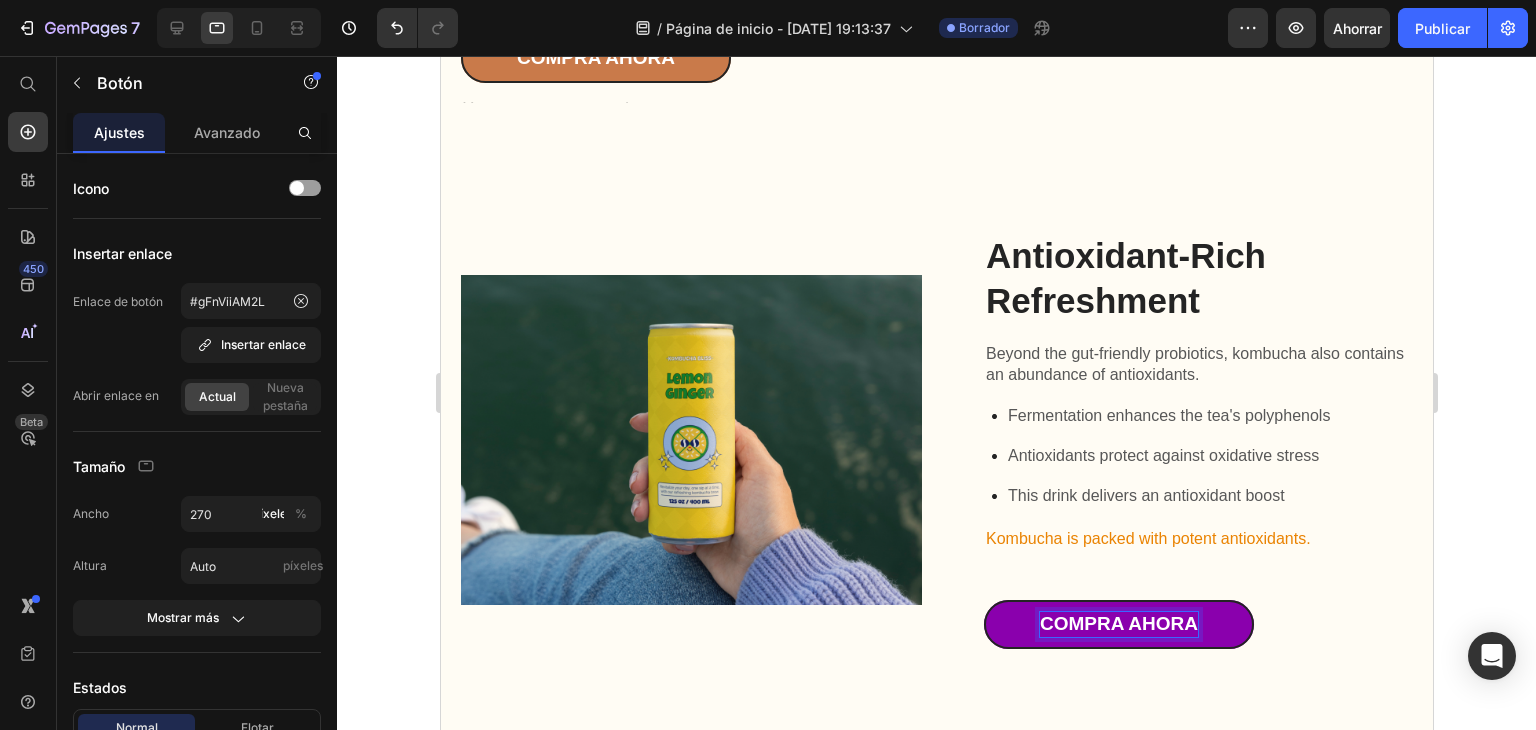 click on "compra ahora" at bounding box center (1118, 624) 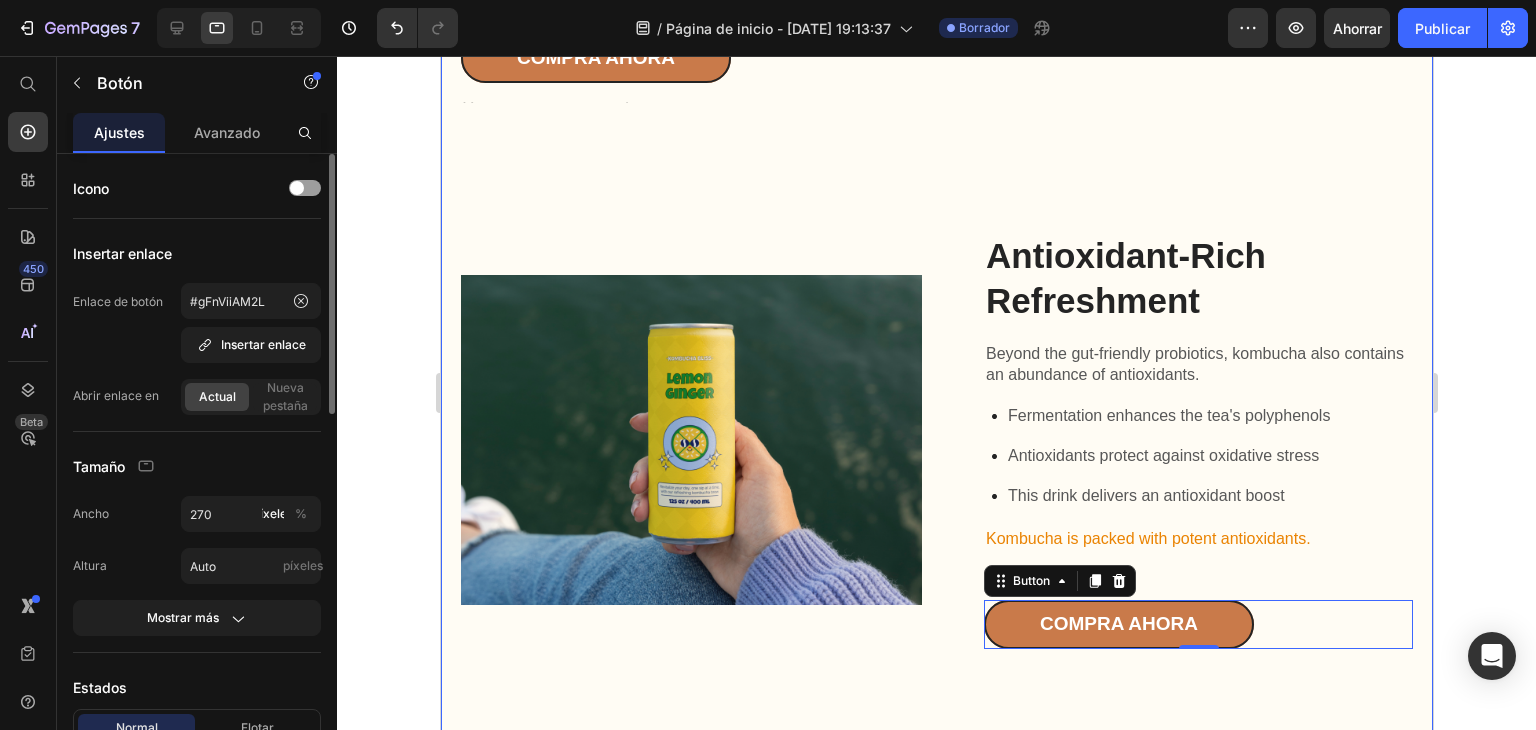 scroll, scrollTop: 500, scrollLeft: 0, axis: vertical 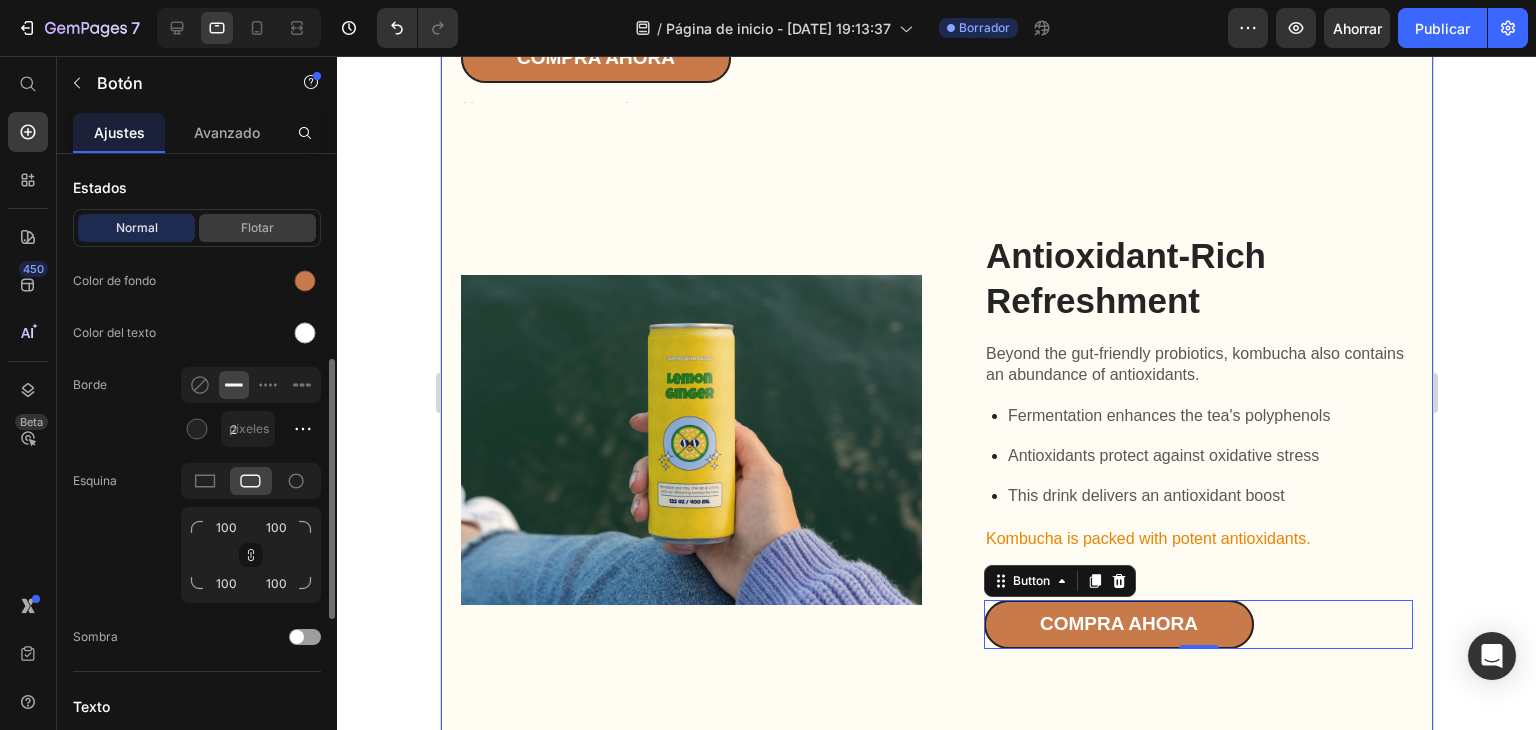 click on "Flotar" at bounding box center [257, 228] 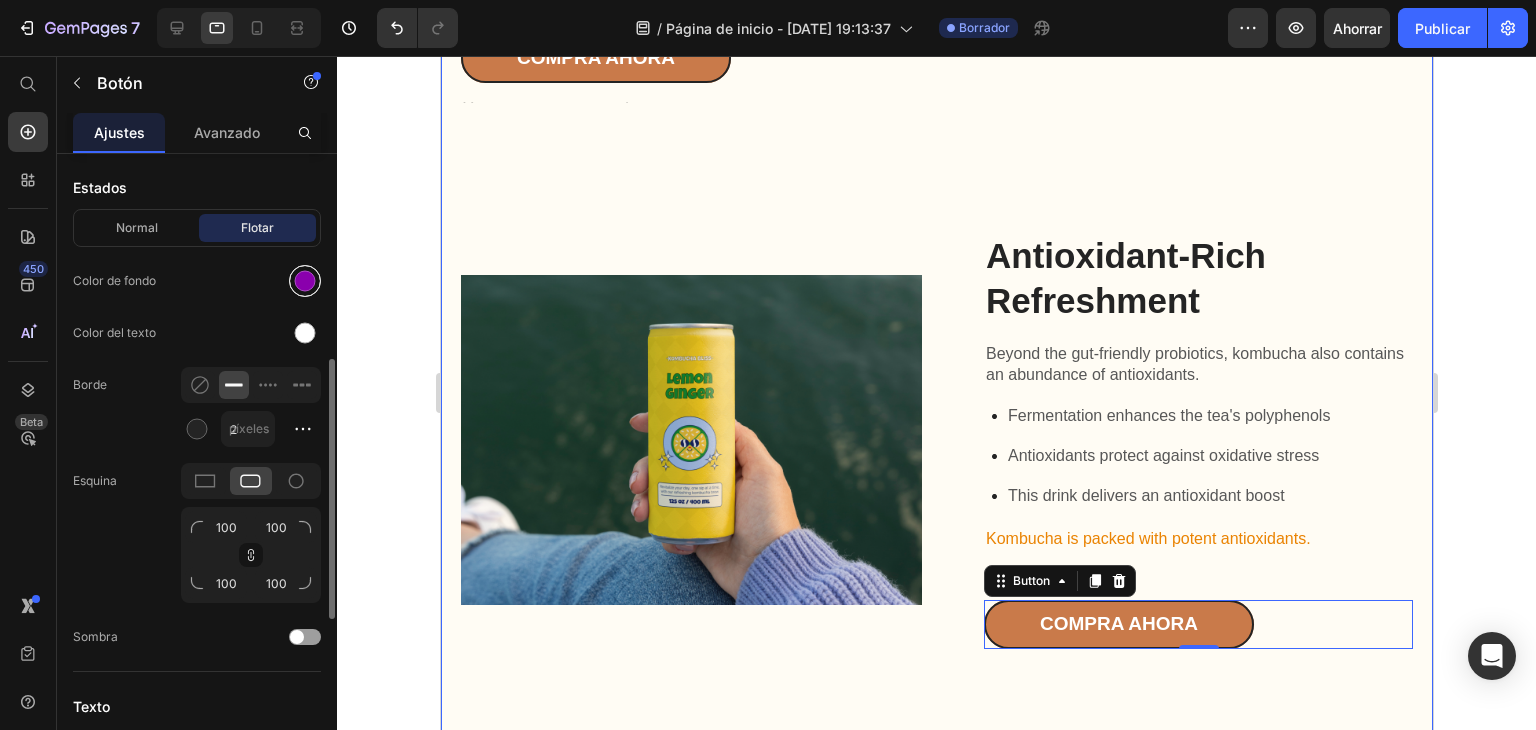 click at bounding box center (305, 281) 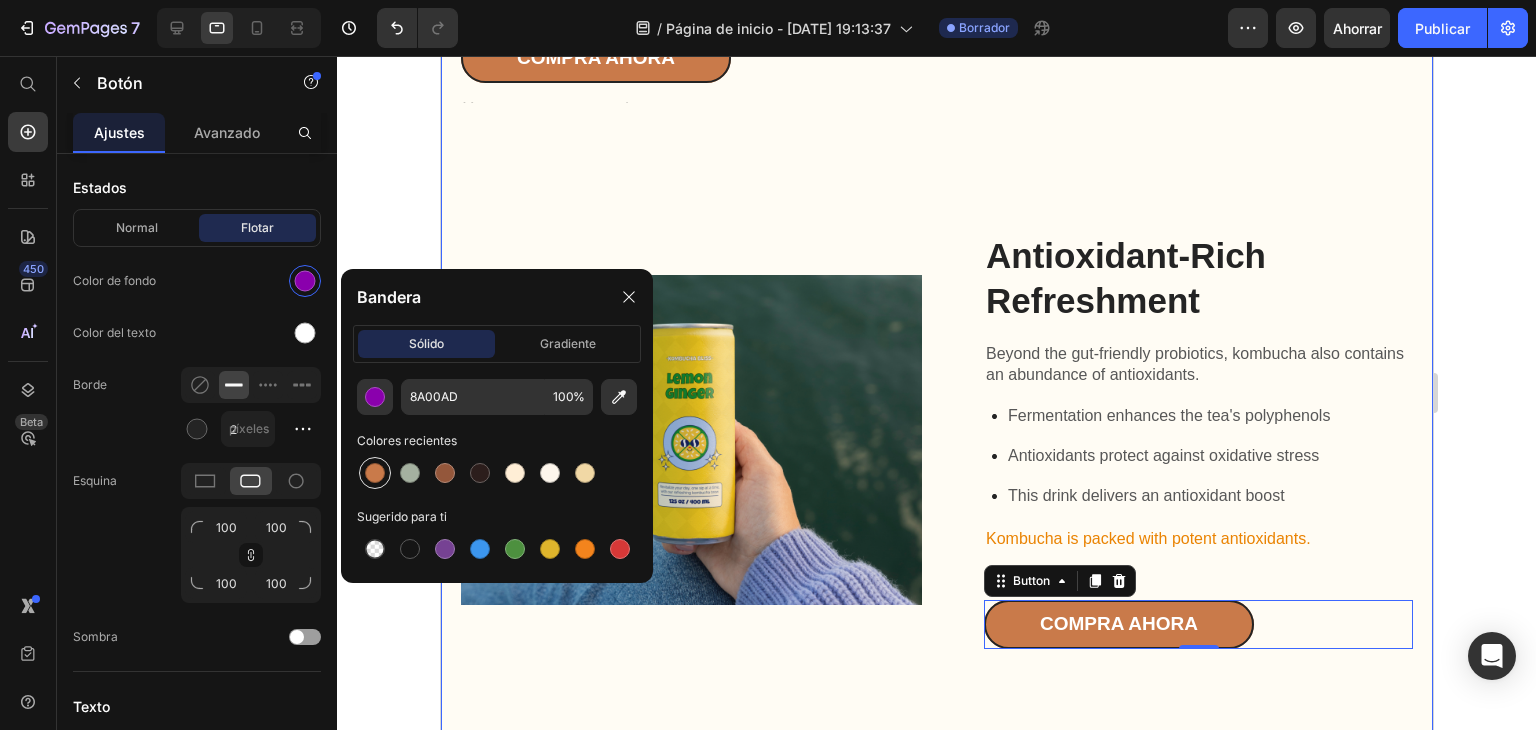 click at bounding box center [375, 473] 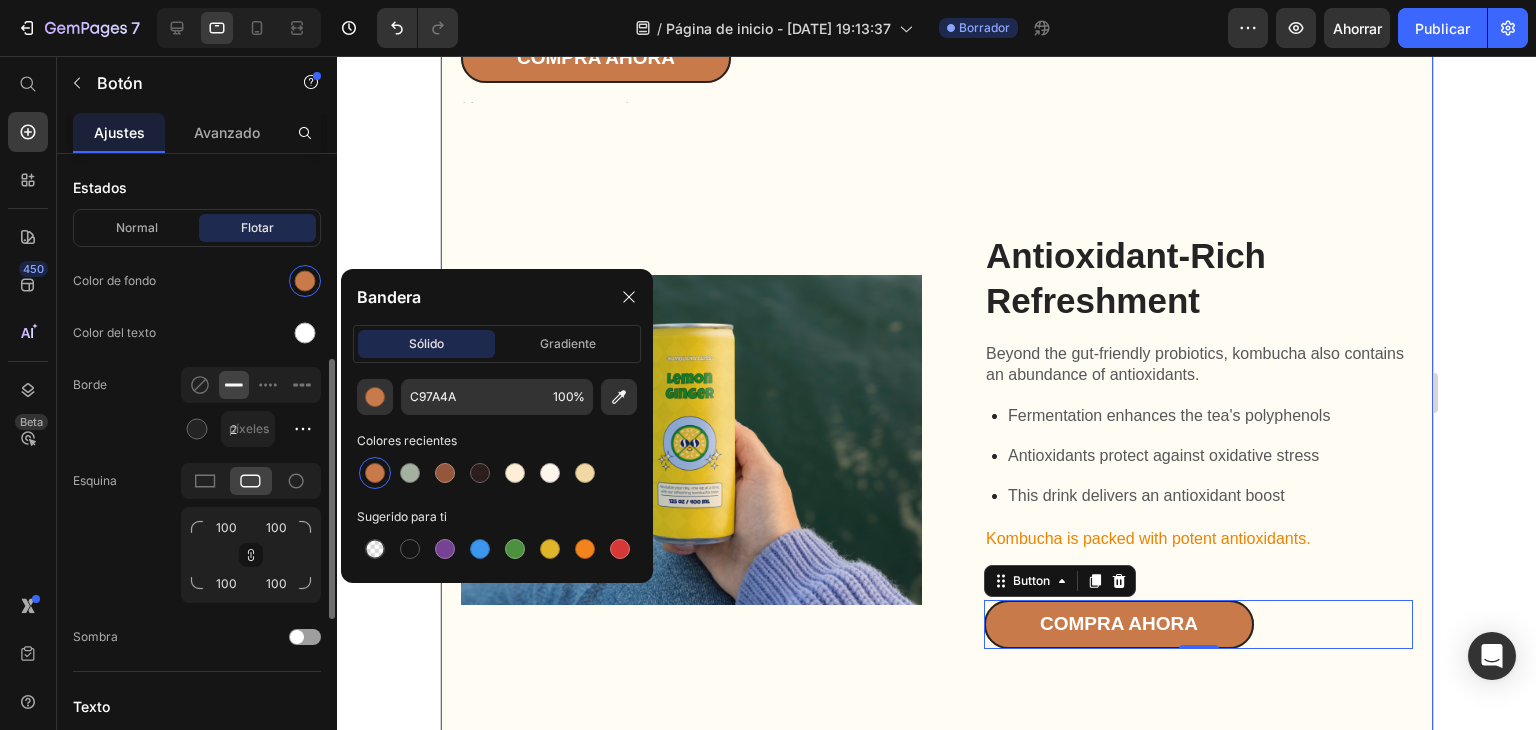 click on "Borde 2 píxeles" 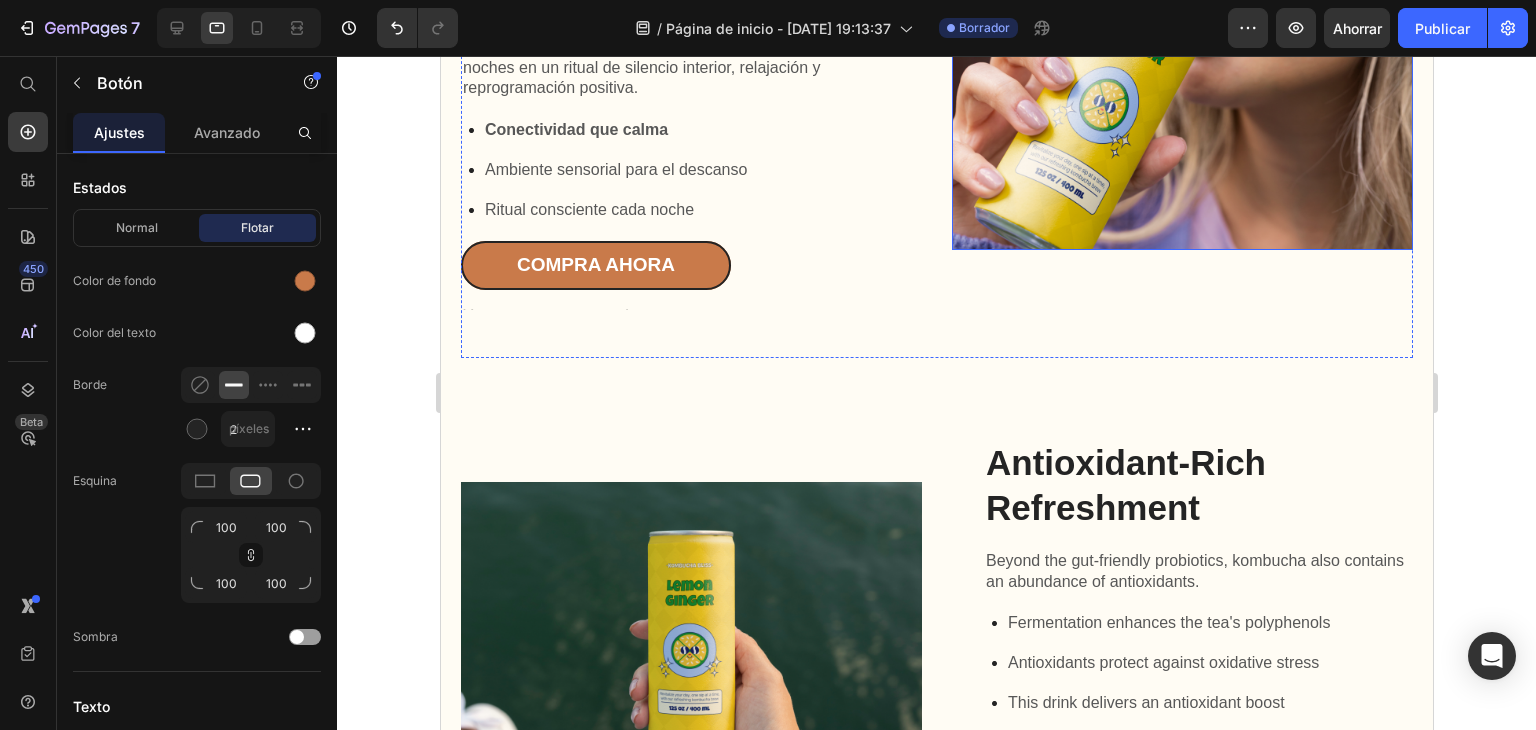 scroll, scrollTop: 1879, scrollLeft: 0, axis: vertical 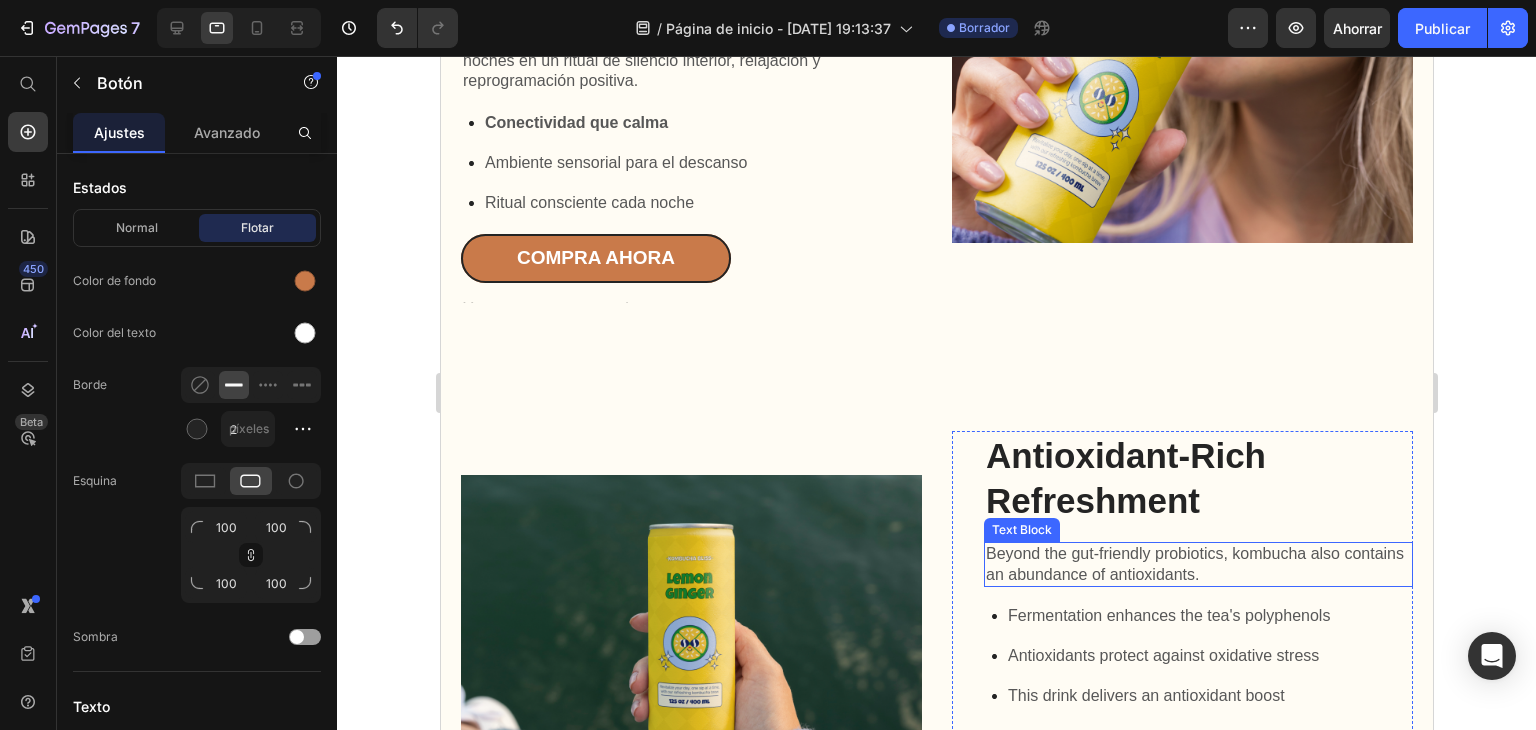 click on "Beyond the gut-friendly probiotics, kombucha also contains an abundance of antioxidants." at bounding box center [1197, 565] 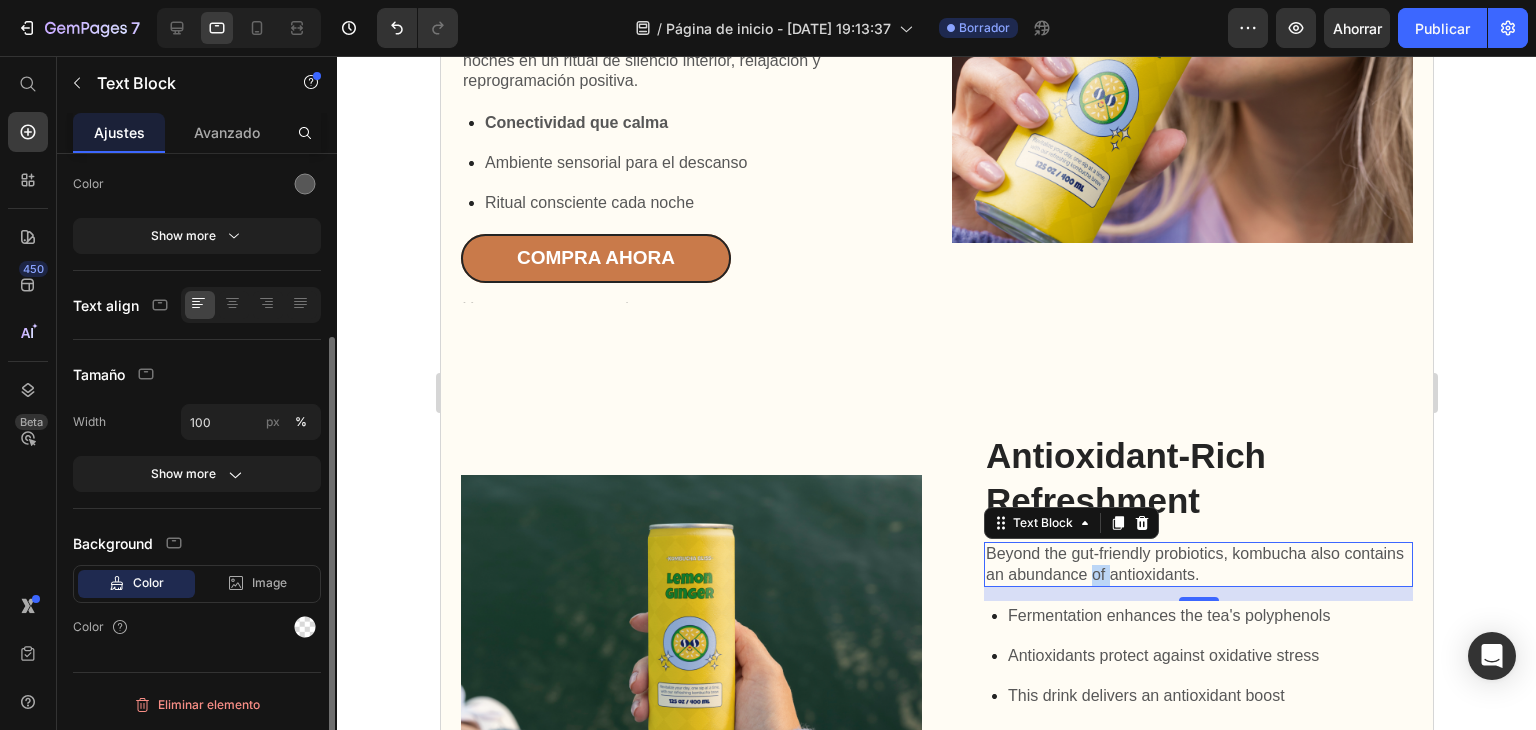 scroll, scrollTop: 0, scrollLeft: 0, axis: both 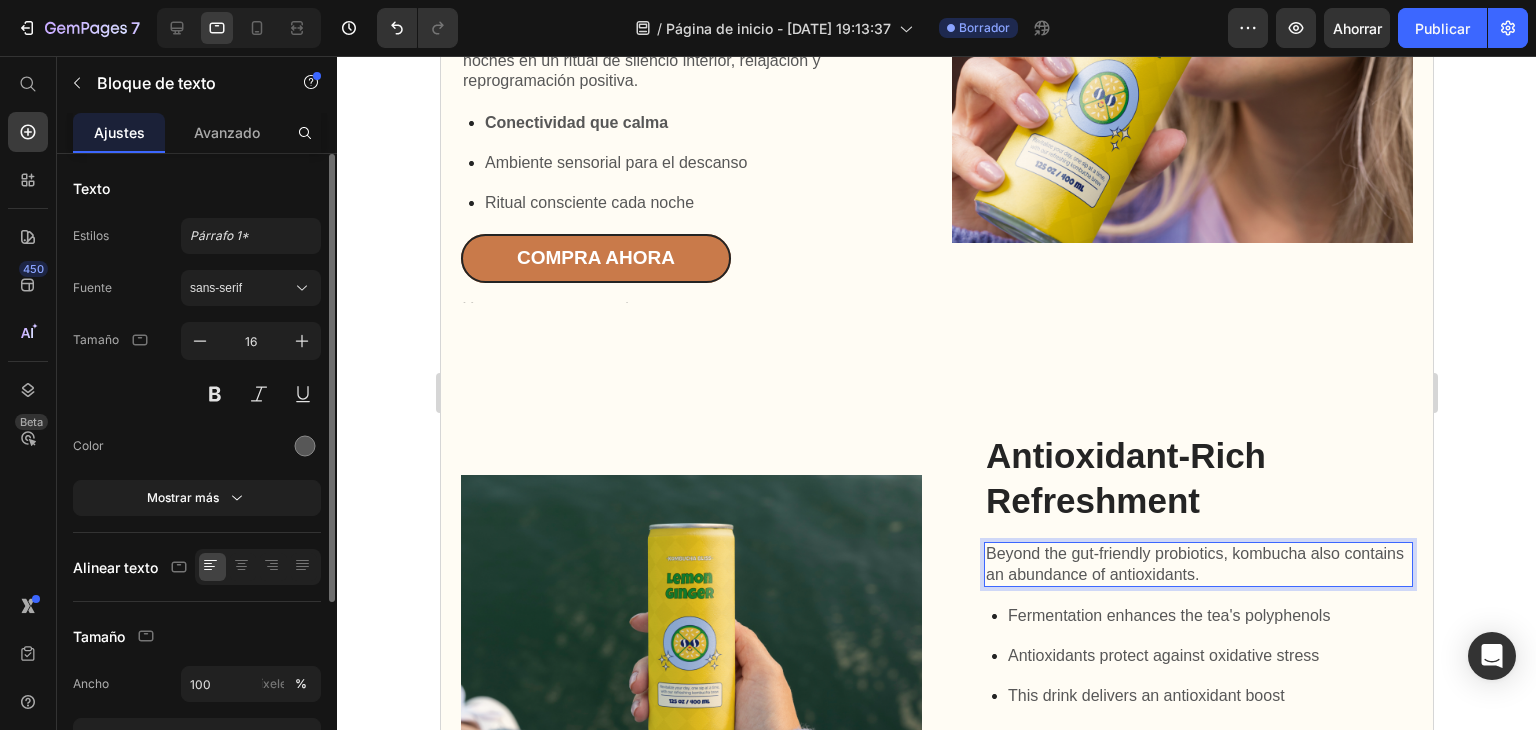 click on "Beyond the gut-friendly probiotics, kombucha also contains an abundance of antioxidants." at bounding box center [1197, 565] 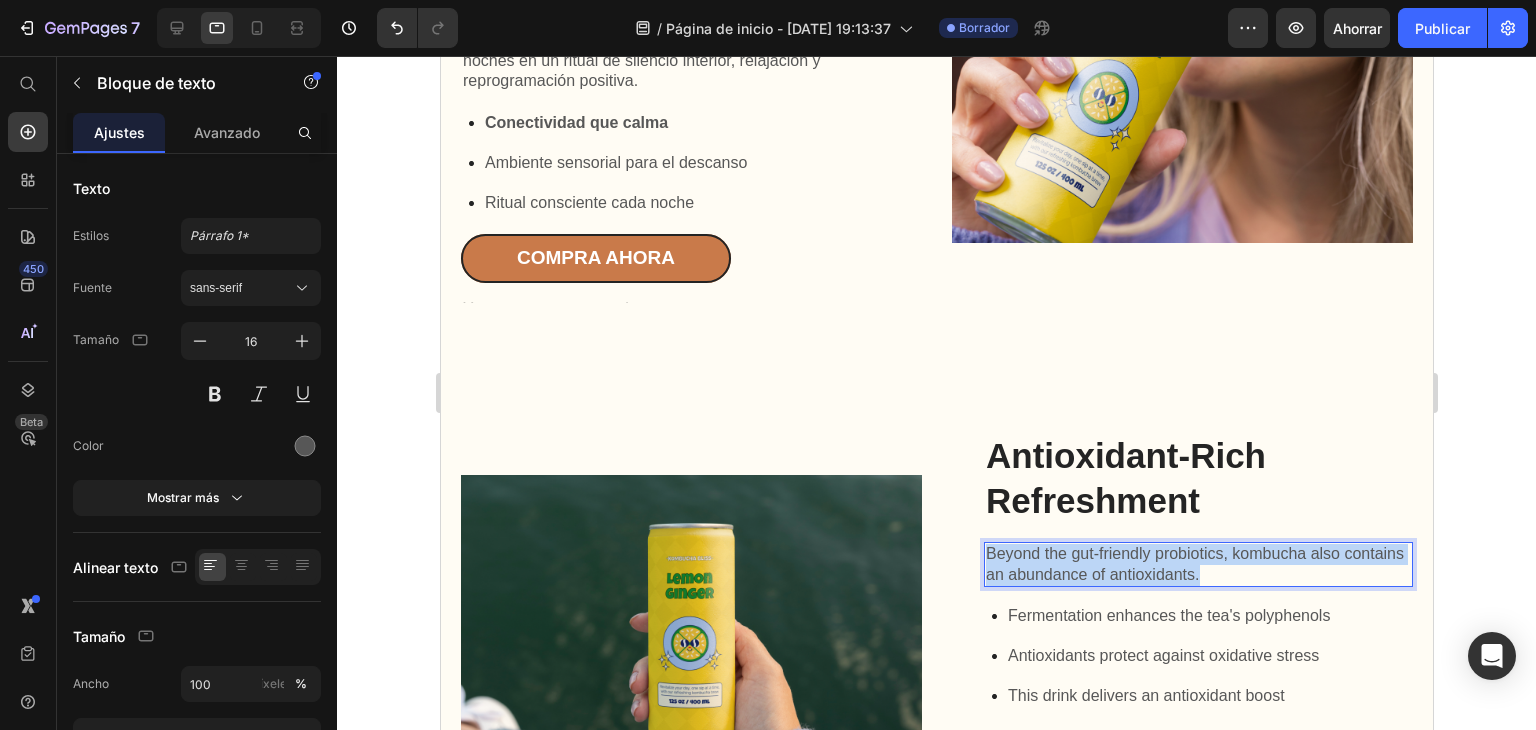 drag, startPoint x: 1262, startPoint y: 539, endPoint x: 978, endPoint y: 526, distance: 284.2974 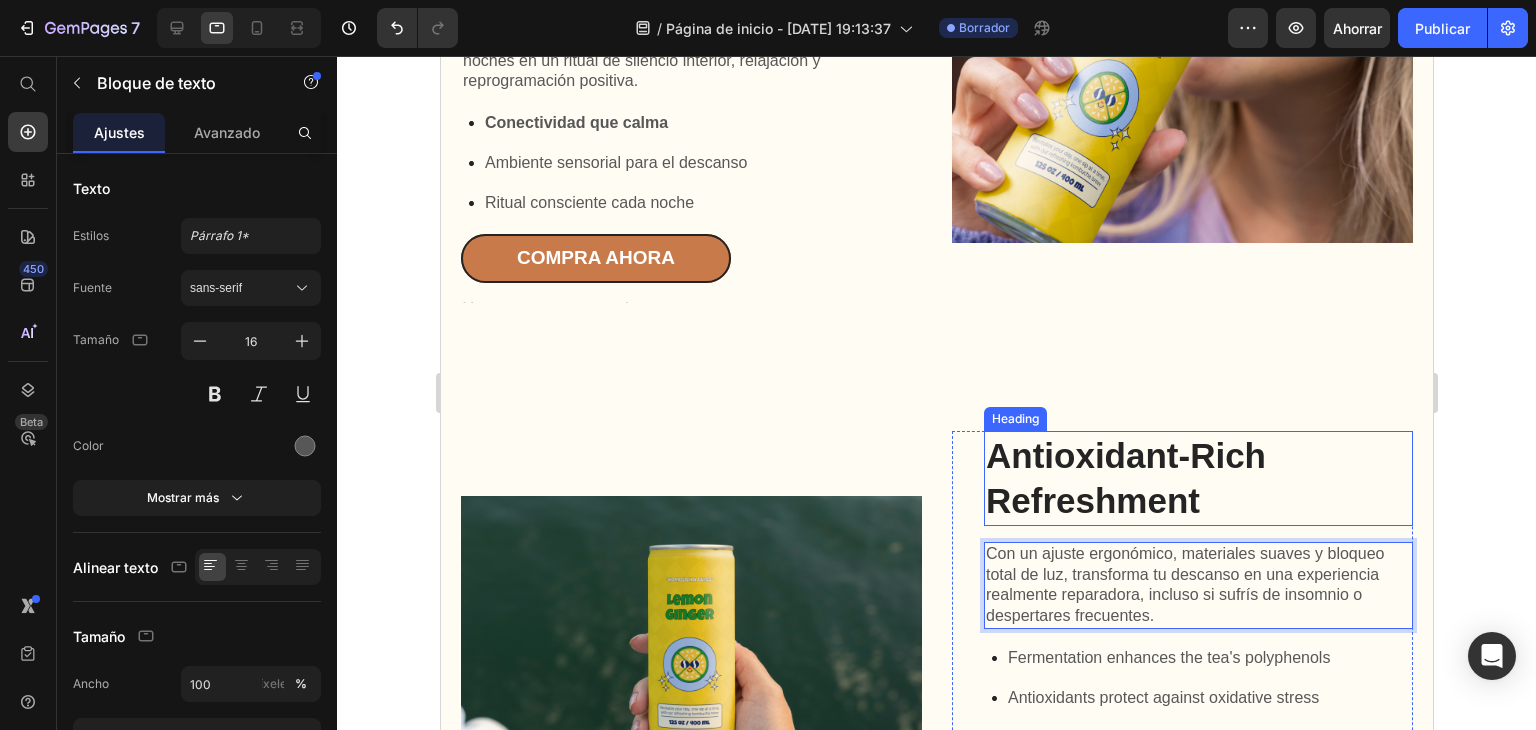 click on "Antioxidant-Rich Refreshment" at bounding box center (1197, 478) 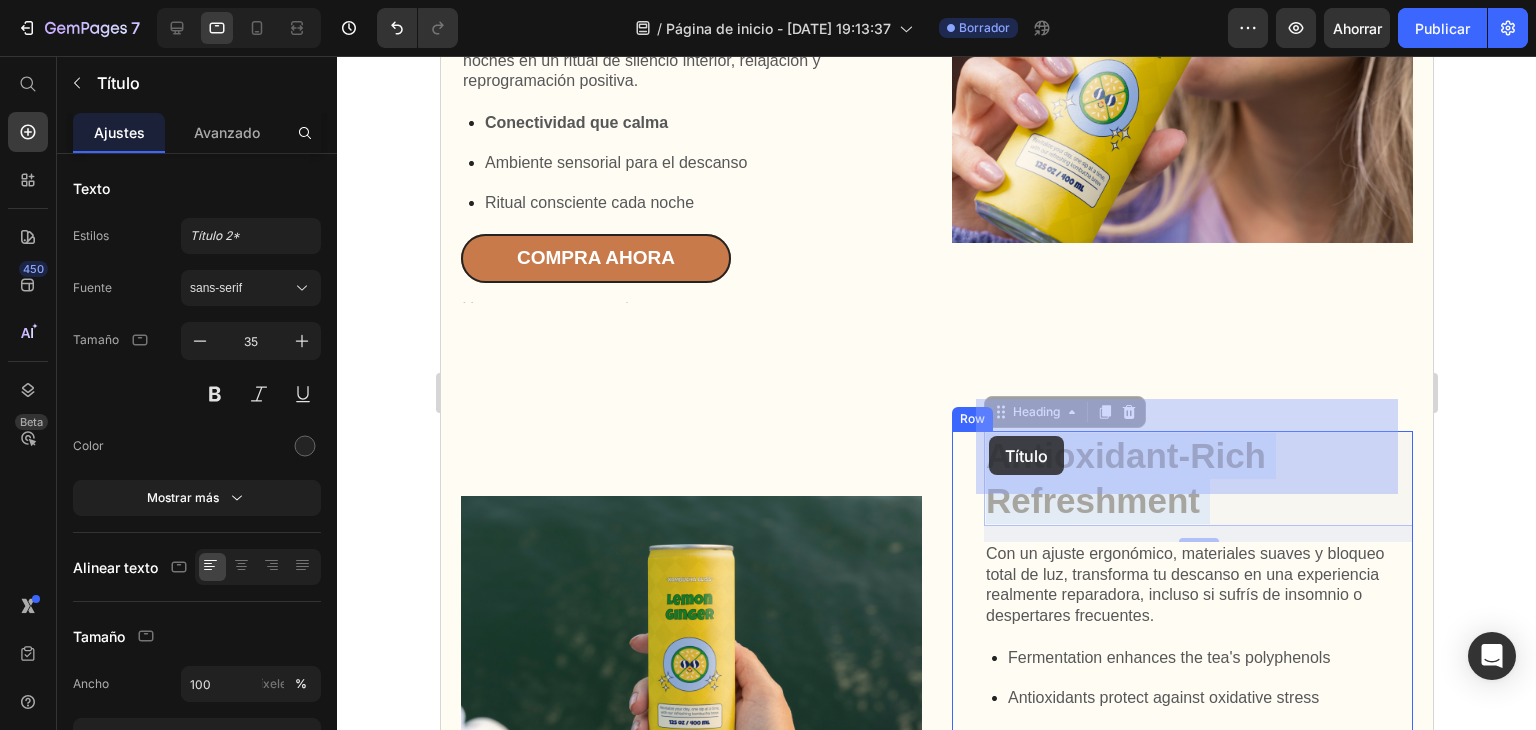 drag, startPoint x: 1232, startPoint y: 469, endPoint x: 988, endPoint y: 436, distance: 246.22145 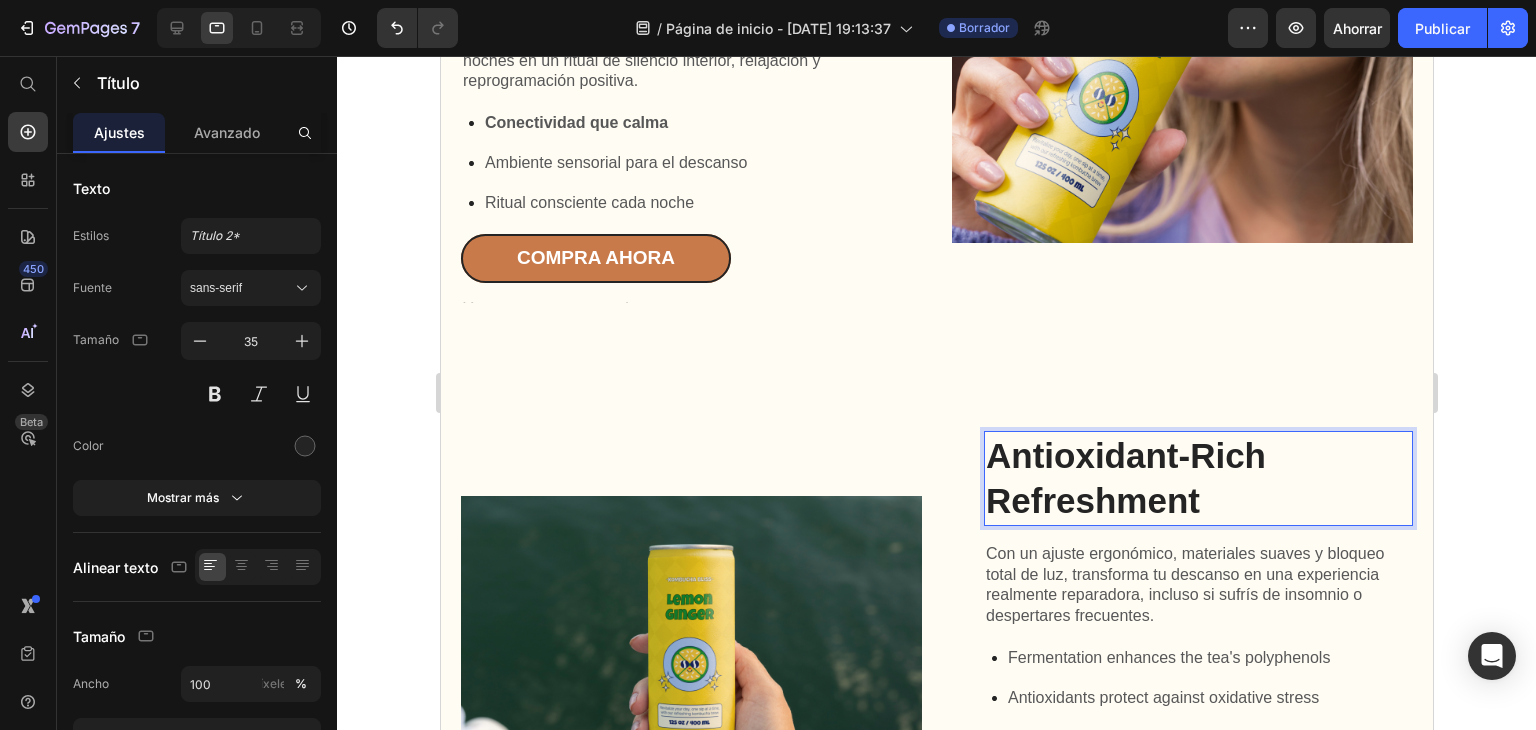 click on "Antioxidant-Rich Refreshment" at bounding box center [1197, 478] 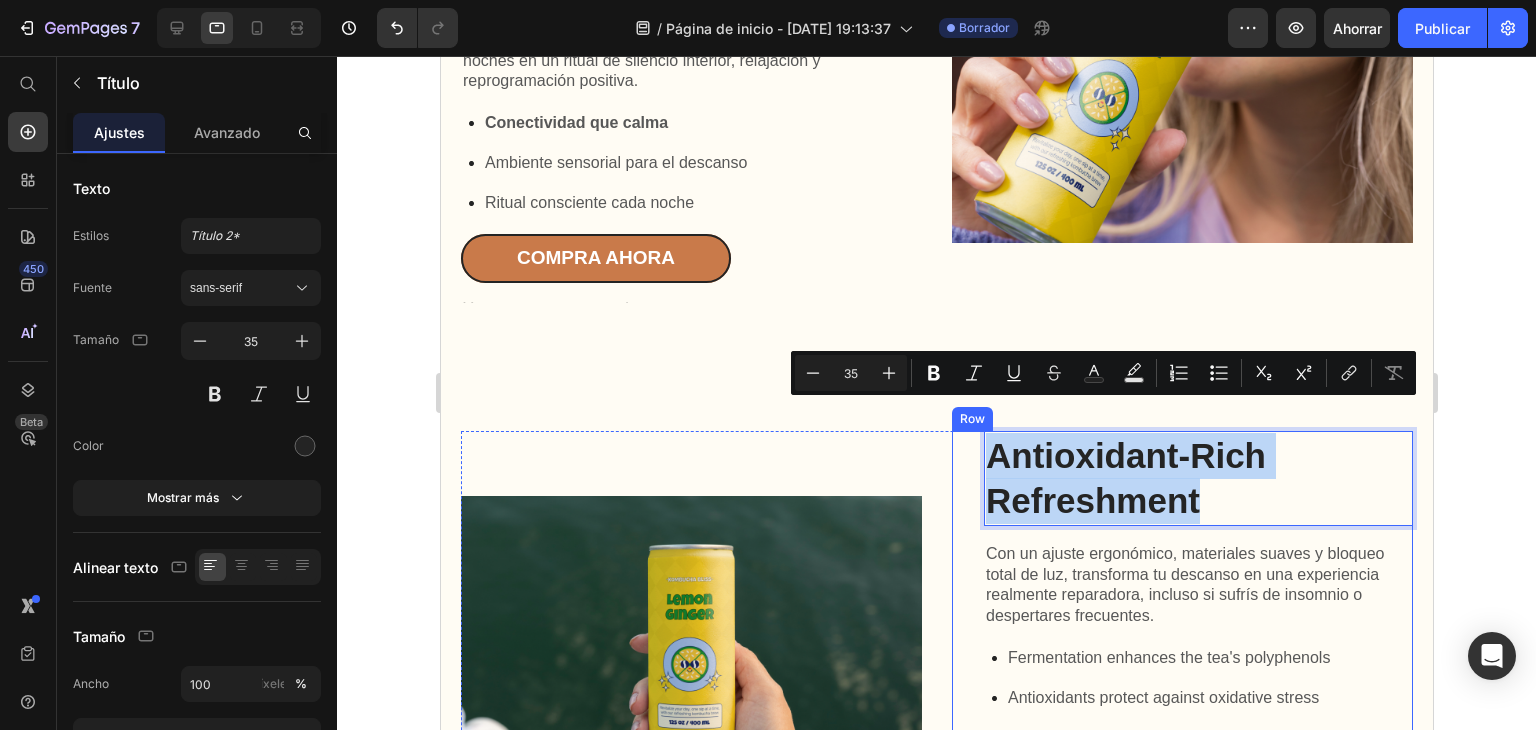 drag, startPoint x: 1193, startPoint y: 473, endPoint x: 960, endPoint y: 417, distance: 239.63513 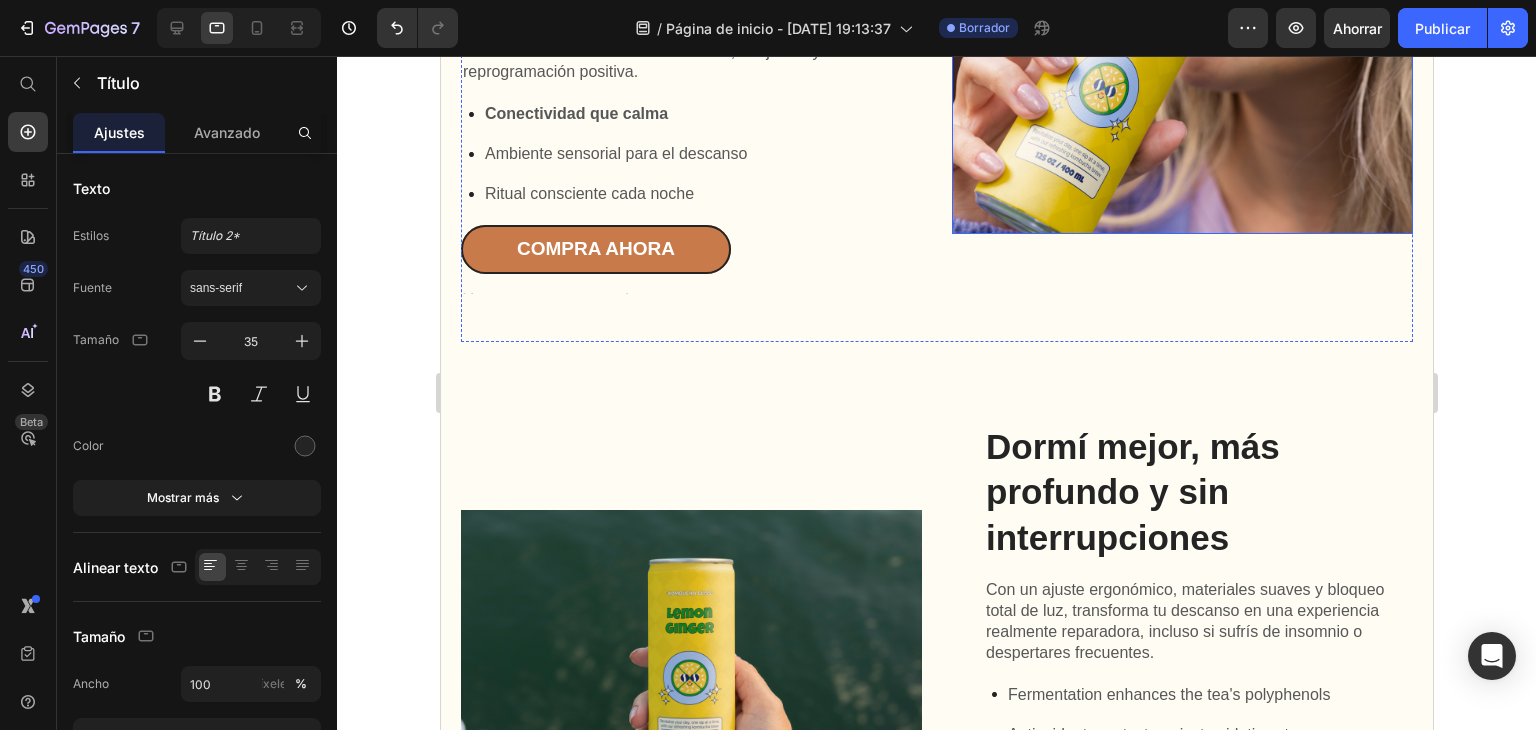 scroll, scrollTop: 2000, scrollLeft: 0, axis: vertical 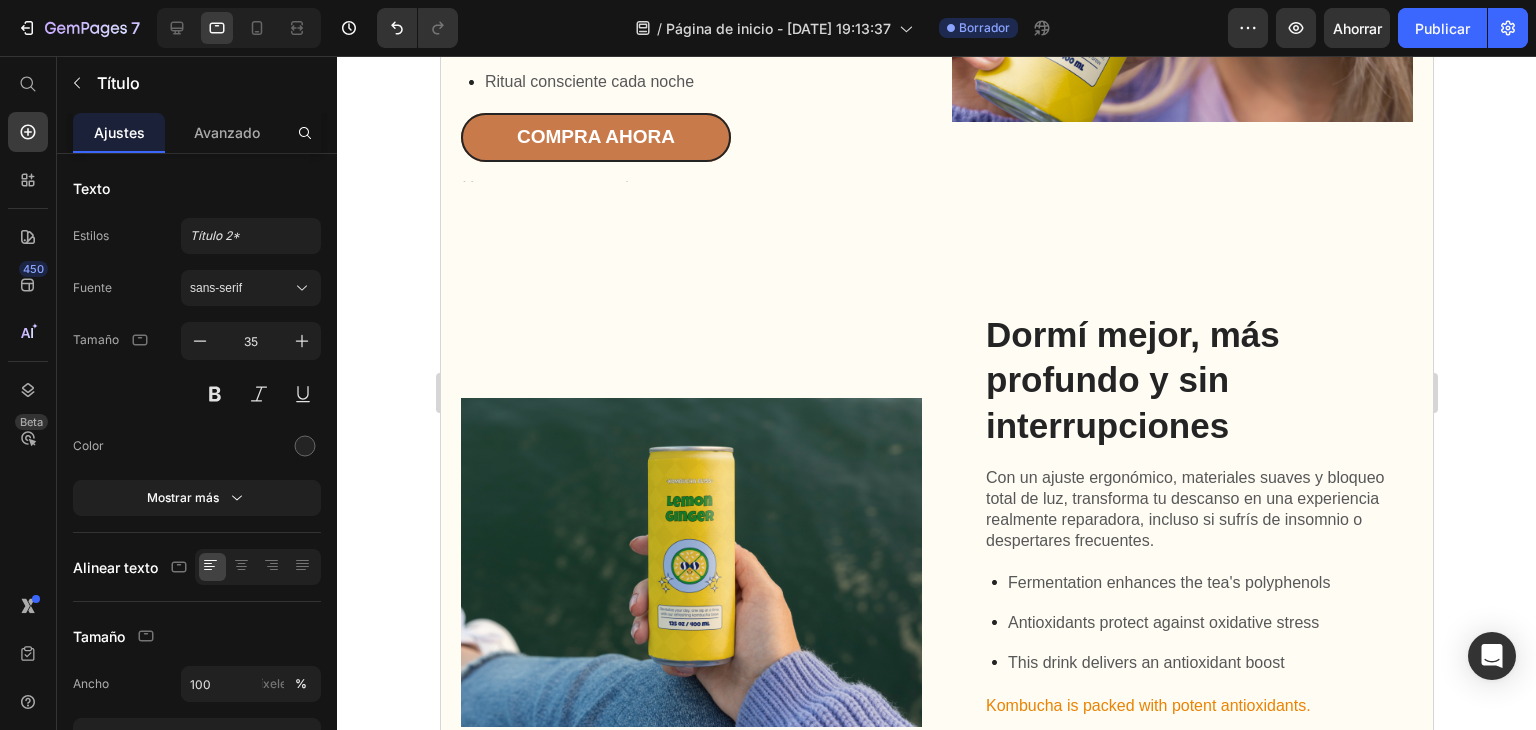 click on "Dormí mejor, más profundo y sin interrupciones" at bounding box center [1197, 380] 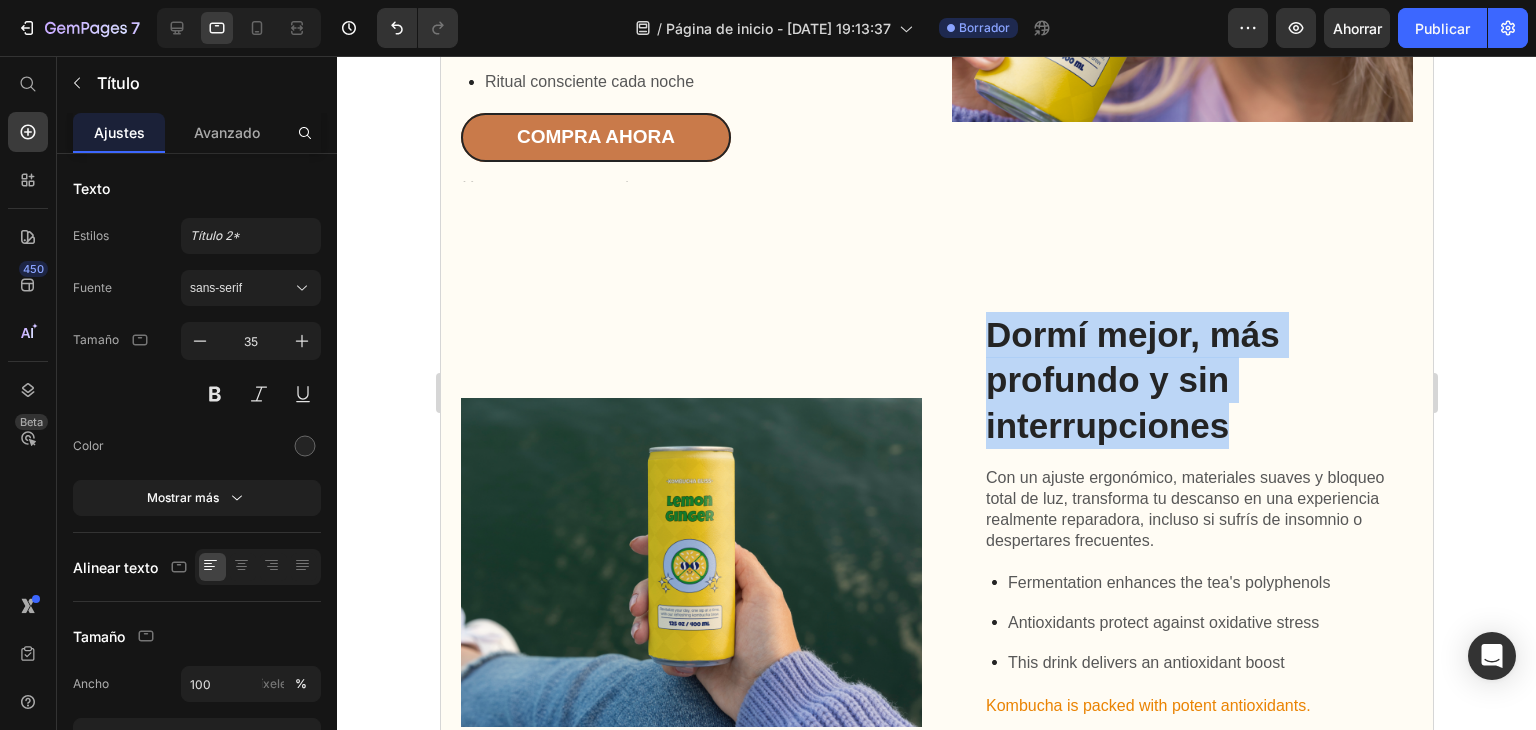drag, startPoint x: 1217, startPoint y: 398, endPoint x: 985, endPoint y: 321, distance: 244.44427 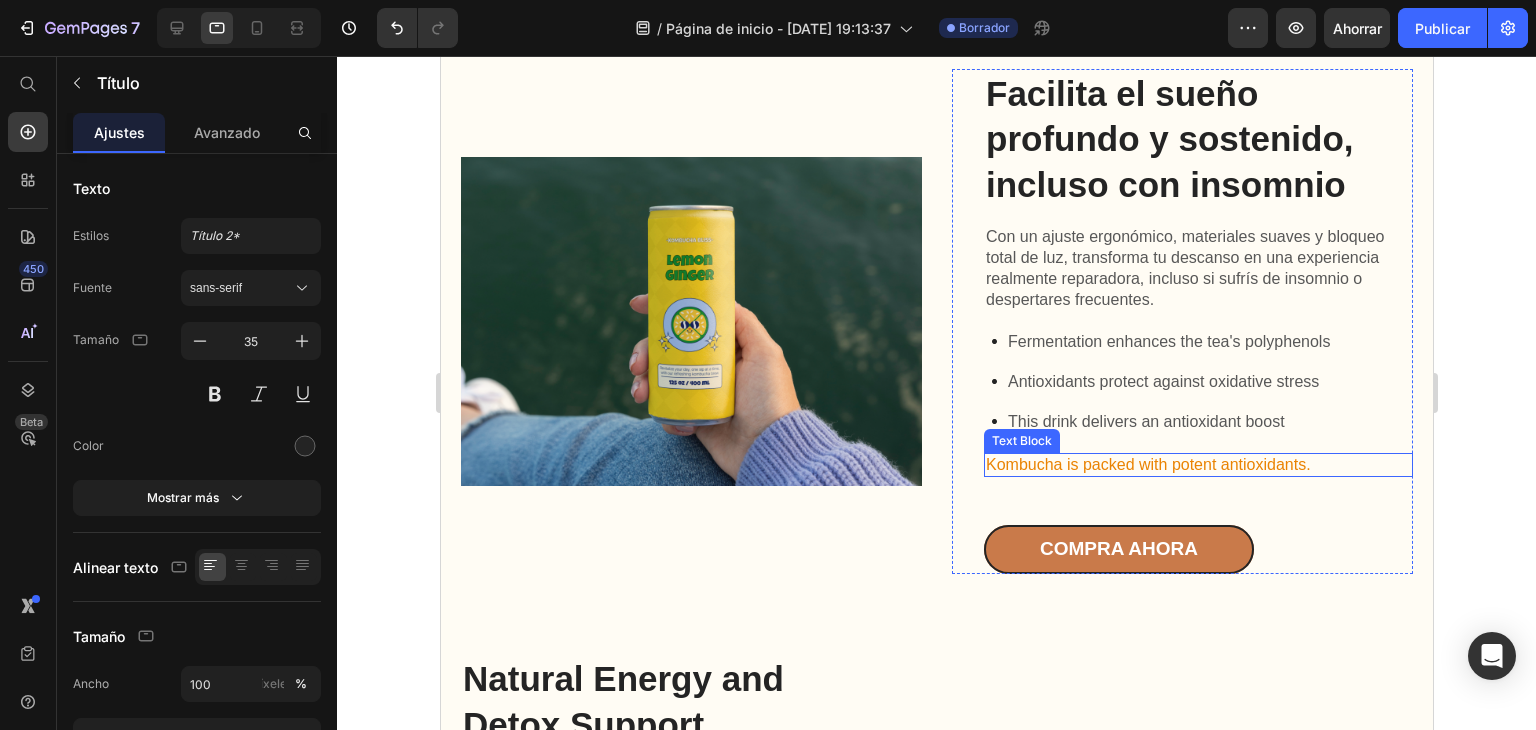 scroll, scrollTop: 2200, scrollLeft: 0, axis: vertical 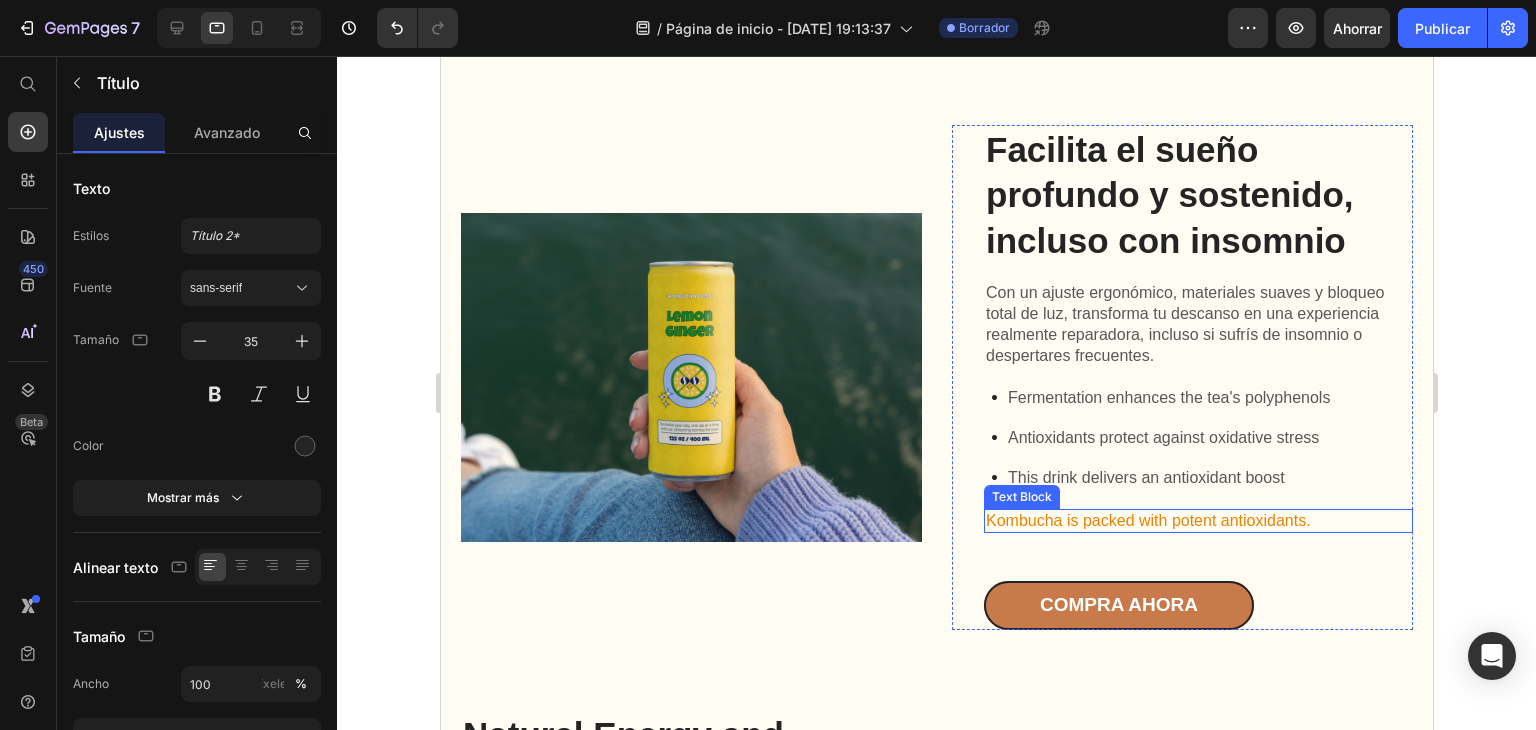 click on "Facilita el sueño profundo y sostenido, incluso con insomnio Heading Con un ajuste ergonómico, materiales suaves y bloqueo total de luz, transforma tu descanso en una experiencia realmente reparadora, incluso si sufrís de insomnio o despertares frecuentes. Text Block
Fermentation enhances the tea's polyphenols
Antioxidants protect against oxidative stress
This drink delivers an antioxidant boost Item List Kombucha is packed with potent antioxidants. Text Block compra ahora Button" at bounding box center [1197, 377] 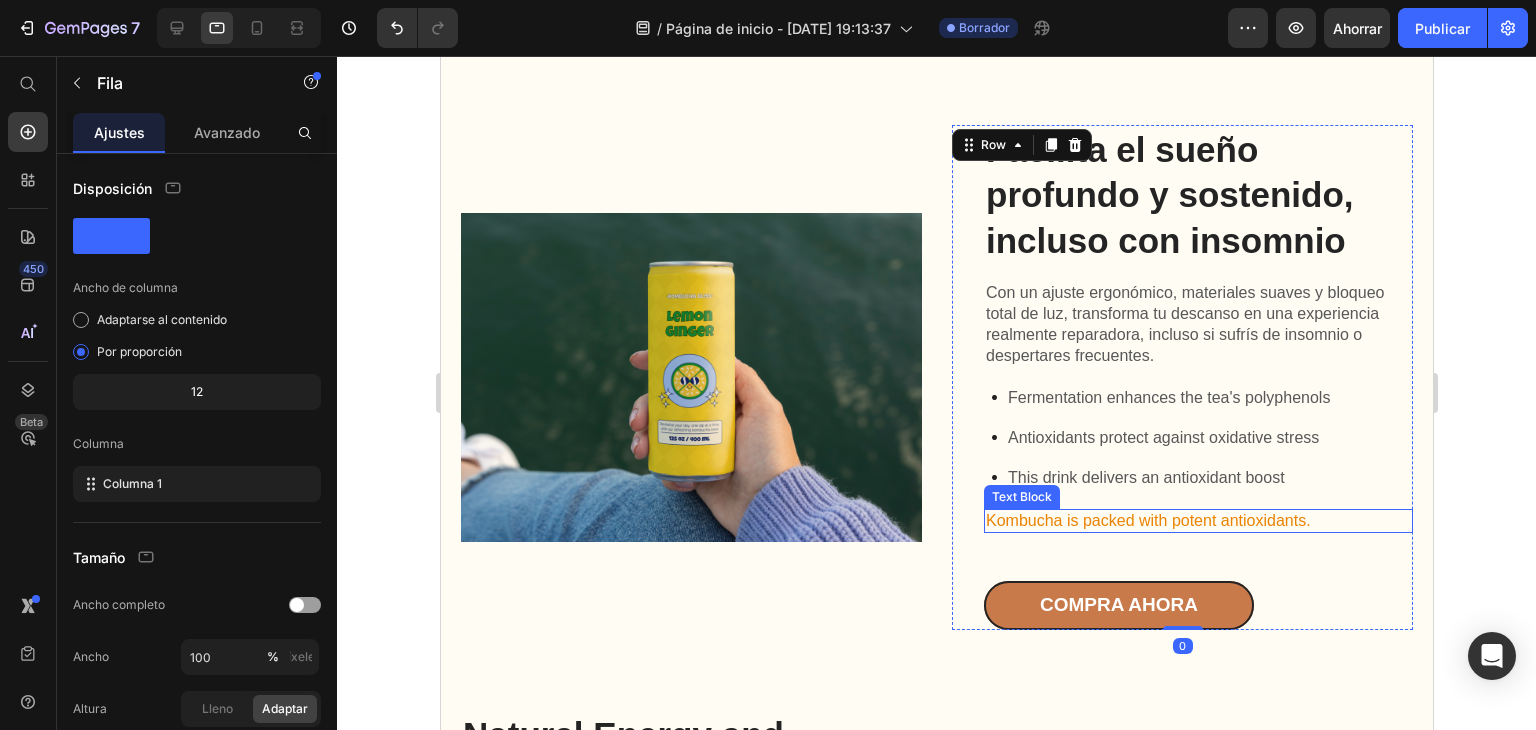 click on "Kombucha is packed with potent antioxidants." at bounding box center [1197, 521] 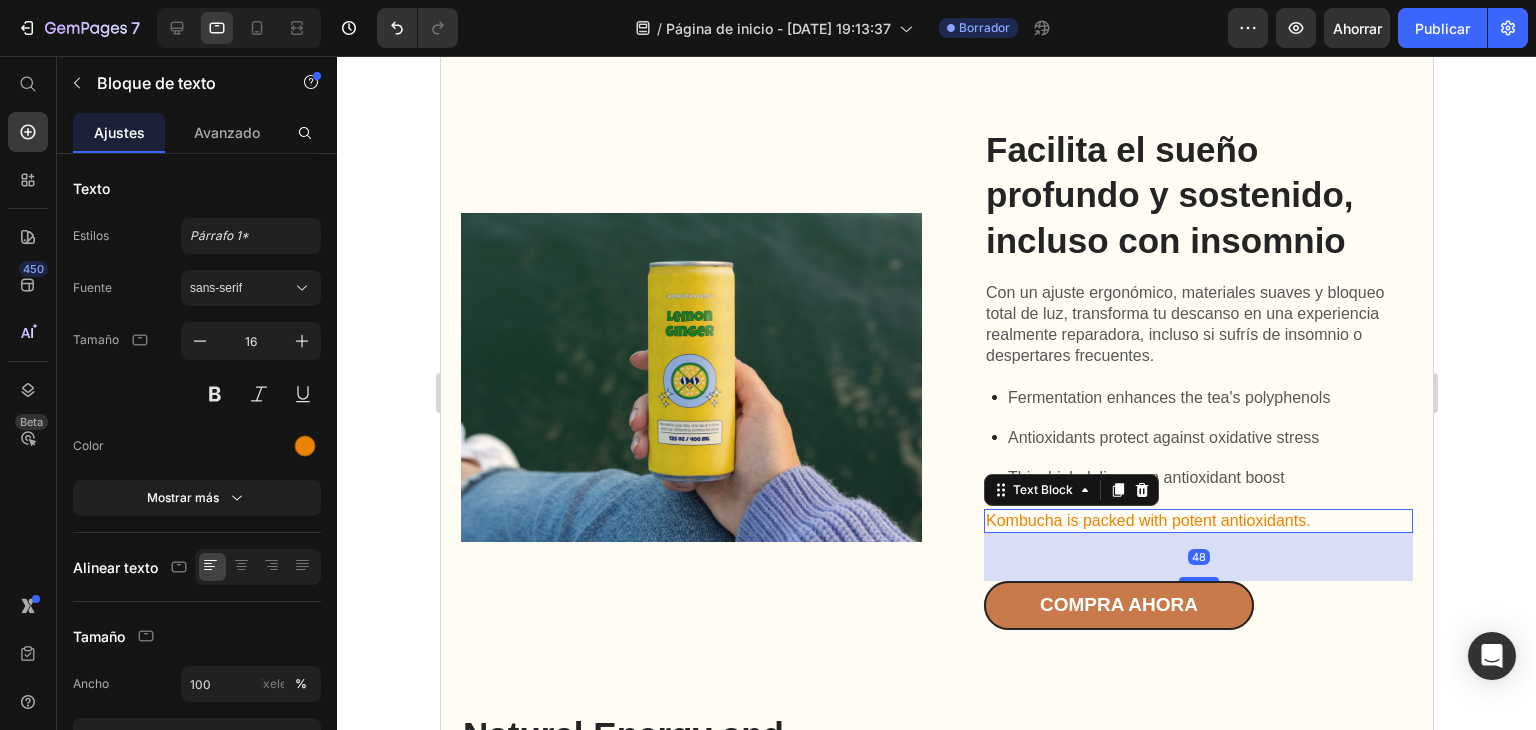 click on "Kombucha is packed with potent antioxidants." at bounding box center [1197, 521] 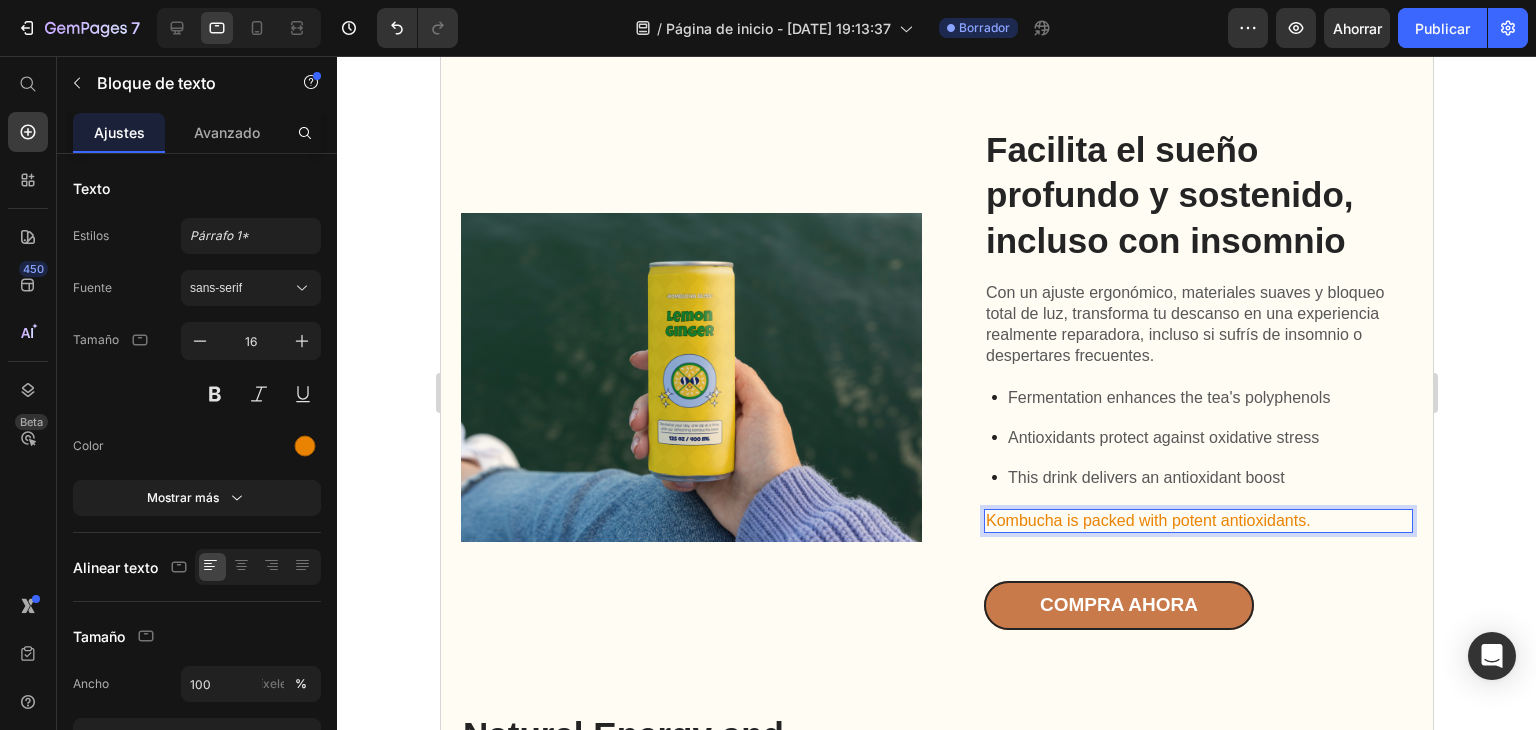drag, startPoint x: 1193, startPoint y: 469, endPoint x: 1142, endPoint y: 480, distance: 52.17279 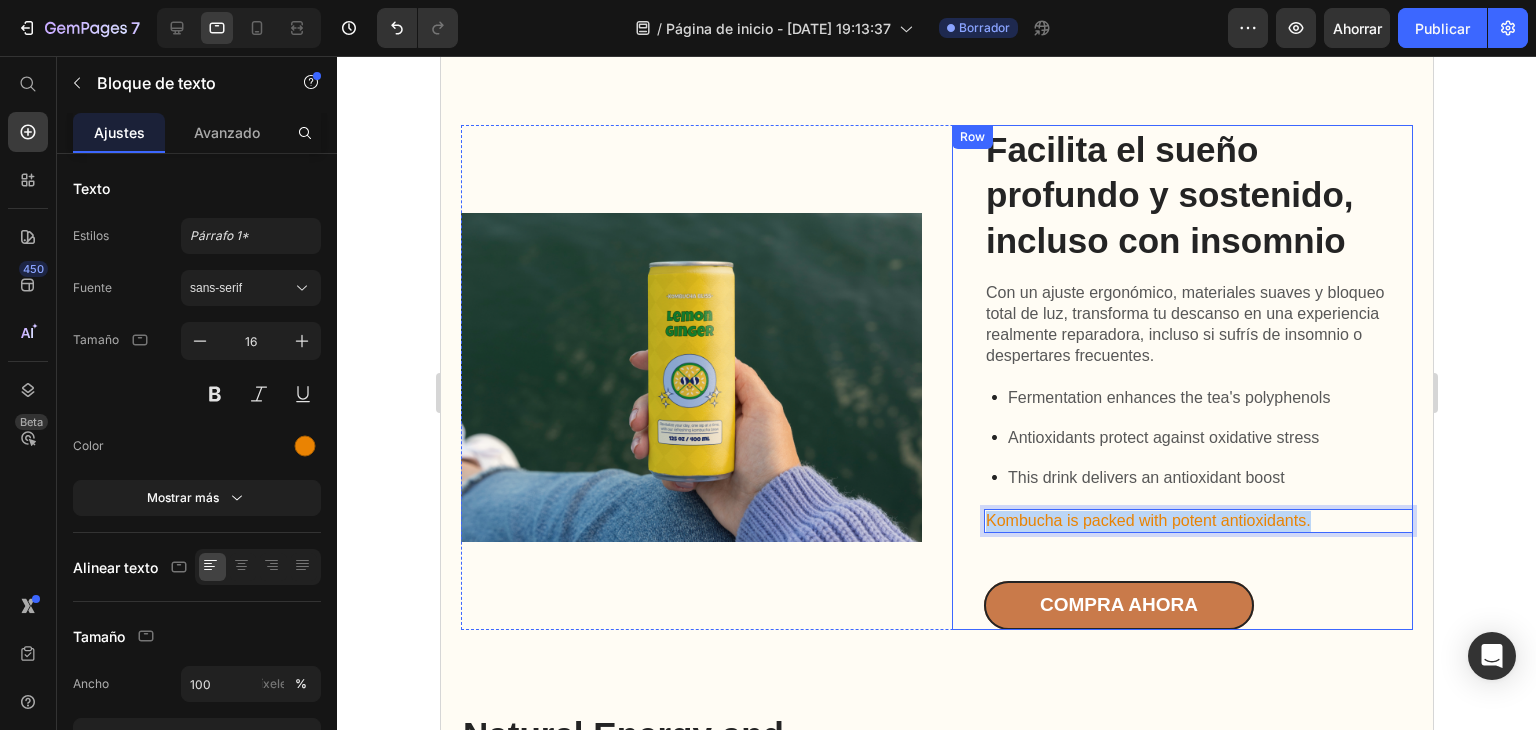 drag, startPoint x: 1317, startPoint y: 467, endPoint x: 948, endPoint y: 456, distance: 369.1639 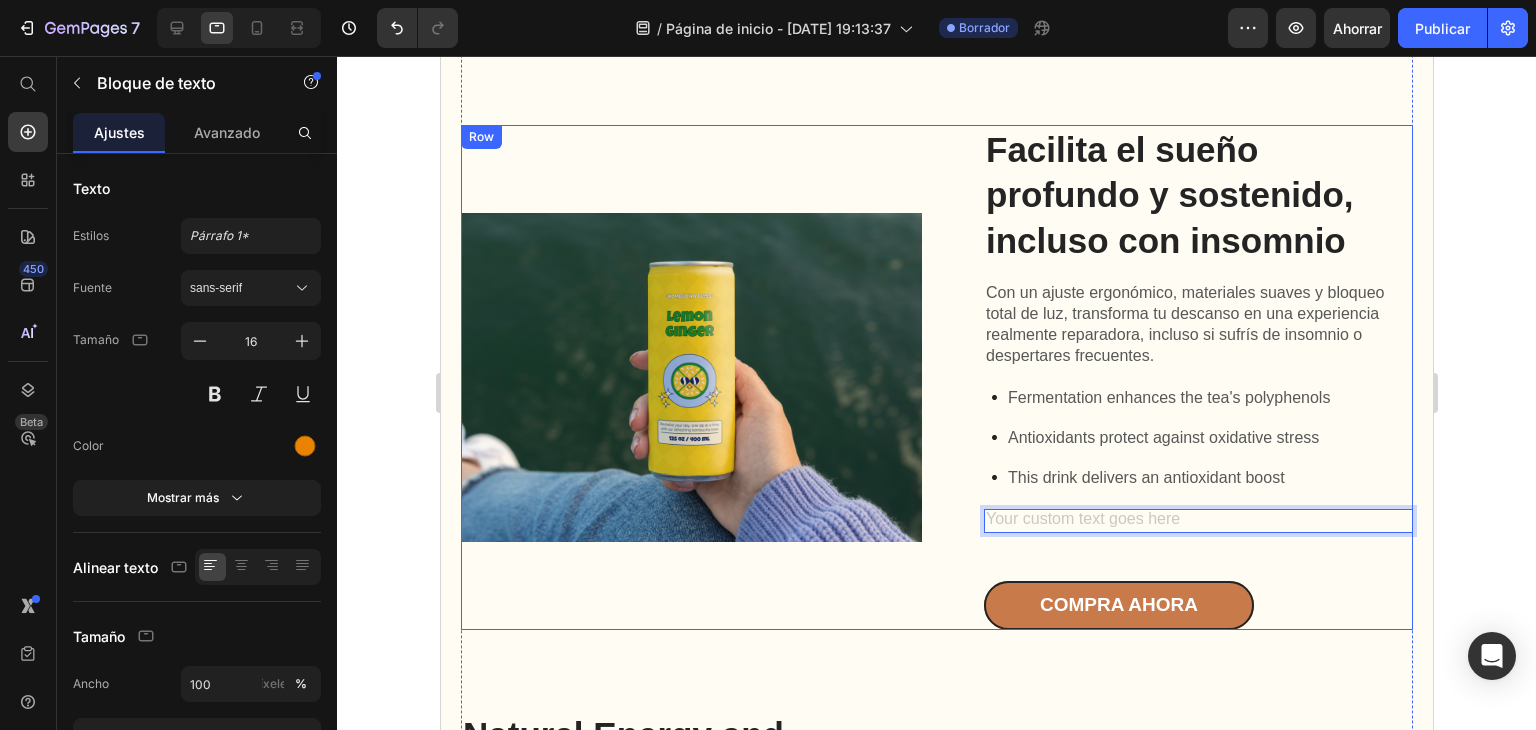 click on "Facilita el sueño profundo y sostenido, incluso con insomnio Heading Con un ajuste ergonómico, materiales suaves y bloqueo total de luz, transforma tu descanso en una experiencia realmente reparadora, incluso si sufrís de insomnio o despertares frecuentes. Text Block
Fermentation enhances the tea's polyphenols
Antioxidants protect against oxidative stress
This drink delivers an antioxidant boost Item List Text Block   48 compra ahora Button Row Image Row" at bounding box center [936, 377] 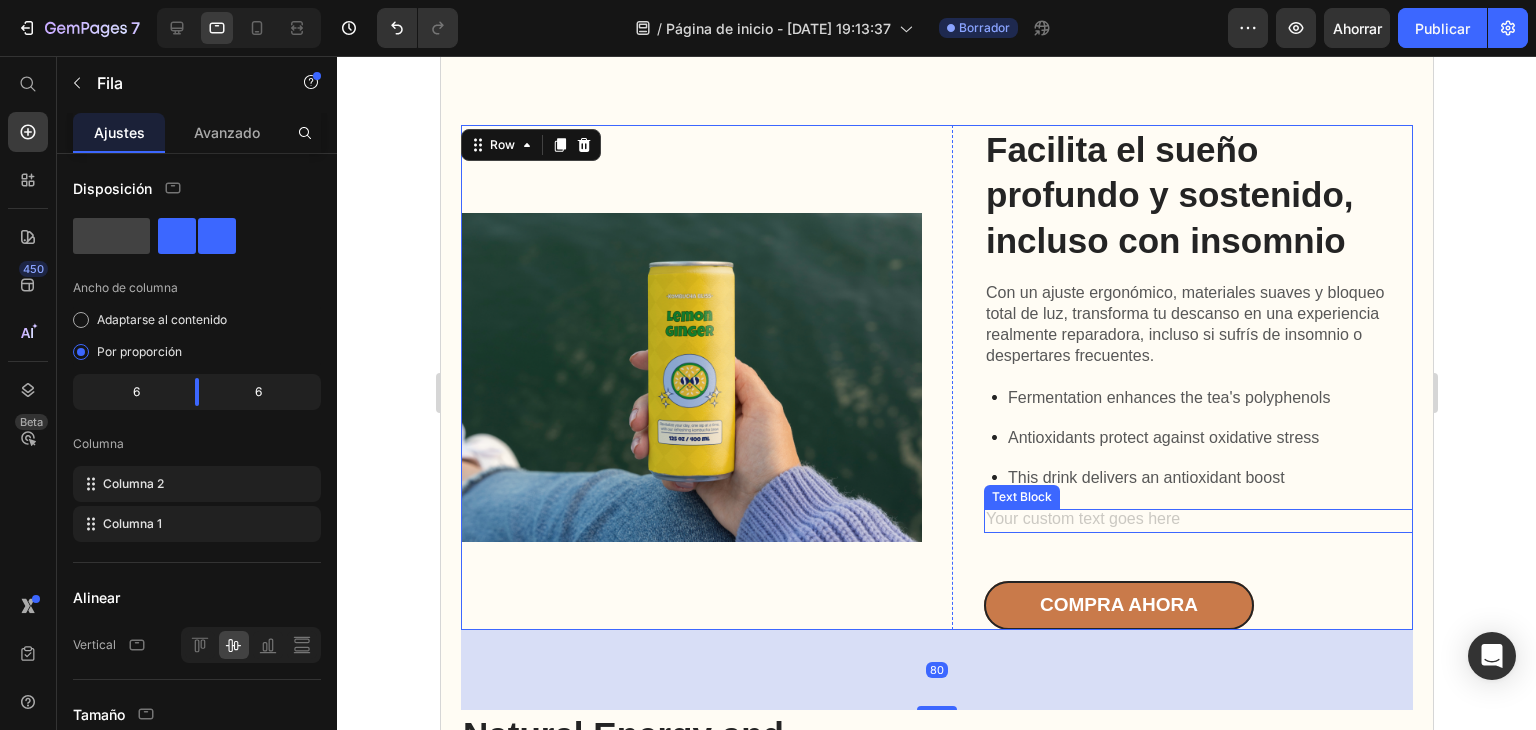 click at bounding box center [1197, 521] 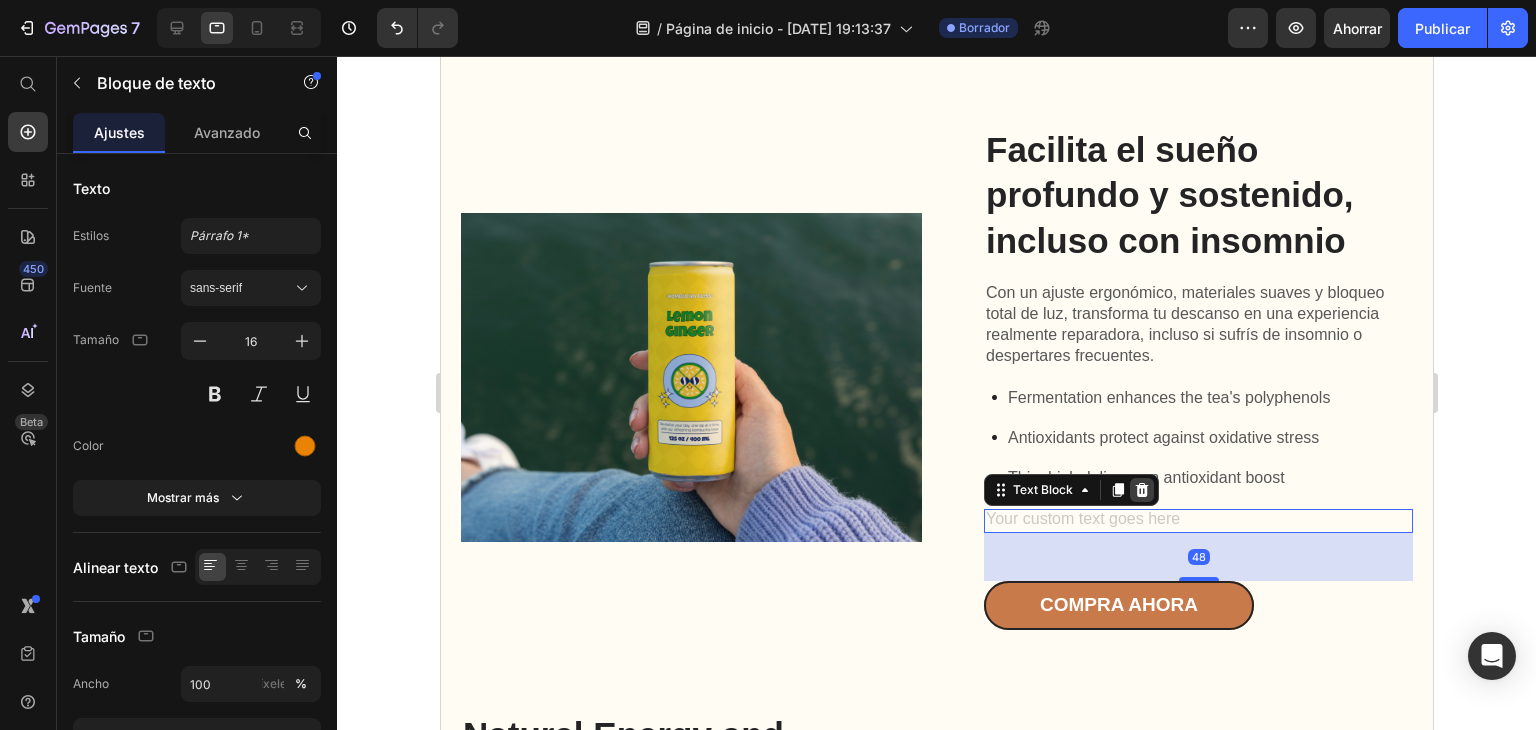 click at bounding box center [1141, 490] 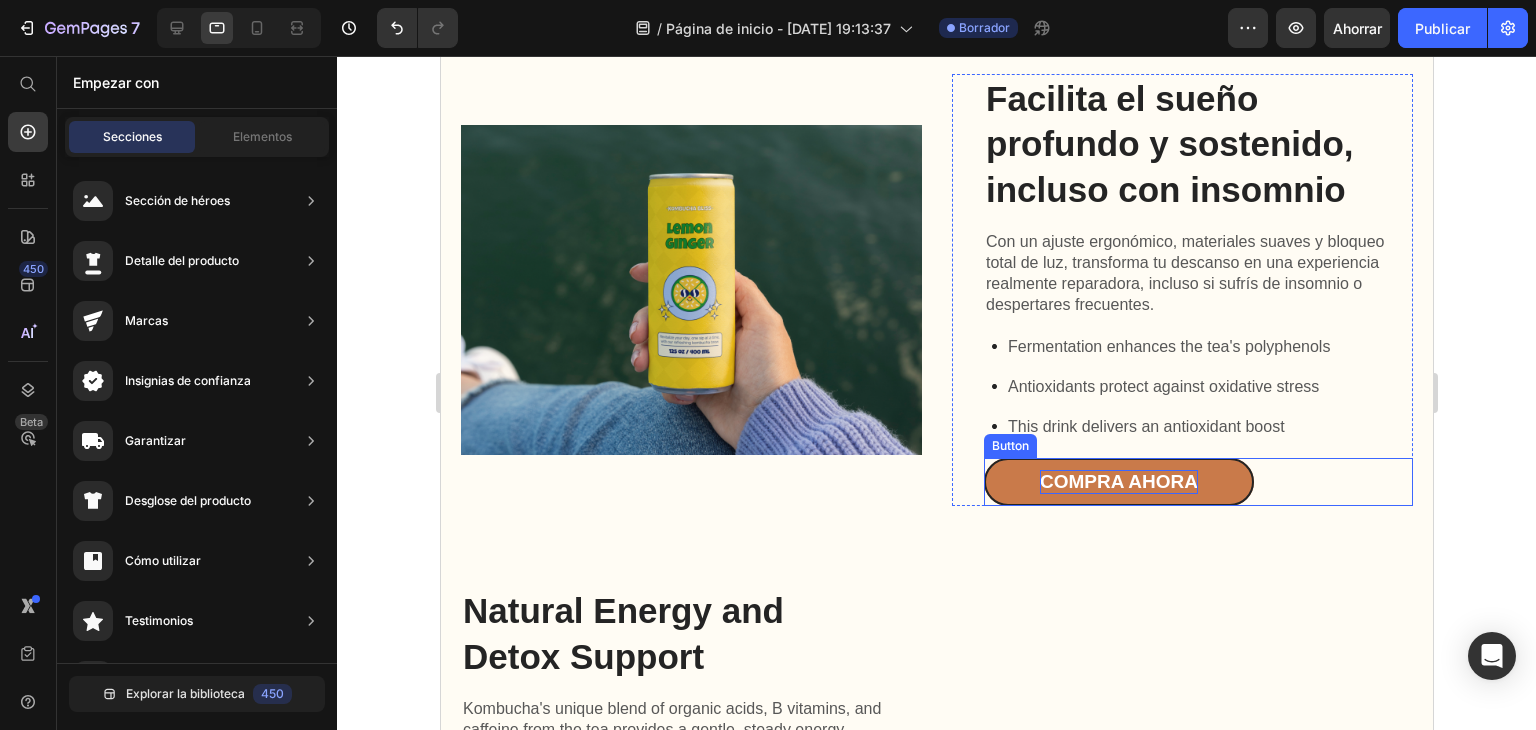 scroll, scrollTop: 2300, scrollLeft: 0, axis: vertical 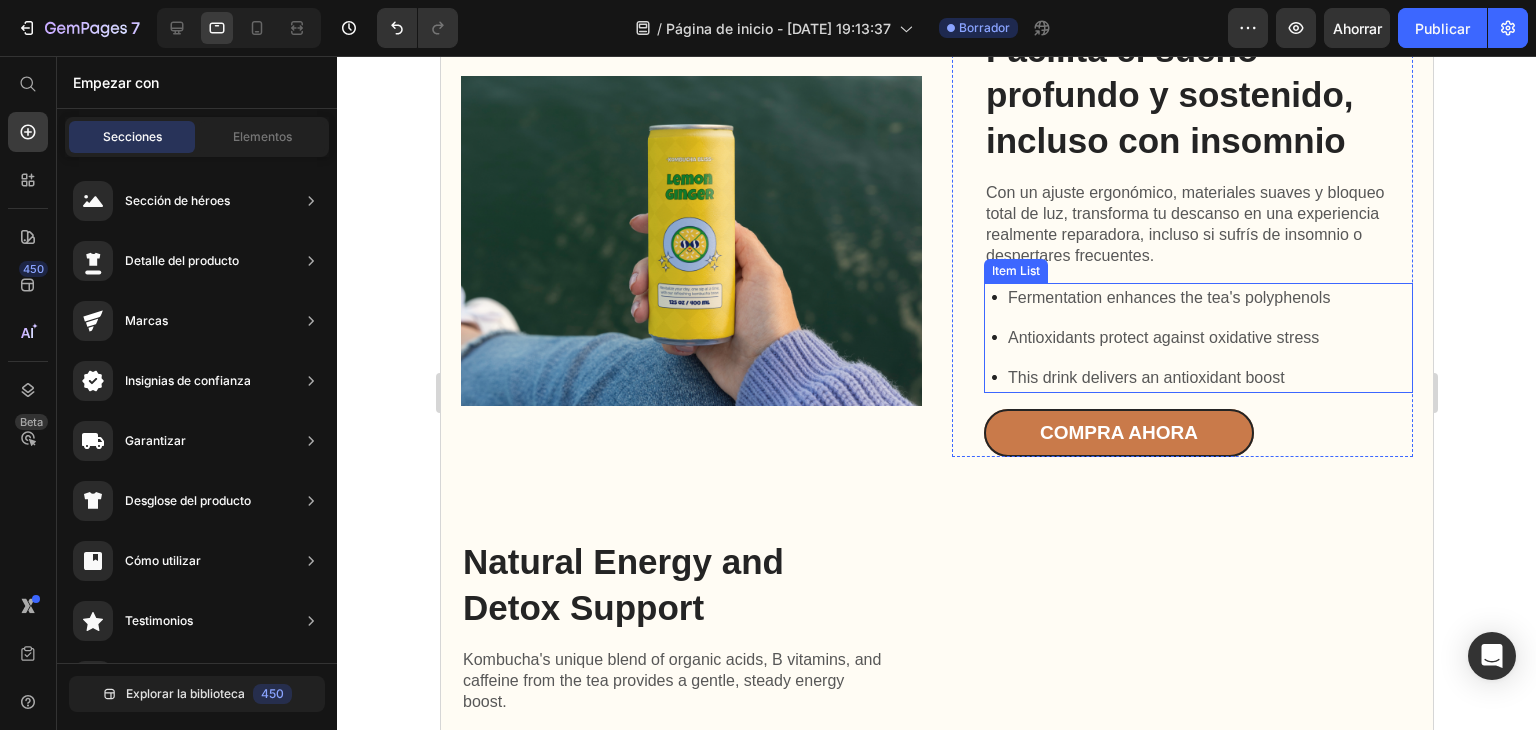 click on "Fermentation enhances the tea's polyphenols
Antioxidants protect against oxidative stress
This drink delivers an antioxidant boost" at bounding box center [1161, 338] 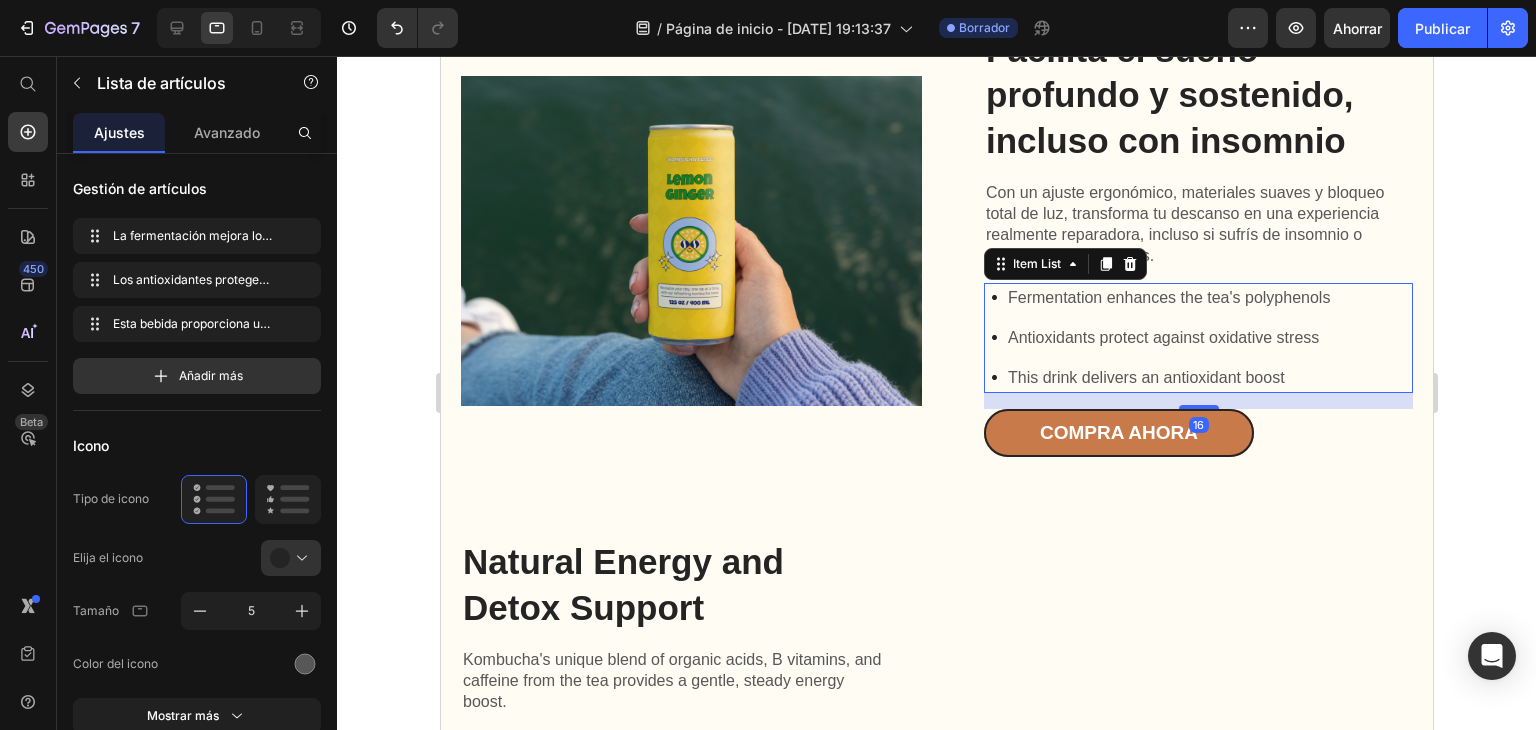 click on "Fermentation enhances the tea's polyphenols" at bounding box center (1168, 298) 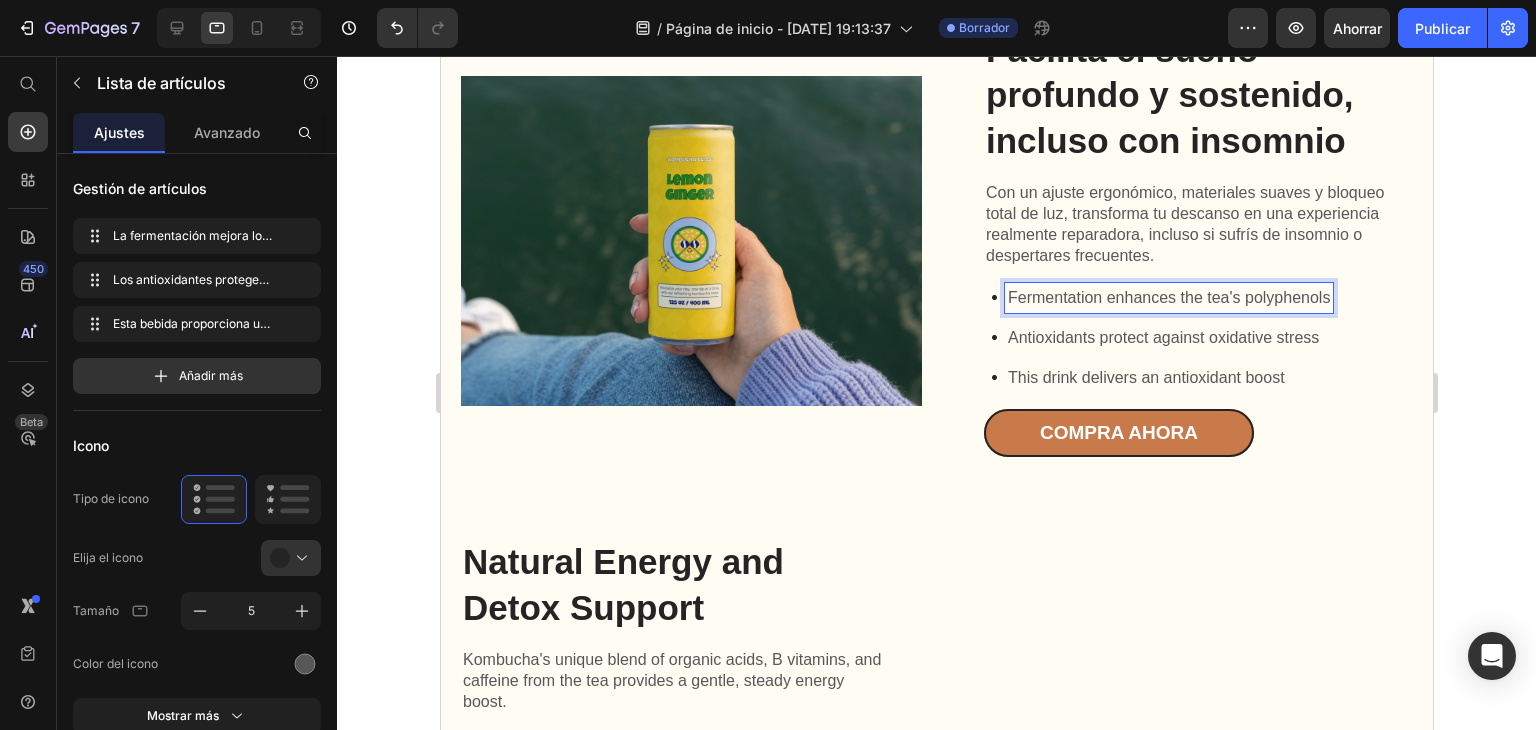 click on "Fermentation enhances the tea's polyphenols" at bounding box center (1168, 298) 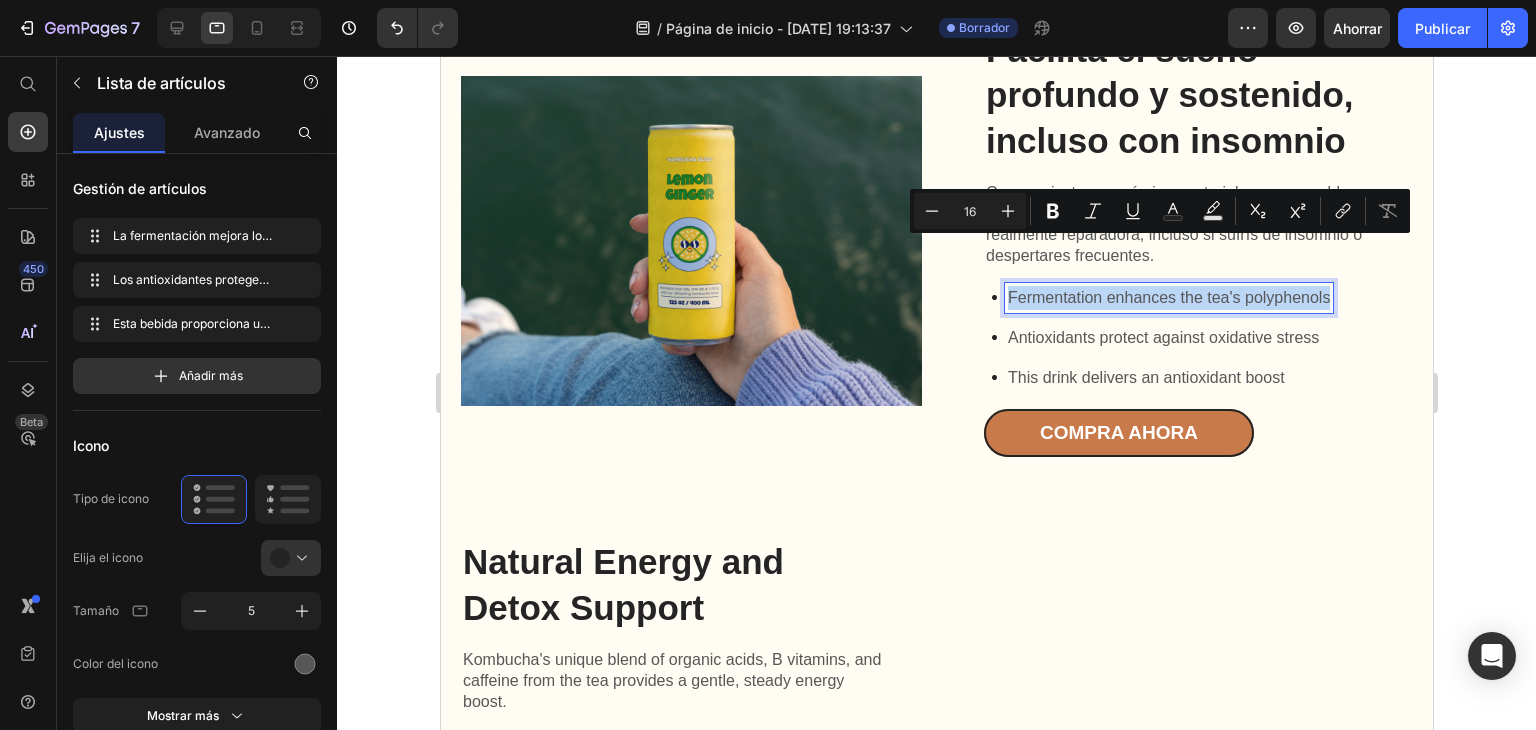 drag, startPoint x: 1321, startPoint y: 256, endPoint x: 997, endPoint y: 257, distance: 324.00156 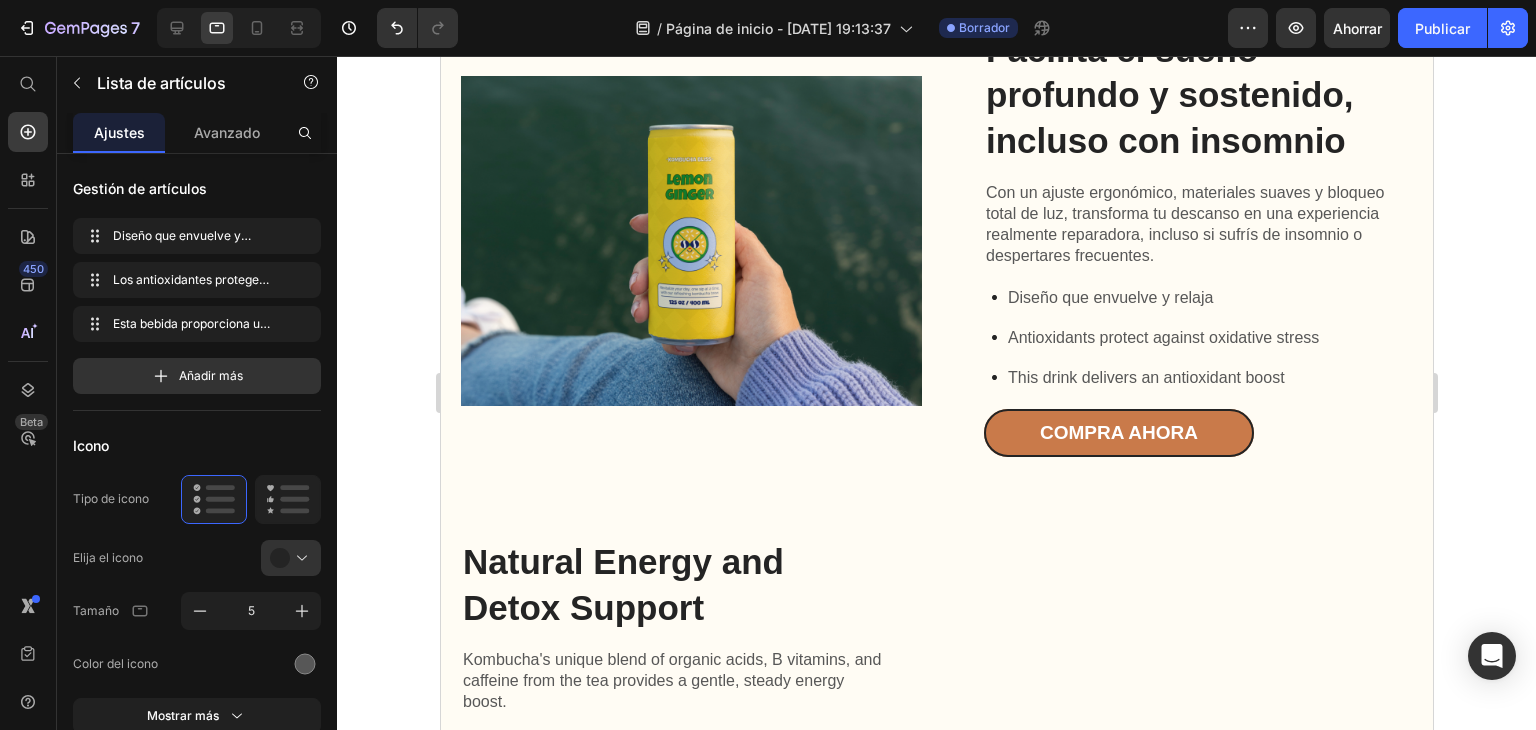 click on "Antioxidants protect against oxidative stress" at bounding box center (1162, 338) 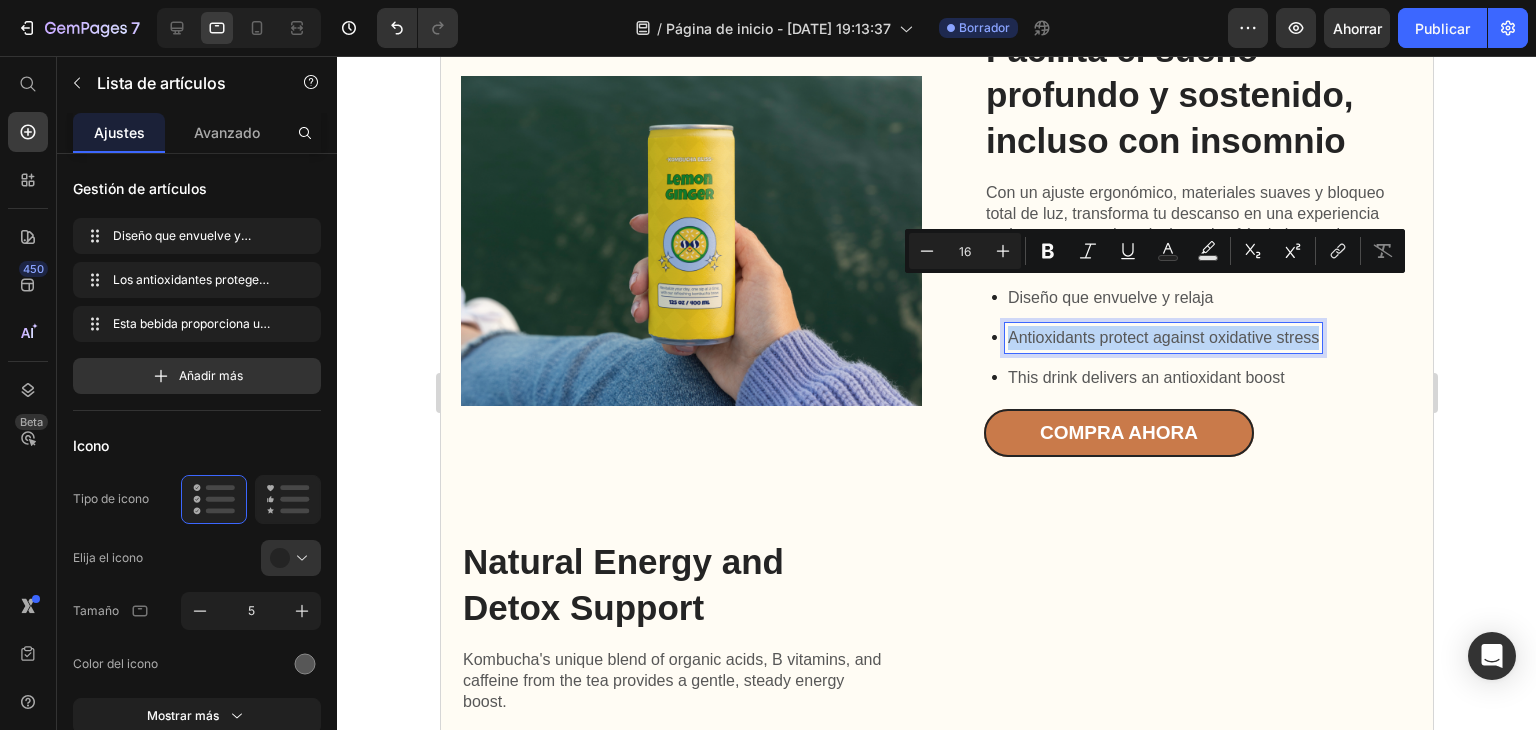 drag, startPoint x: 1309, startPoint y: 297, endPoint x: 1002, endPoint y: 303, distance: 307.05862 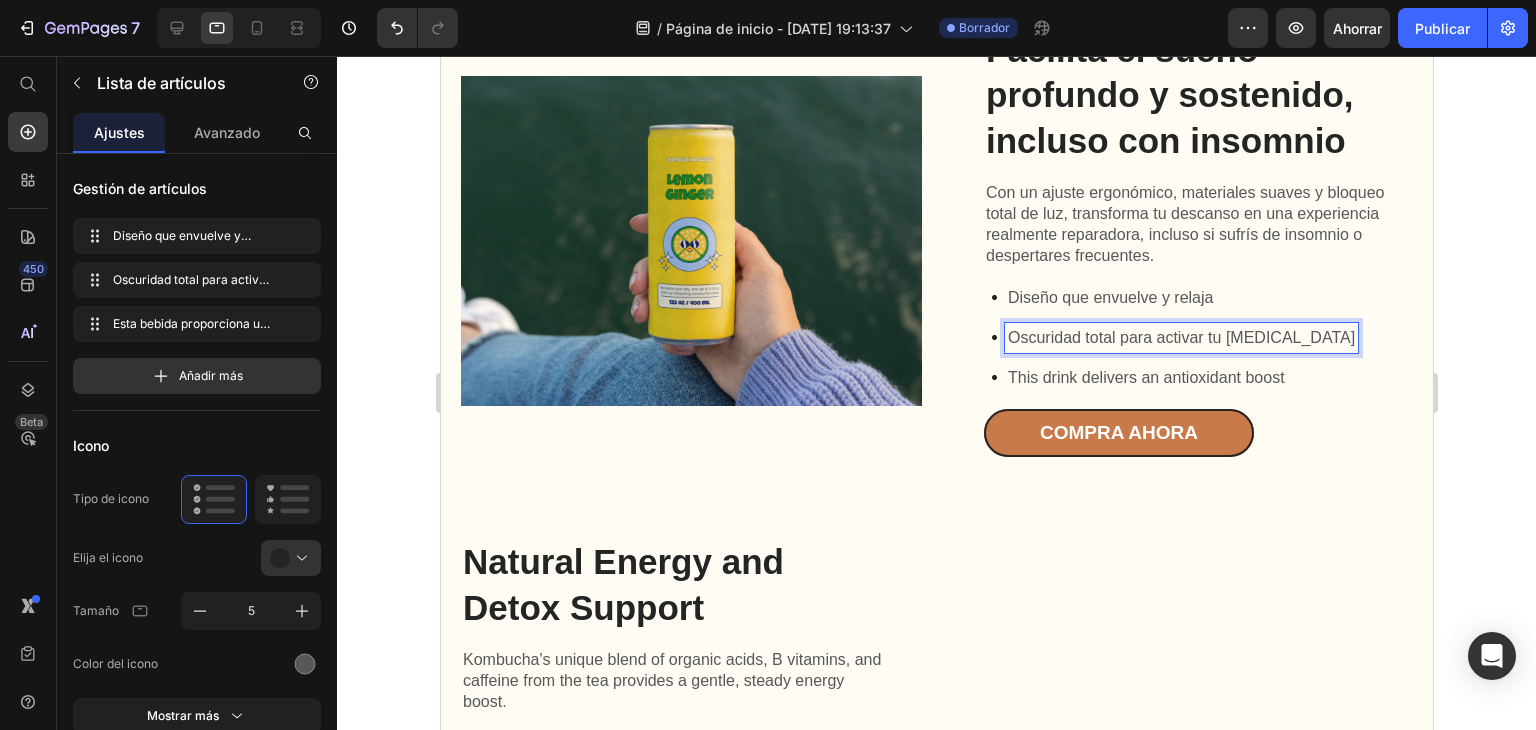 click on "This drink delivers an antioxidant boost" at bounding box center (1180, 378) 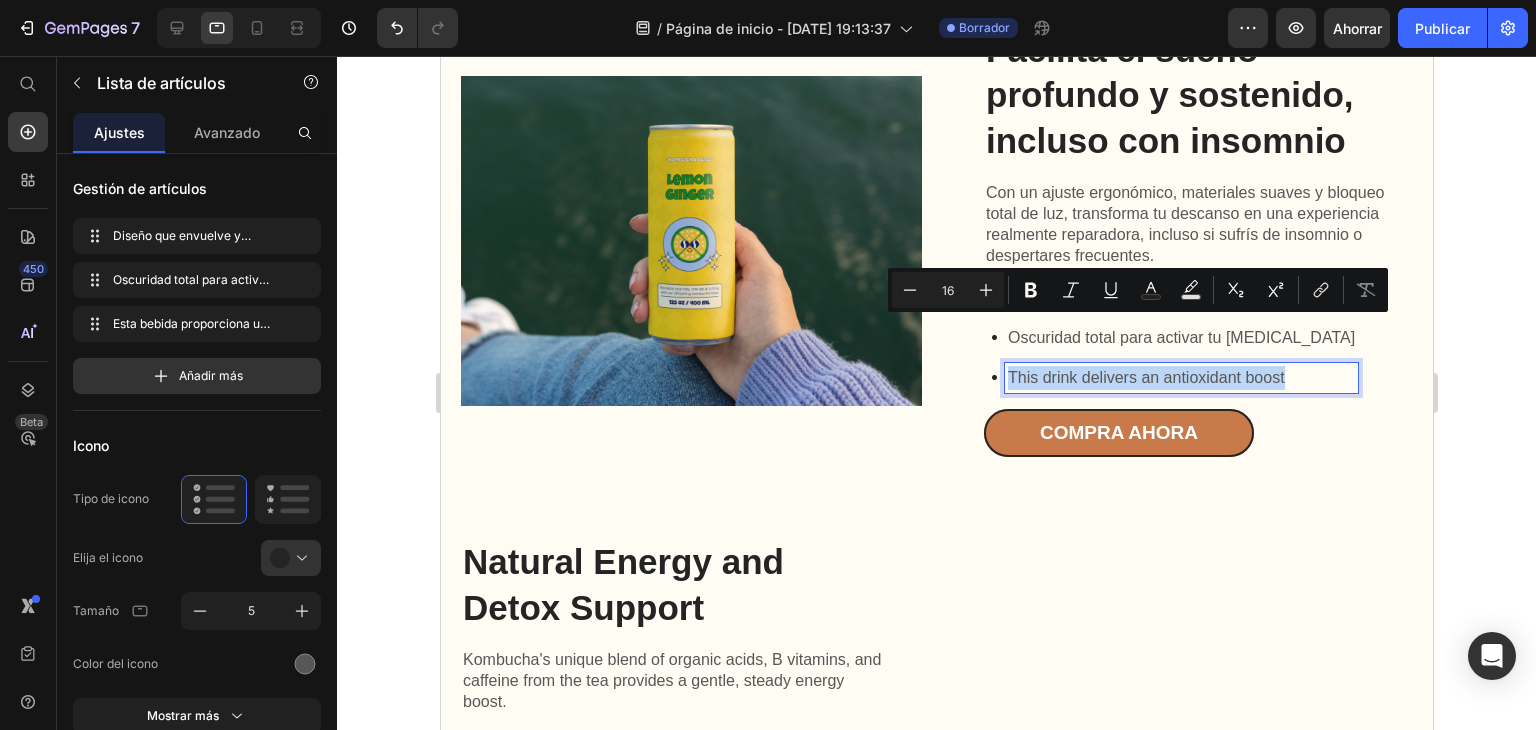 drag, startPoint x: 1285, startPoint y: 334, endPoint x: 1003, endPoint y: 323, distance: 282.21445 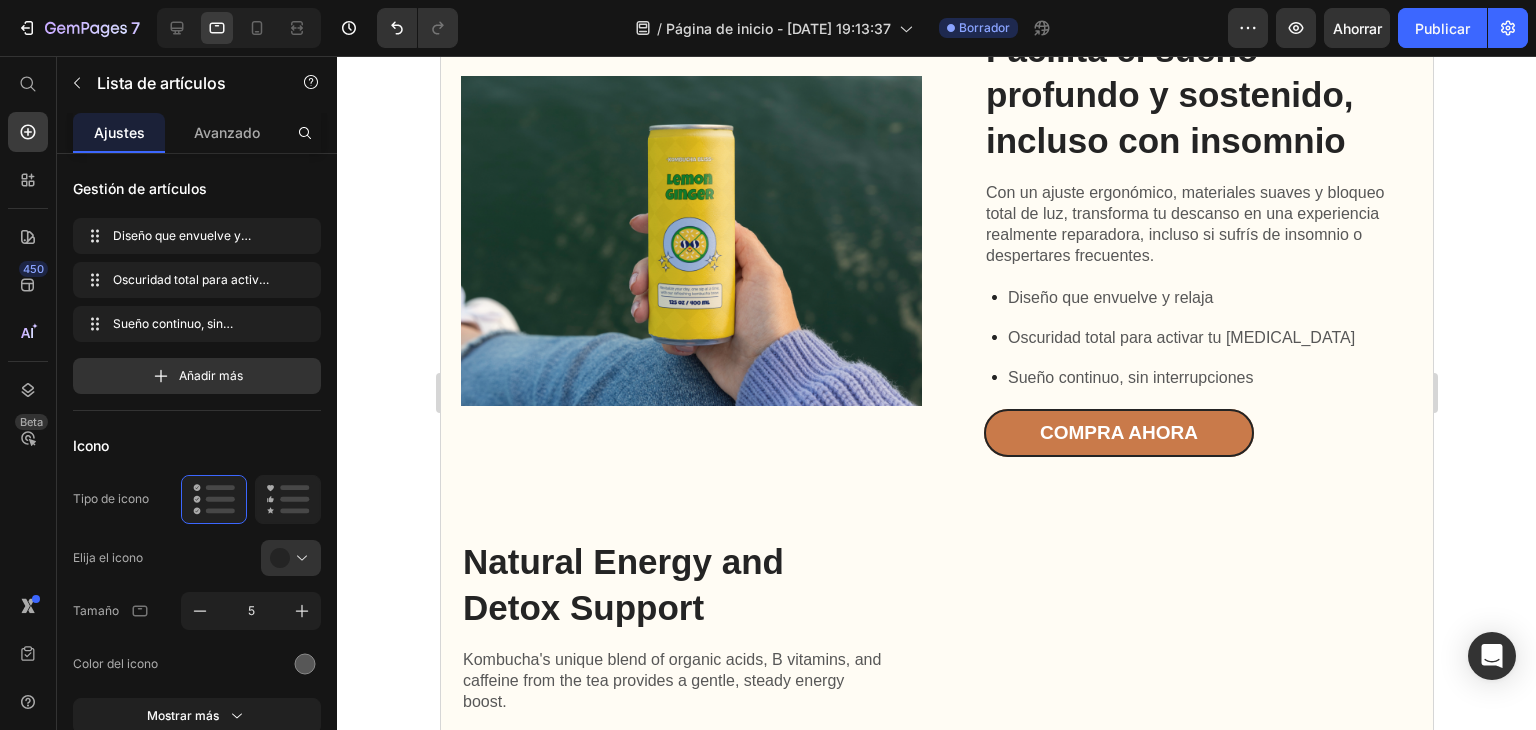 click 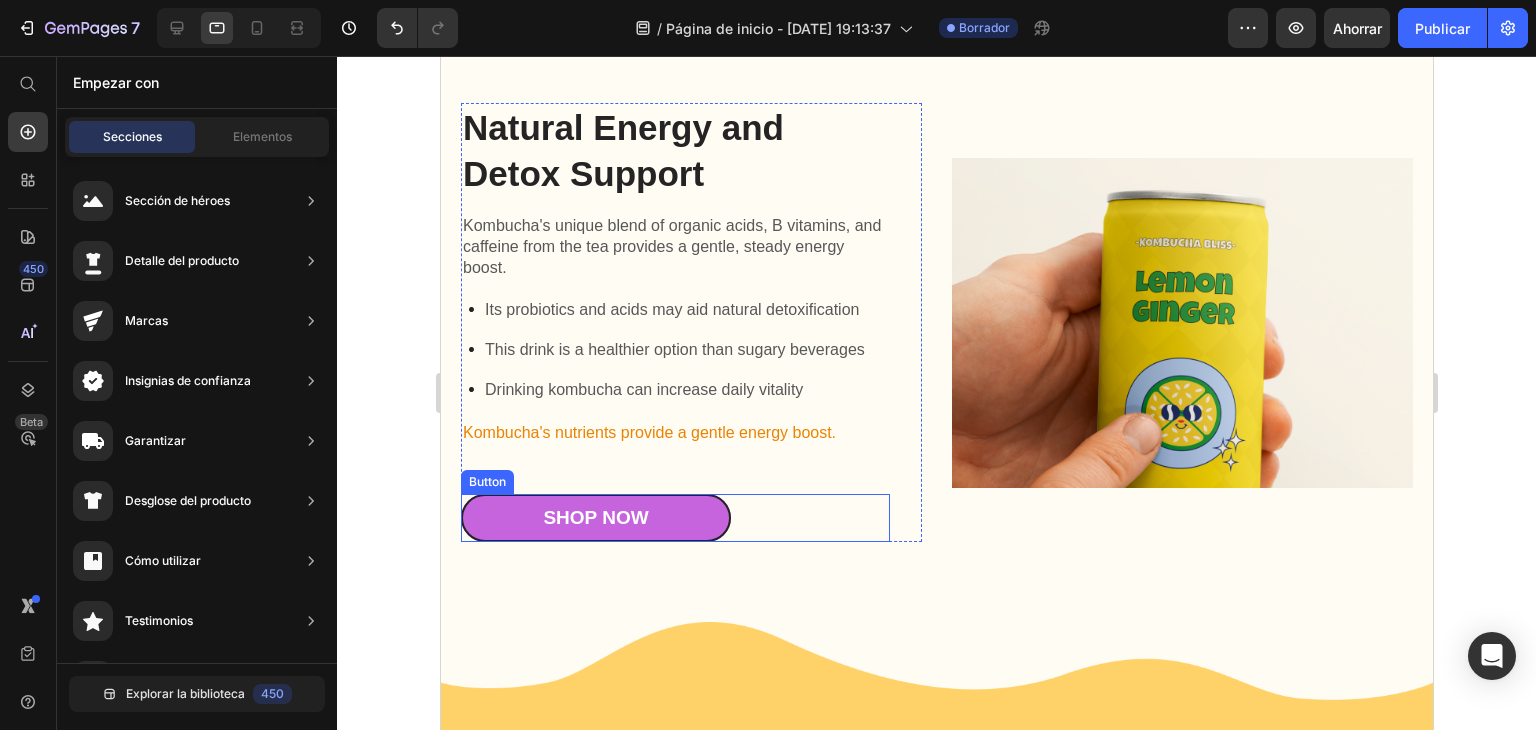 scroll, scrollTop: 2700, scrollLeft: 0, axis: vertical 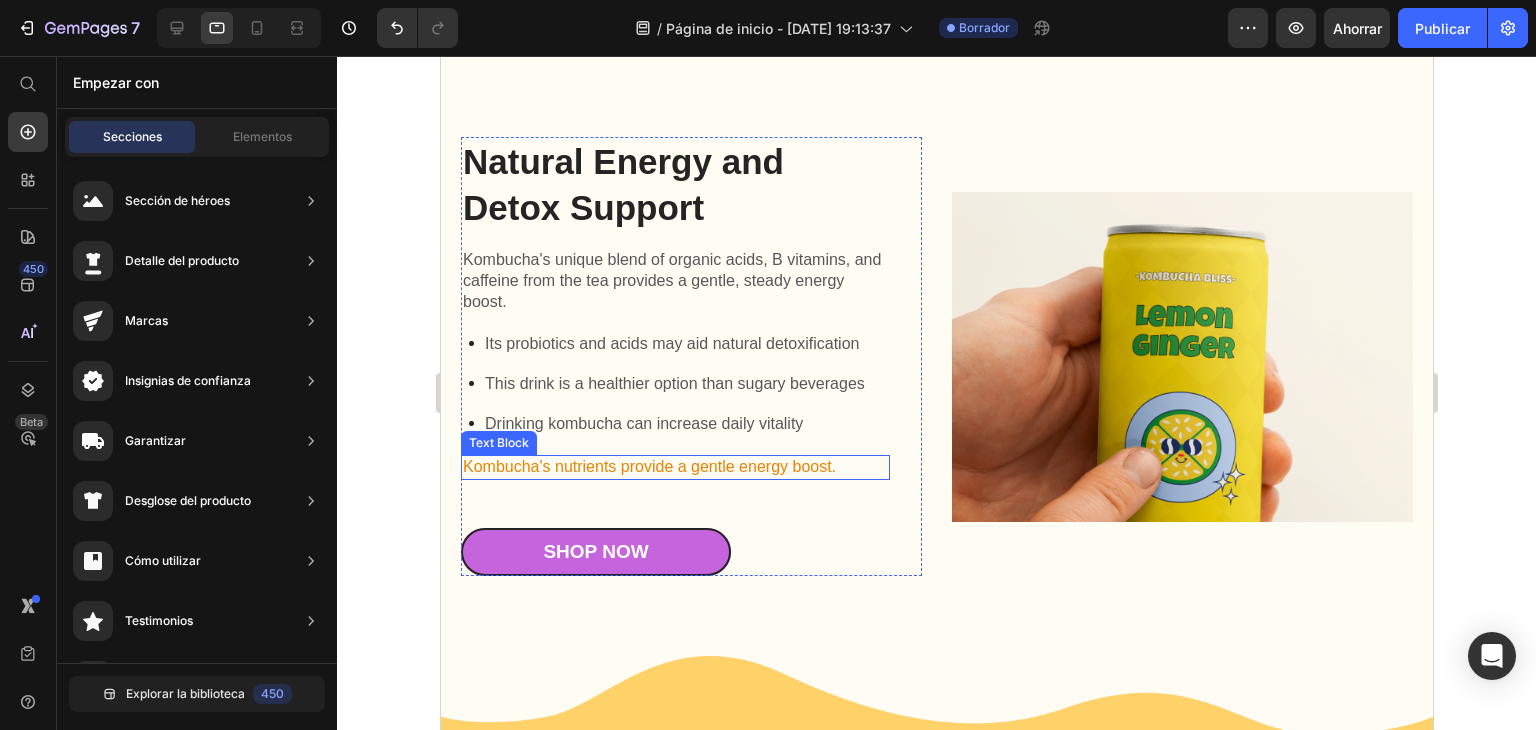 click on "Kombucha's nutrients provide a gentle energy boost." at bounding box center (674, 467) 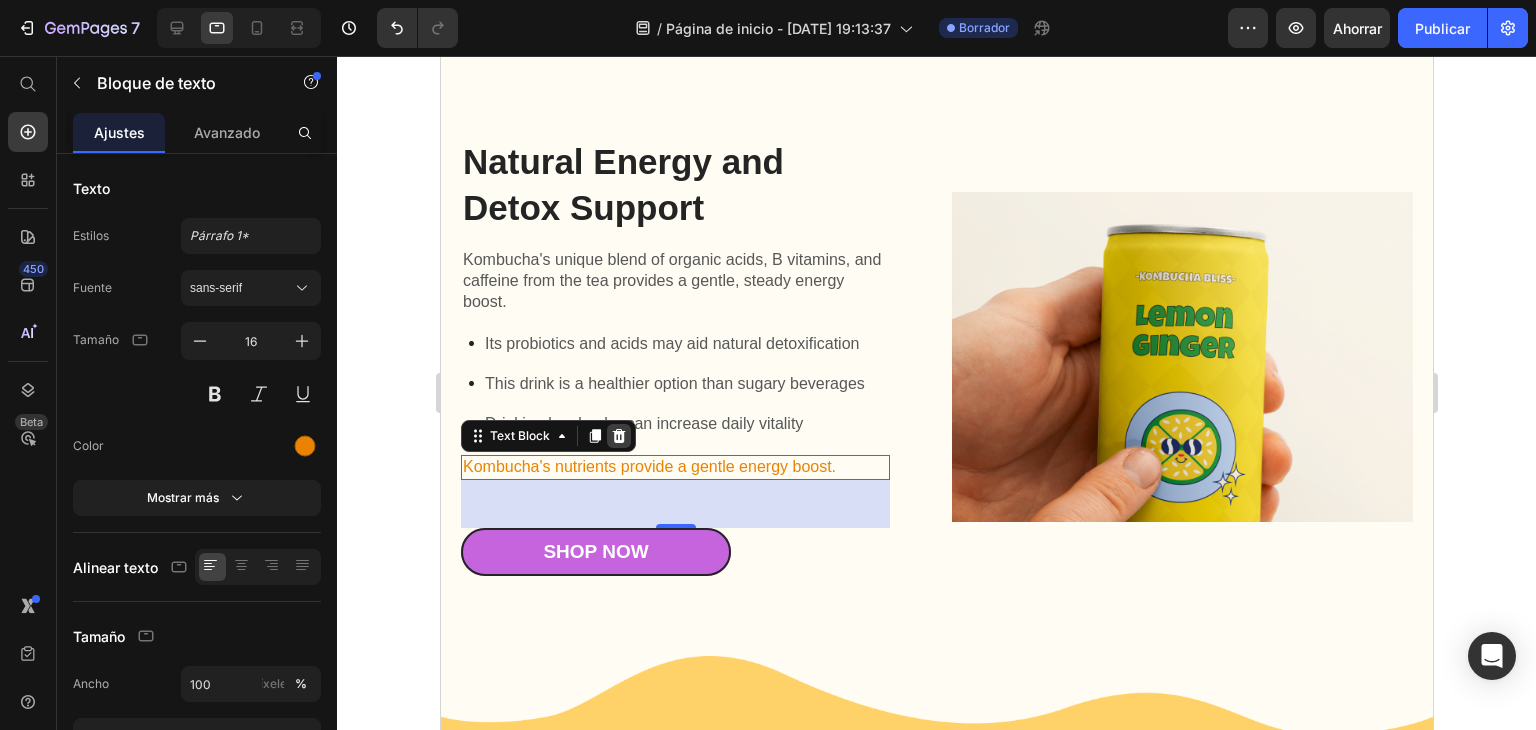 click 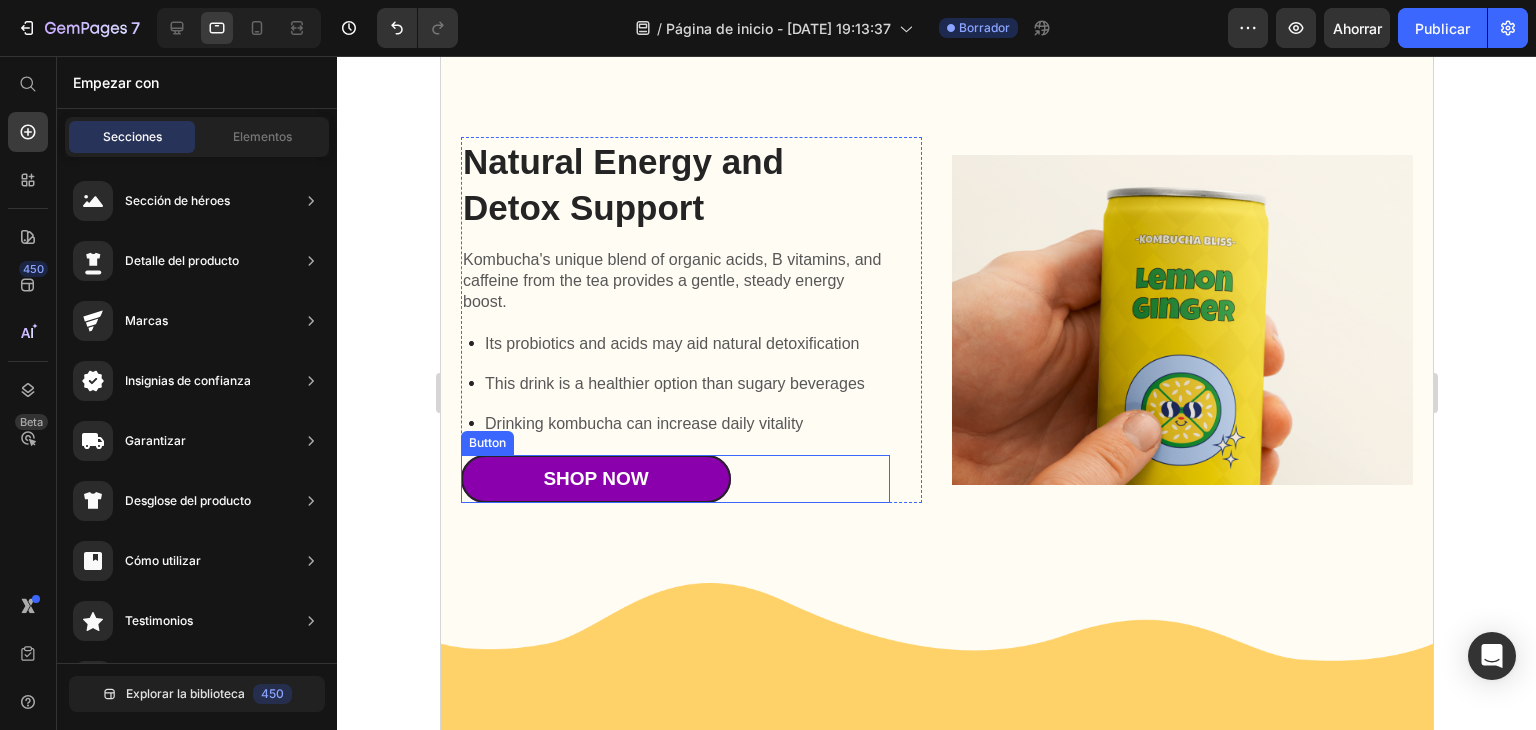 click on "Shop Now" at bounding box center [595, 479] 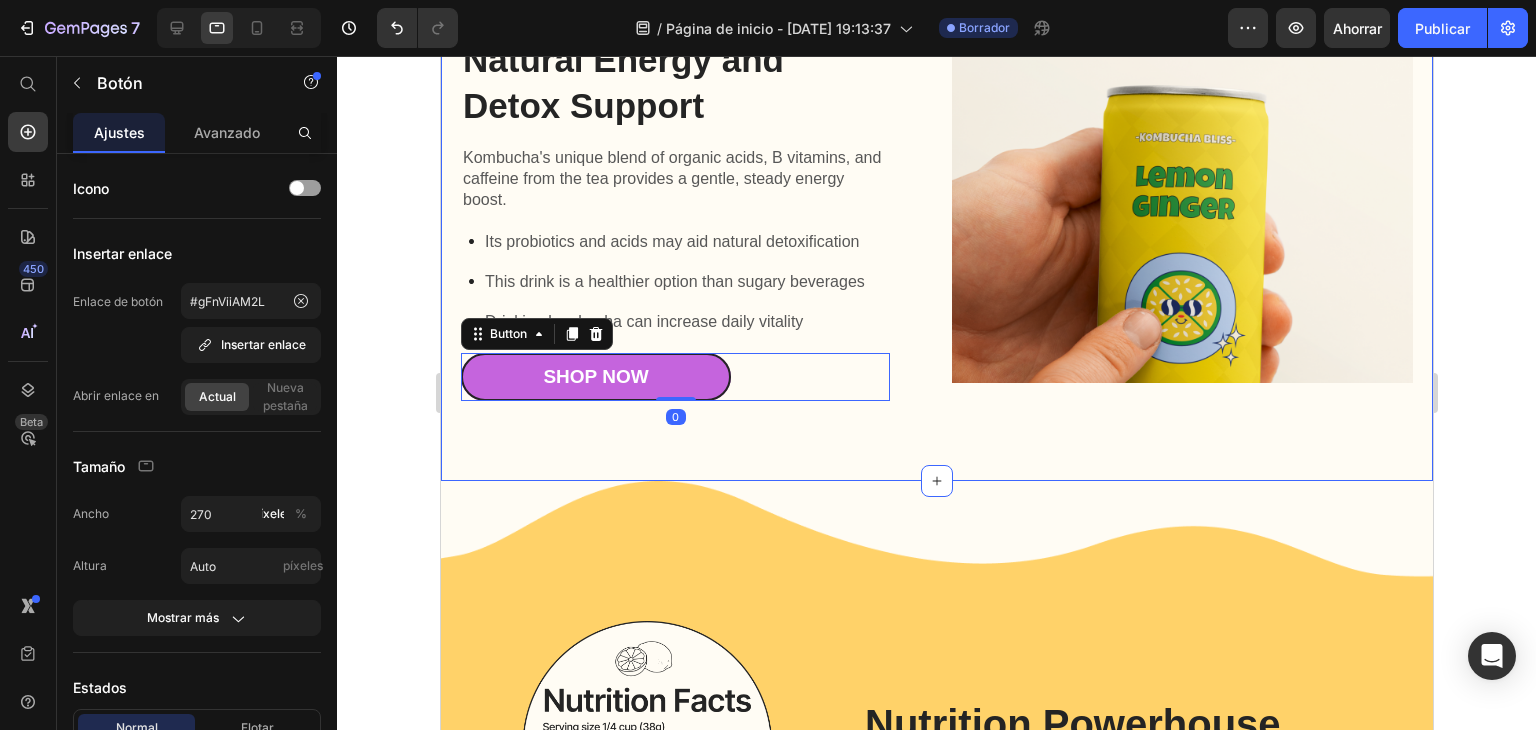 scroll, scrollTop: 2900, scrollLeft: 0, axis: vertical 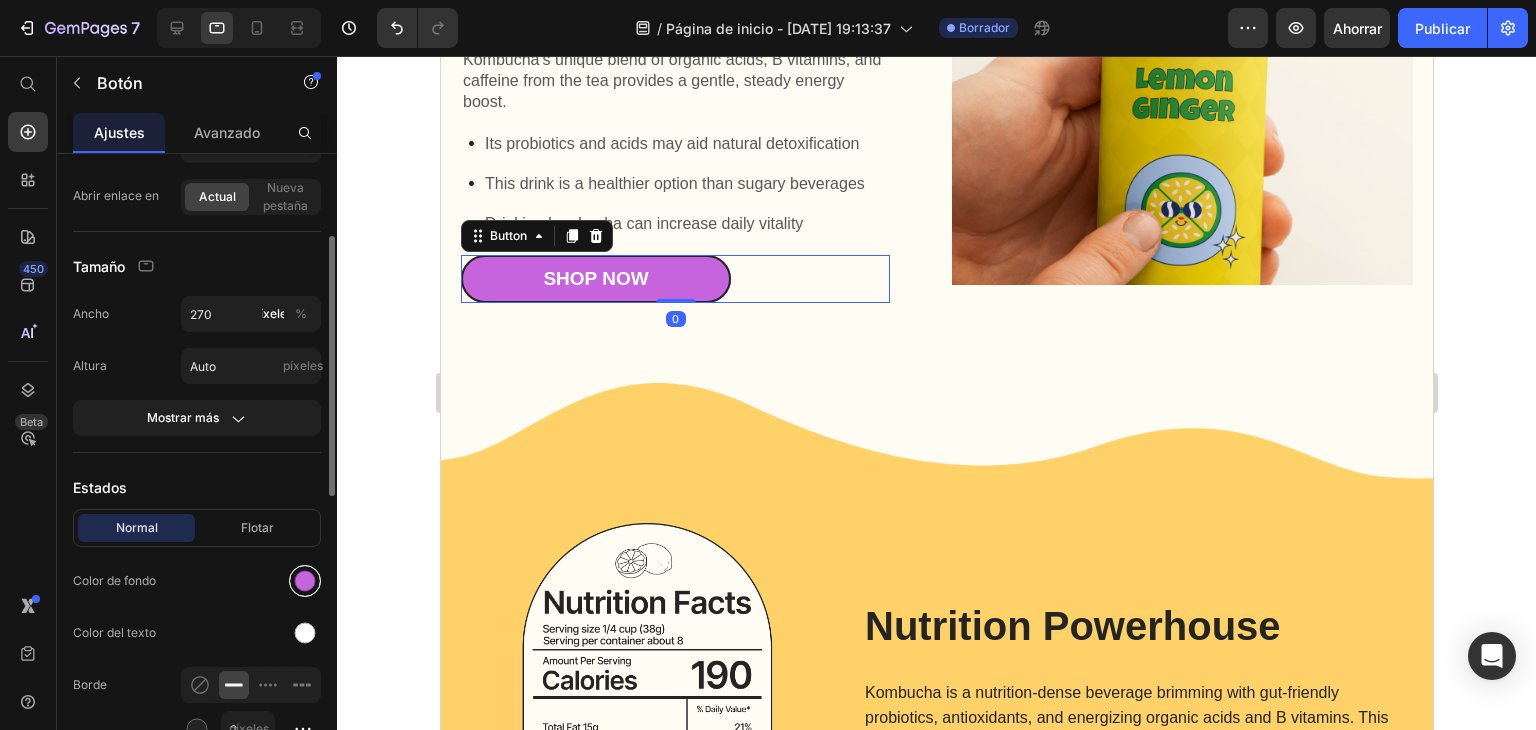 click at bounding box center [305, 581] 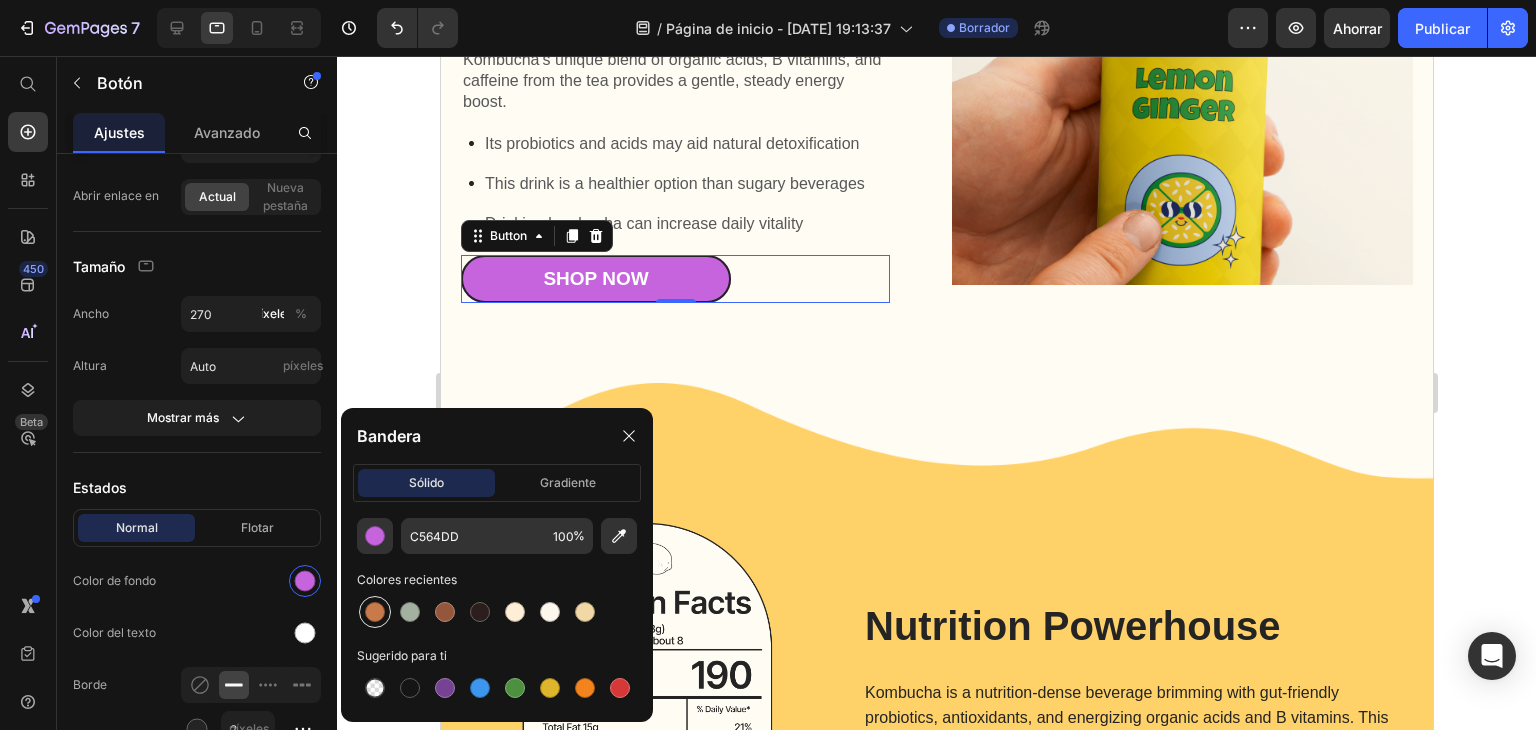 click at bounding box center [375, 612] 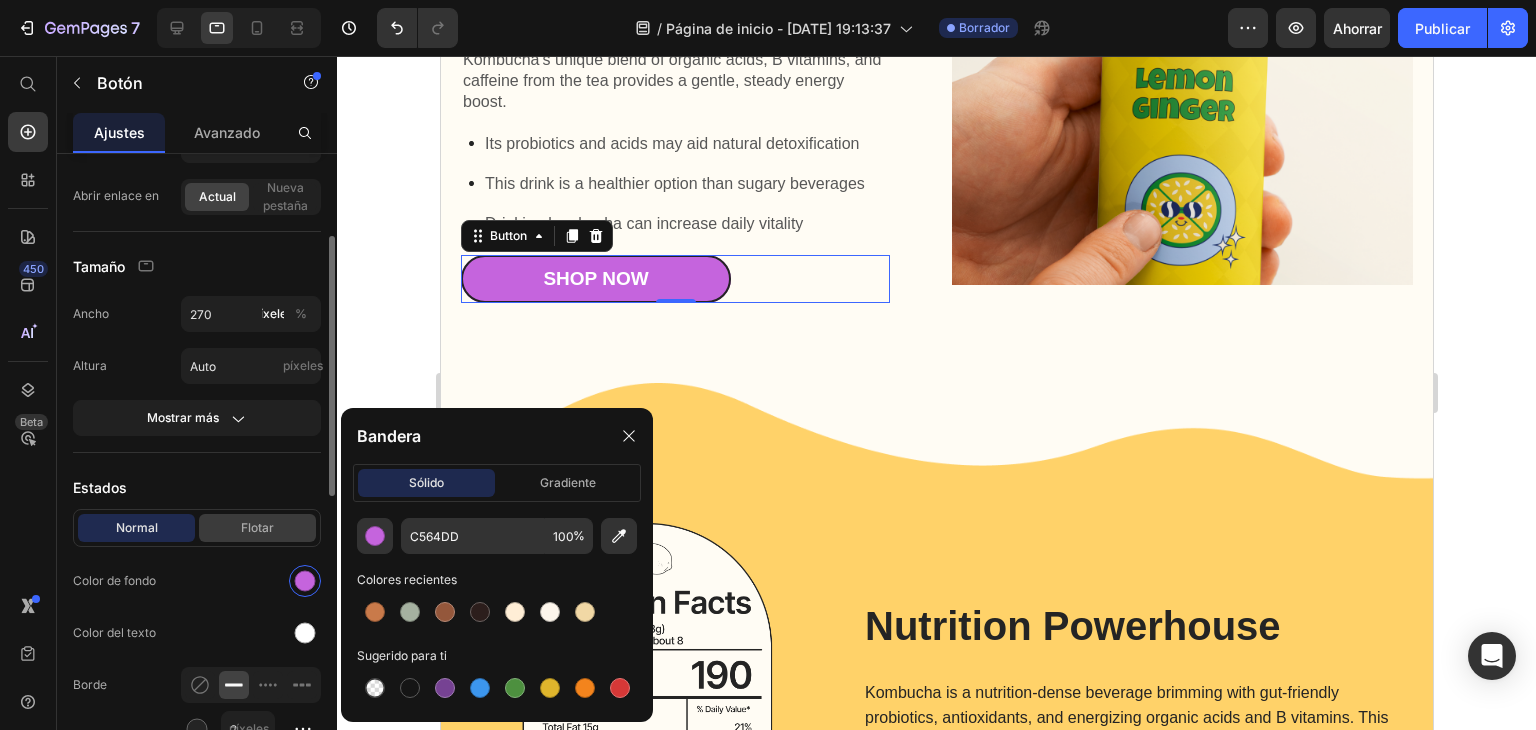 type on "C97A4A" 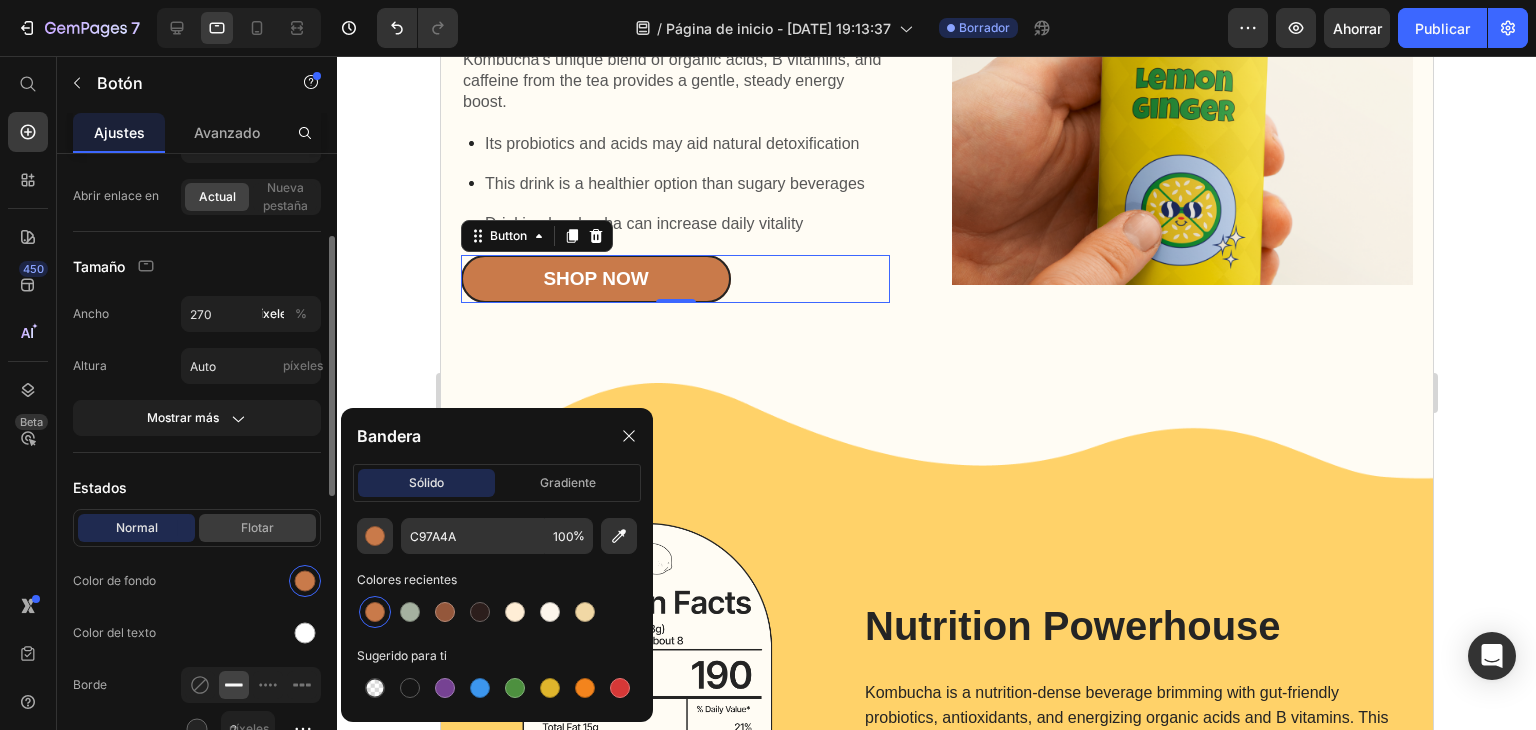 click on "Flotar" at bounding box center (257, 527) 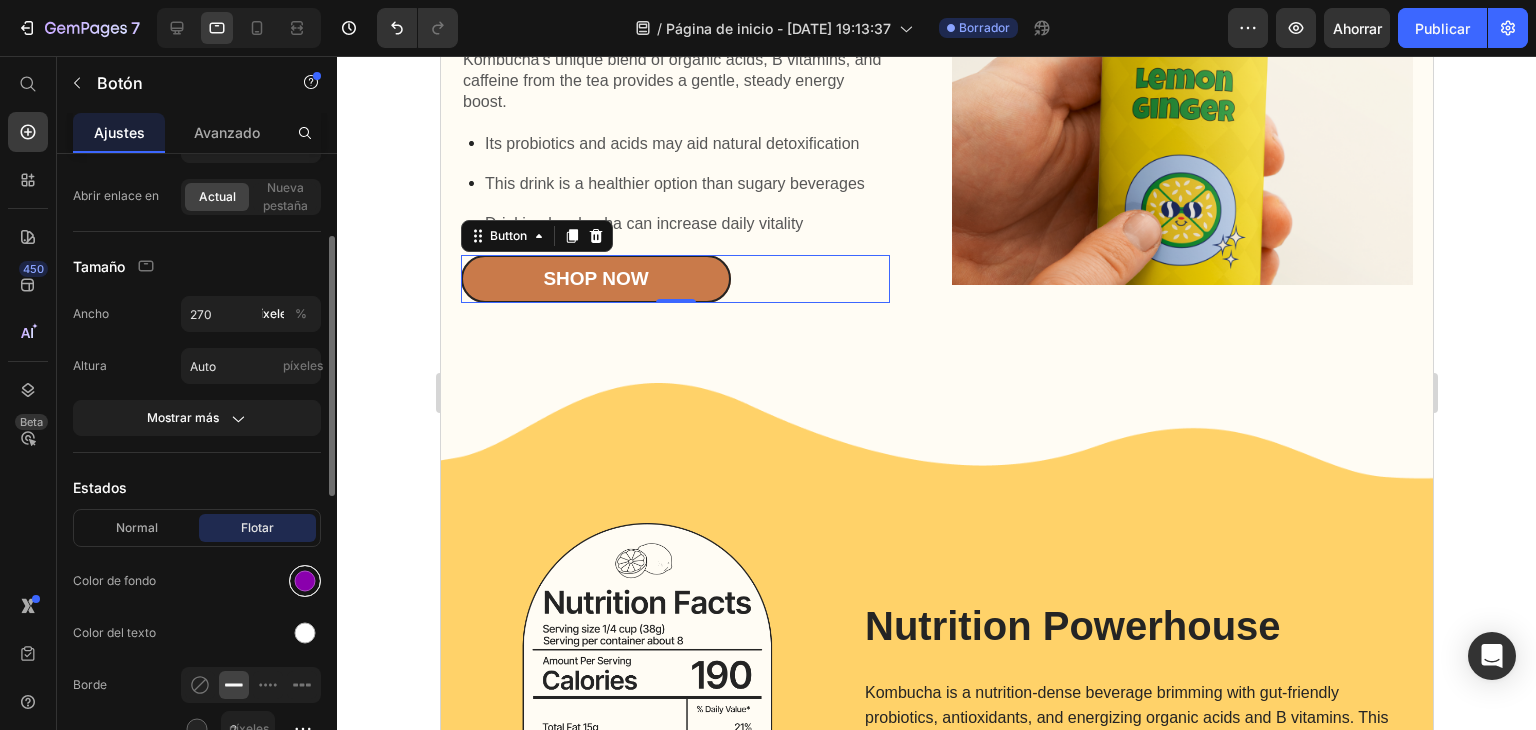 click at bounding box center [305, 581] 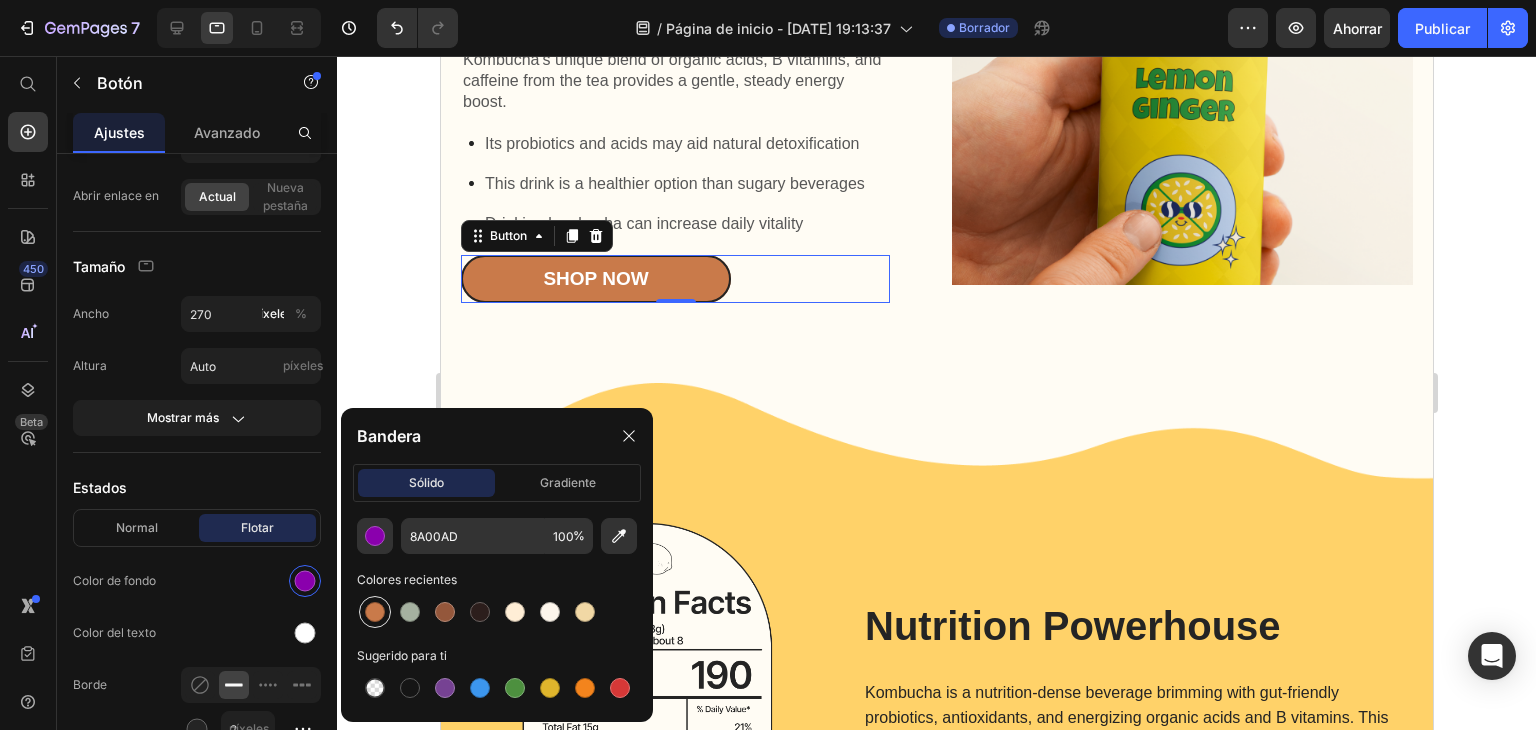 click at bounding box center [375, 612] 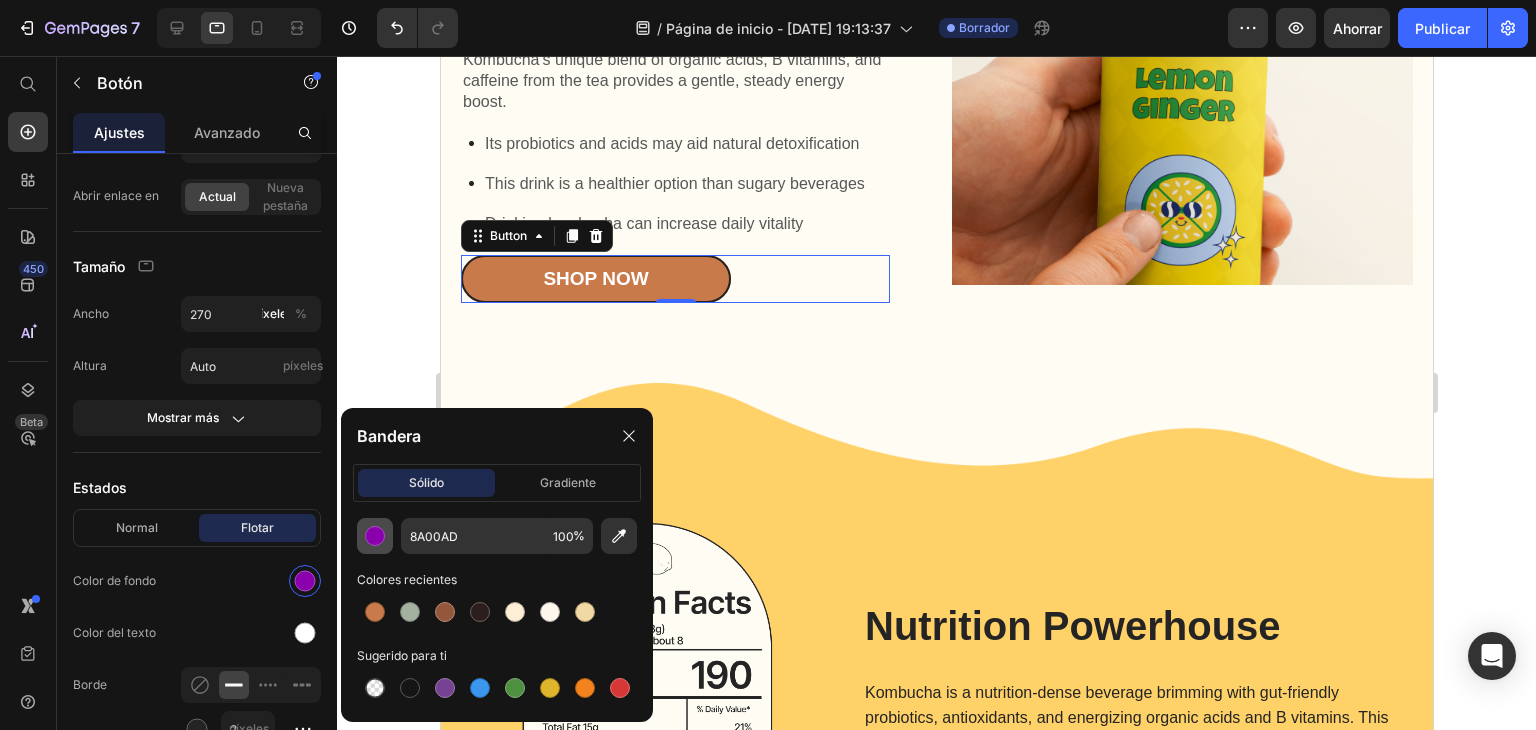 type on "C97A4A" 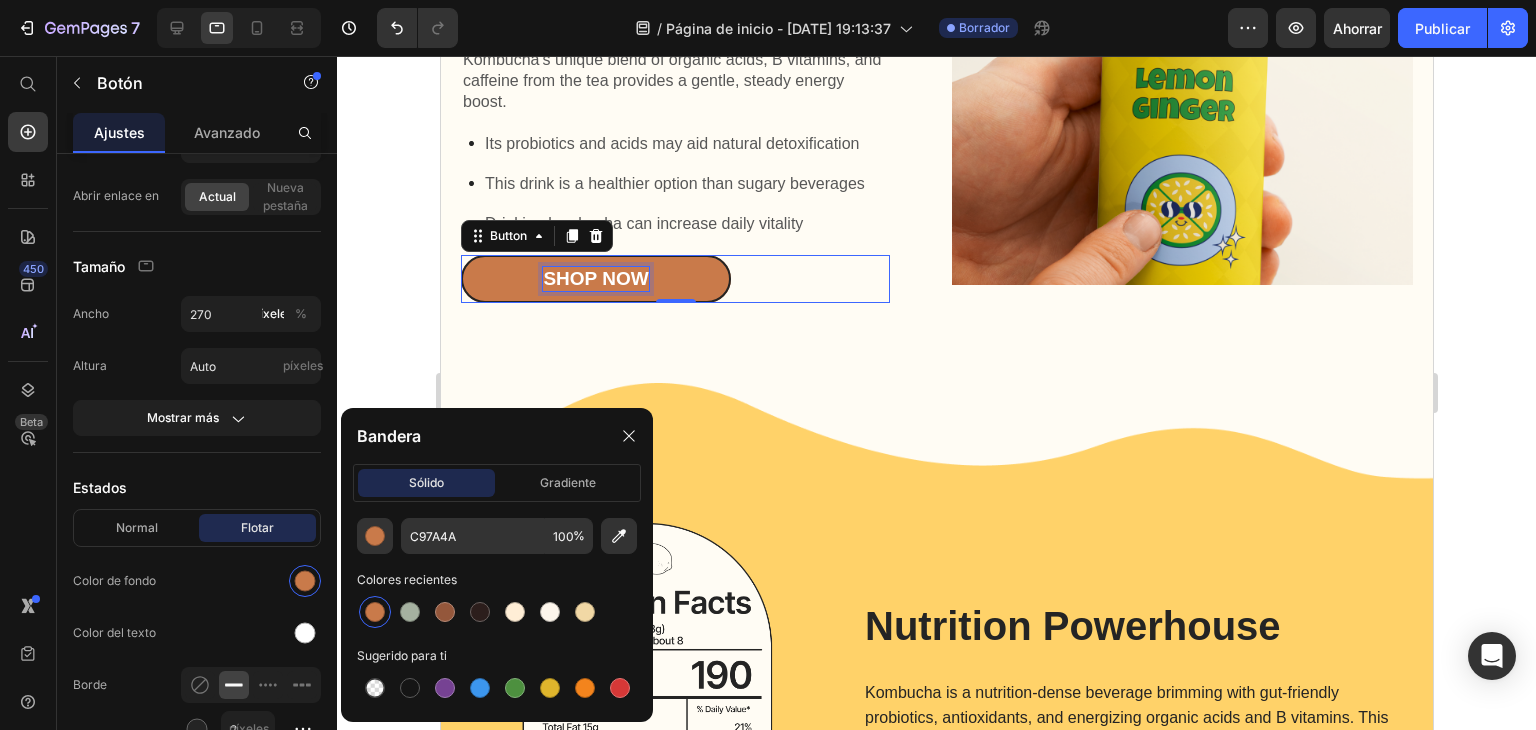 click on "Shop Now" at bounding box center (594, 279) 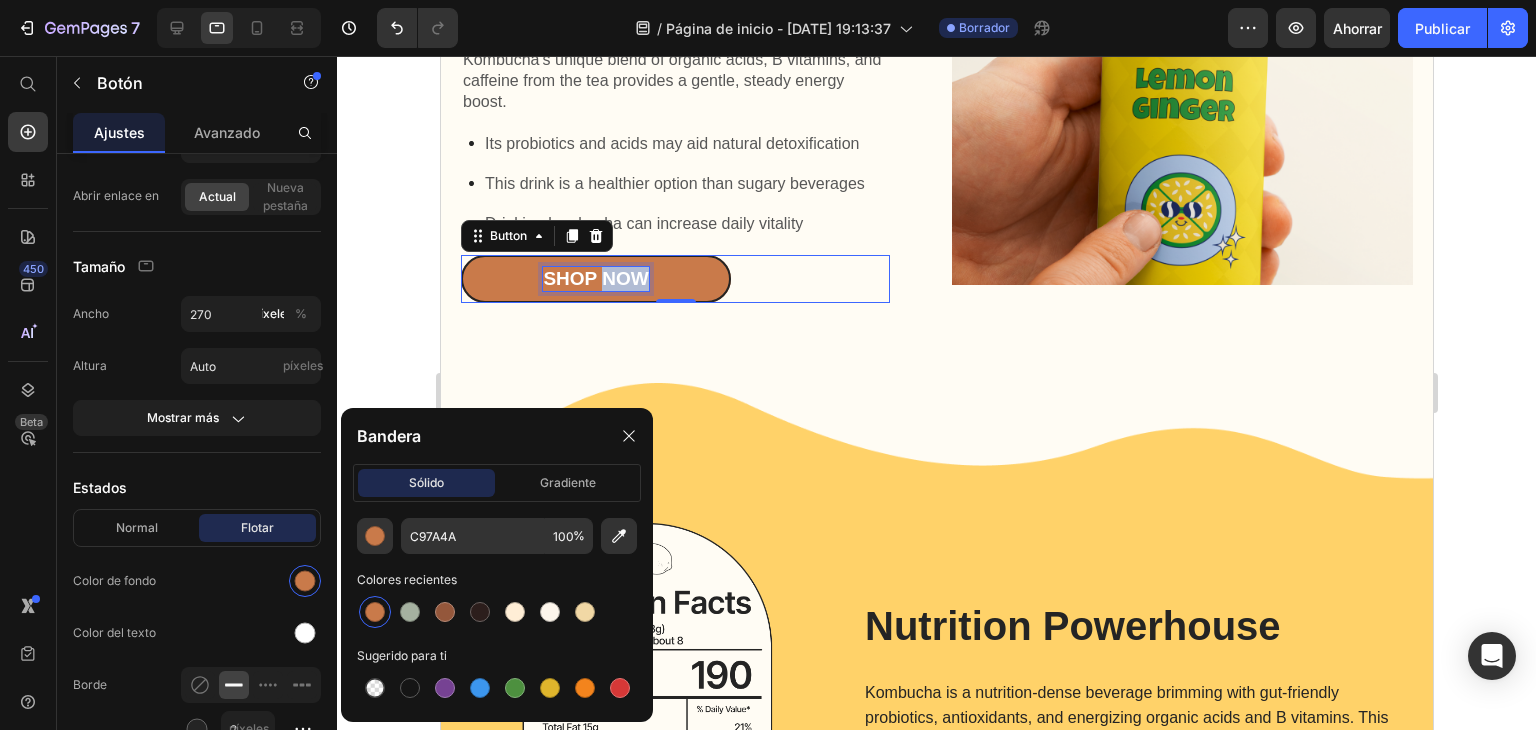 click on "Shop Now" at bounding box center [594, 279] 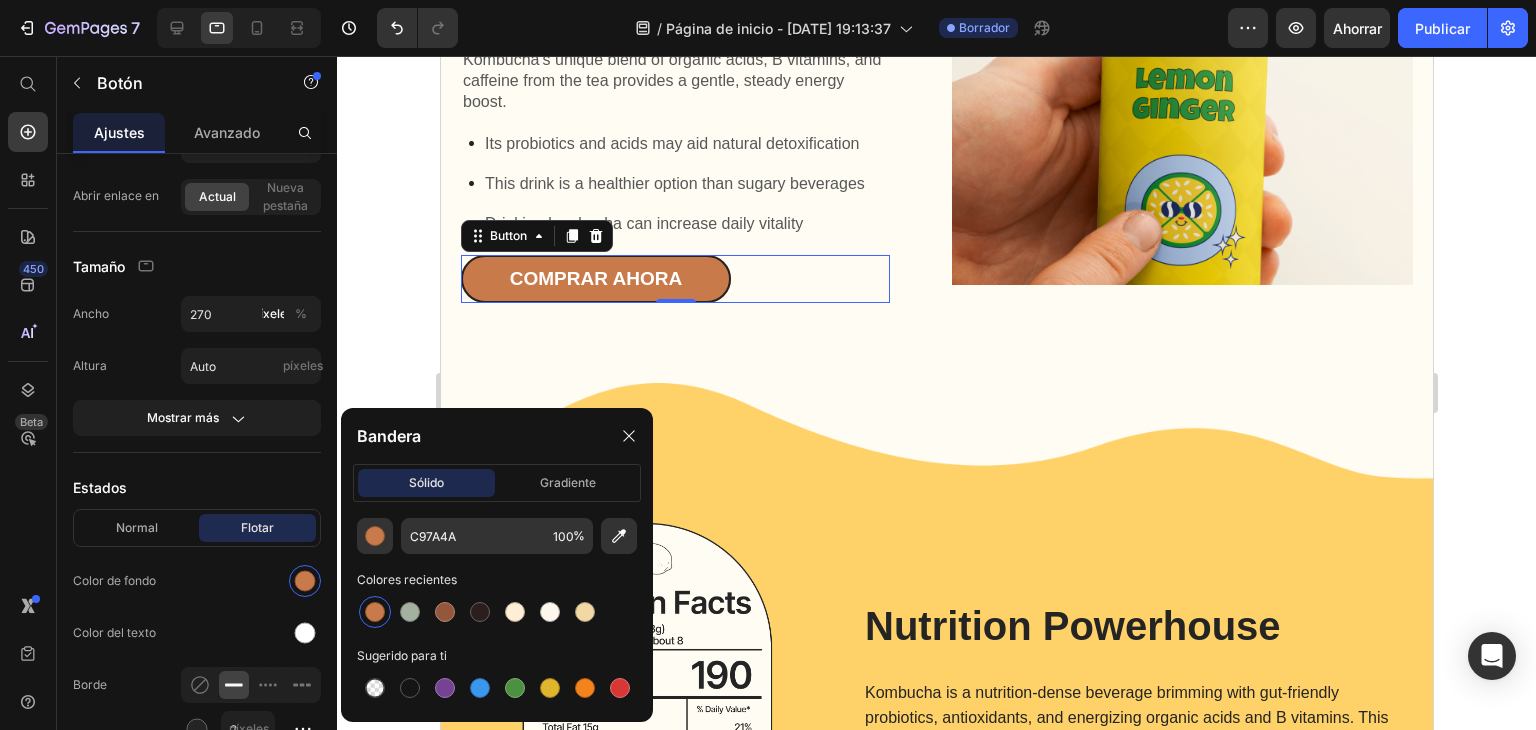 click 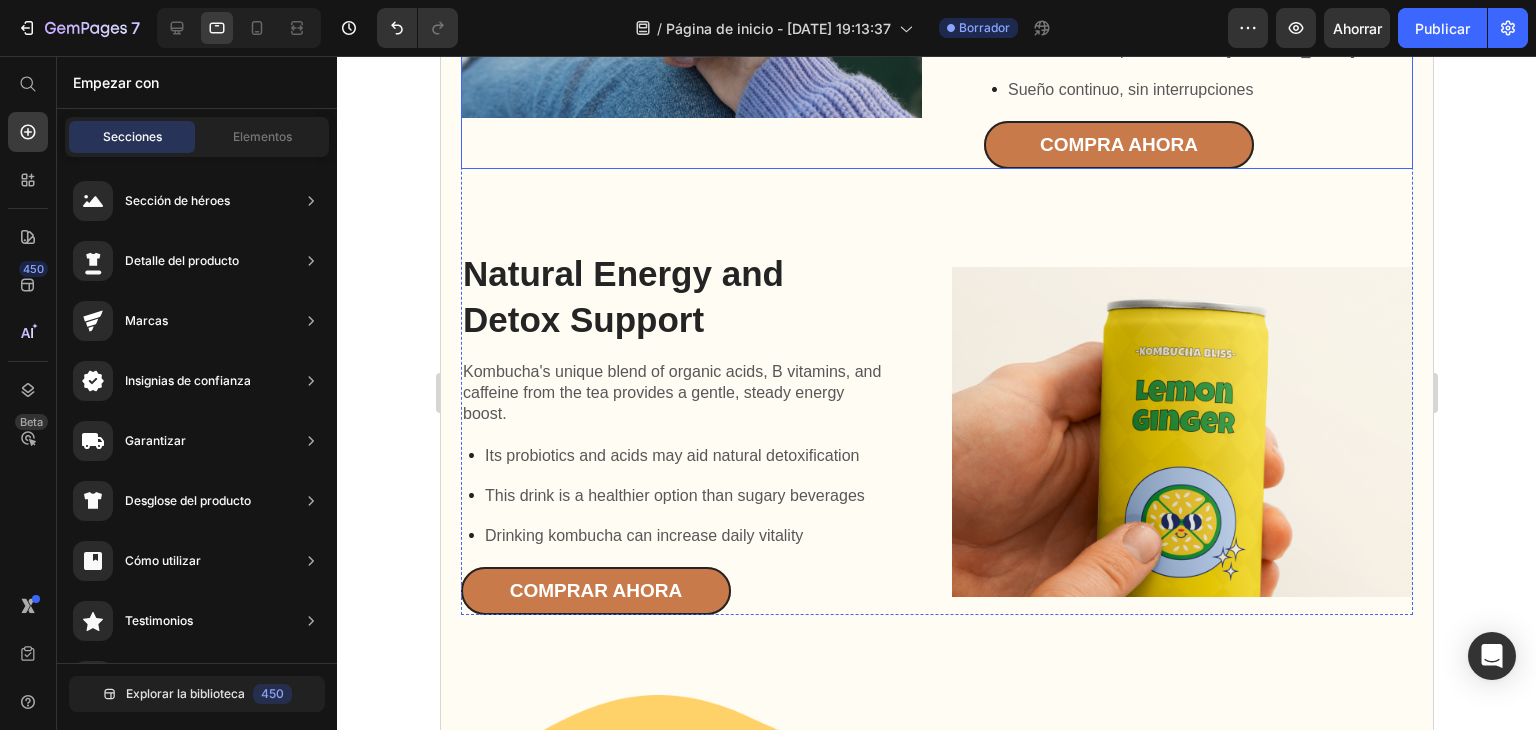 scroll, scrollTop: 2600, scrollLeft: 0, axis: vertical 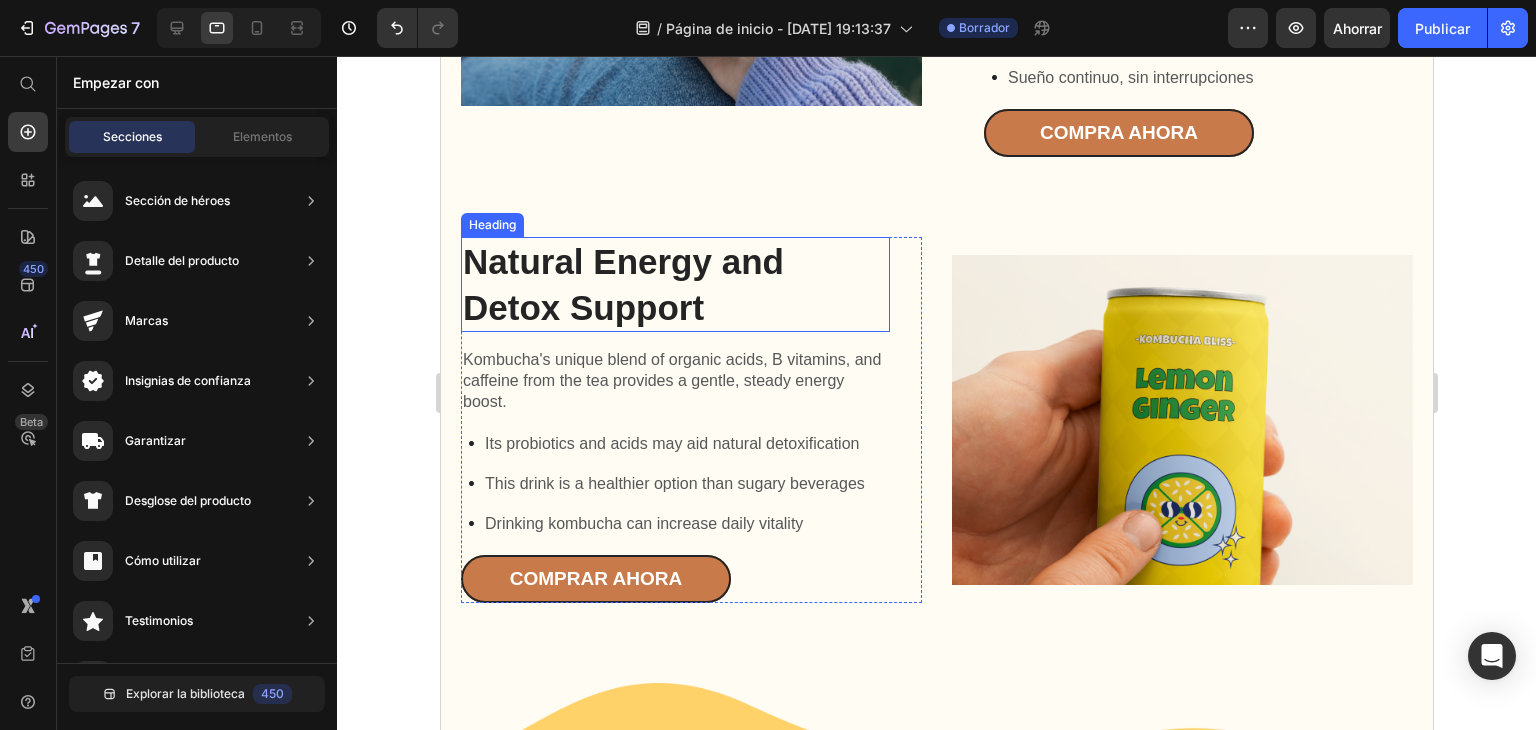 click on "Natural Energy and Detox Support" at bounding box center [674, 284] 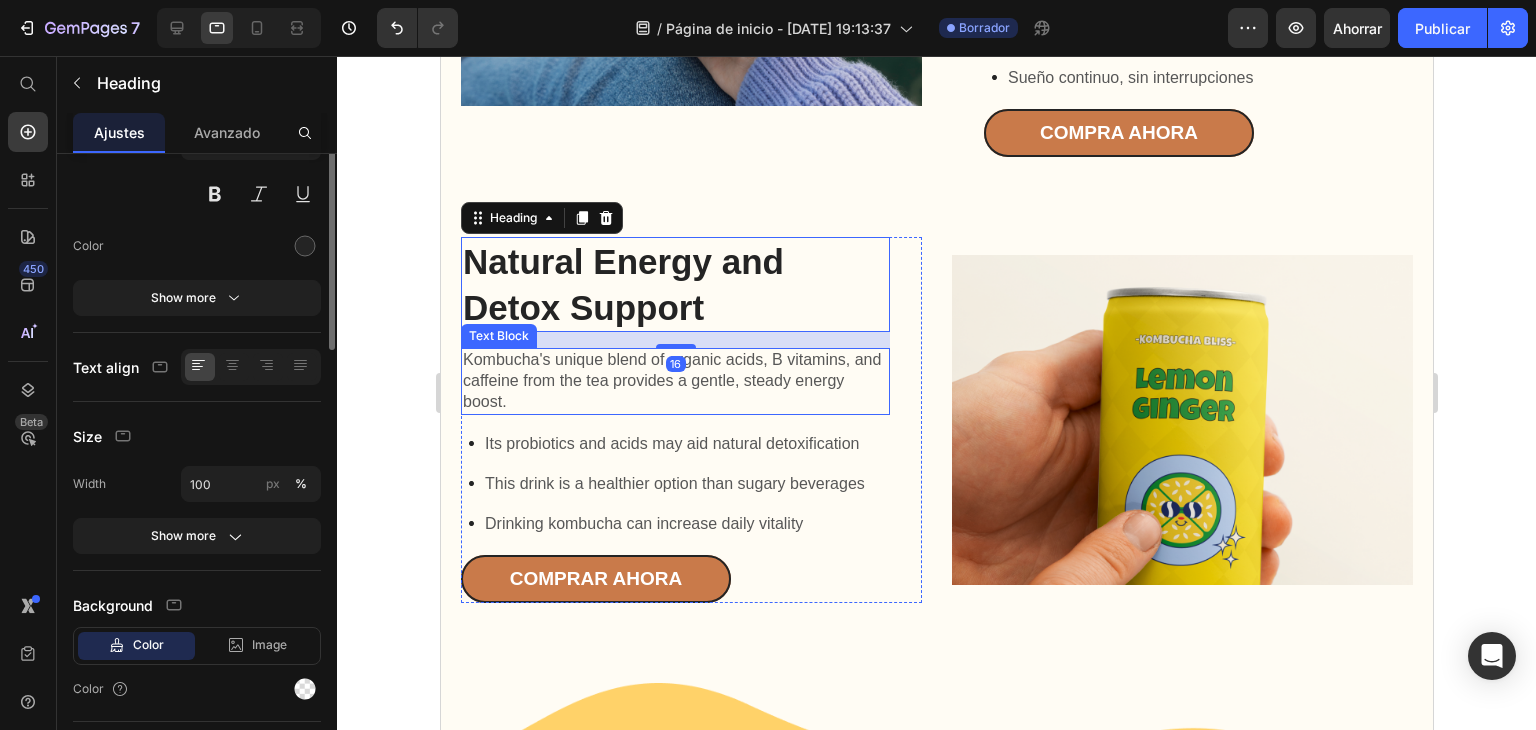 scroll, scrollTop: 0, scrollLeft: 0, axis: both 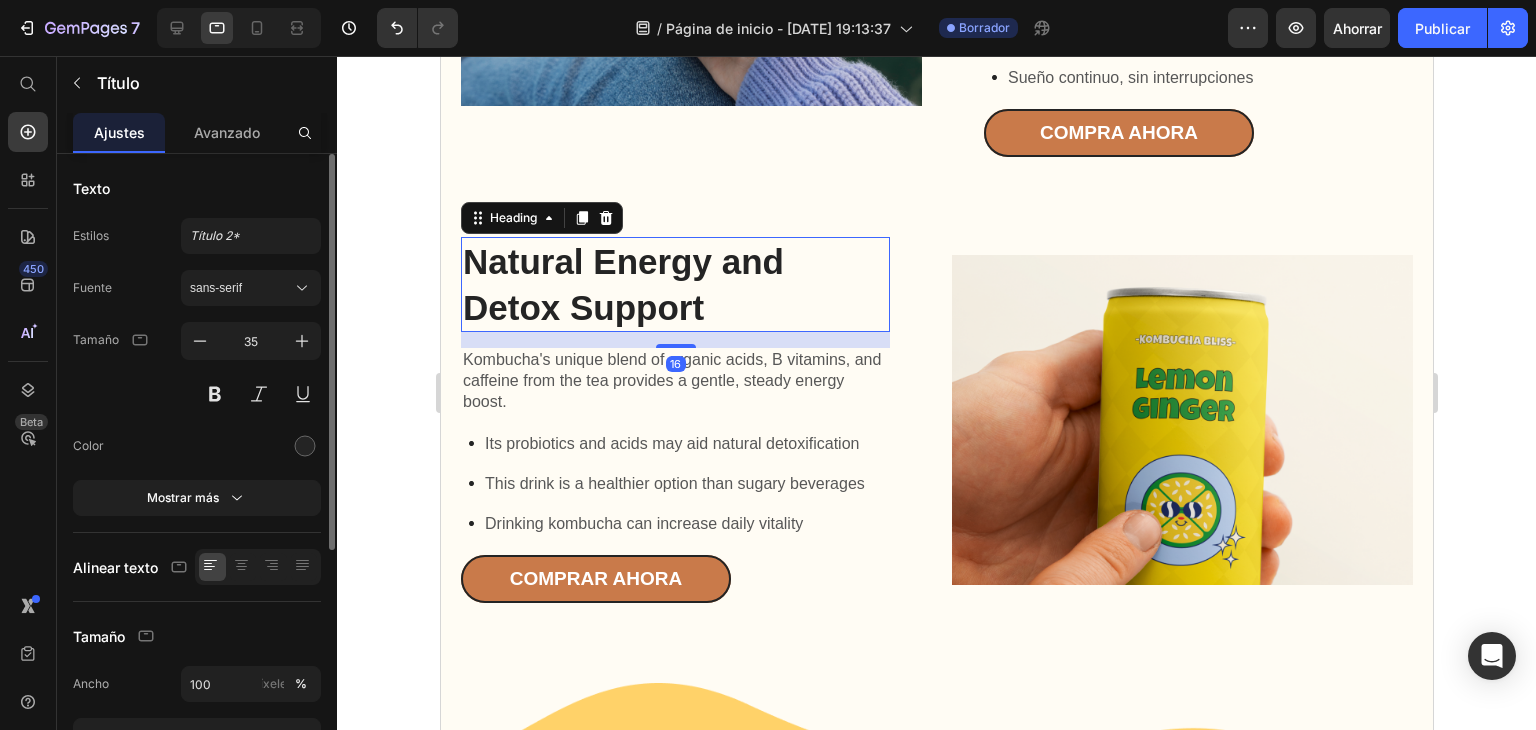 click on "Natural Energy and Detox Support" at bounding box center [674, 284] 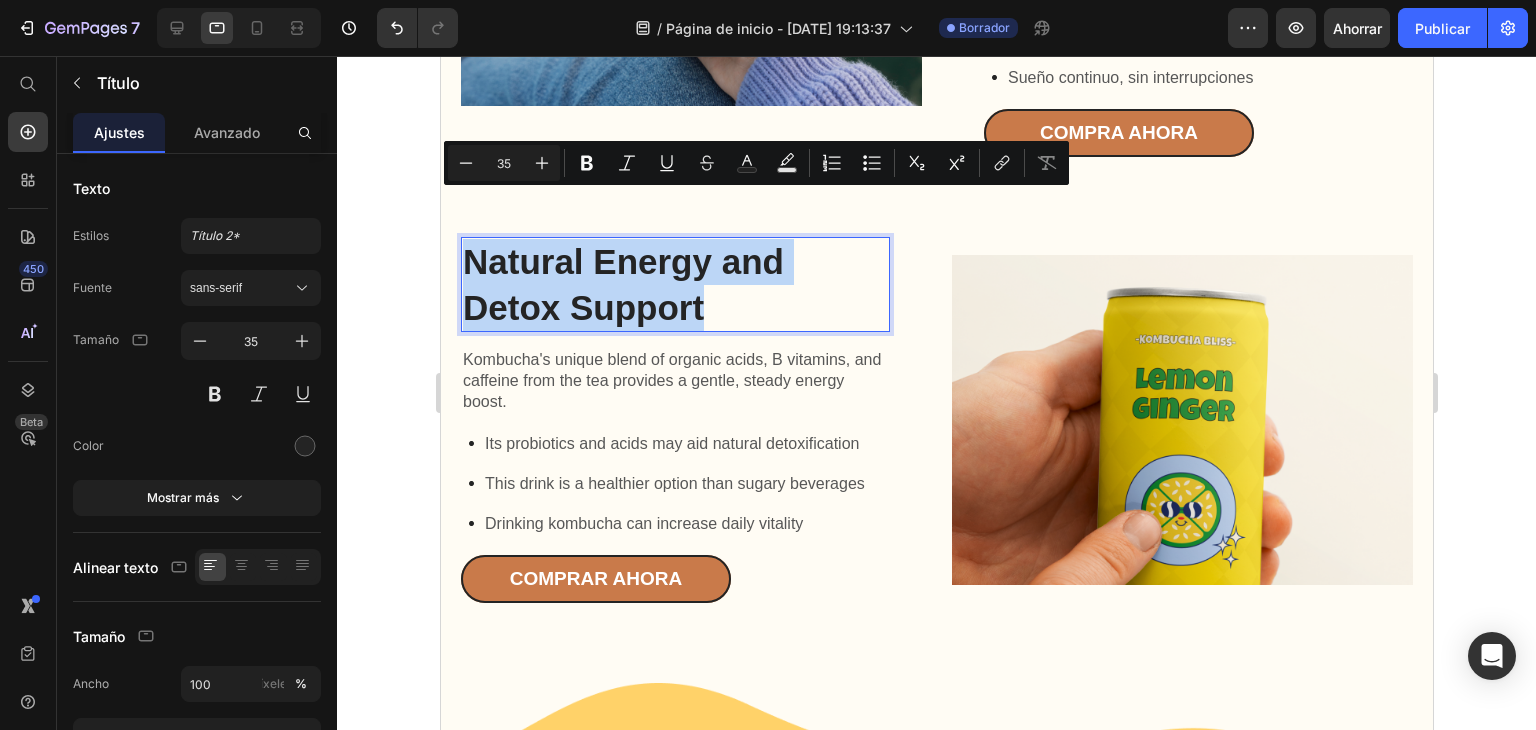drag, startPoint x: 730, startPoint y: 254, endPoint x: 473, endPoint y: 209, distance: 260.90994 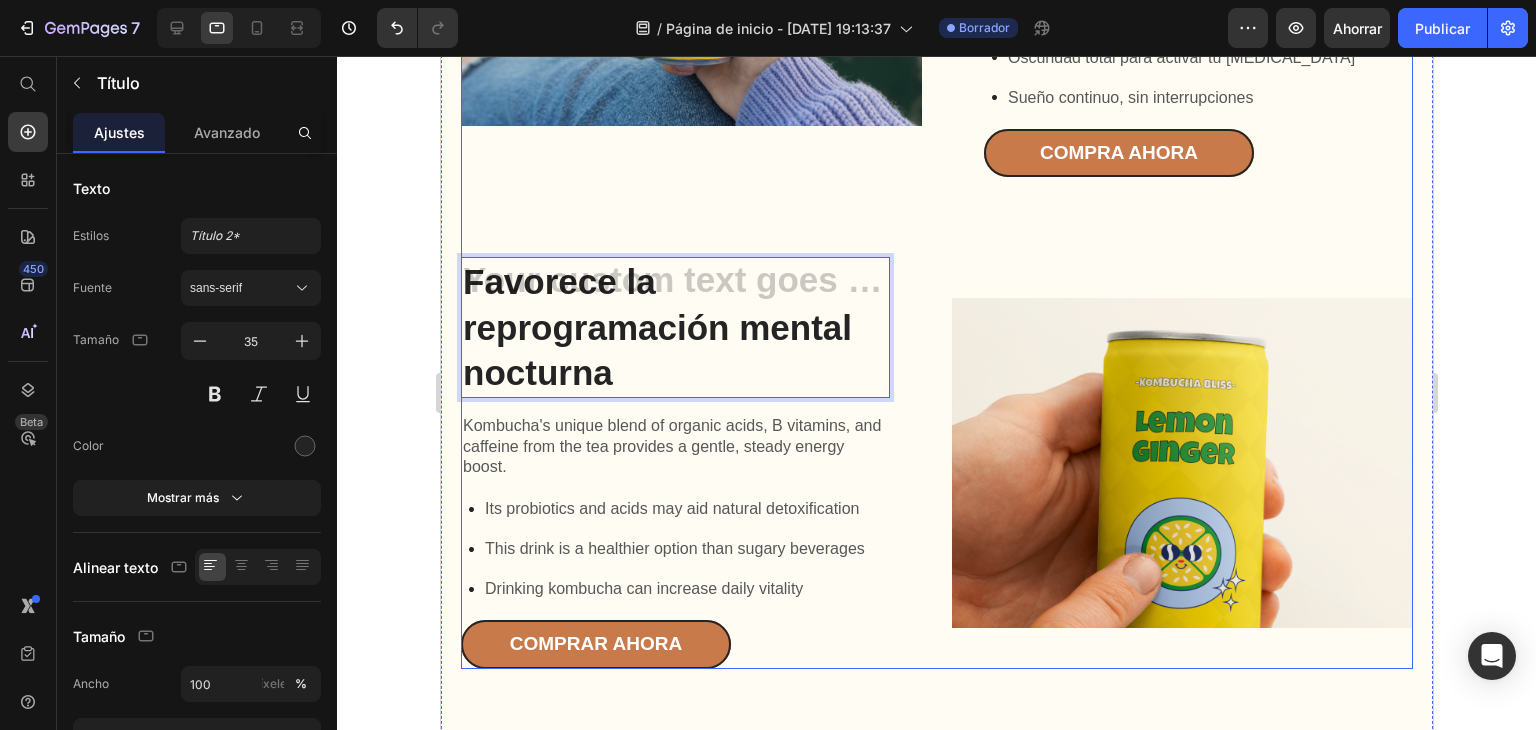 scroll, scrollTop: 2577, scrollLeft: 0, axis: vertical 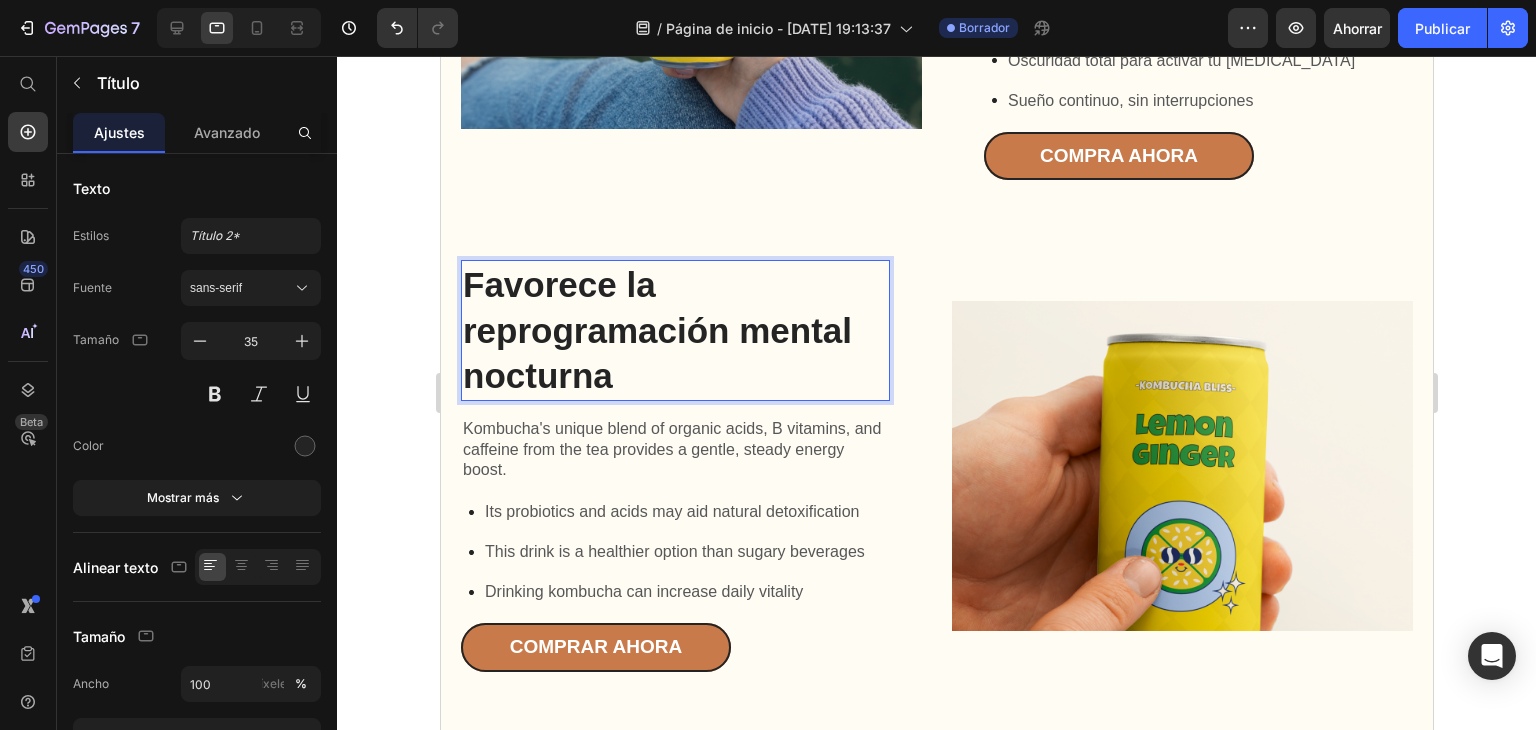 click 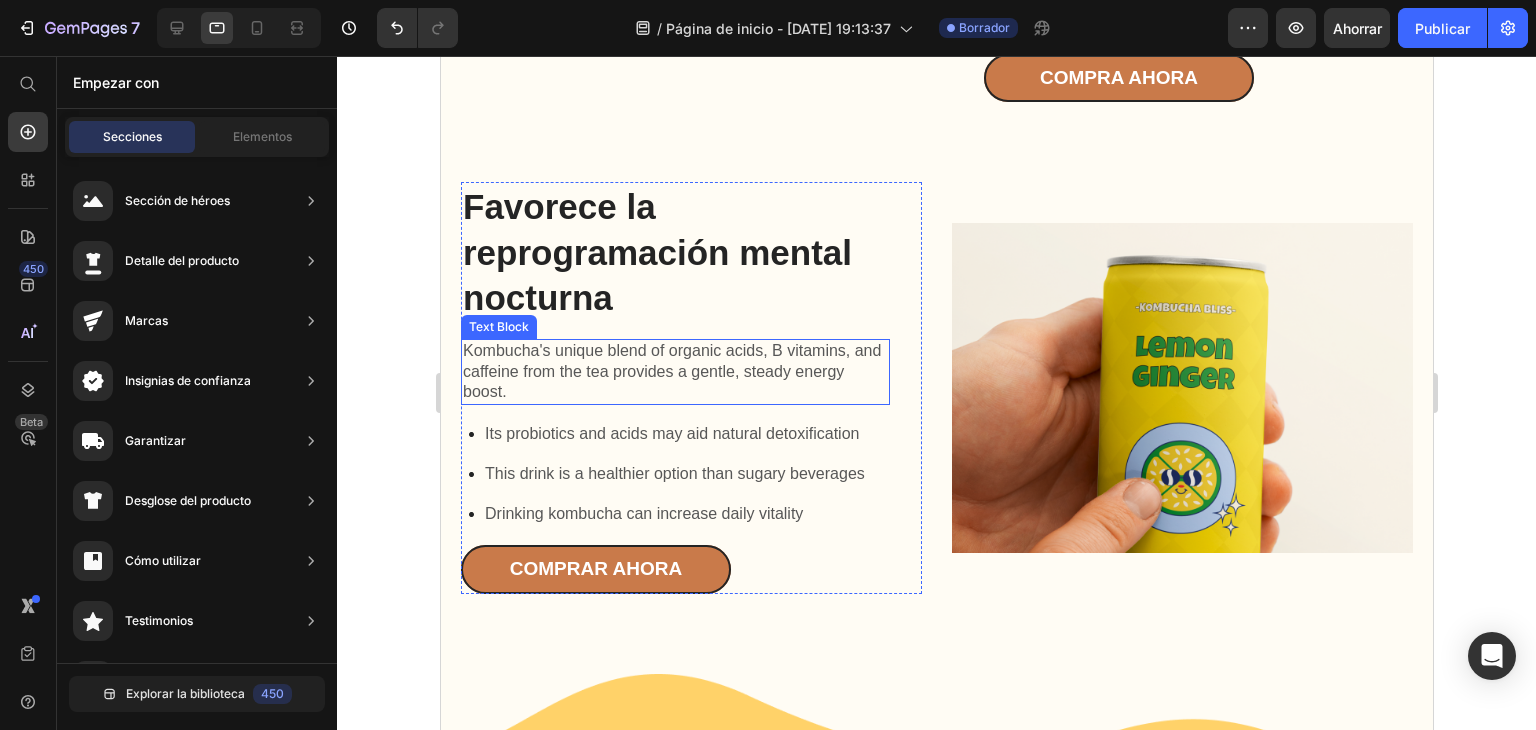 scroll, scrollTop: 2677, scrollLeft: 0, axis: vertical 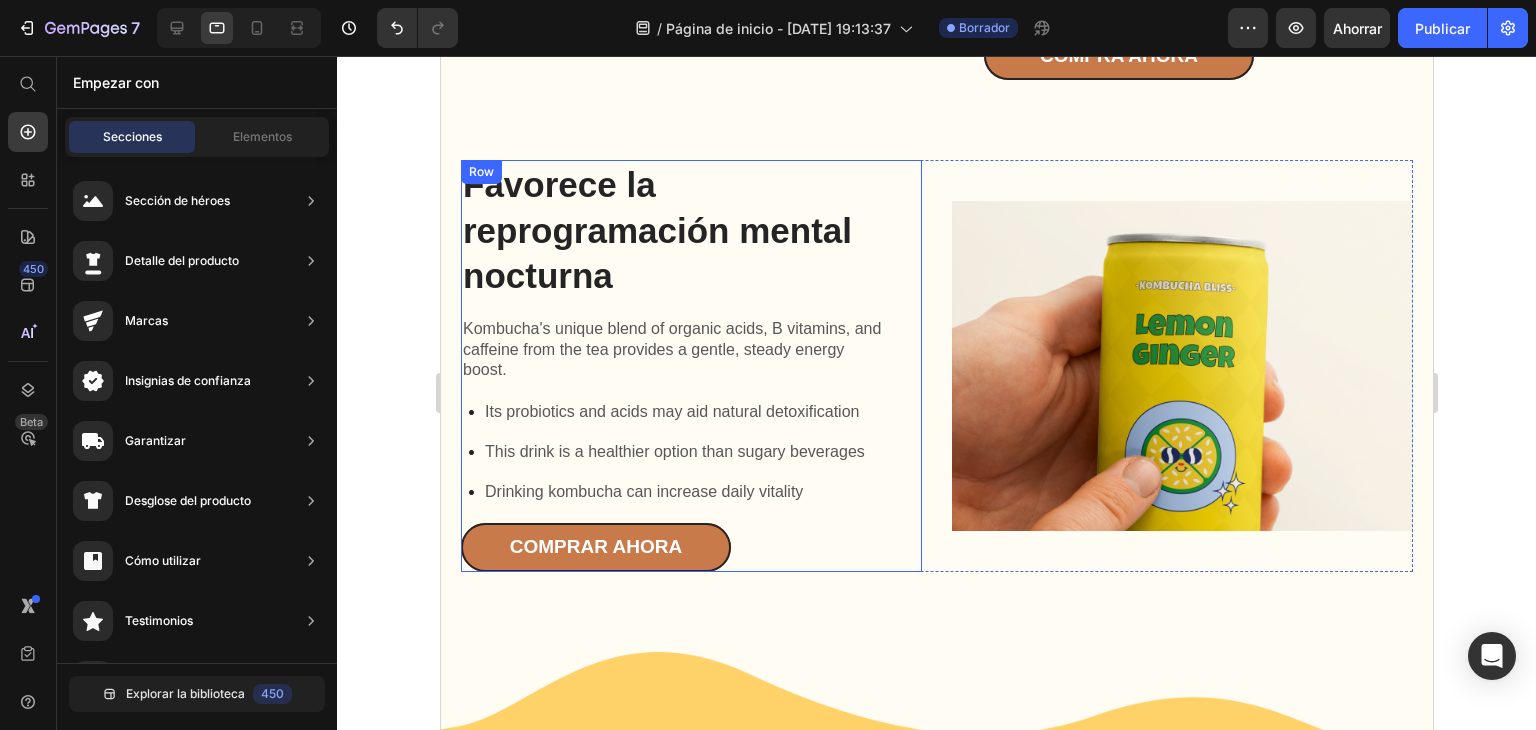click on "Favorece la reprogramación mental nocturna Heading Kombucha's unique blend of organic acids, B vitamins, and caffeine from the tea provides a gentle, steady energy boost. Text Block
Its probiotics and acids may aid natural detoxification
This drink is a healthier option than sugary beverages
Drinking kombucha can increase daily vitality Item List cOMPRAR AHORA Button" at bounding box center [674, 366] 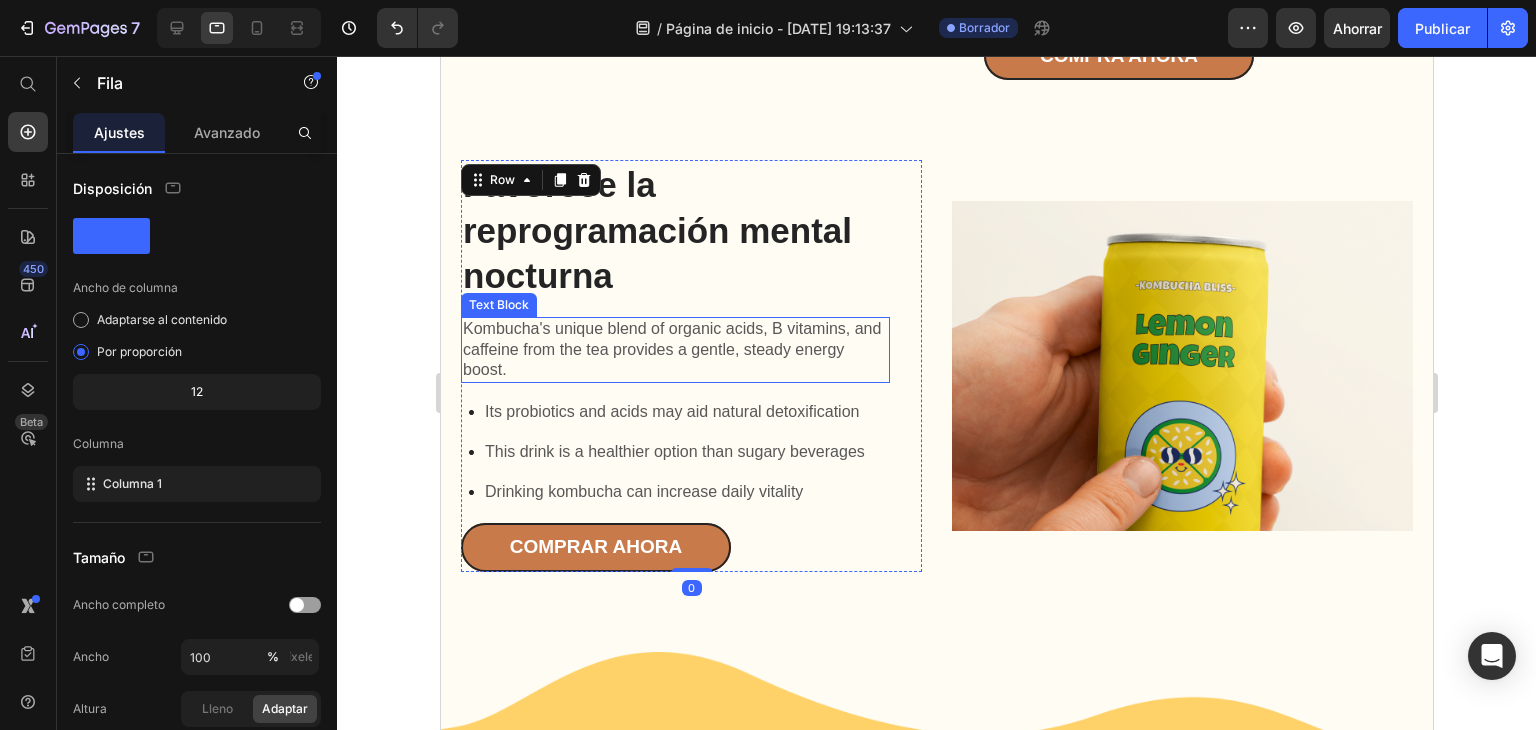 click on "Kombucha's unique blend of organic acids, B vitamins, and caffeine from the tea provides a gentle, steady energy boost." at bounding box center (674, 350) 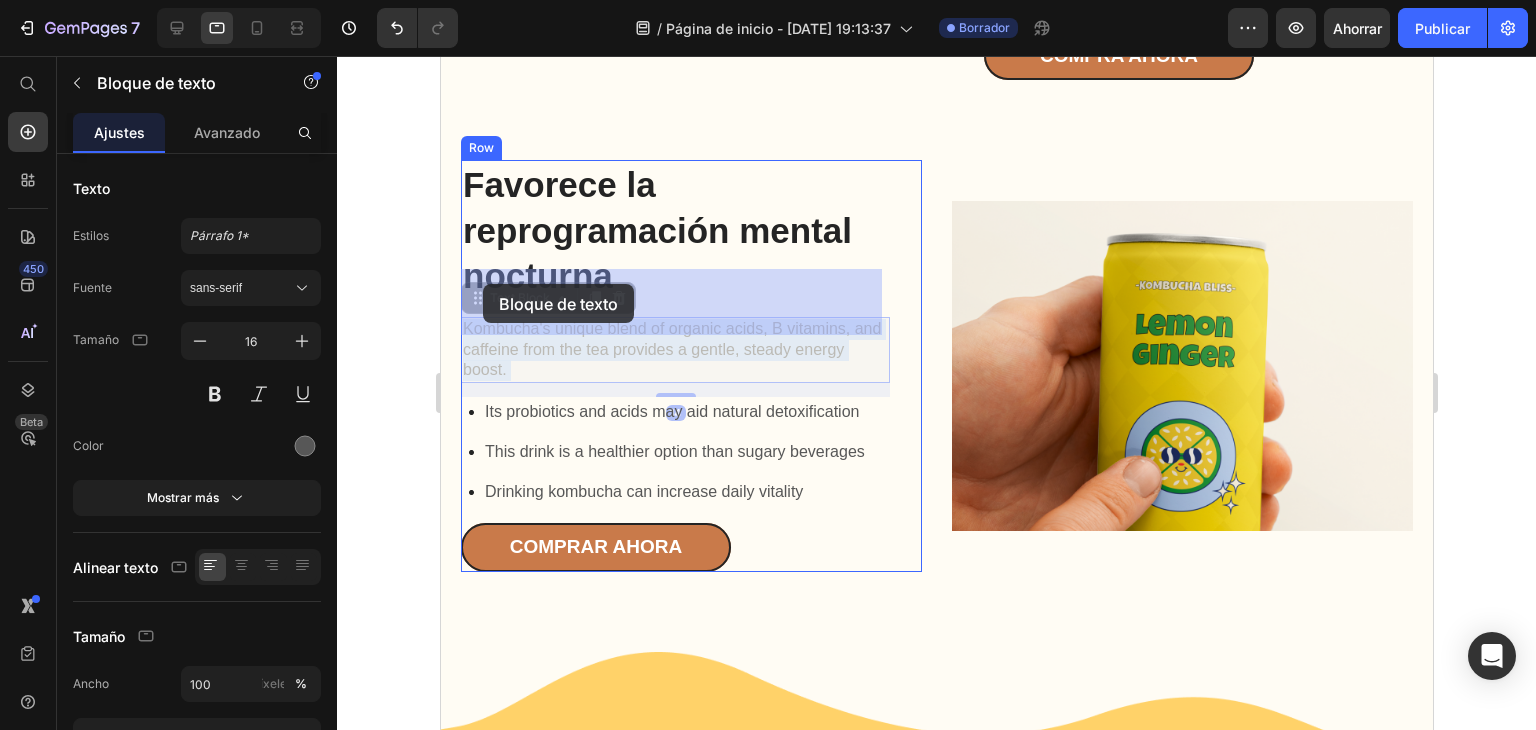 drag, startPoint x: 526, startPoint y: 324, endPoint x: 482, endPoint y: 284, distance: 59.464275 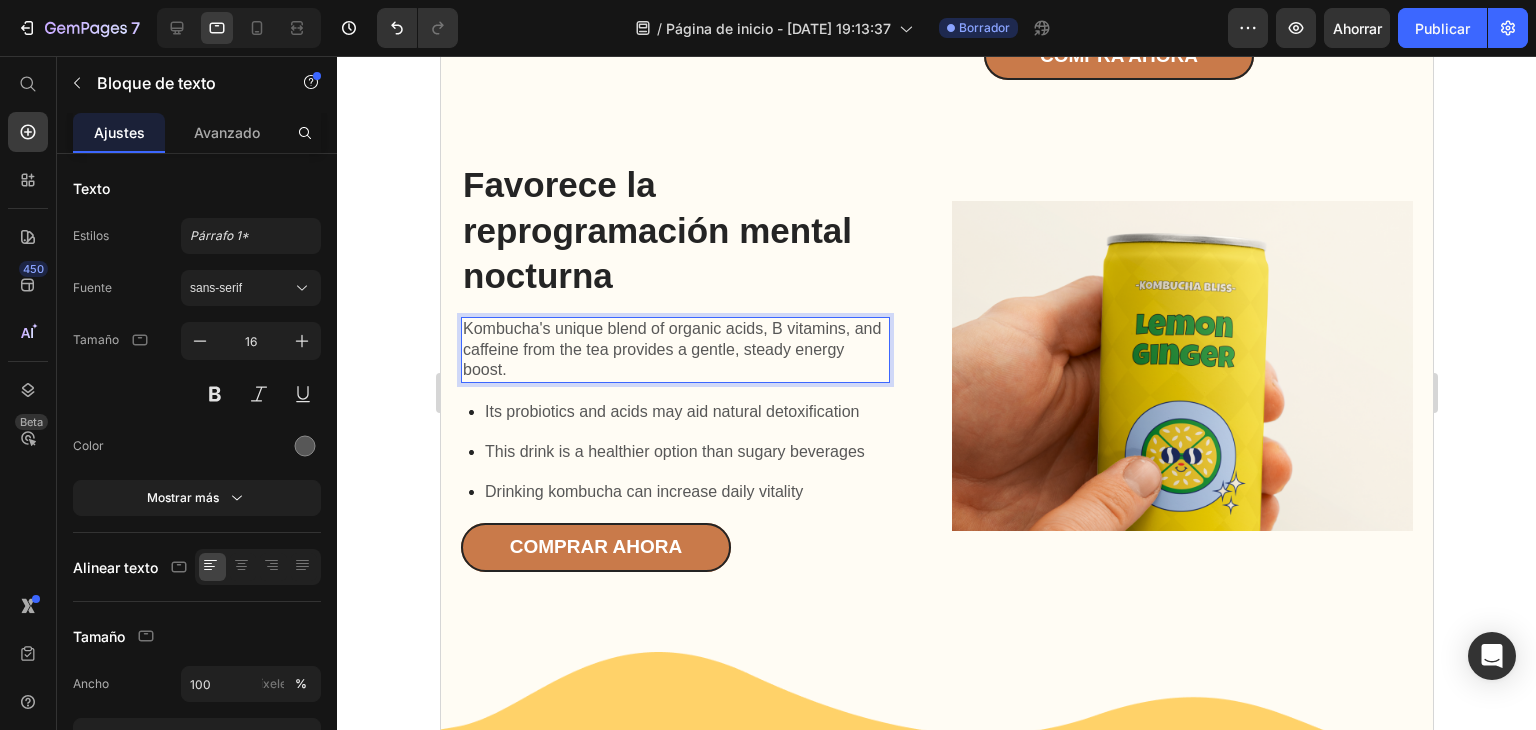 click on "Kombucha's unique blend of organic acids, B vitamins, and caffeine from the tea provides a gentle, steady energy boost." at bounding box center [674, 350] 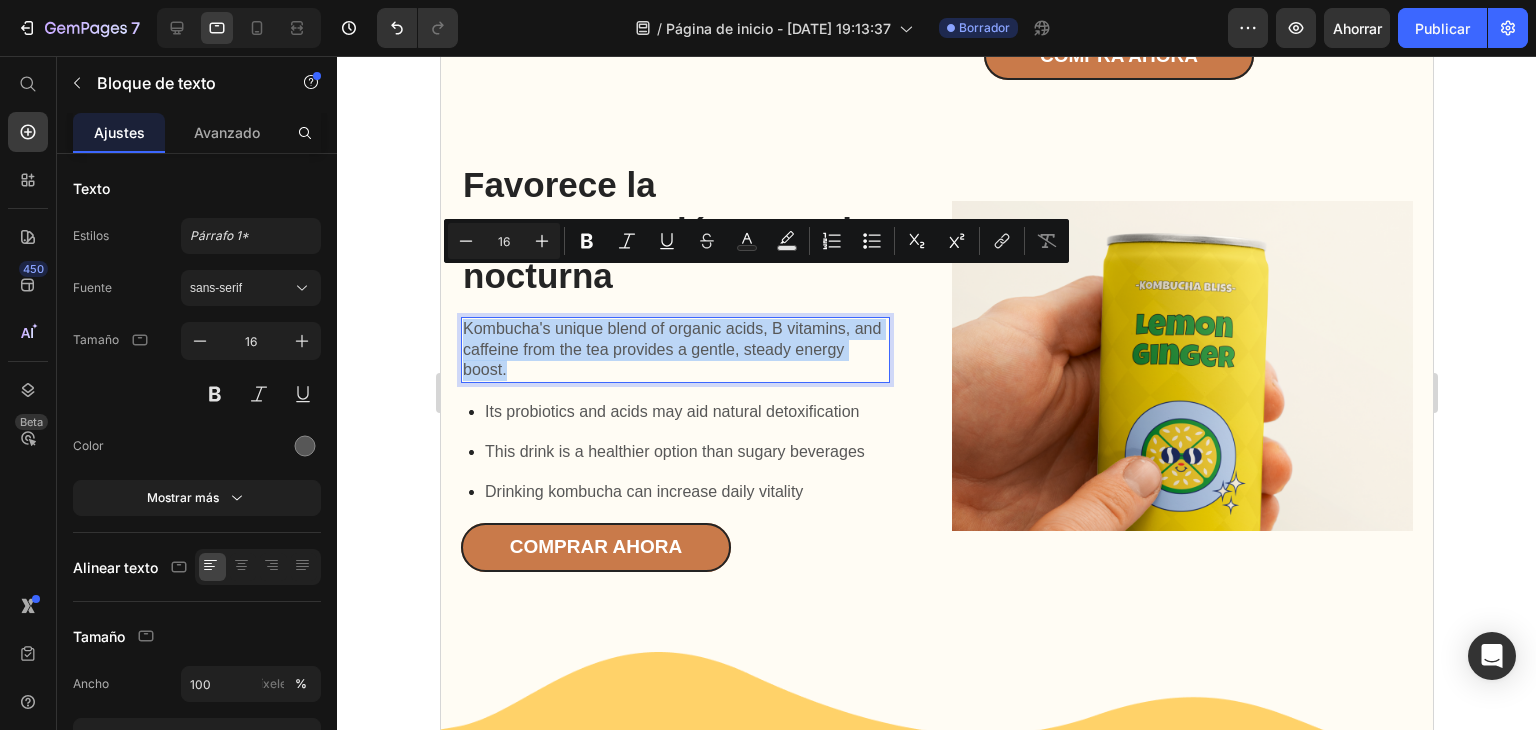 drag, startPoint x: 510, startPoint y: 321, endPoint x: 461, endPoint y: 285, distance: 60.80296 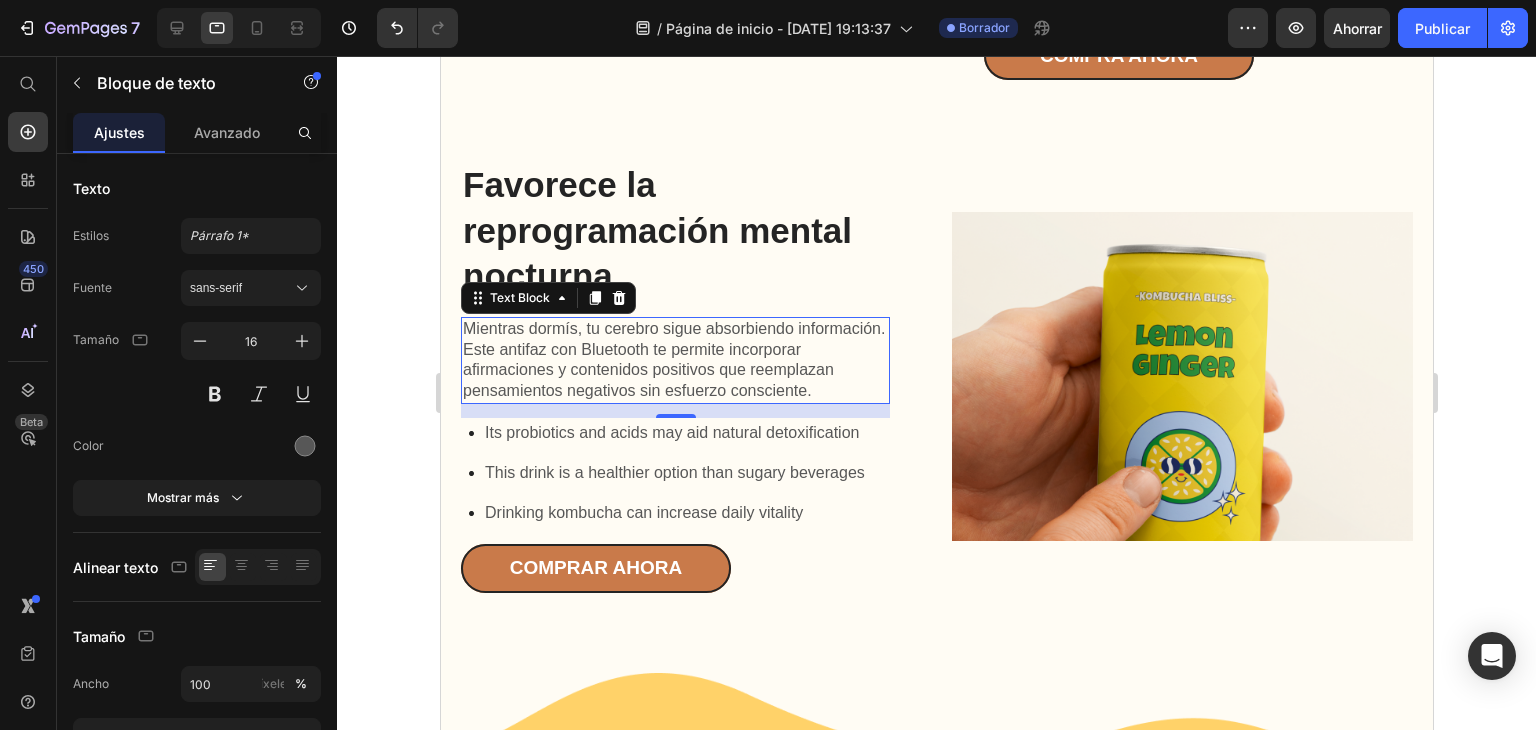 click 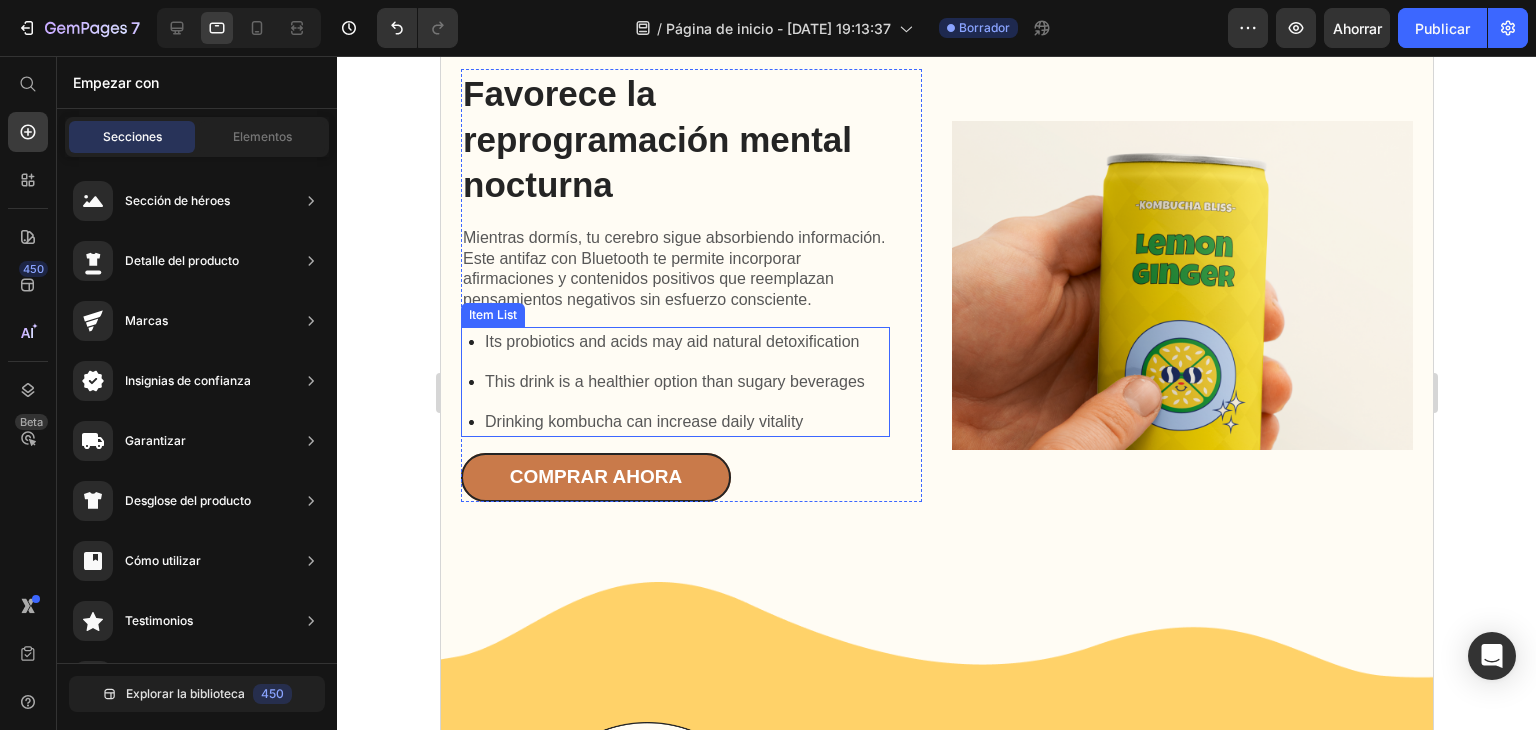 scroll, scrollTop: 2777, scrollLeft: 0, axis: vertical 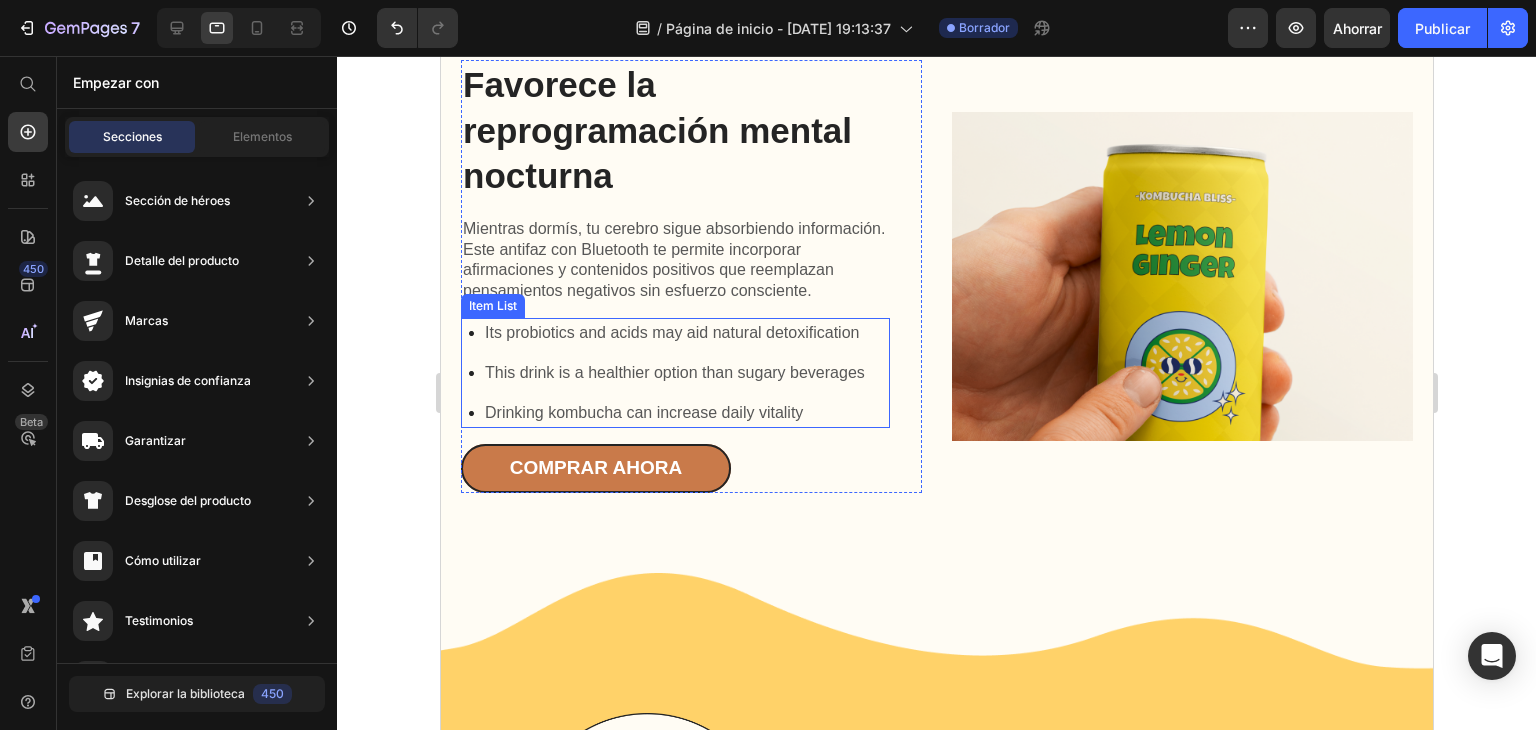 drag, startPoint x: 765, startPoint y: 296, endPoint x: 770, endPoint y: 307, distance: 12.083046 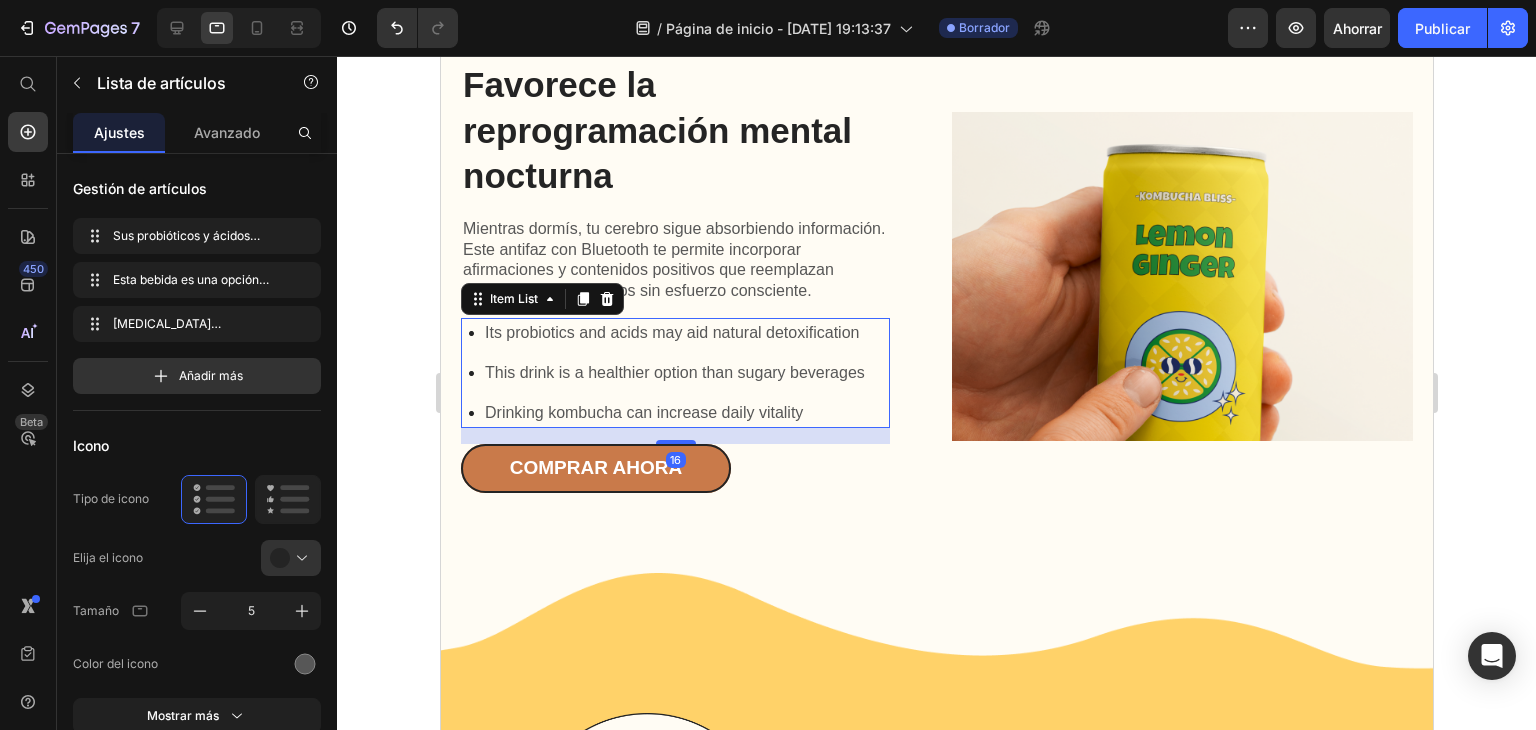 click on "Its probiotics and acids may aid natural detoxification" at bounding box center [674, 333] 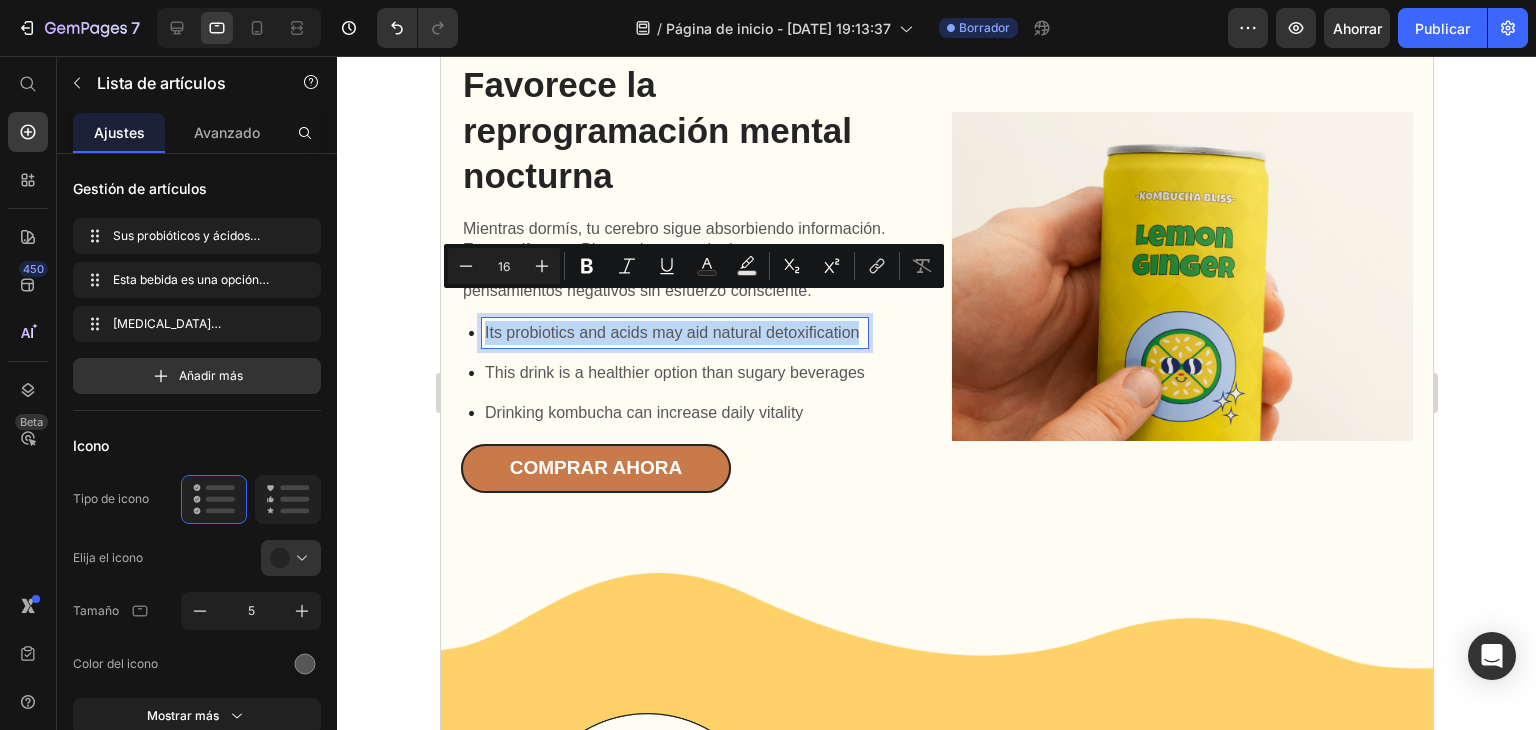 drag, startPoint x: 858, startPoint y: 305, endPoint x: 485, endPoint y: 299, distance: 373.04825 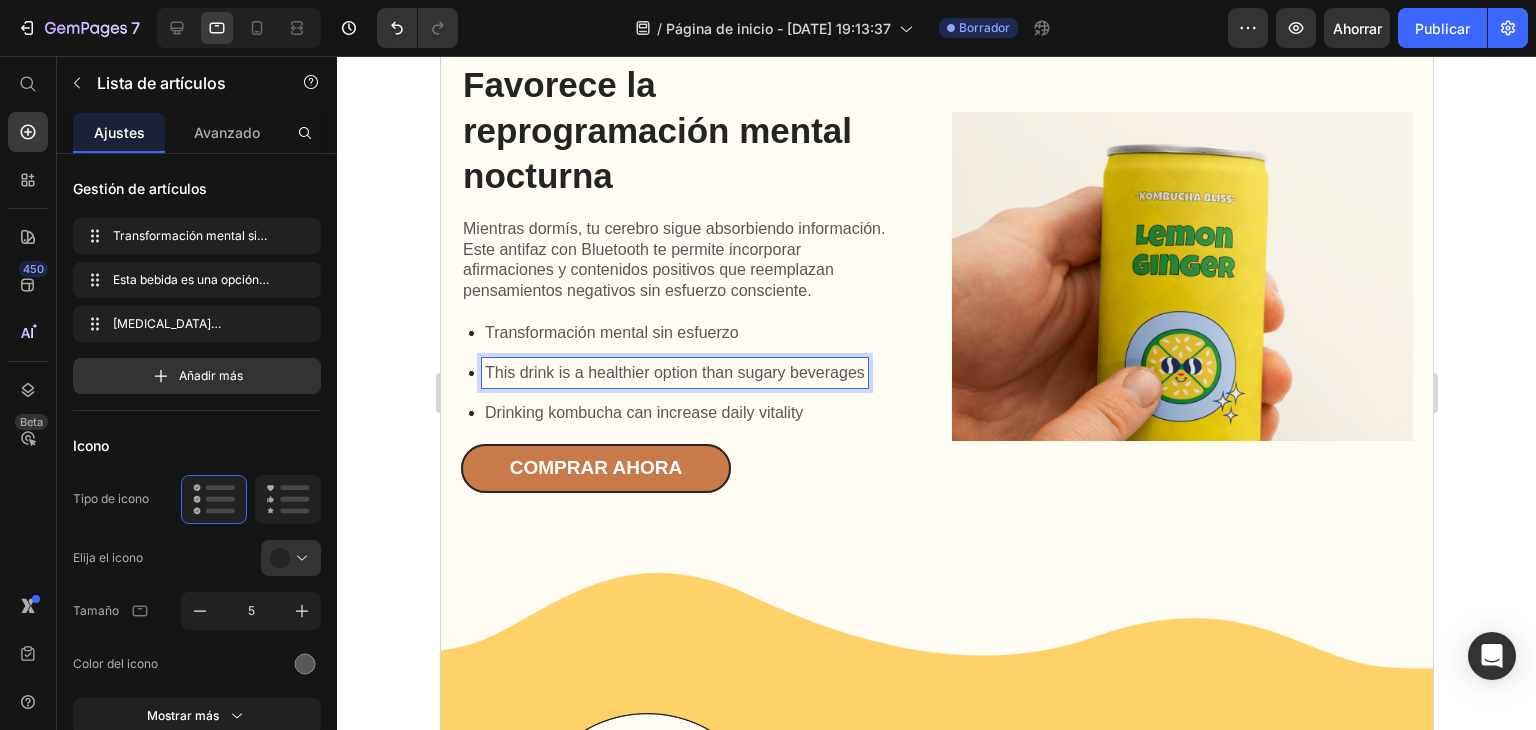 click on "This drink is a healthier option than sugary beverages" at bounding box center [674, 373] 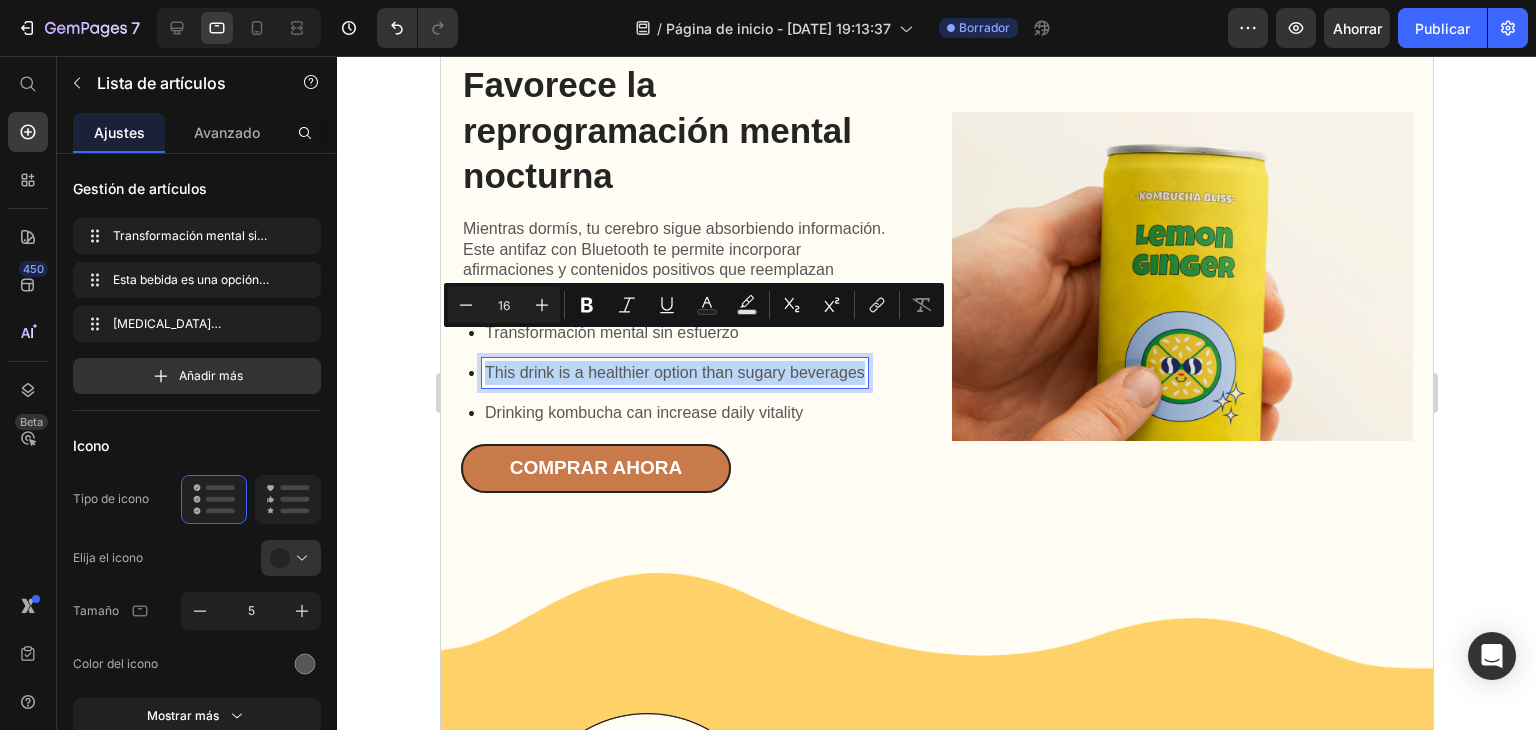 drag, startPoint x: 861, startPoint y: 347, endPoint x: 487, endPoint y: 333, distance: 374.26193 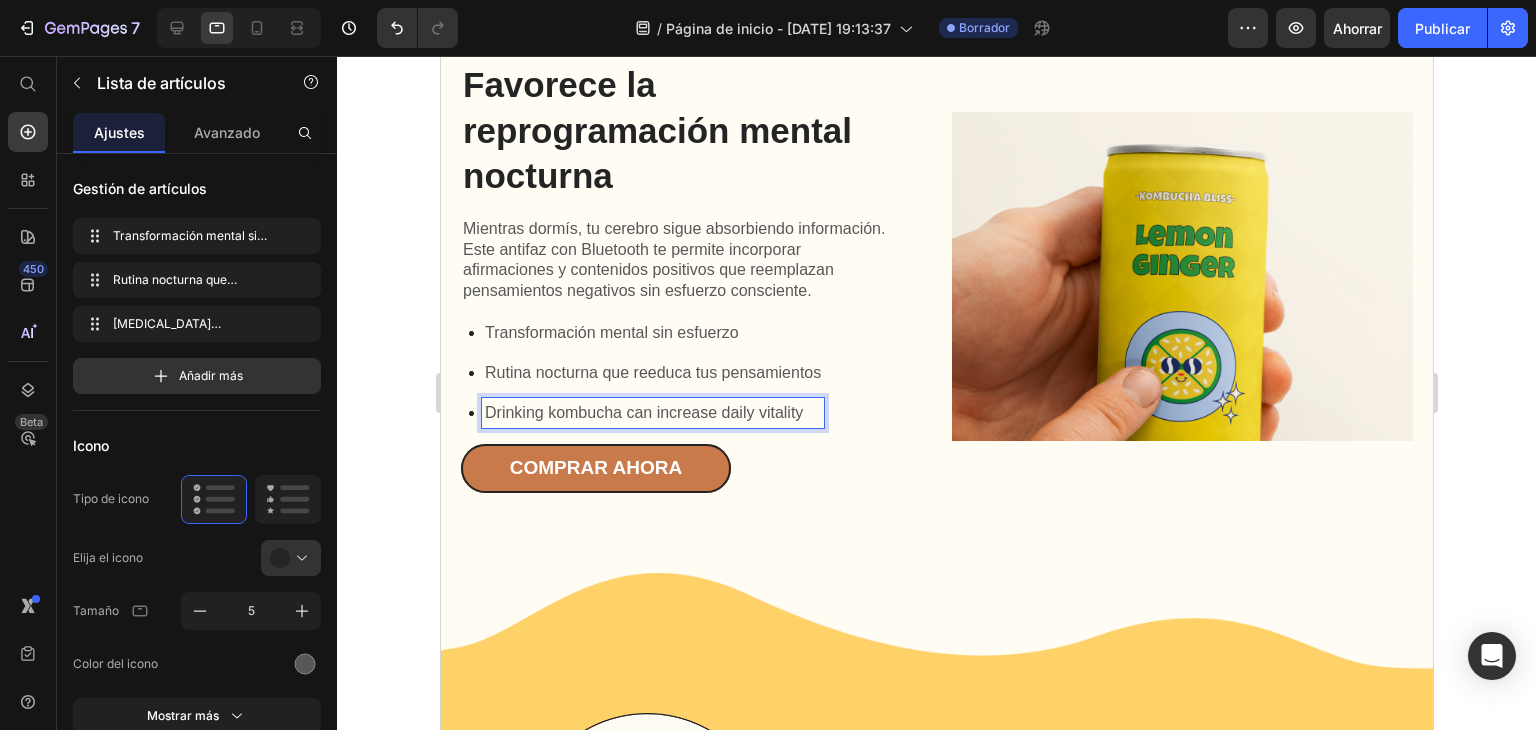 click on "Drinking kombucha can increase daily vitality" at bounding box center [652, 413] 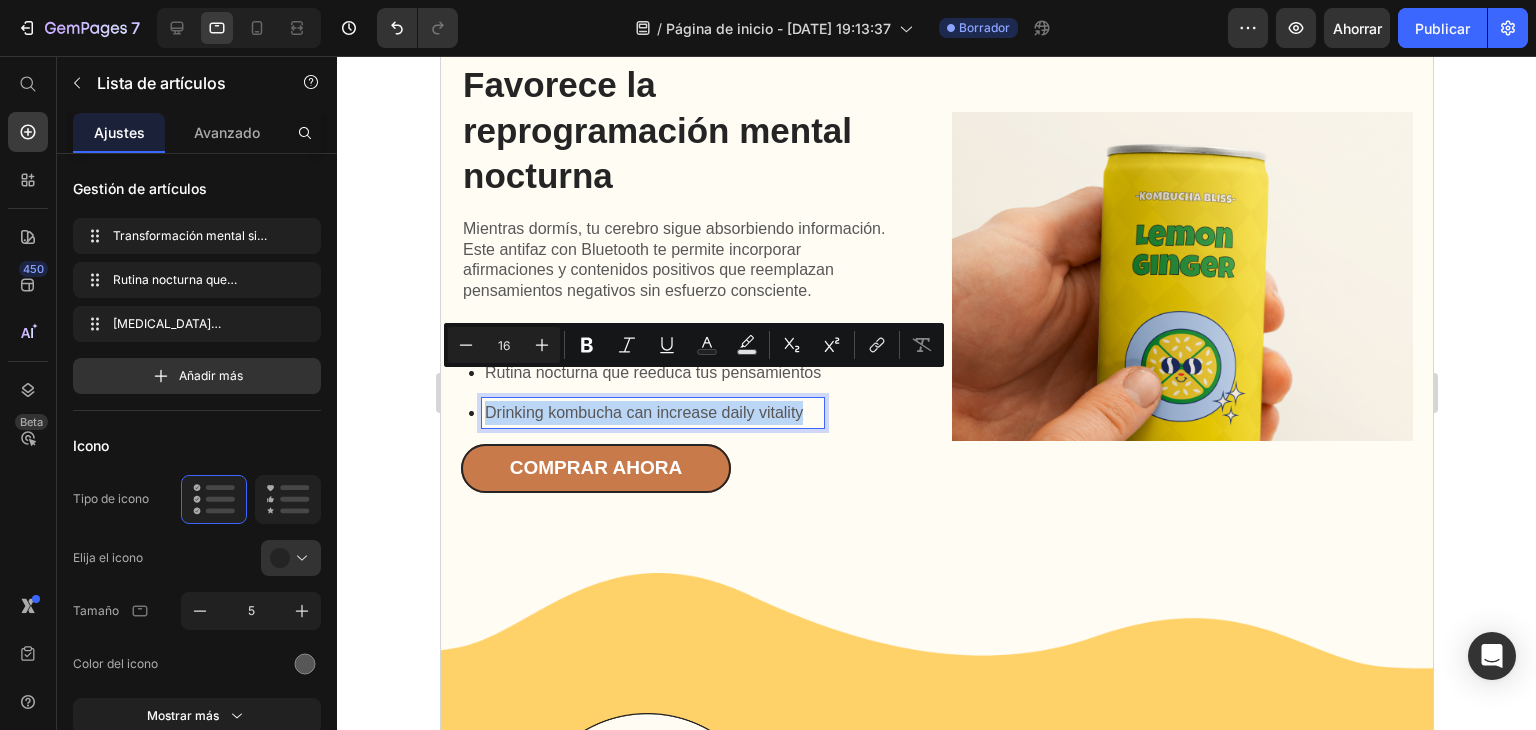 drag, startPoint x: 808, startPoint y: 378, endPoint x: 489, endPoint y: 377, distance: 319.00156 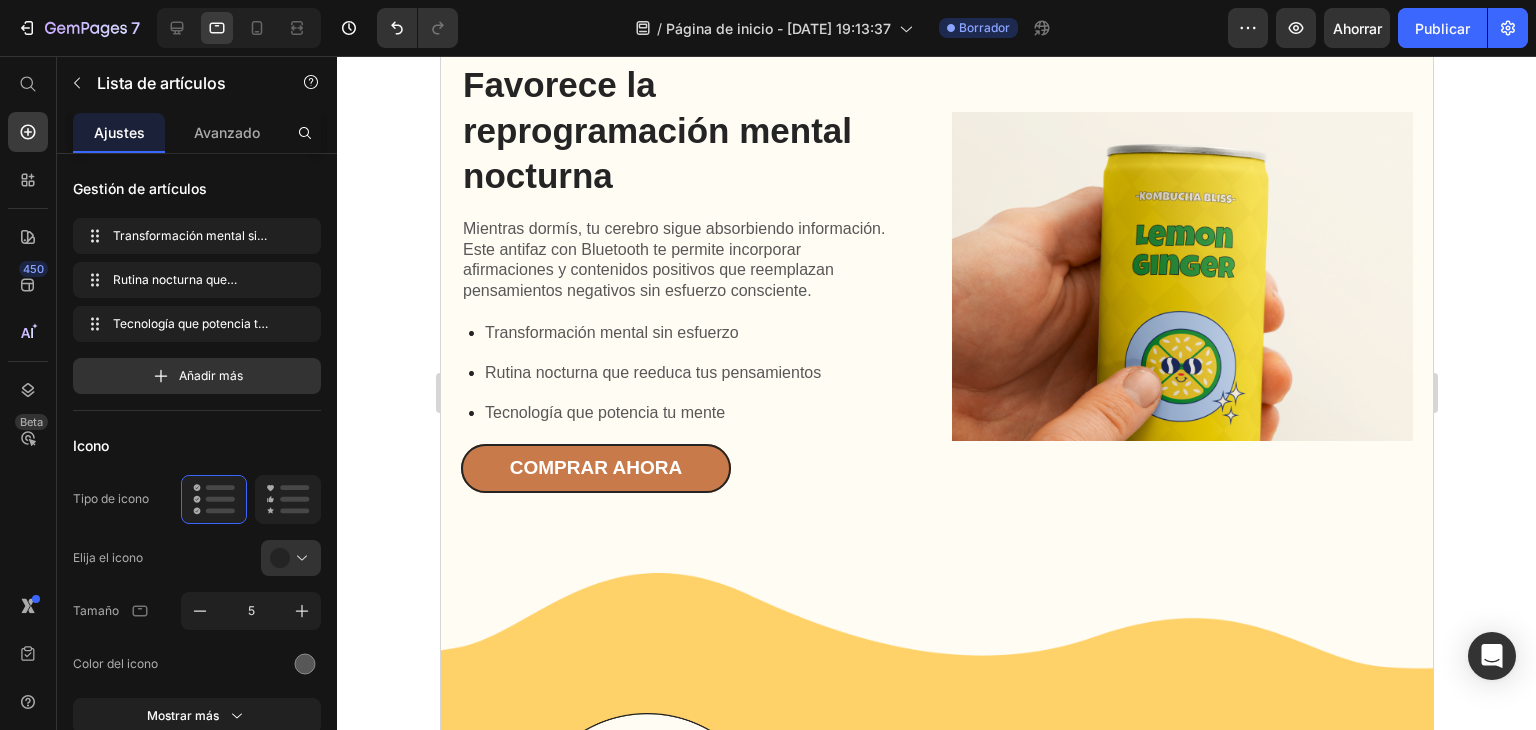 click 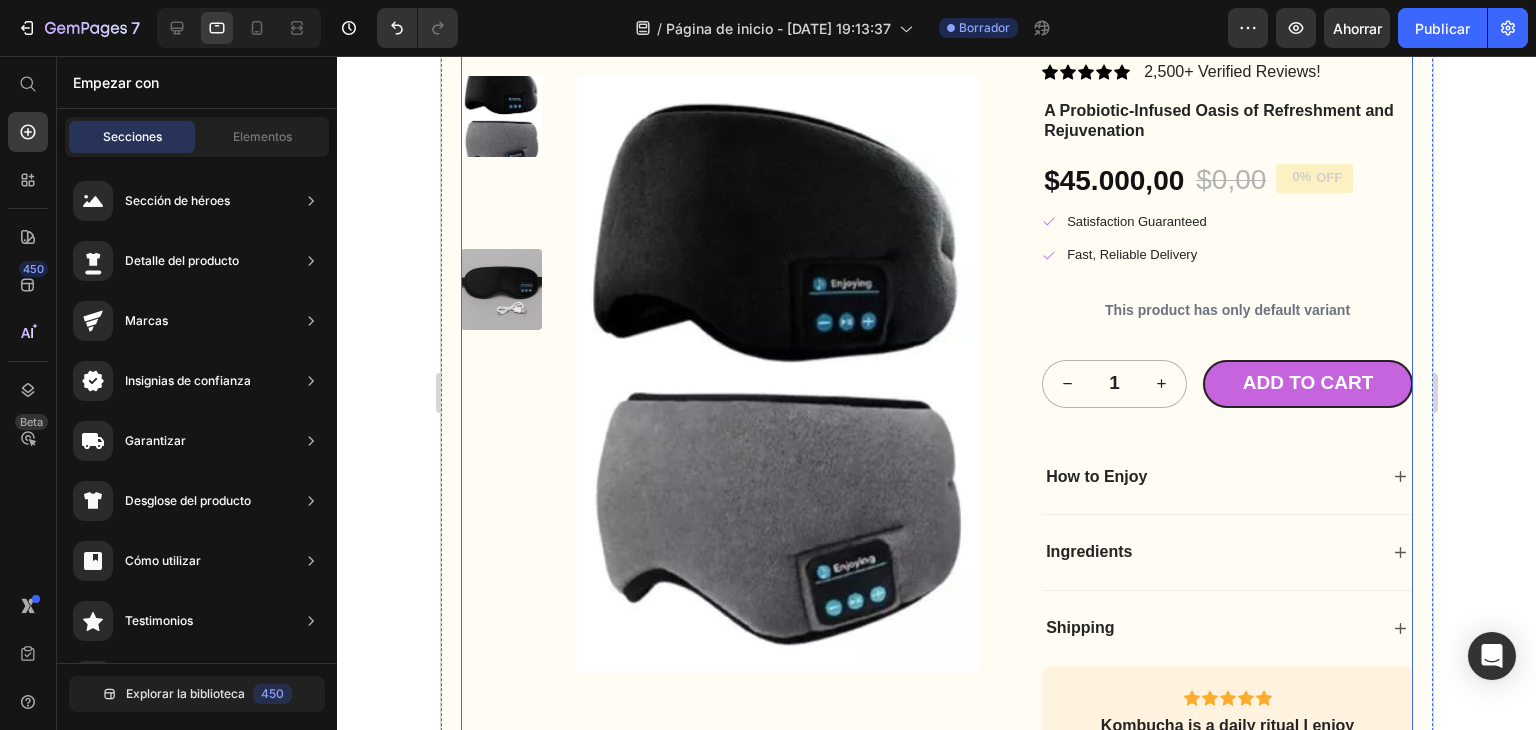 scroll, scrollTop: 4877, scrollLeft: 0, axis: vertical 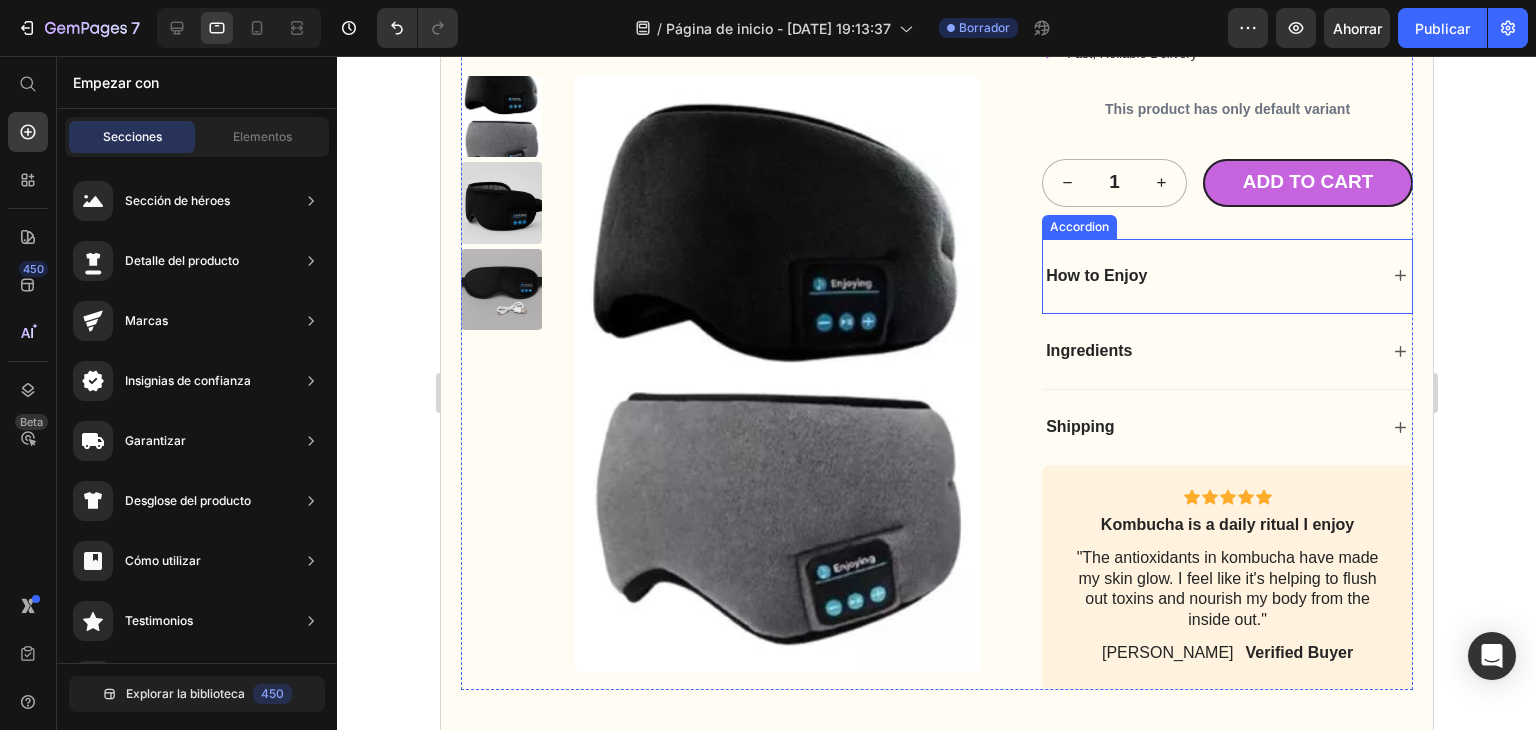 click 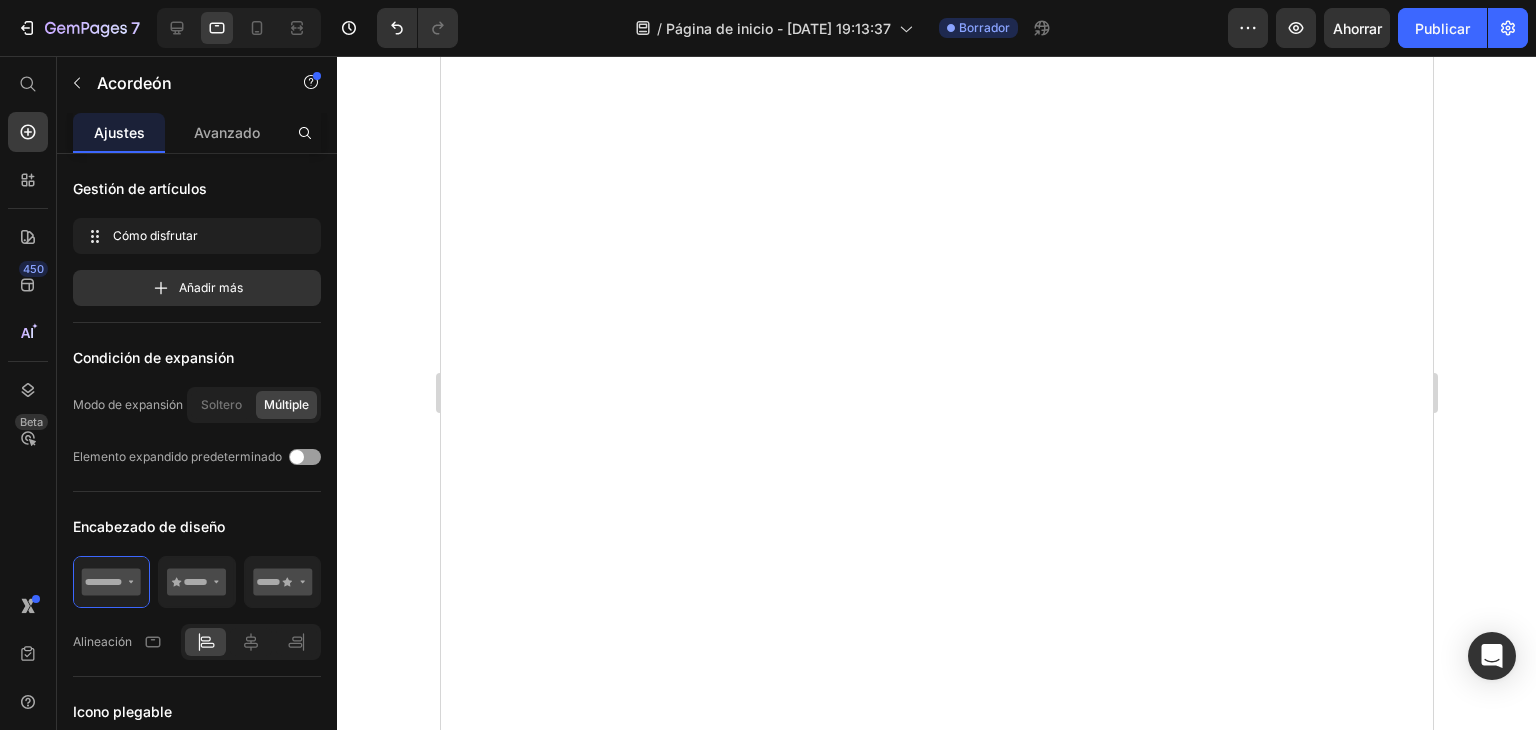 scroll, scrollTop: 0, scrollLeft: 0, axis: both 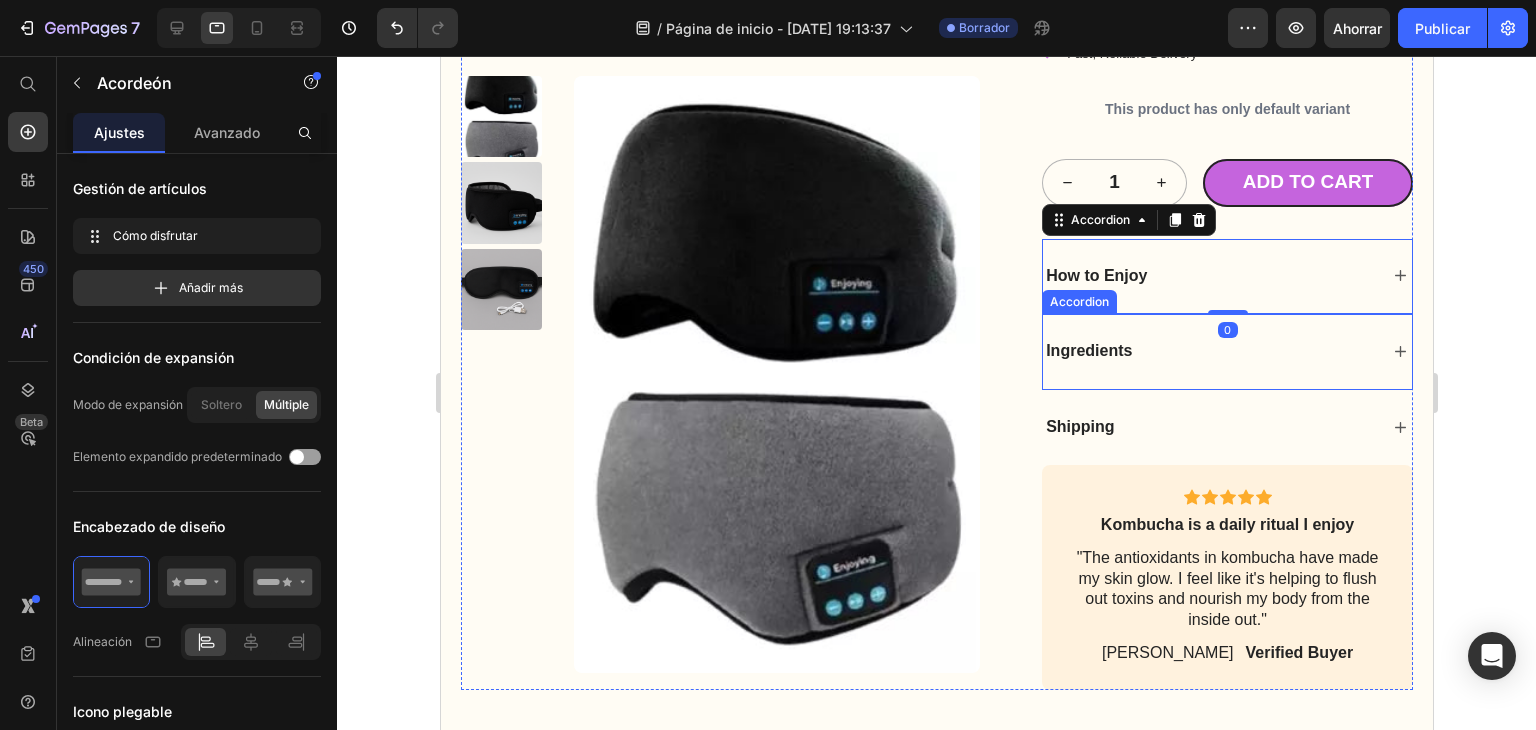 click on "Ingredients" at bounding box center [1226, 351] 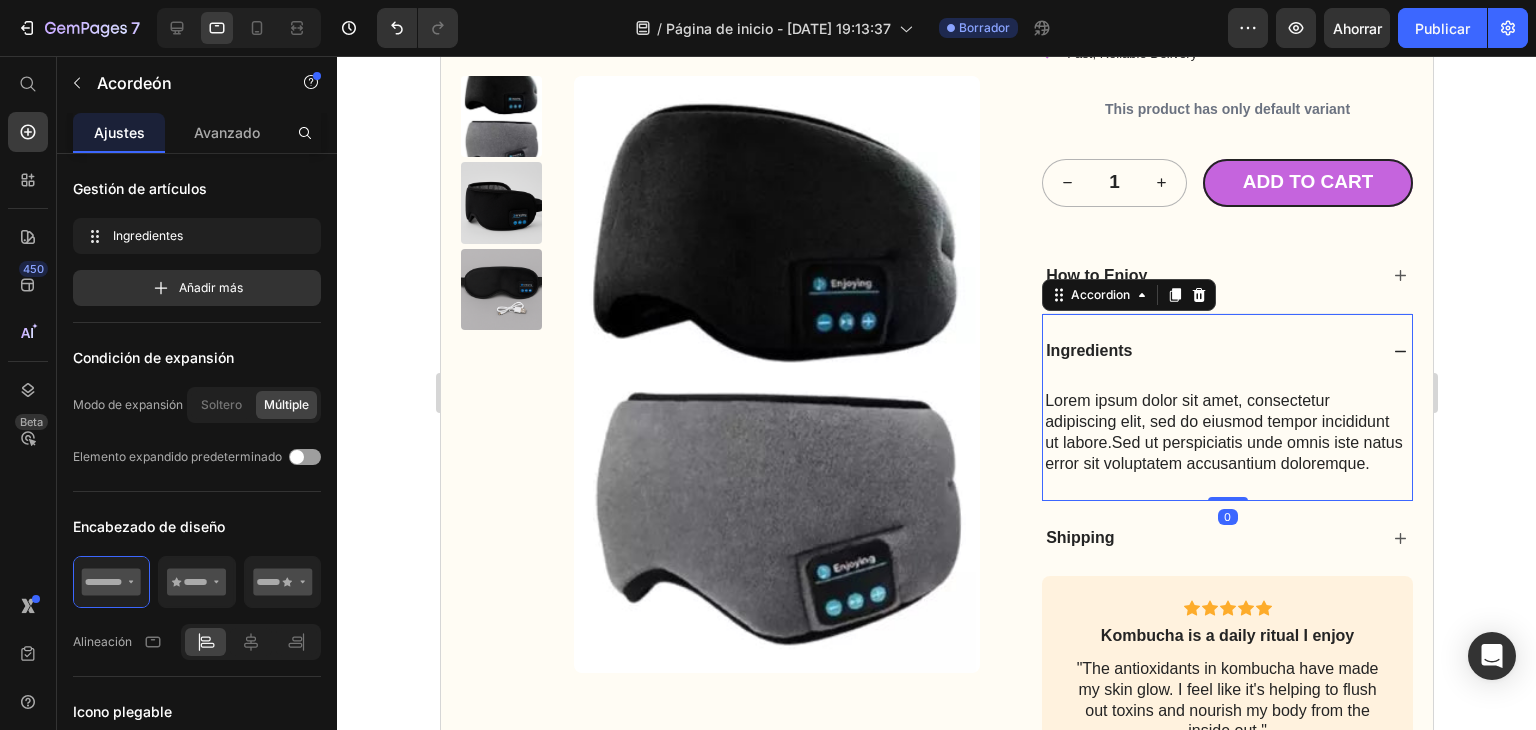 click 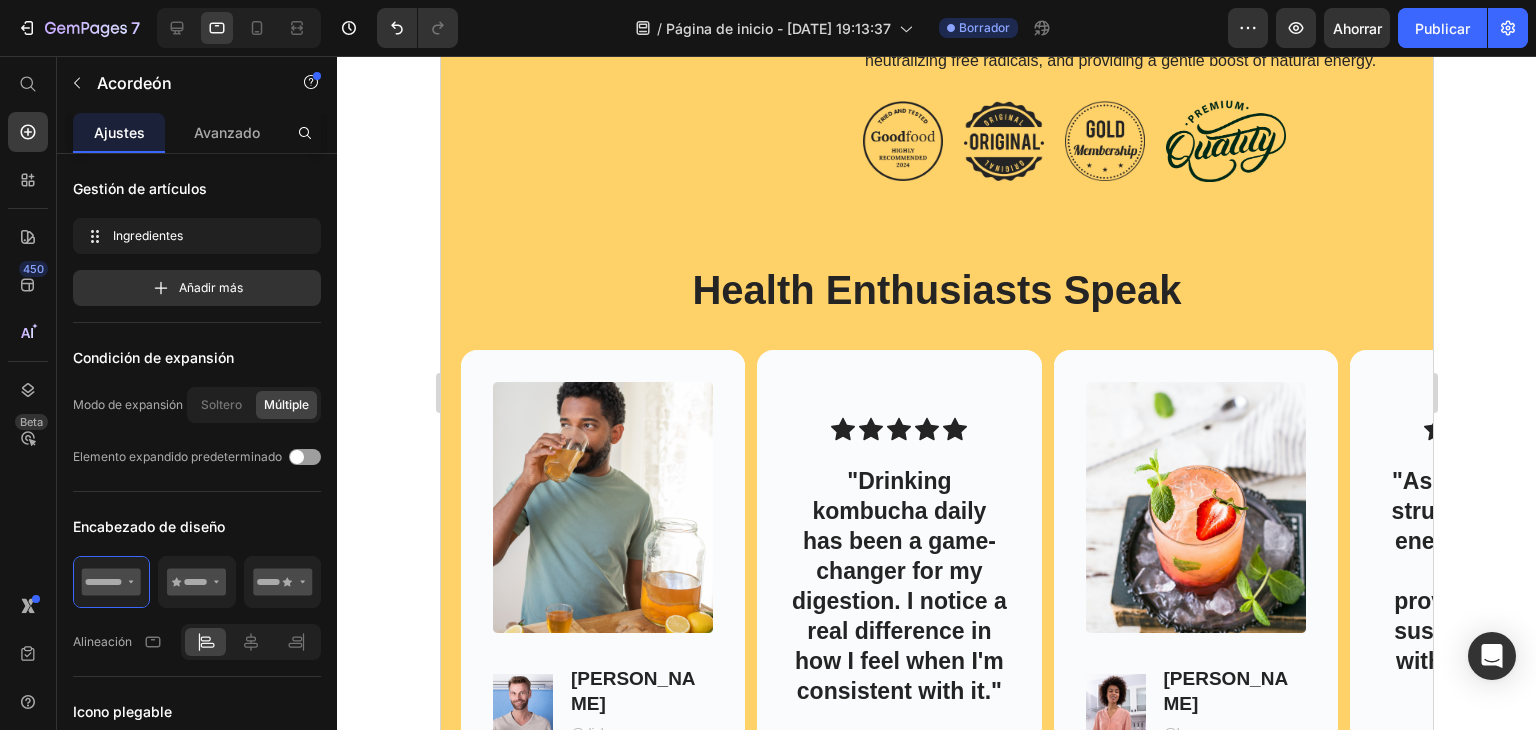 scroll, scrollTop: 3200, scrollLeft: 0, axis: vertical 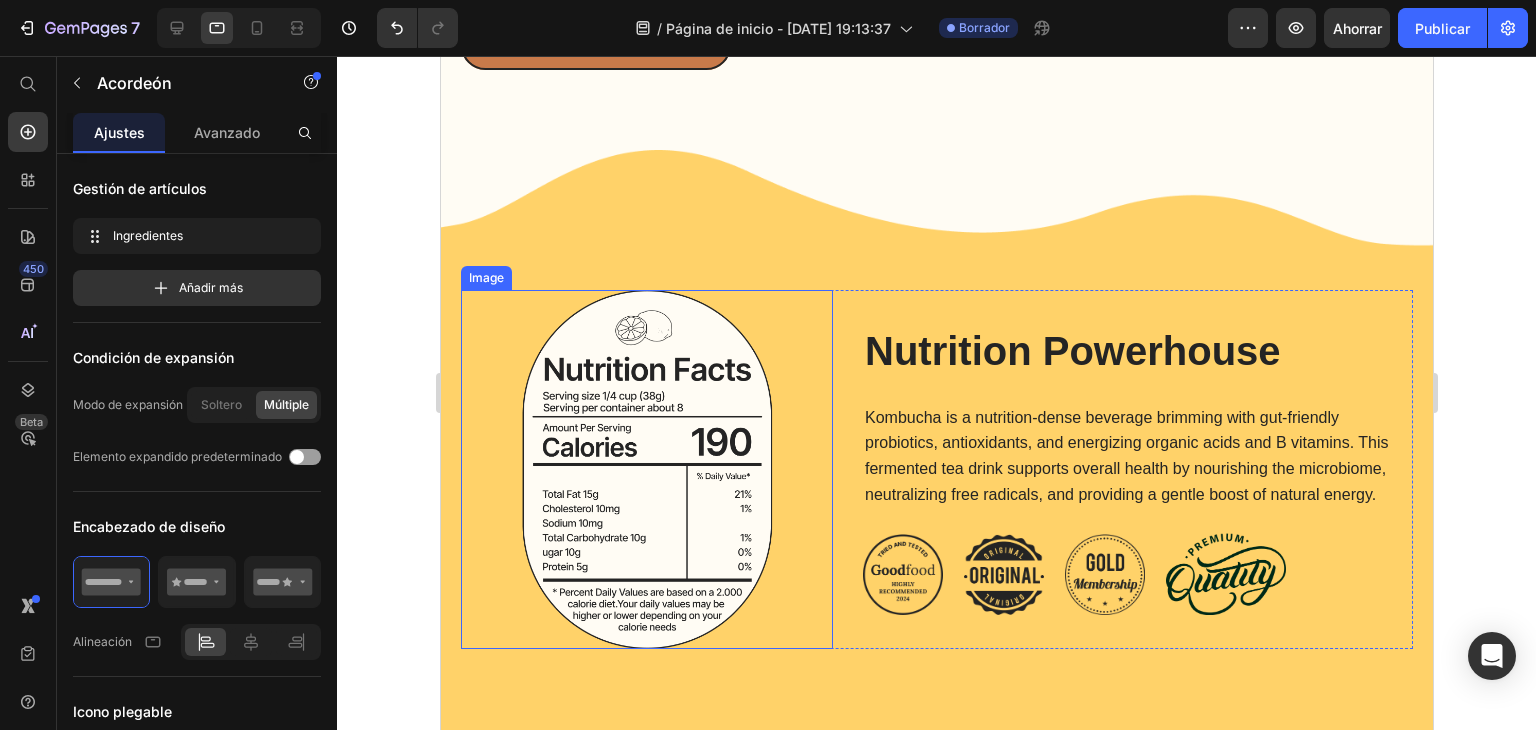 click at bounding box center (646, 469) 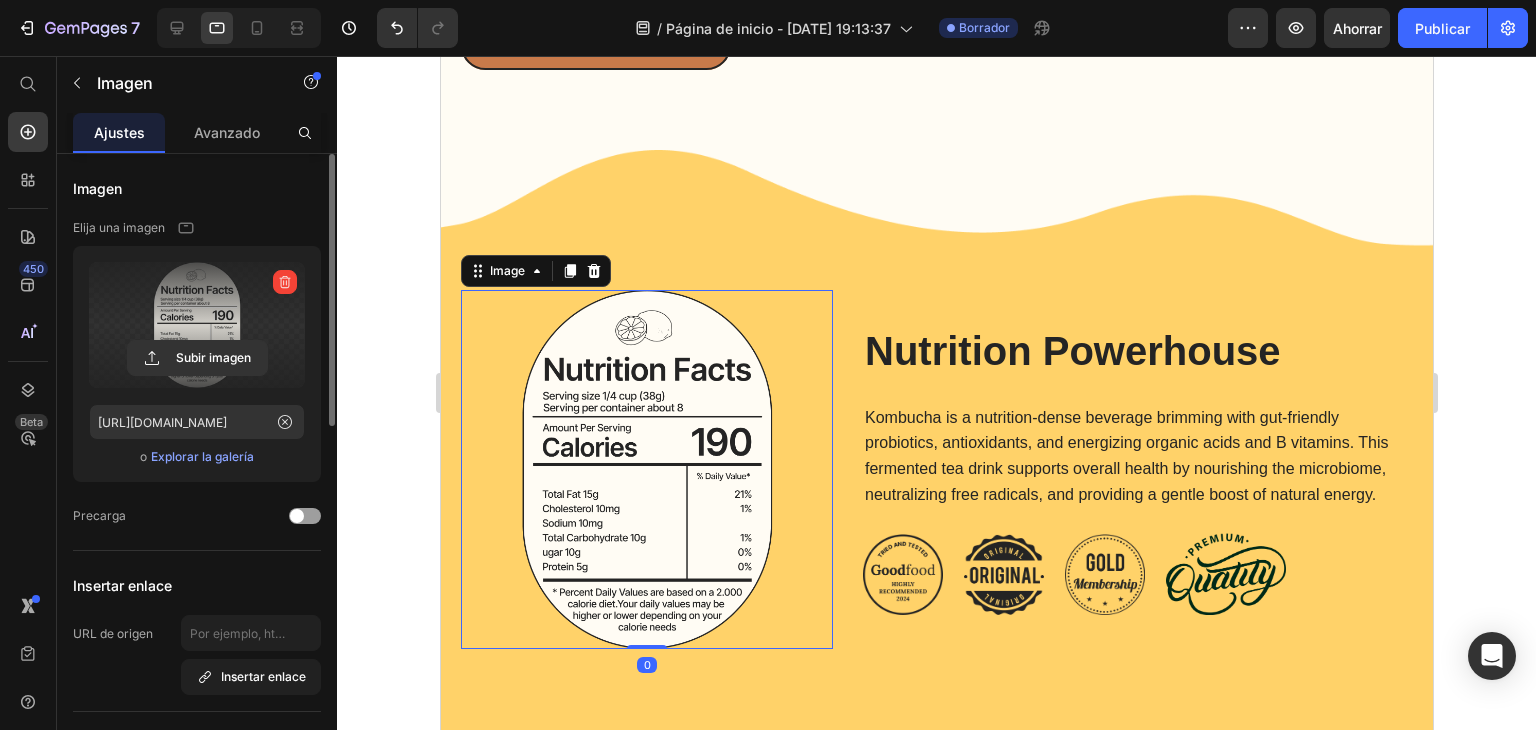 click at bounding box center [197, 325] 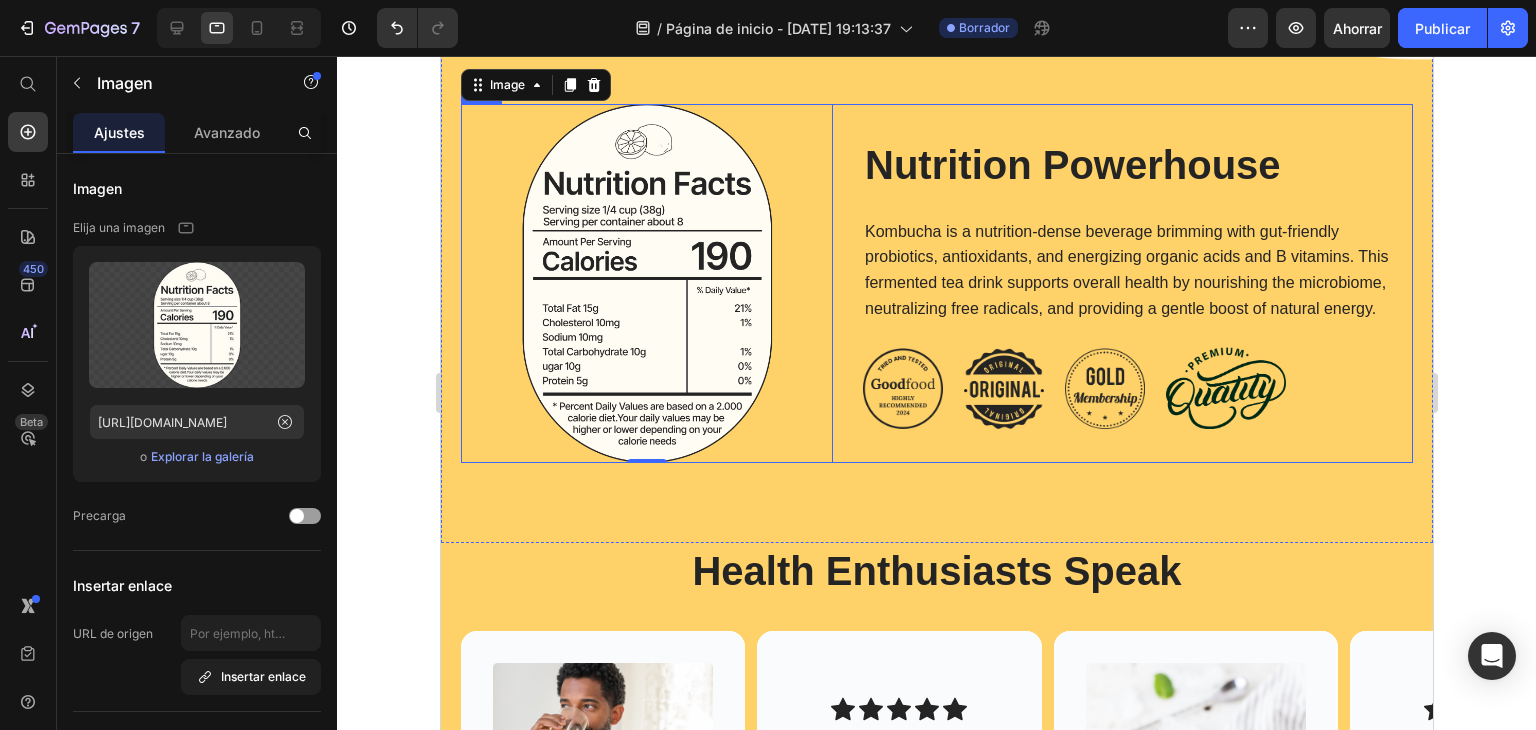 scroll, scrollTop: 3300, scrollLeft: 0, axis: vertical 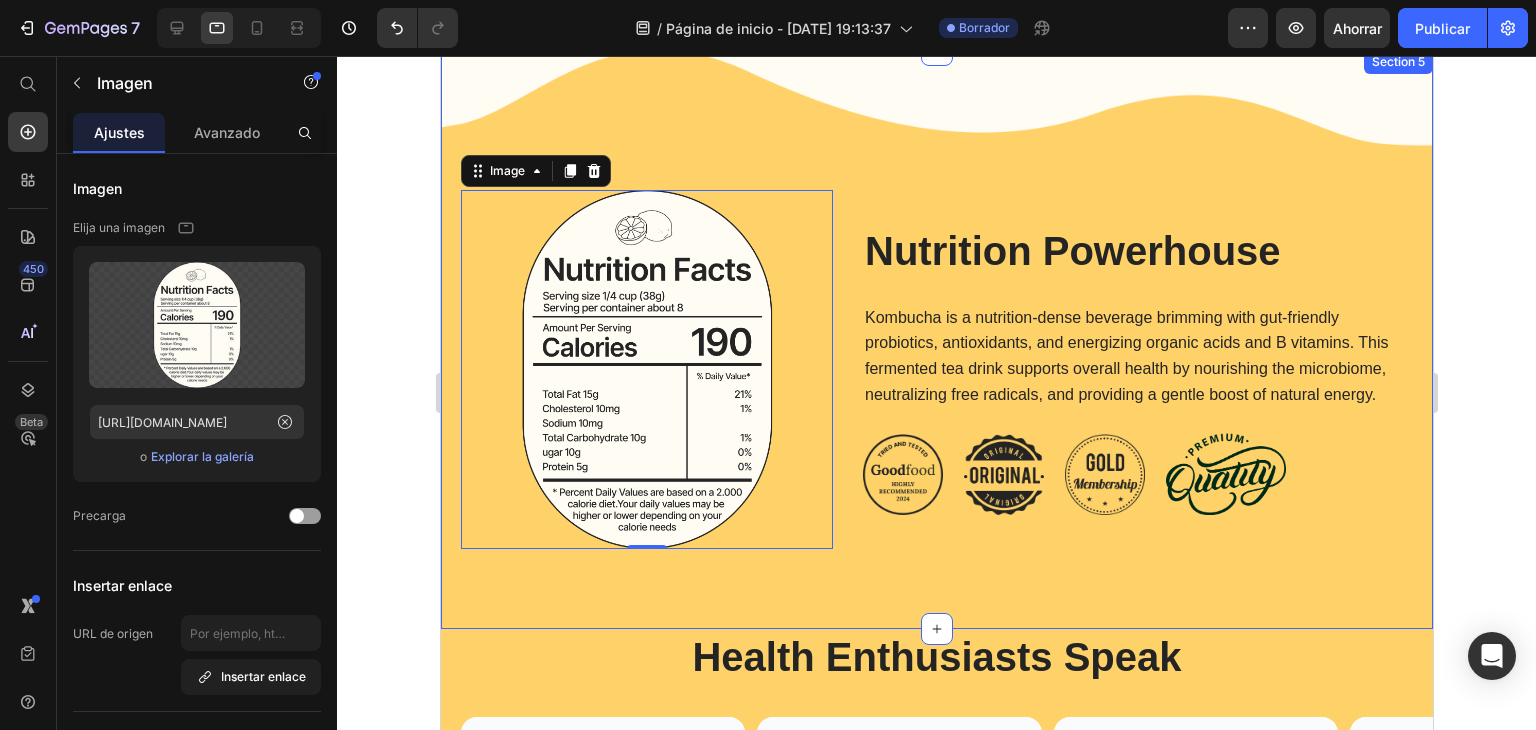 click on "Image   0 Nutrition Powerhouse Heading Kombucha is a nutrition-dense beverage brimming with gut-friendly probiotics, antioxidants, and energizing organic acids and B vitamins. This fermented tea drink supports overall health by nourishing the microbiome, neutralizing free radicals, and providing a gentle boost of natural energy. Text Block Image Image Image Image Row Row Section 5" at bounding box center [936, 339] 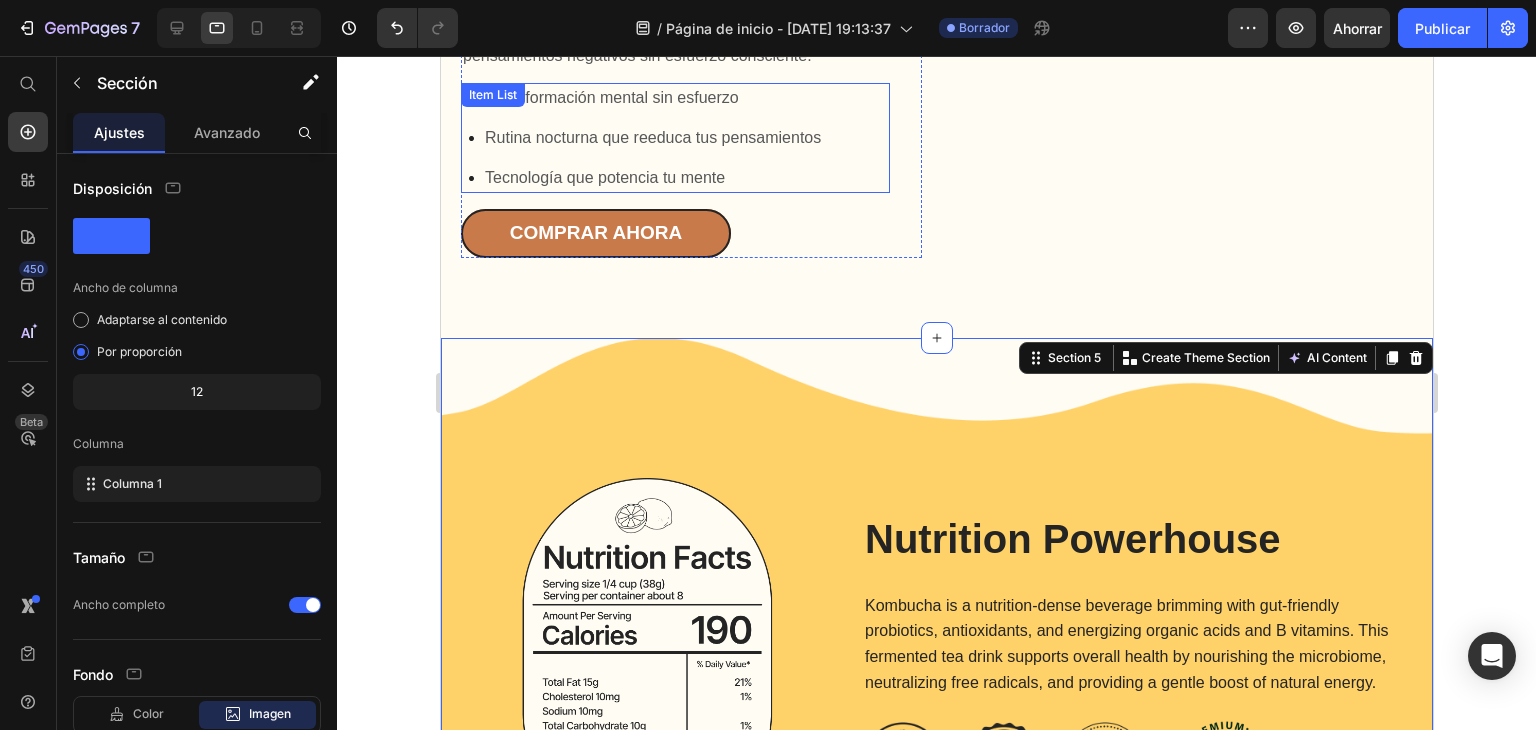 scroll, scrollTop: 3000, scrollLeft: 0, axis: vertical 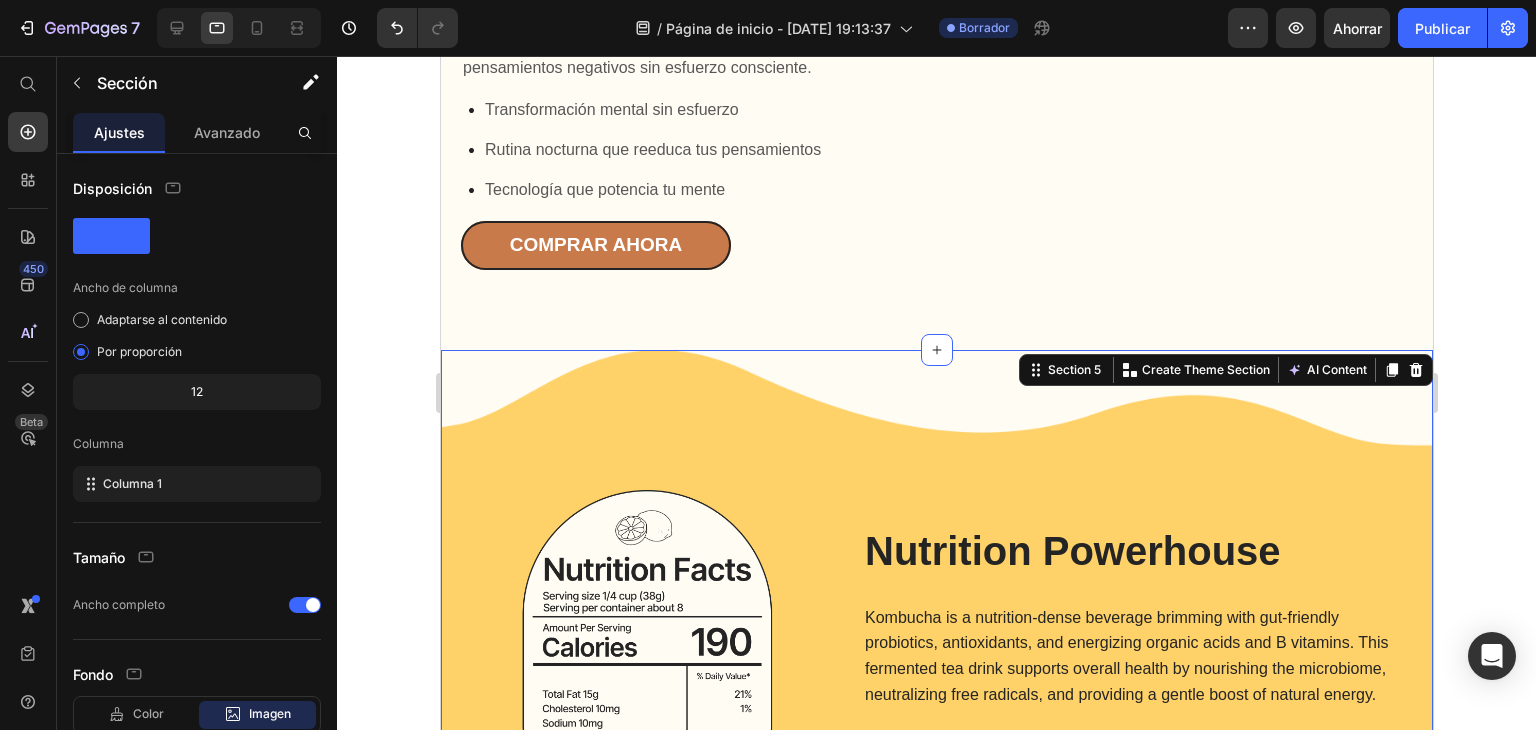 click on "Image Nutrition Powerhouse Heading Kombucha is a nutrition-dense beverage brimming with gut-friendly probiotics, antioxidants, and energizing organic acids and B vitamins. This fermented tea drink supports overall health by nourishing the microbiome, neutralizing free radicals, and providing a gentle boost of natural energy. Text Block Image Image Image Image Row Row Section 5   You can create reusable sections Create Theme Section AI Content Write with [PERSON_NAME] What would you like to describe here? Tone and Voice Persuasive Product Somna- Silencia tu mente. Programa tu descanso Show more Generate" at bounding box center (936, 639) 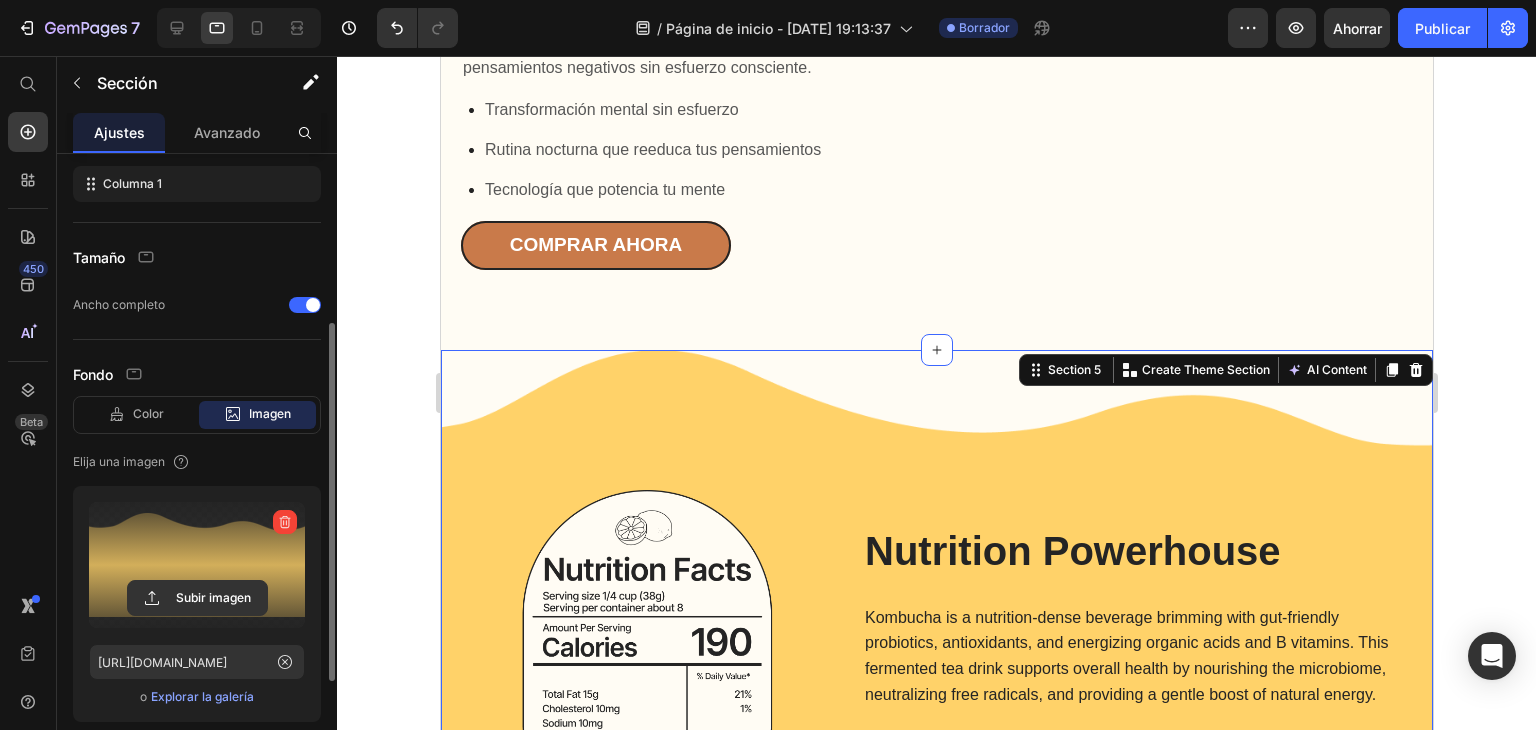 scroll, scrollTop: 400, scrollLeft: 0, axis: vertical 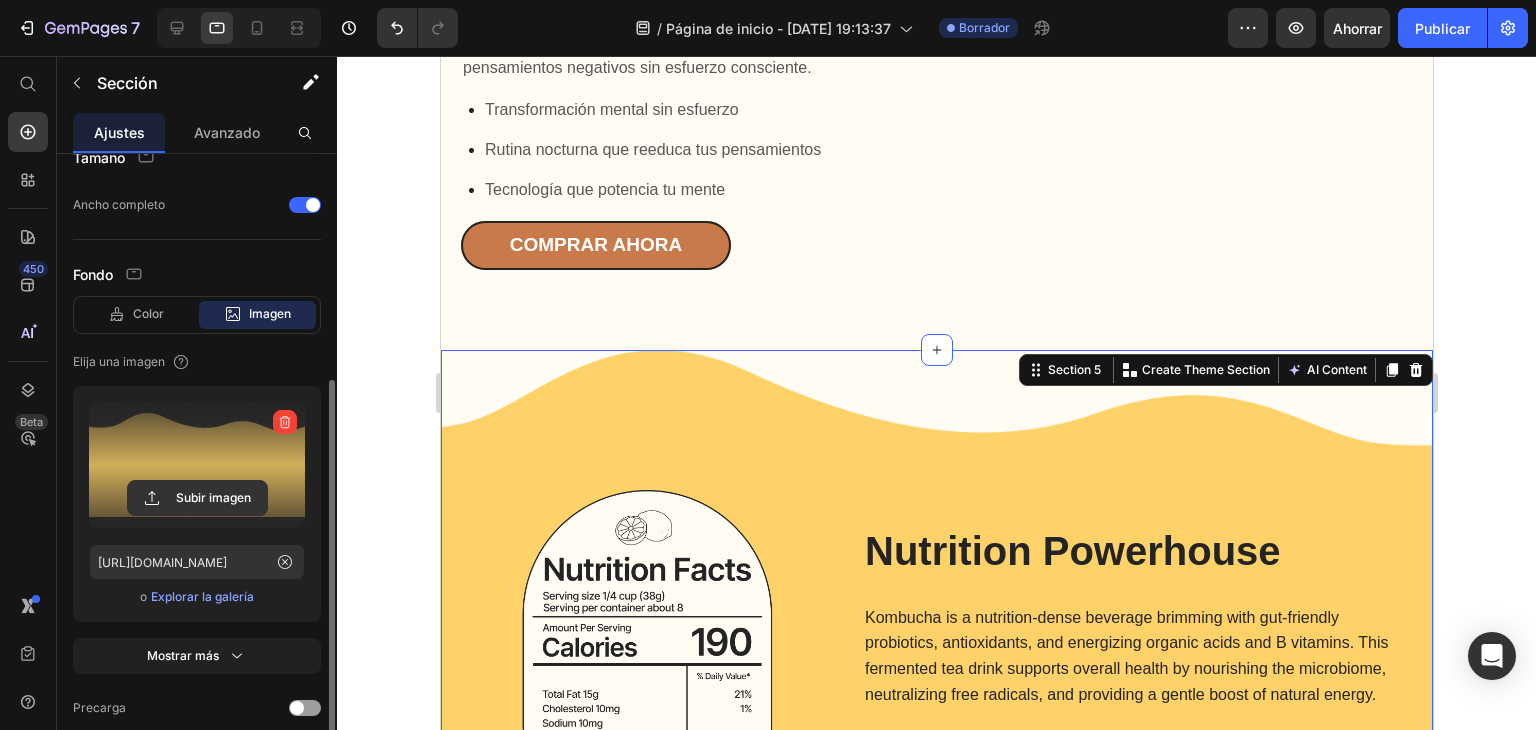 click at bounding box center (197, 465) 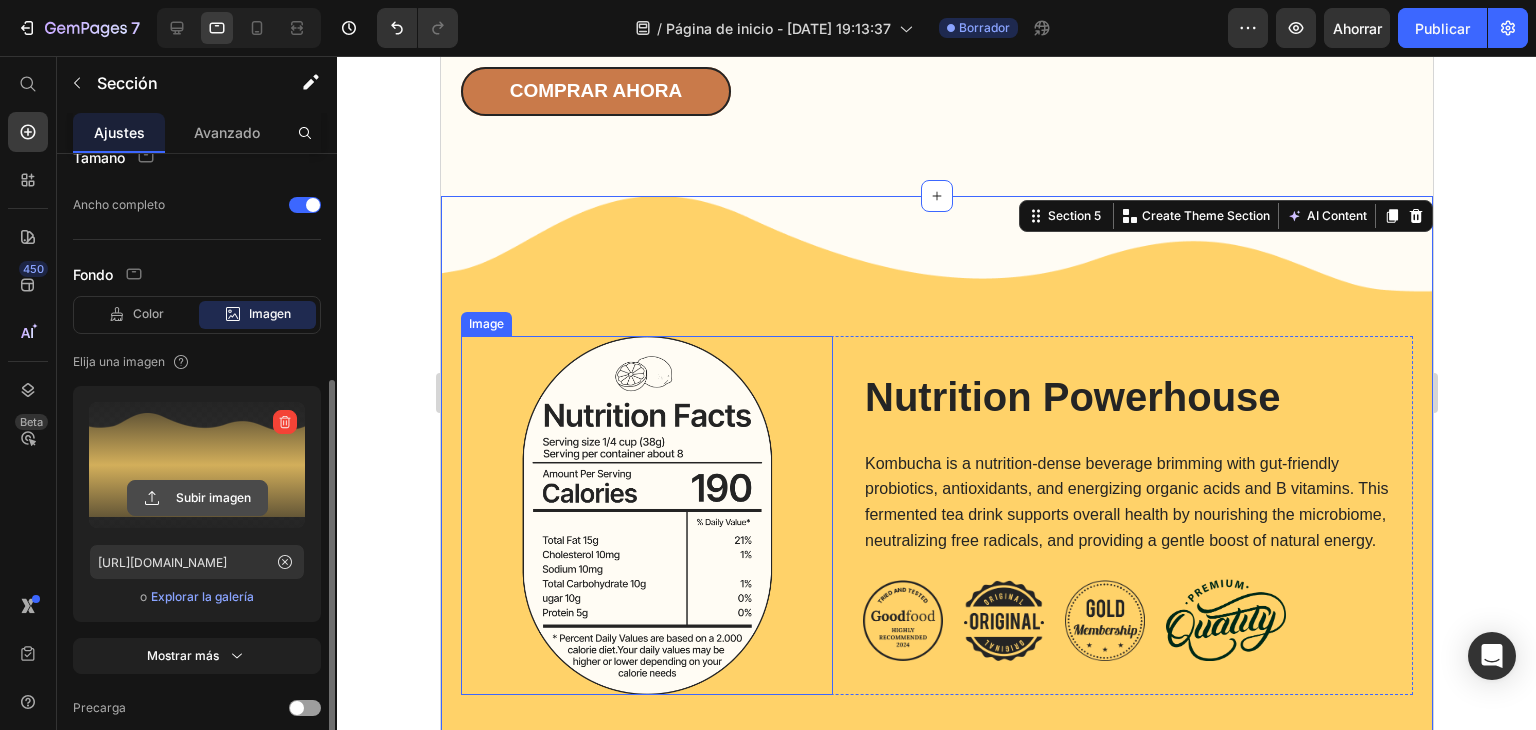scroll, scrollTop: 3200, scrollLeft: 0, axis: vertical 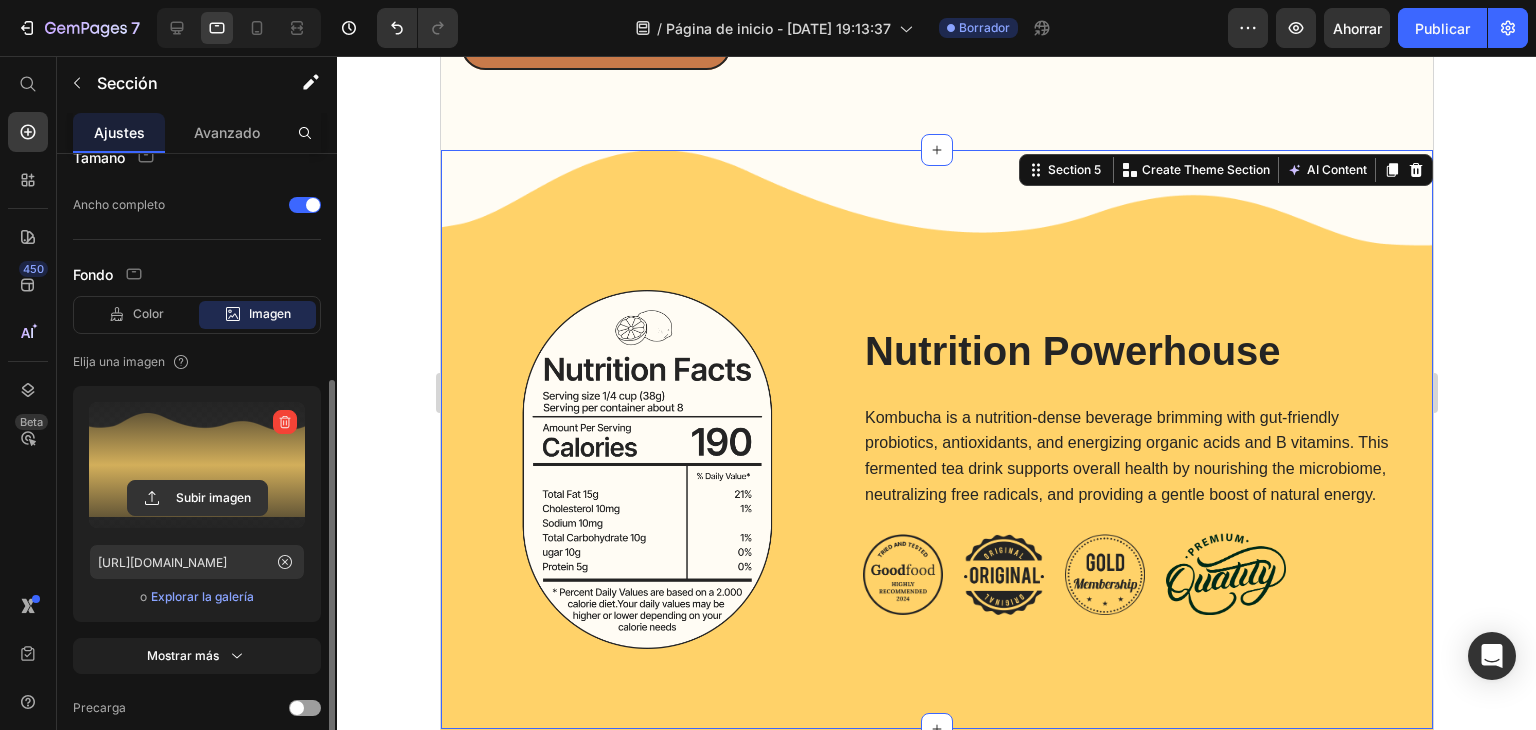click at bounding box center (197, 465) 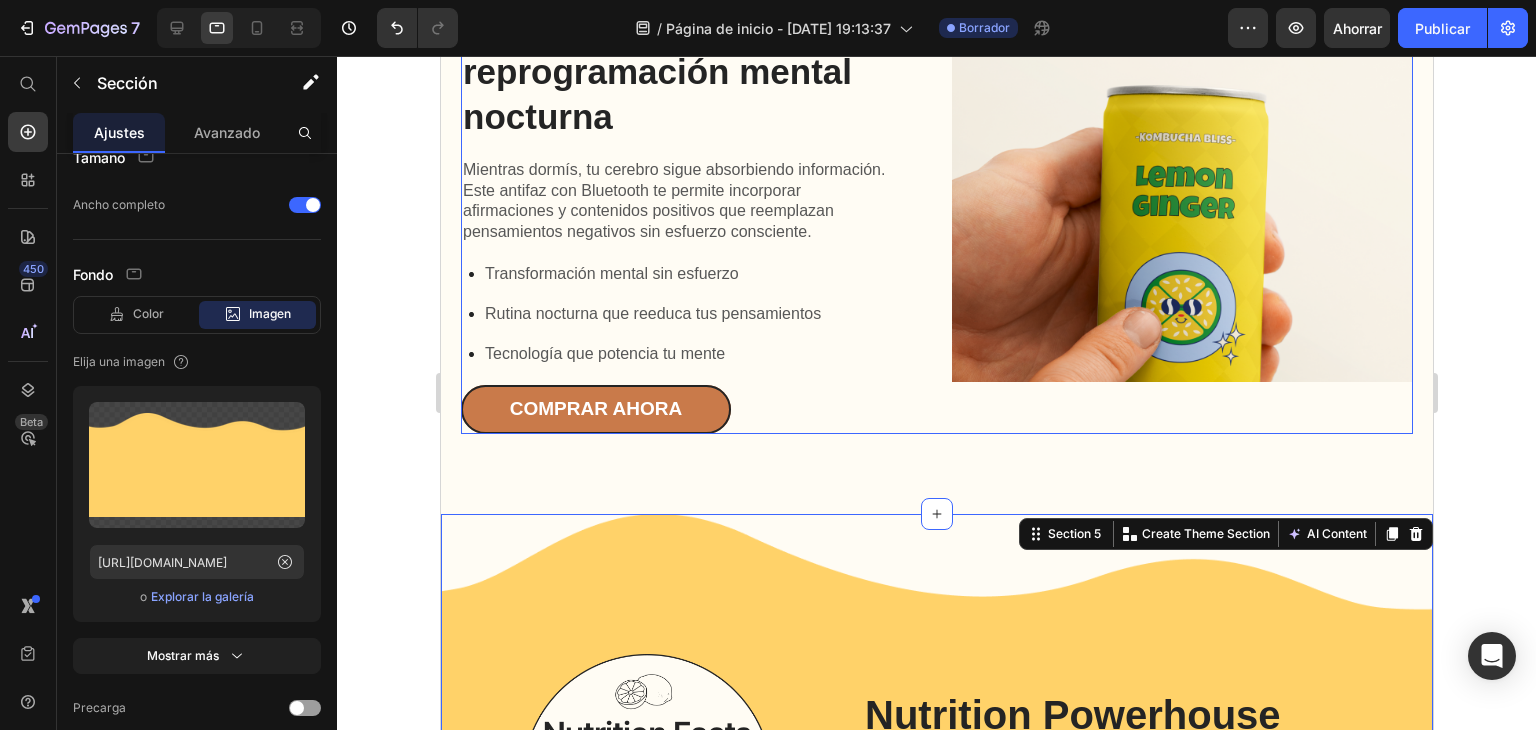 scroll, scrollTop: 2800, scrollLeft: 0, axis: vertical 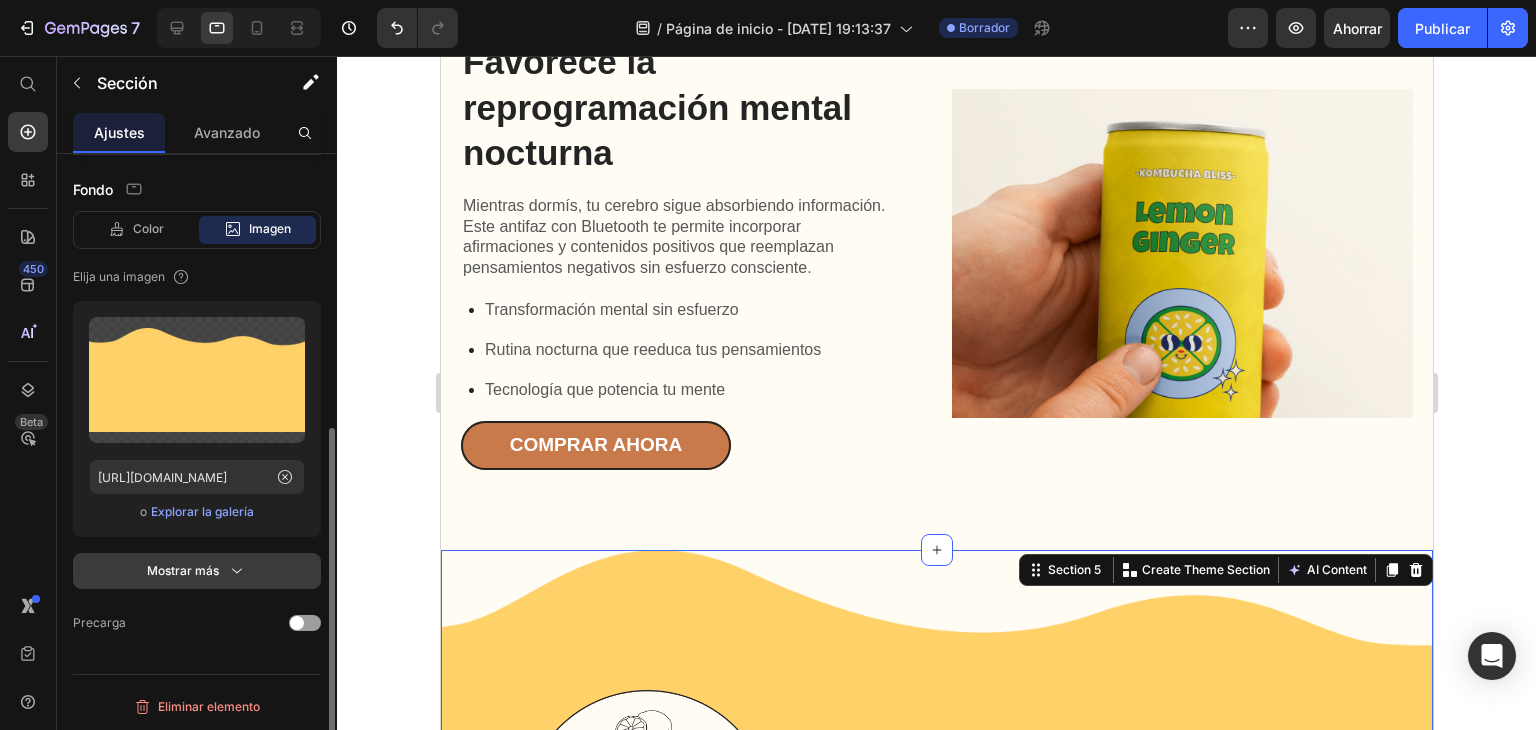 click on "Mostrar más" at bounding box center [183, 570] 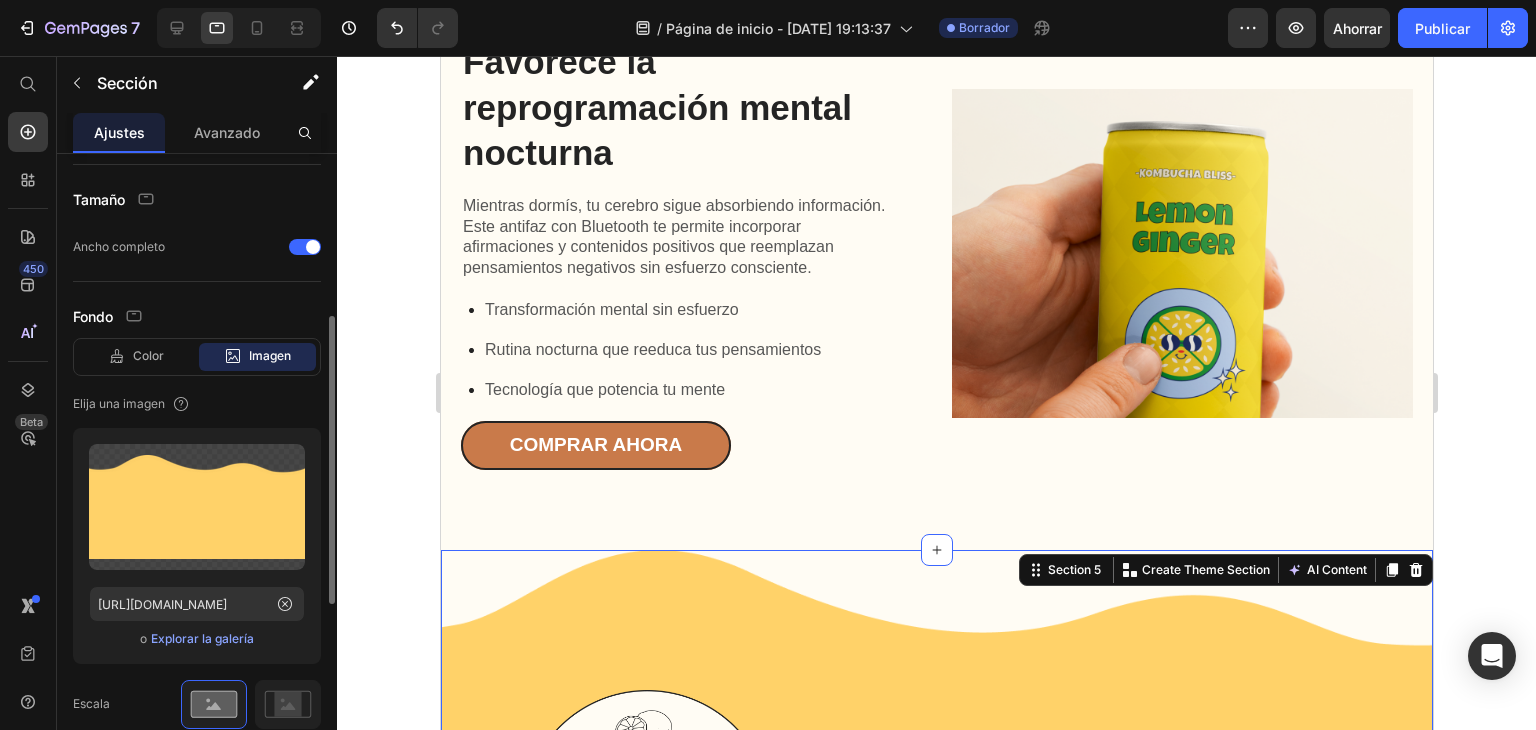 scroll, scrollTop: 258, scrollLeft: 0, axis: vertical 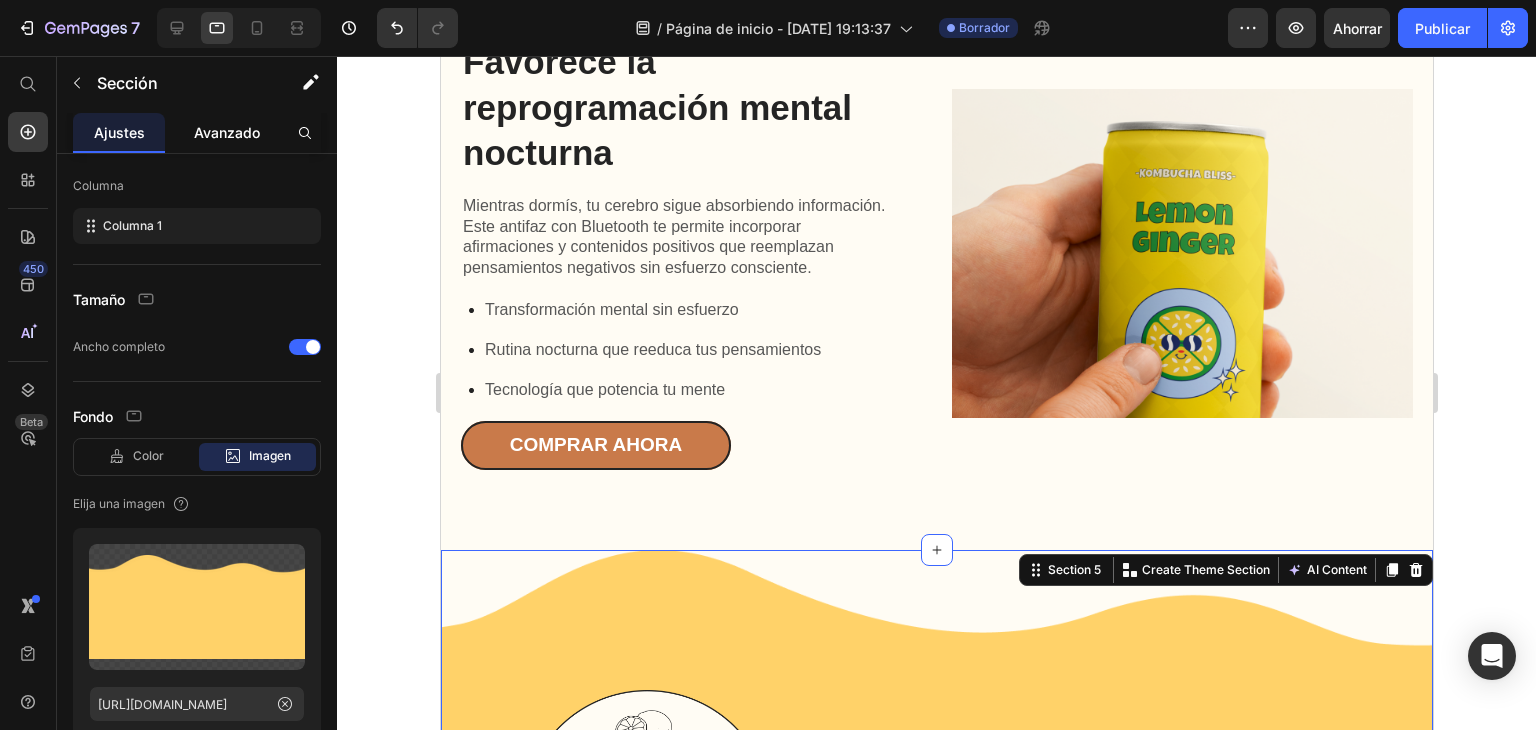 click on "Avanzado" at bounding box center (227, 132) 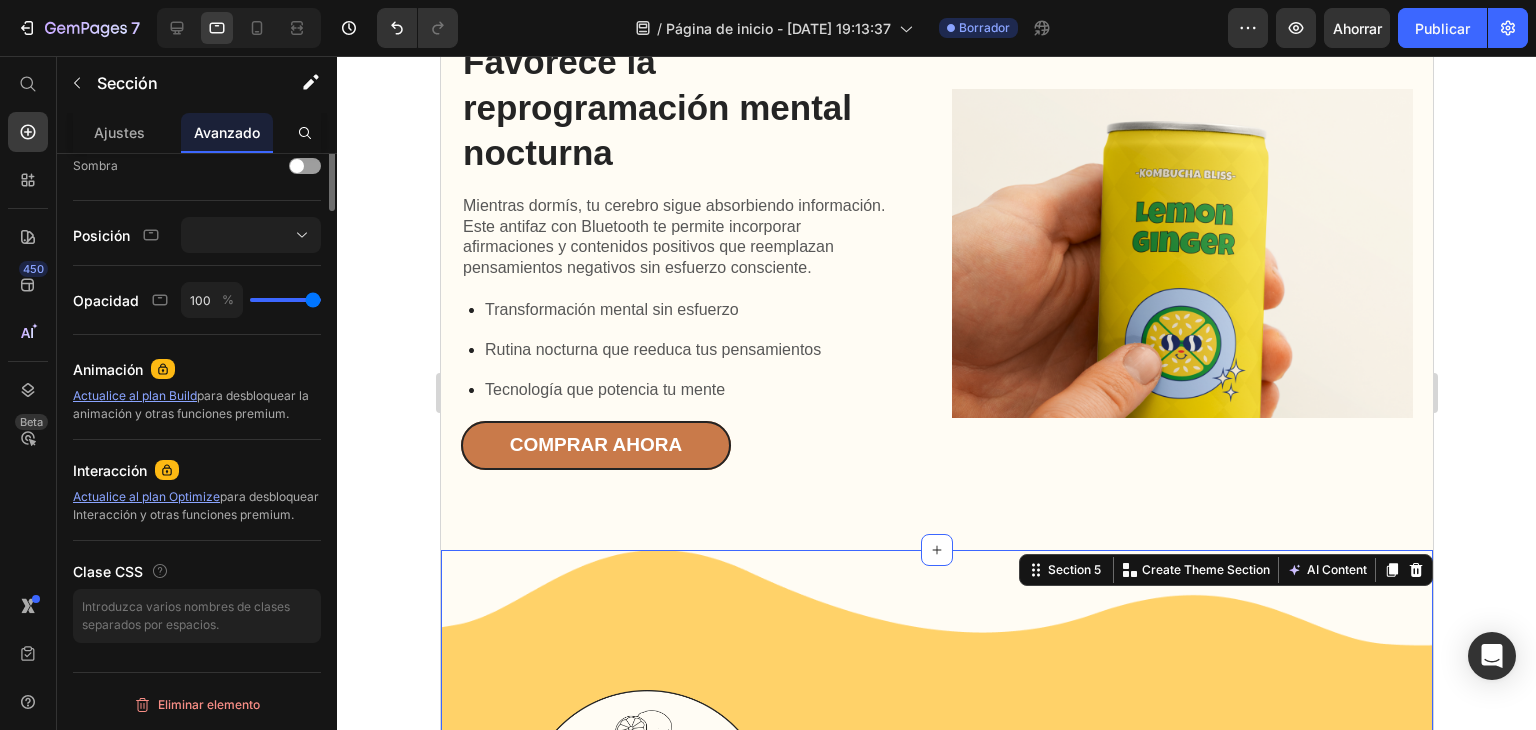scroll, scrollTop: 188, scrollLeft: 0, axis: vertical 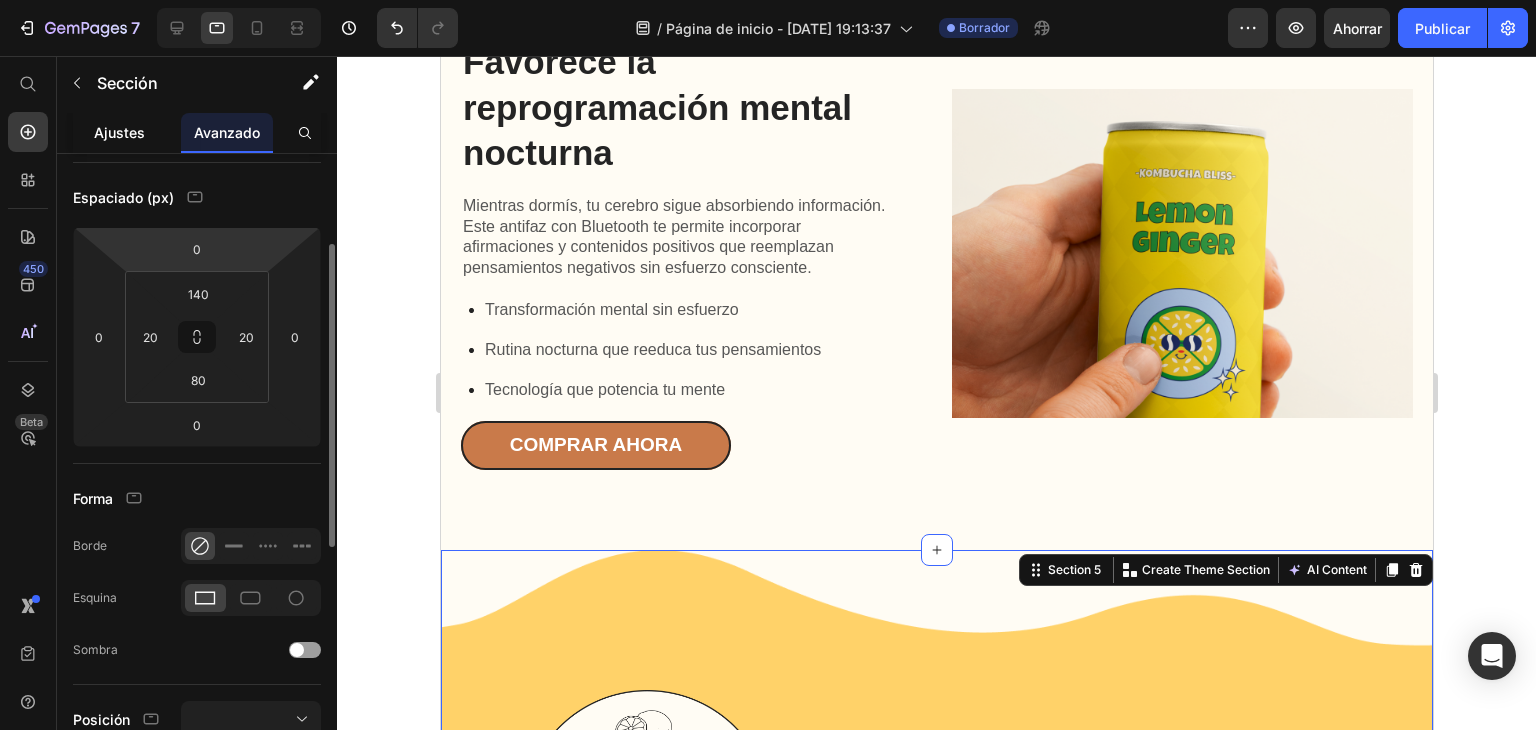 click on "Ajustes" 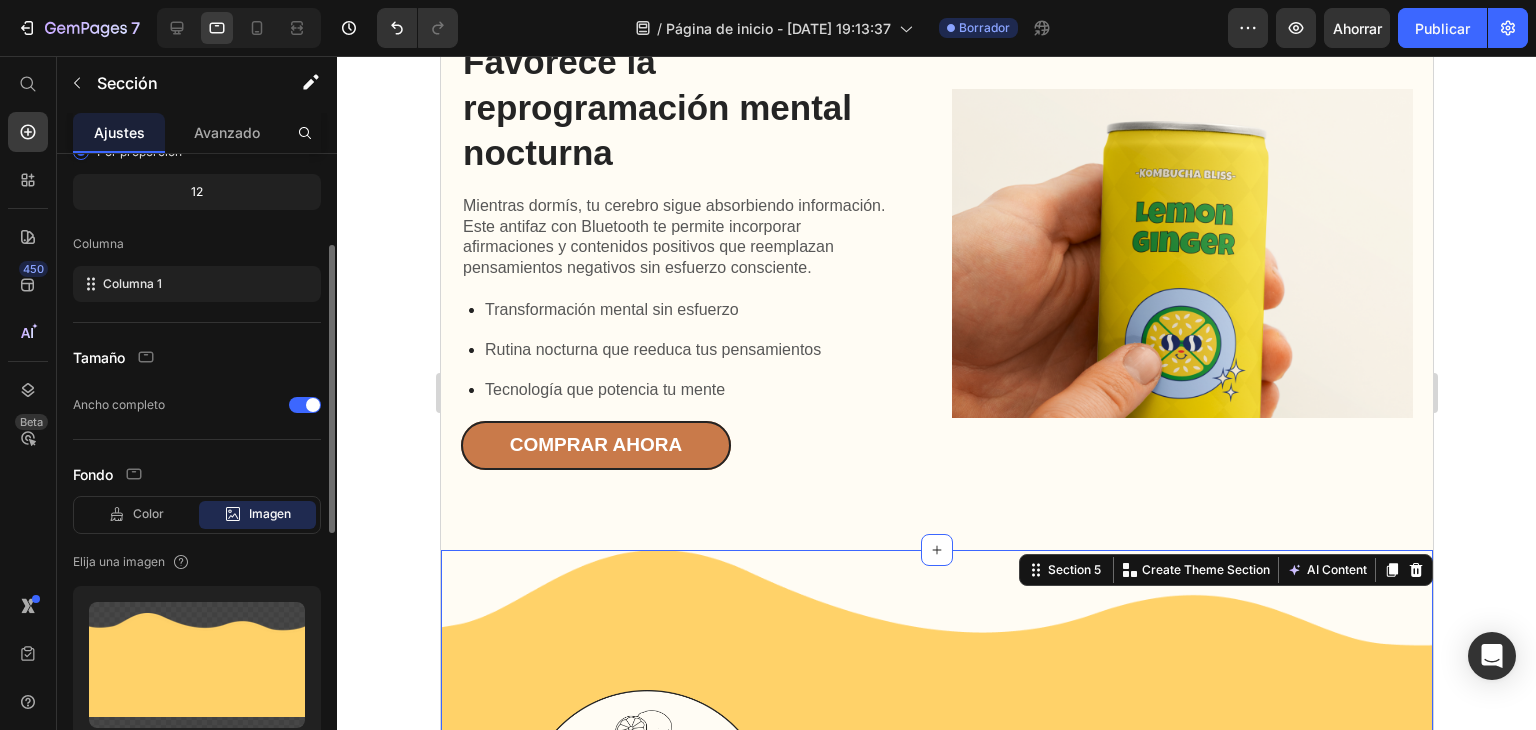 scroll, scrollTop: 0, scrollLeft: 0, axis: both 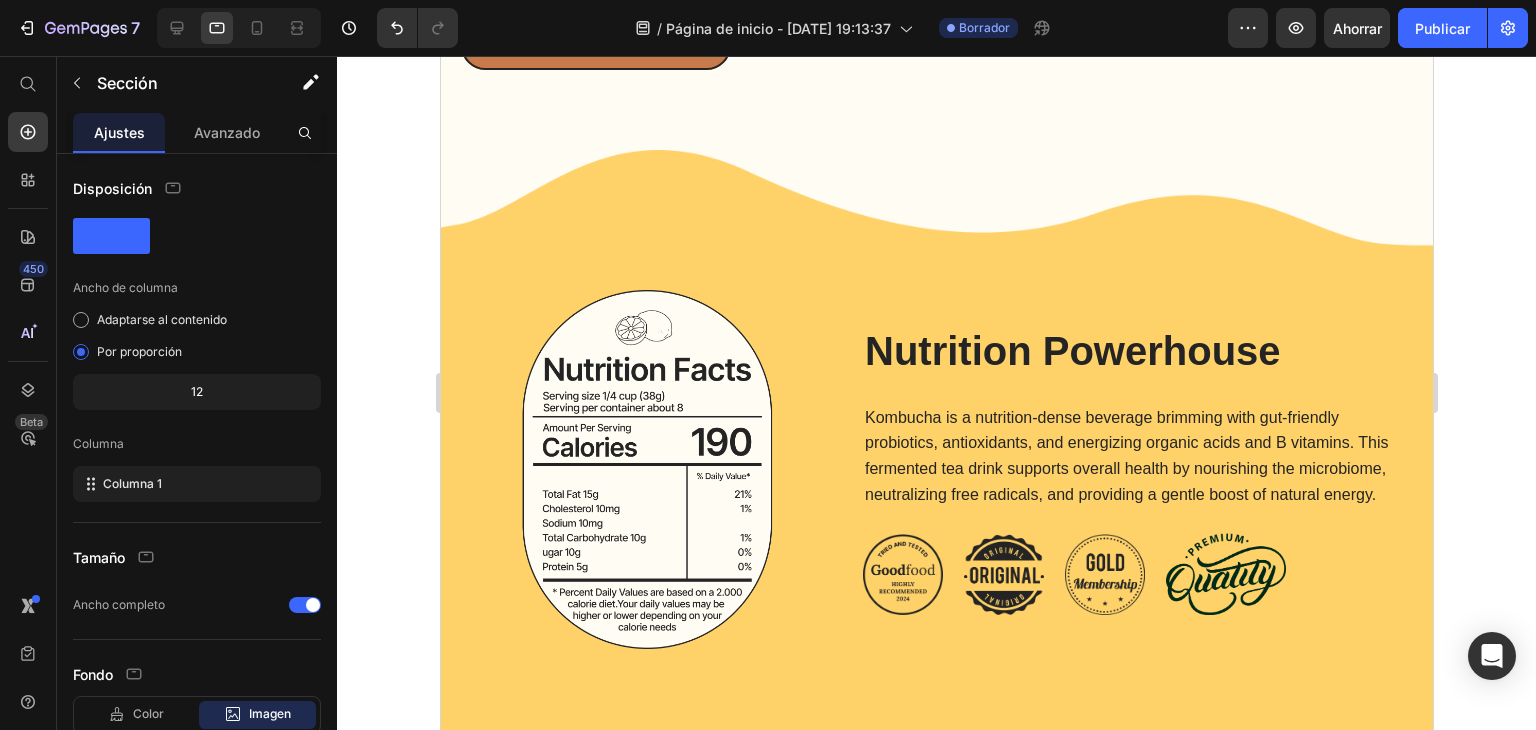 click on "Image Nutrition Powerhouse Heading Kombucha is a nutrition-dense beverage brimming with gut-friendly probiotics, antioxidants, and energizing organic acids and B vitamins. This fermented tea drink supports overall health by nourishing the microbiome, neutralizing free radicals, and providing a gentle boost of natural energy. Text Block Image Image Image Image Row Row Section 5" at bounding box center (936, 439) 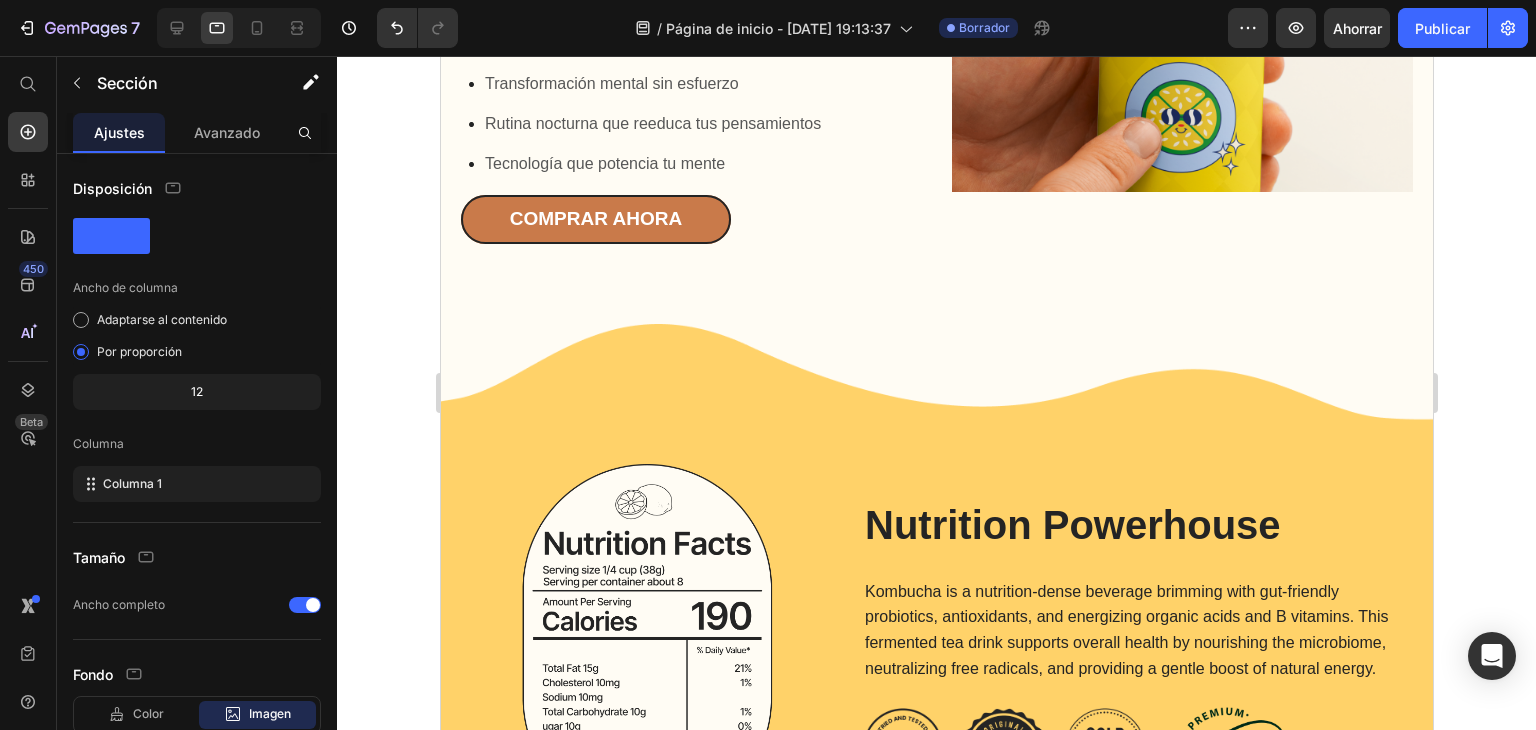 scroll, scrollTop: 2900, scrollLeft: 0, axis: vertical 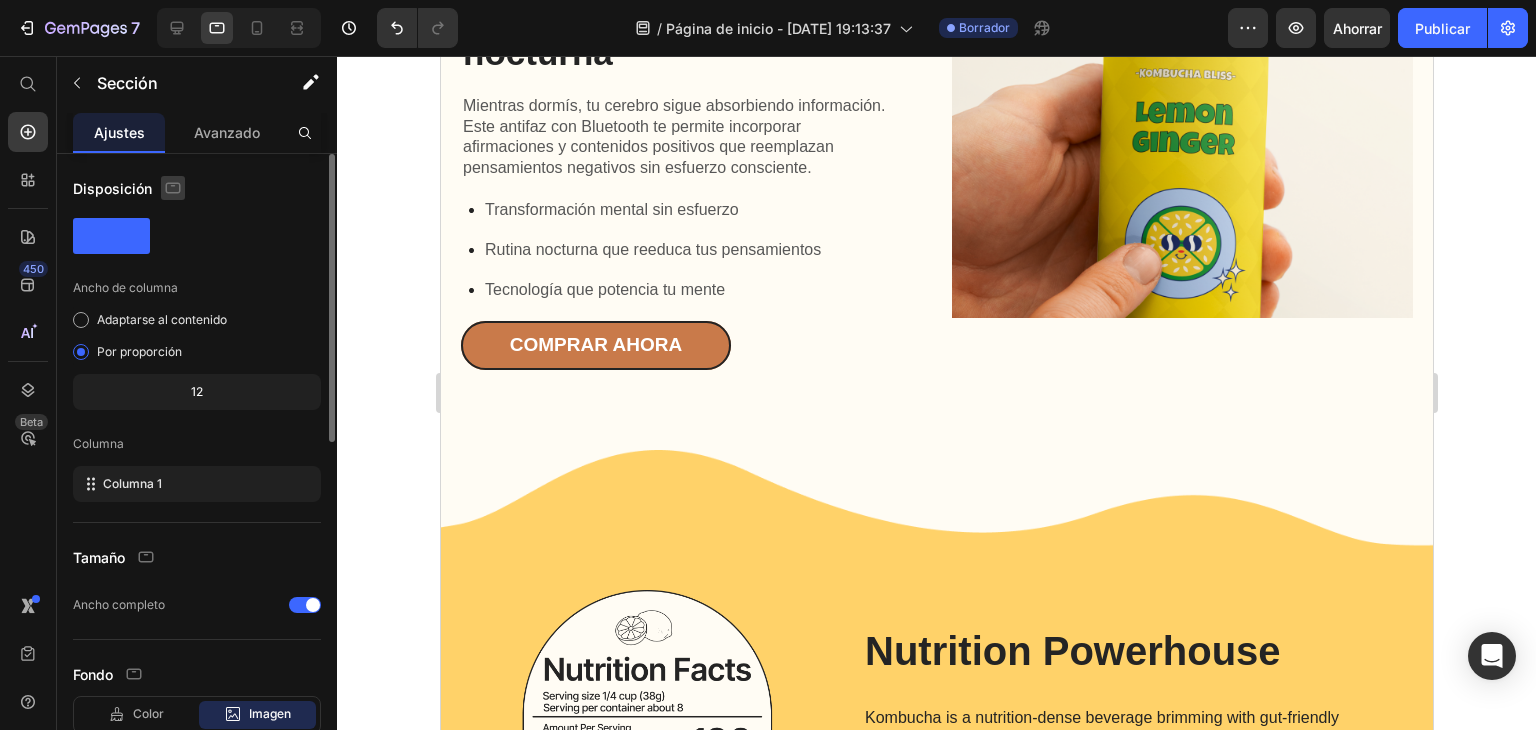 click 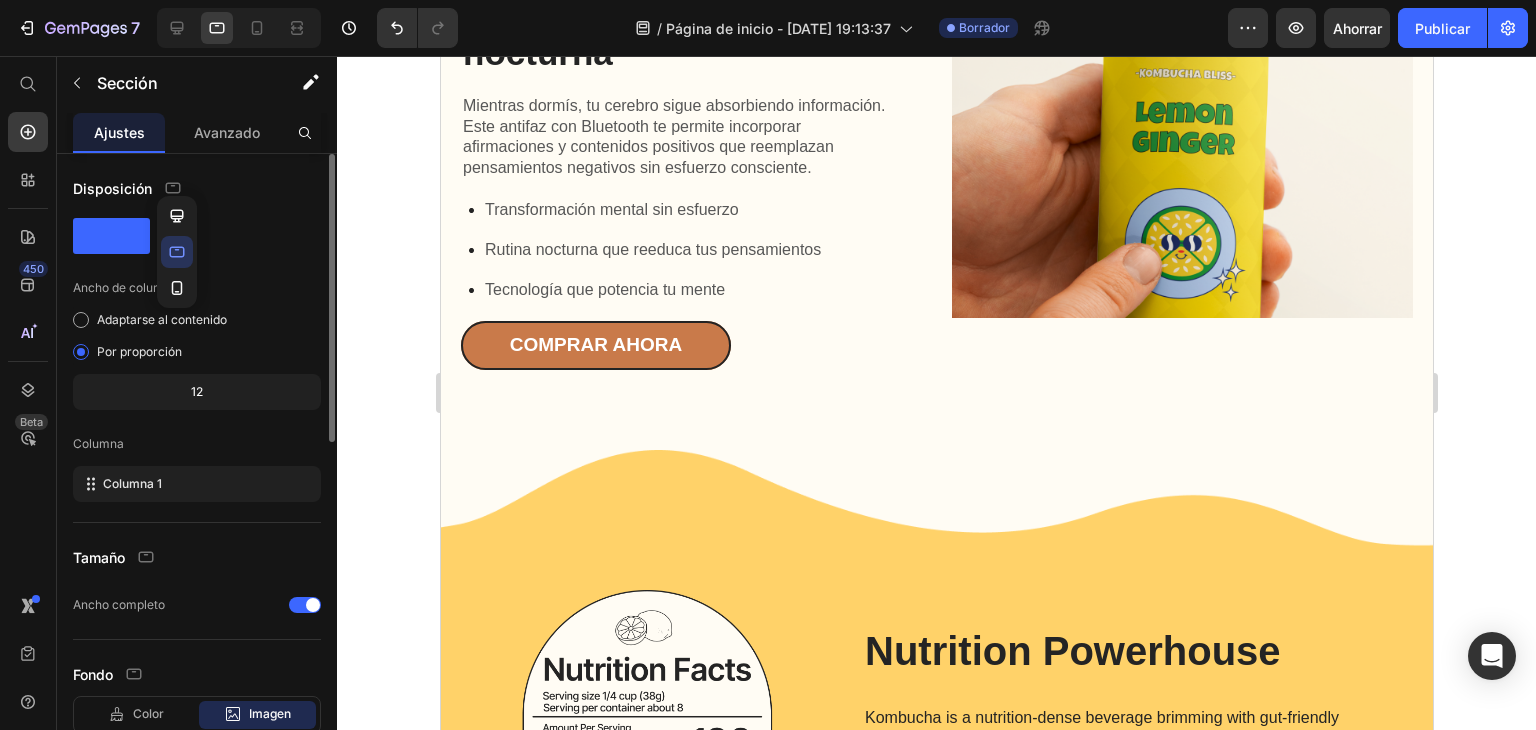 click on "Disposición Ancho de columna Adaptarse al contenido Por proporción 12 Columna Columna 1 Tamaño Ancho completo Fondo Color Imagen Video Elija una imagen Subir imagen [URL][DOMAIN_NAME] o Explorar la galería Escala Posición Repetir
Adjunto Voluta Mostrar menos Precarga Eliminar elemento" at bounding box center (197, 850) 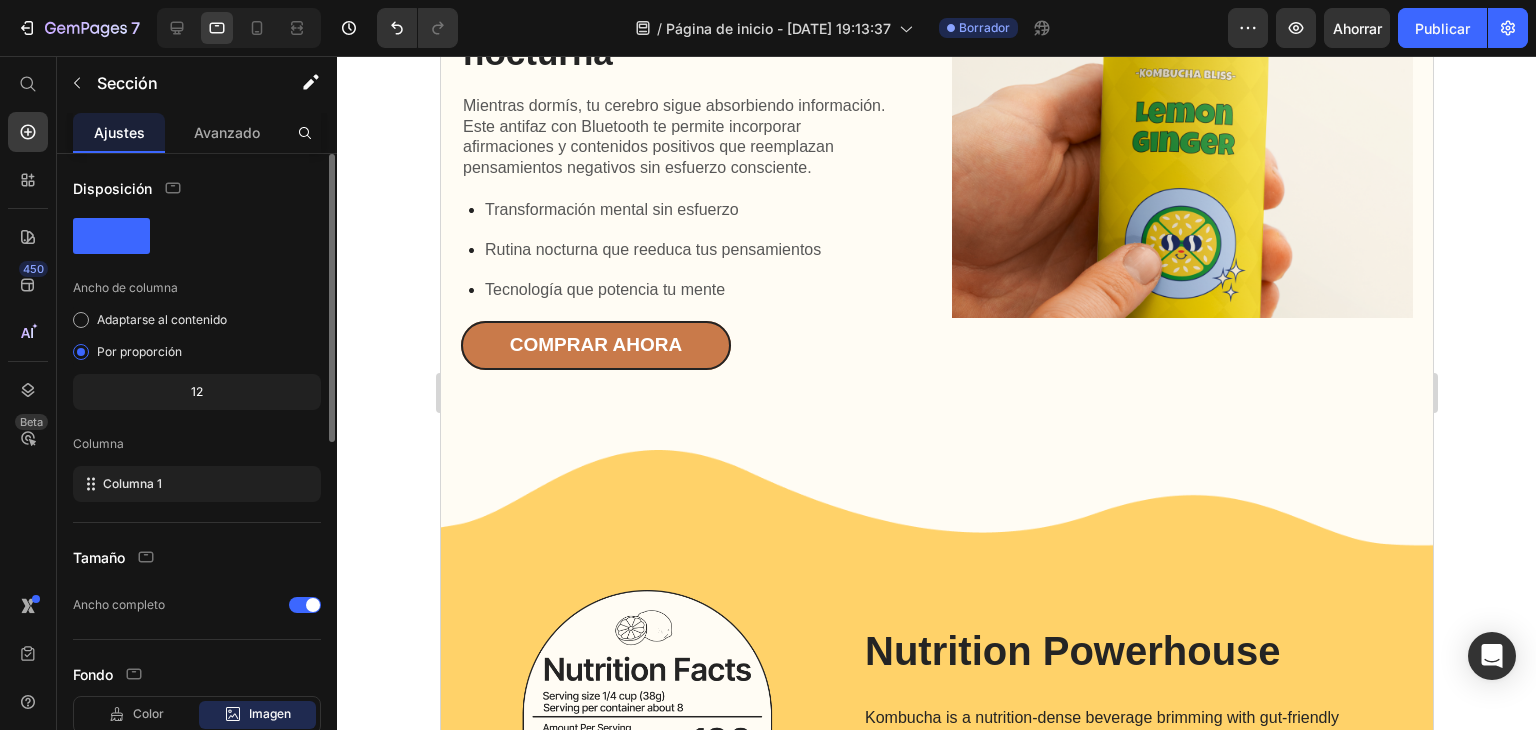 scroll, scrollTop: 400, scrollLeft: 0, axis: vertical 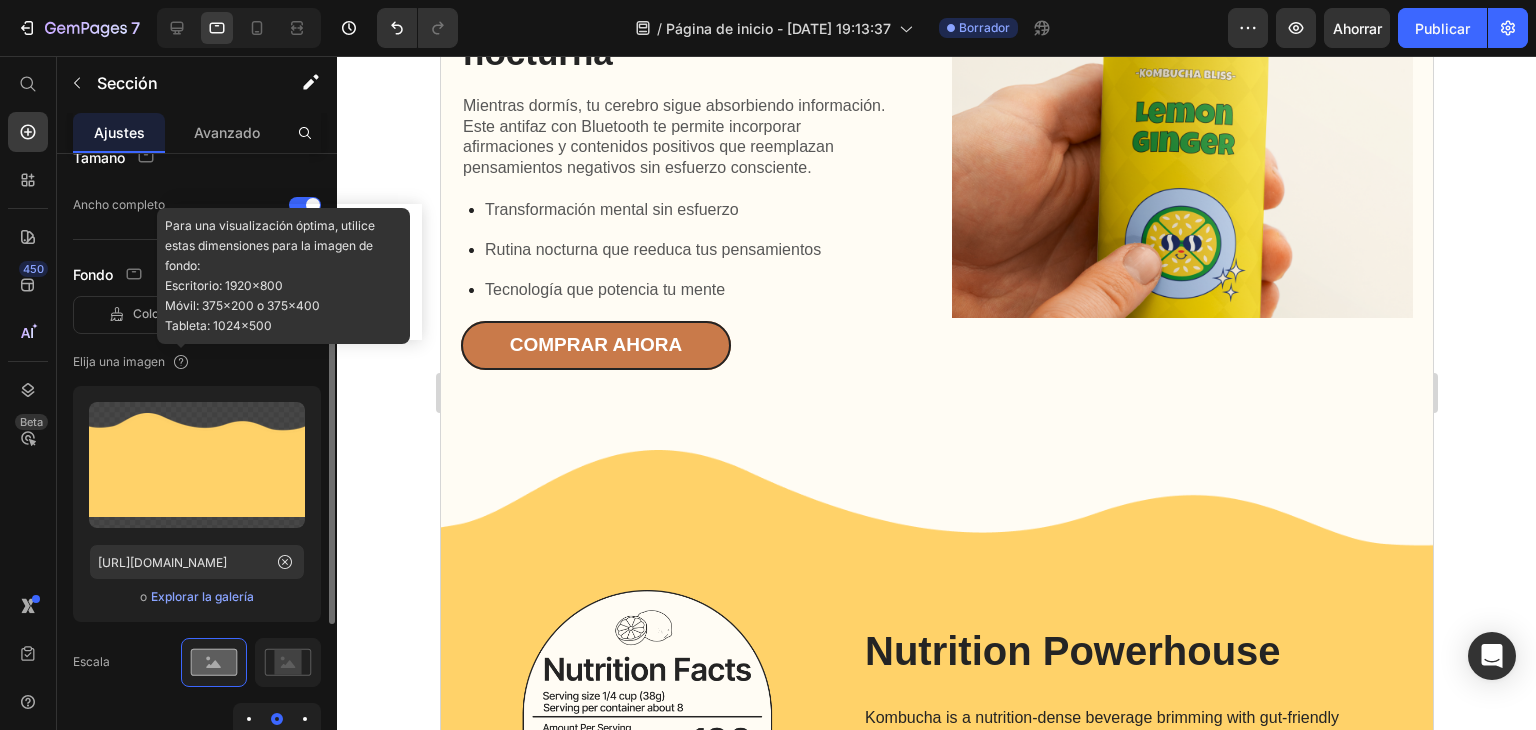 type 